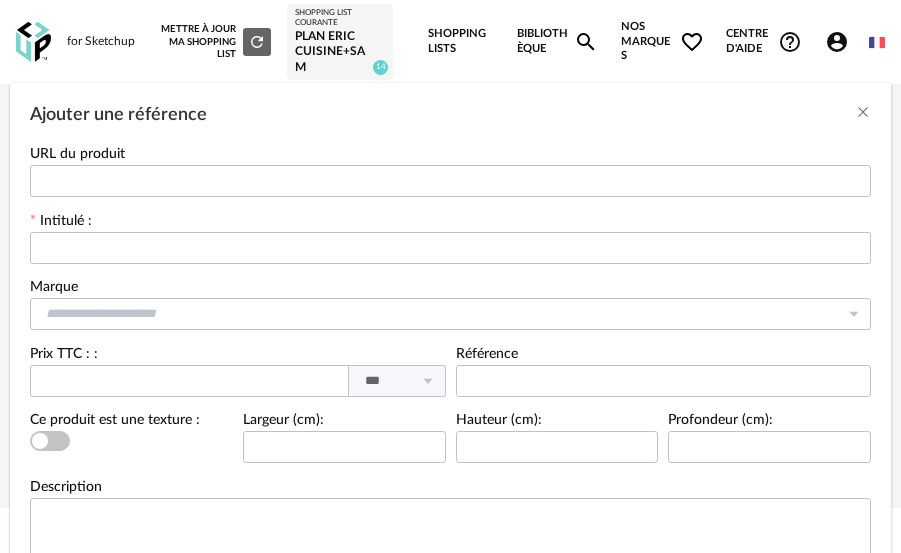 scroll, scrollTop: 0, scrollLeft: 0, axis: both 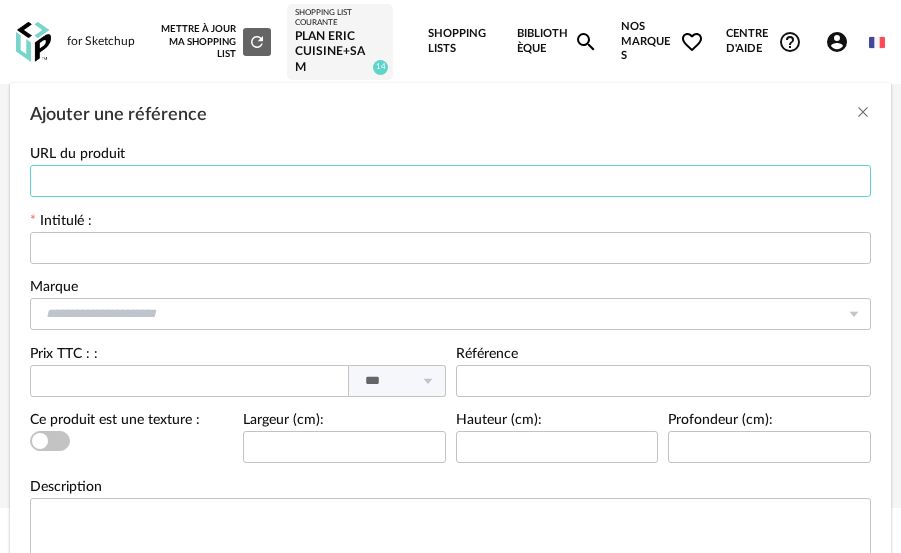 click at bounding box center [450, 181] 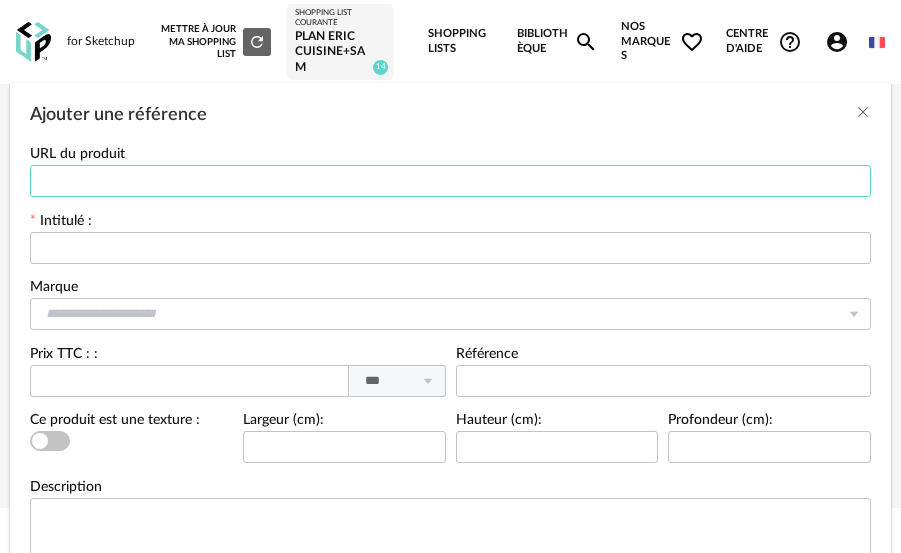 click at bounding box center [450, 181] 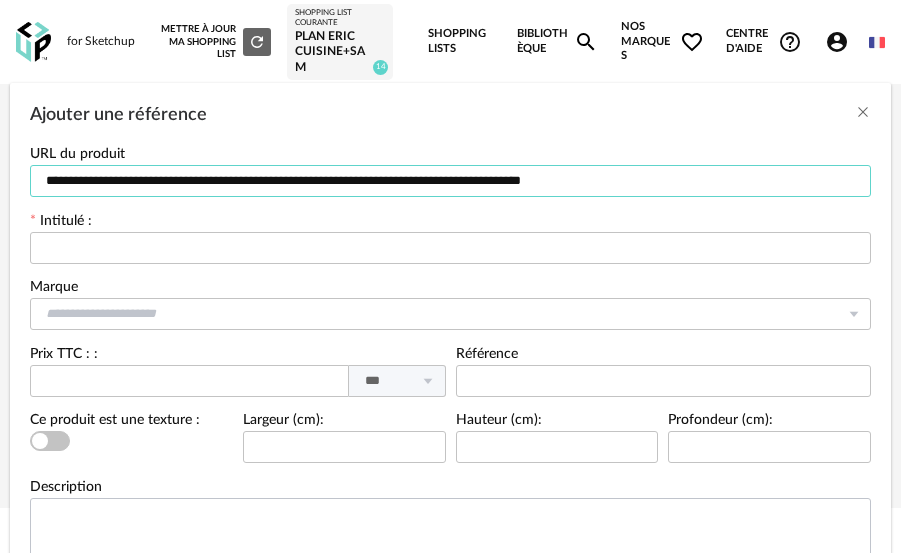 type on "**********" 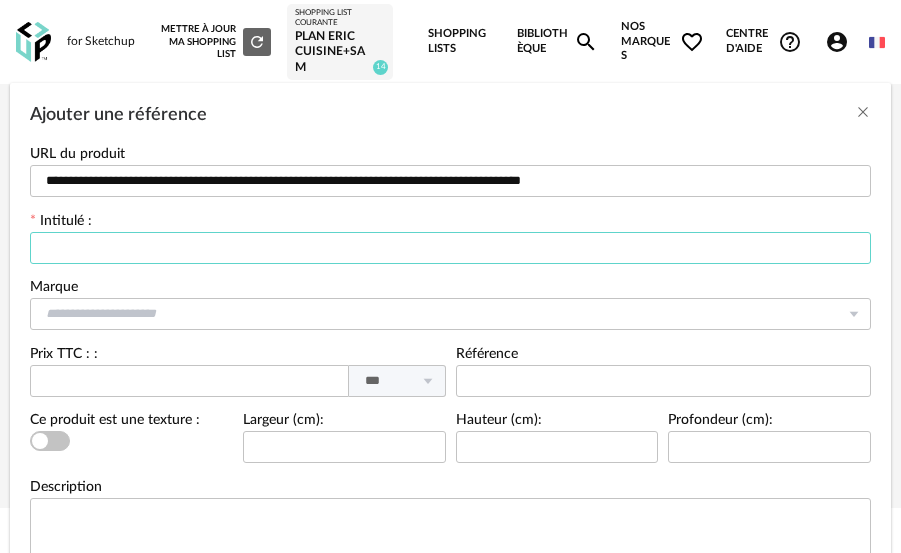 click at bounding box center [450, 248] 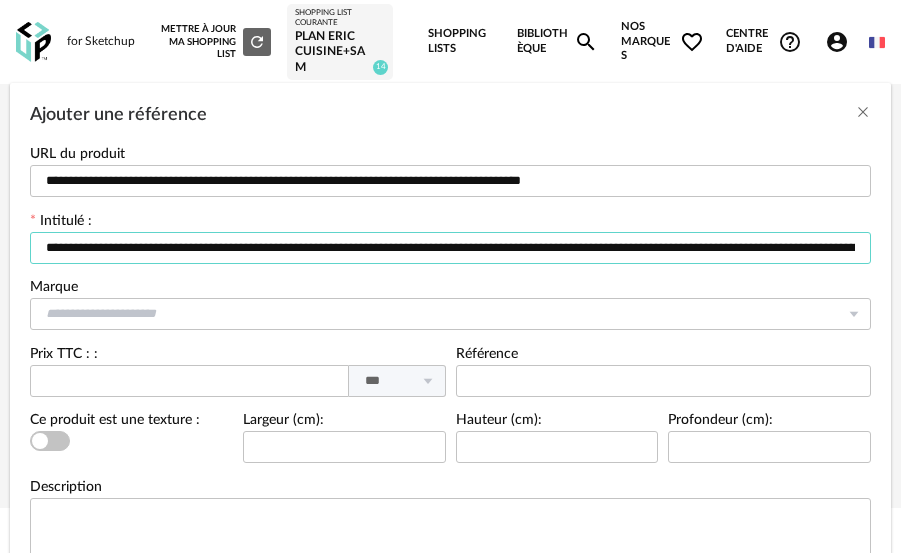 scroll, scrollTop: 0, scrollLeft: 3444, axis: horizontal 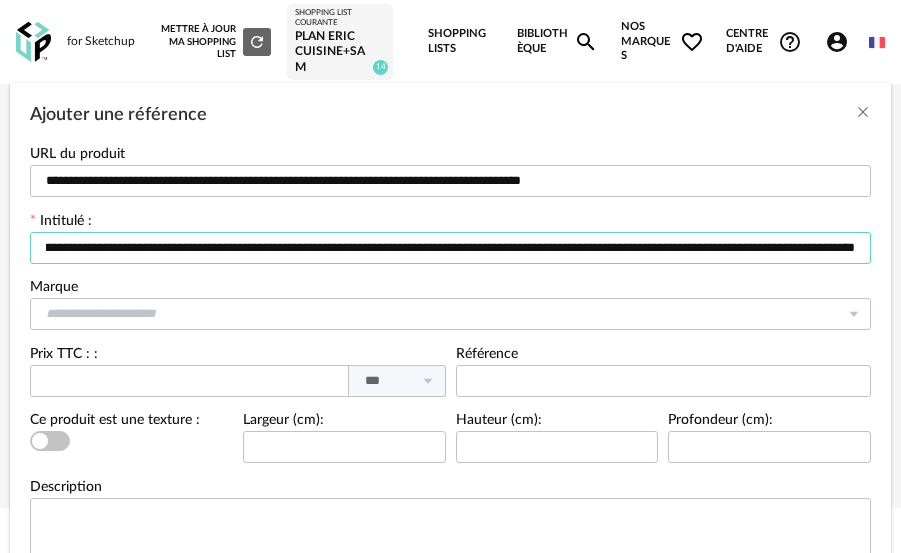 type on "**********" 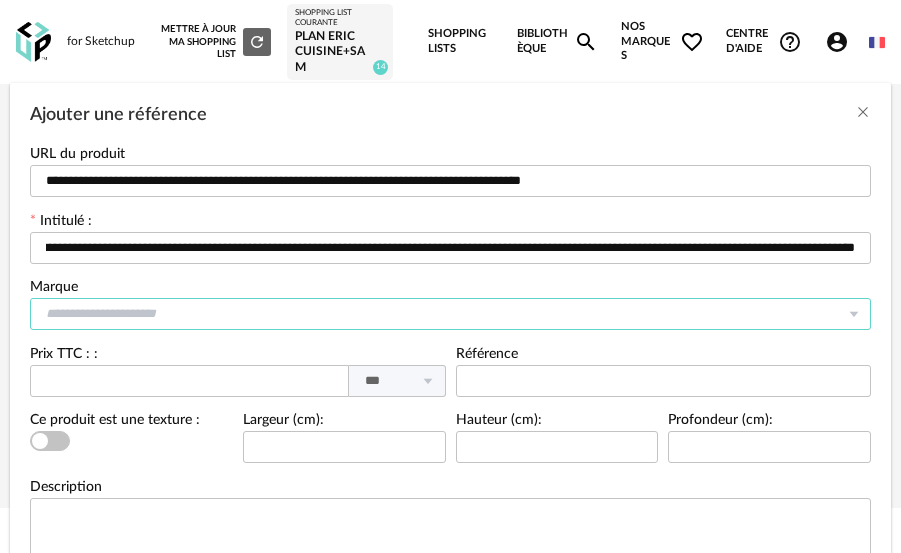 click at bounding box center (450, 314) 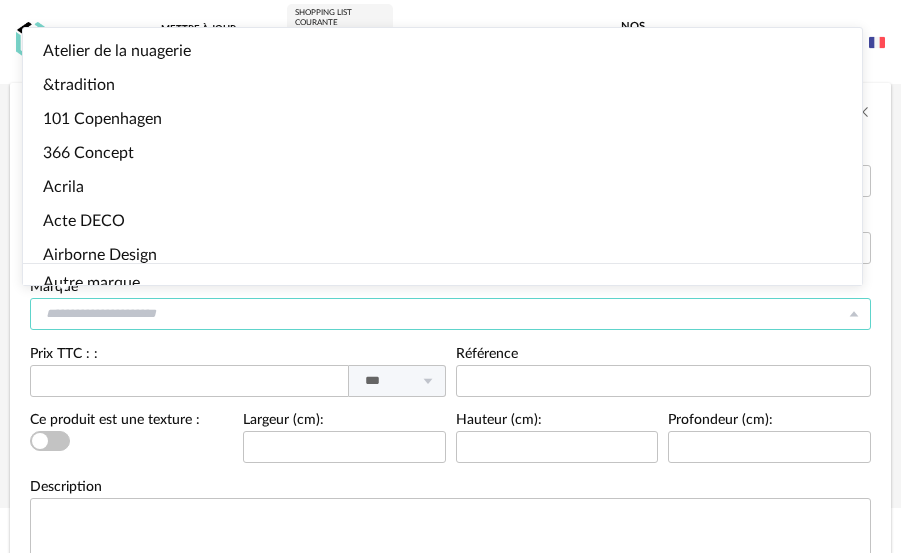 scroll, scrollTop: 0, scrollLeft: 0, axis: both 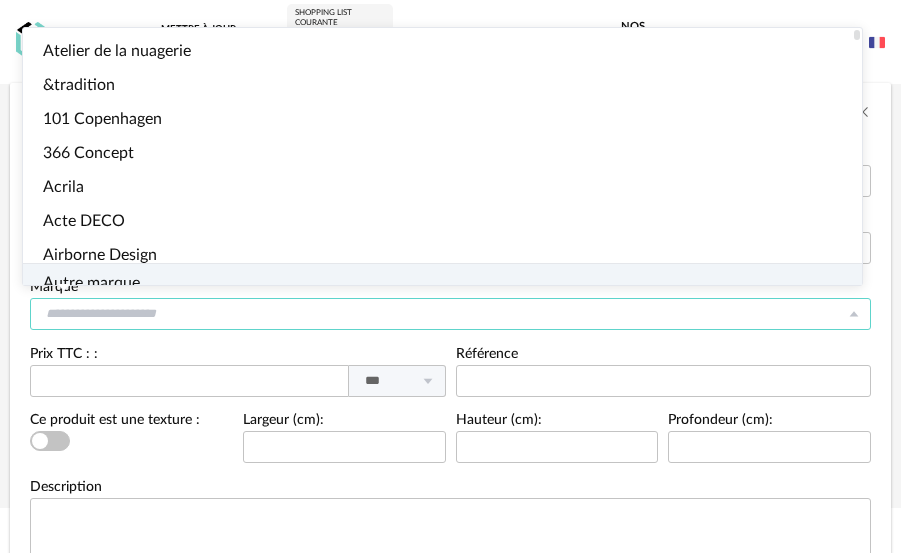 click on "Autre marque" at bounding box center [91, 283] 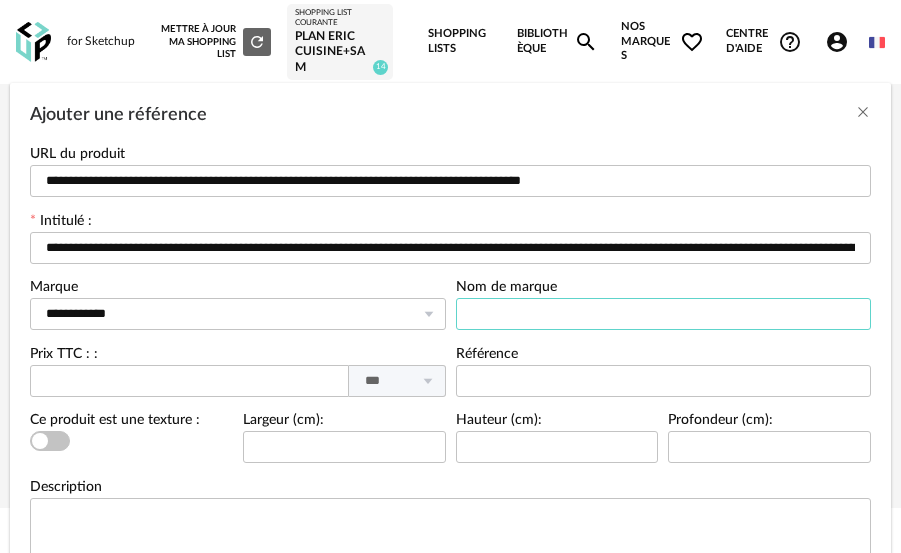 click at bounding box center [664, 314] 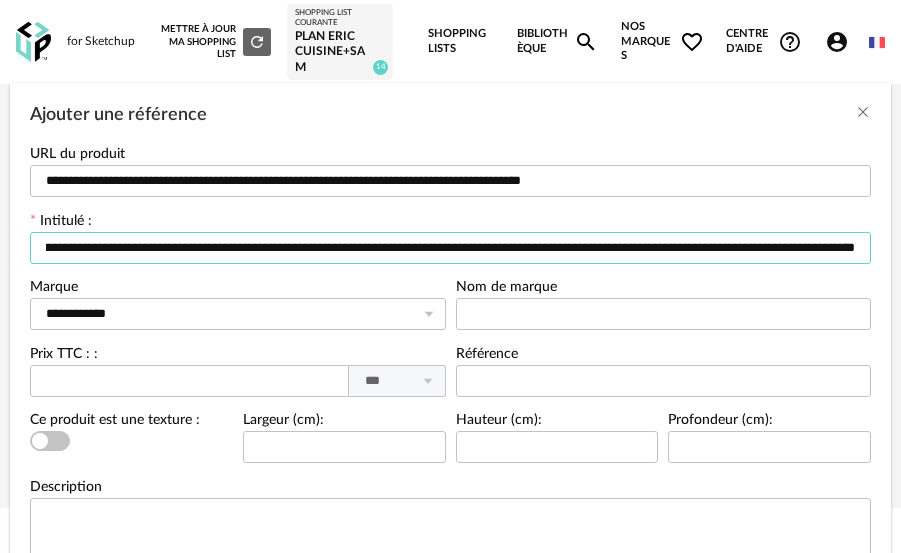 scroll, scrollTop: 0, scrollLeft: 3444, axis: horizontal 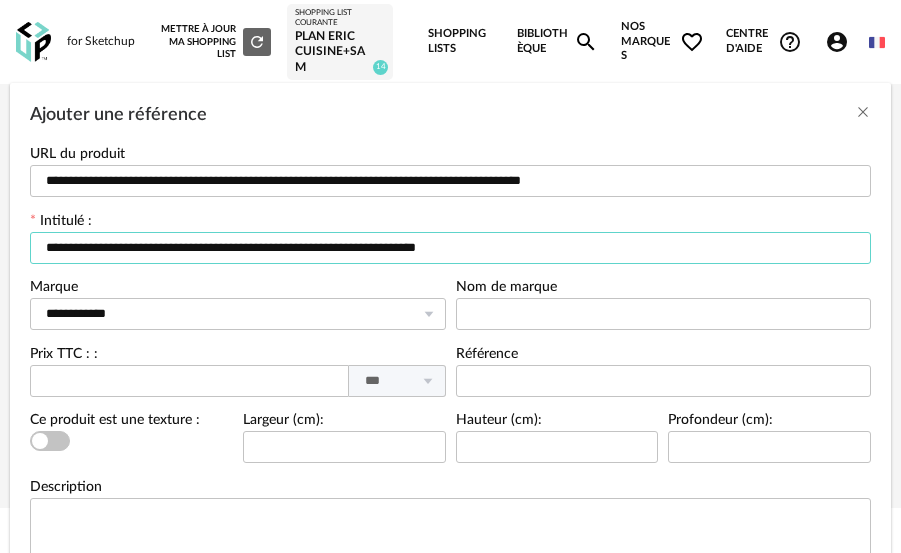 click on "**********" at bounding box center (450, 248) 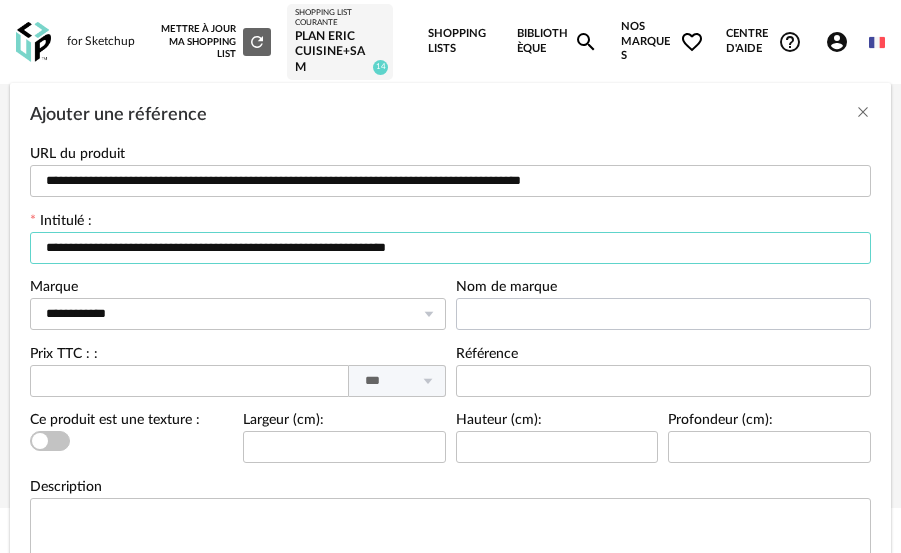 type on "**********" 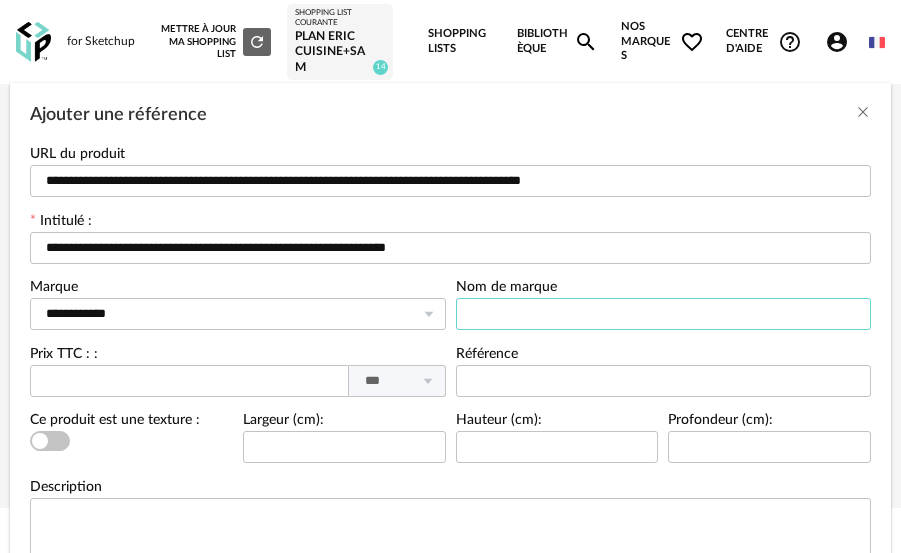 click at bounding box center [664, 314] 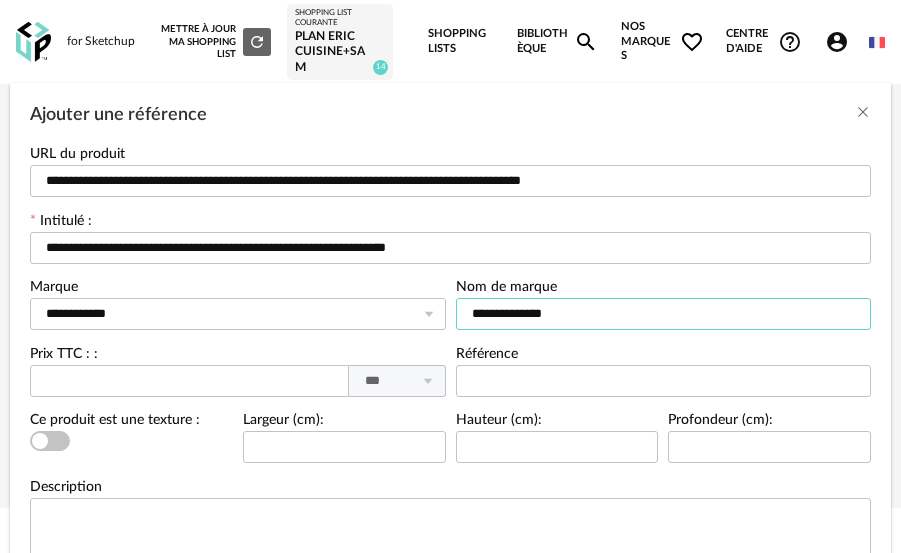 type on "**********" 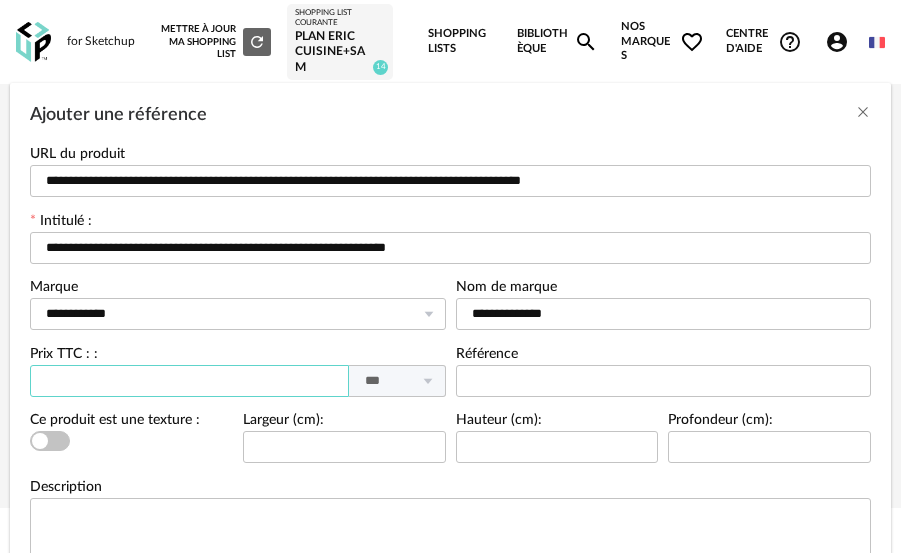 click at bounding box center [189, 381] 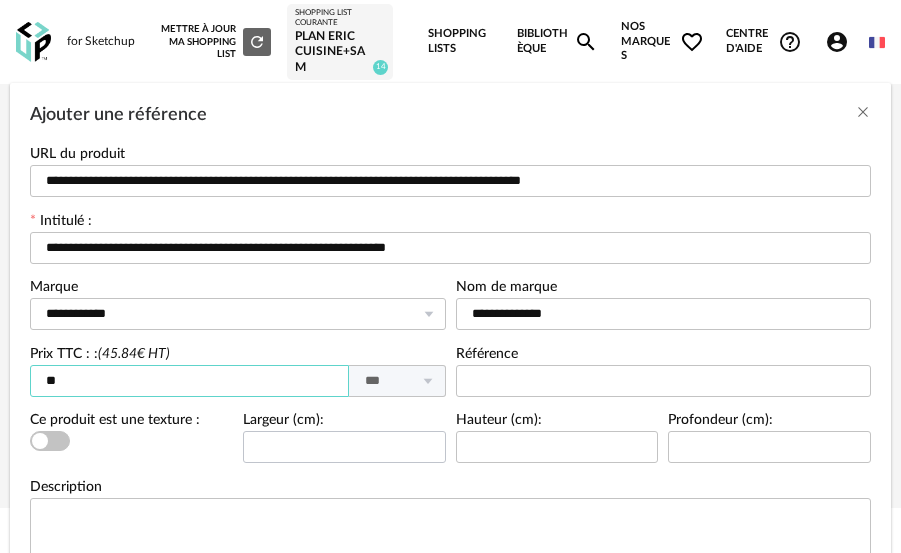 type on "**" 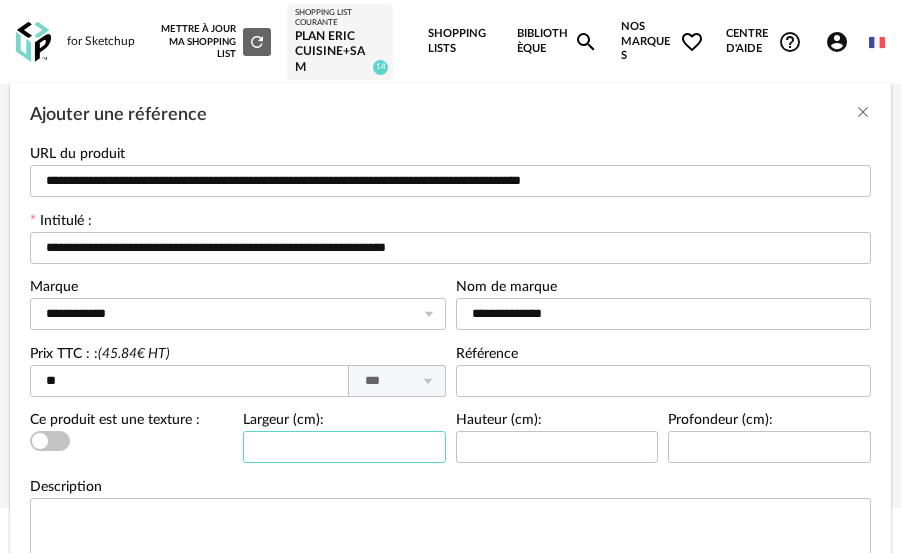 click at bounding box center [344, 447] 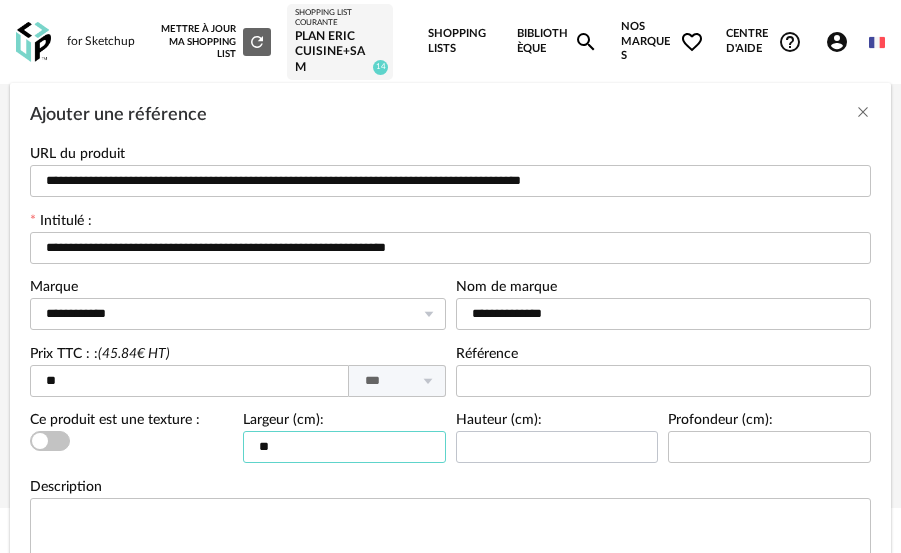 type on "**" 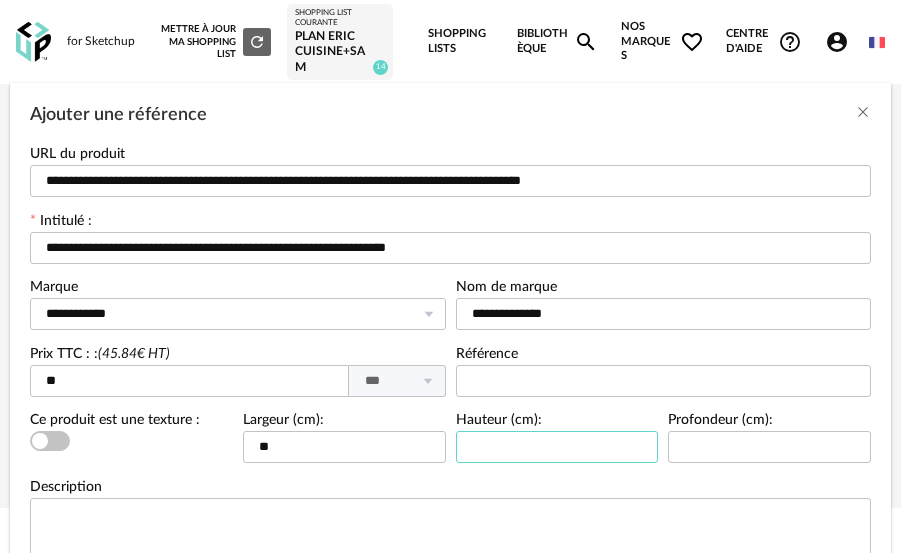 click at bounding box center [557, 447] 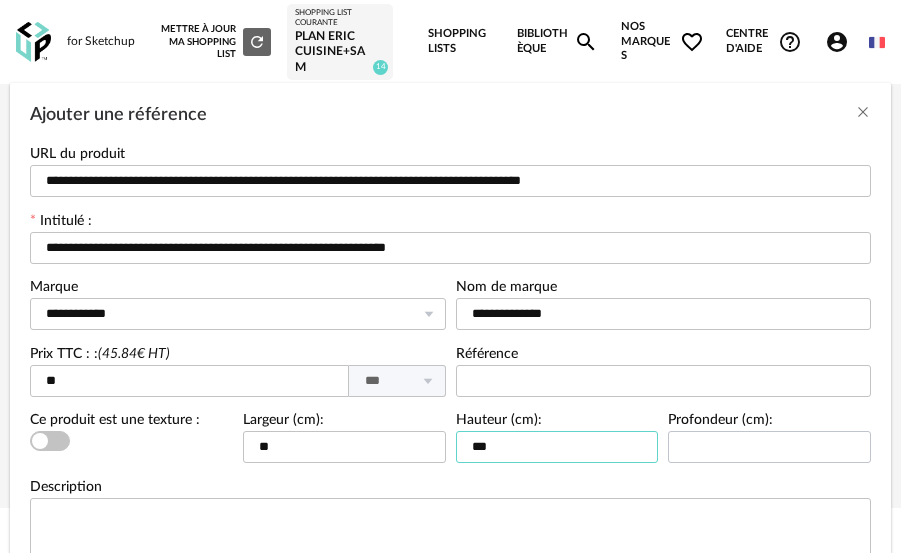 type on "***" 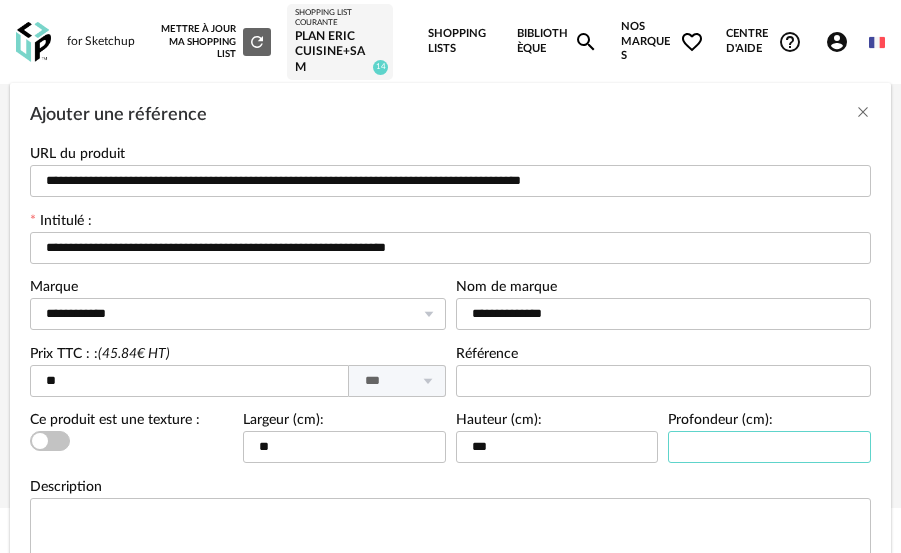 click at bounding box center [769, 447] 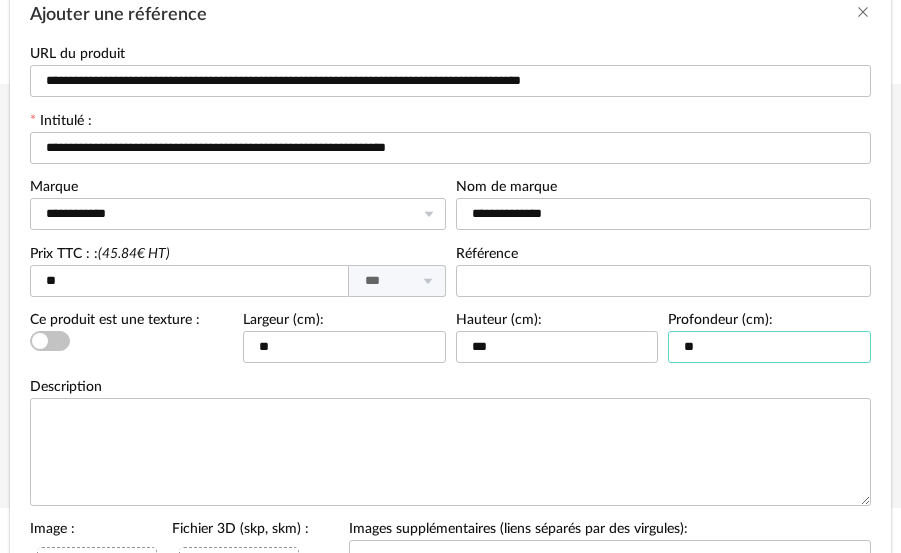 scroll, scrollTop: 200, scrollLeft: 0, axis: vertical 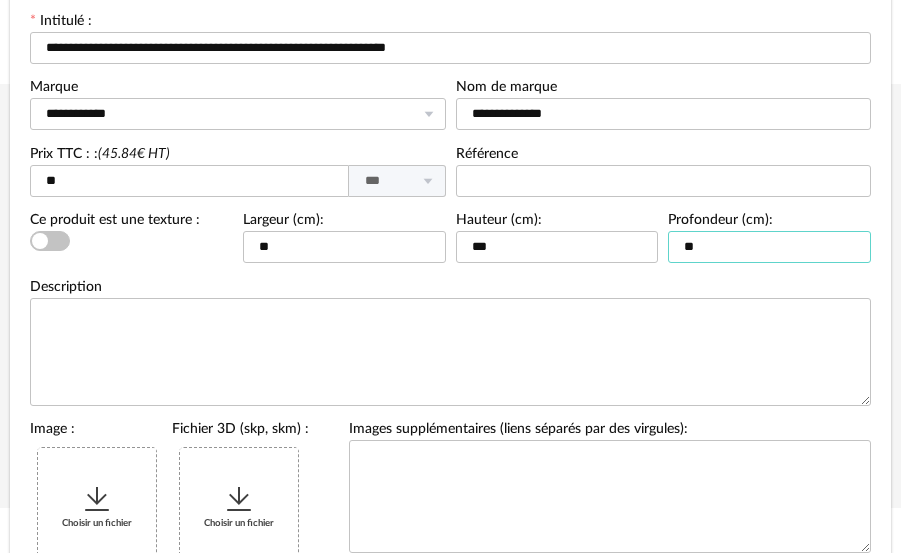 type on "**" 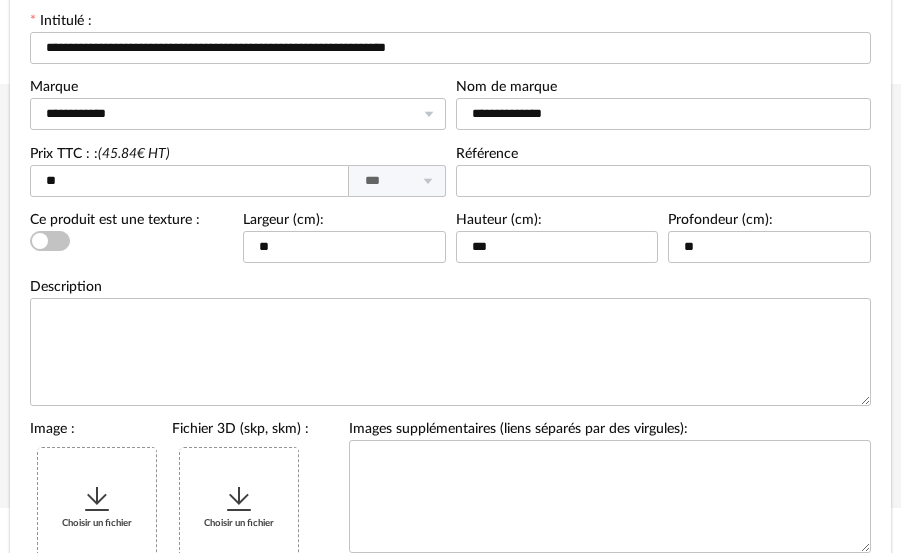 click at bounding box center [97, 499] 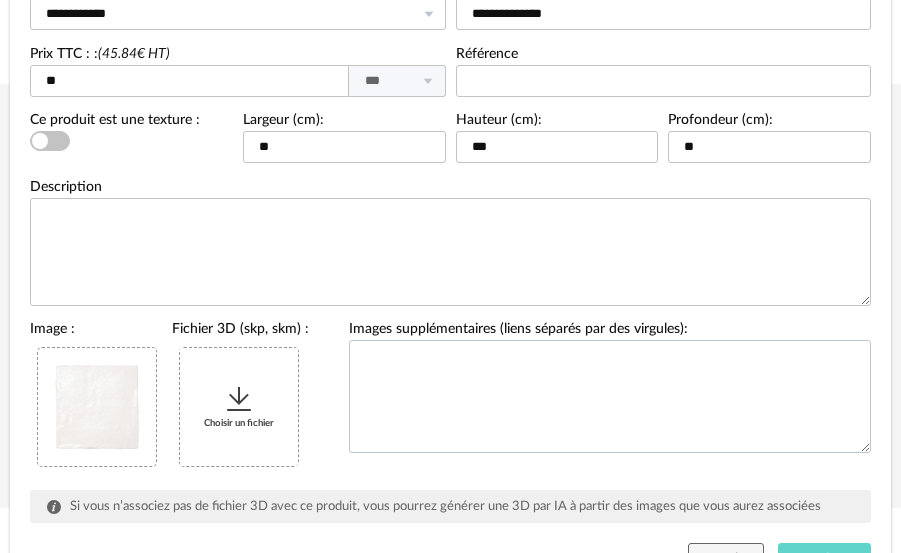 scroll, scrollTop: 392, scrollLeft: 0, axis: vertical 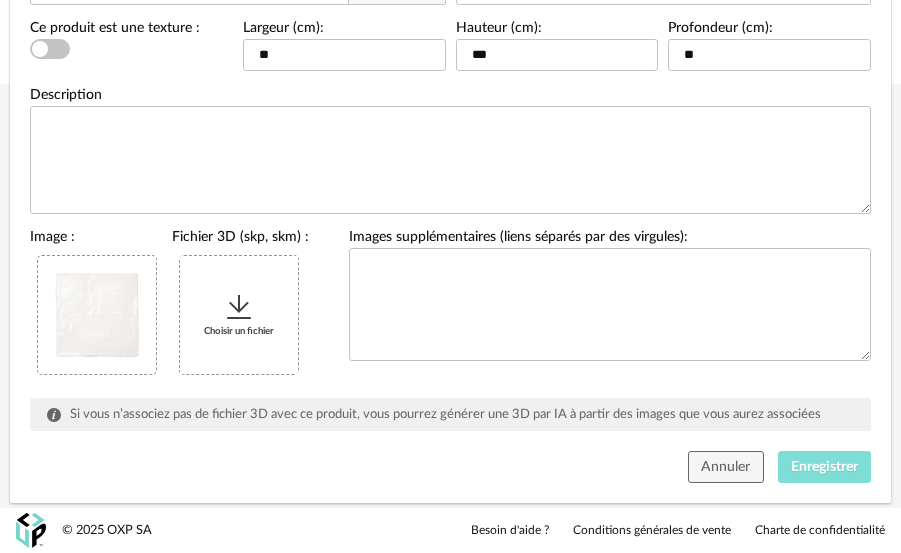 click on "Enregistrer" at bounding box center [824, 467] 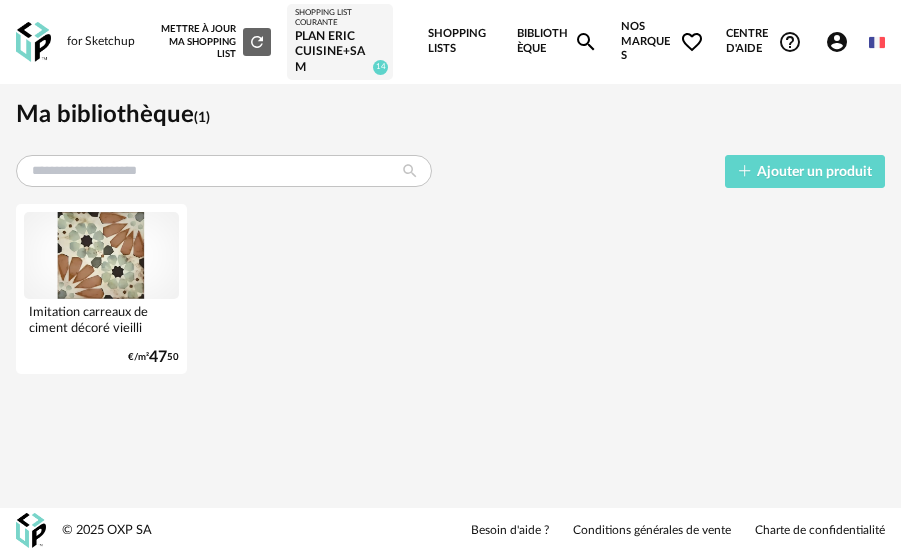 click on "Refresh icon" 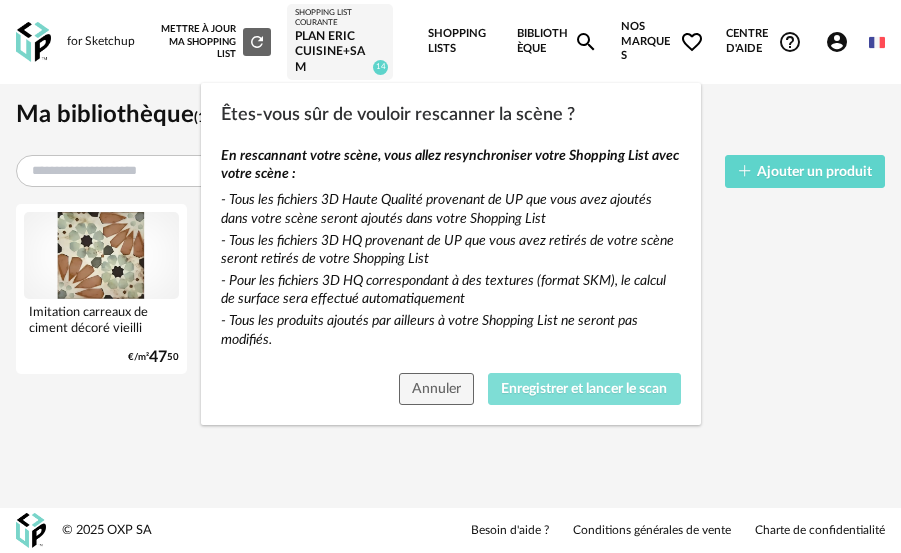 click on "Enregistrer et lancer le scan" at bounding box center [584, 389] 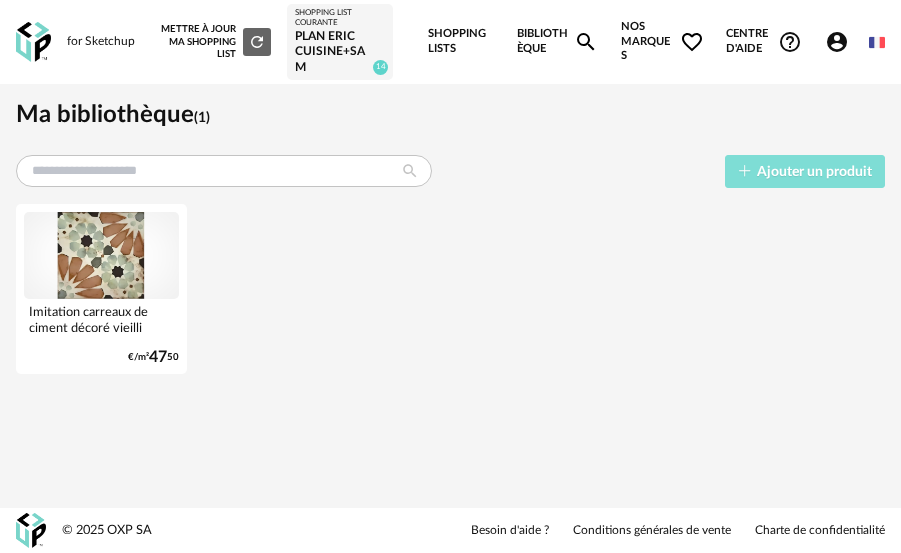 click on "Ajouter un produit" at bounding box center (814, 172) 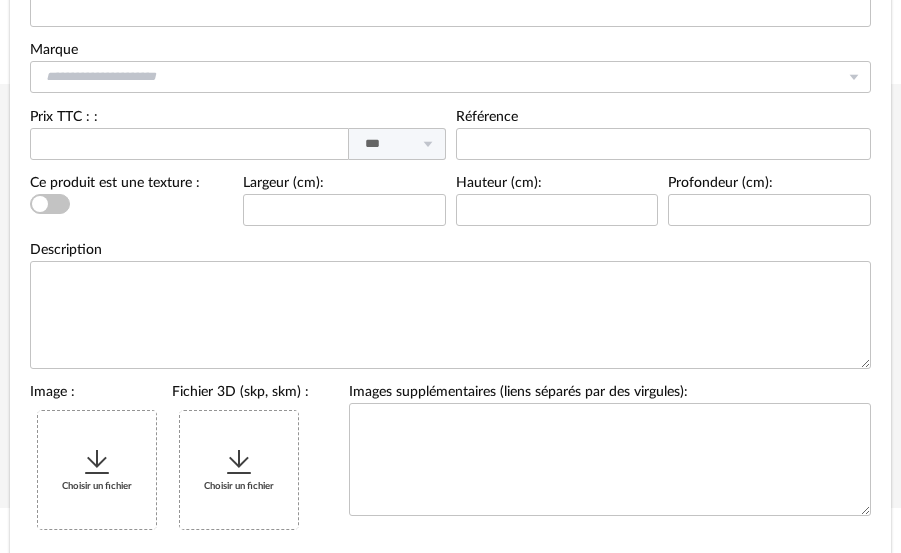 scroll, scrollTop: 0, scrollLeft: 0, axis: both 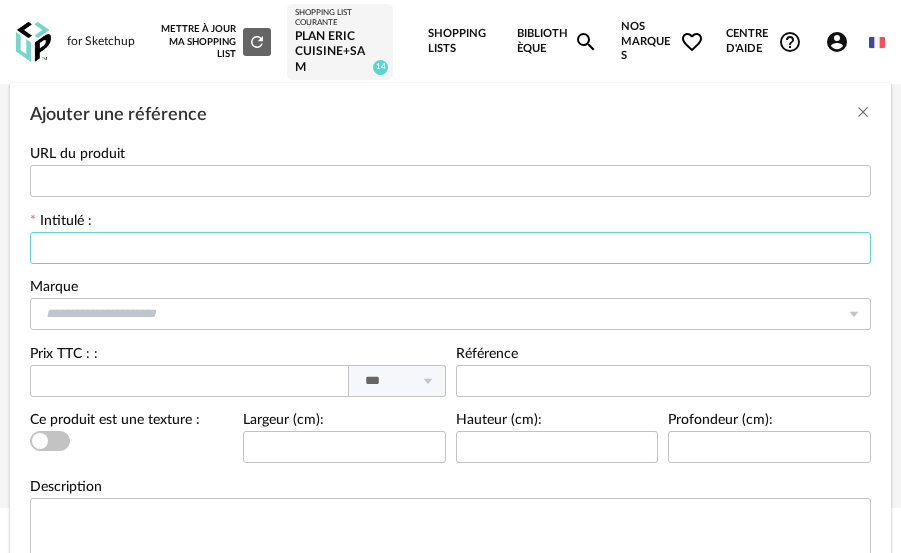 drag, startPoint x: 135, startPoint y: 250, endPoint x: 135, endPoint y: 234, distance: 16 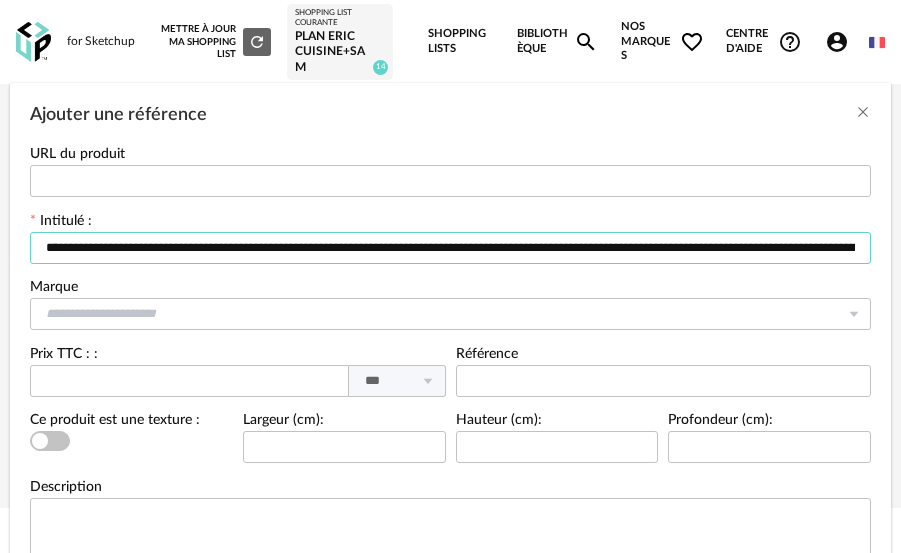 scroll, scrollTop: 0, scrollLeft: 3444, axis: horizontal 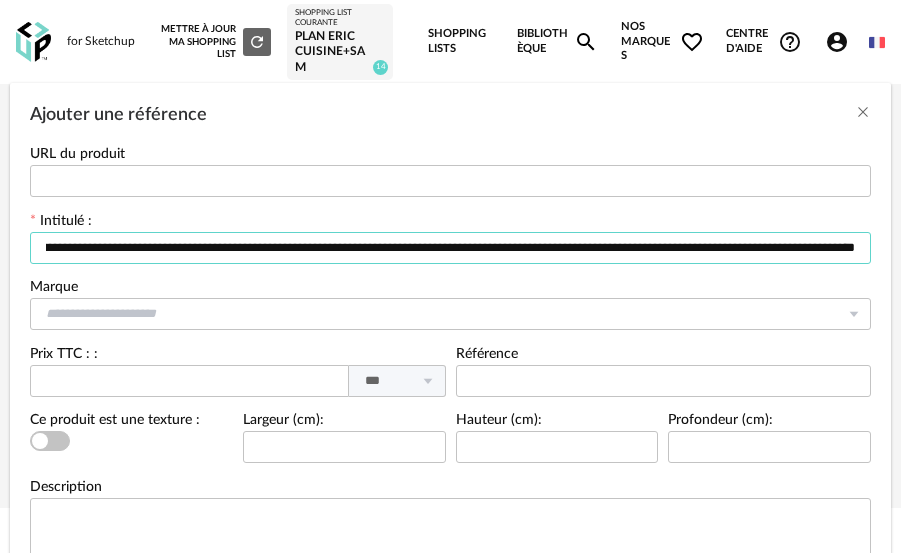 type 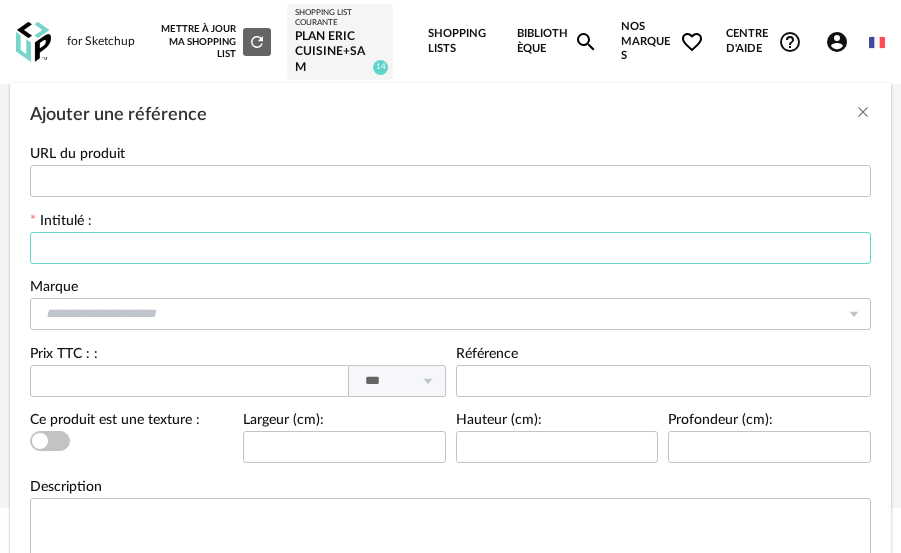 scroll, scrollTop: 0, scrollLeft: 0, axis: both 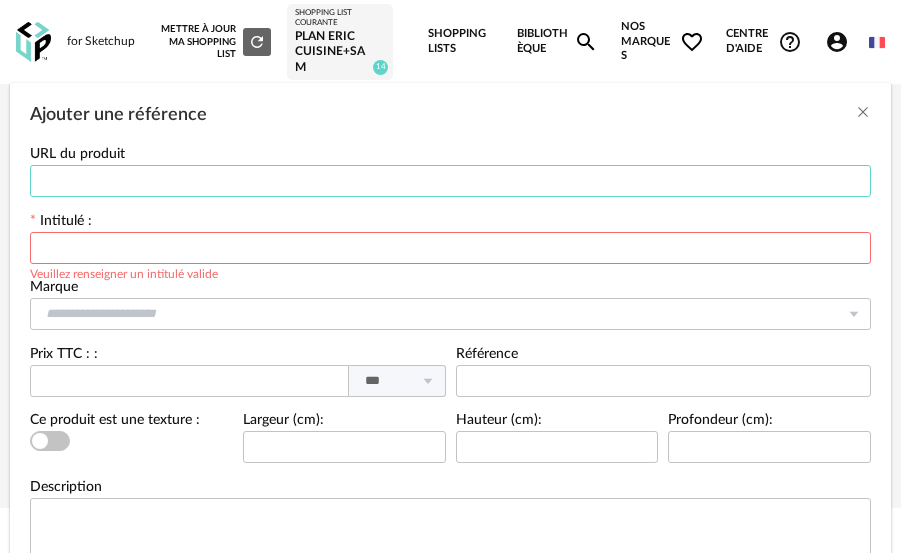 click at bounding box center (450, 181) 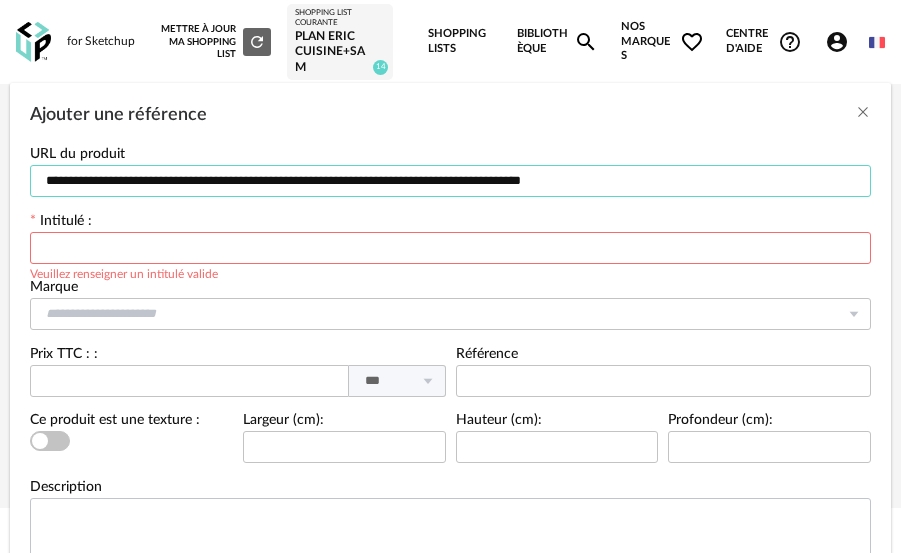 type on "**********" 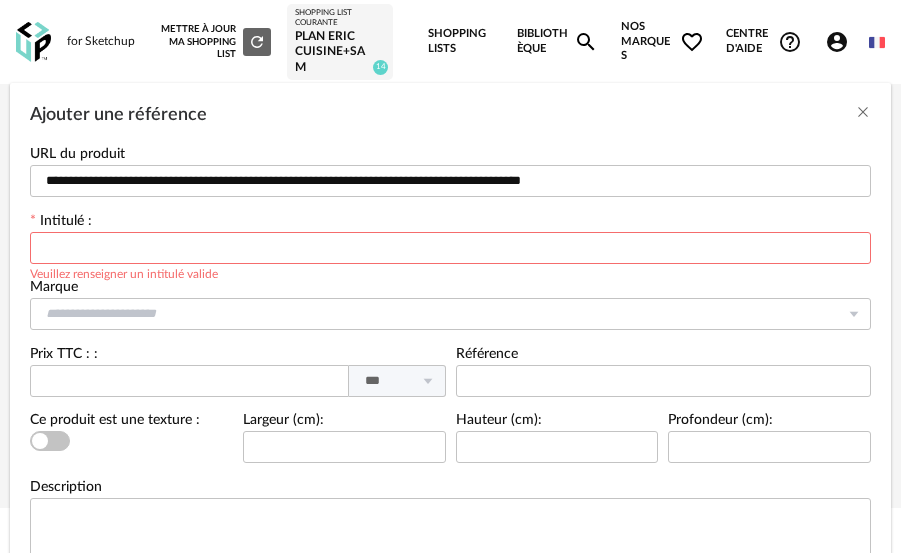 click at bounding box center (450, 248) 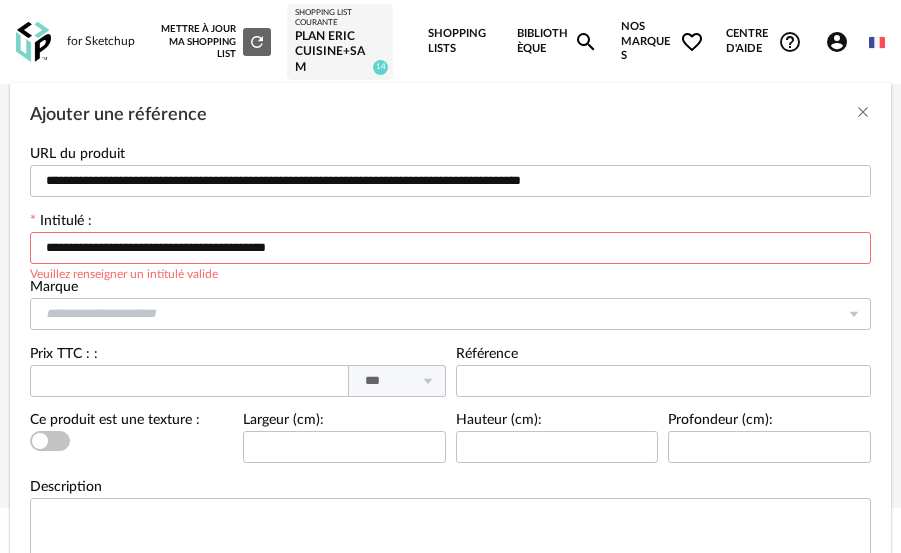 type on "**********" 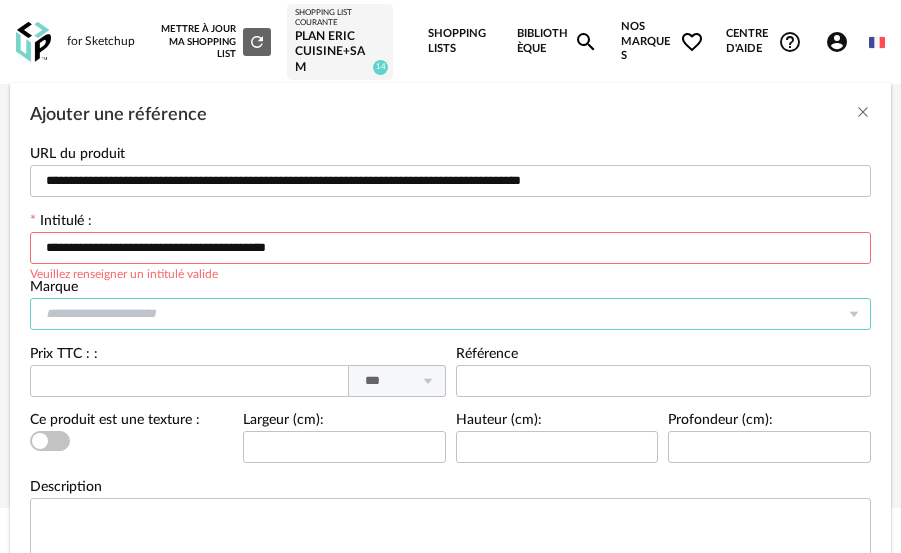 click at bounding box center [450, 314] 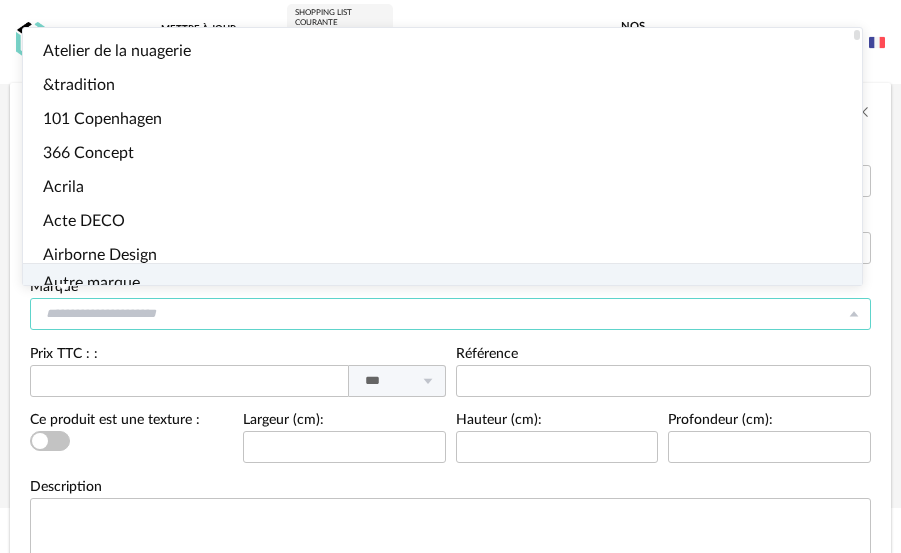 click on "Autre marque" at bounding box center (91, 283) 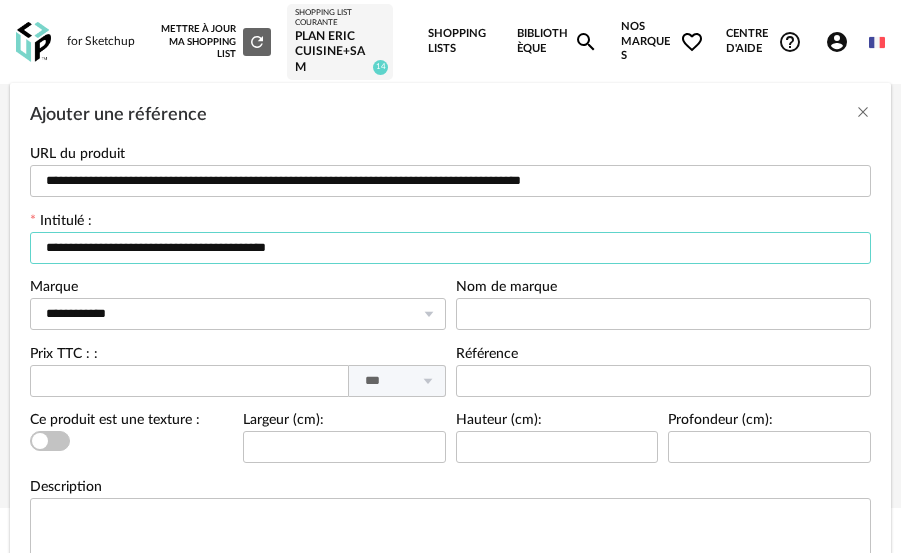 click on "**********" at bounding box center [450, 248] 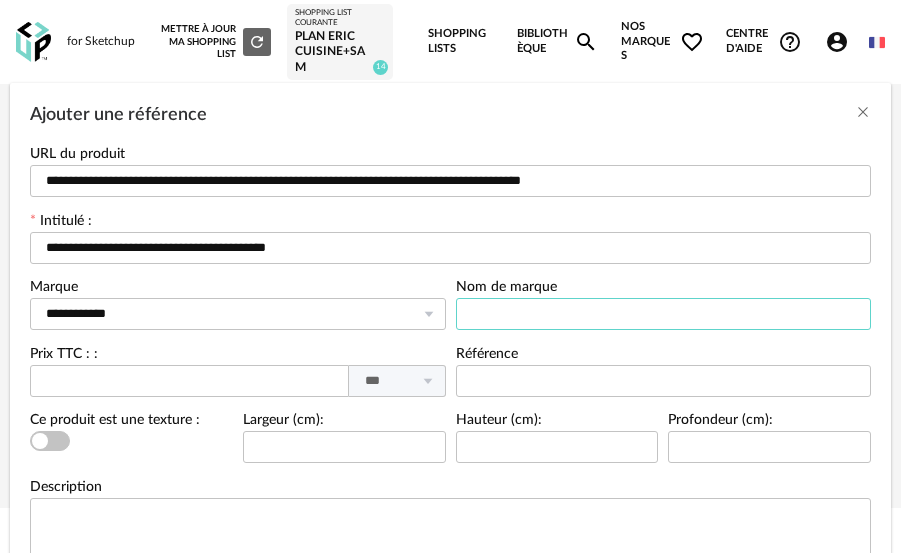 click at bounding box center [664, 314] 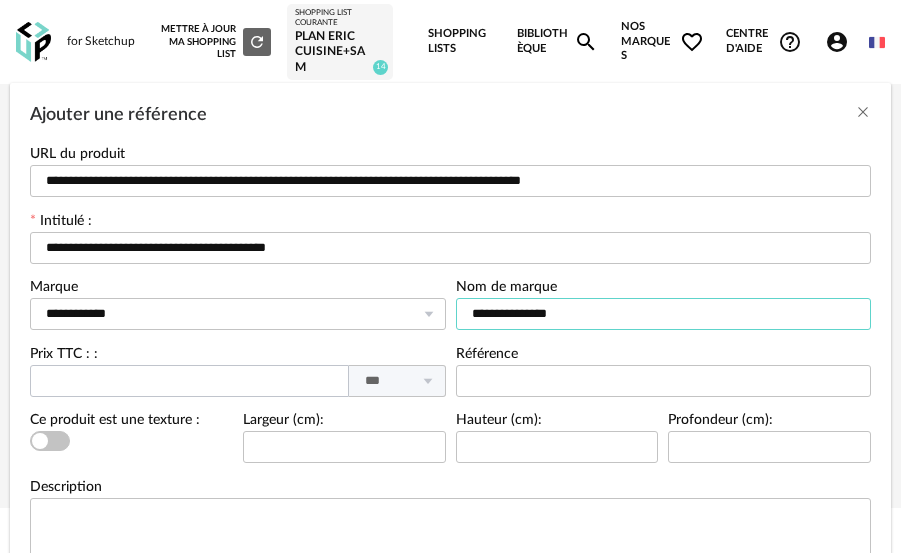 type on "**********" 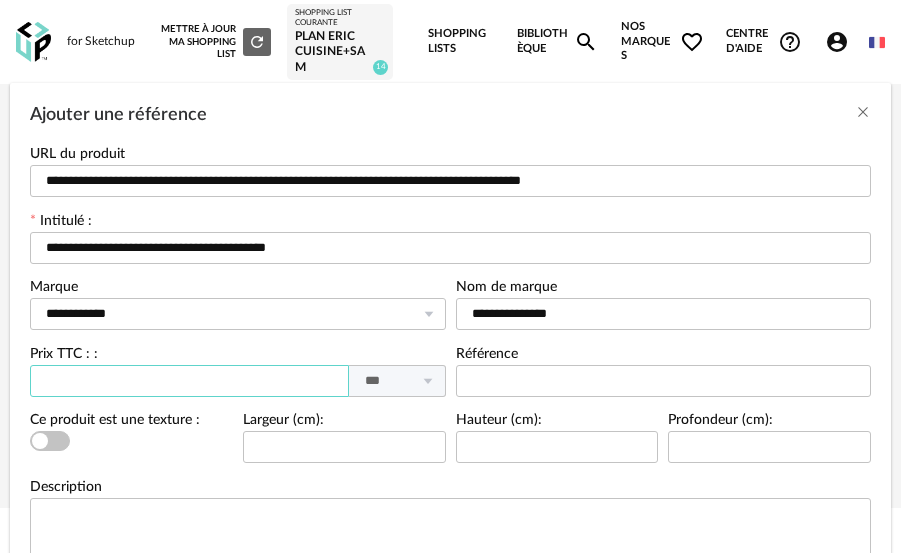 click at bounding box center (189, 381) 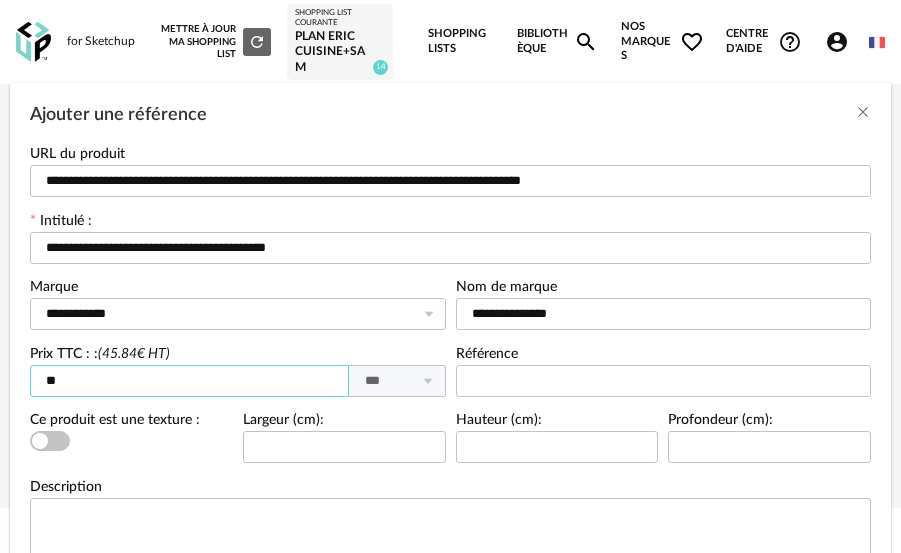 type on "**" 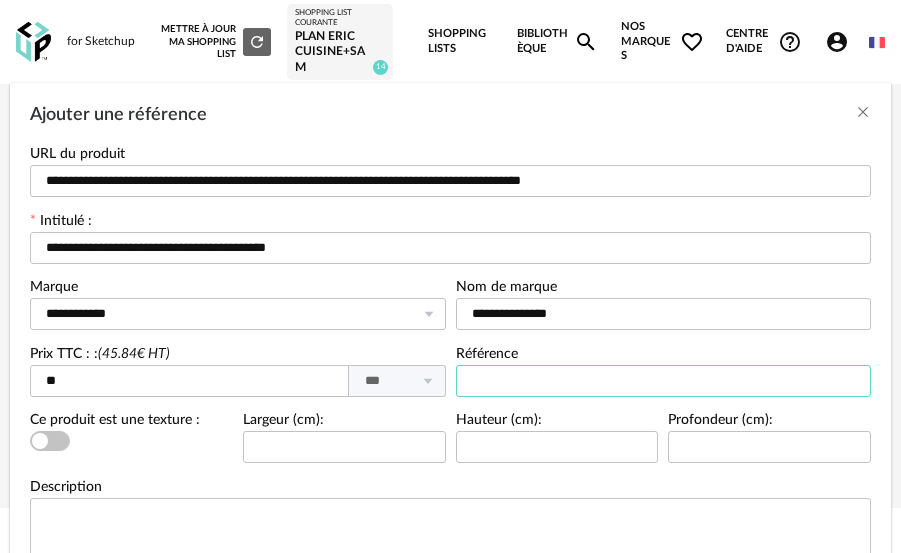 click at bounding box center (664, 381) 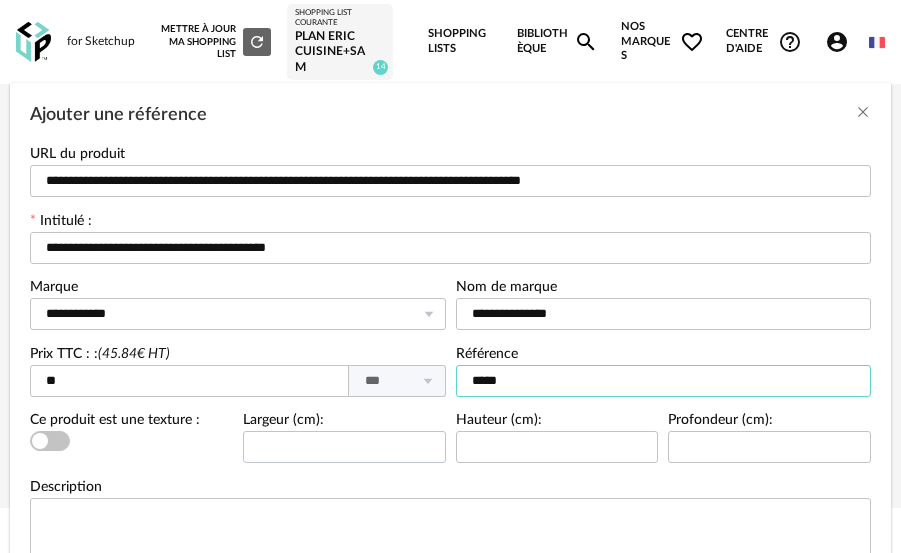 type on "*****" 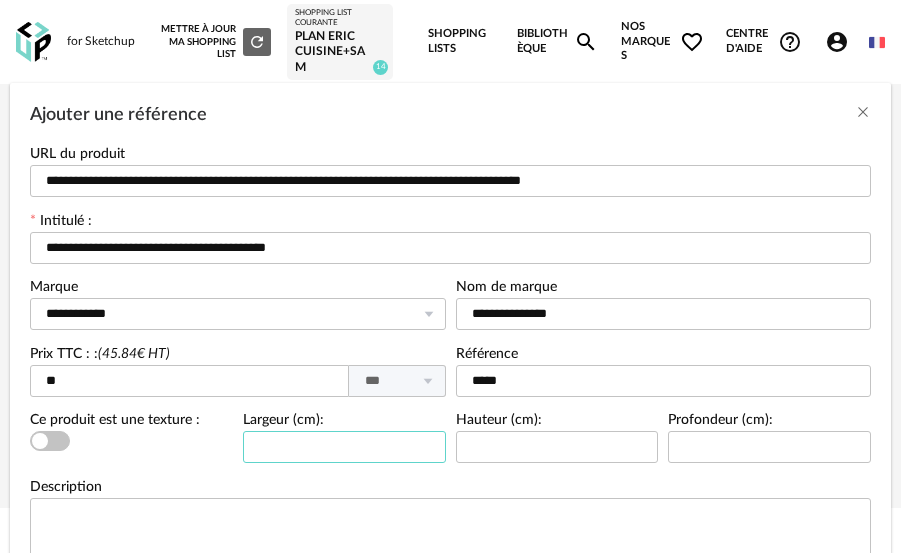 click at bounding box center [344, 447] 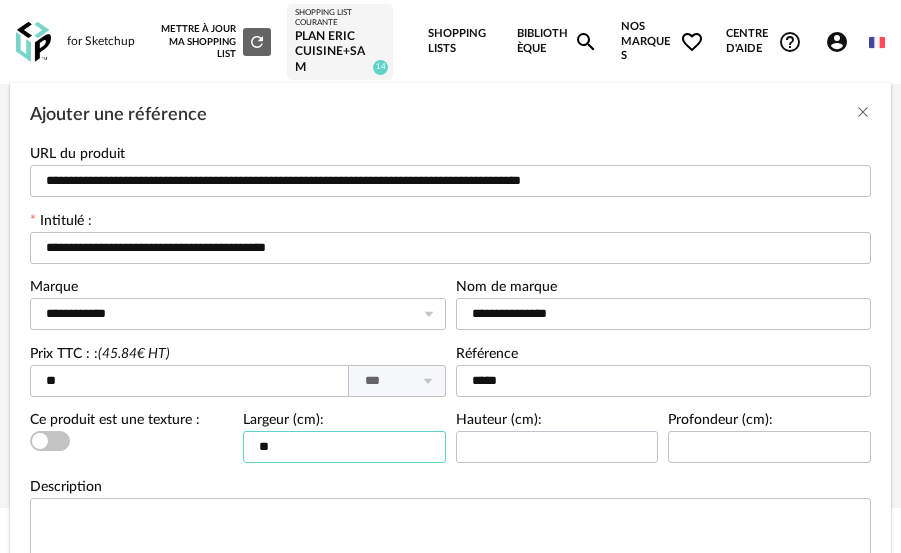 type on "**" 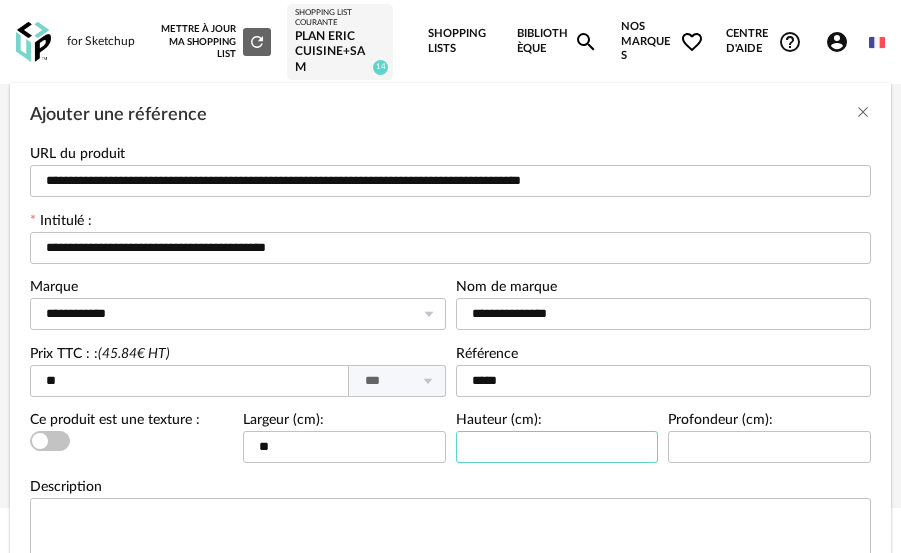 click at bounding box center [557, 447] 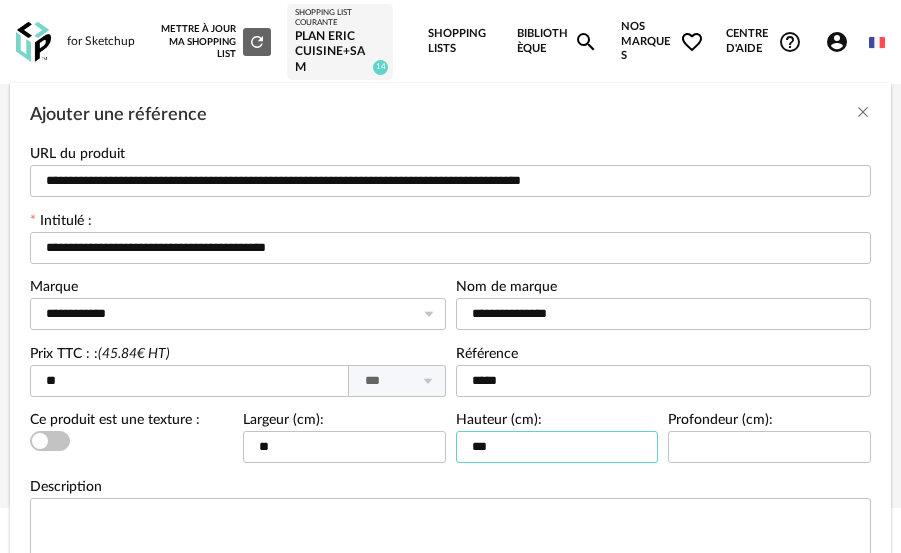 type on "***" 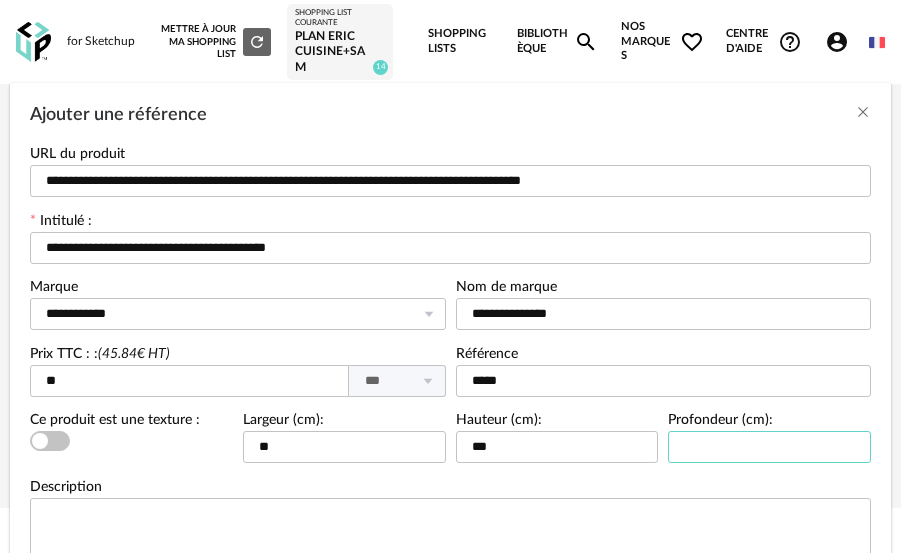 click at bounding box center (769, 447) 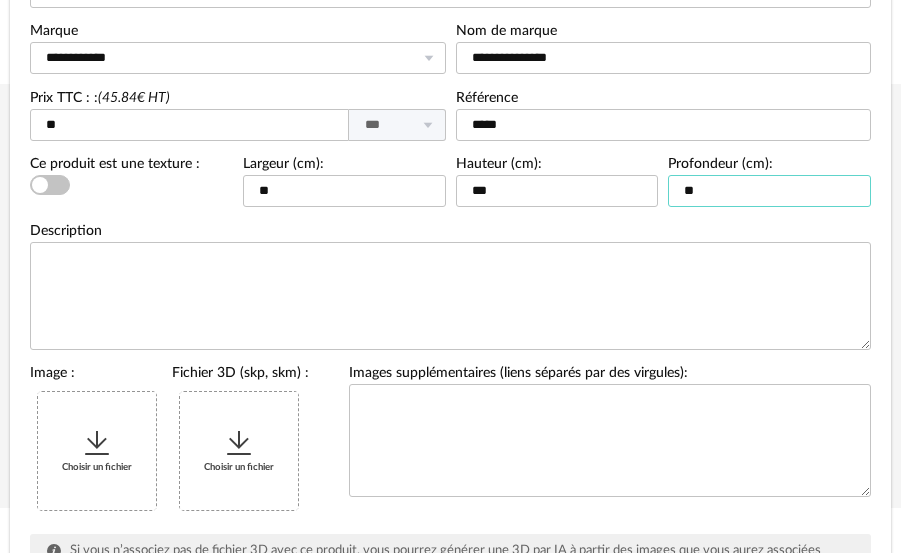 scroll, scrollTop: 300, scrollLeft: 0, axis: vertical 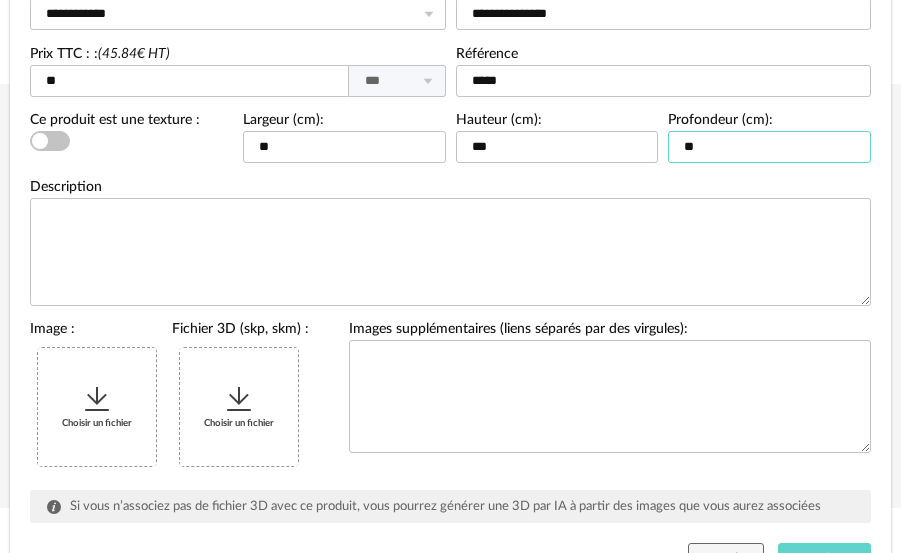 type on "**" 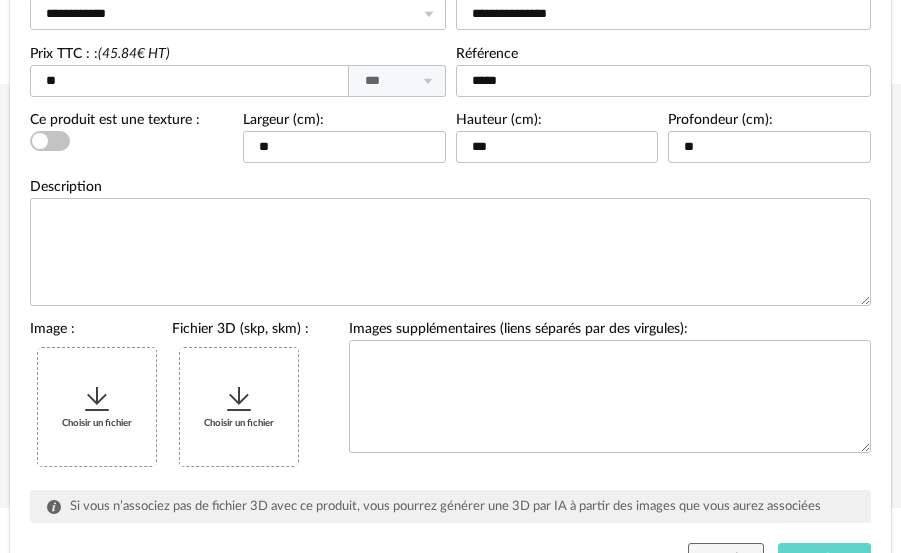 click at bounding box center [97, 399] 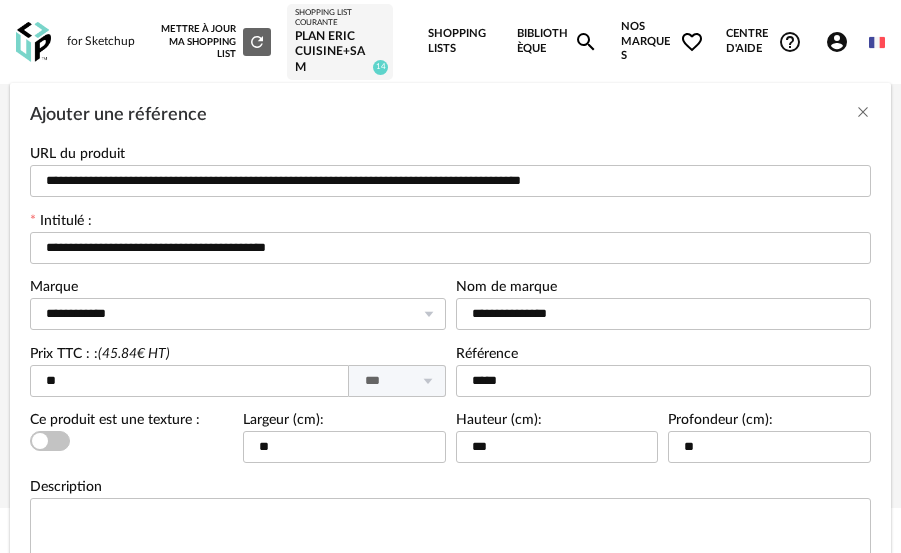 scroll, scrollTop: 100, scrollLeft: 0, axis: vertical 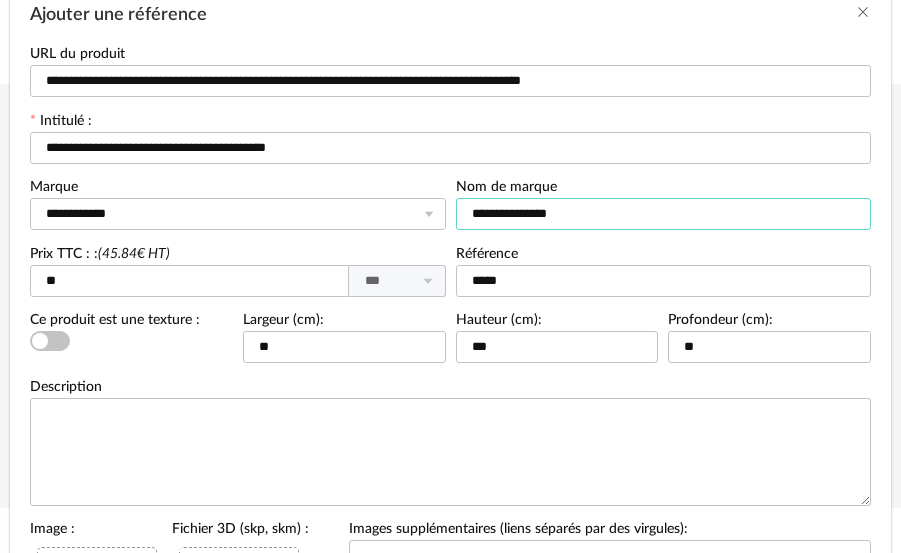 click on "**********" at bounding box center [664, 214] 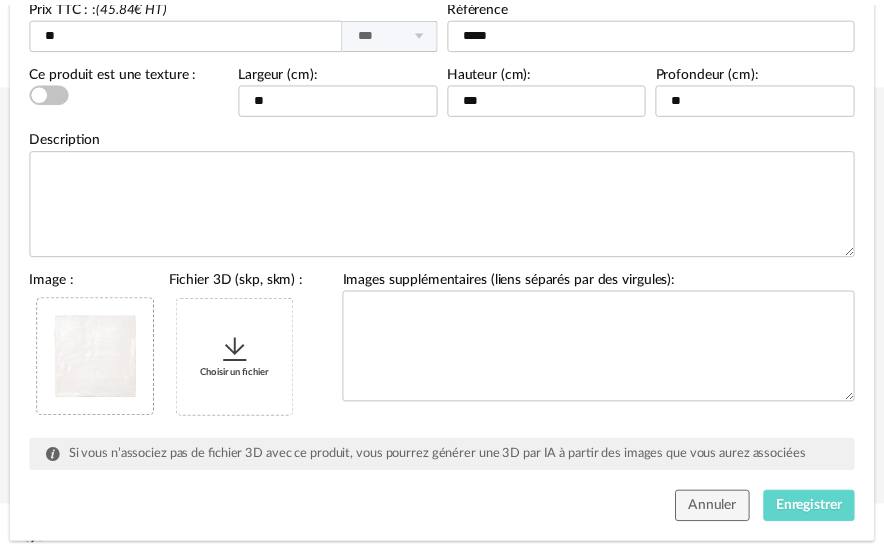 scroll, scrollTop: 392, scrollLeft: 0, axis: vertical 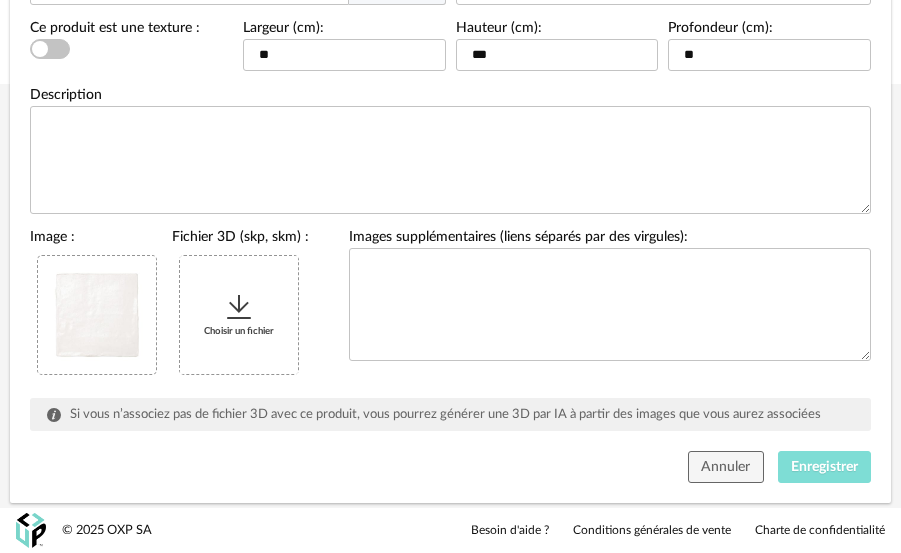 type on "**********" 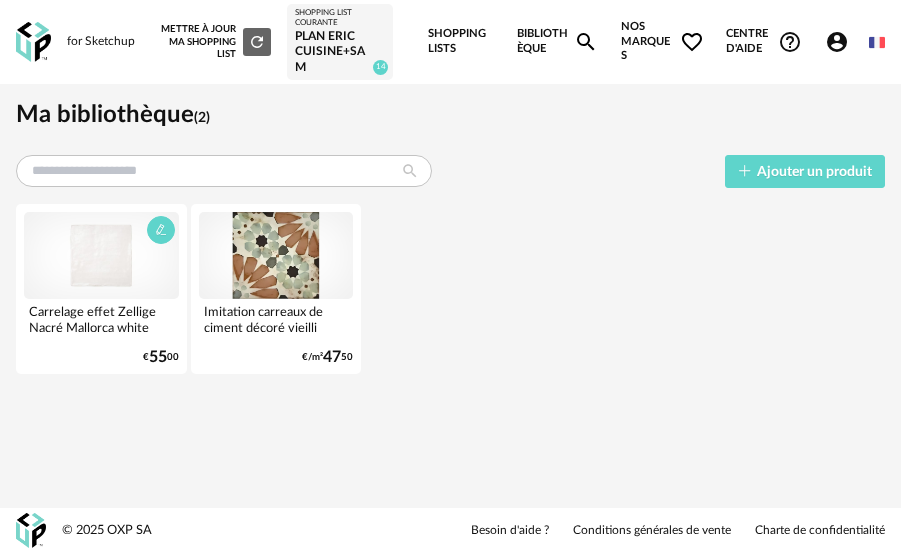 click at bounding box center (101, 255) 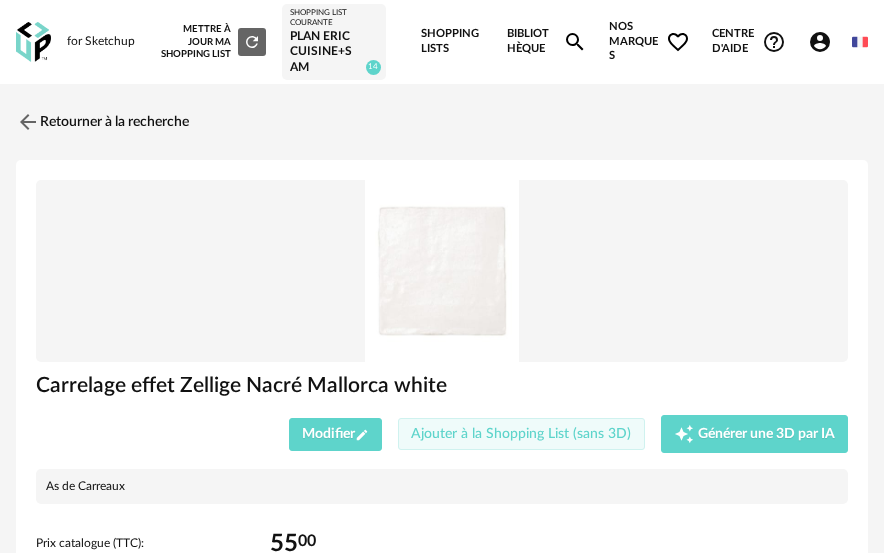 click on "Ajouter à la Shopping List (sans 3D)" at bounding box center [521, 434] 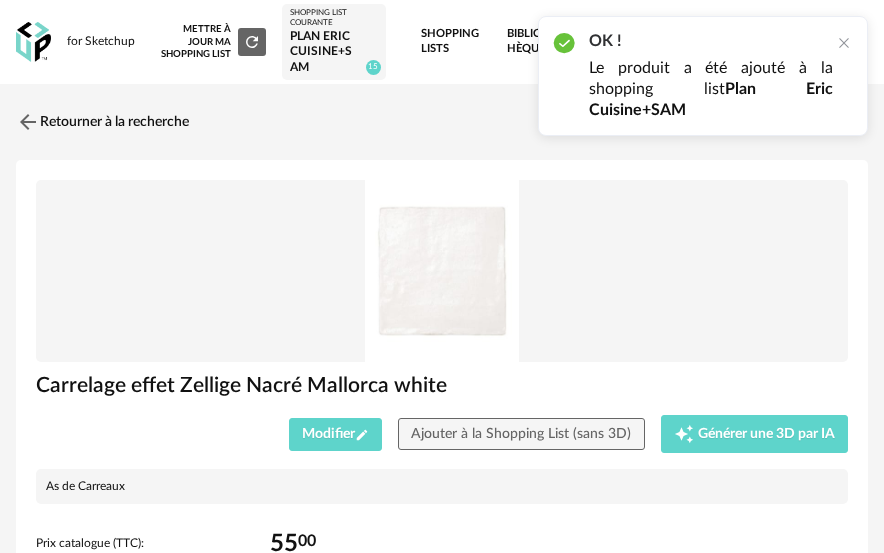 click on "Plan Eric Cuisine+SAM" at bounding box center [333, 52] 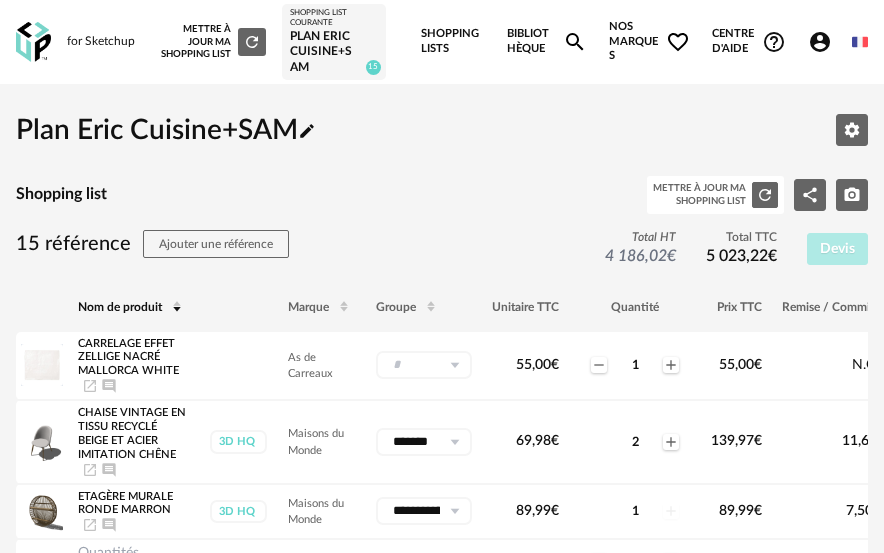 click on "Refresh icon" at bounding box center [252, 42] 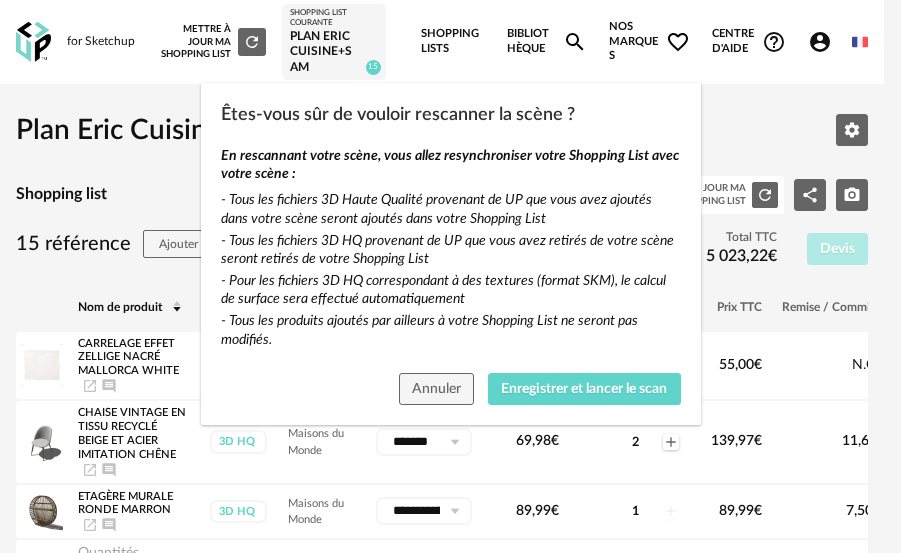 click on "Êtes-vous sûr de vouloir rescanner la scène ? En rescannant votre scène, vous allez resynchroniser votre Shopping List avec votre scène :   - Tous les fichiers 3D Haute Qualité provenant de UP que vous avez ajoutés dans votre scène seront ajoutés dans votre Shopping List   - Tous les fichiers 3D HQ provenant de UP que vous avez retirés de votre scène seront retirés de votre Shopping List   - Pour les fichiers 3D HQ correspondant à des textures (format SKM), le calcul de surface sera effectué automatiquement   - Tous les produits ajoutés par ailleurs à votre Shopping List ne seront pas modifiés.   Annuler   Enregistrer et lancer le scan" at bounding box center (450, 276) 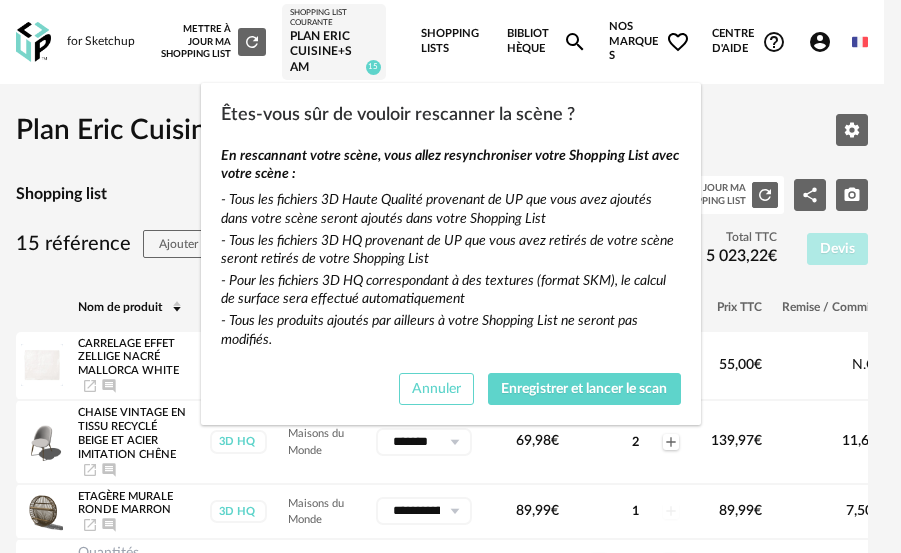 click on "Annuler" at bounding box center (436, 389) 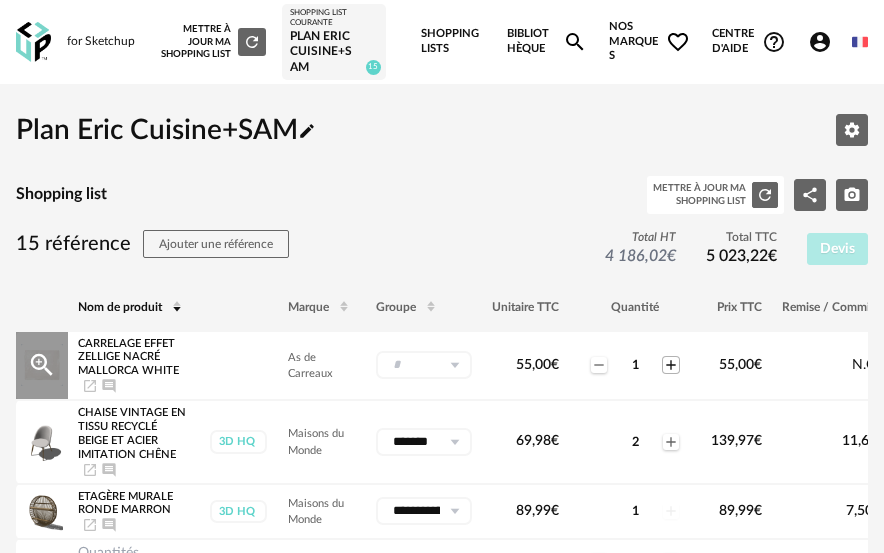 click on "Plus icon" 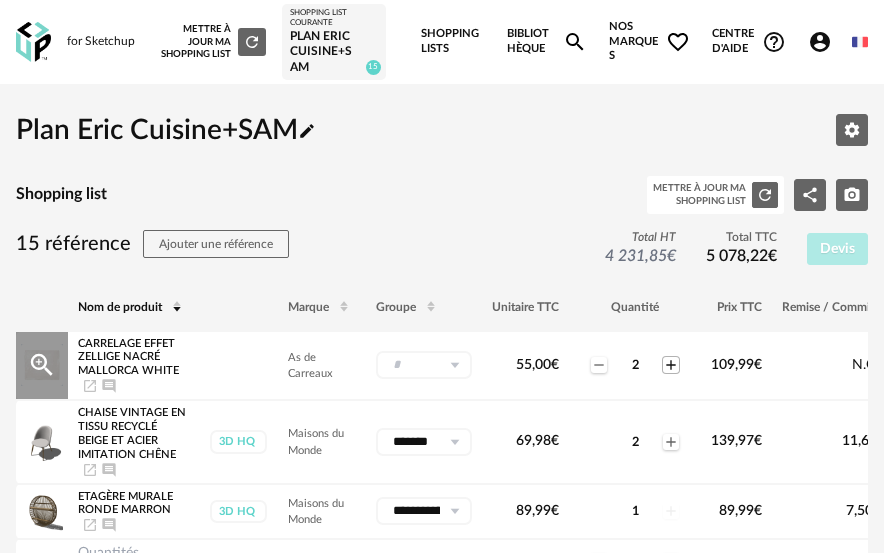 click on "Plus icon" 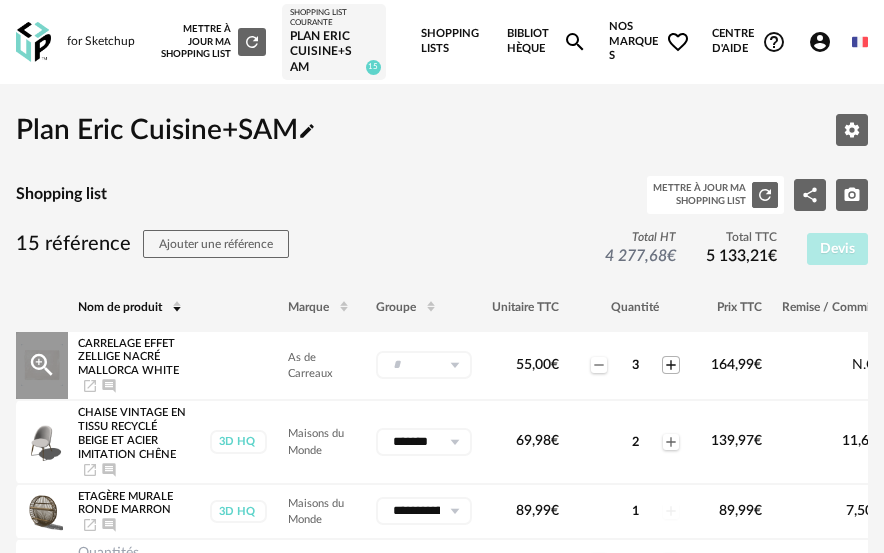 click on "Plus icon" 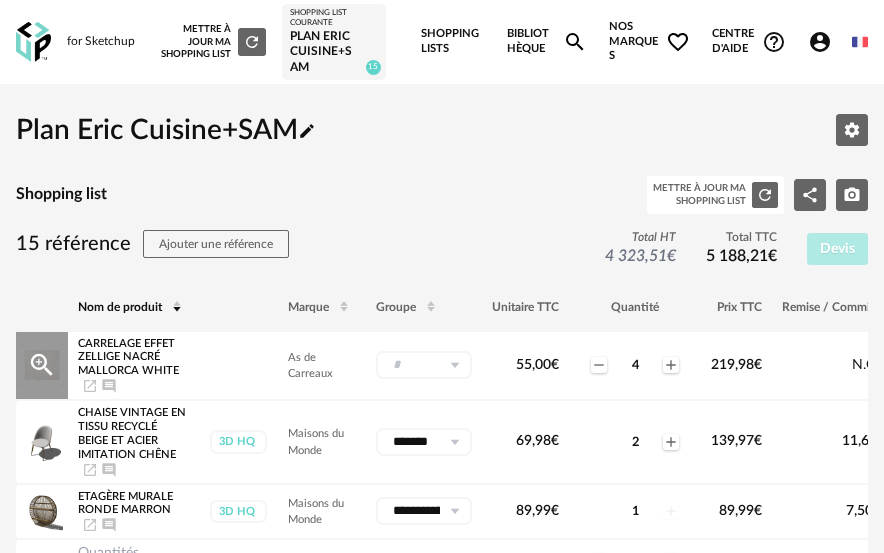 click at bounding box center (454, 365) 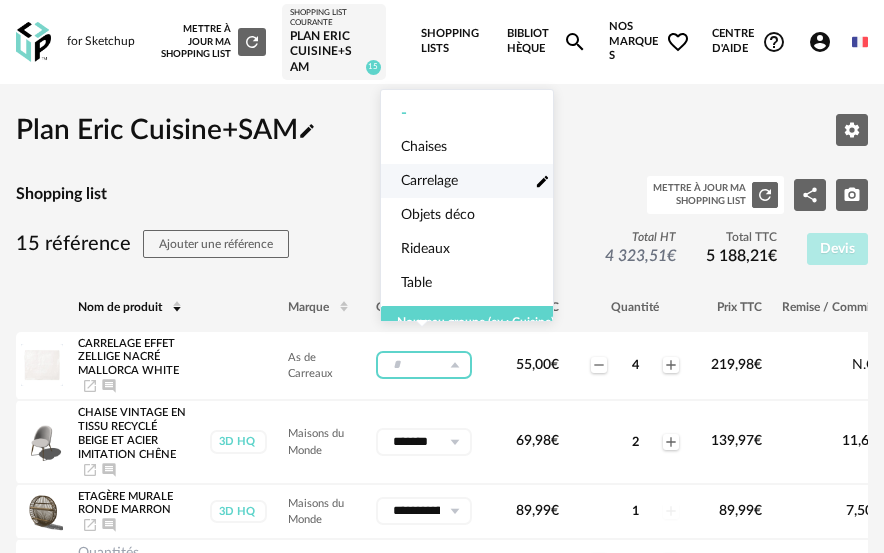 click on "Carrelage" at bounding box center (429, 181) 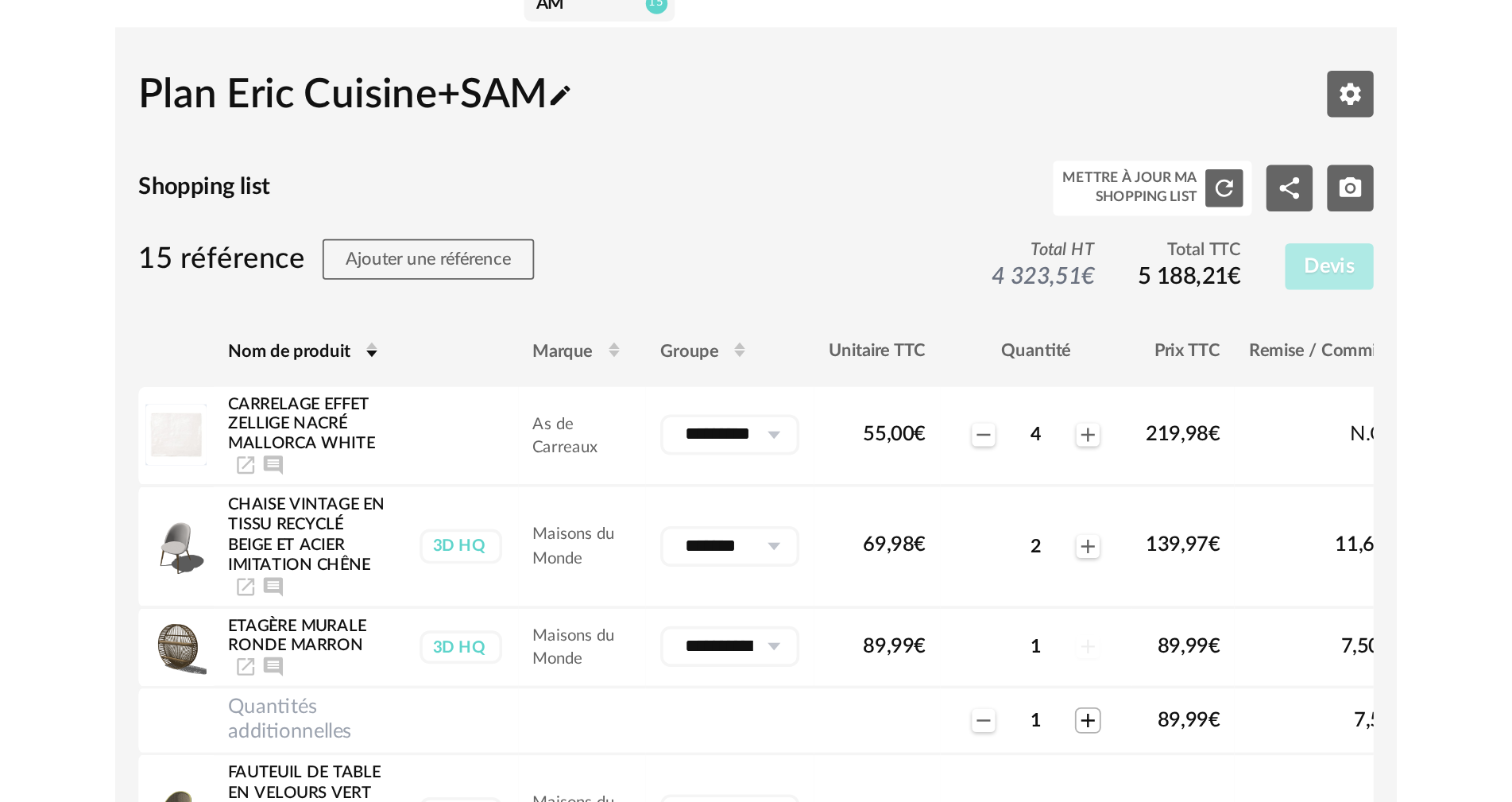 scroll, scrollTop: 79, scrollLeft: 0, axis: vertical 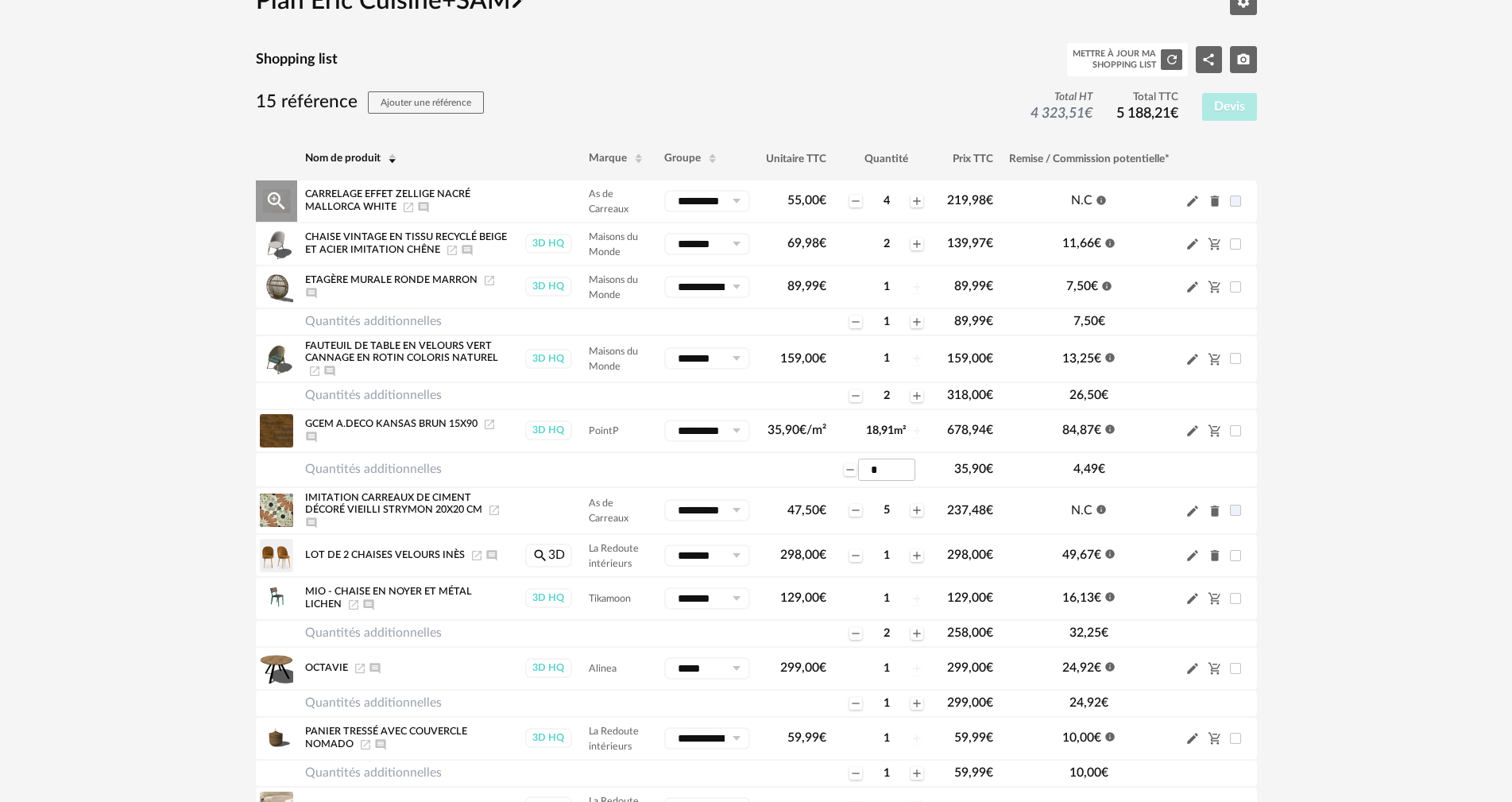 click on "4" at bounding box center [887, 201] 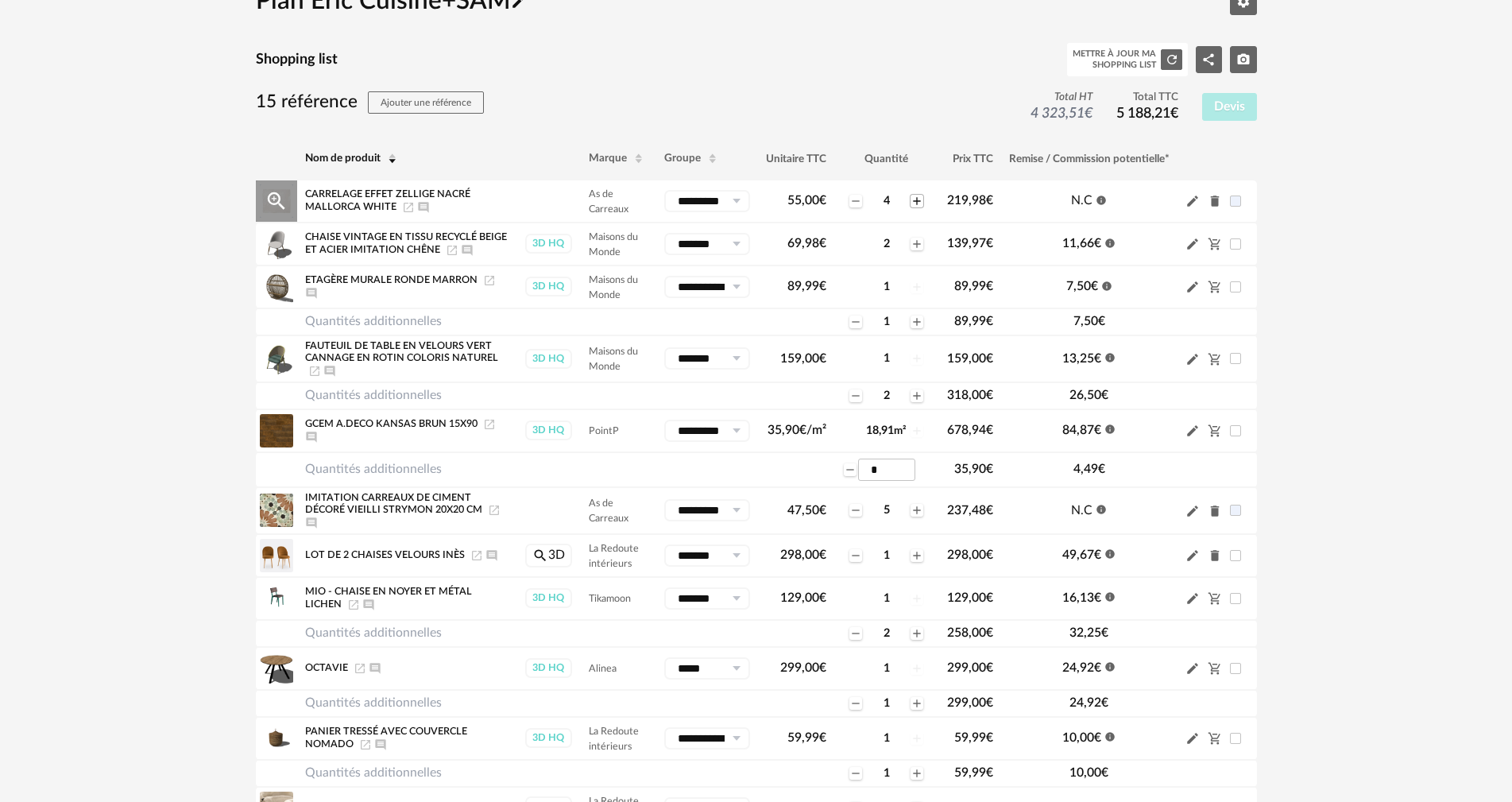 click on "Plus icon" 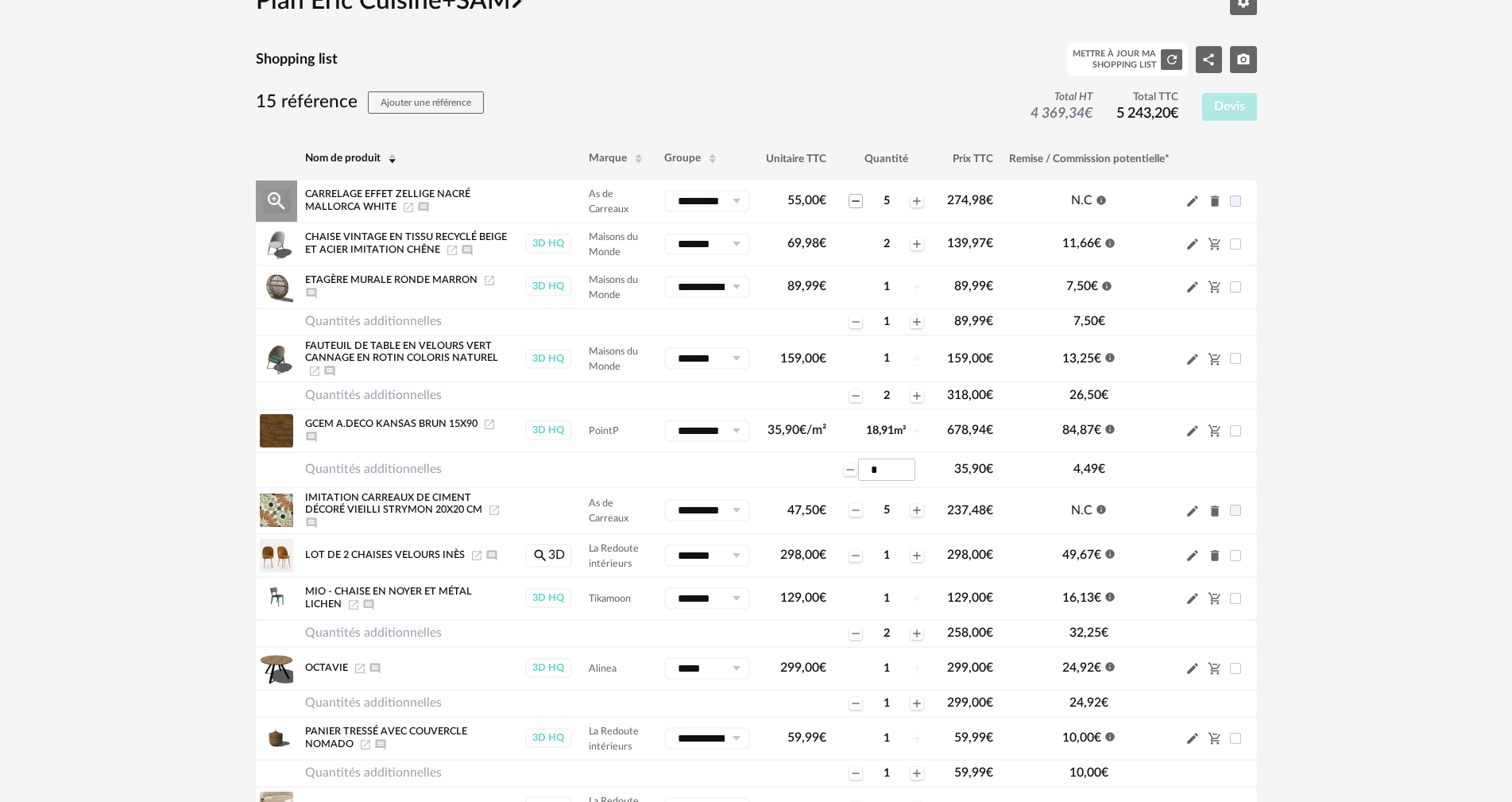 click on "Minus icon" 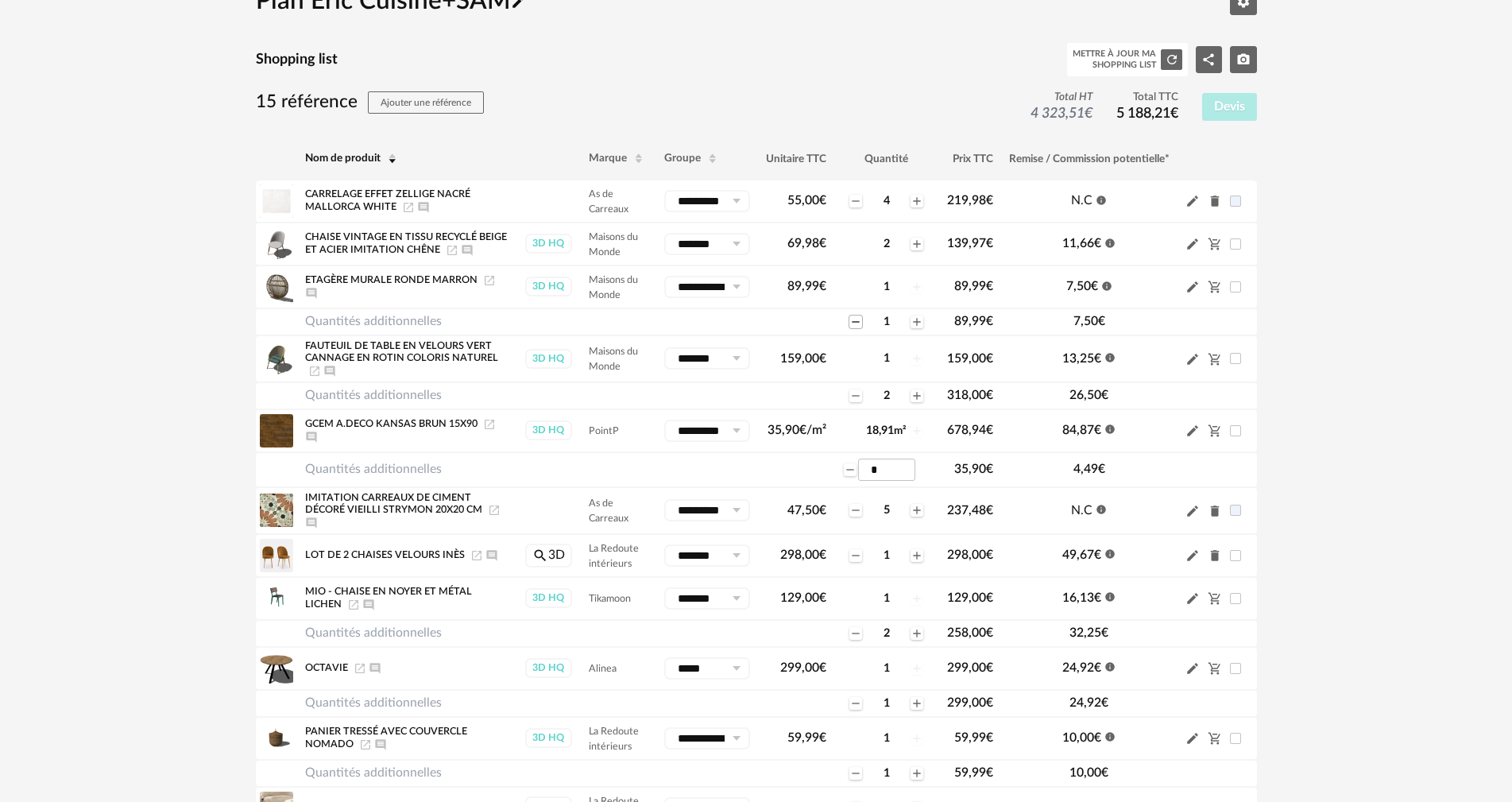 click on "Minus icon" 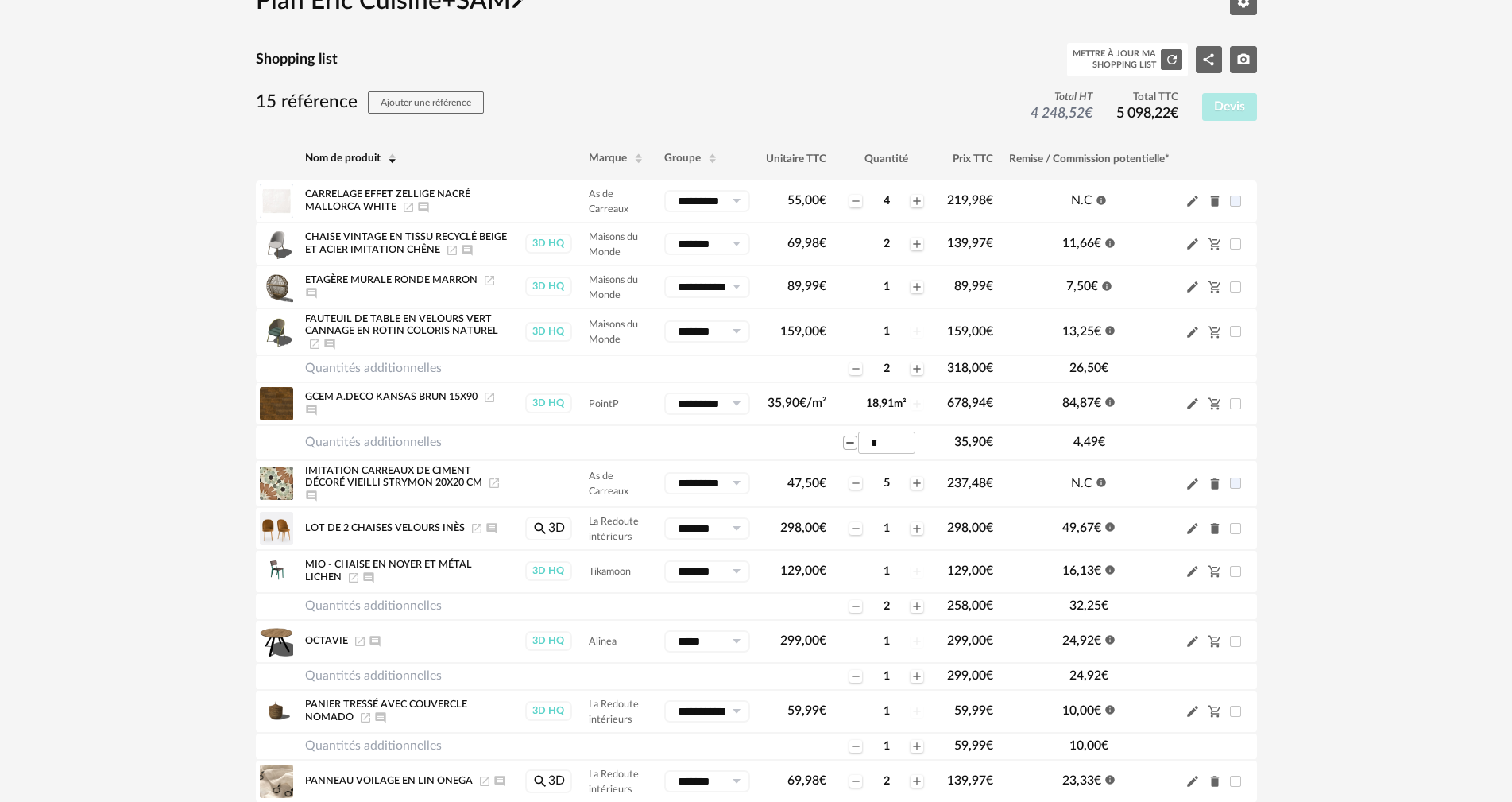 click on "Minus icon" 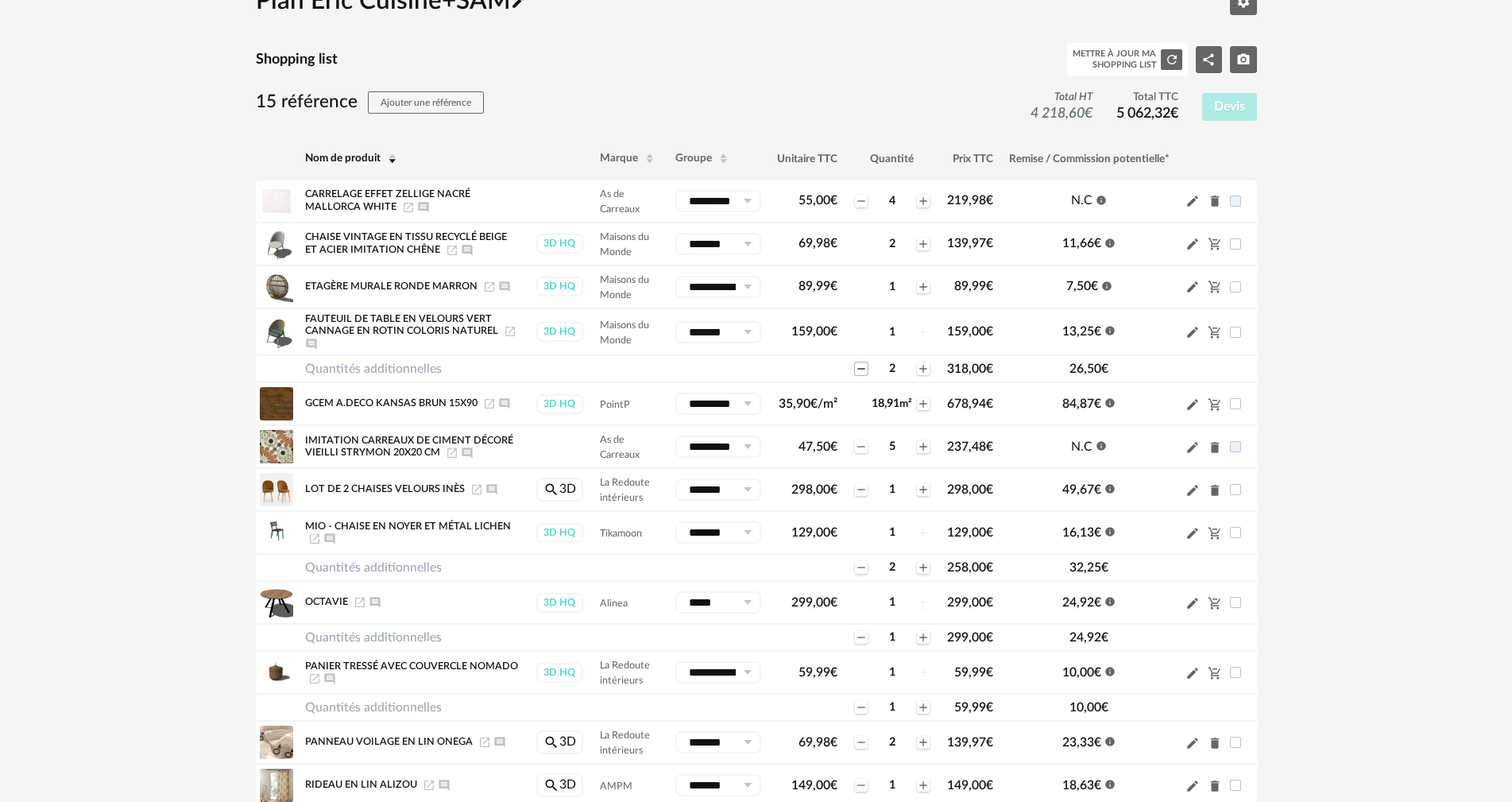 click on "Minus icon" 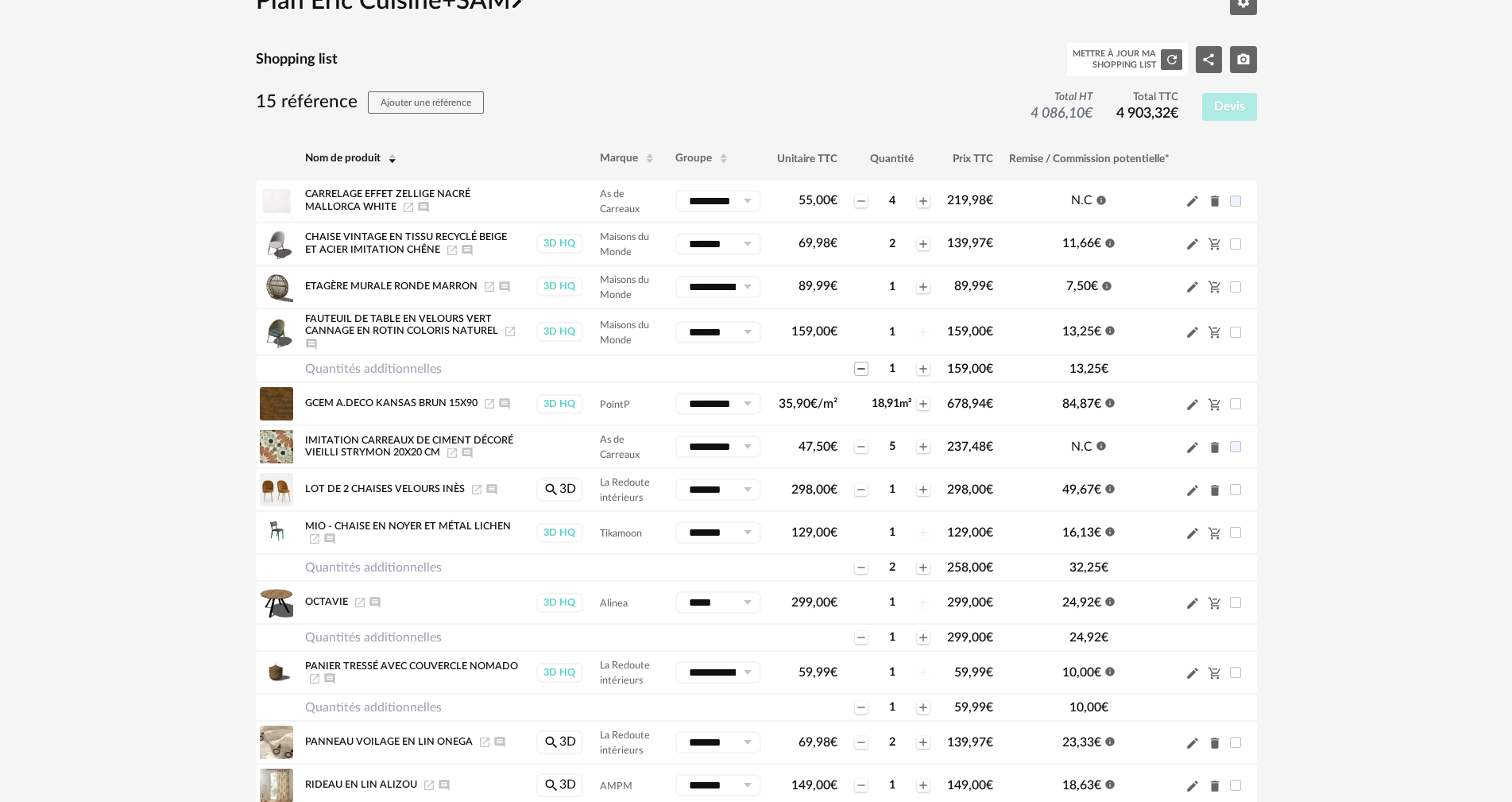 click on "Minus icon" 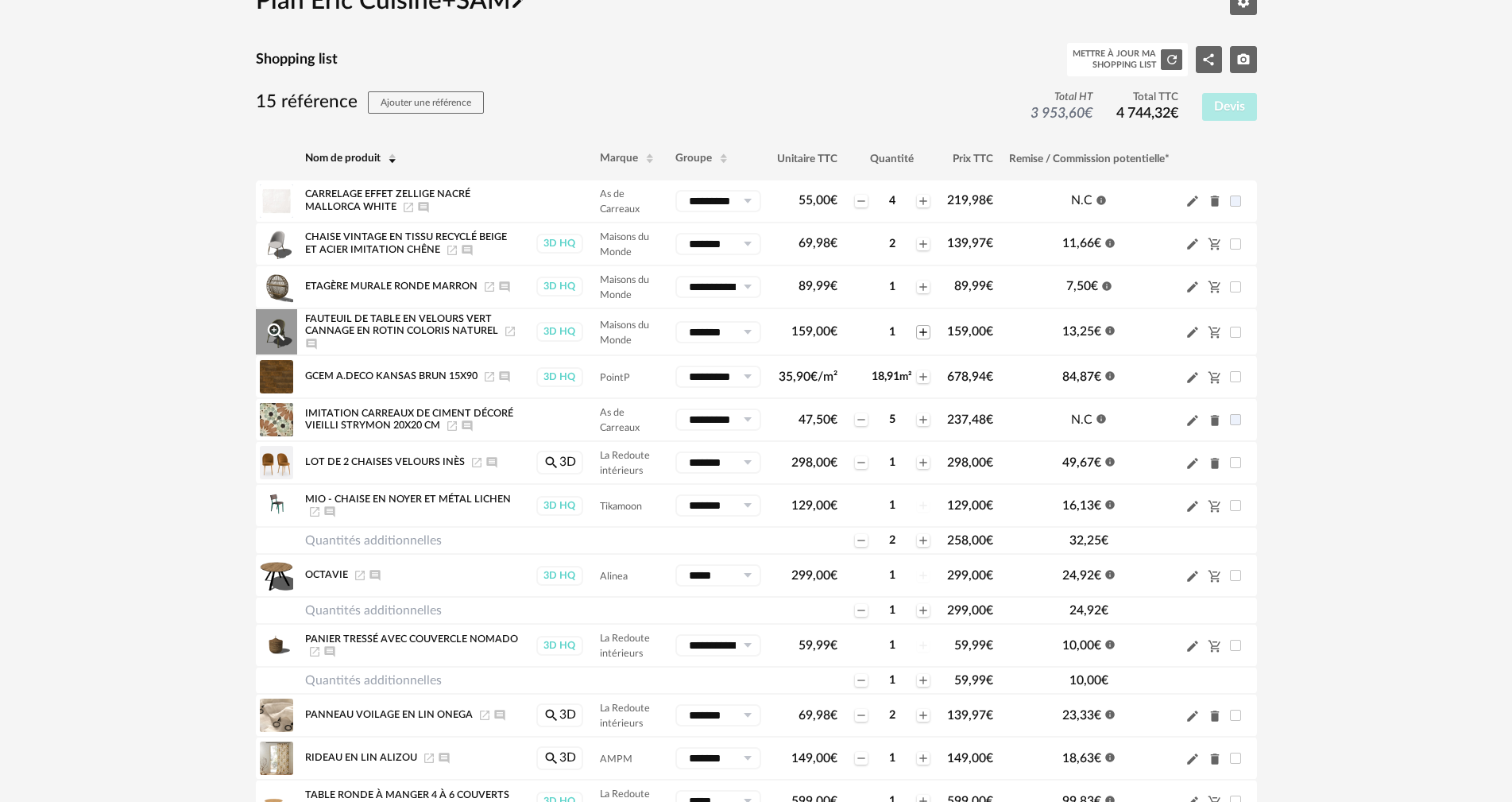 click on "Plus icon" 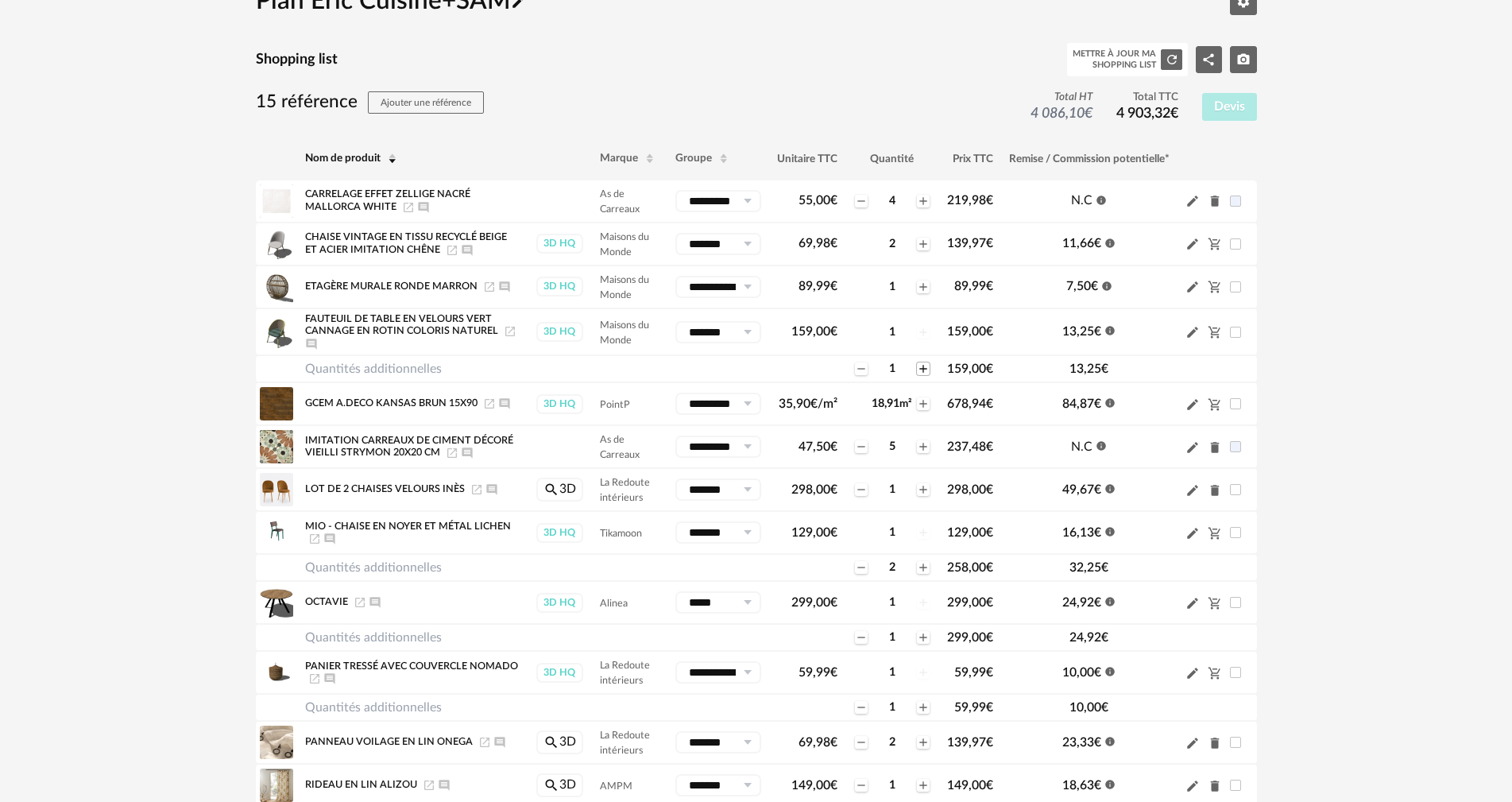 click on "Plus icon" 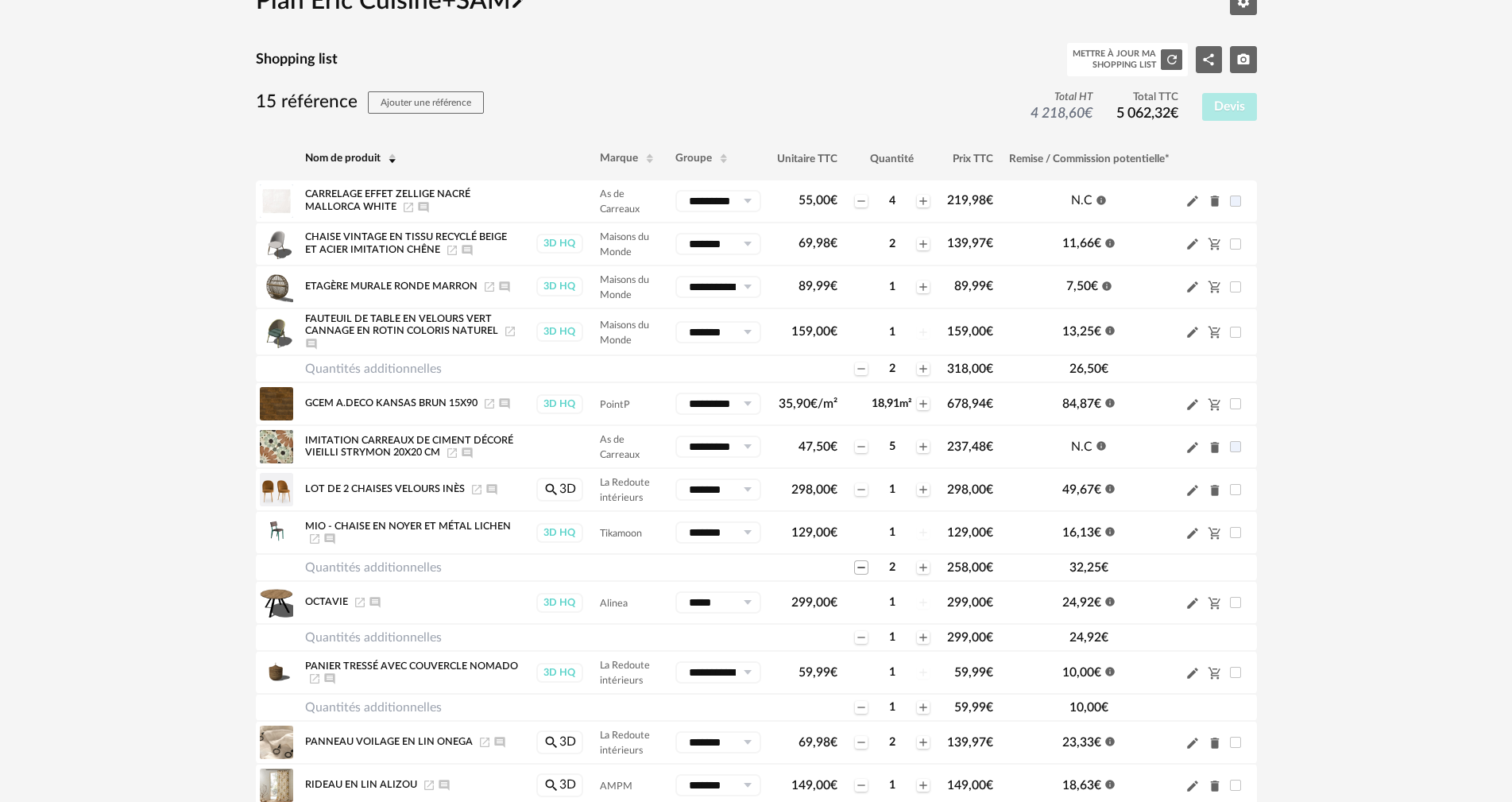 click on "Minus icon" 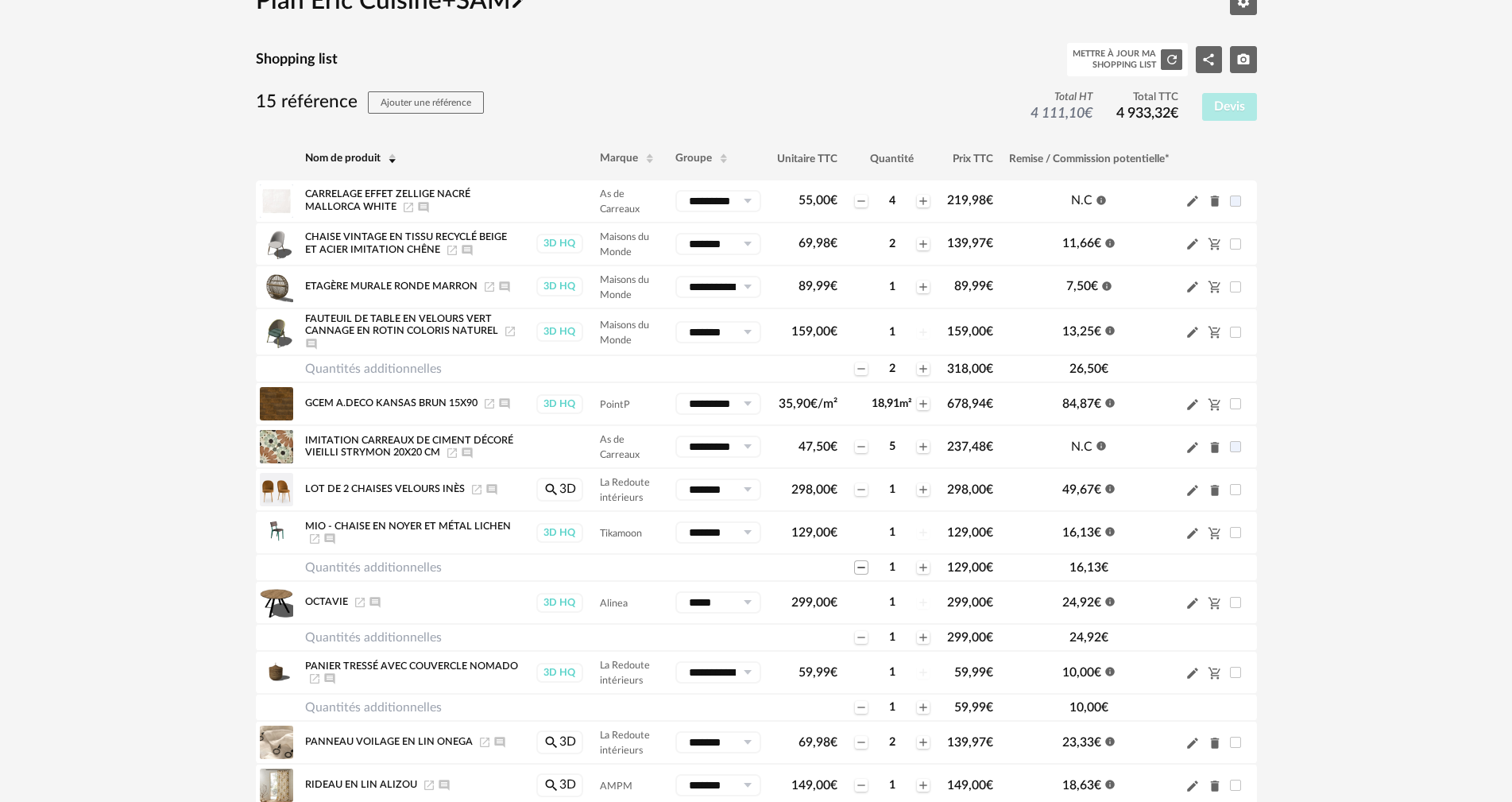click on "Minus icon" 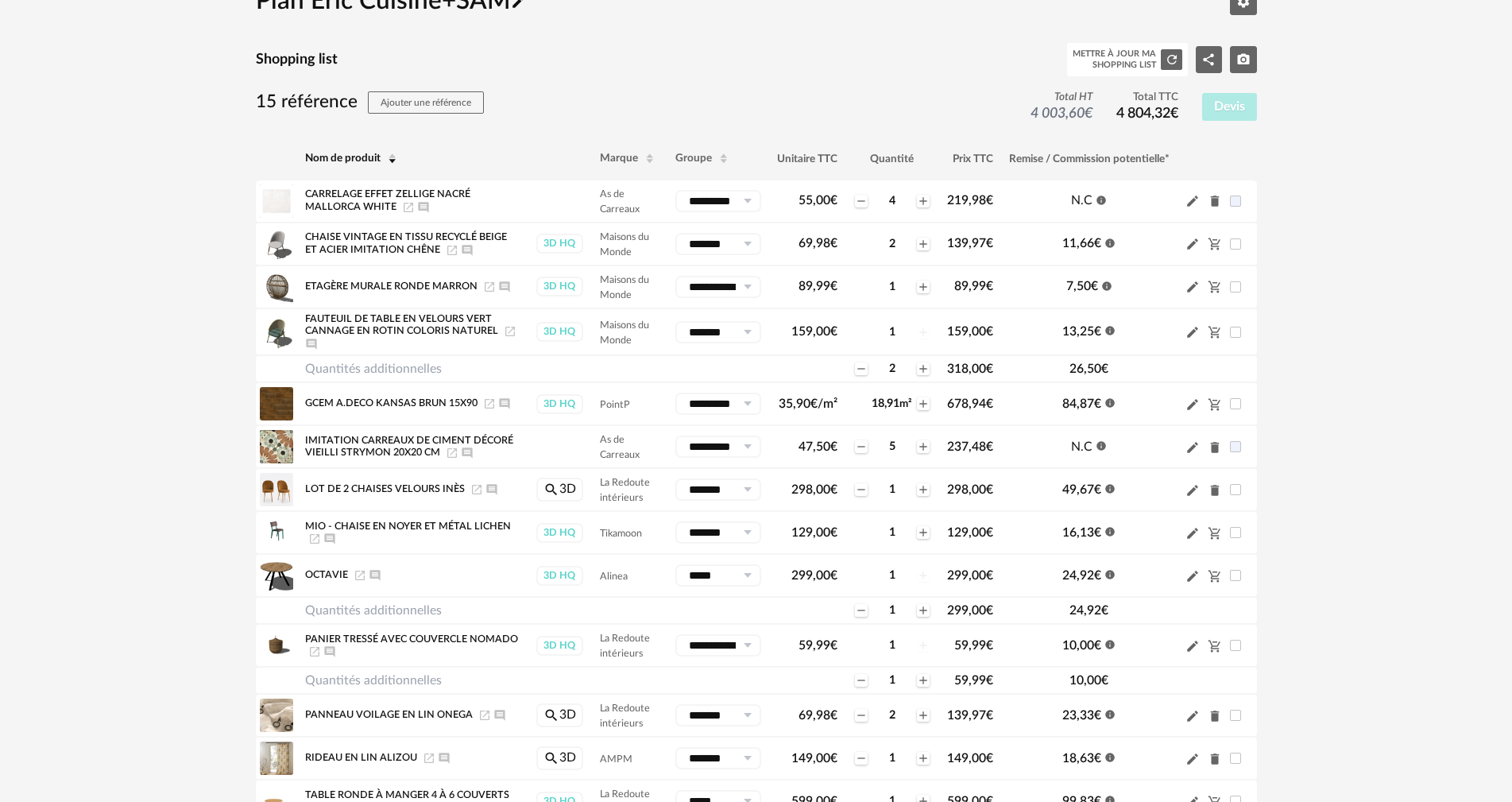 click on "Mettre à jour ma  Shopping List   Refresh icon" at bounding box center (1127, 60) 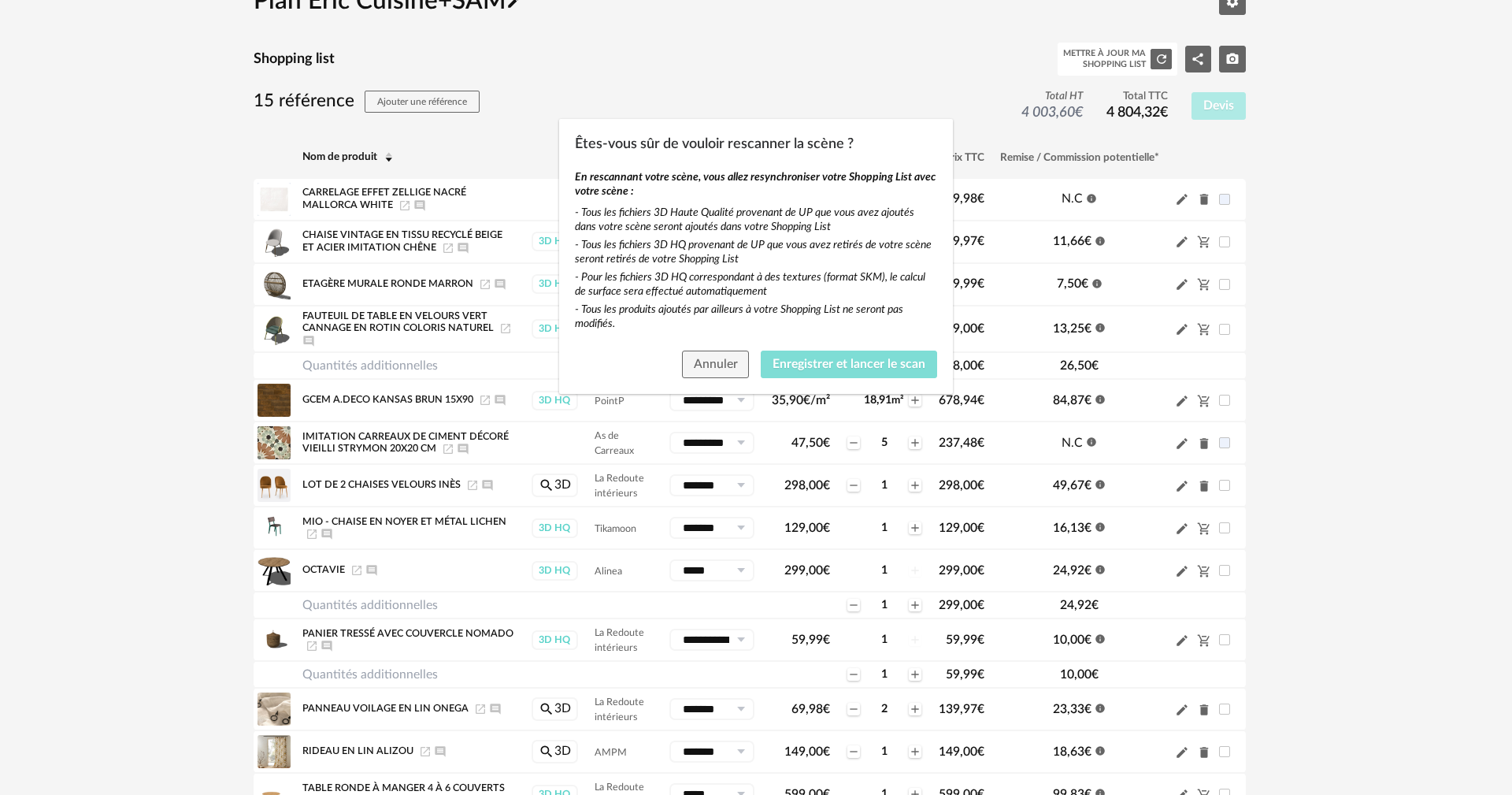 click on "Enregistrer et lancer le scan" at bounding box center (849, 364) 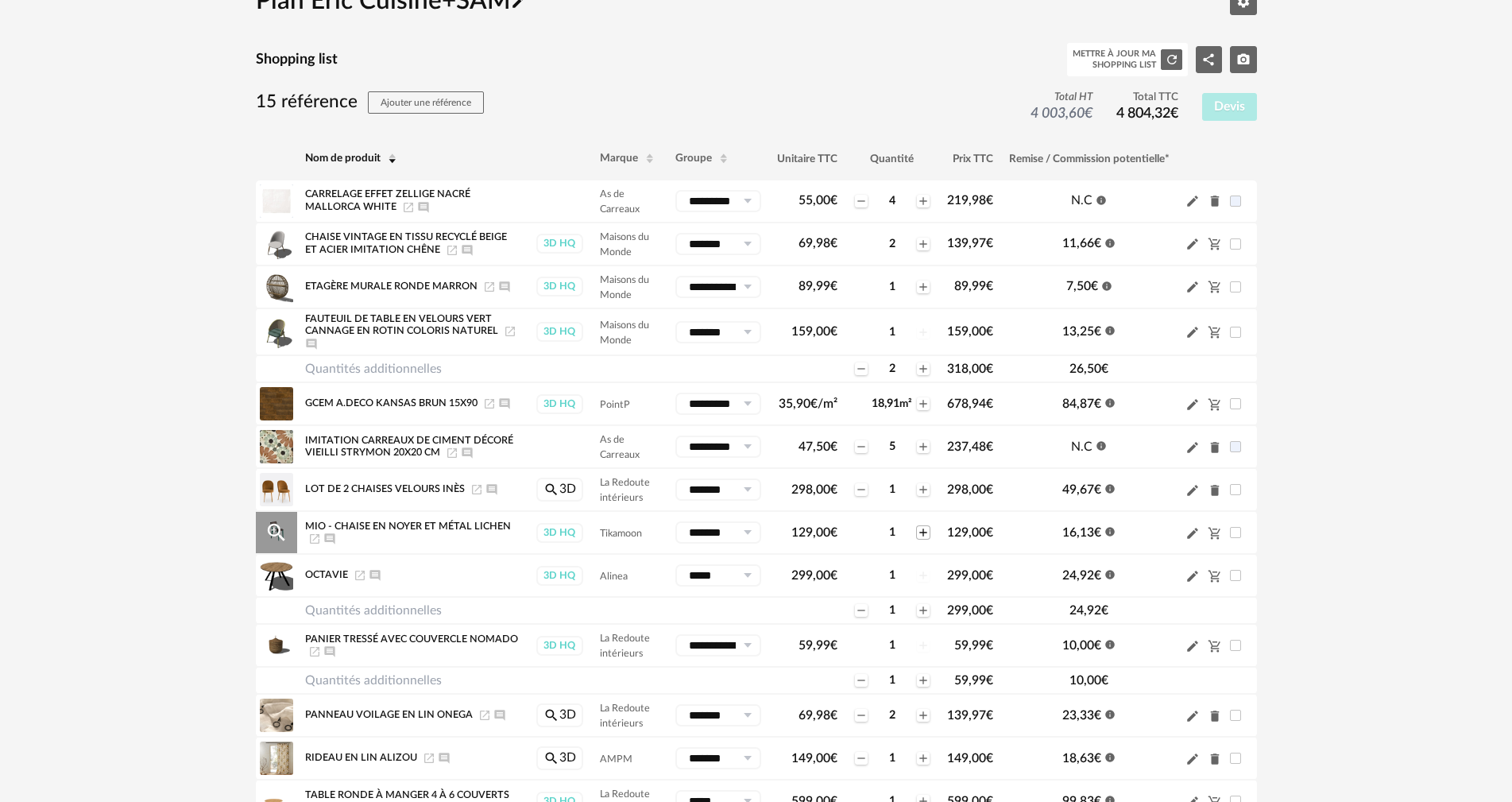 click on "Plus icon" 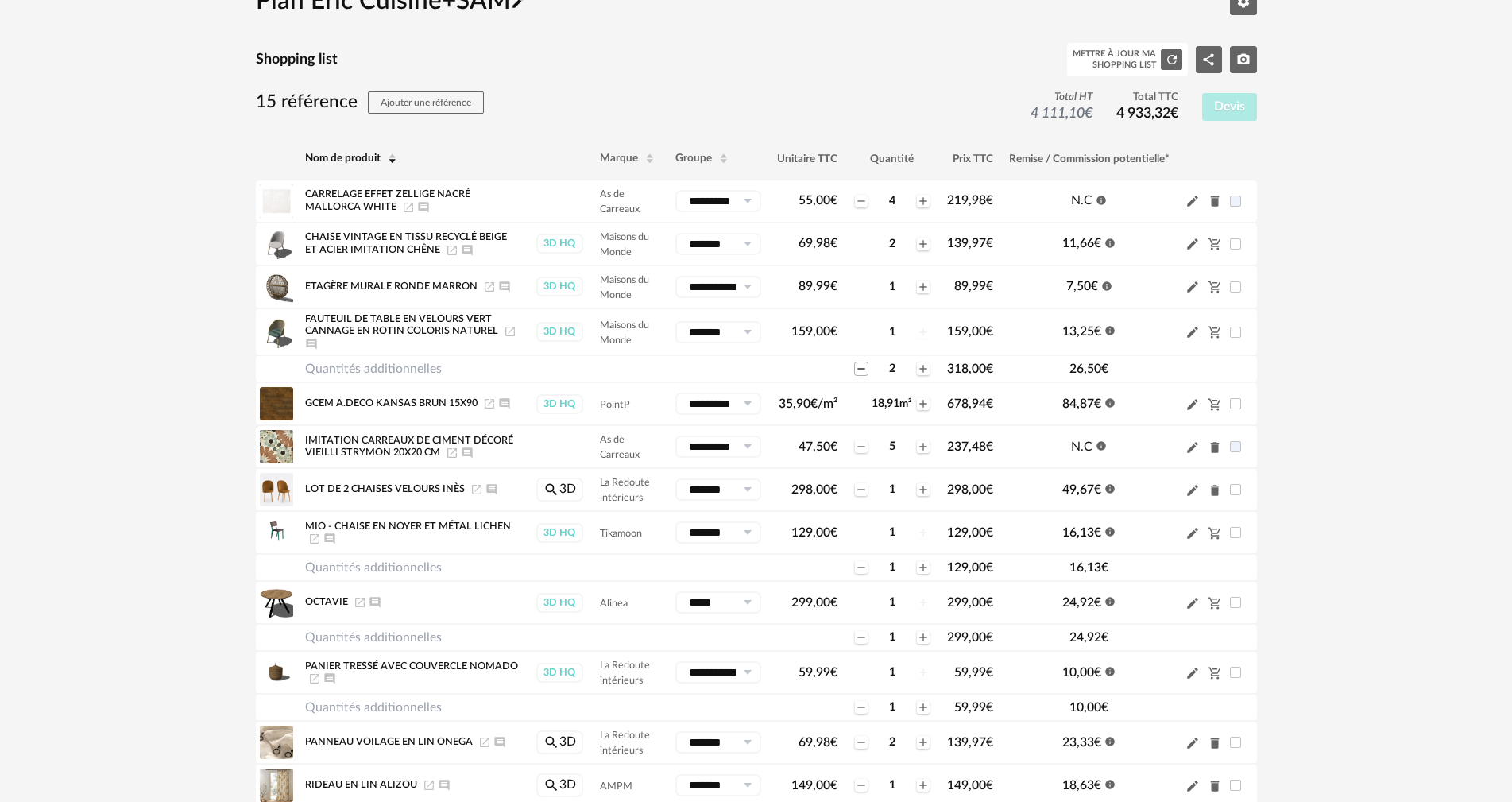 click on "Minus icon" 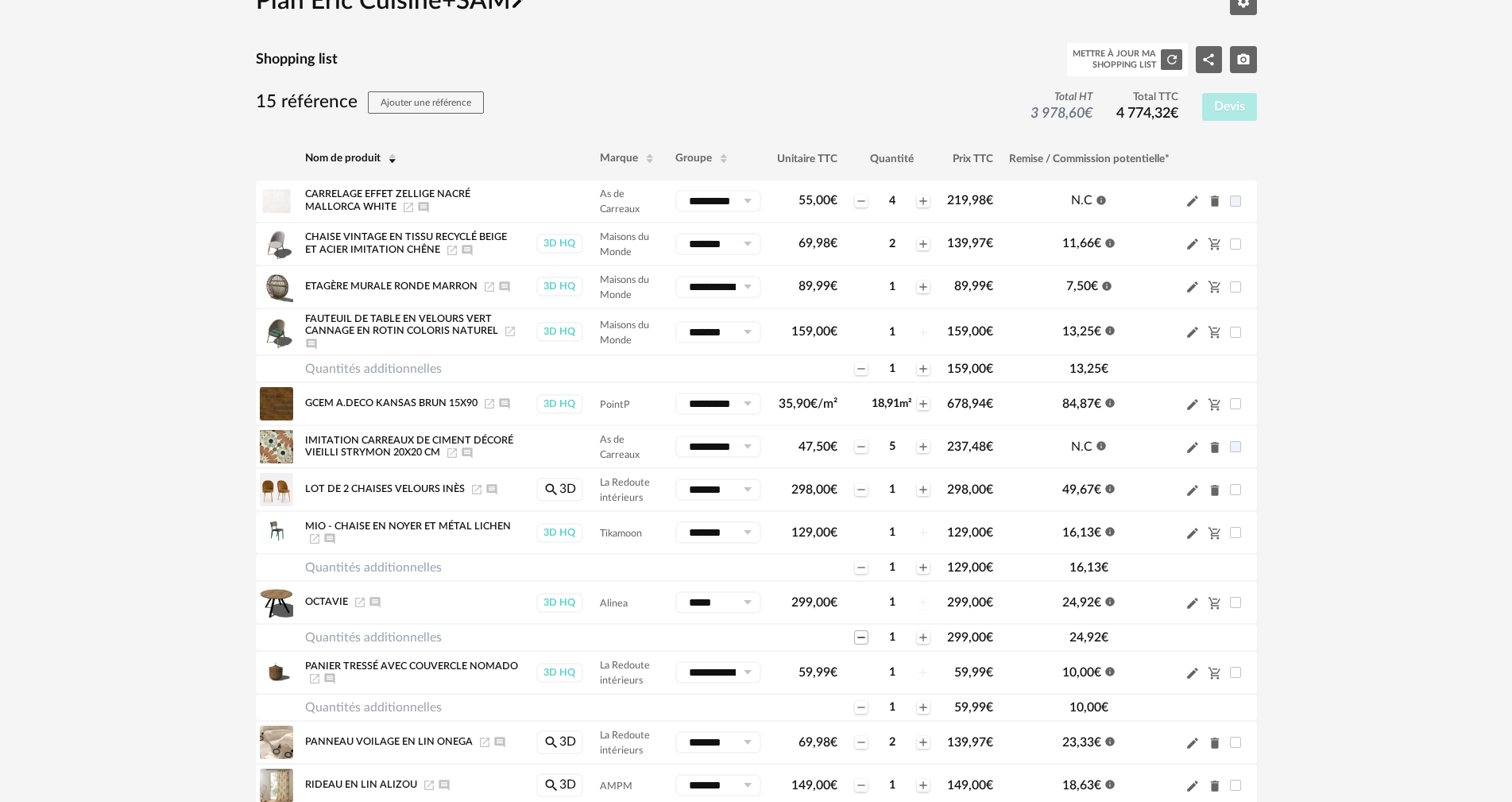 click on "Minus icon" 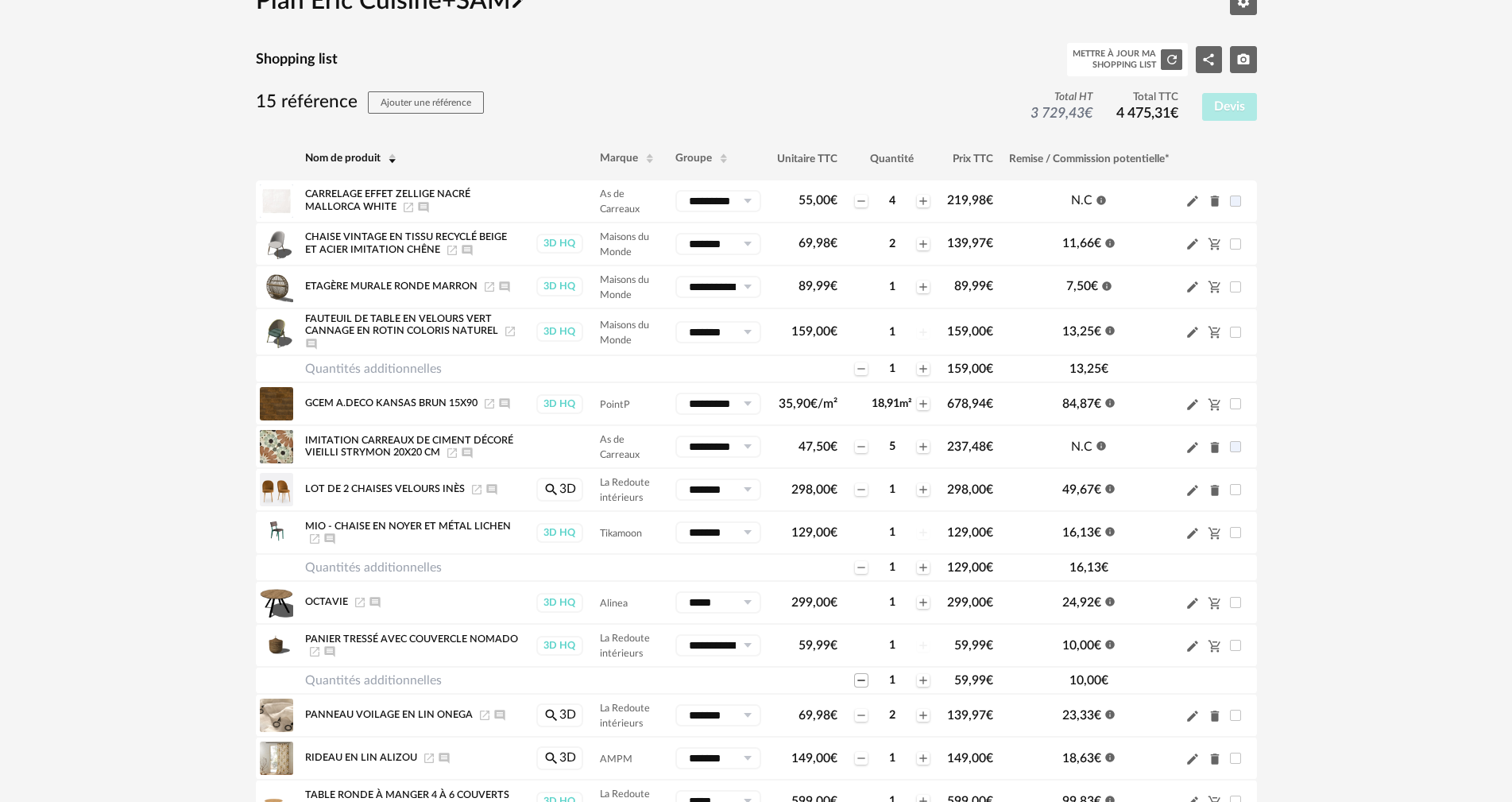 click on "Minus icon" 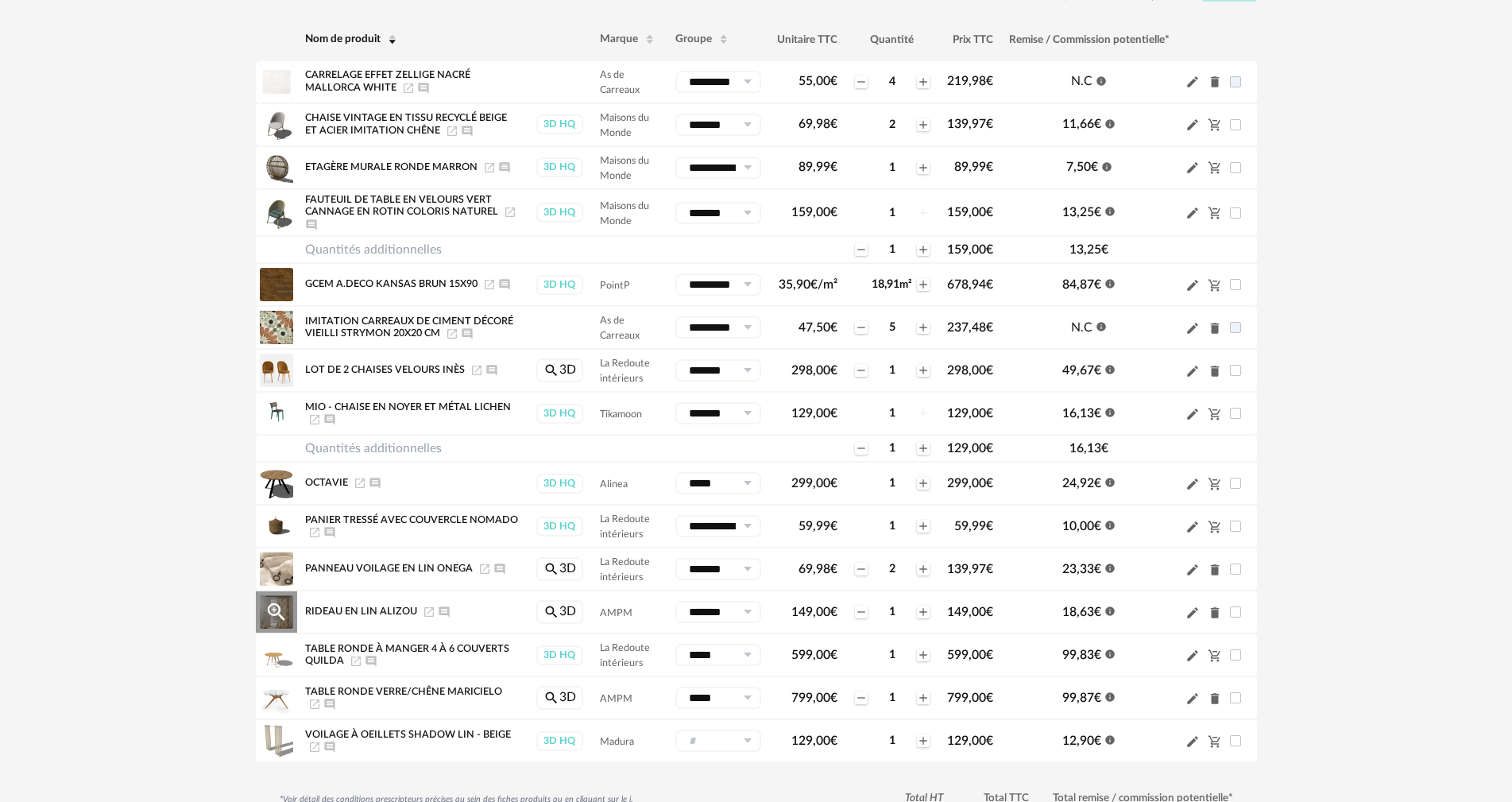 scroll, scrollTop: 238, scrollLeft: 0, axis: vertical 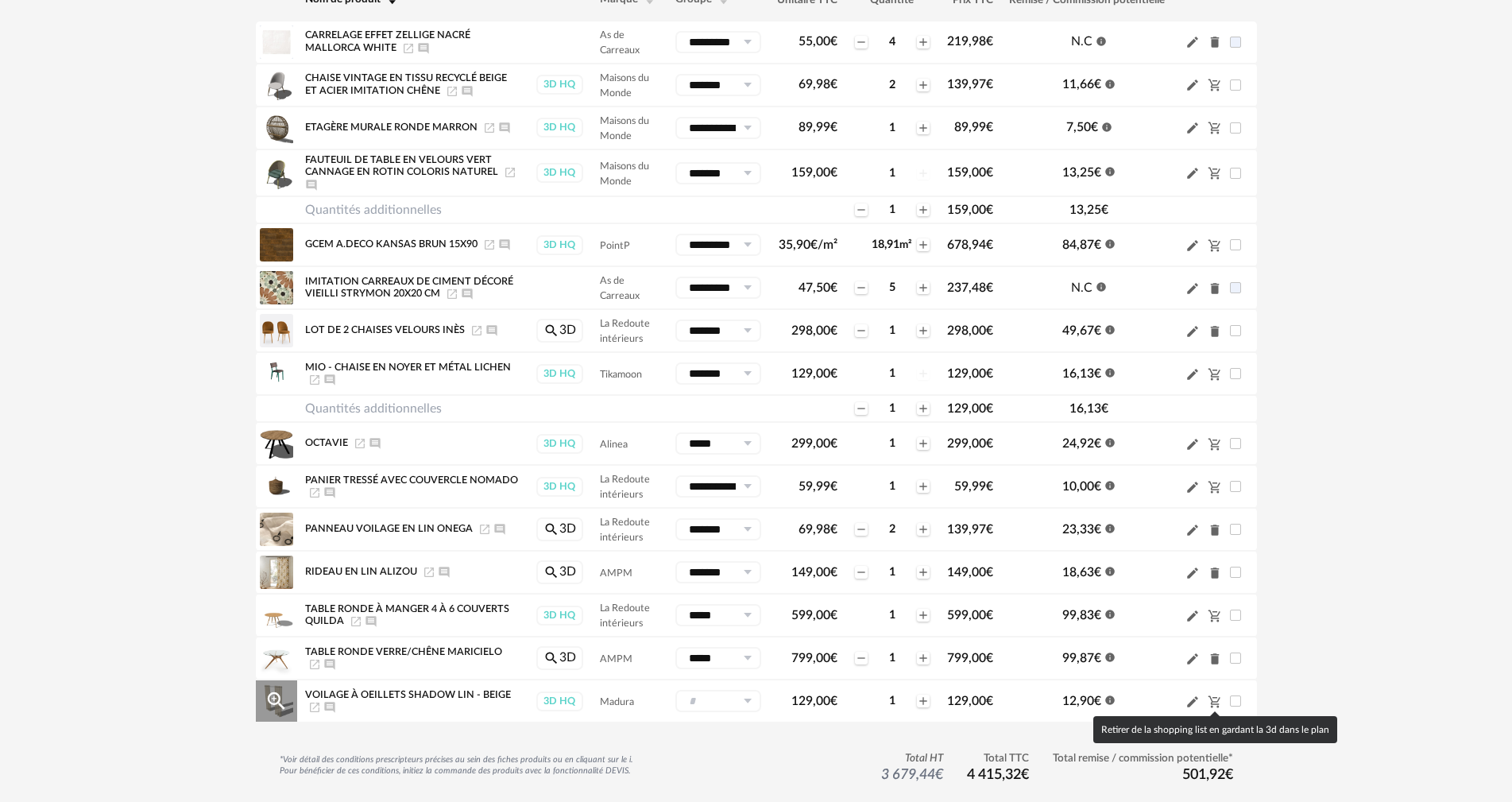 click on "Cart Minus icon" 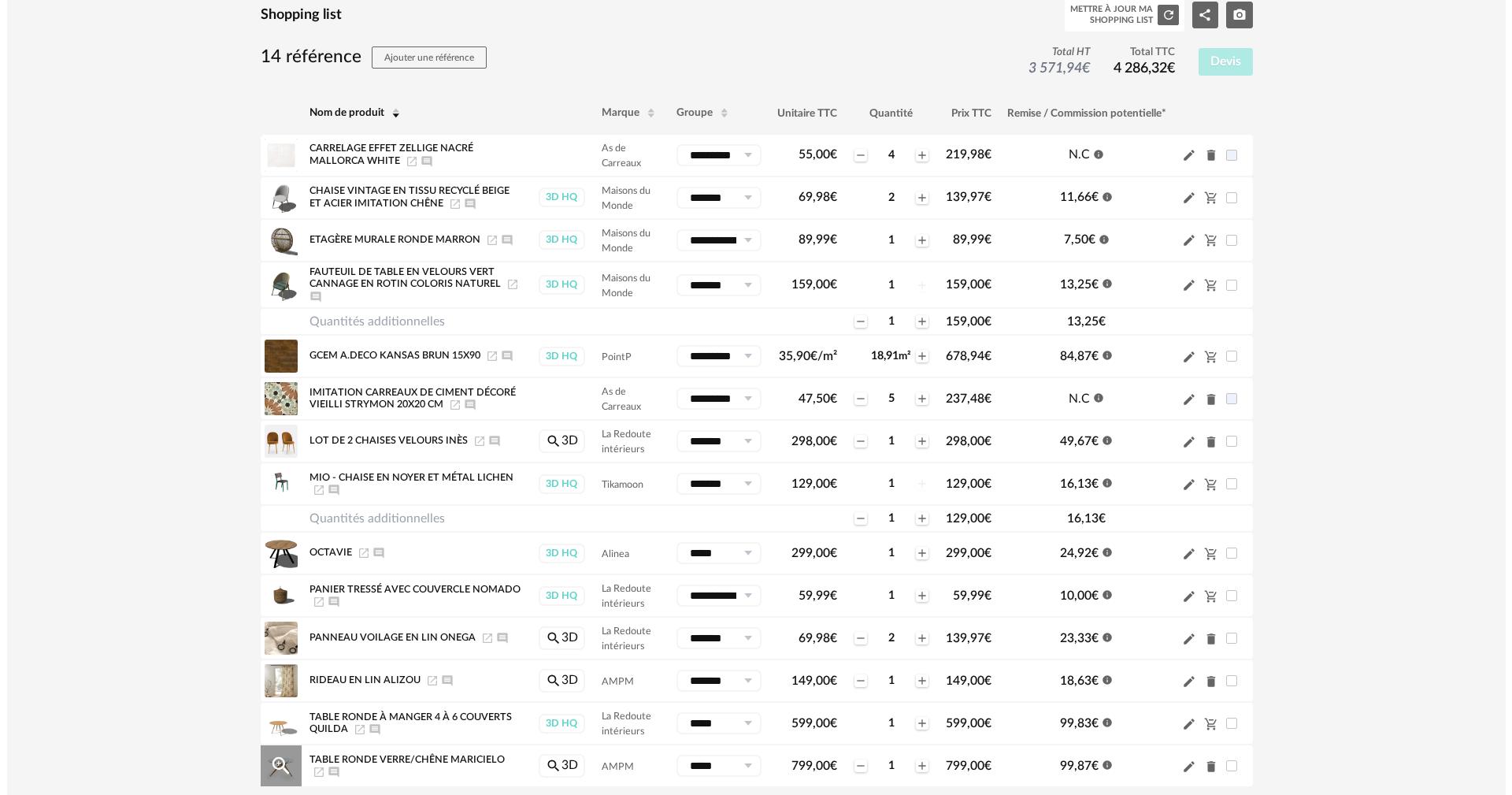 scroll, scrollTop: 0, scrollLeft: 0, axis: both 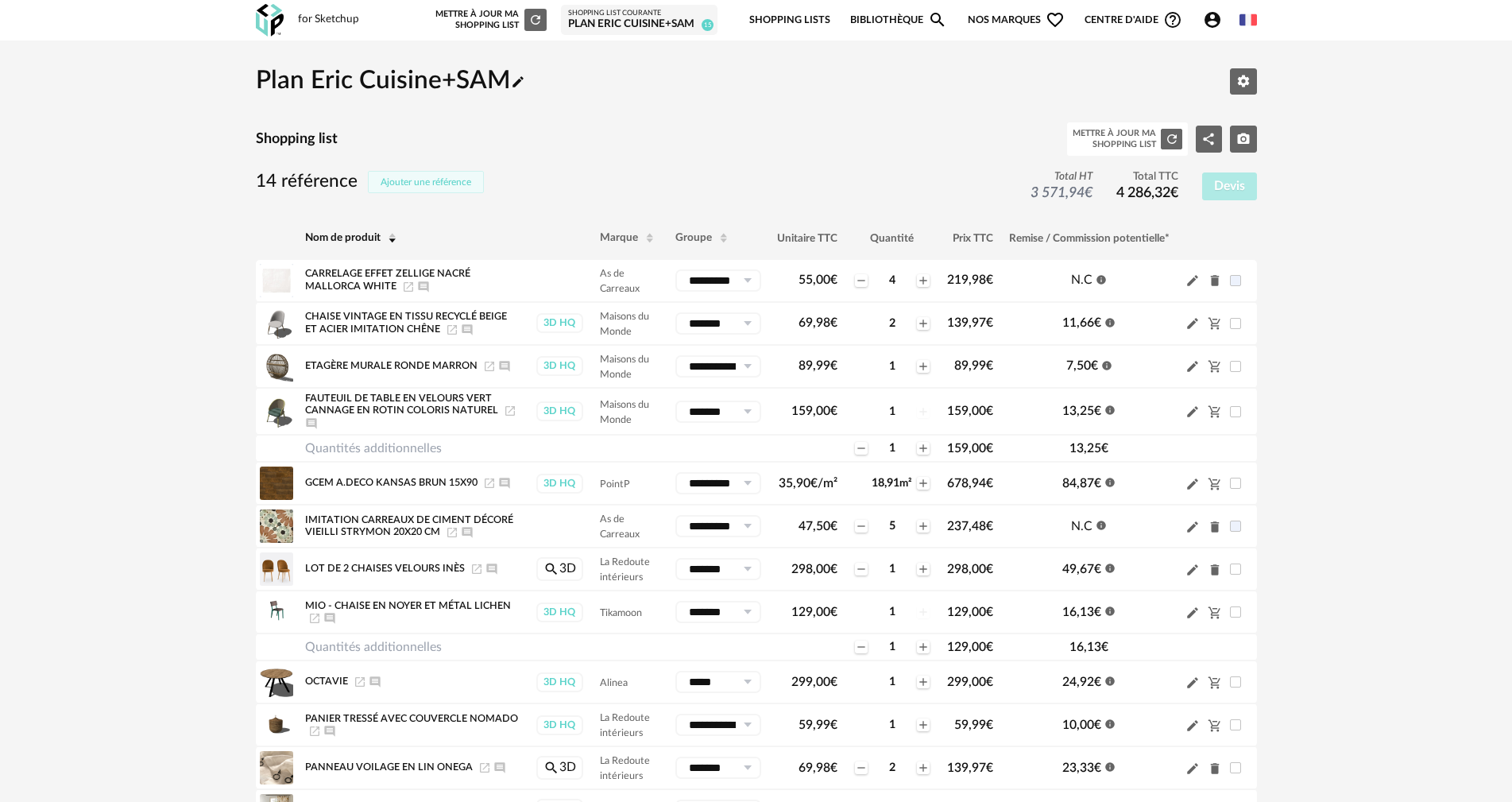 click on "Ajouter une référence" at bounding box center [426, 182] 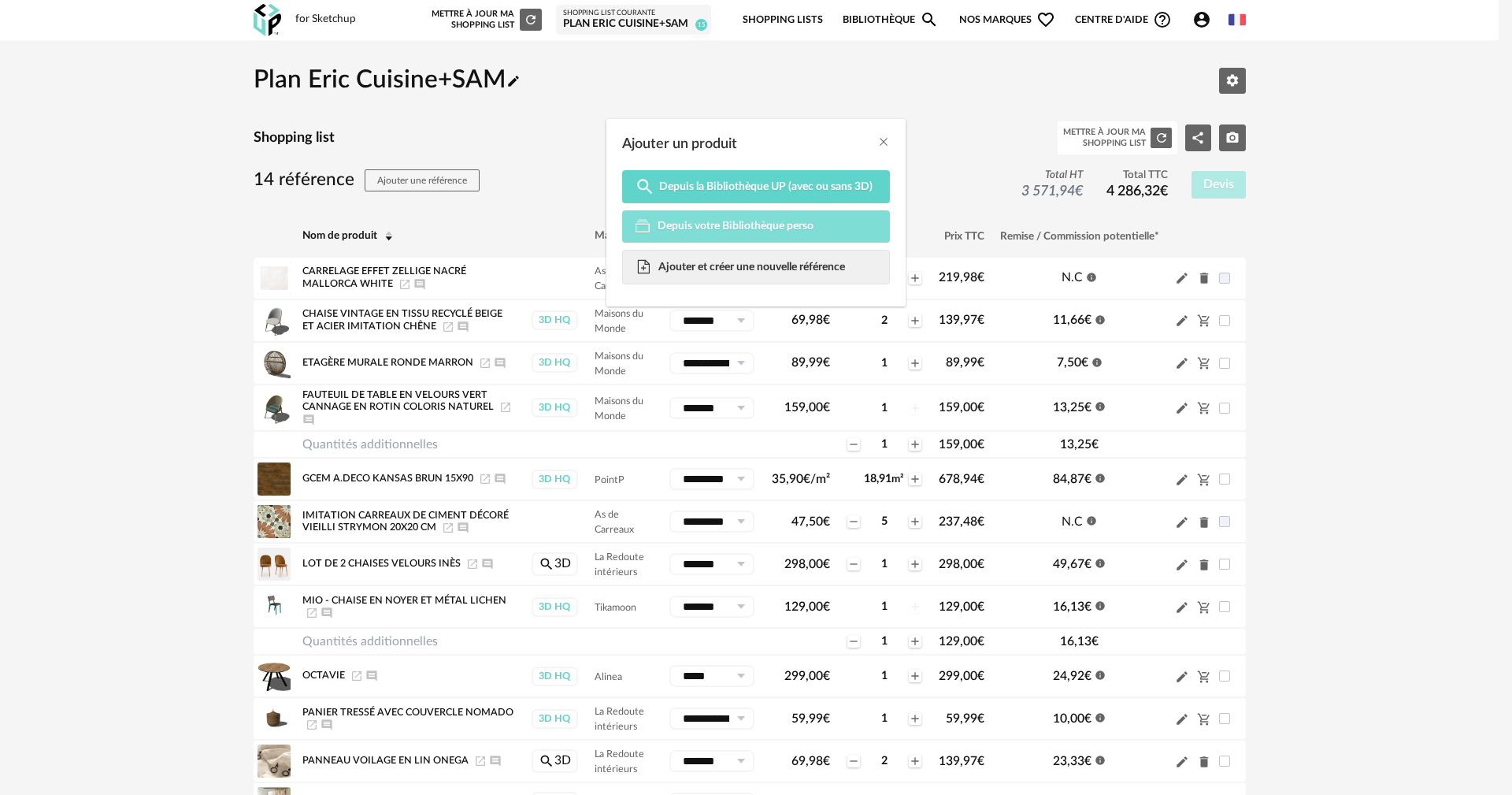 click on "Depuis votre Bibliothèque perso" at bounding box center (736, 226) 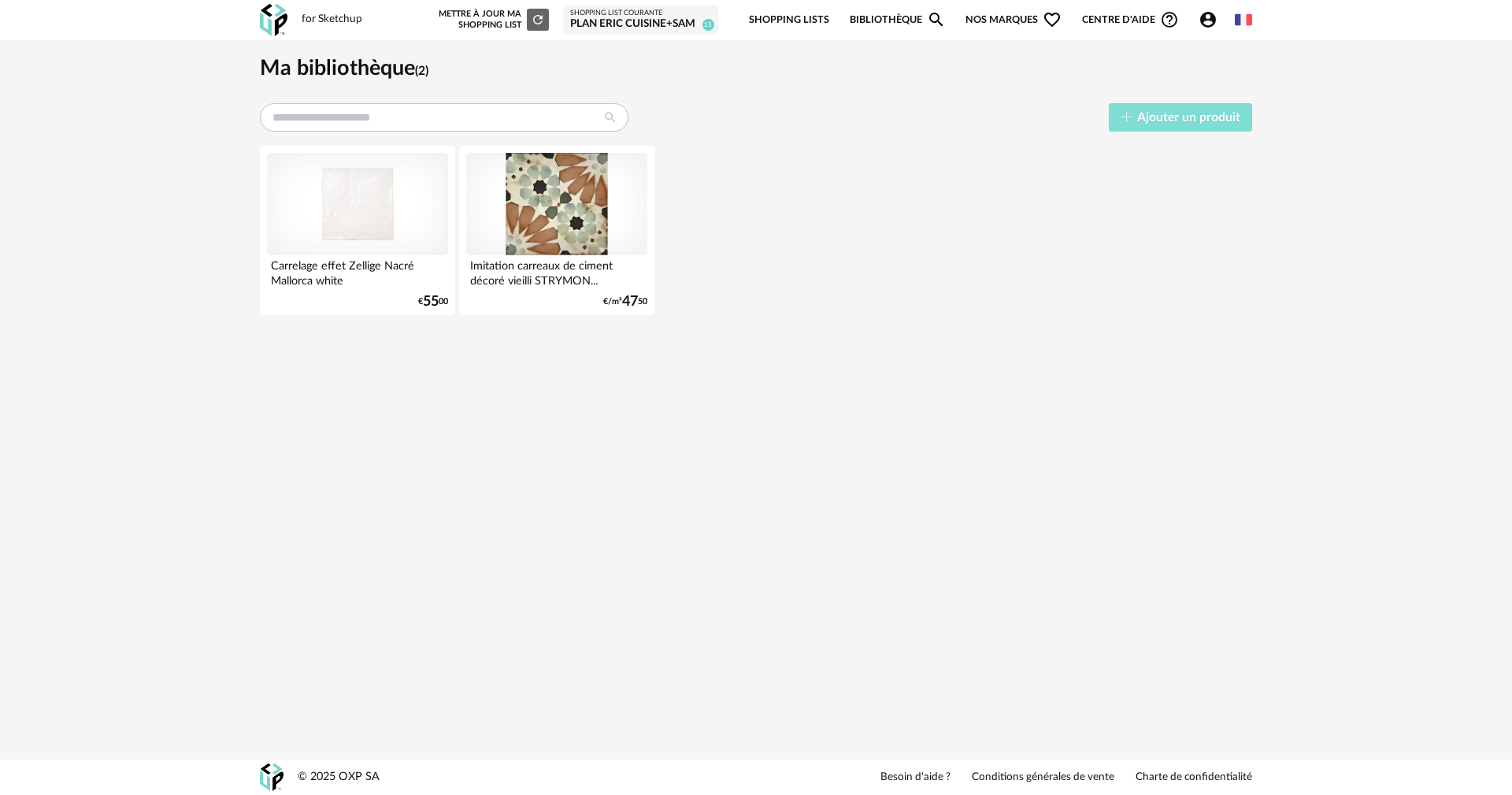click on "Ajouter un produit" at bounding box center (1188, 117) 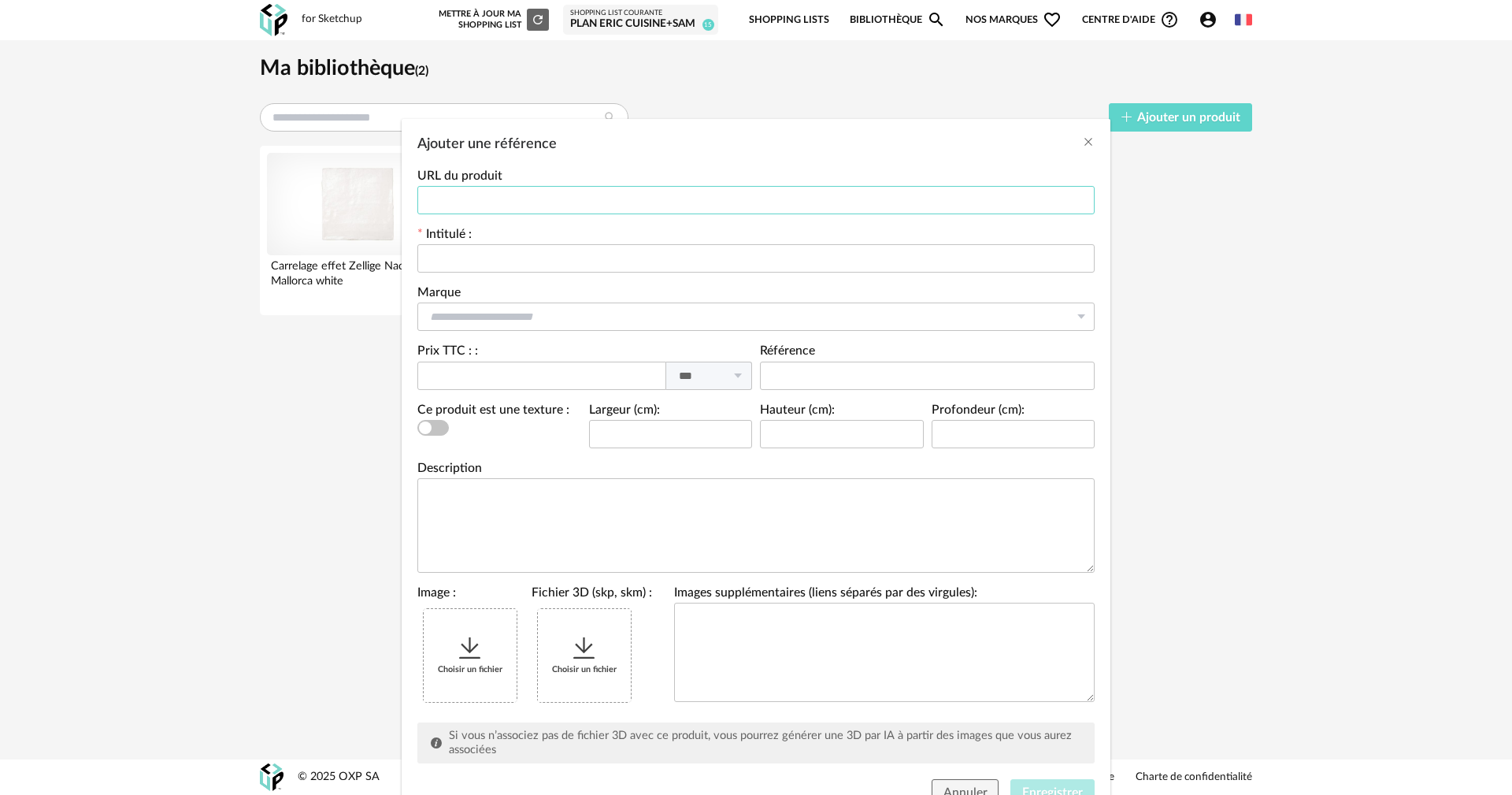click at bounding box center [756, 200] 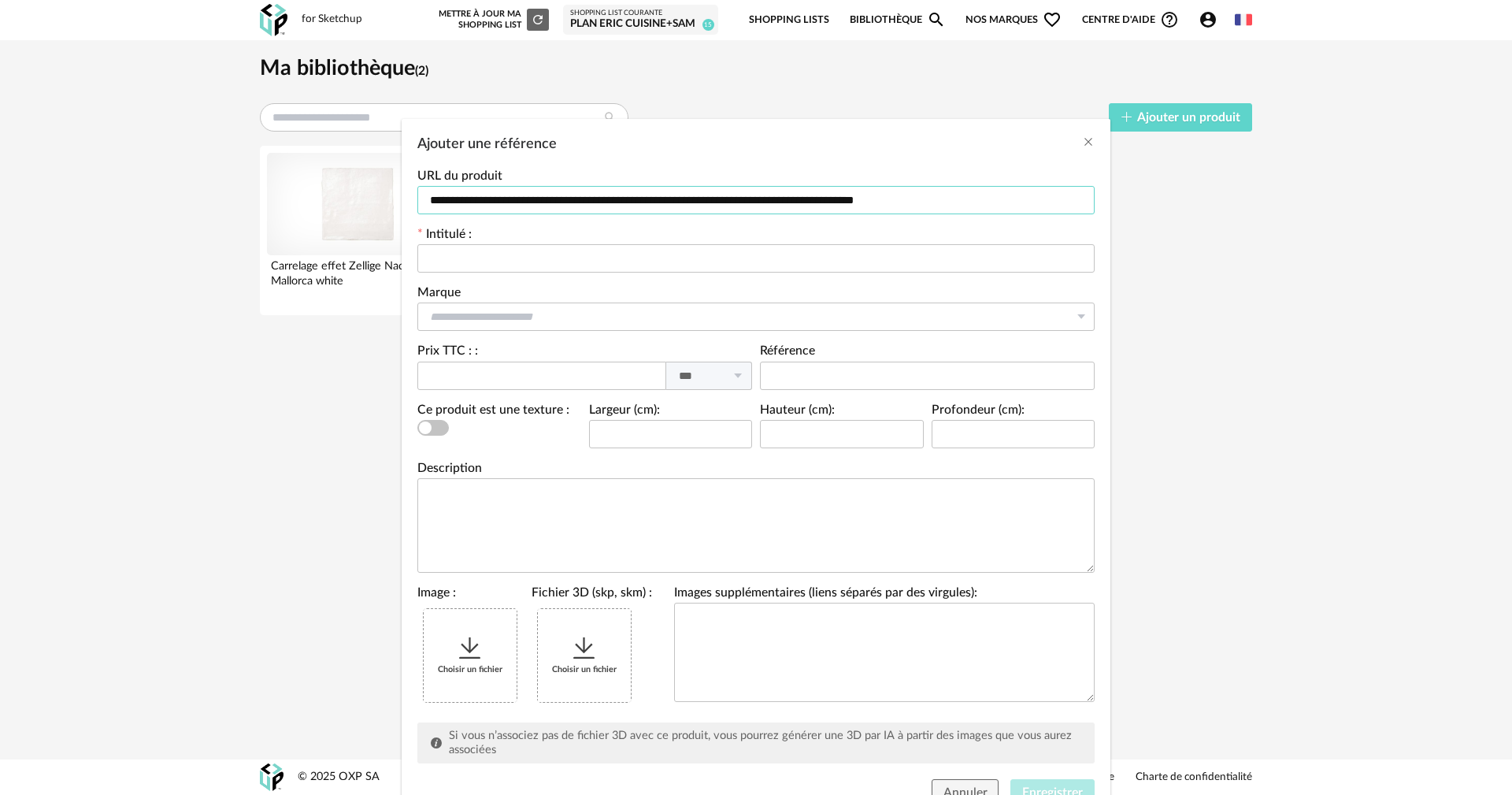 type on "**********" 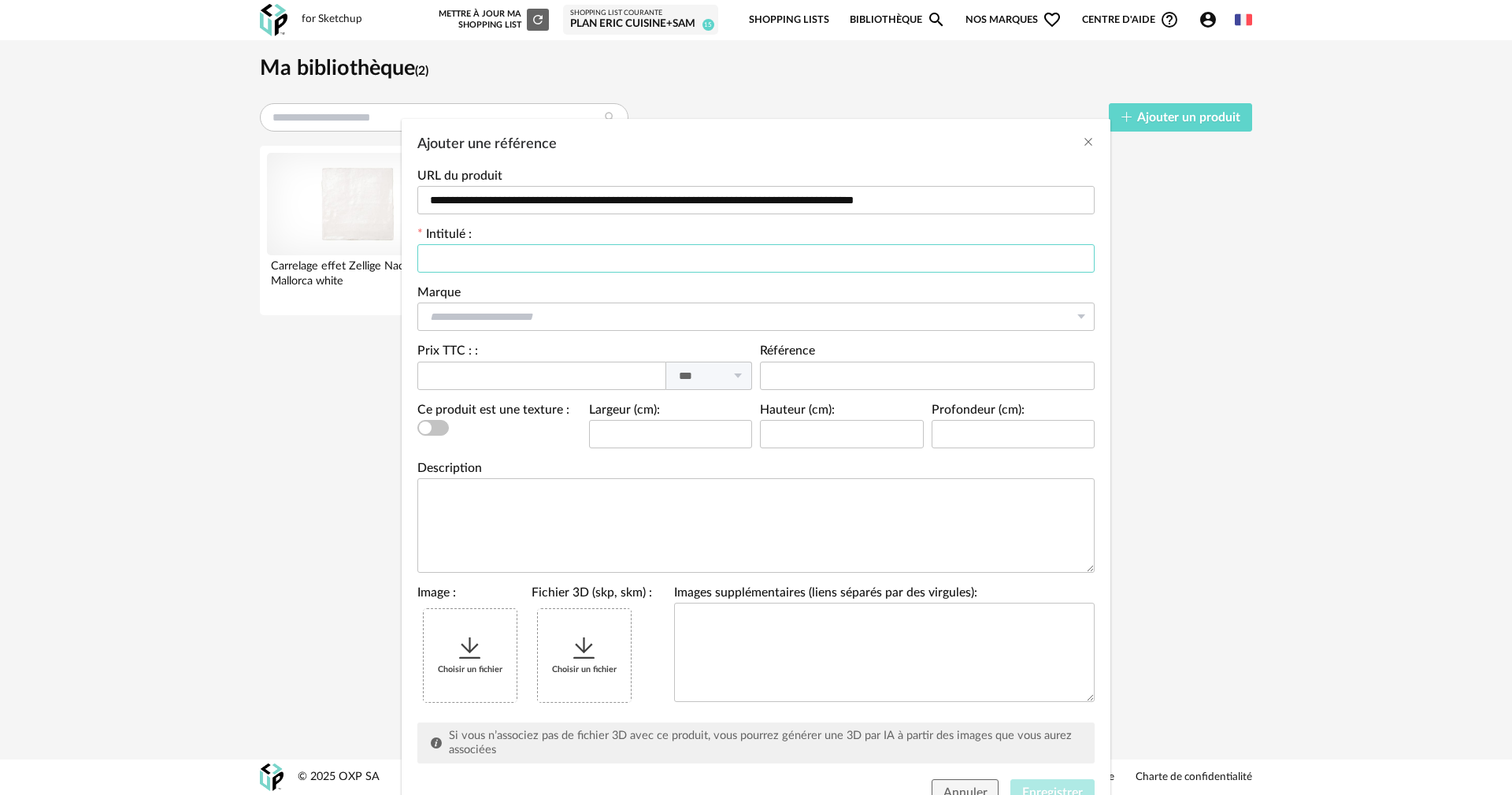 click at bounding box center (756, 258) 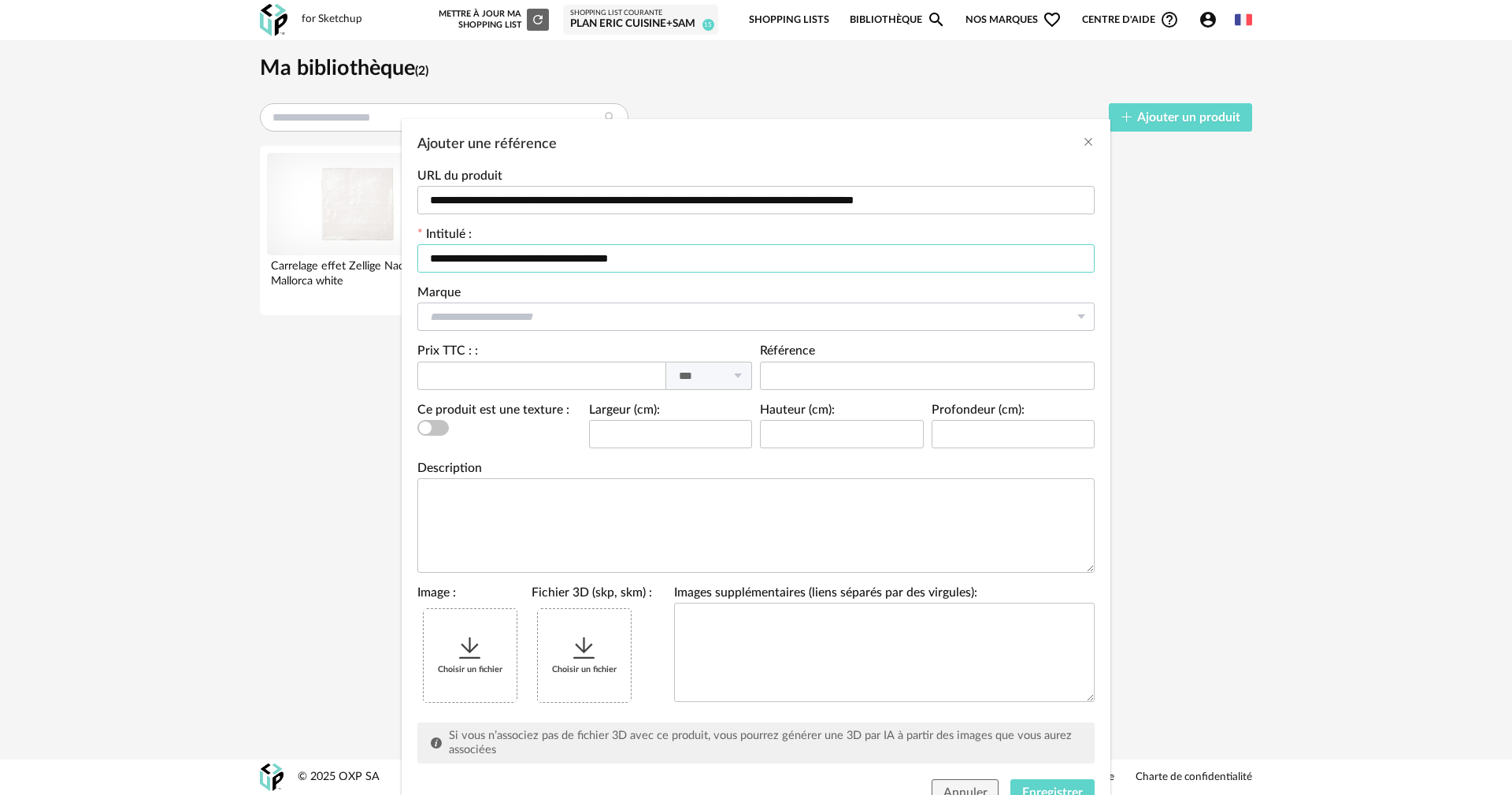 type on "**********" 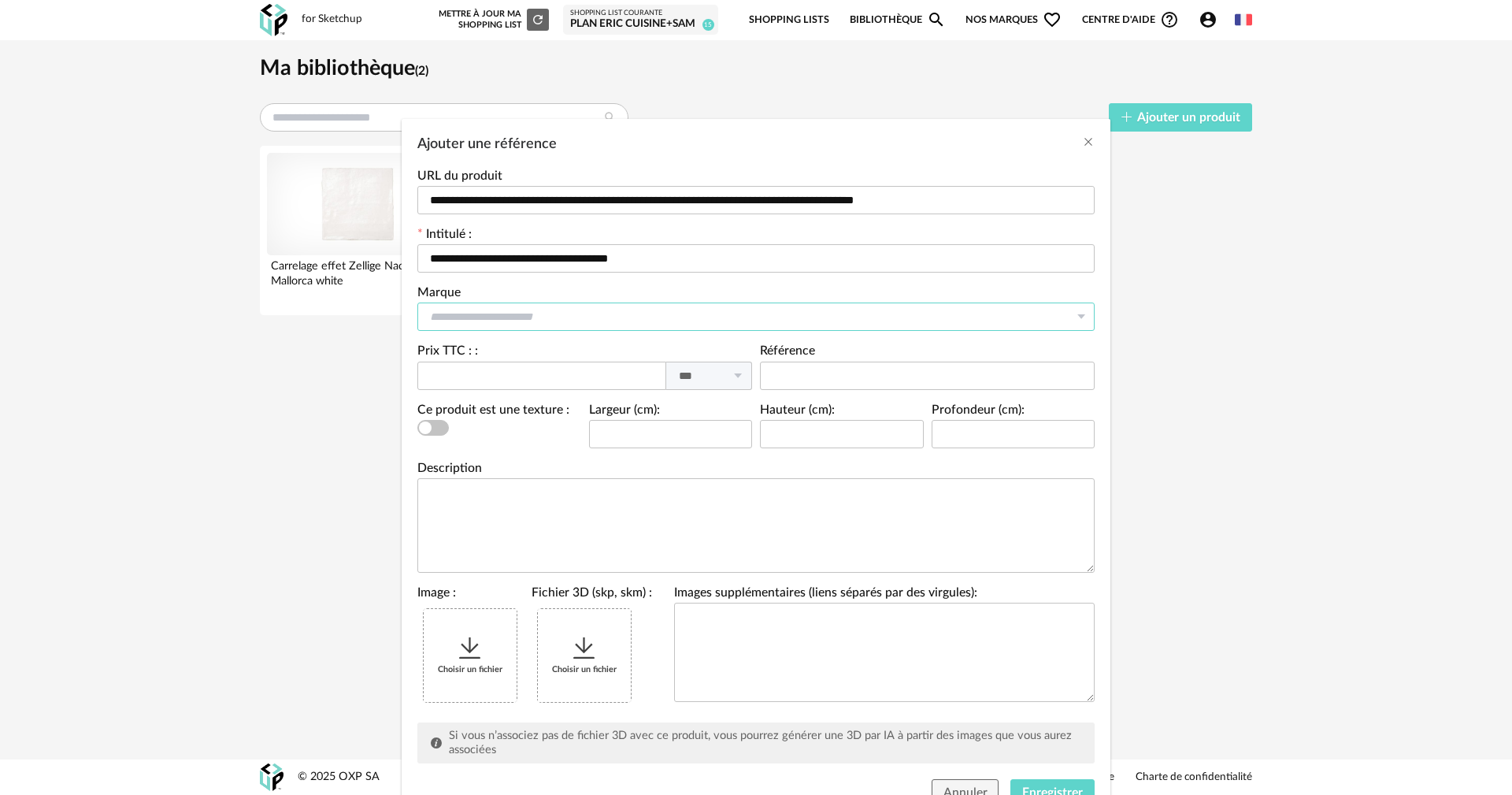 click at bounding box center (756, 317) 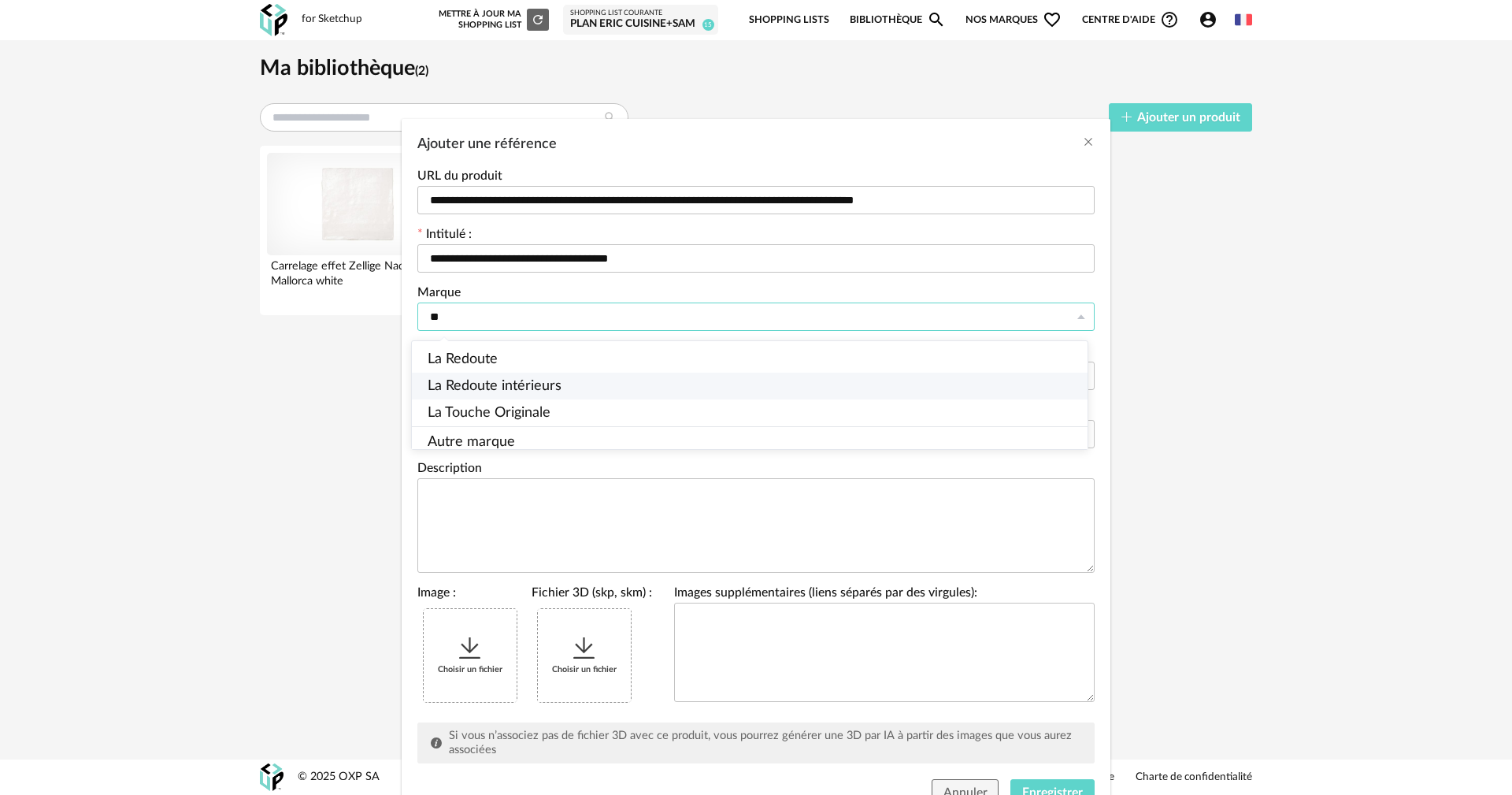 scroll, scrollTop: 0, scrollLeft: 0, axis: both 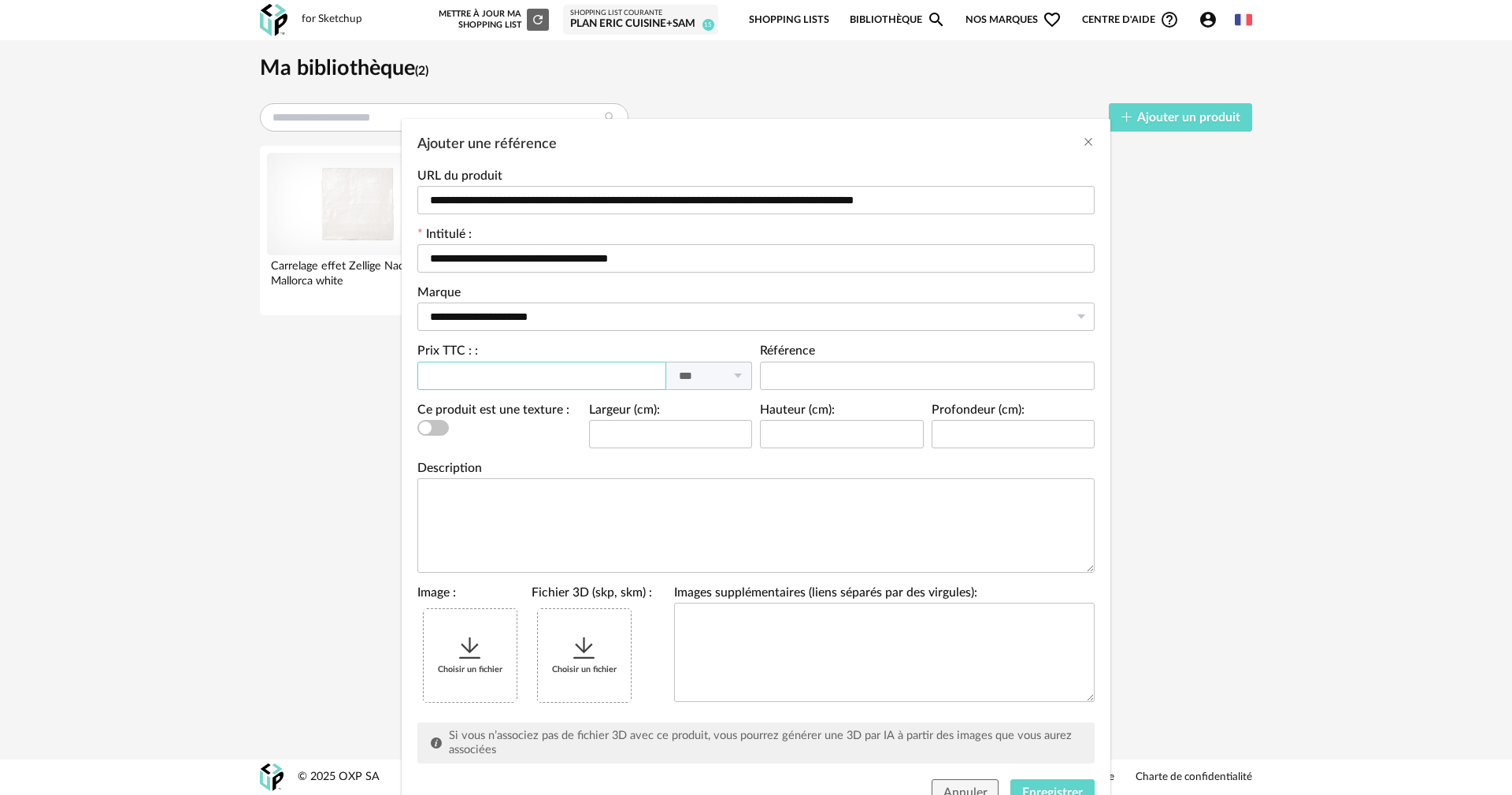 click at bounding box center (542, 376) 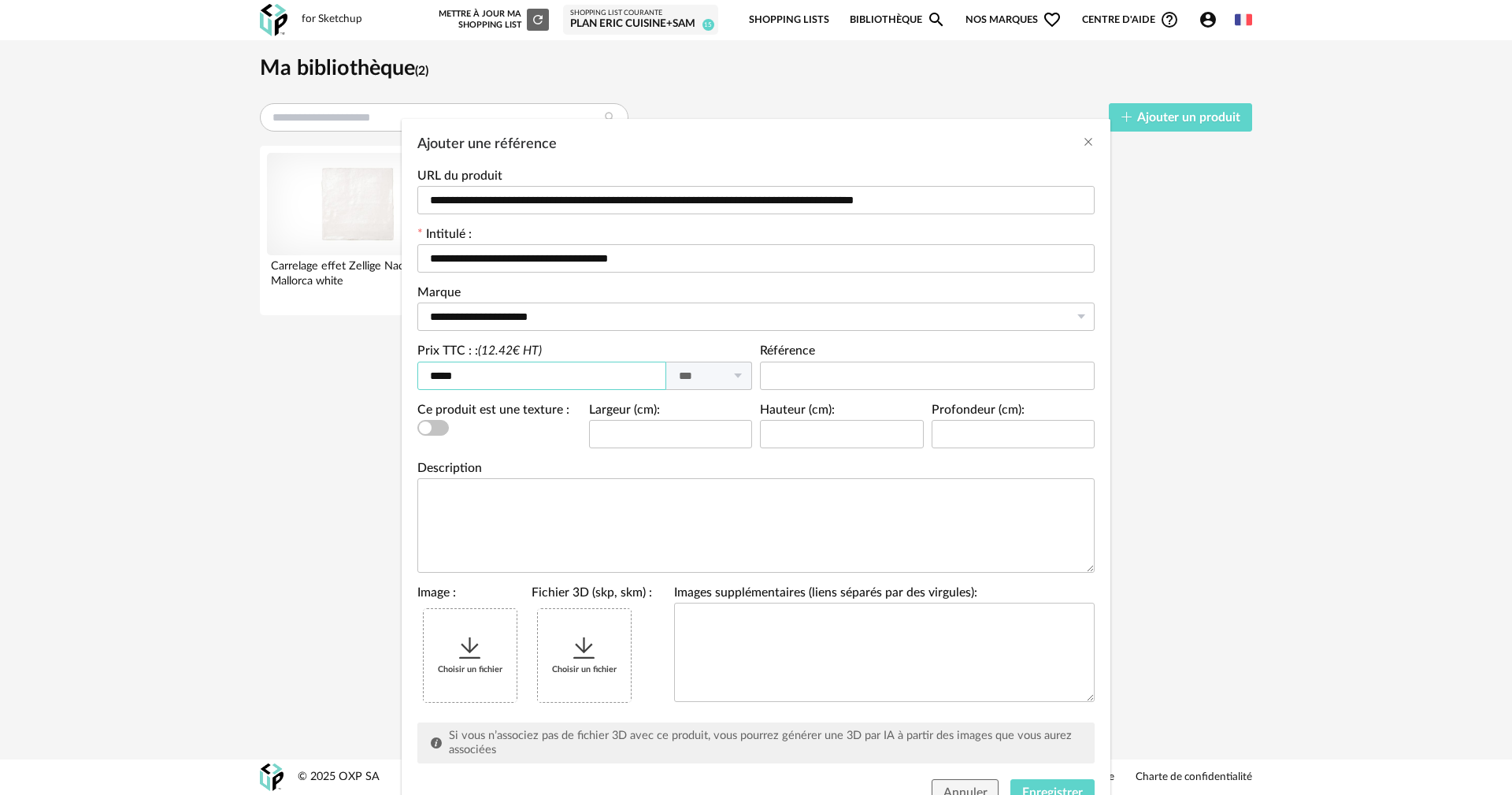type on "*****" 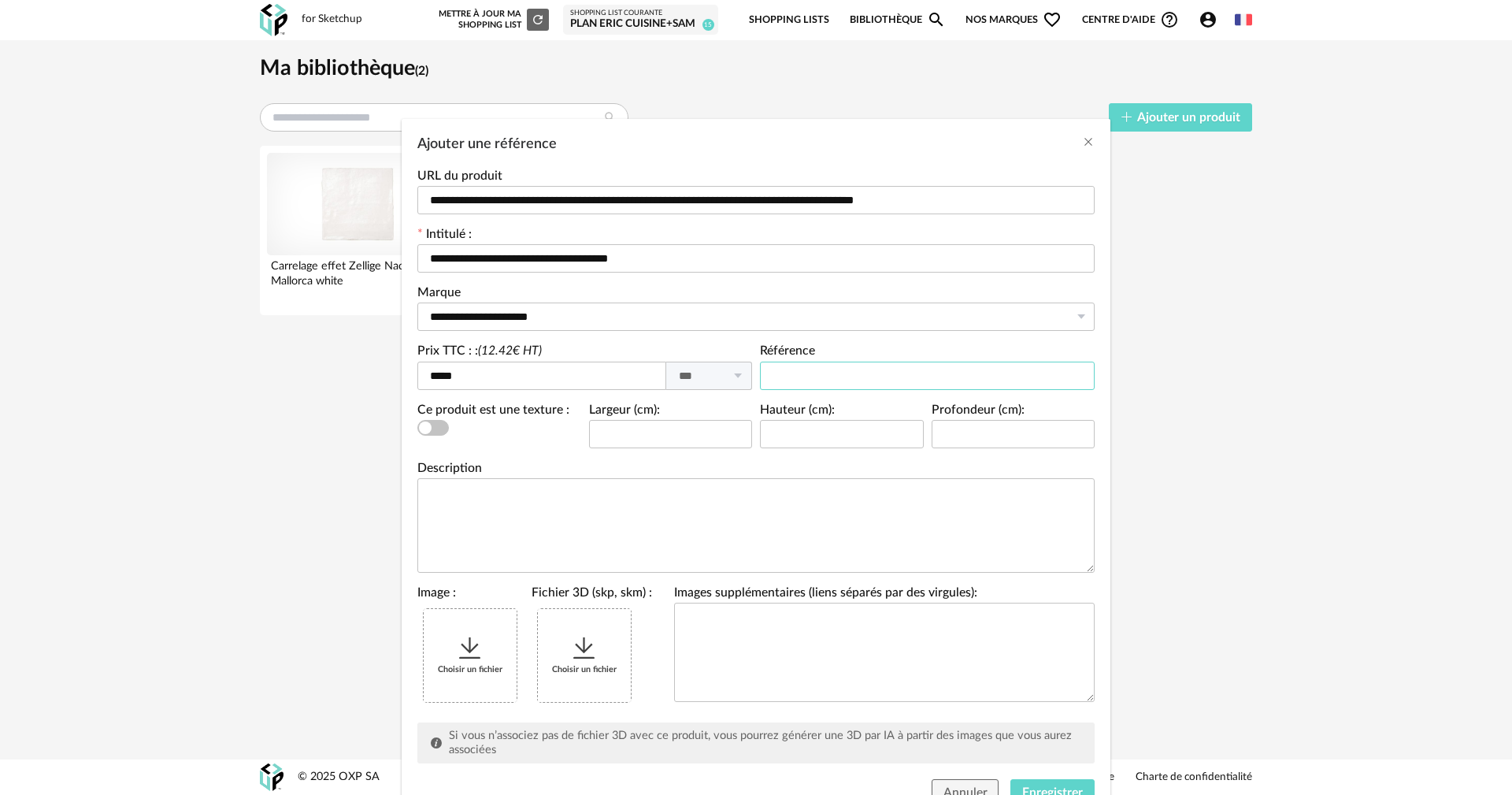click at bounding box center (927, 376) 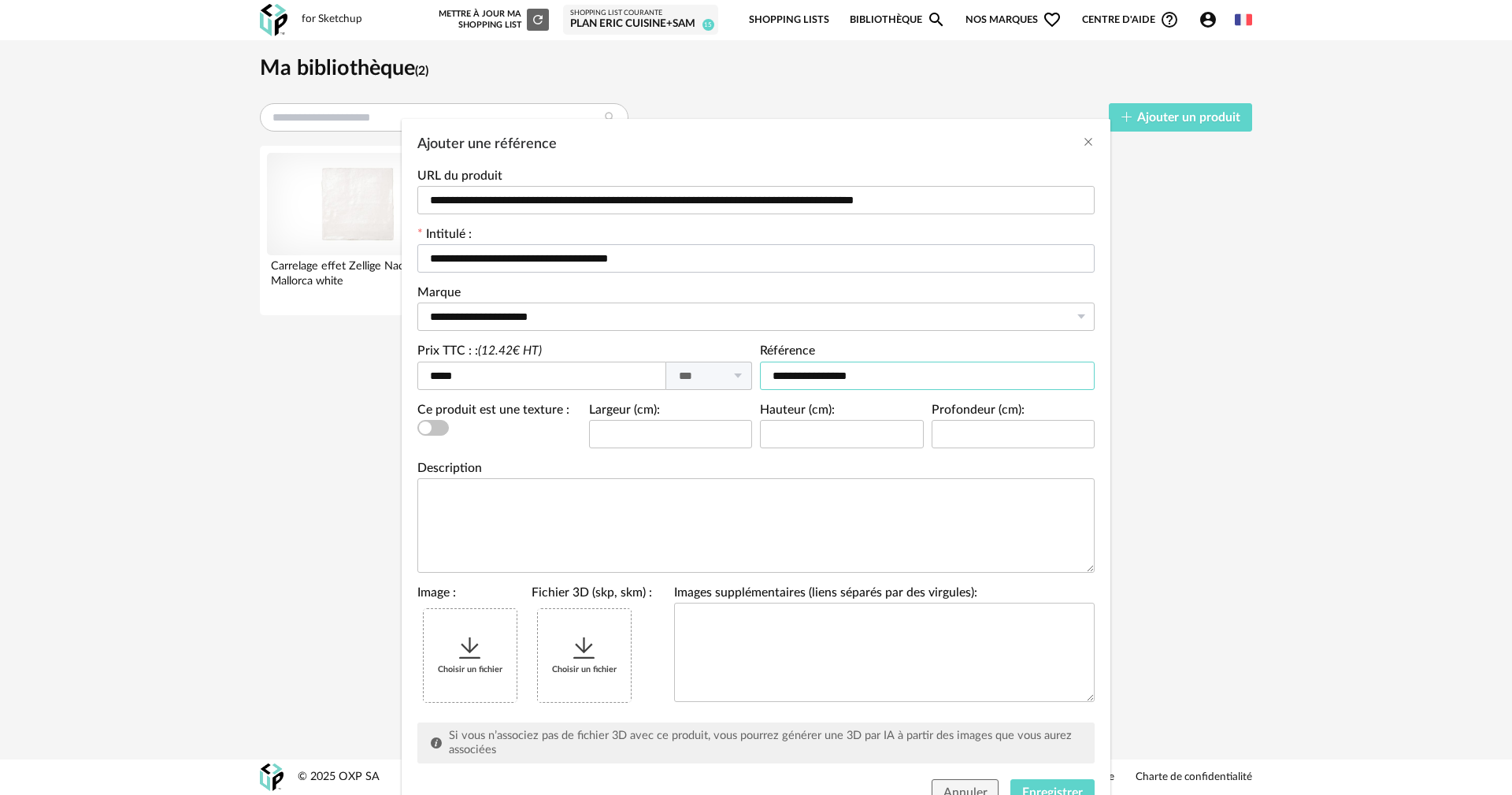 type on "**********" 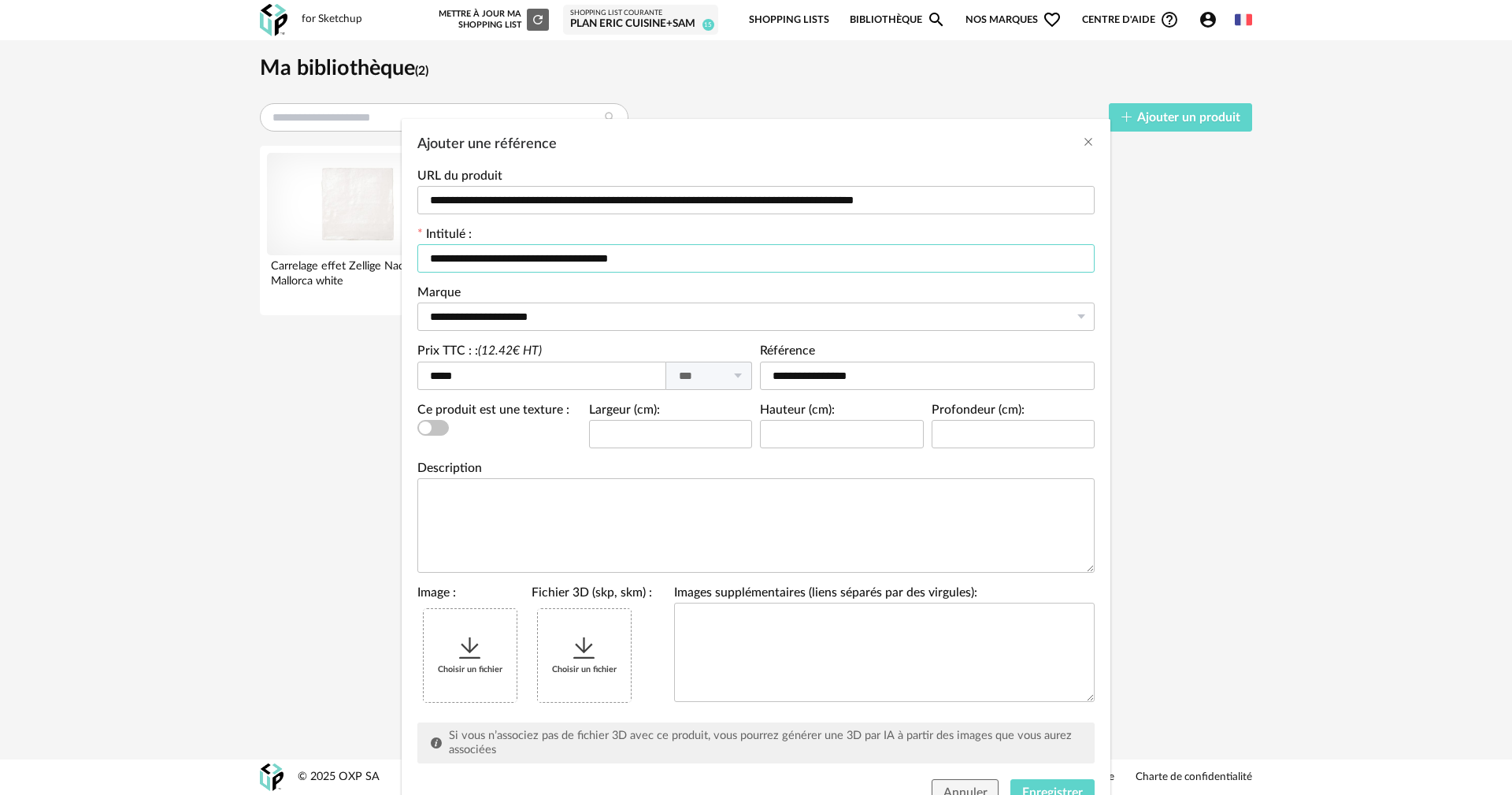 click on "**********" at bounding box center [756, 258] 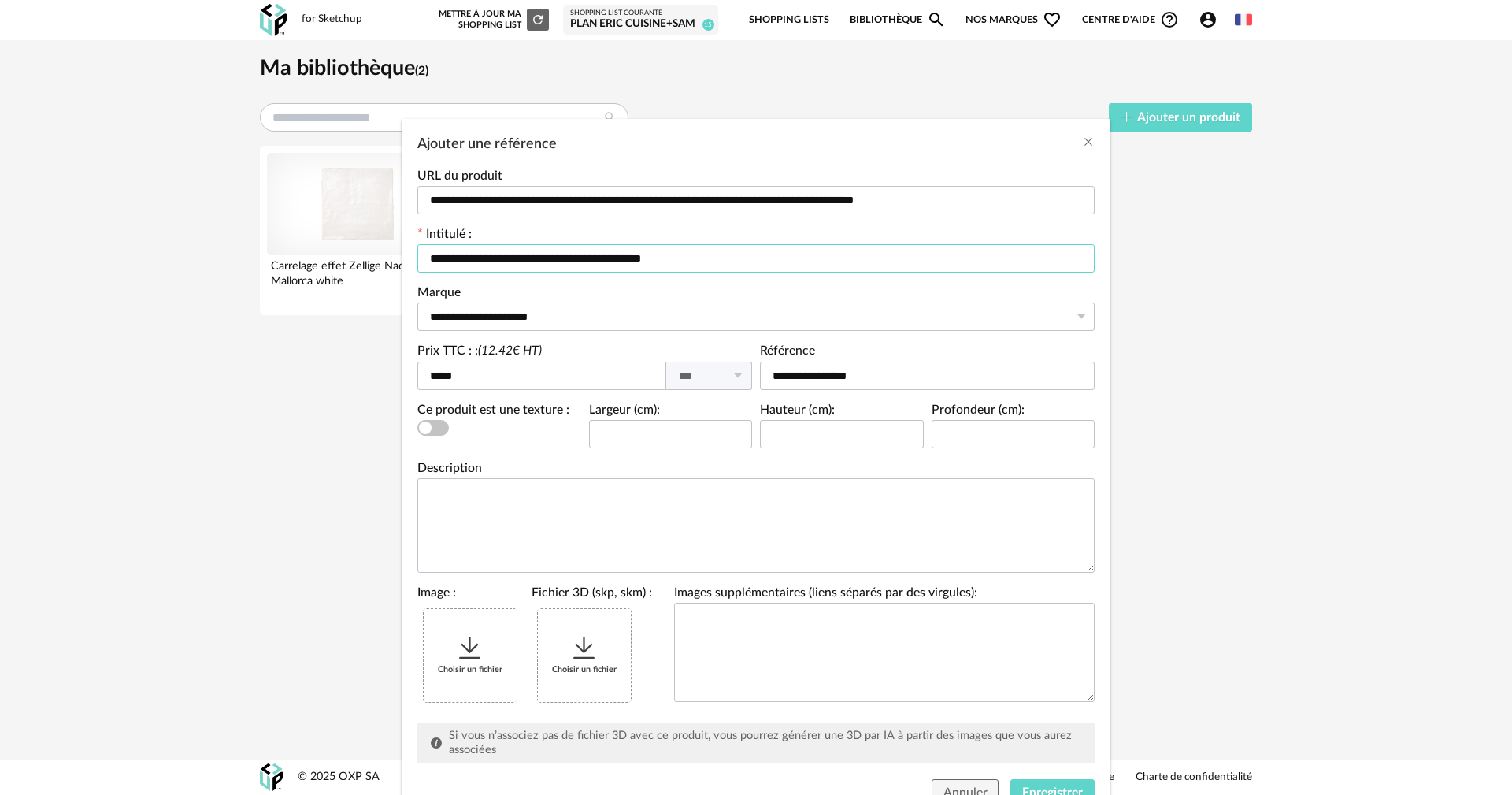 type on "**********" 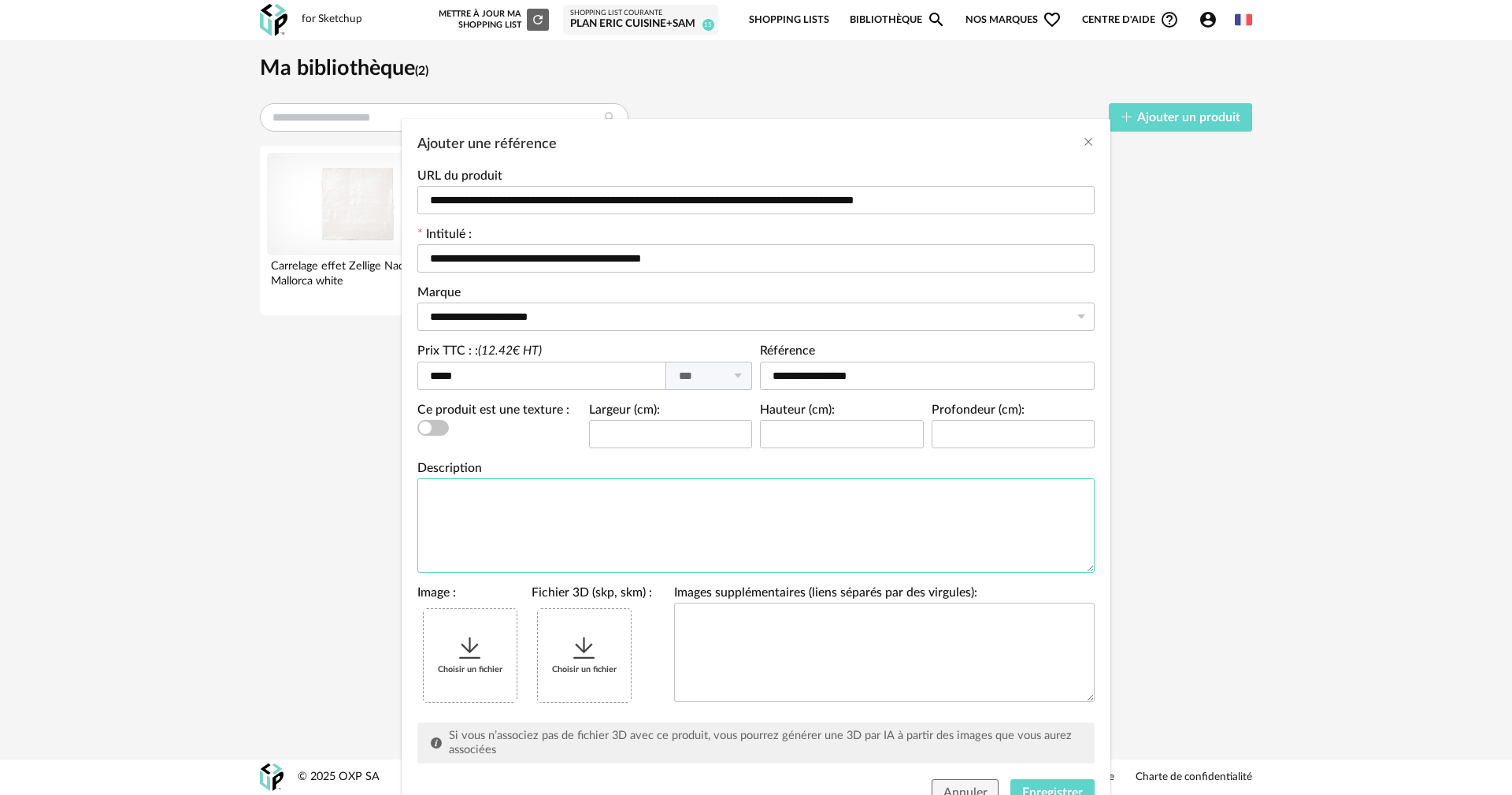 click at bounding box center (756, 526) 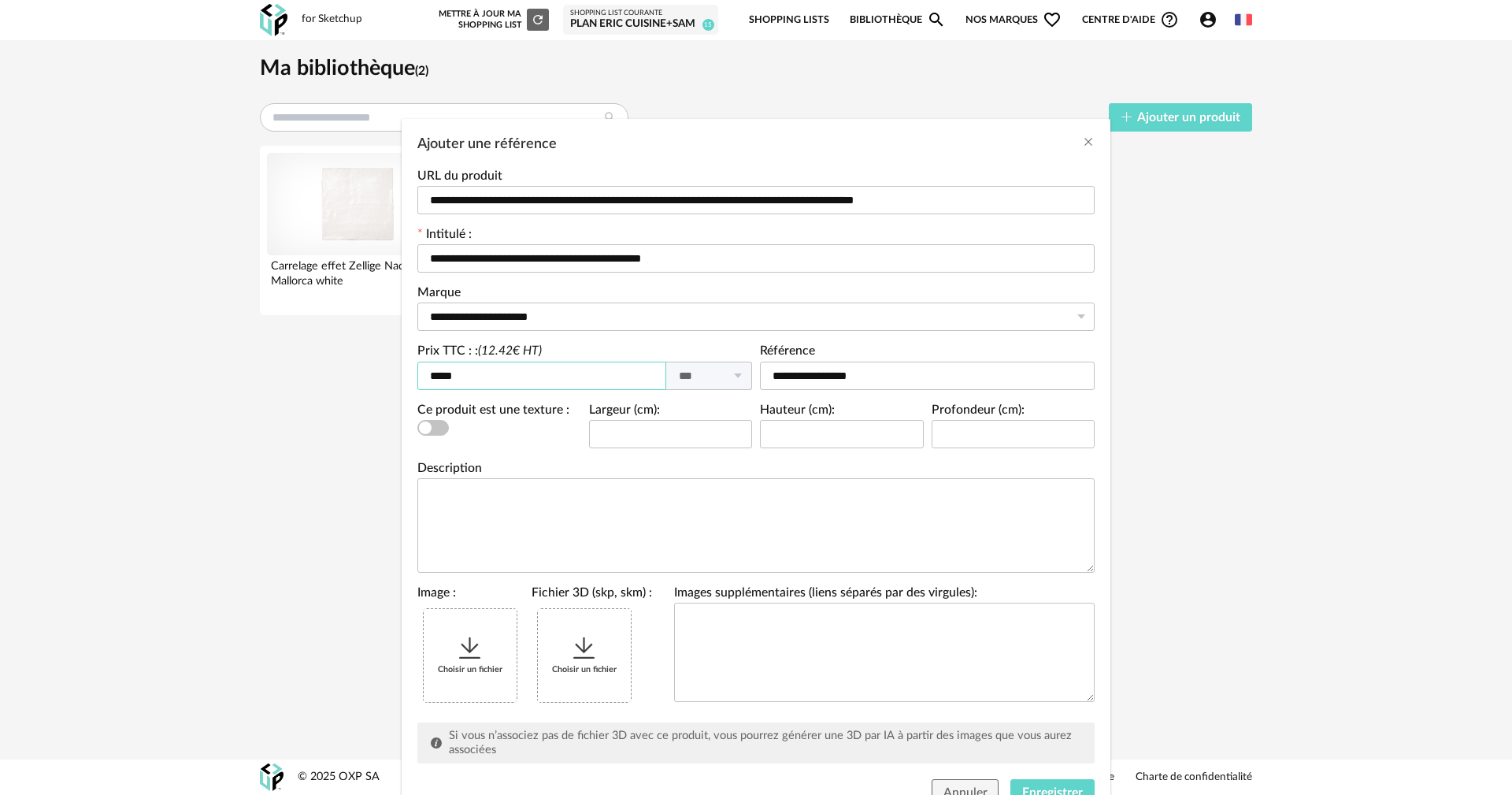 click on "*****" at bounding box center (542, 376) 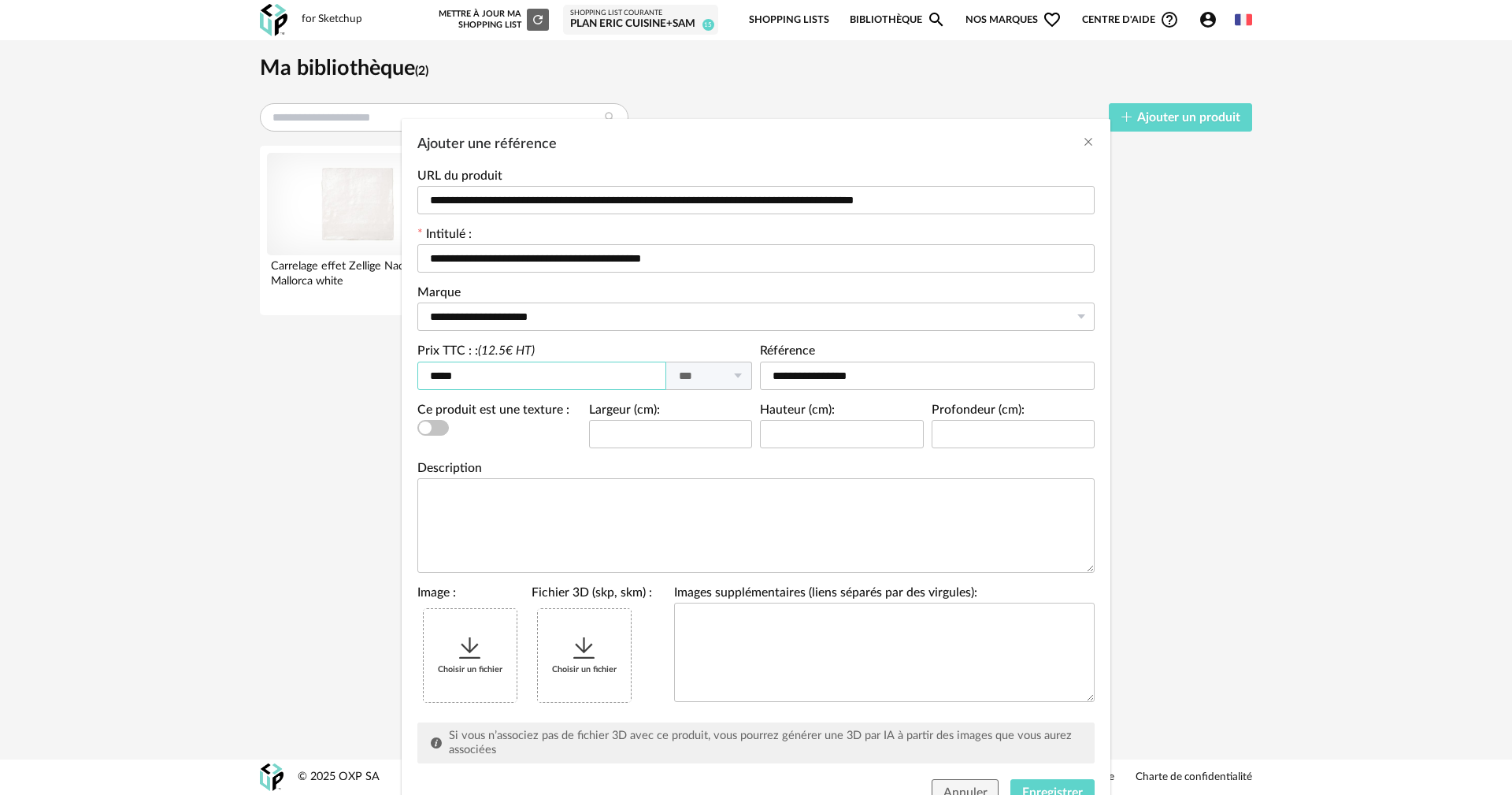 type on "*****" 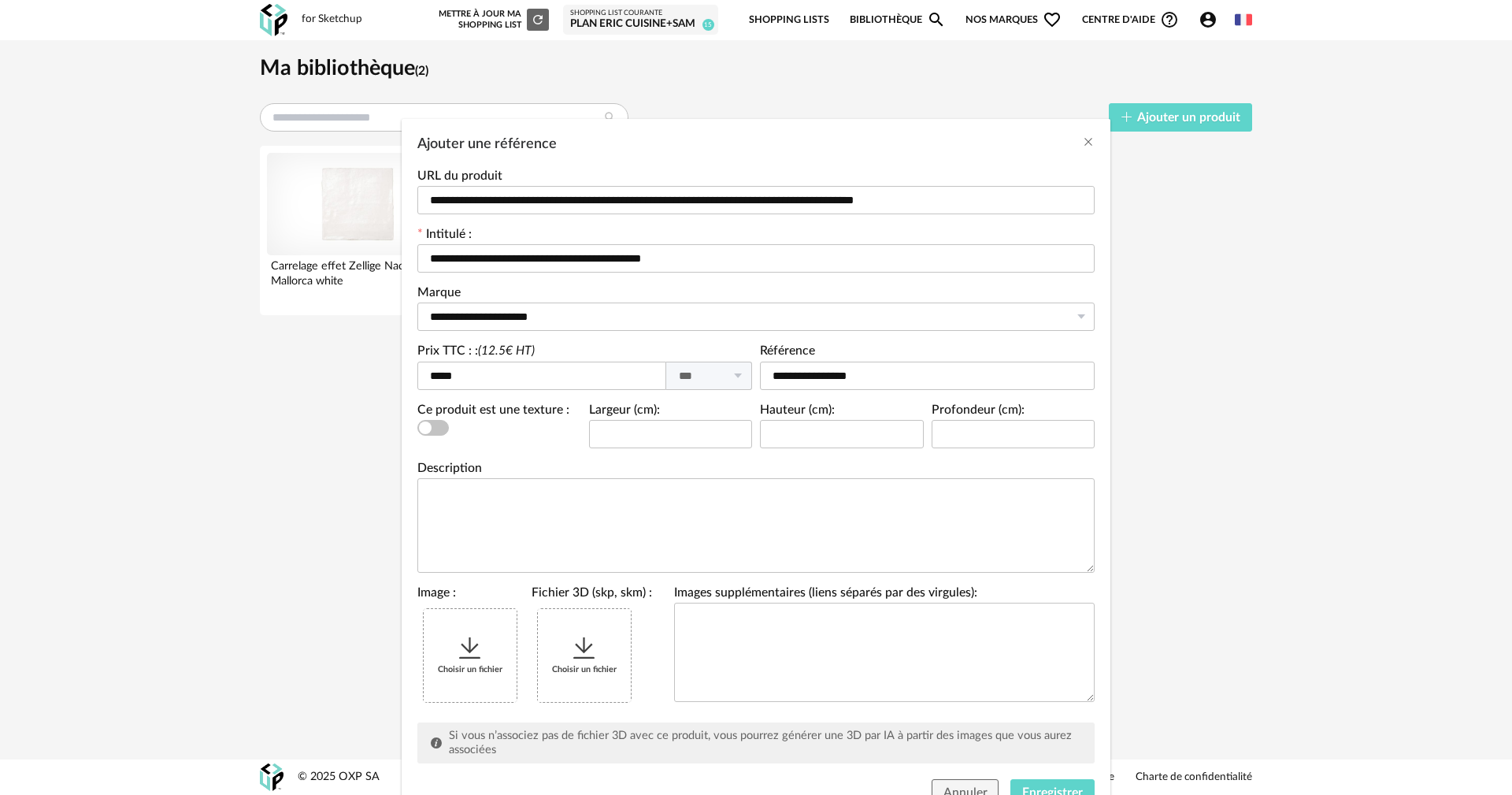 click on "Choisir un fichier" at bounding box center (470, 656) 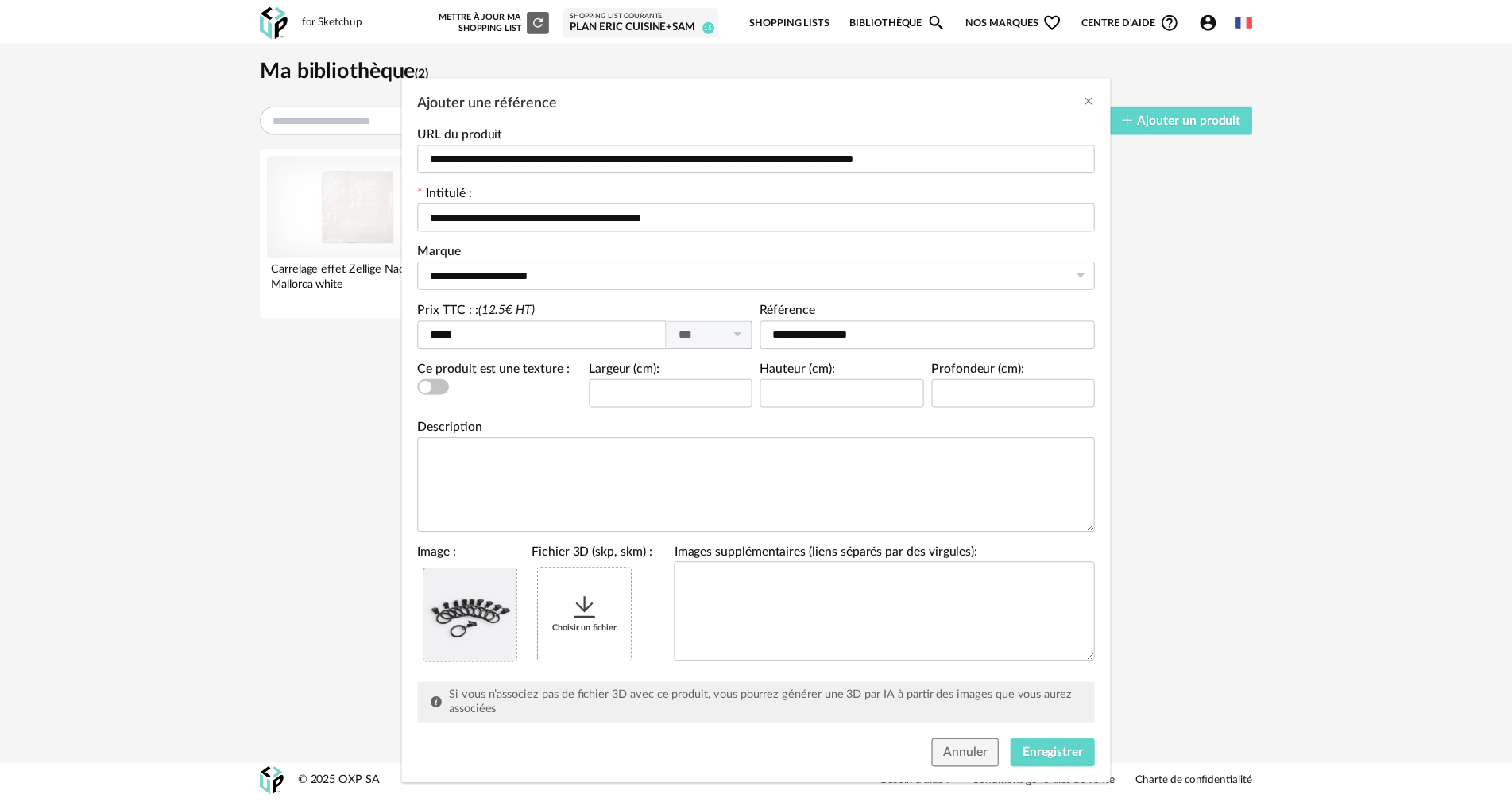 scroll, scrollTop: 68, scrollLeft: 0, axis: vertical 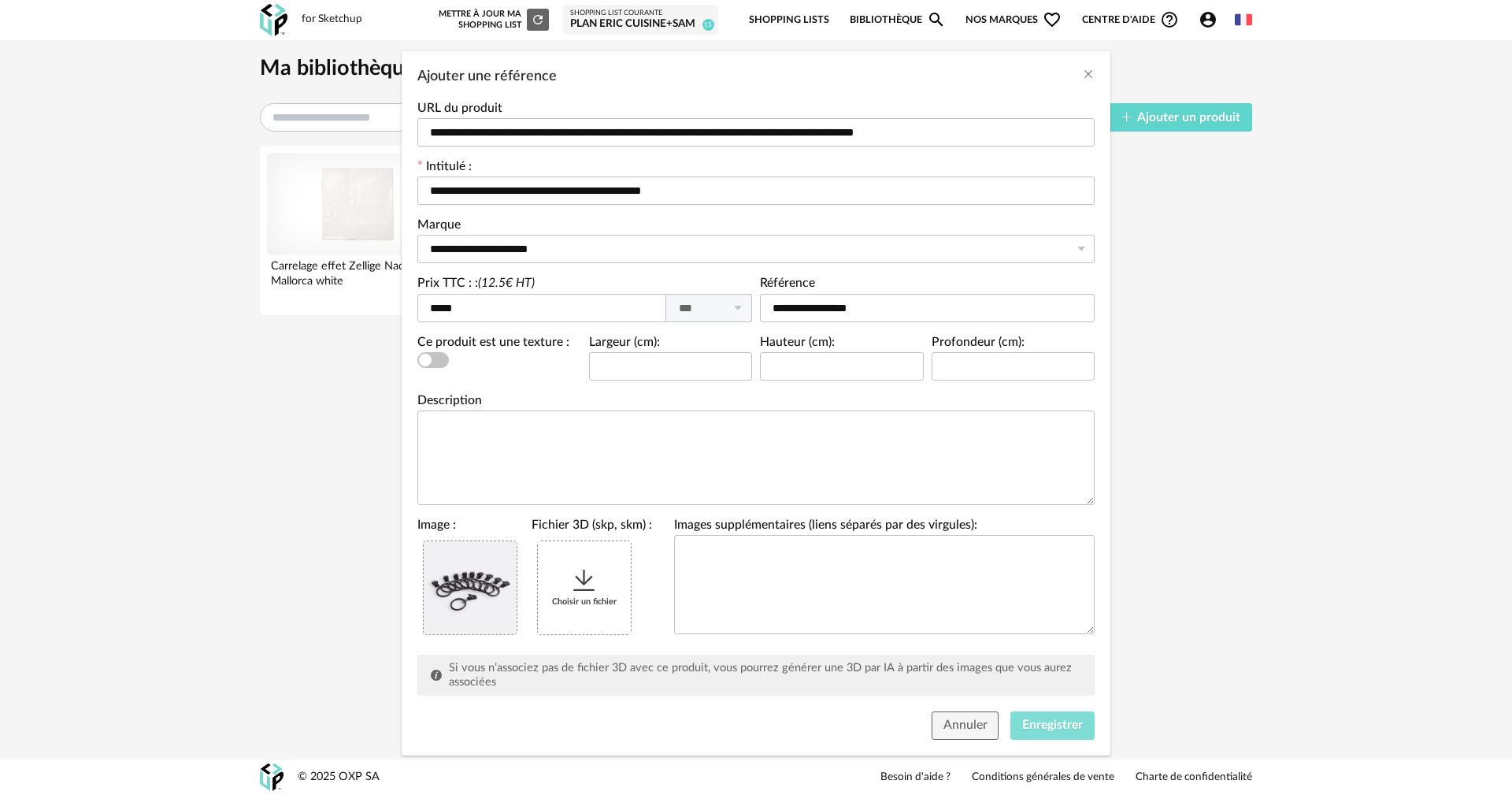 click on "Enregistrer" at bounding box center (1052, 725) 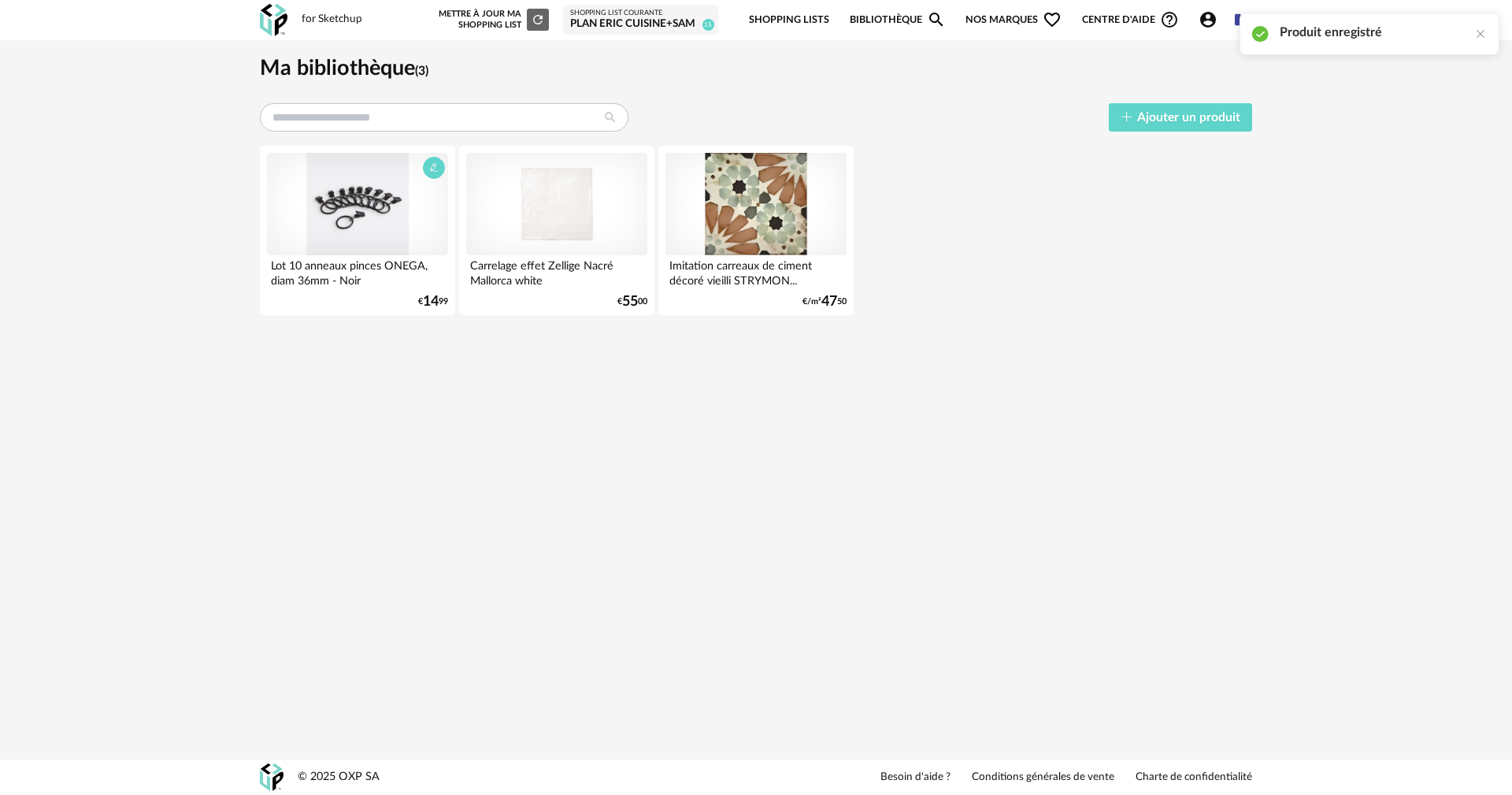 click at bounding box center (358, 204) 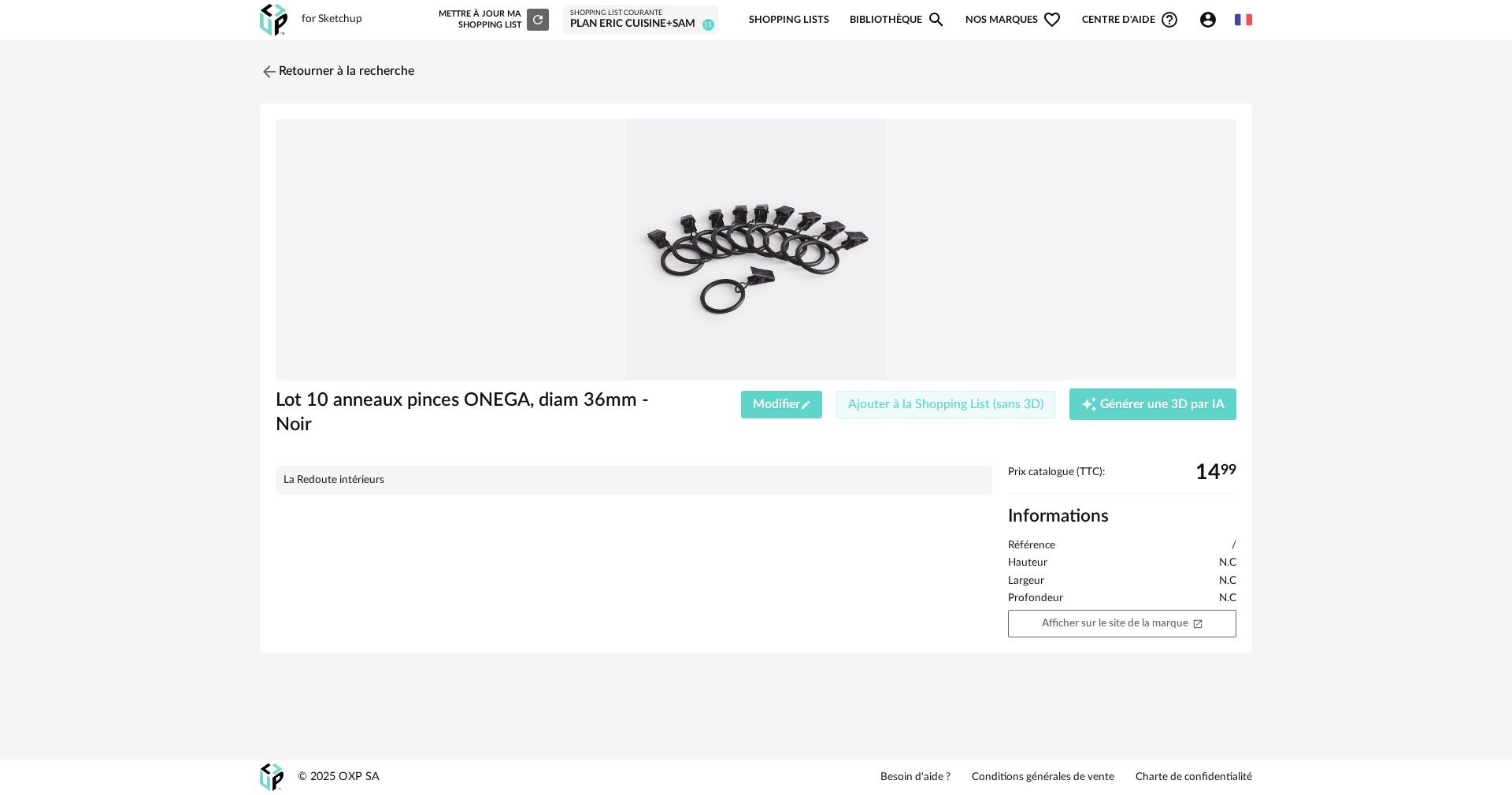click on "Ajouter à la Shopping List (sans 3D)" at bounding box center (946, 404) 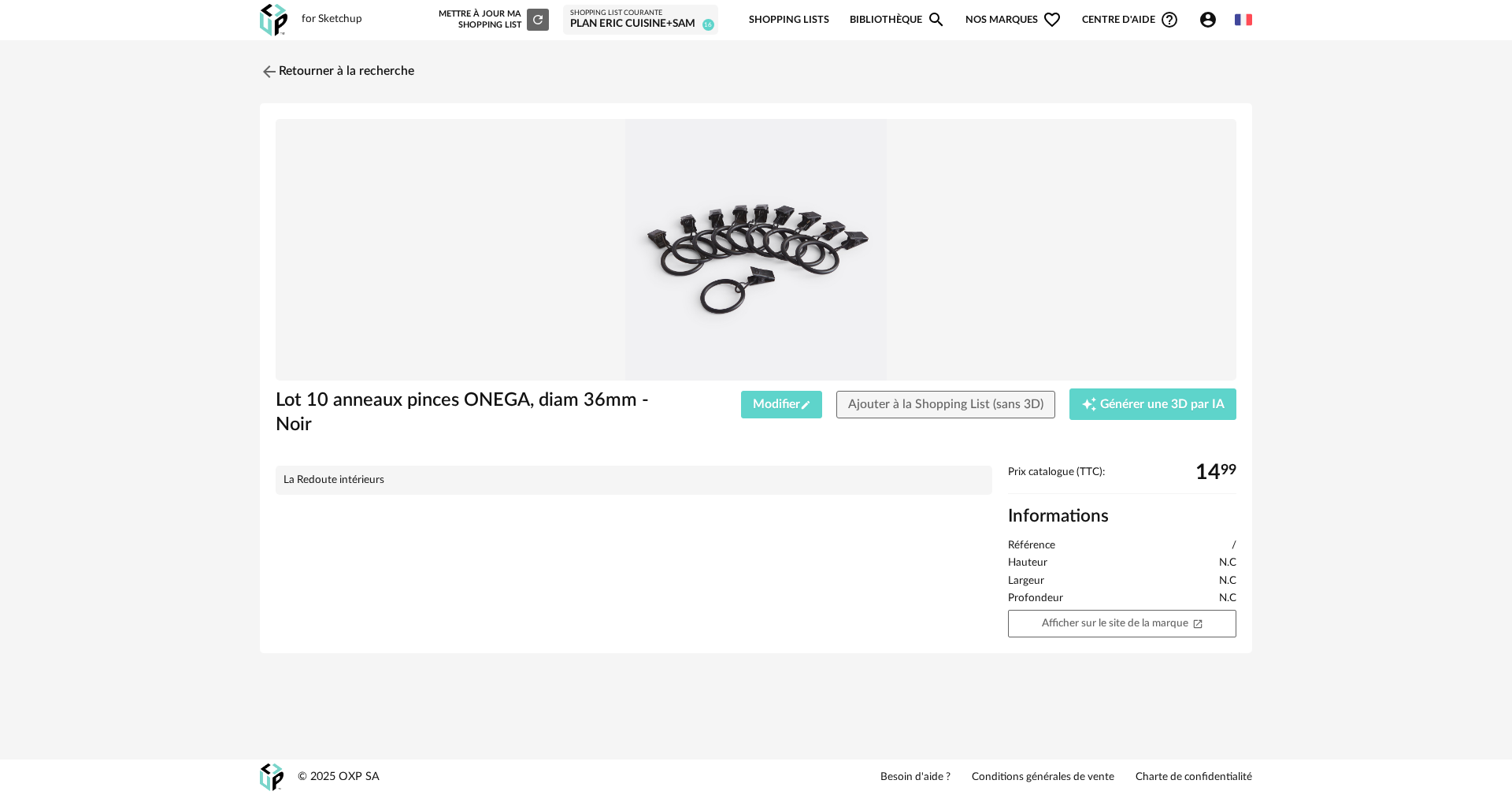 click on "Shopping Lists" at bounding box center (789, 20) 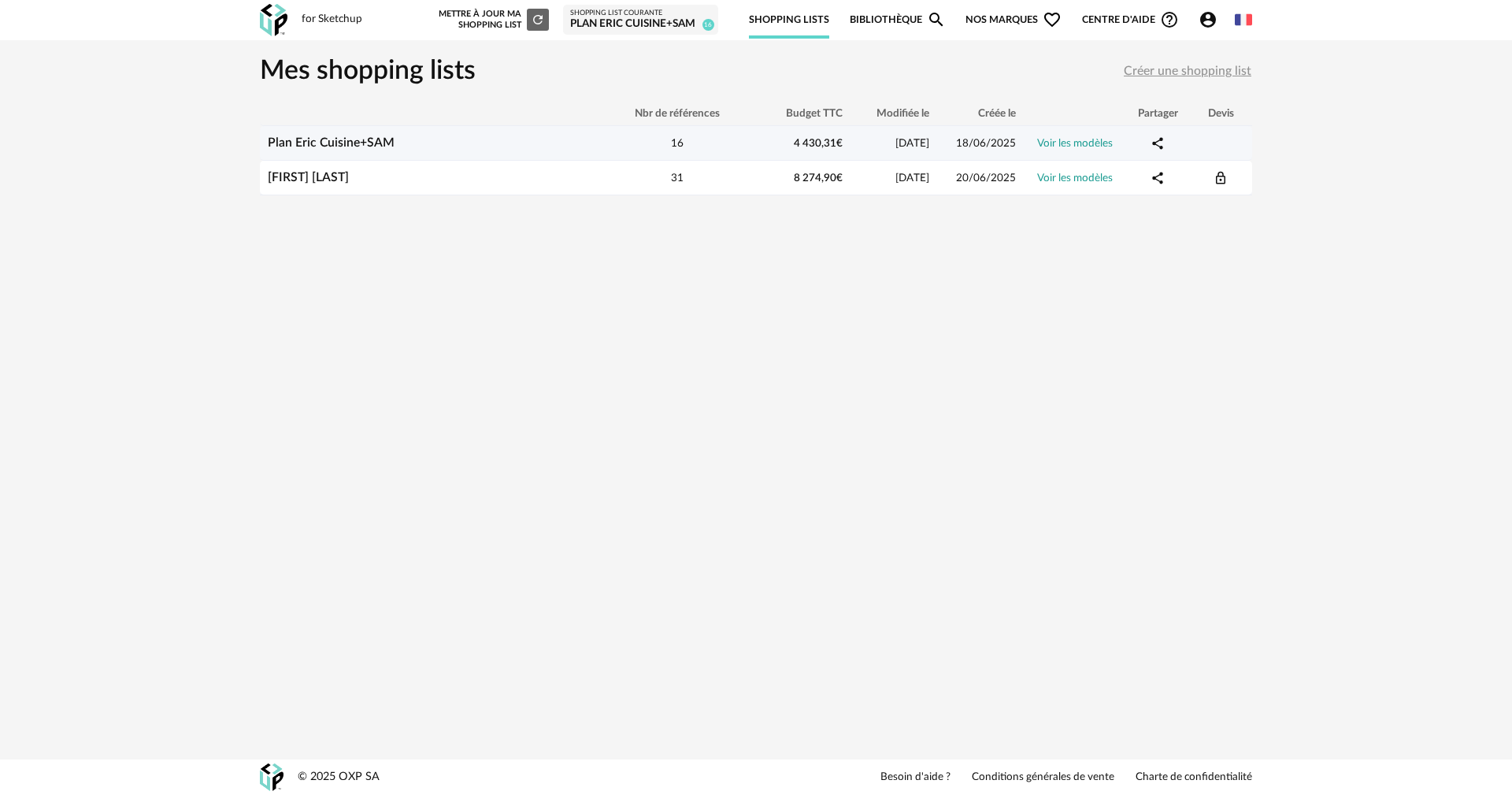 click on "Plan Eric Cuisine+SAM" at bounding box center (331, 143) 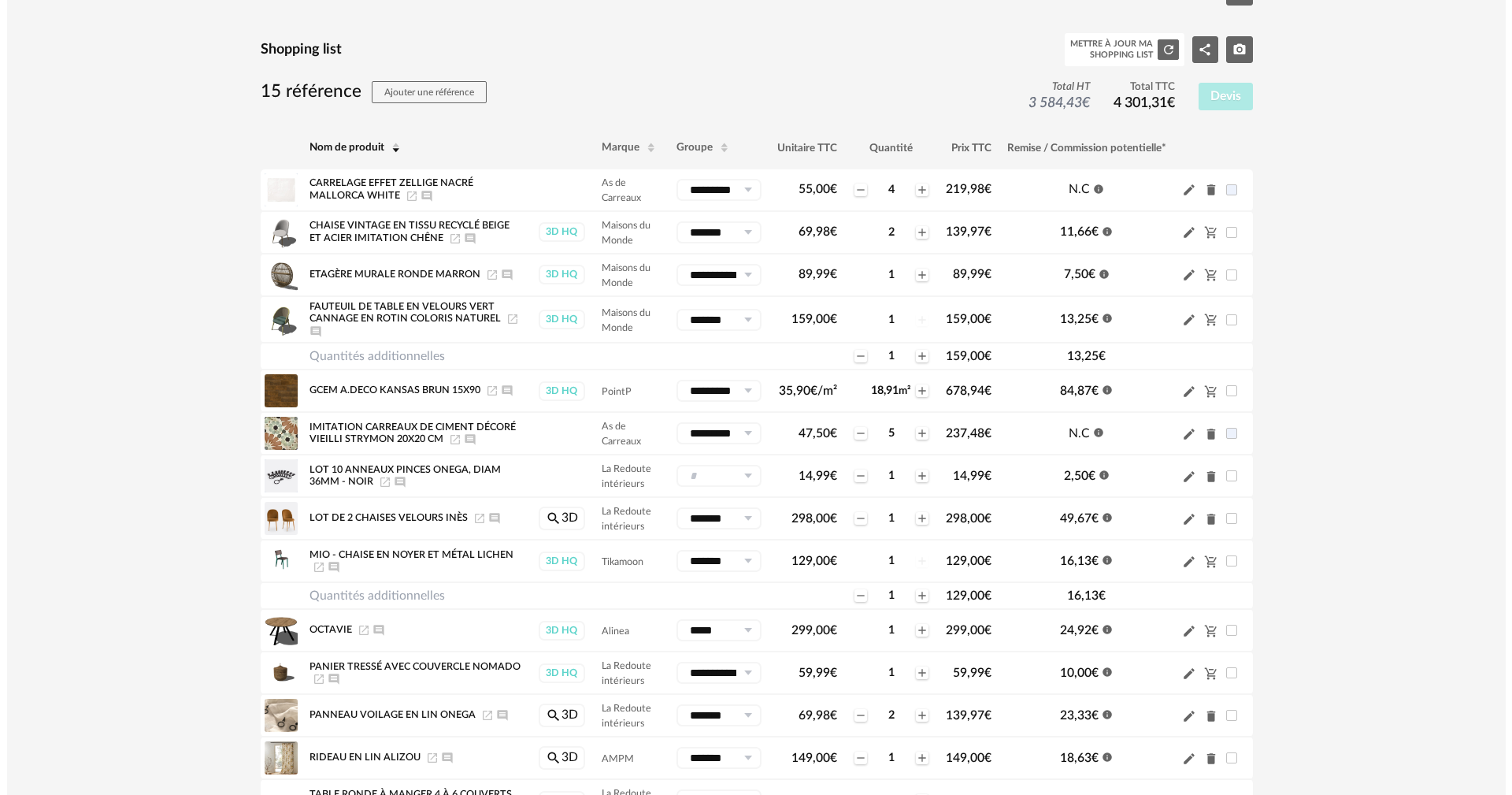 scroll, scrollTop: 0, scrollLeft: 0, axis: both 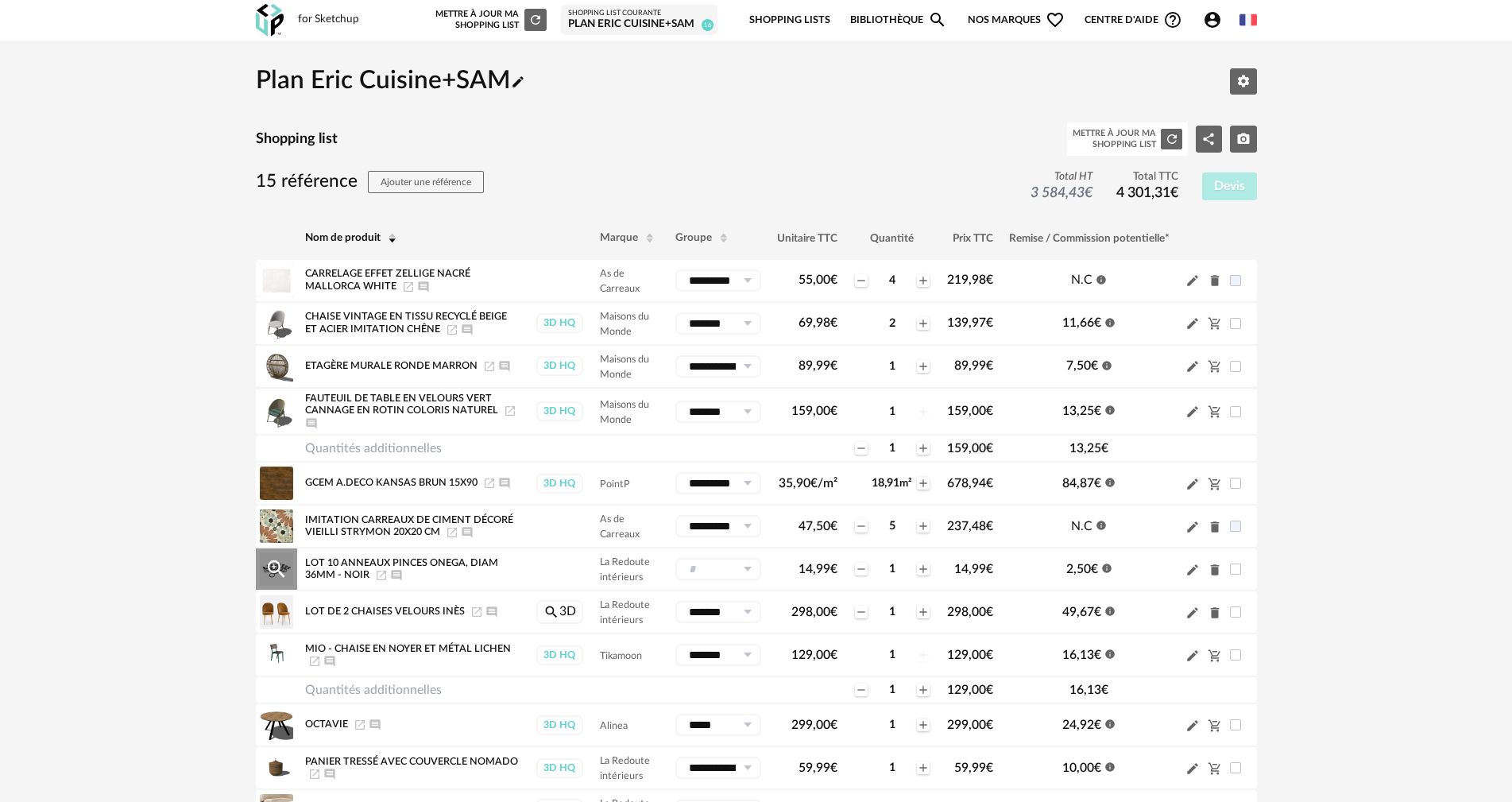 click at bounding box center (747, 569) 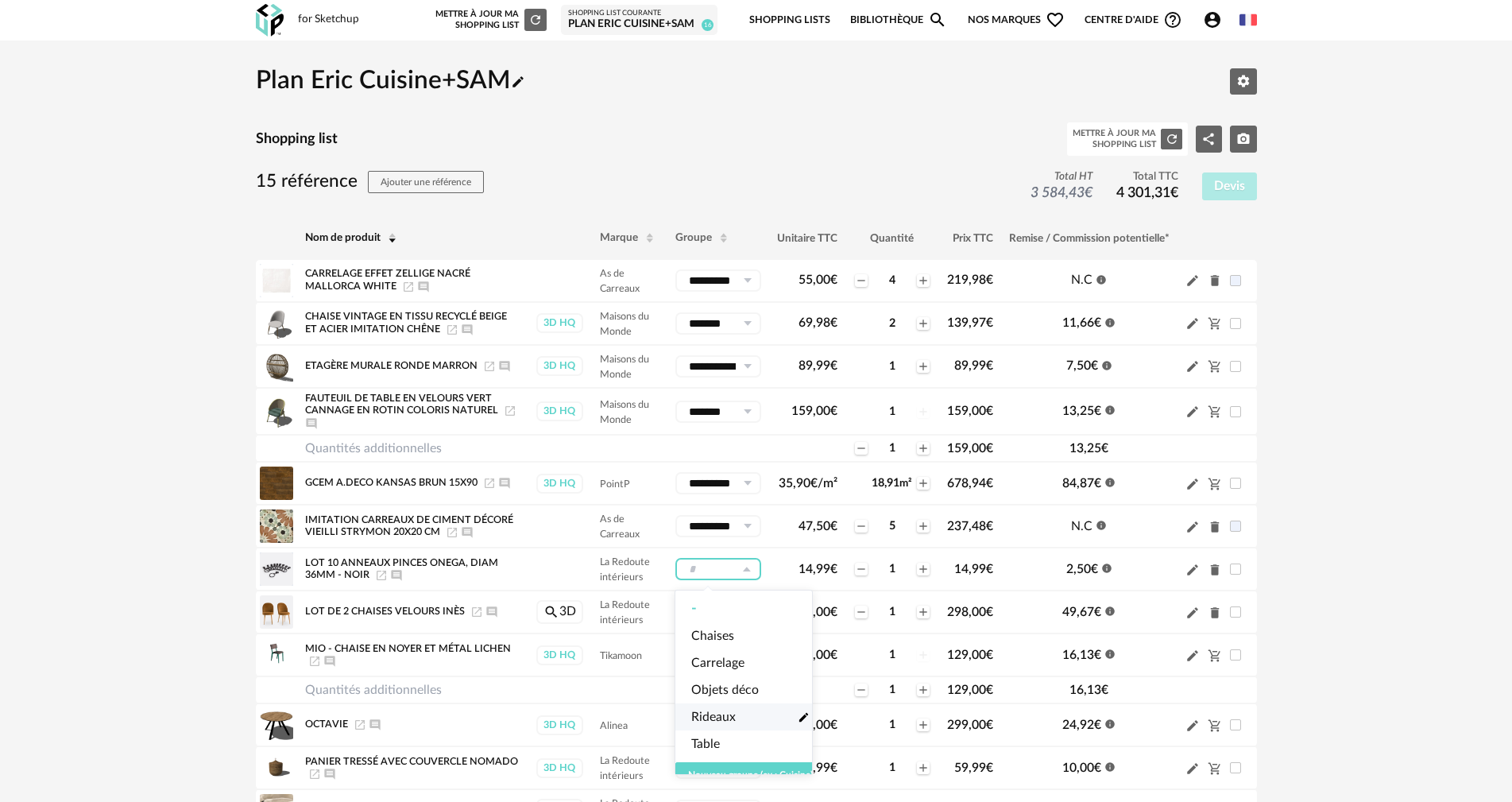 click on "Rideaux" at bounding box center (713, 717) 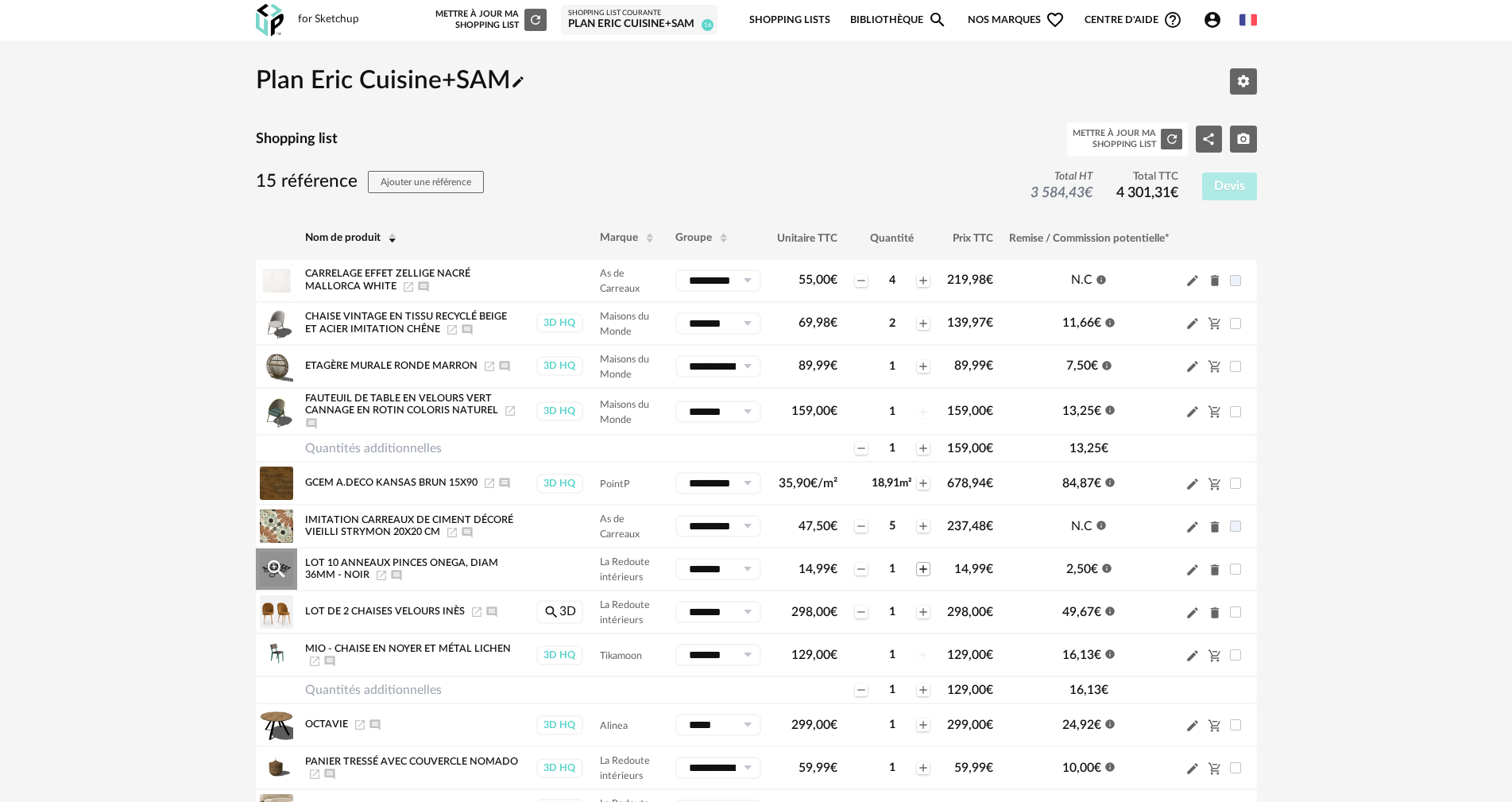 click on "Plus icon" 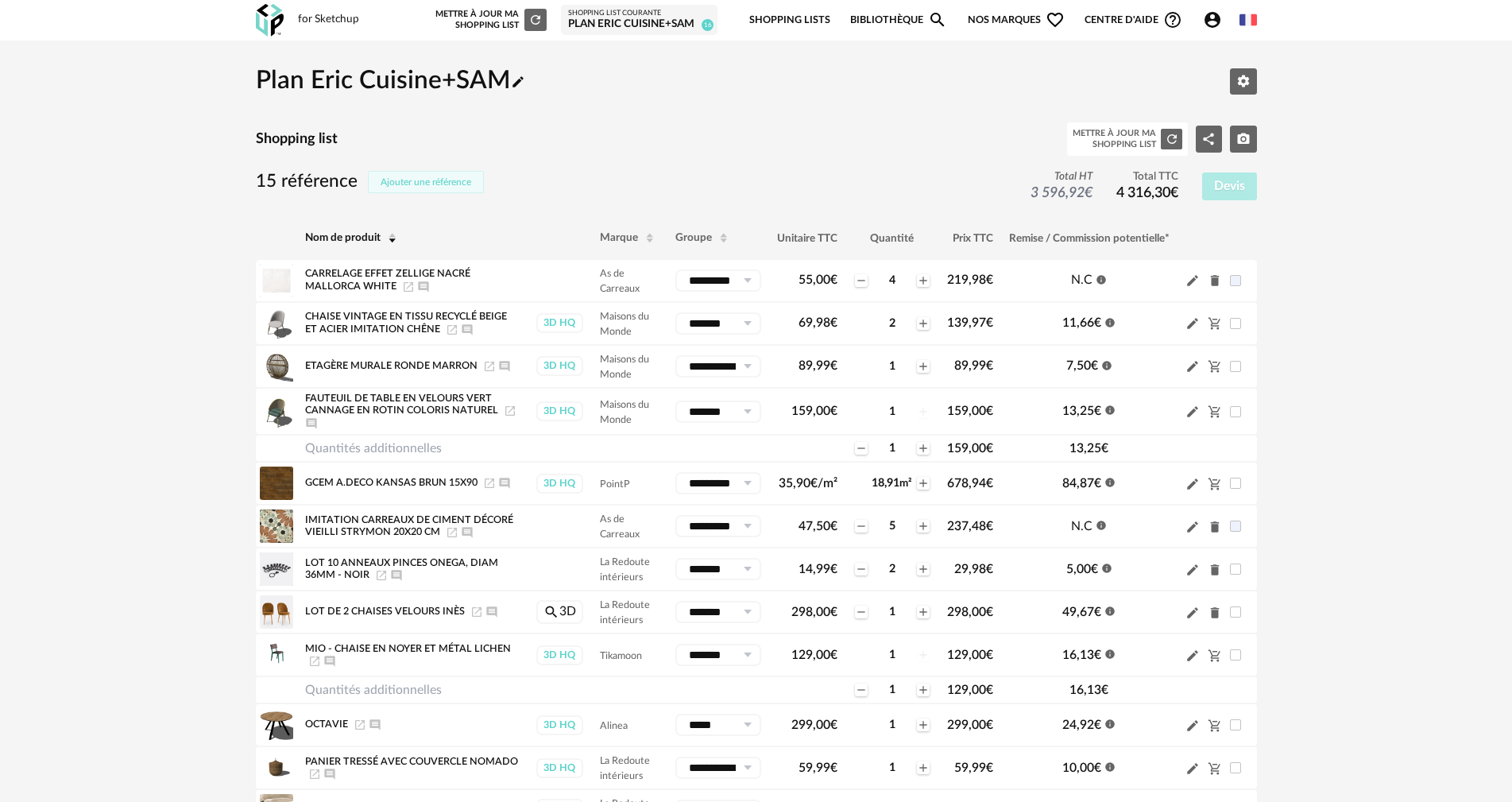 click on "Ajouter une référence" at bounding box center (426, 182) 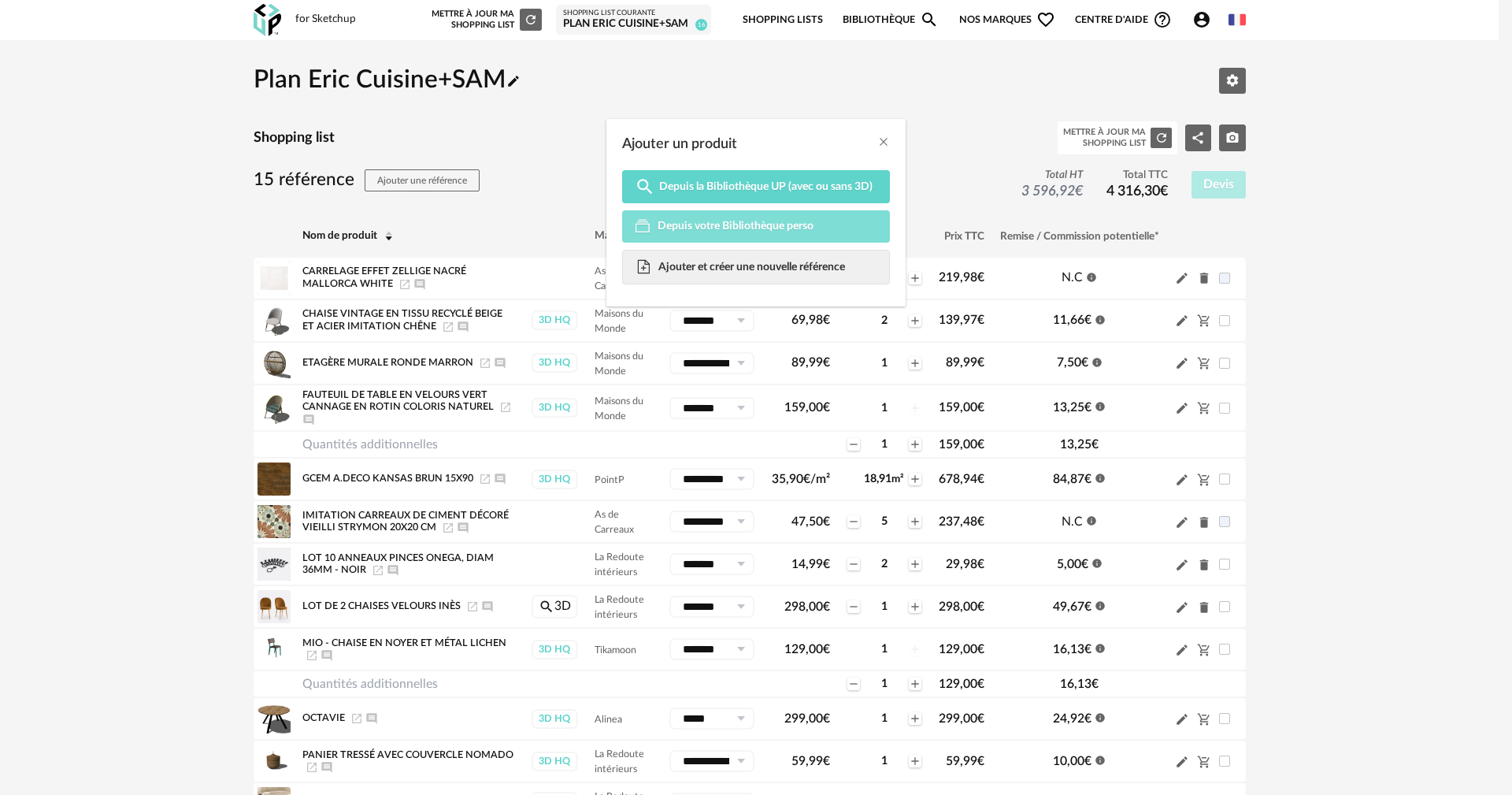 click on "Depuis votre Bibliothèque perso" at bounding box center [736, 226] 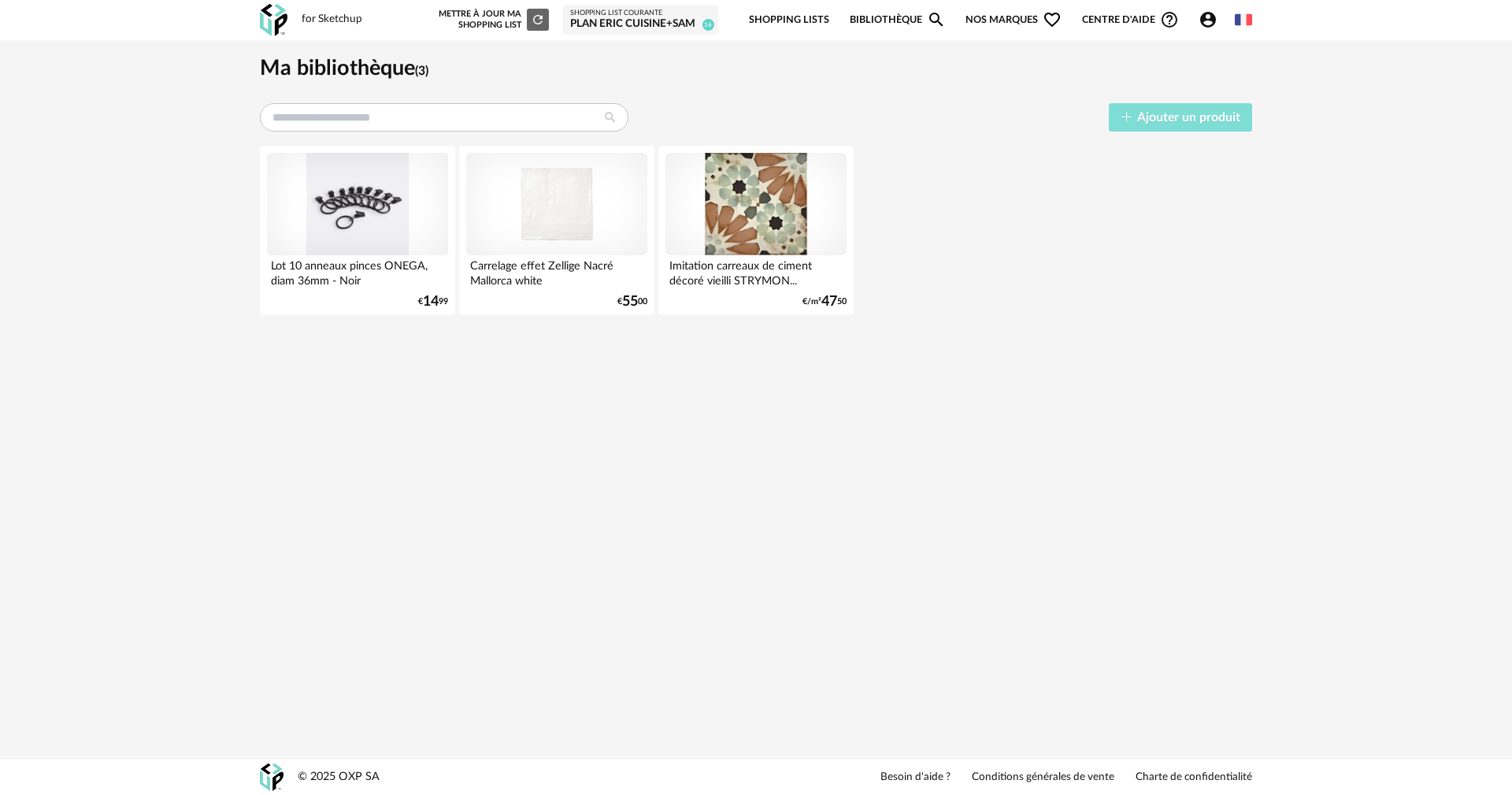 click on "Ajouter un produit" at bounding box center (1180, 117) 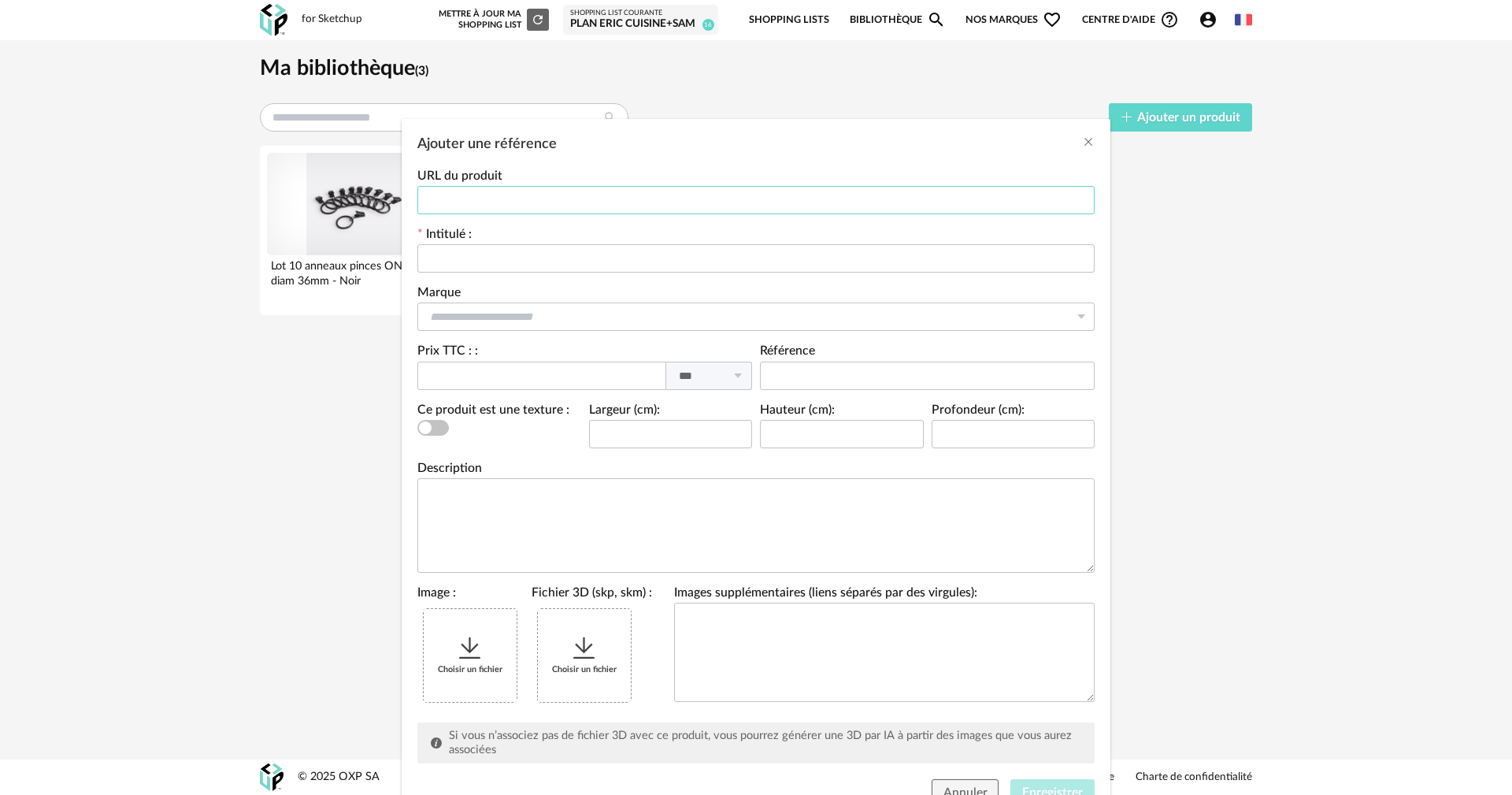 click at bounding box center (756, 200) 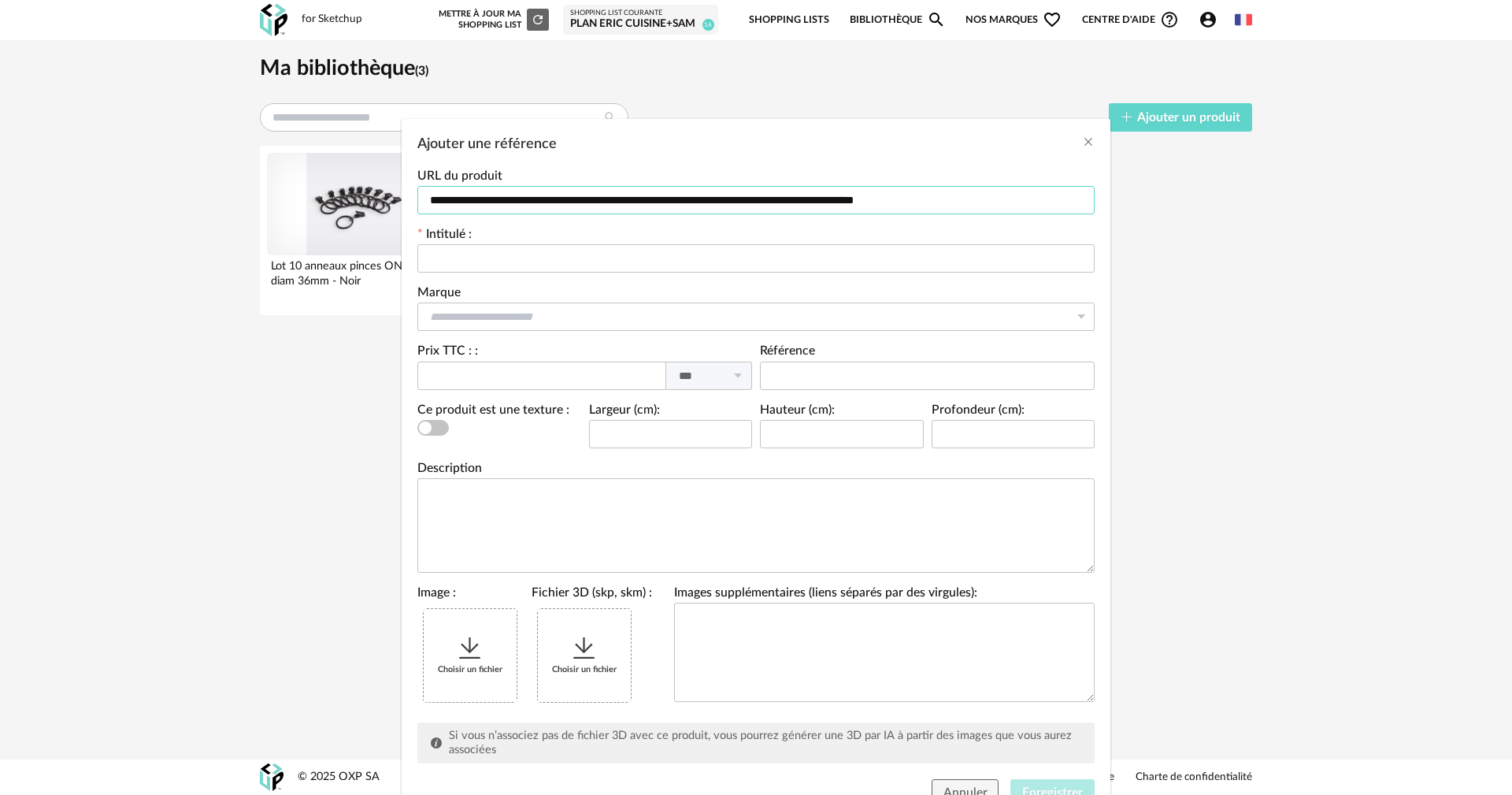 type on "**********" 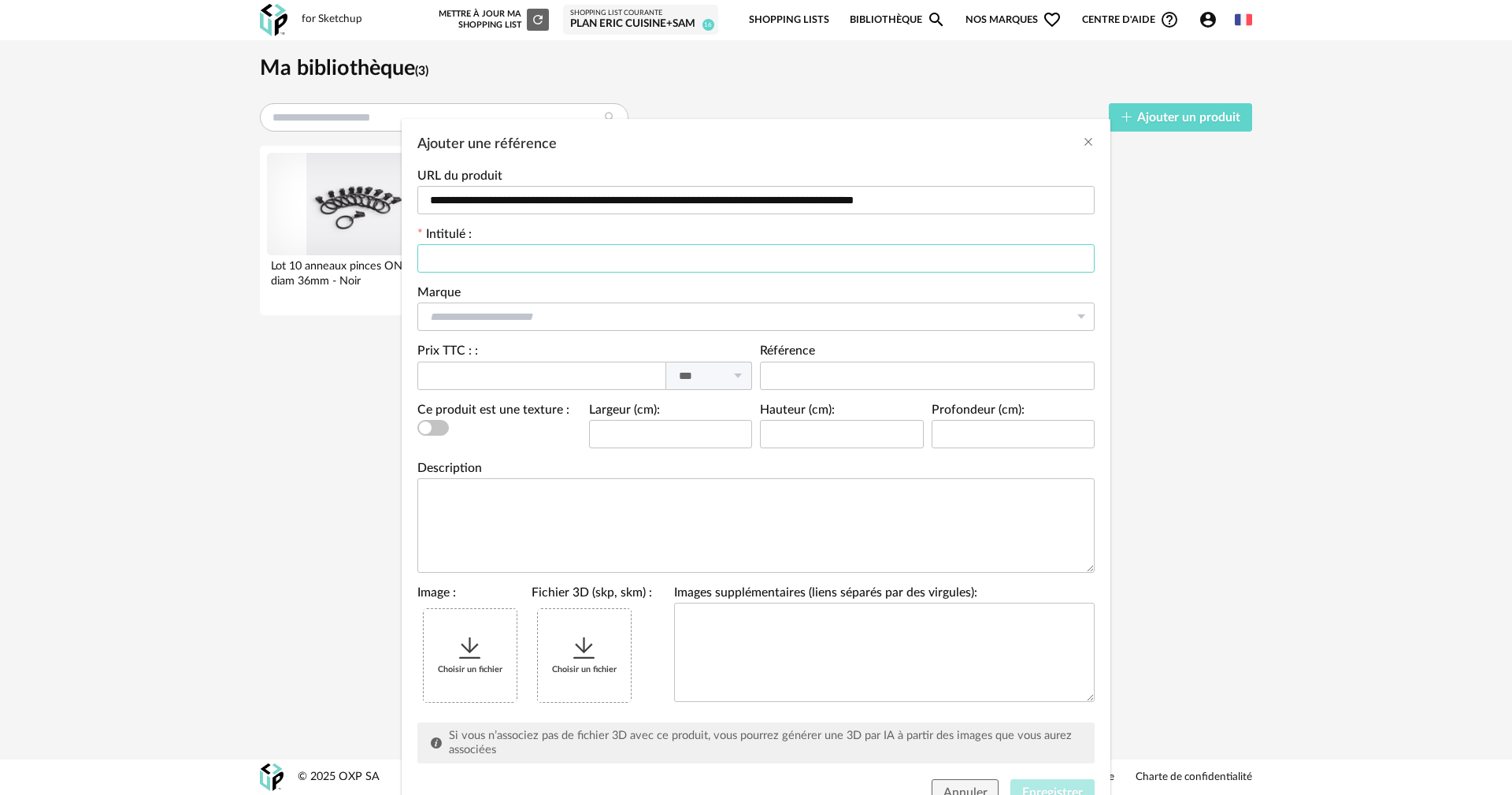click at bounding box center (756, 258) 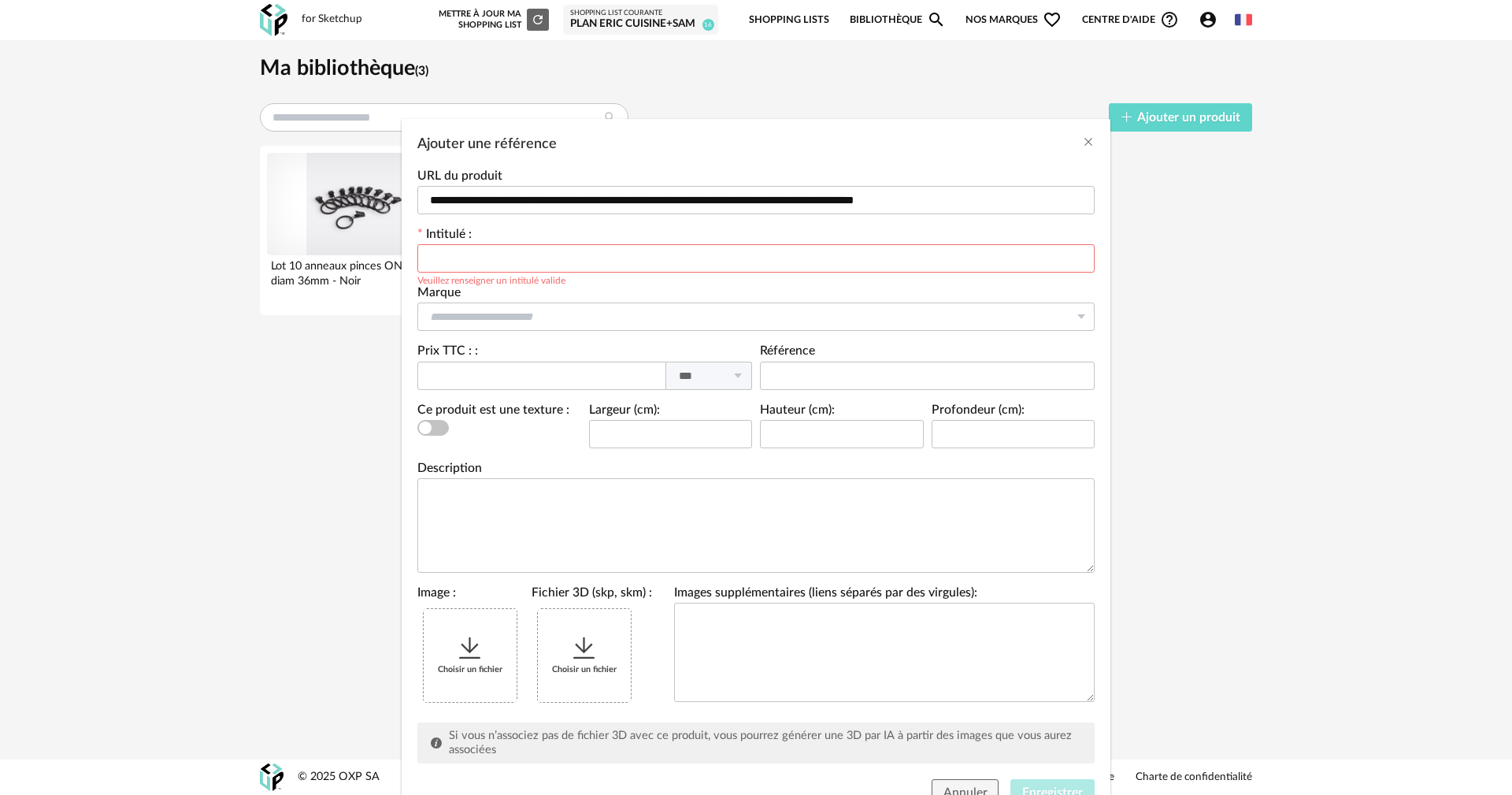 click at bounding box center [756, 258] 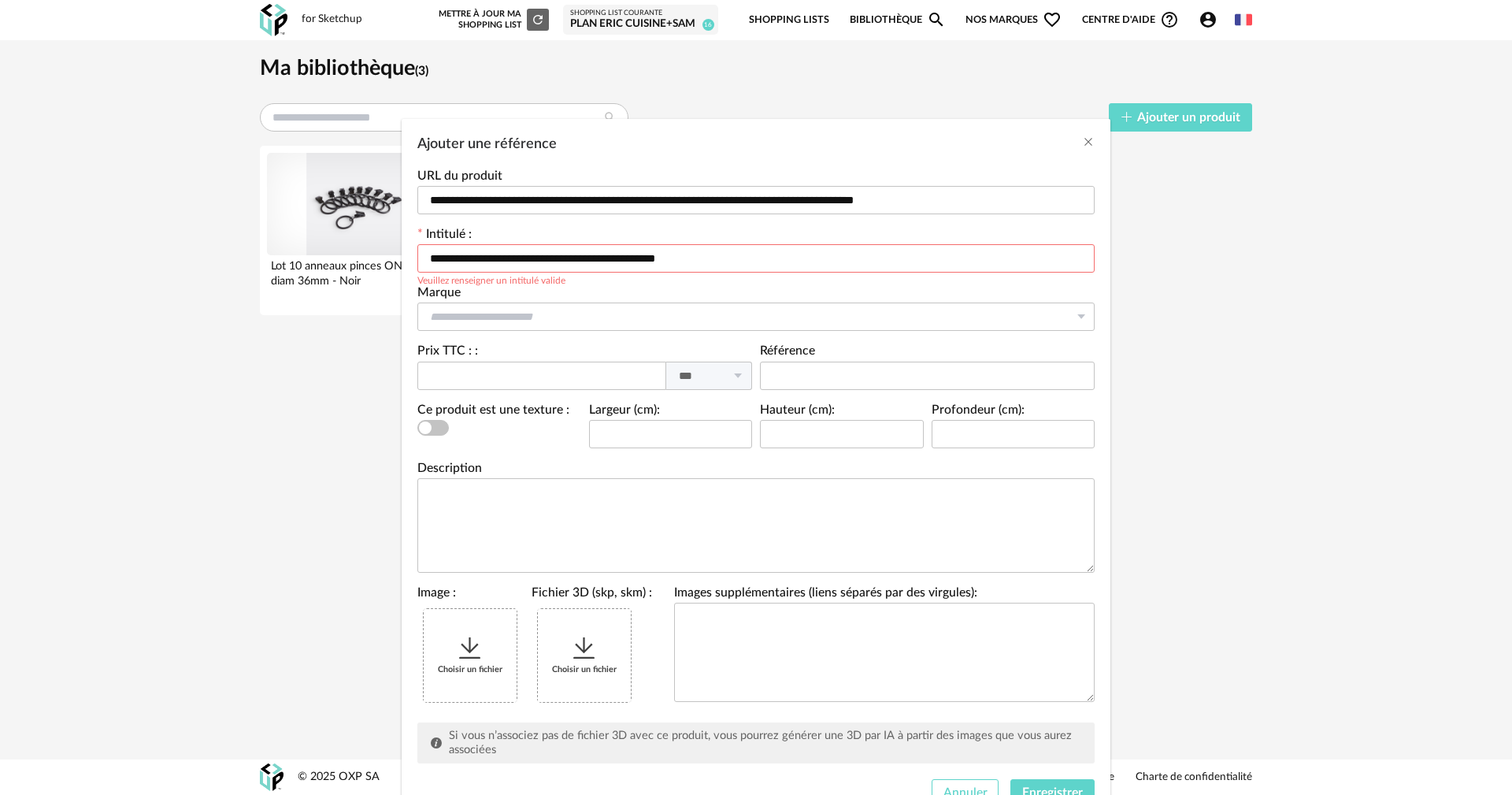 type on "**********" 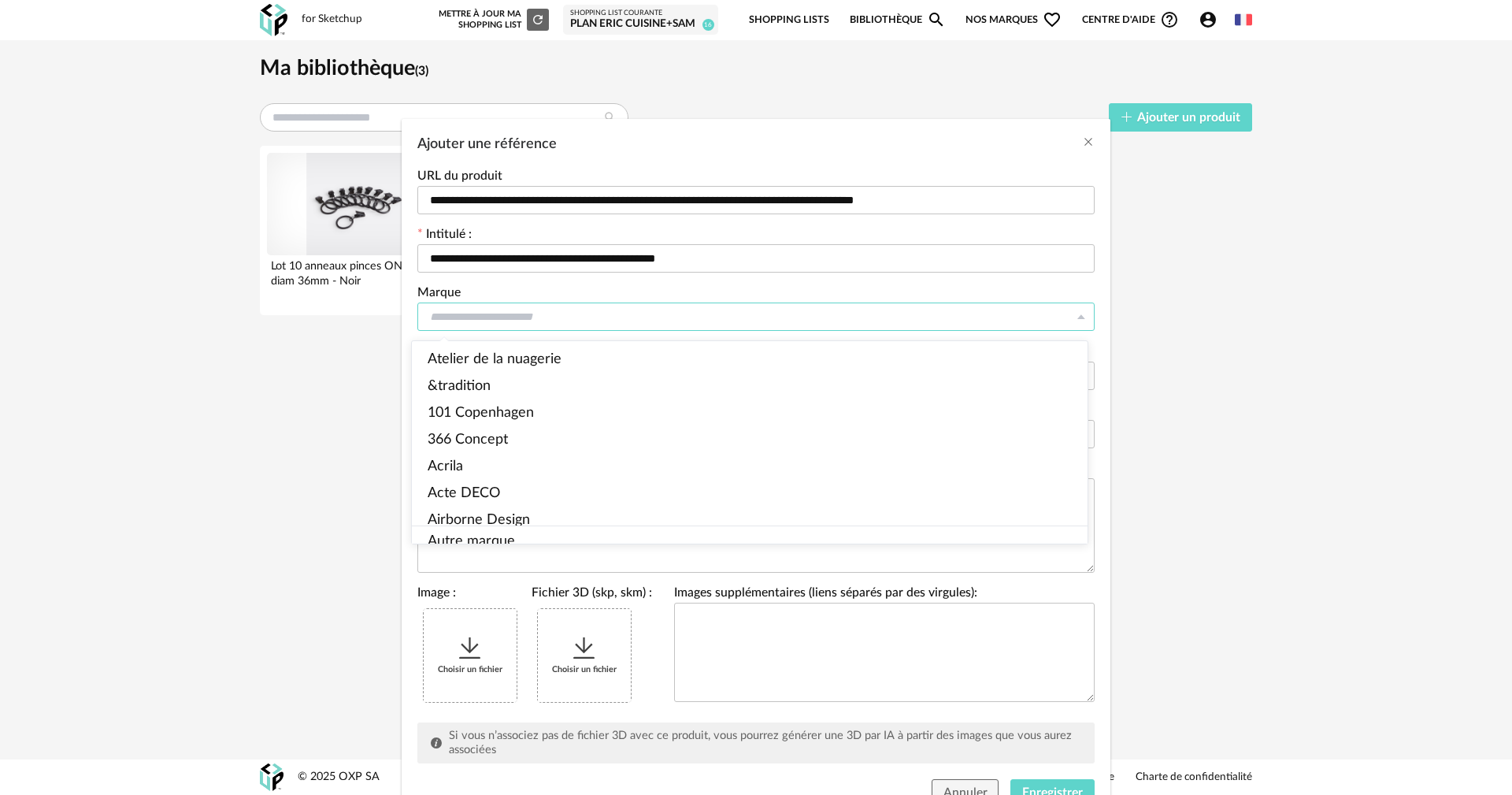 click at bounding box center (756, 317) 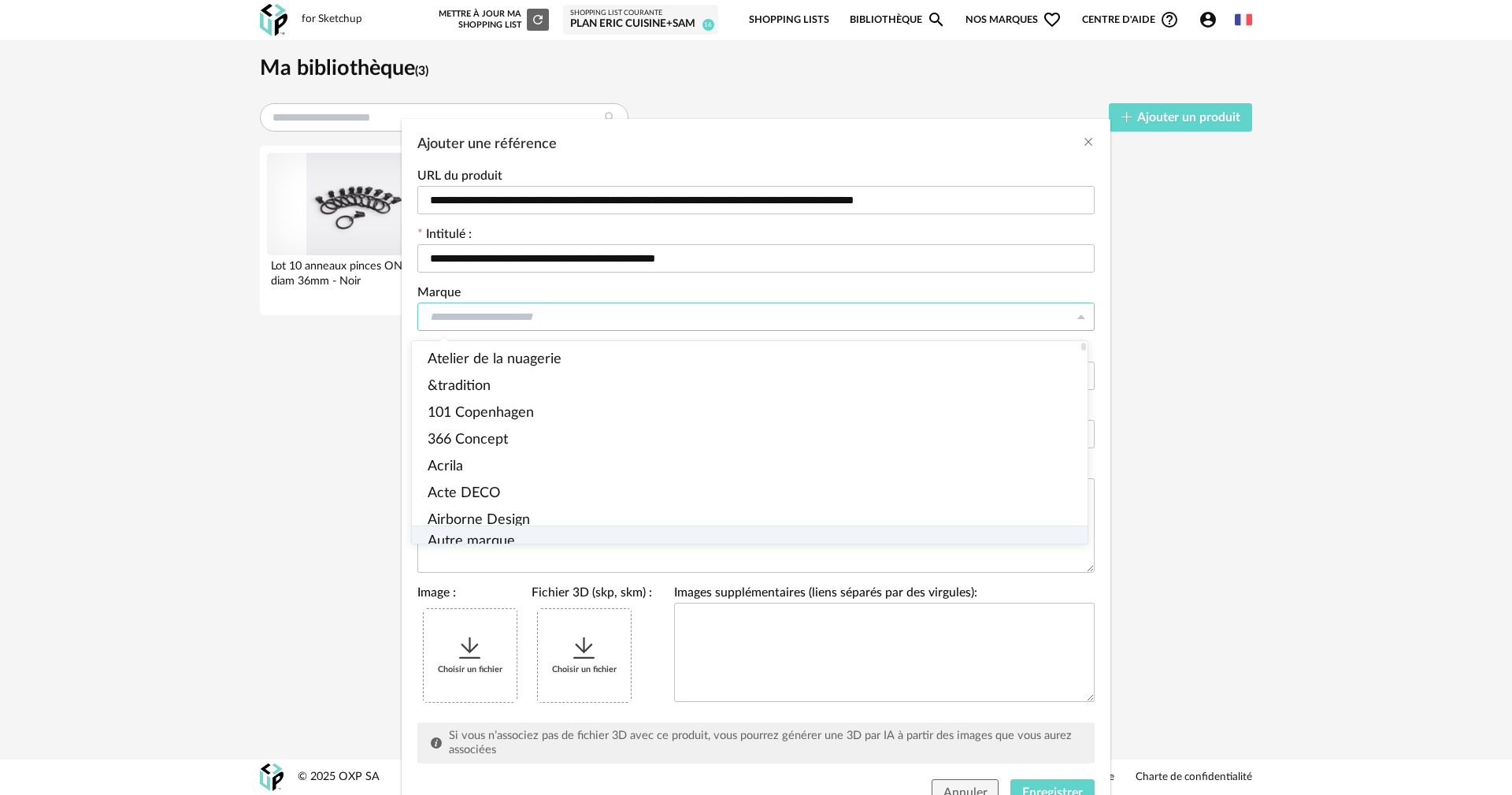 click on "Autre marque" at bounding box center [471, 542] 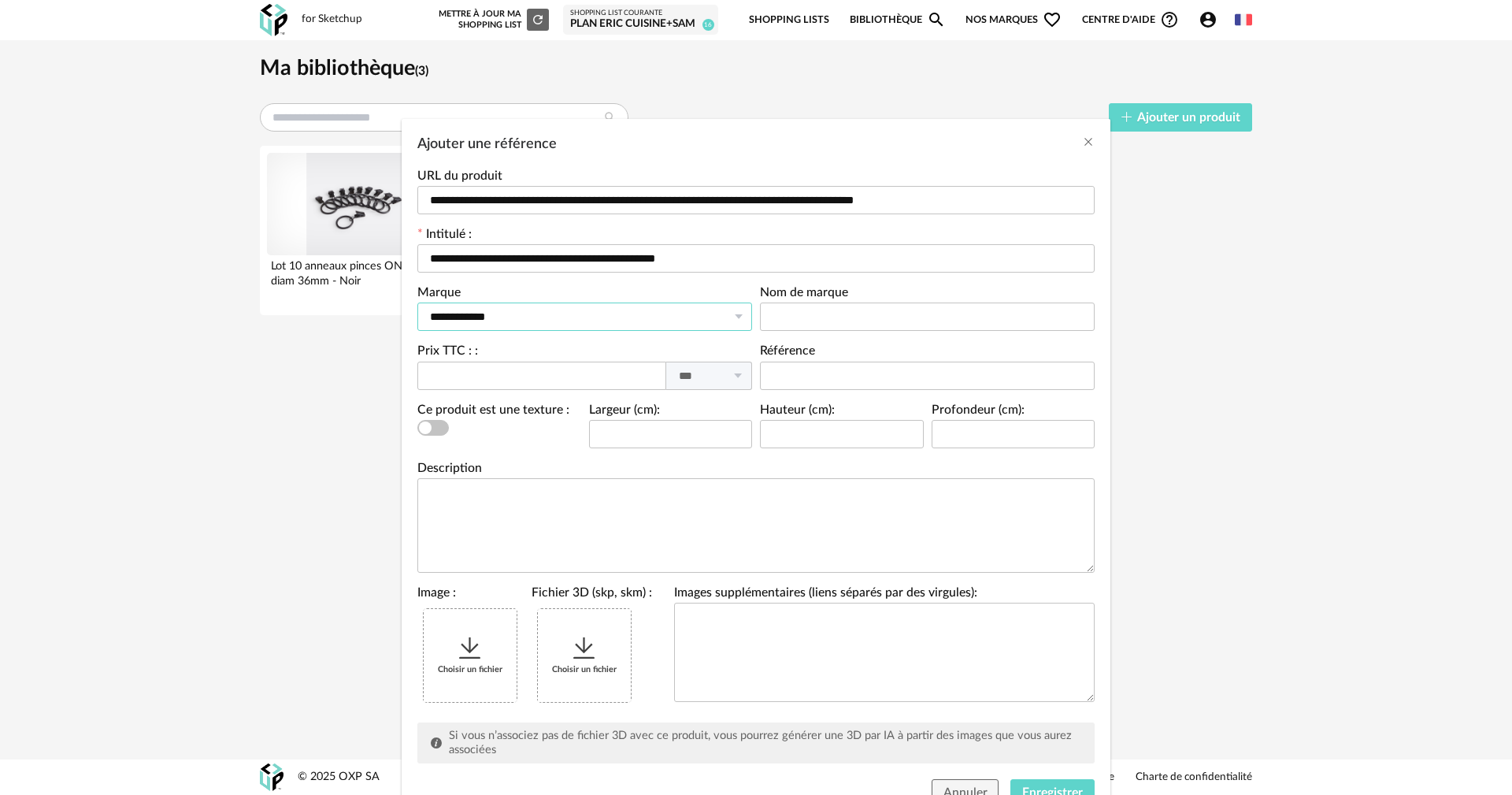 scroll, scrollTop: 1, scrollLeft: 0, axis: vertical 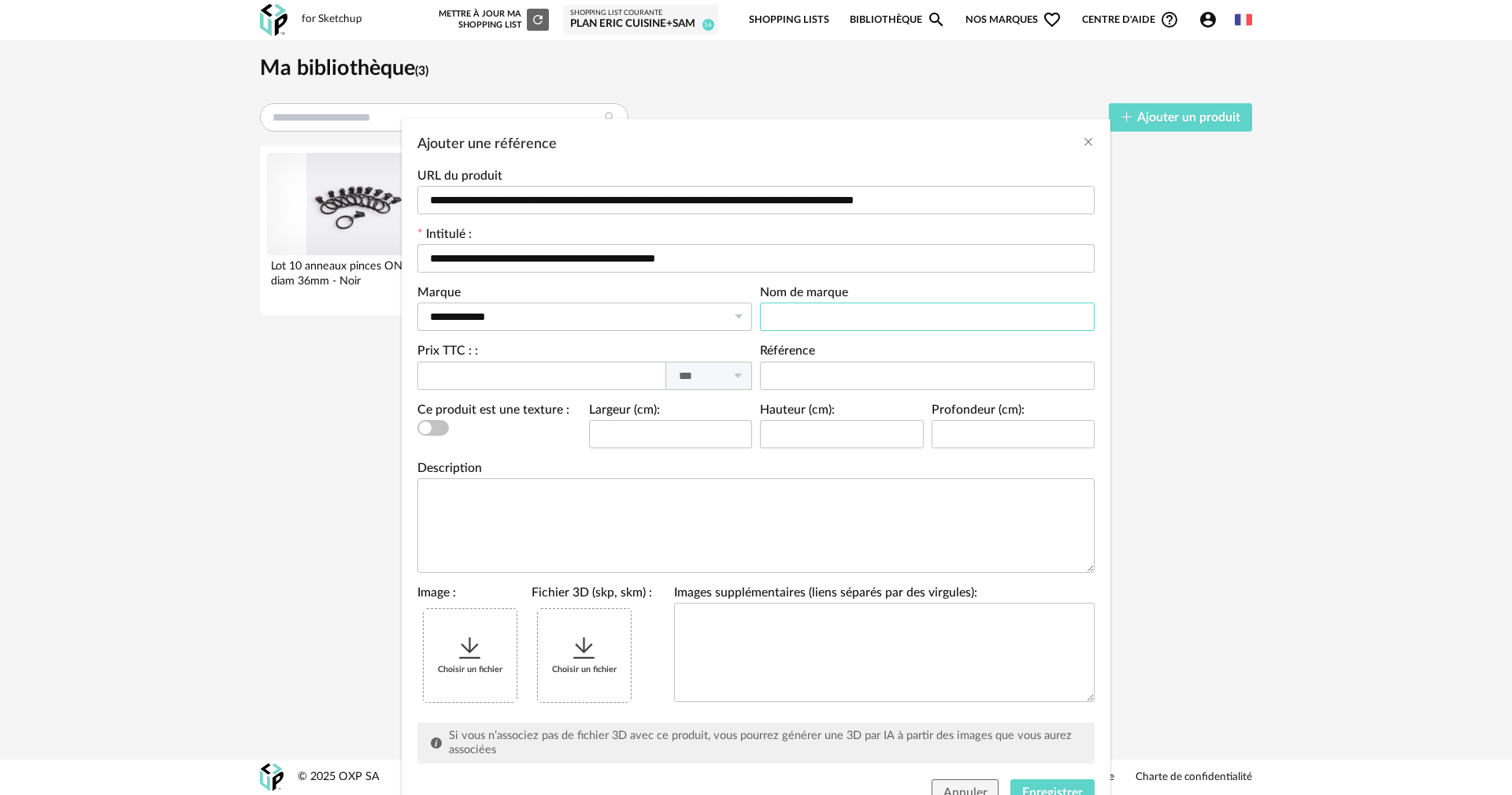 click at bounding box center [927, 317] 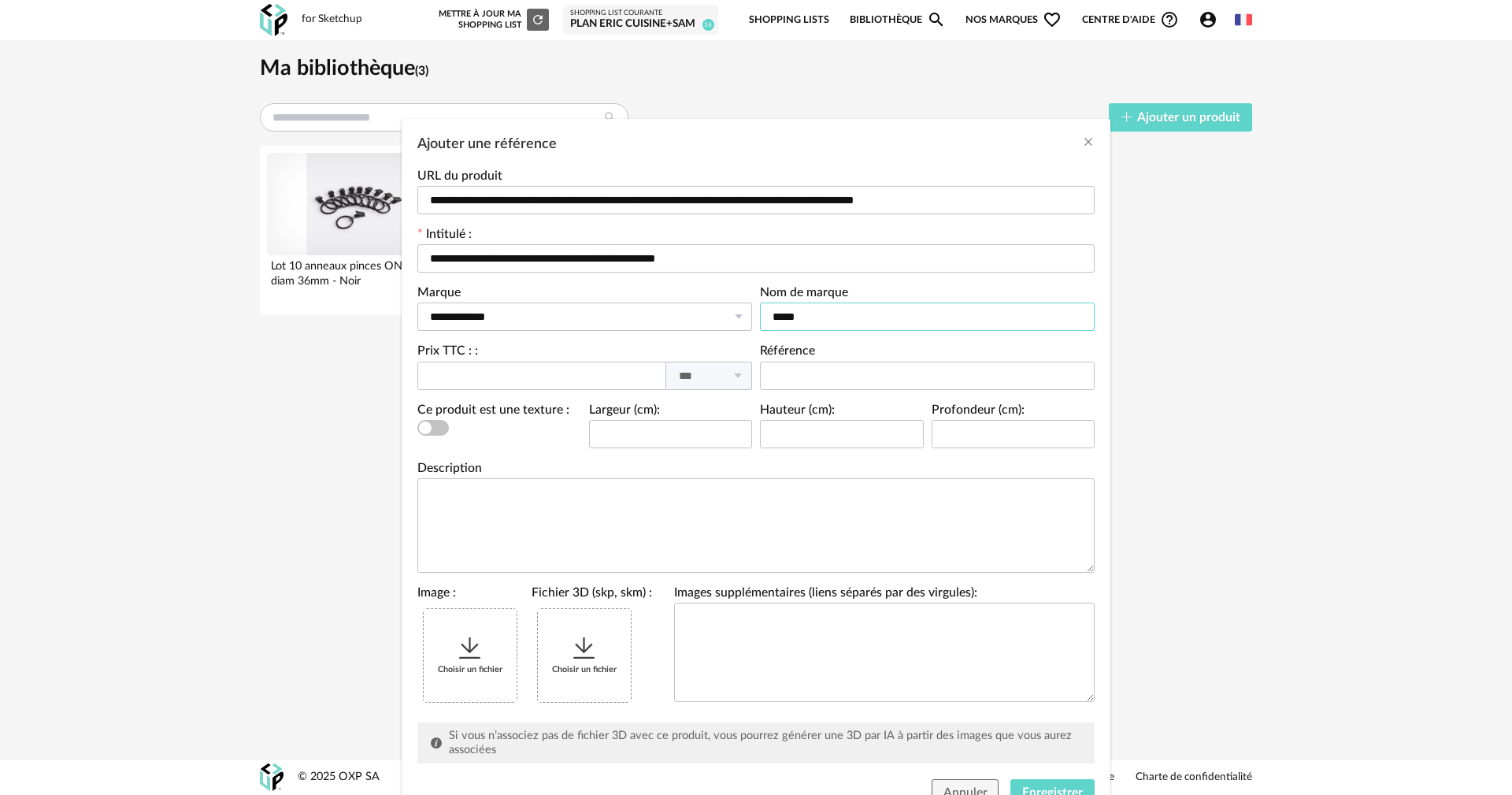 type on "*****" 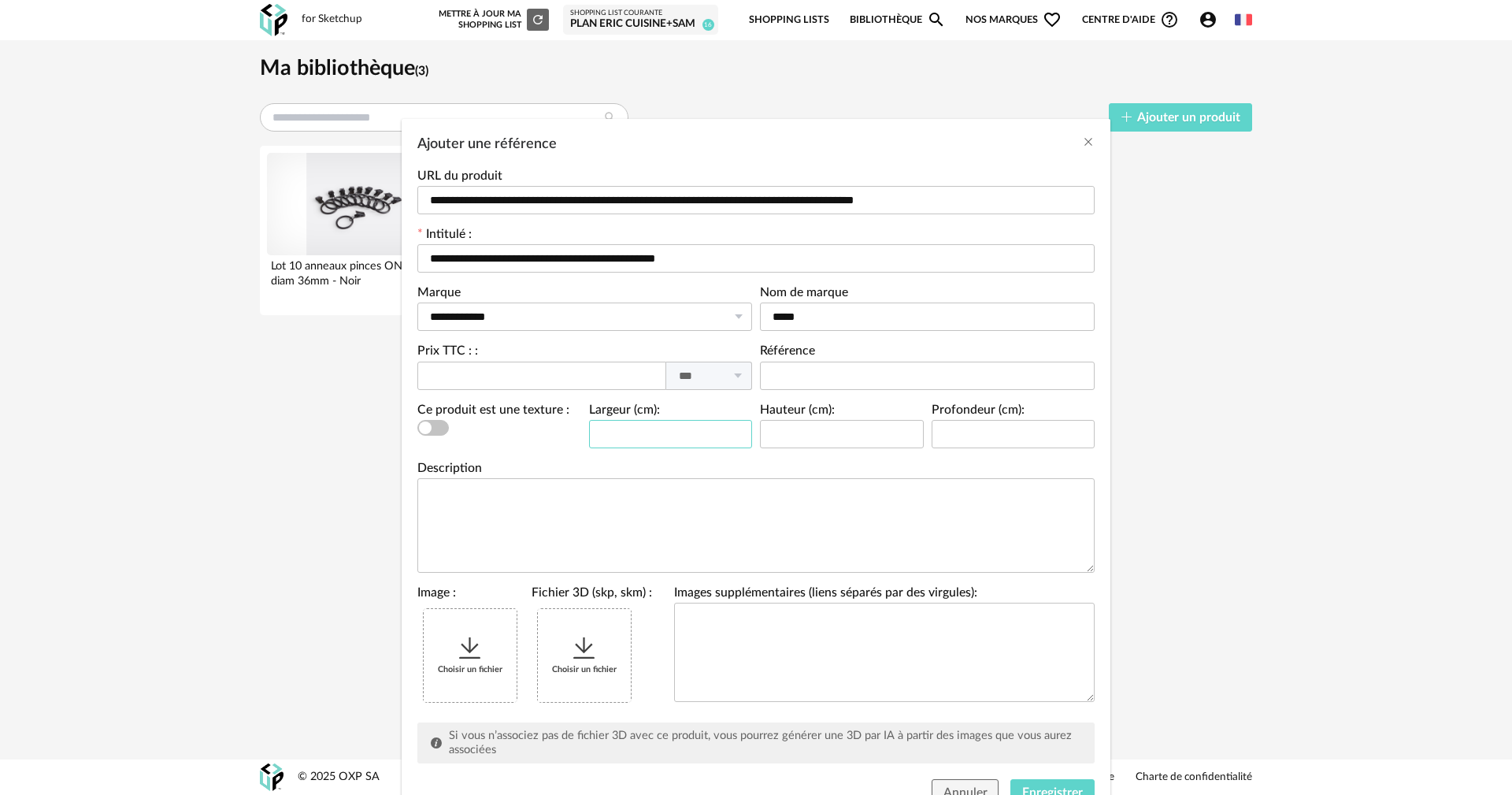 click at bounding box center (671, 434) 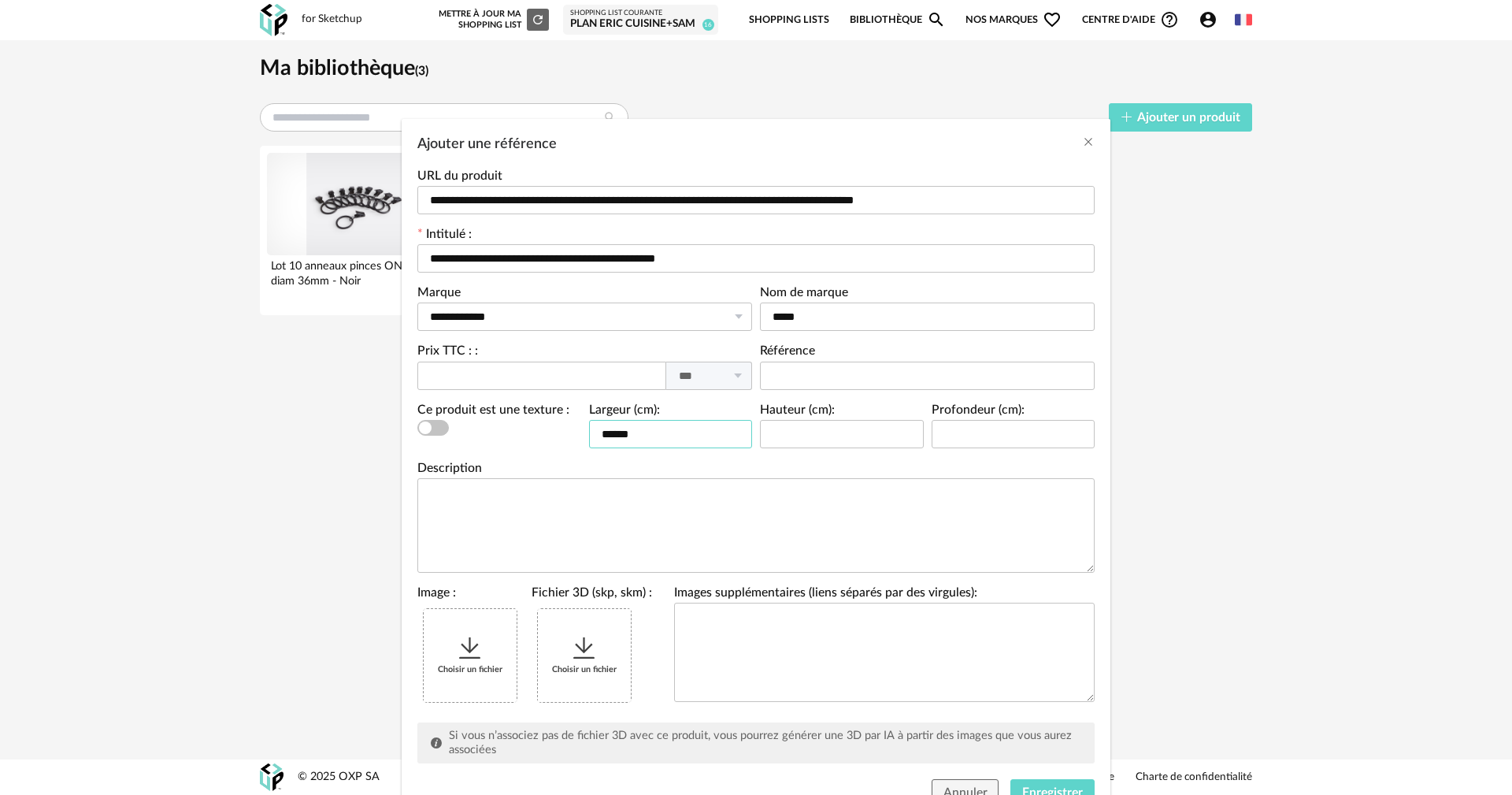 type on "******" 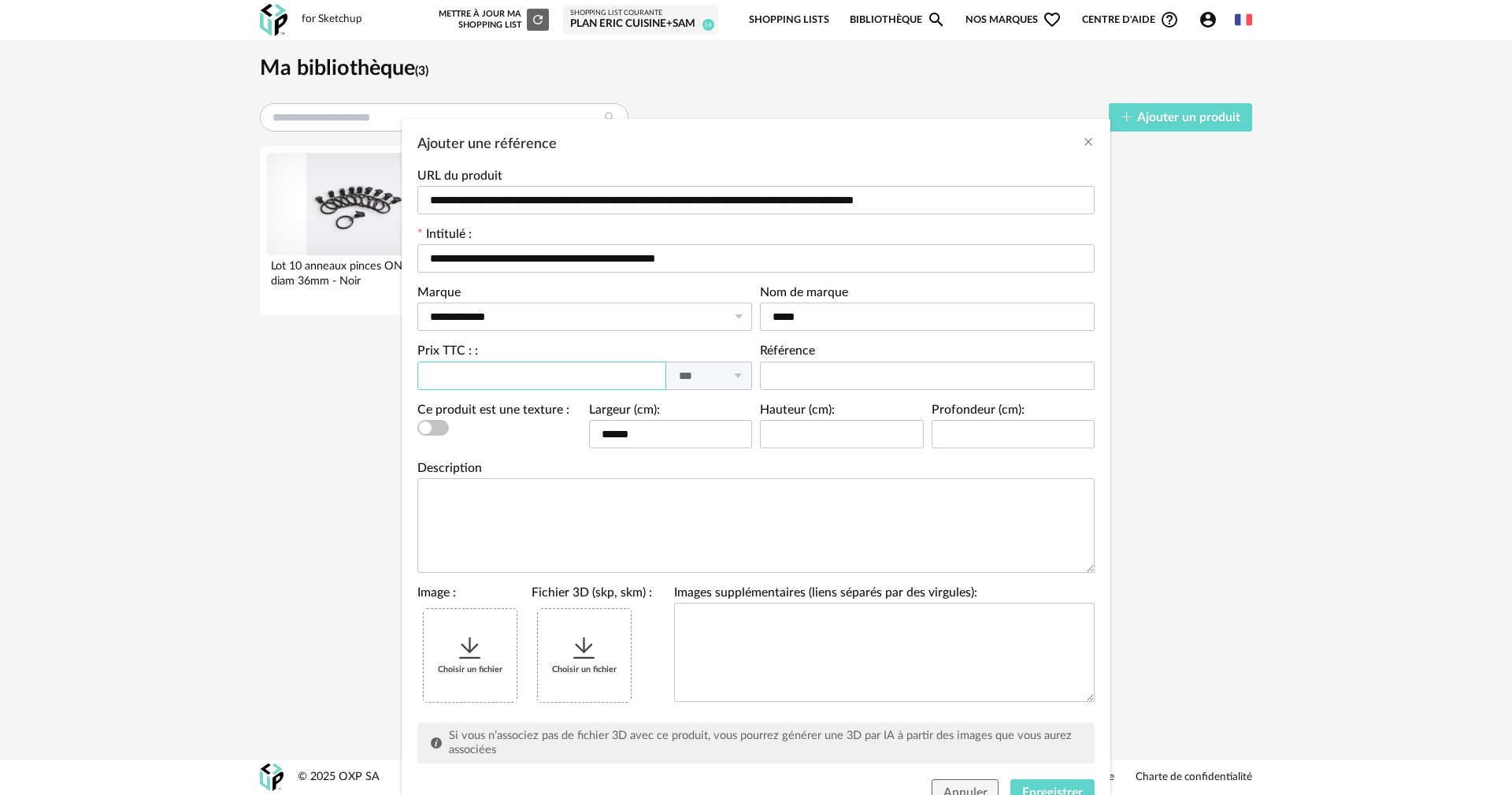 click at bounding box center (542, 376) 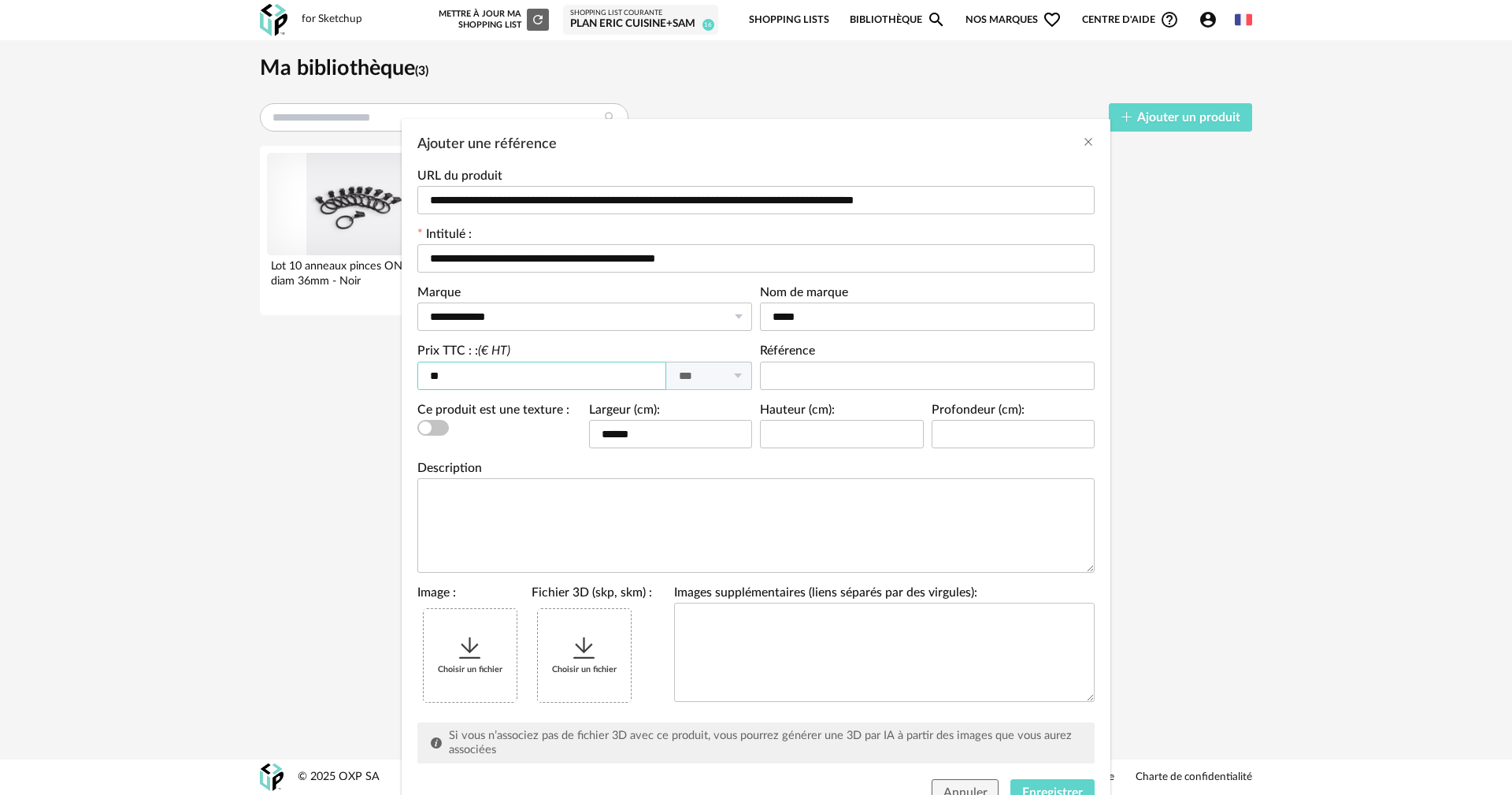 type on "**" 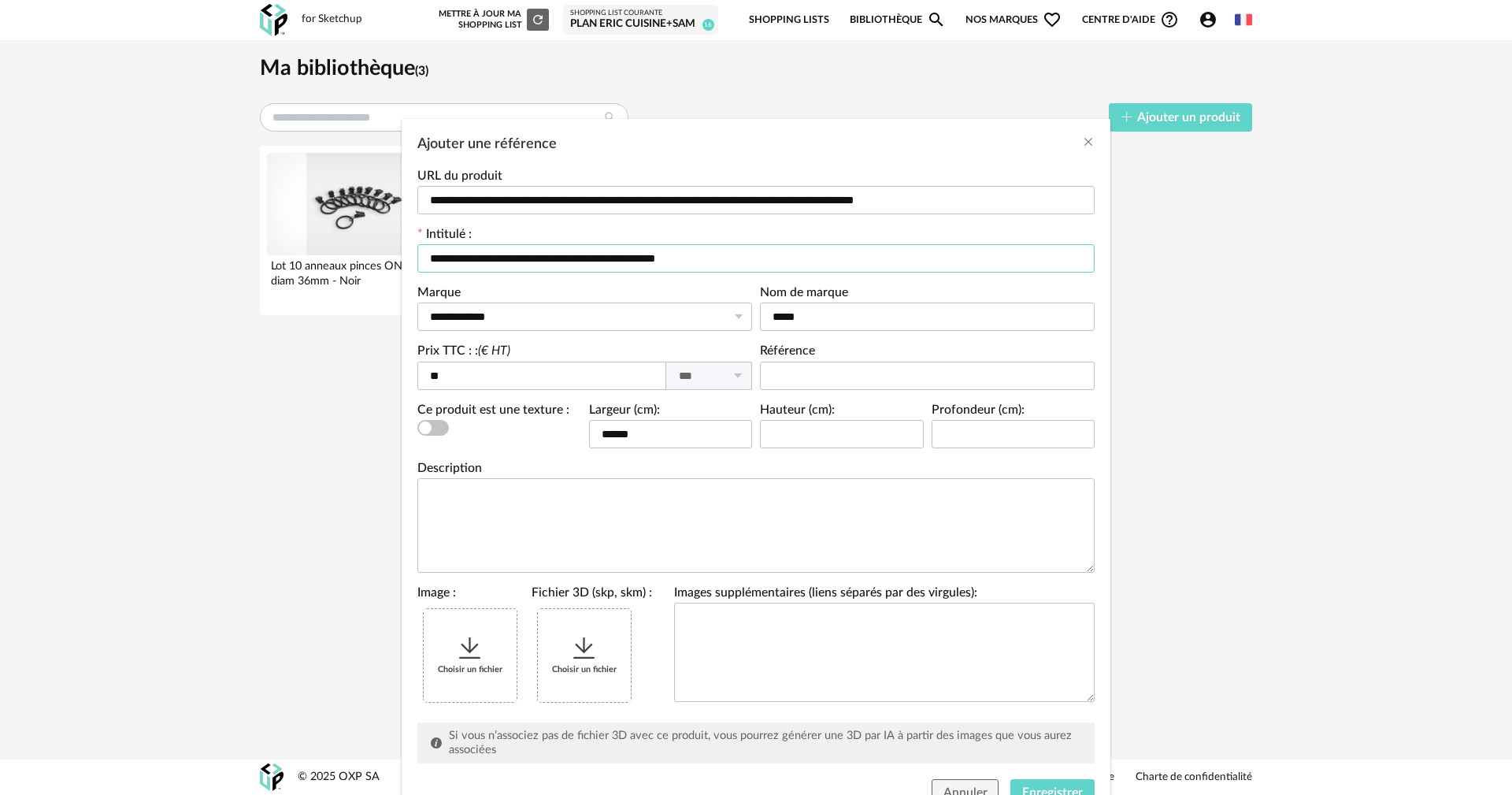 click on "**********" at bounding box center [756, 258] 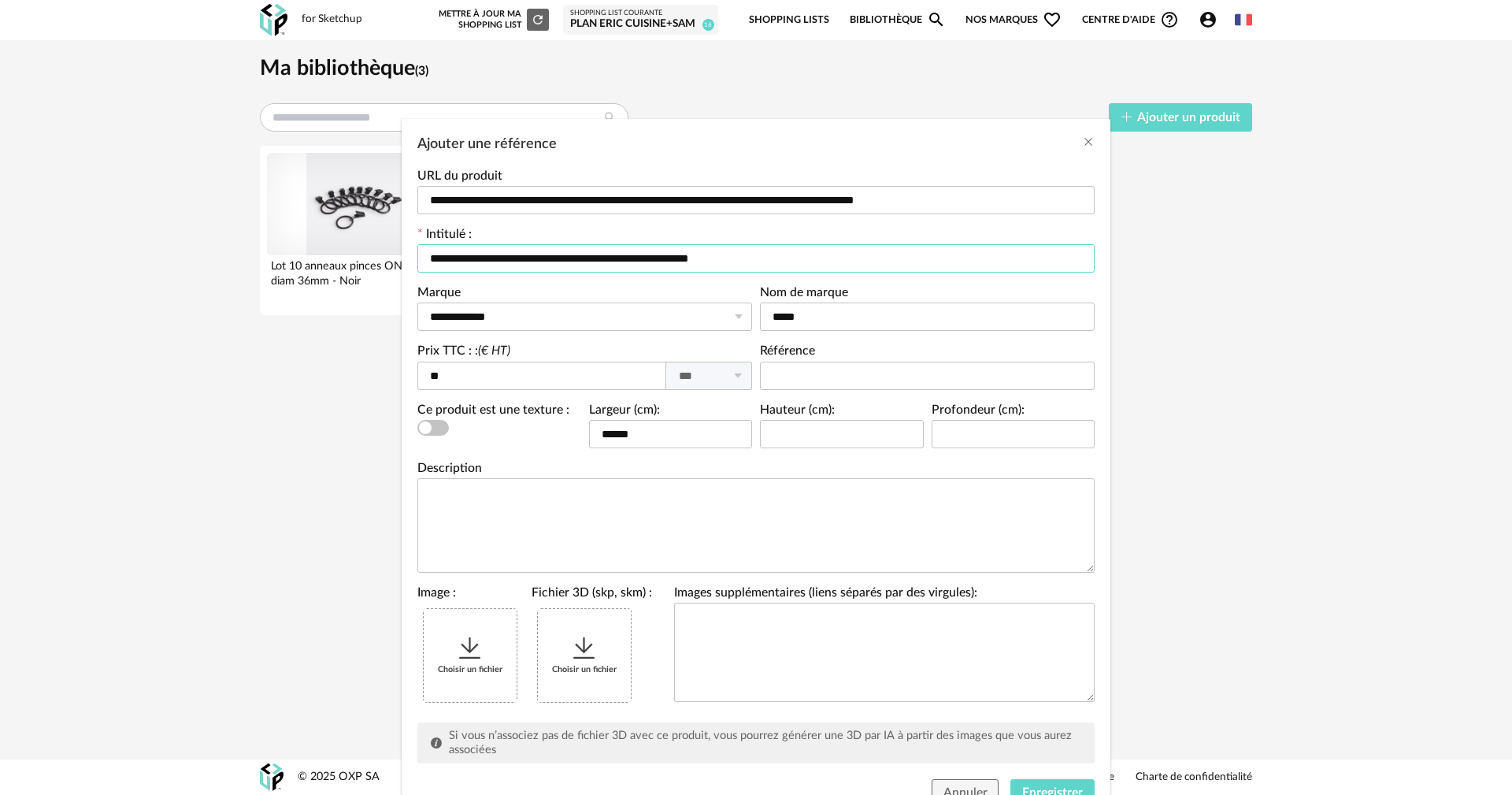 type on "**********" 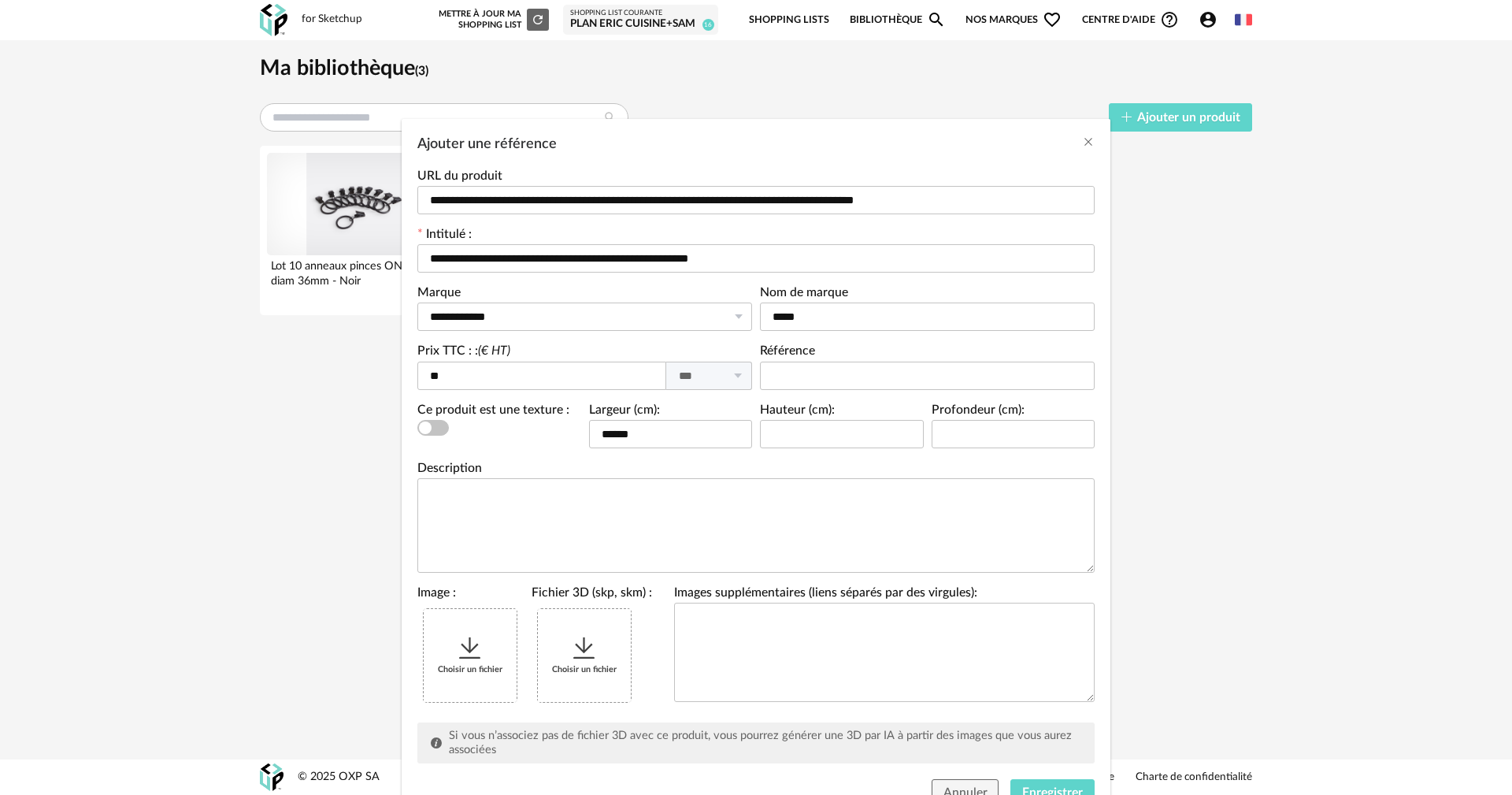 click at bounding box center [470, 648] 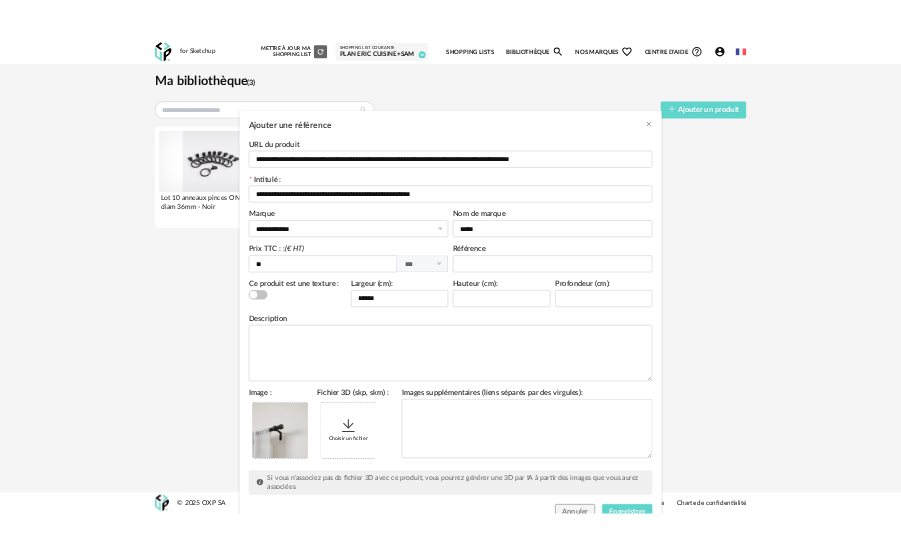 scroll, scrollTop: 86, scrollLeft: 0, axis: vertical 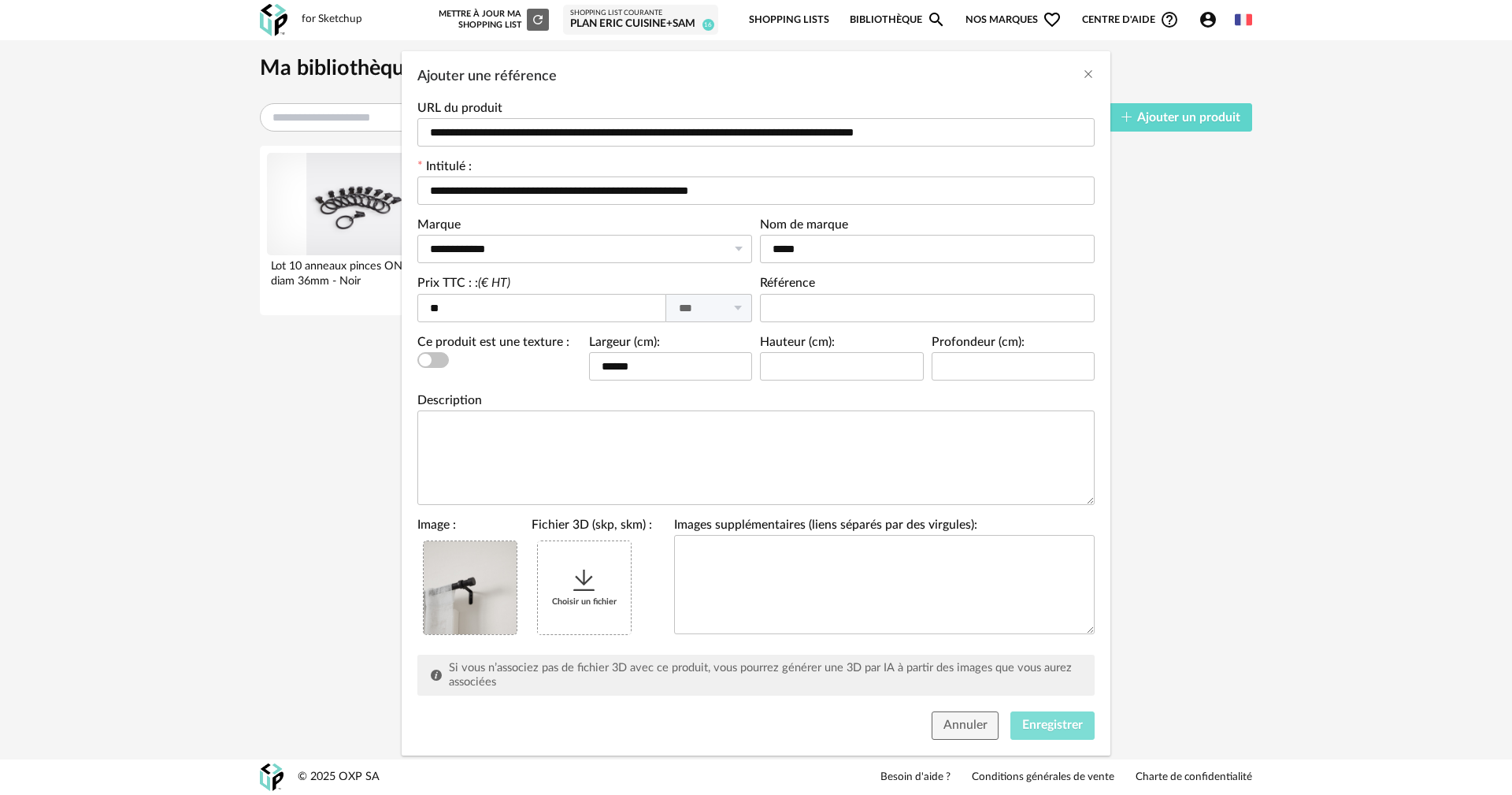 click on "Enregistrer" at bounding box center [1052, 725] 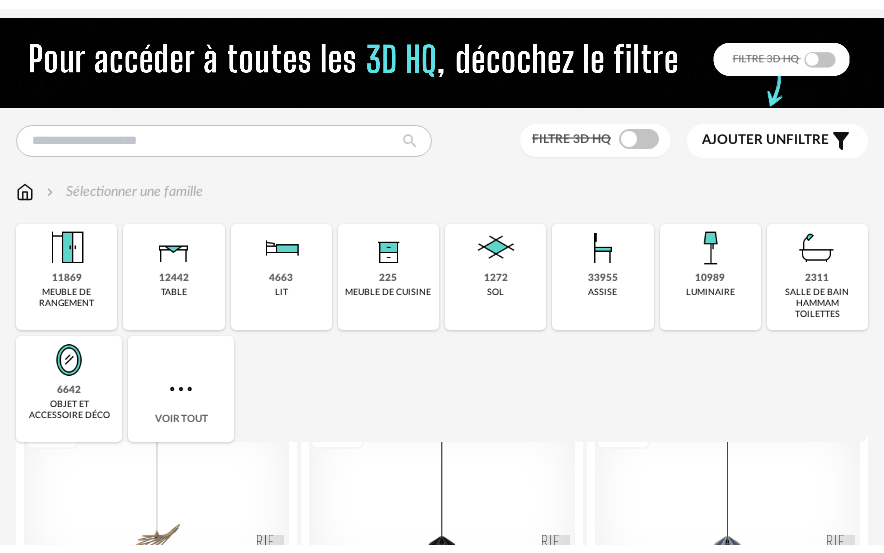 scroll, scrollTop: 0, scrollLeft: 0, axis: both 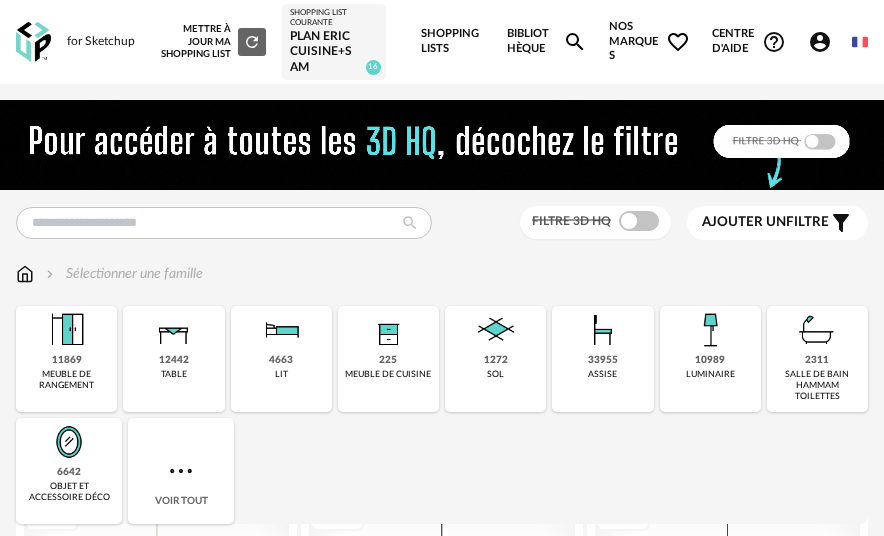 click on "Plan Eric Cuisine+SAM" at bounding box center [333, 52] 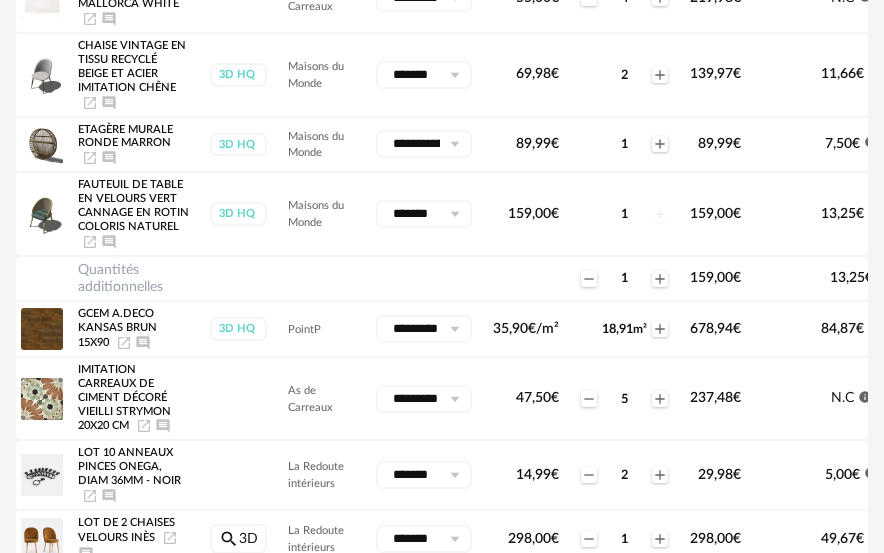 scroll, scrollTop: 400, scrollLeft: 0, axis: vertical 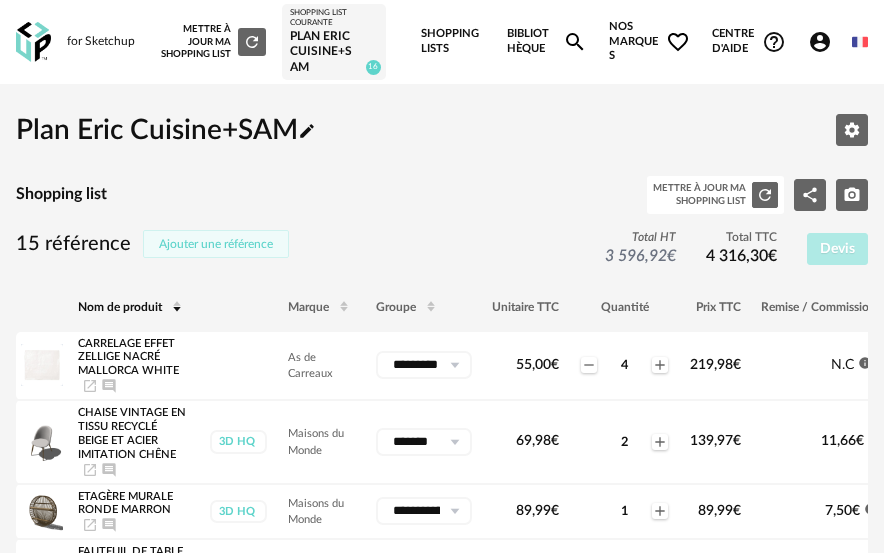 click on "Ajouter une référence" at bounding box center [216, 244] 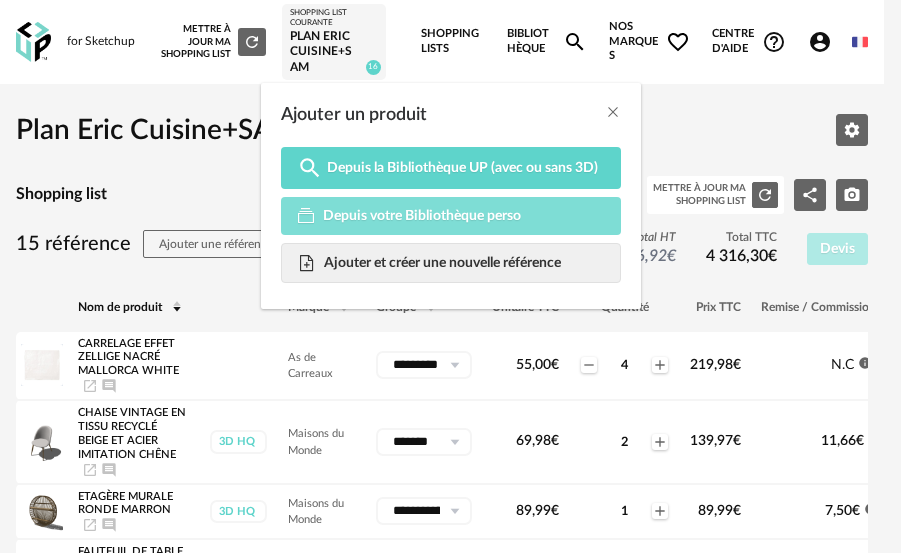 click on "Depuis votre Bibliothèque perso" at bounding box center [422, 216] 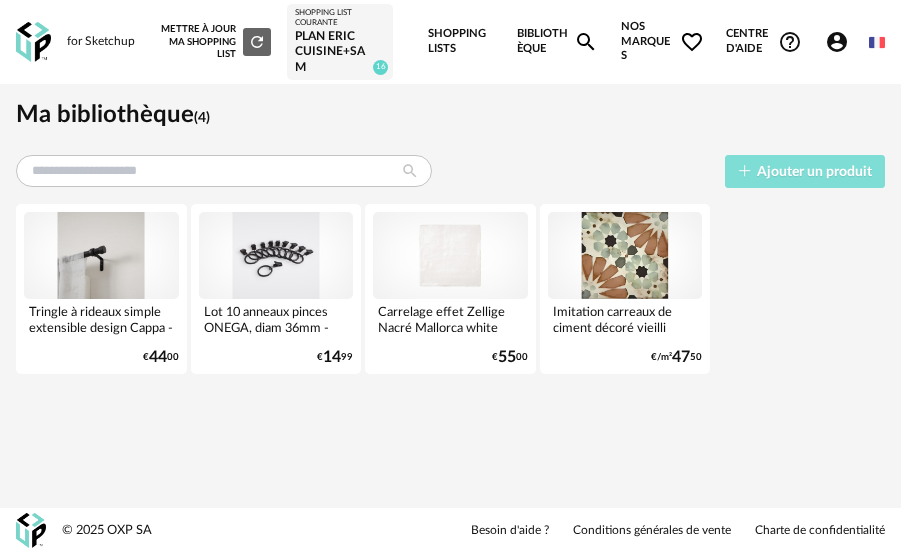 click on "Ajouter un produit" at bounding box center (814, 172) 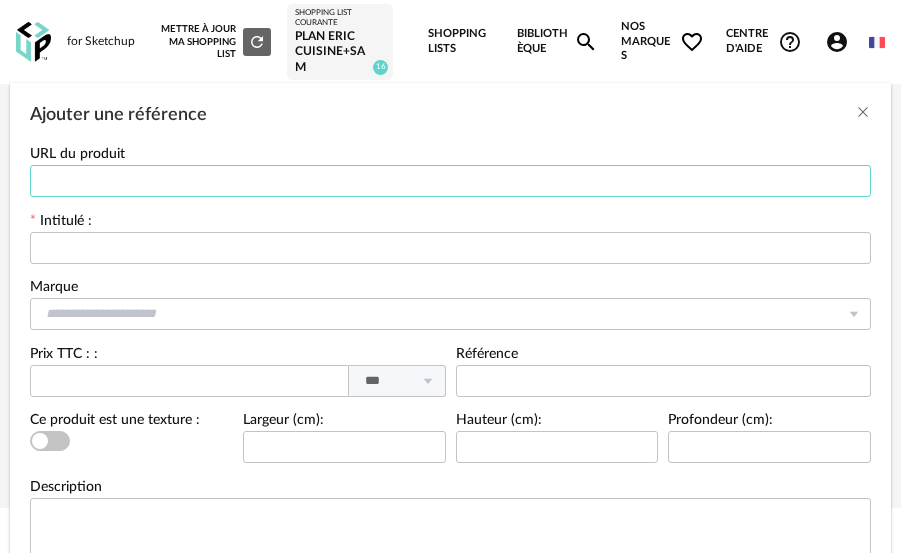click at bounding box center [450, 181] 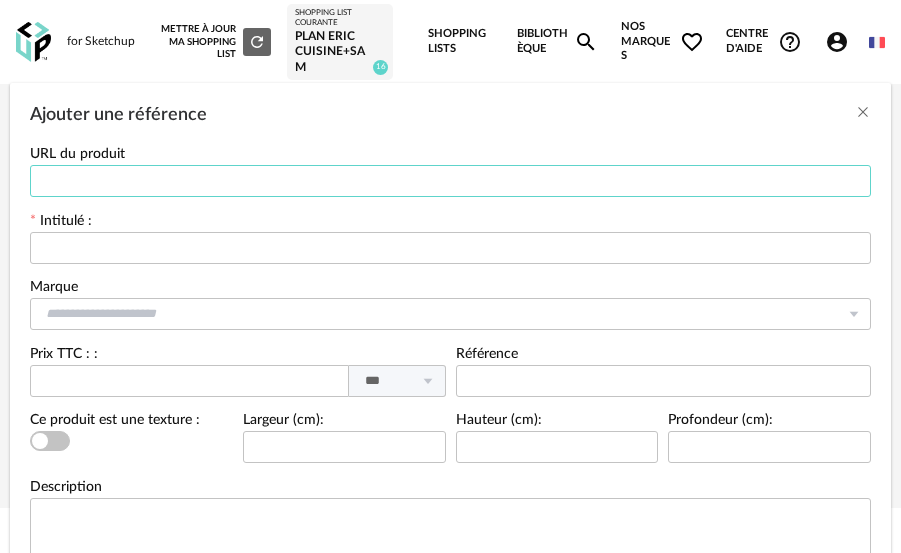 paste on "**********" 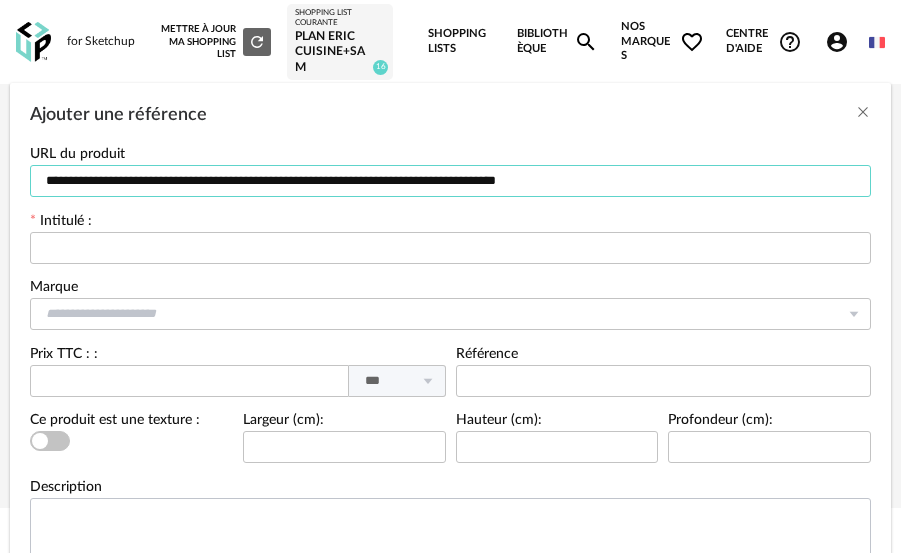 type on "**********" 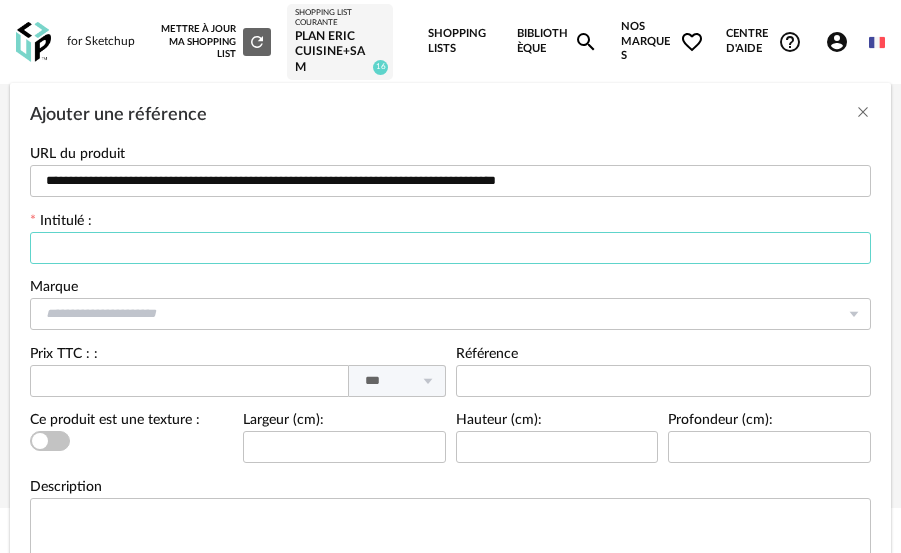 click at bounding box center (450, 248) 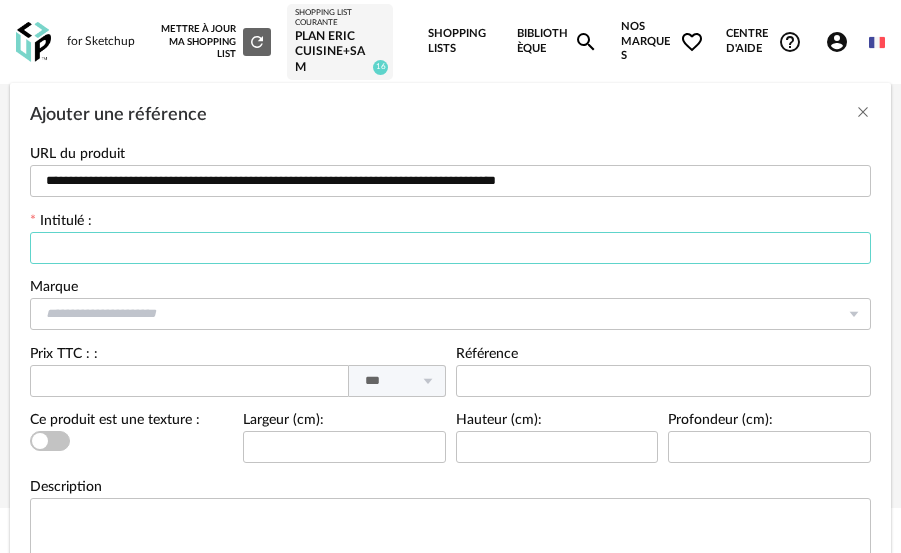 paste on "**********" 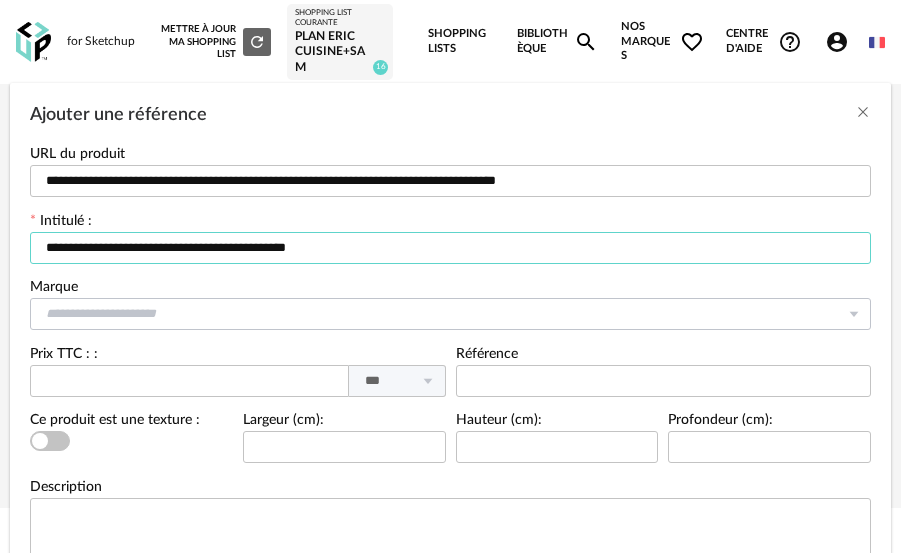 type on "**********" 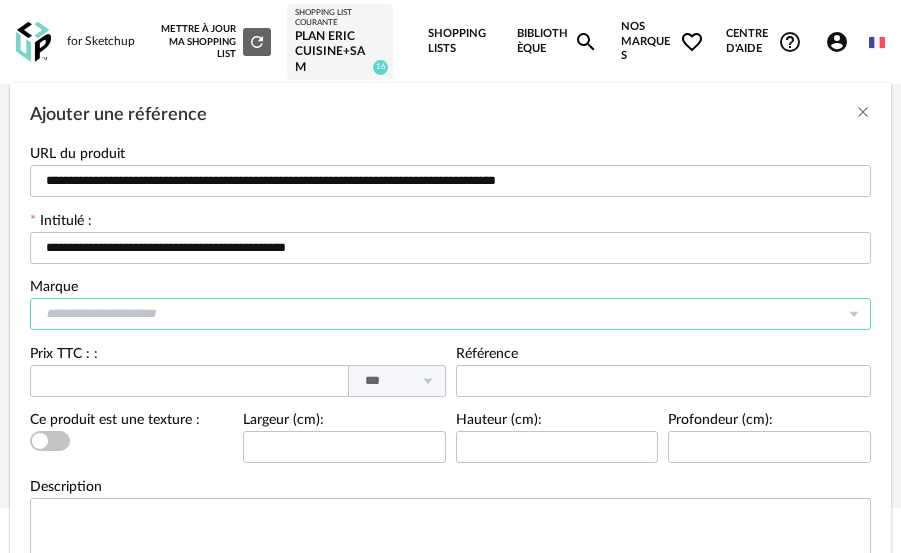 click at bounding box center [450, 314] 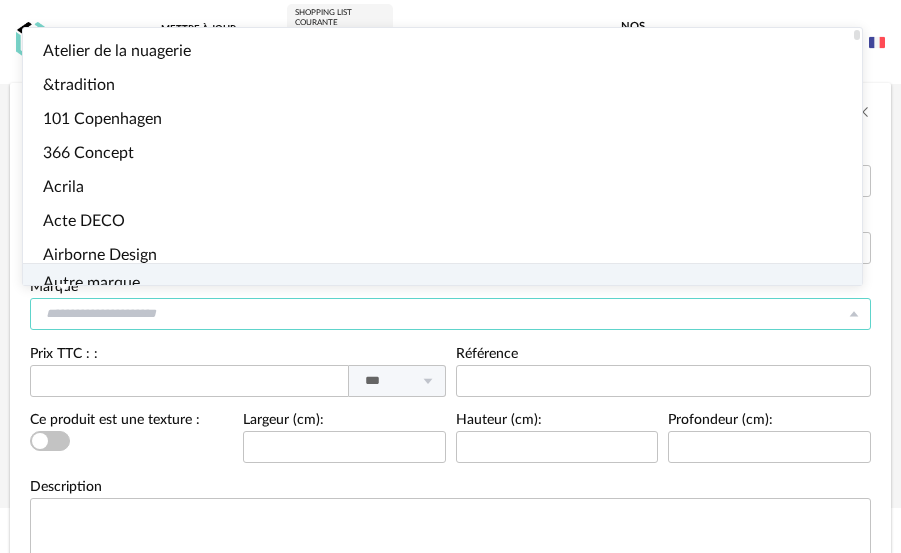 click on "Autre marque" at bounding box center (91, 283) 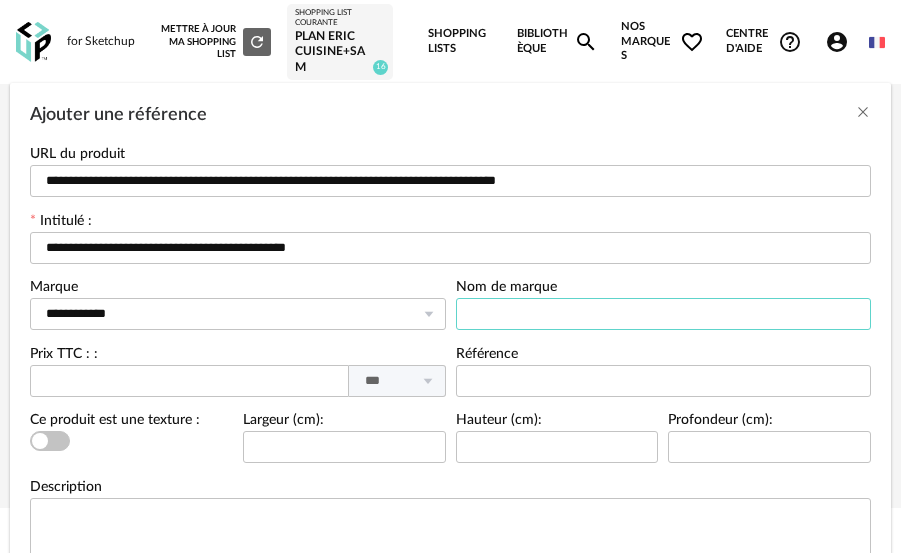 click at bounding box center (664, 314) 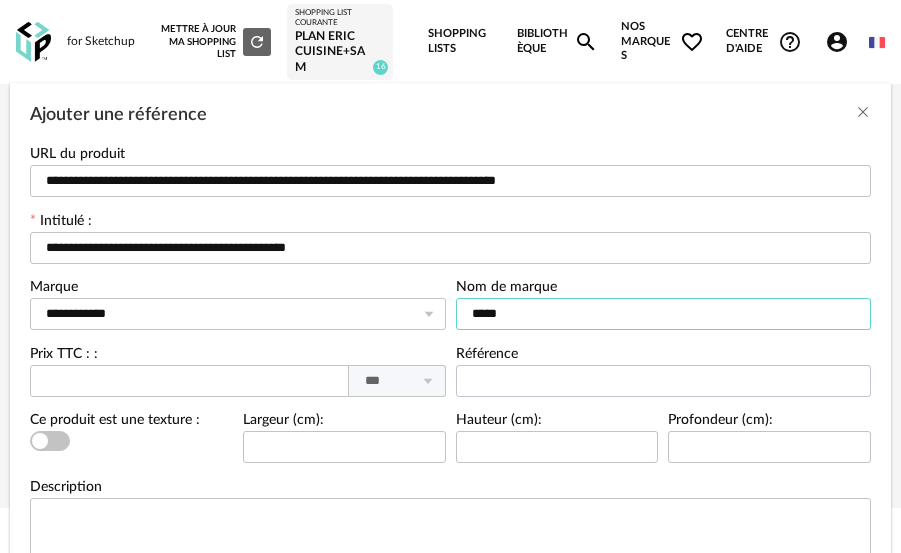 type on "*****" 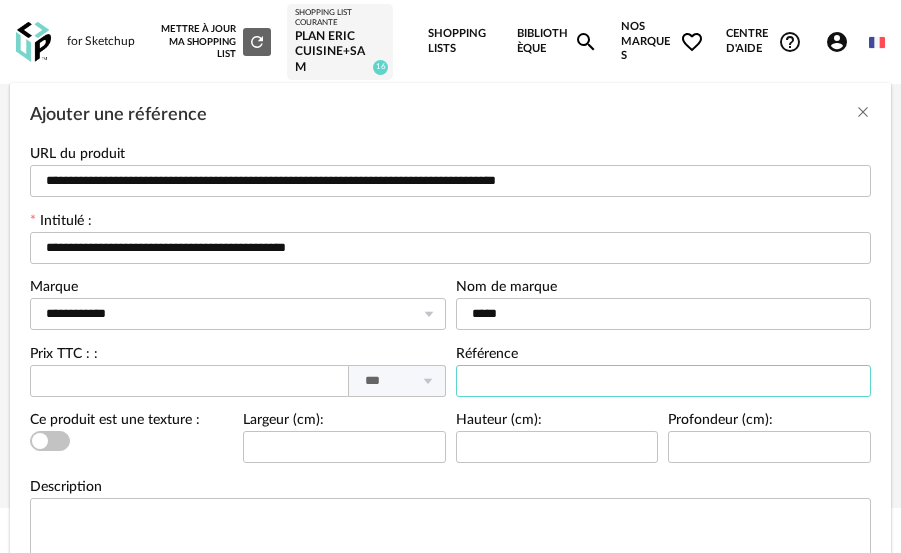 click at bounding box center (664, 381) 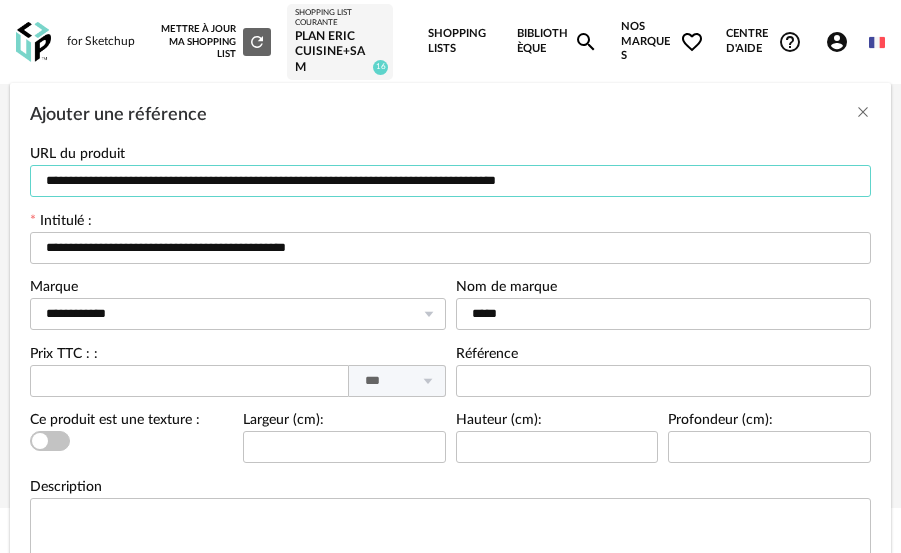 click on "**********" at bounding box center (450, 181) 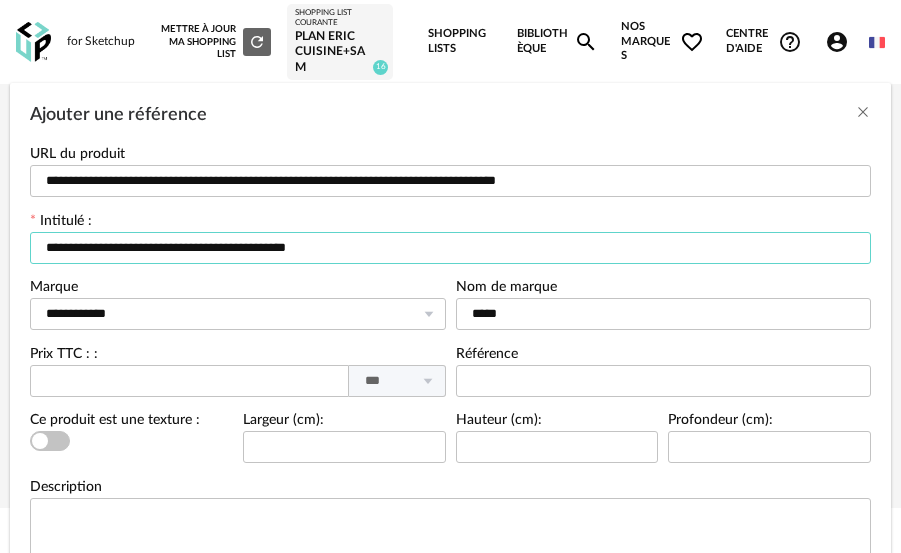 click on "**********" at bounding box center (450, 248) 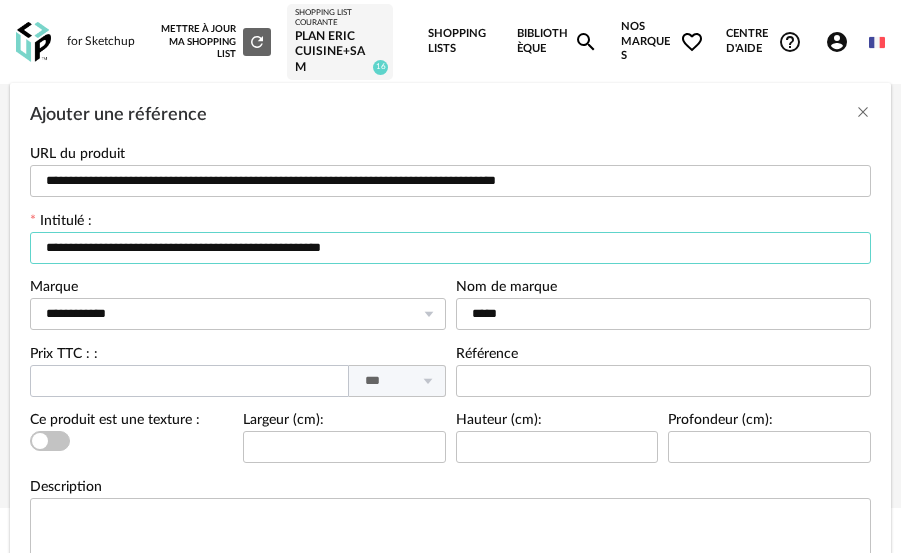 type on "**********" 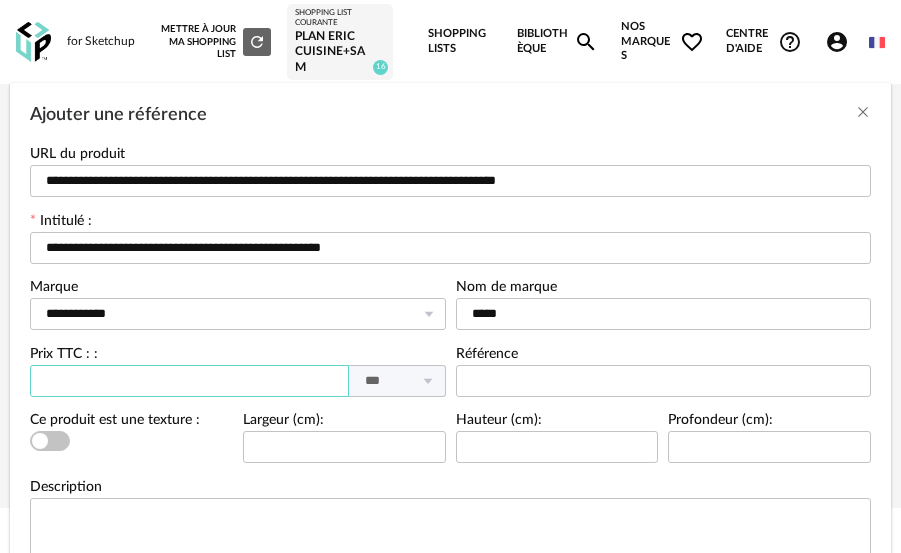 click at bounding box center [189, 381] 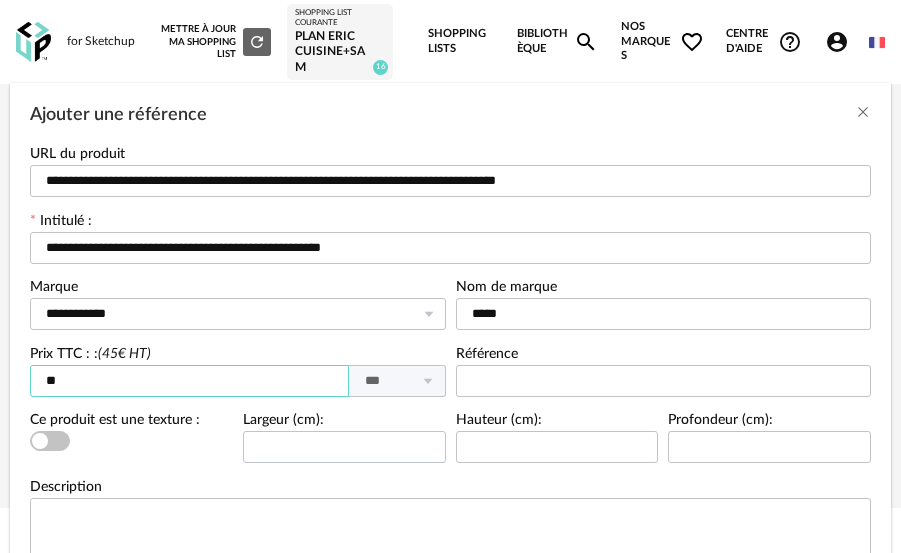 type on "**" 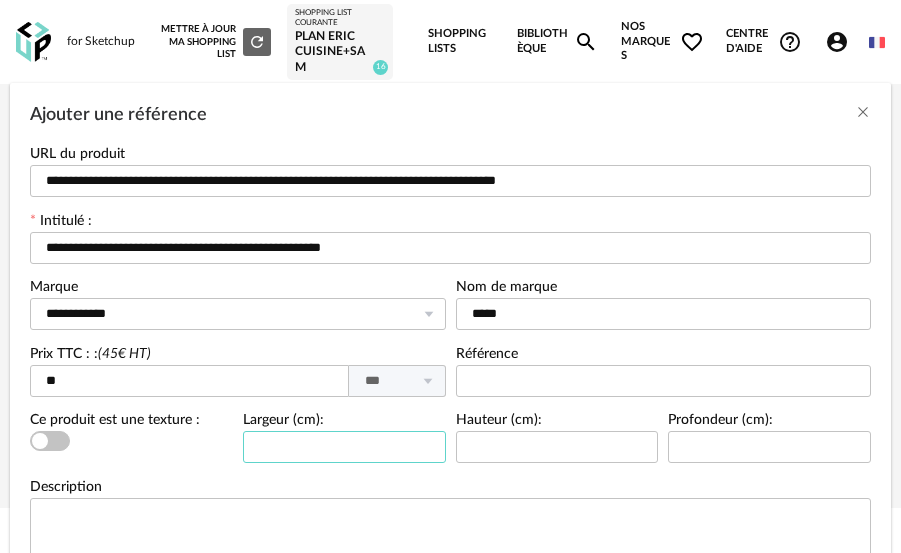 click at bounding box center (344, 447) 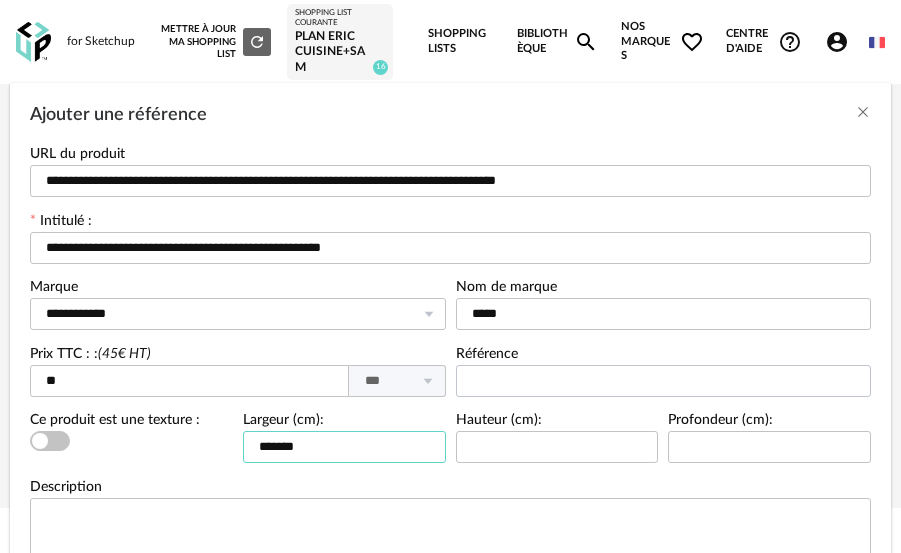 type on "*******" 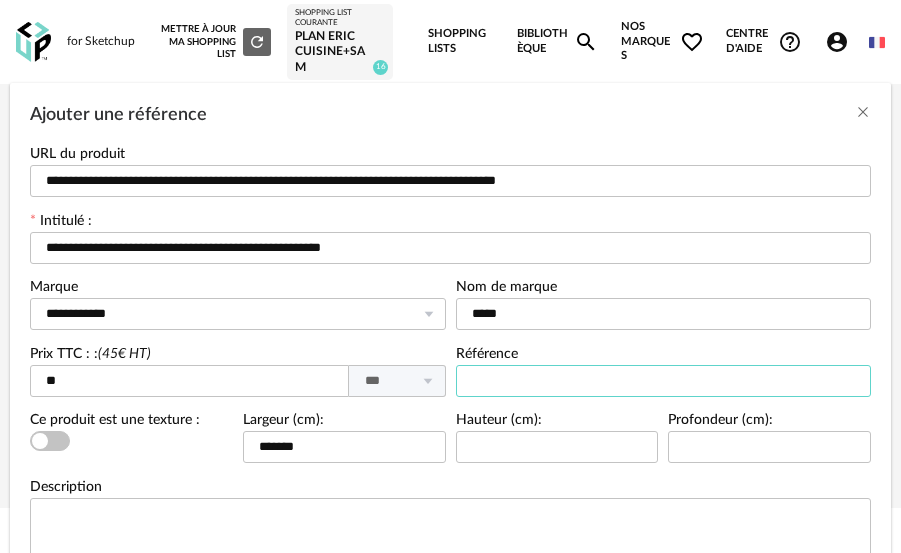 click at bounding box center [664, 381] 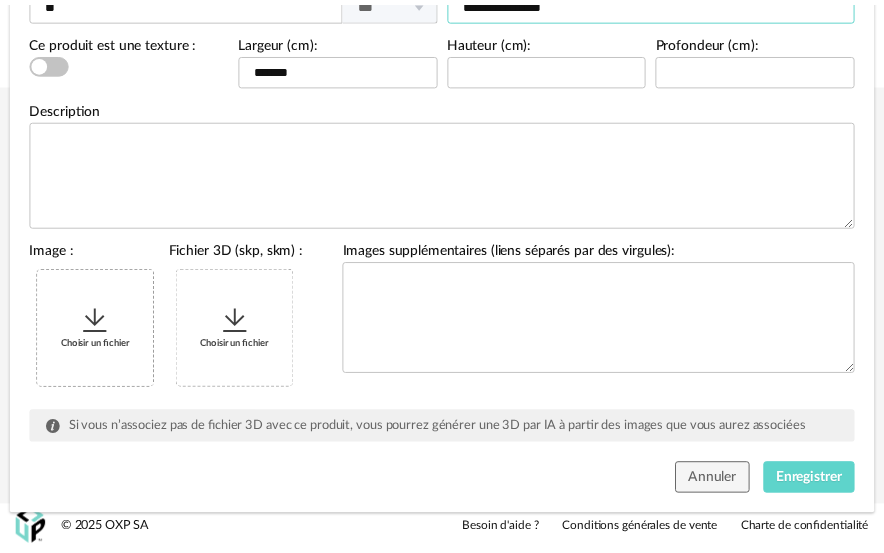scroll, scrollTop: 392, scrollLeft: 0, axis: vertical 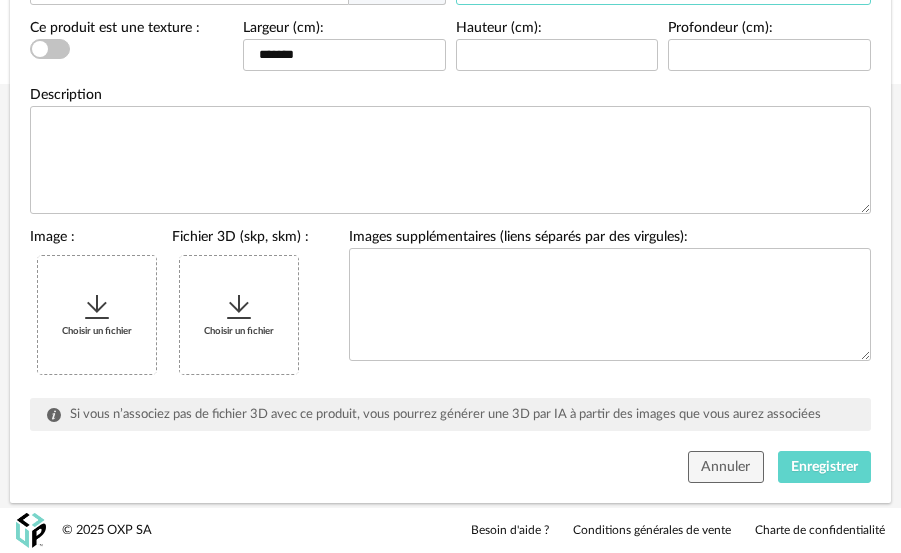 type on "**********" 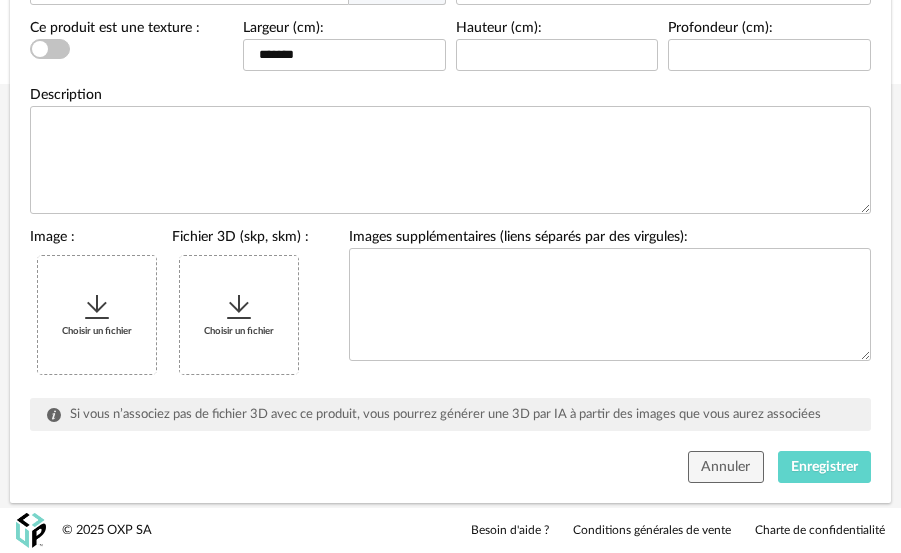 click at bounding box center (97, 307) 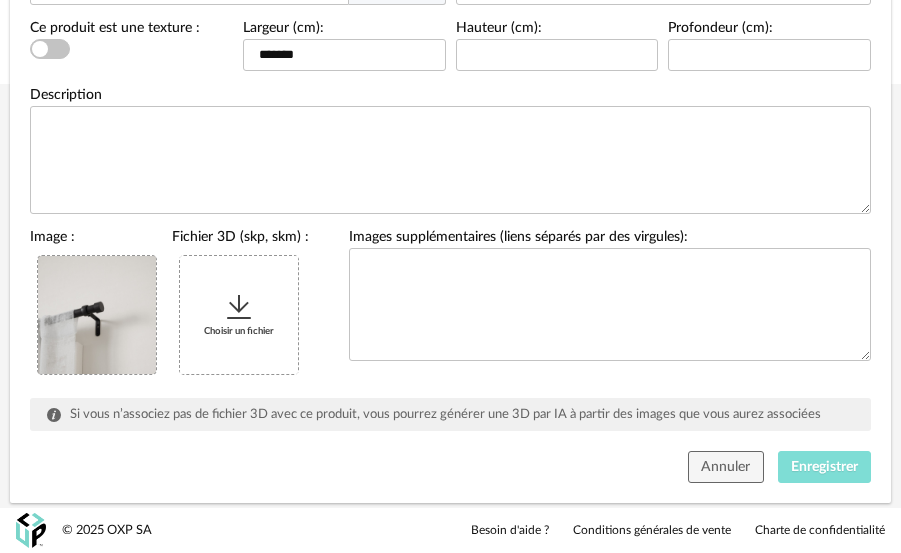 click on "Enregistrer" at bounding box center (824, 467) 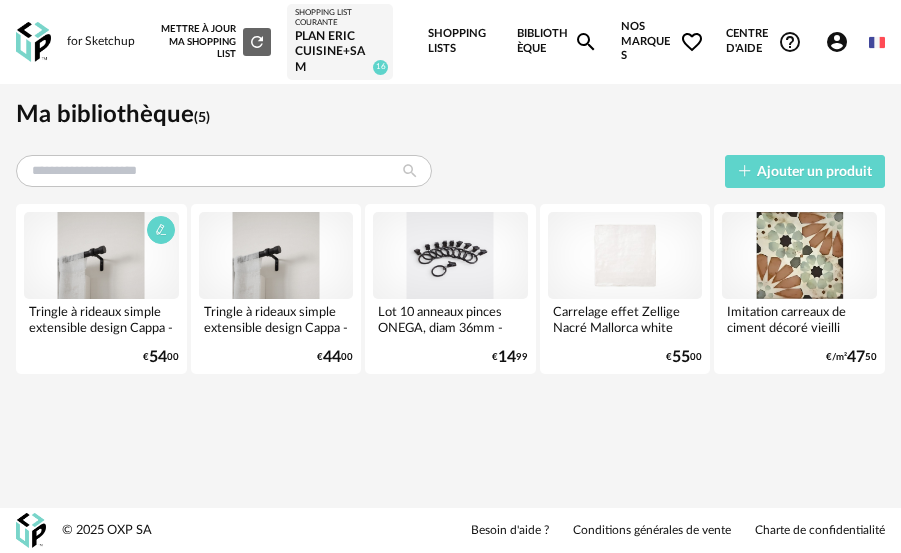 click on "Tringle à rideaux simple extensible design Cappa - Noir" at bounding box center [101, 319] 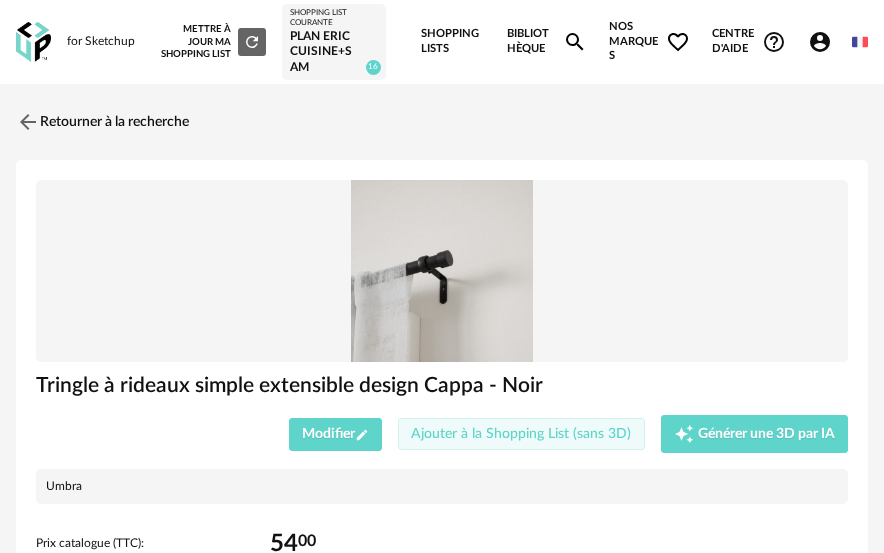click on "Ajouter à la Shopping List (sans 3D)" at bounding box center (521, 434) 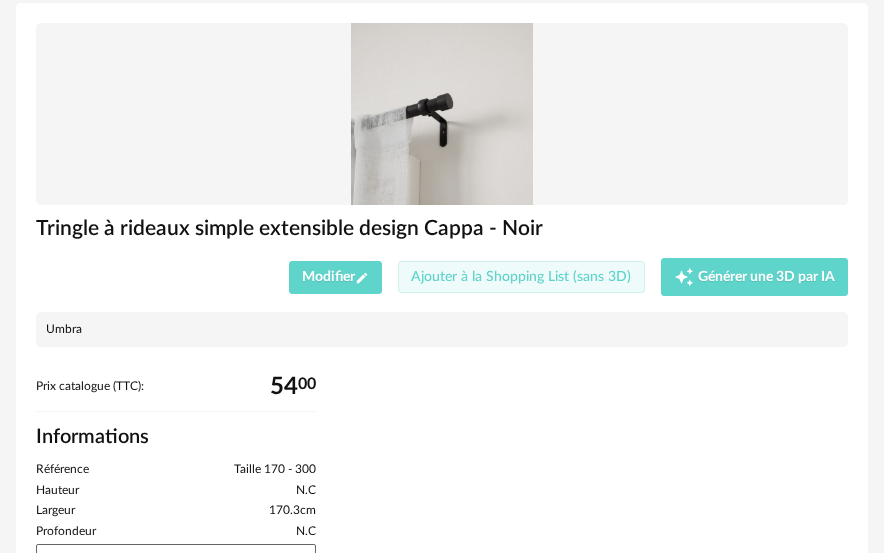 scroll, scrollTop: 0, scrollLeft: 0, axis: both 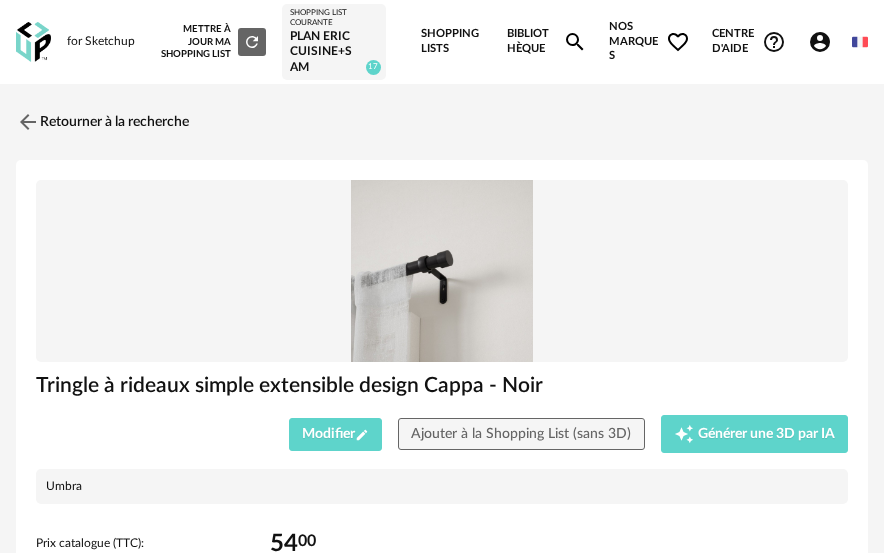 click on "Plan Eric Cuisine+SAM" at bounding box center [333, 52] 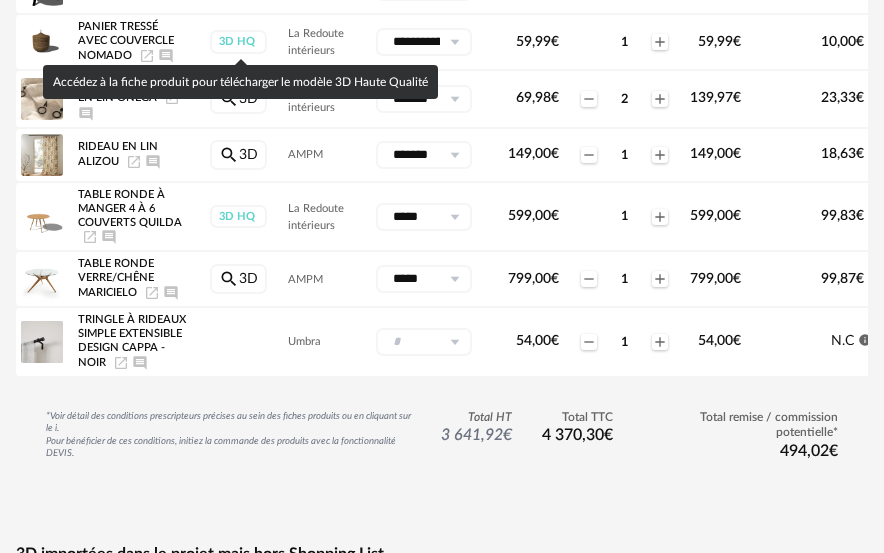 scroll, scrollTop: 1100, scrollLeft: 0, axis: vertical 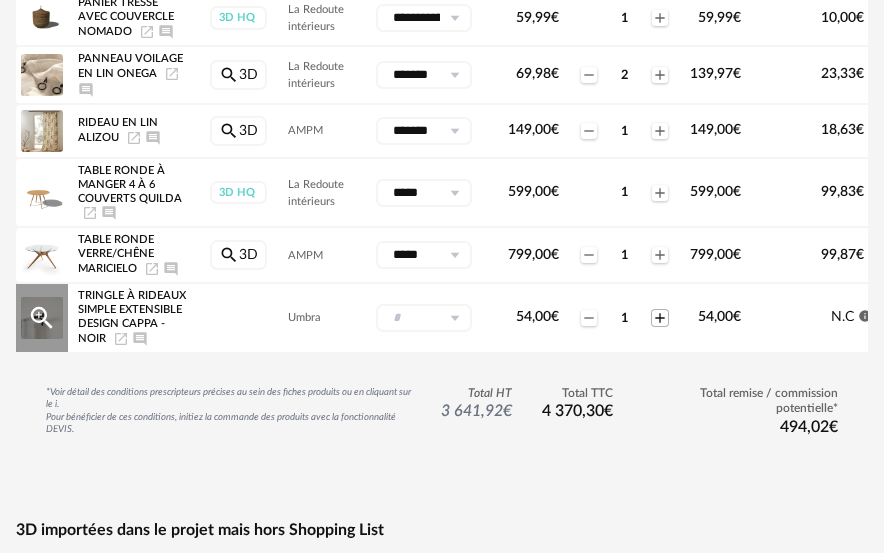 click on "Plus icon" 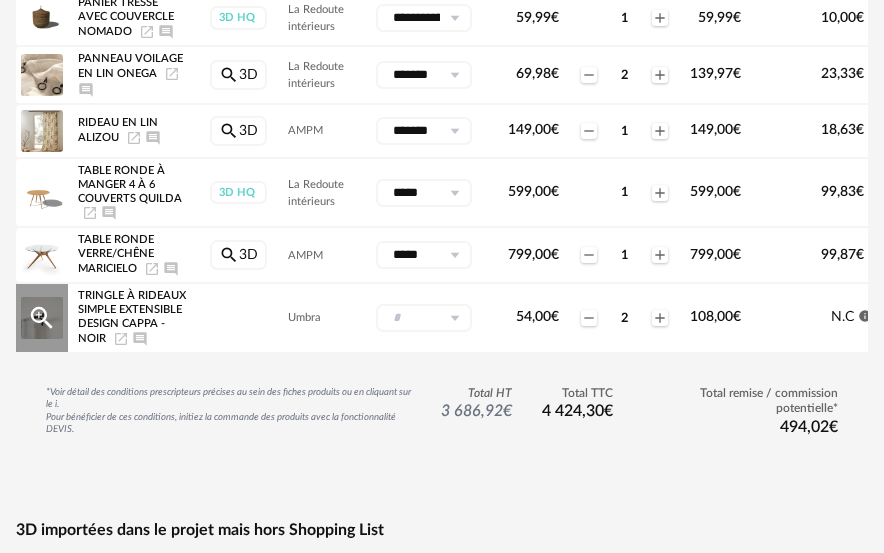 click at bounding box center (454, 318) 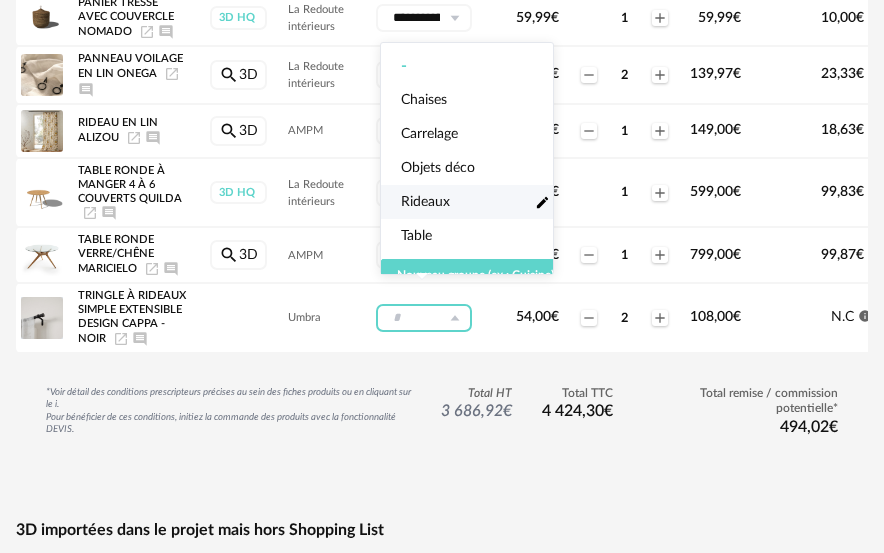 click on "Rideaux" at bounding box center [425, 202] 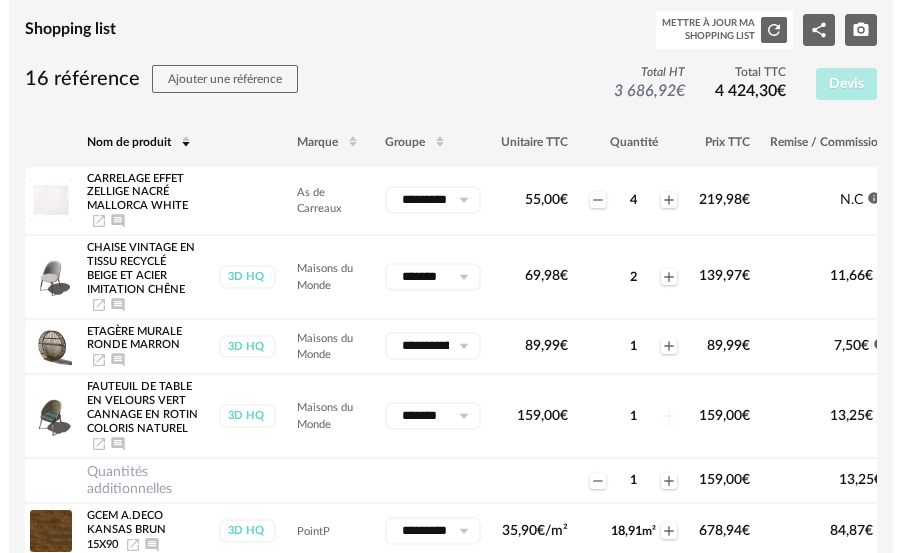 scroll, scrollTop: 0, scrollLeft: 0, axis: both 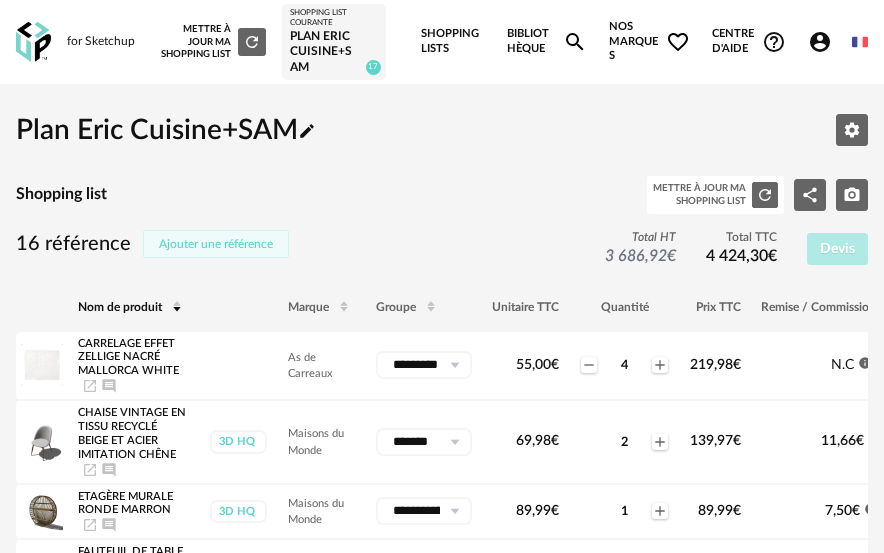 click on "Ajouter une référence" at bounding box center (216, 244) 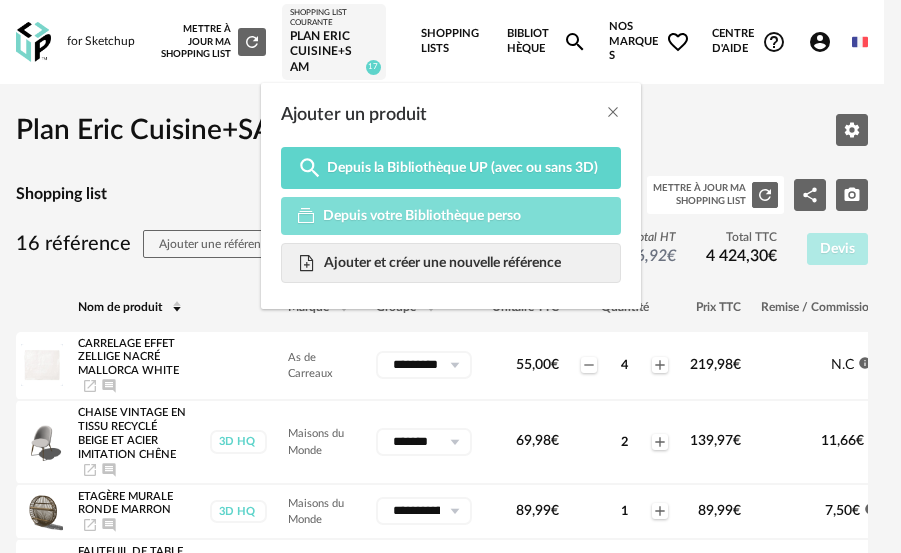 click on "Depuis votre Bibliothèque perso" at bounding box center (422, 216) 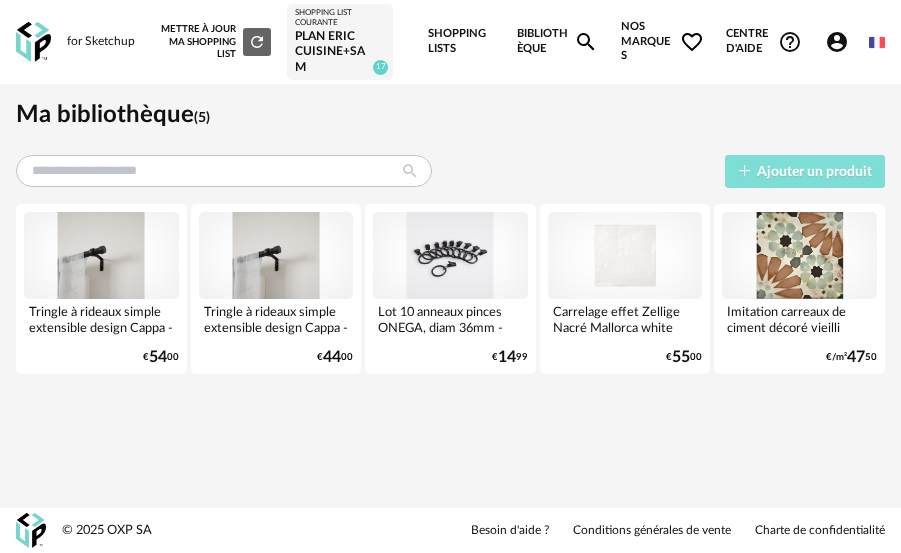 click on "Ajouter un produit" at bounding box center (814, 172) 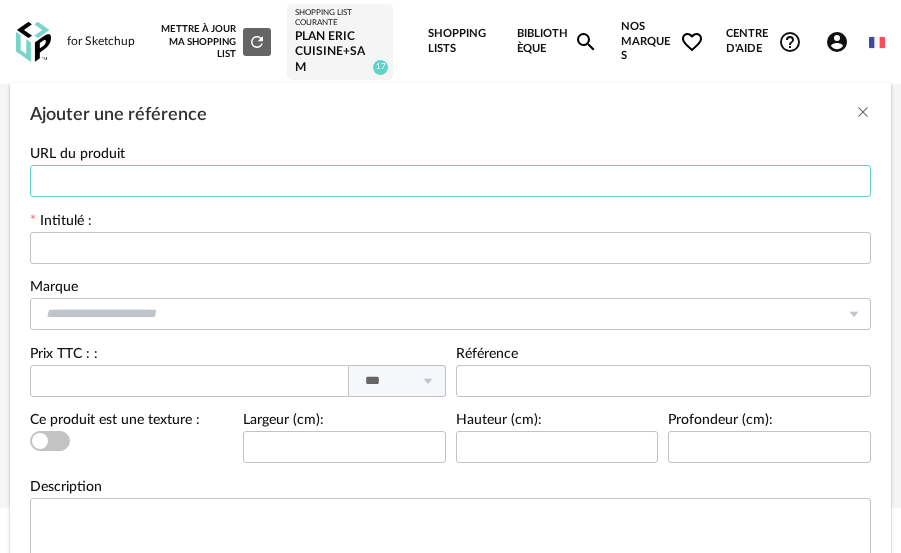click at bounding box center (450, 181) 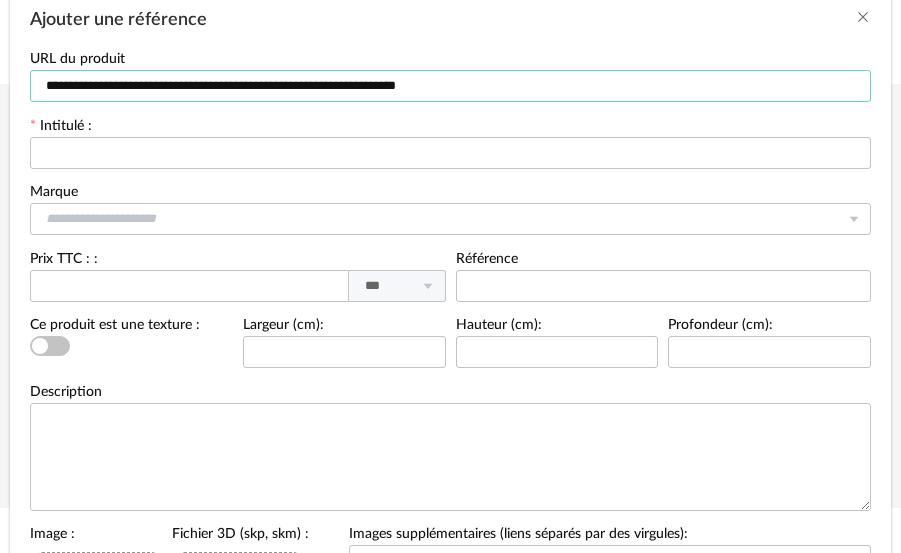 scroll, scrollTop: 392, scrollLeft: 0, axis: vertical 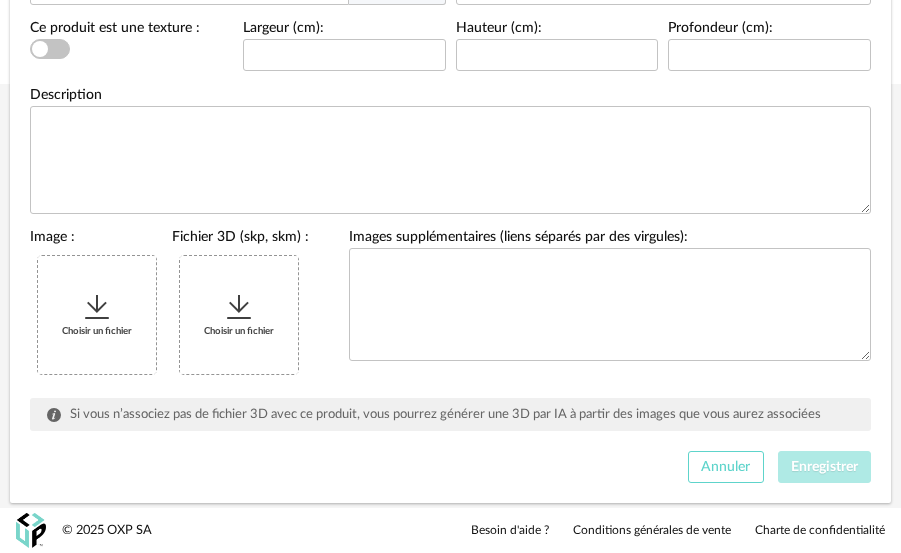 type on "**********" 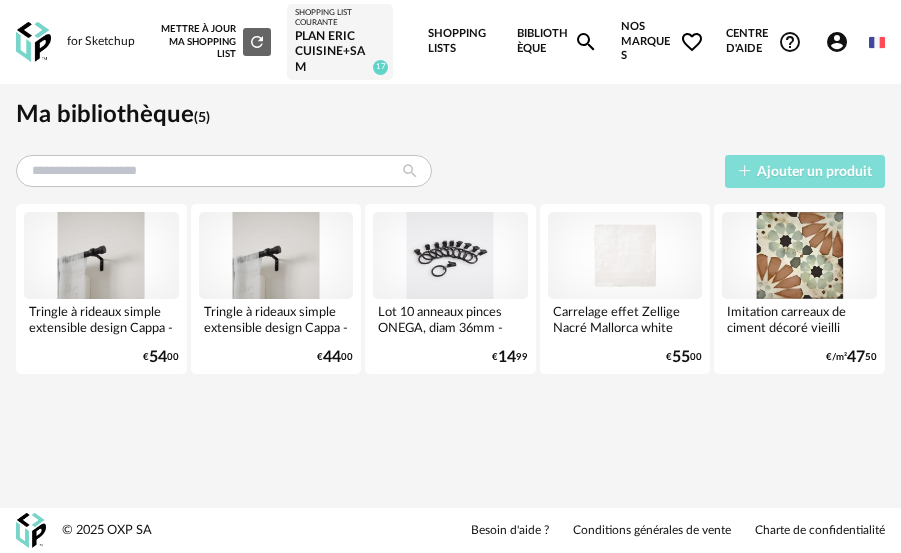click on "Ajouter un produit" at bounding box center [805, 171] 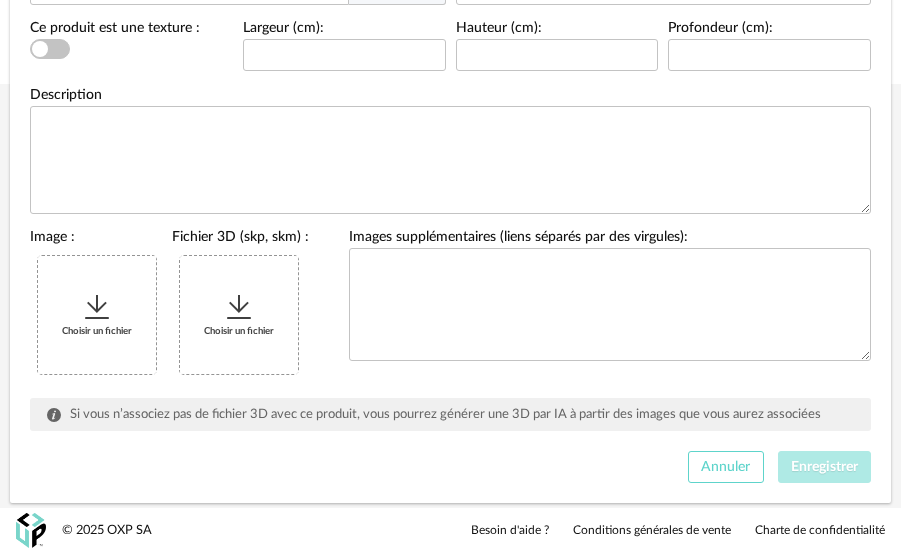 click on "Annuler" at bounding box center (725, 467) 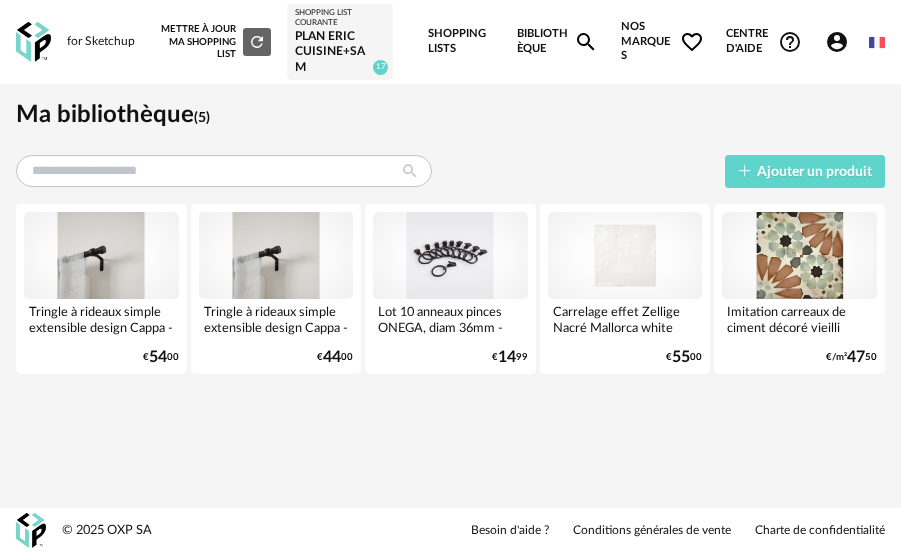 click on "Shopping Lists" at bounding box center (461, 42) 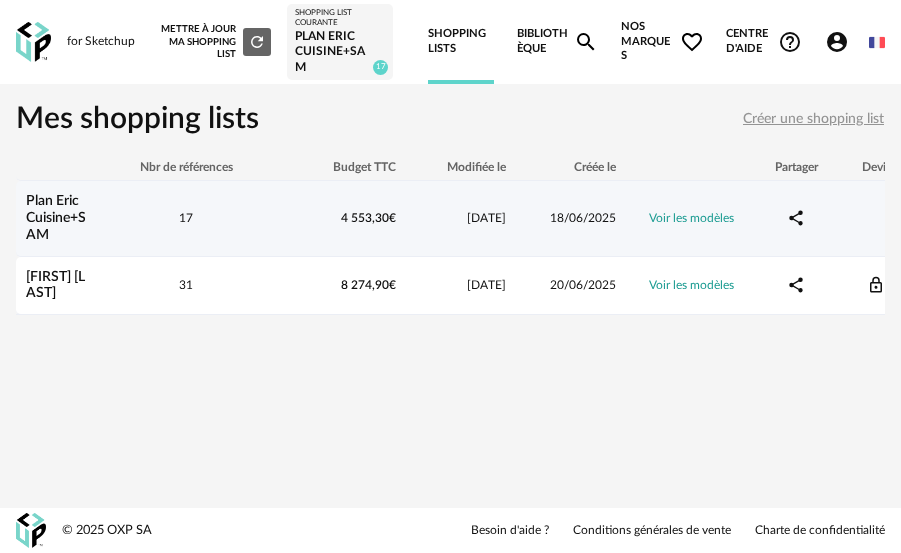 click on "Plan Eric Cuisine+SAM" at bounding box center (56, 218) 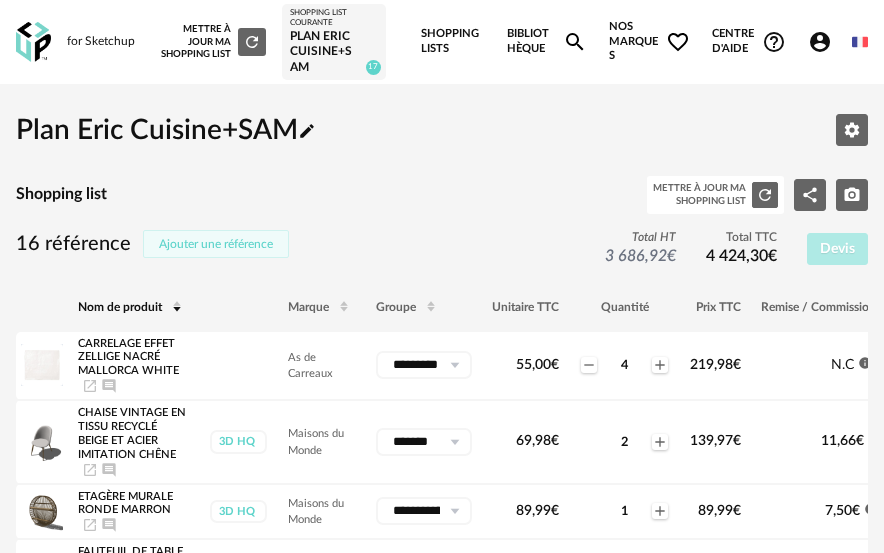 click on "Ajouter une référence" at bounding box center (216, 244) 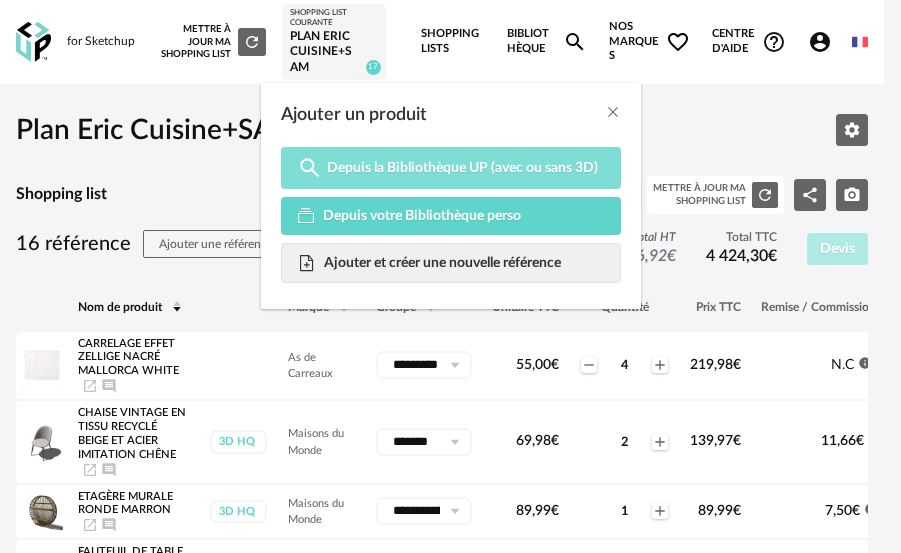 click on "Depuis la Bibliothèque UP (avec ou sans 3D)" at bounding box center (462, 168) 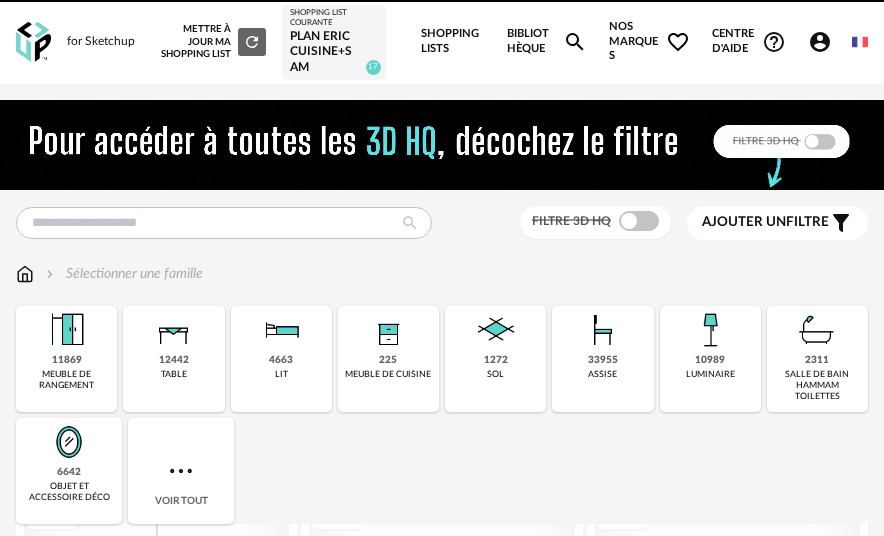 scroll, scrollTop: 0, scrollLeft: 0, axis: both 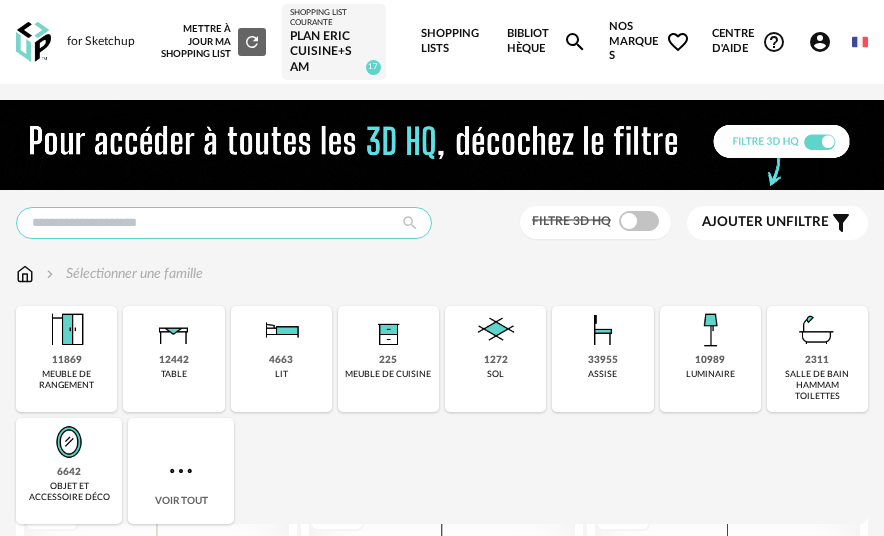 click at bounding box center [224, 223] 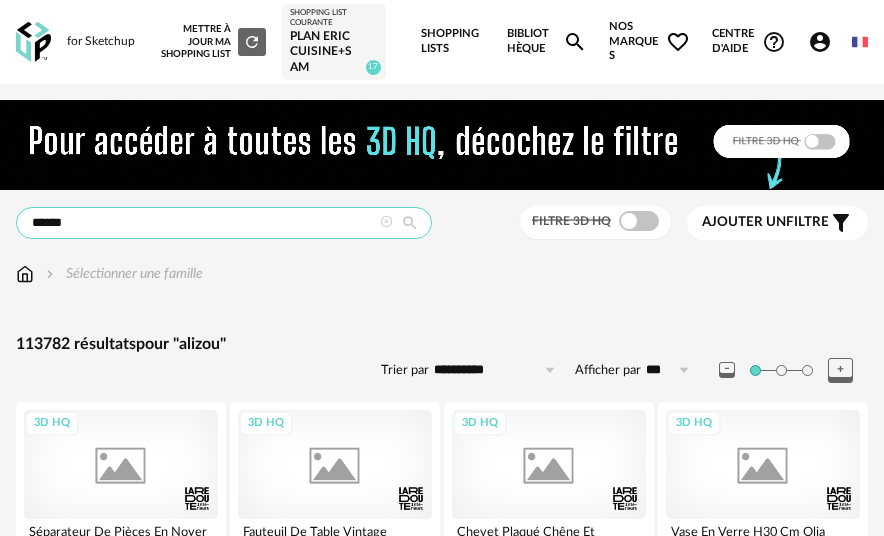 type on "******" 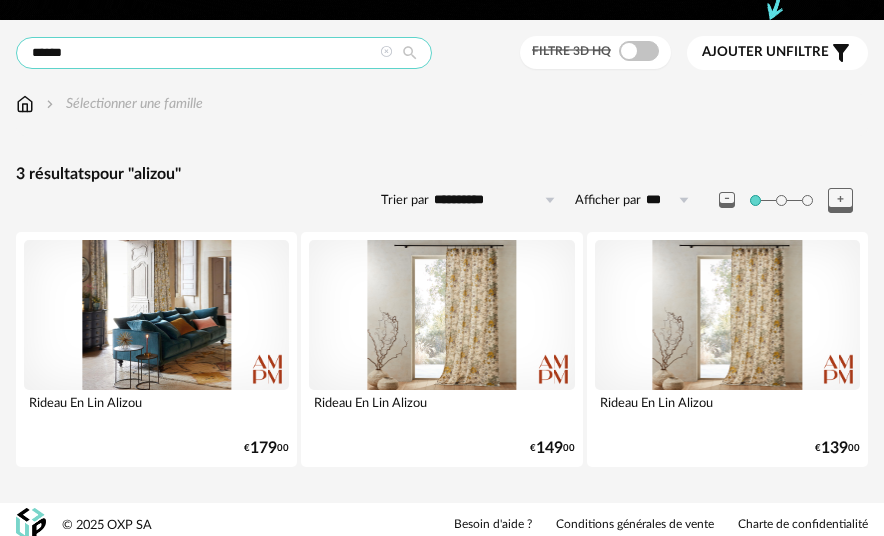 scroll, scrollTop: 181, scrollLeft: 0, axis: vertical 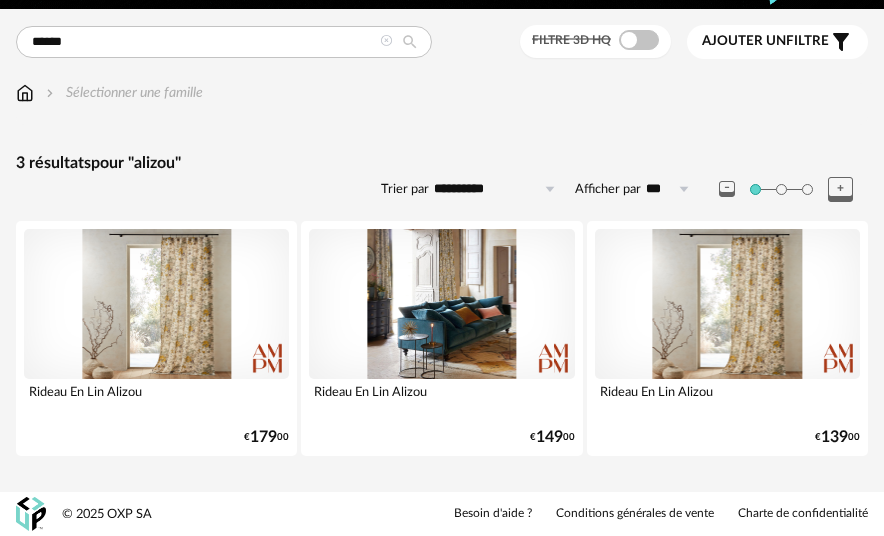 click at bounding box center [441, 303] 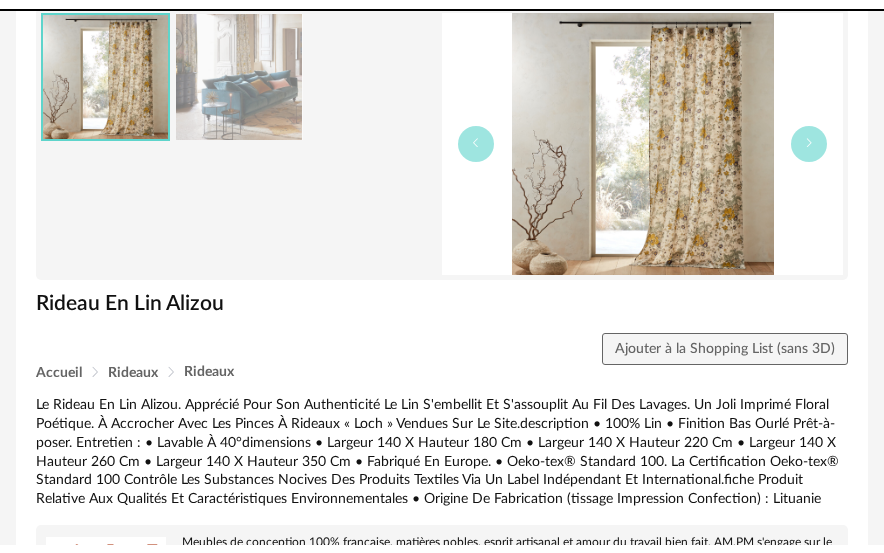 scroll, scrollTop: 0, scrollLeft: 0, axis: both 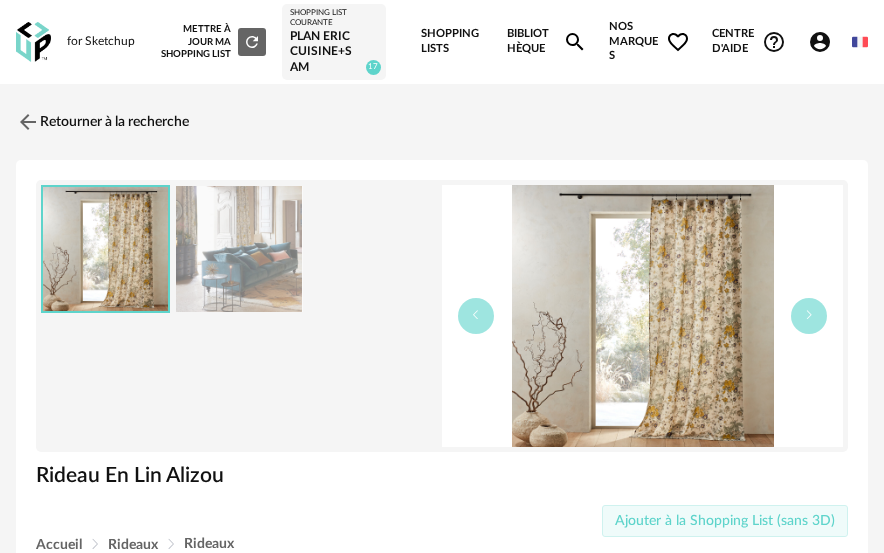 click on "Ajouter à la Shopping List (sans 3D)" at bounding box center [725, 521] 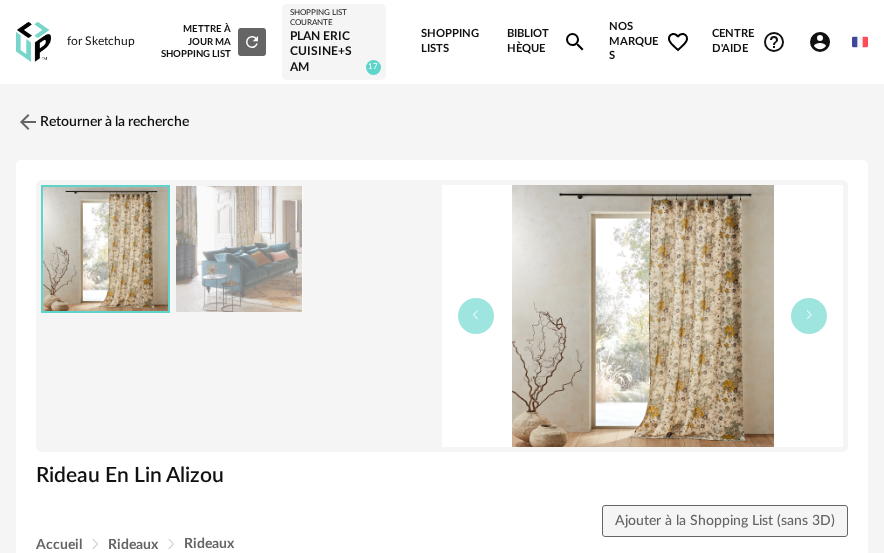 click on "Shopping Lists" at bounding box center [453, 42] 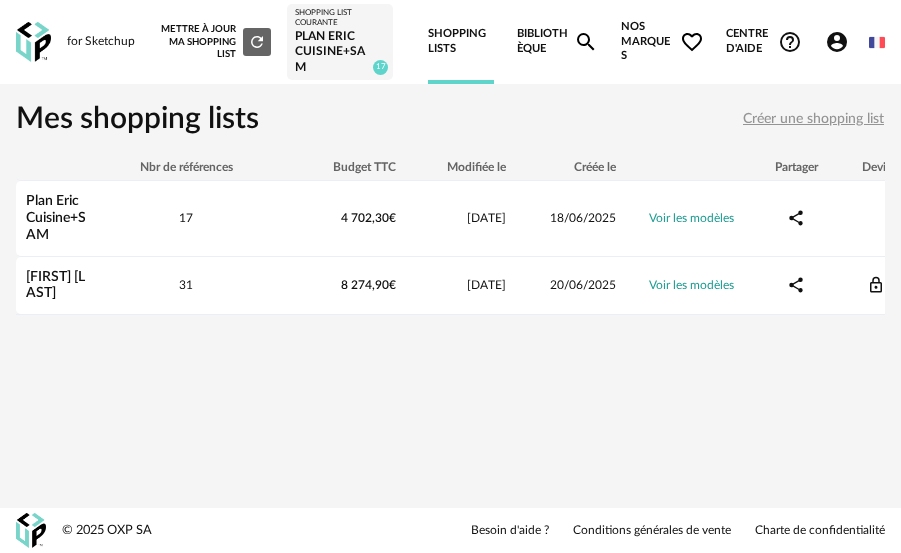 click on "Refresh icon" 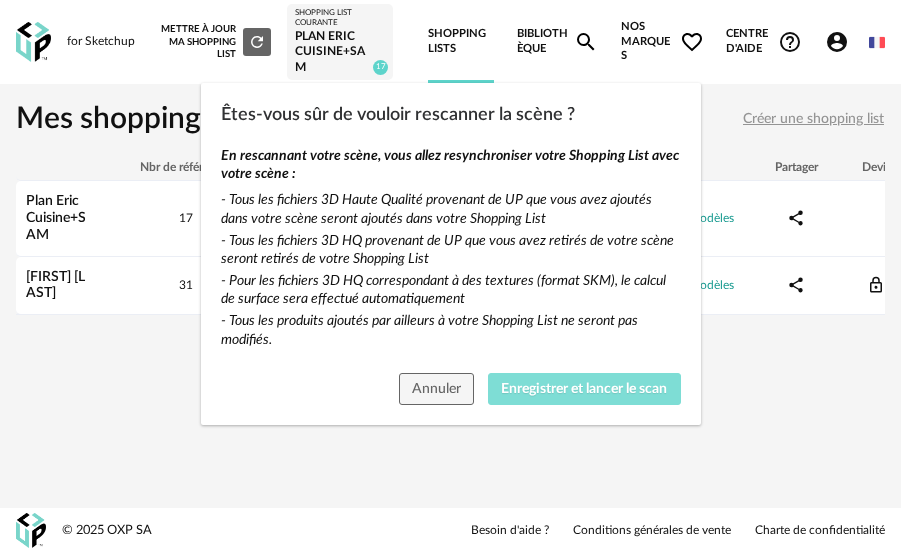 click on "Enregistrer et lancer le scan" at bounding box center (584, 389) 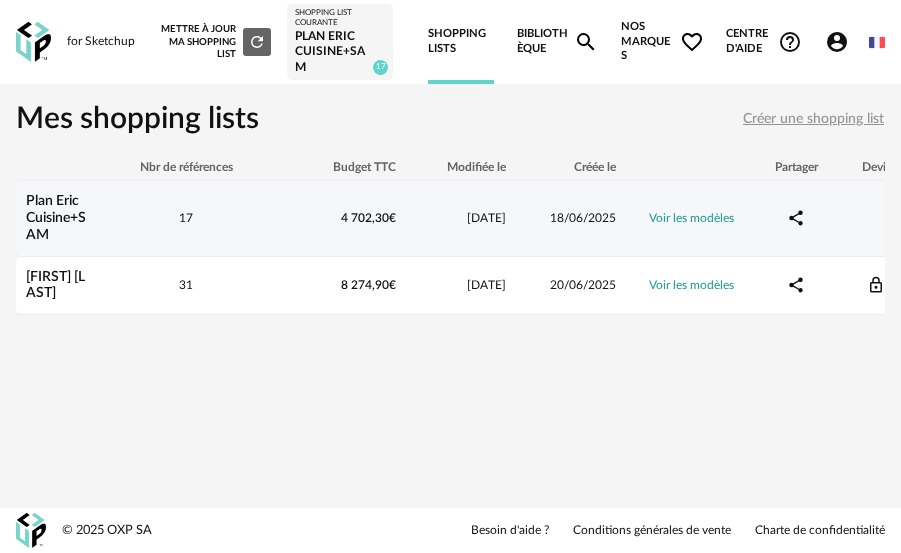click on "Plan Eric Cuisine+SAM" at bounding box center [56, 218] 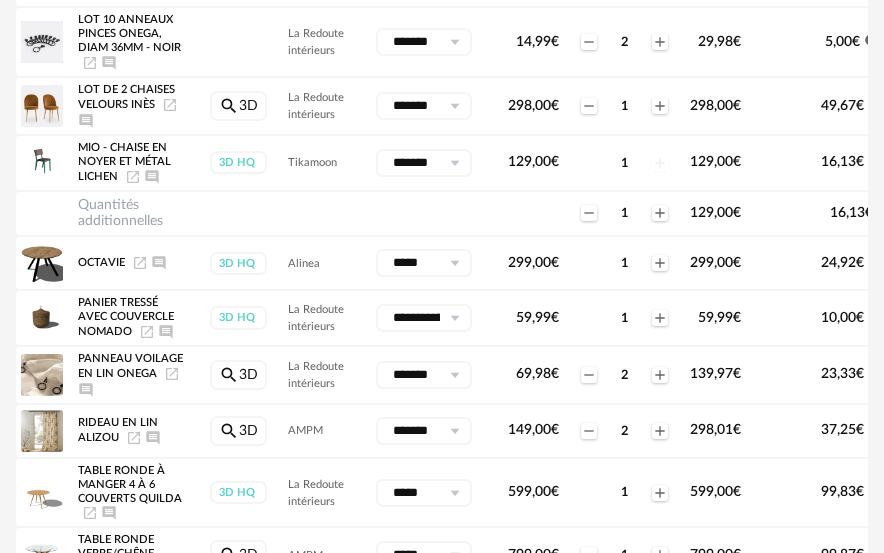 scroll, scrollTop: 900, scrollLeft: 0, axis: vertical 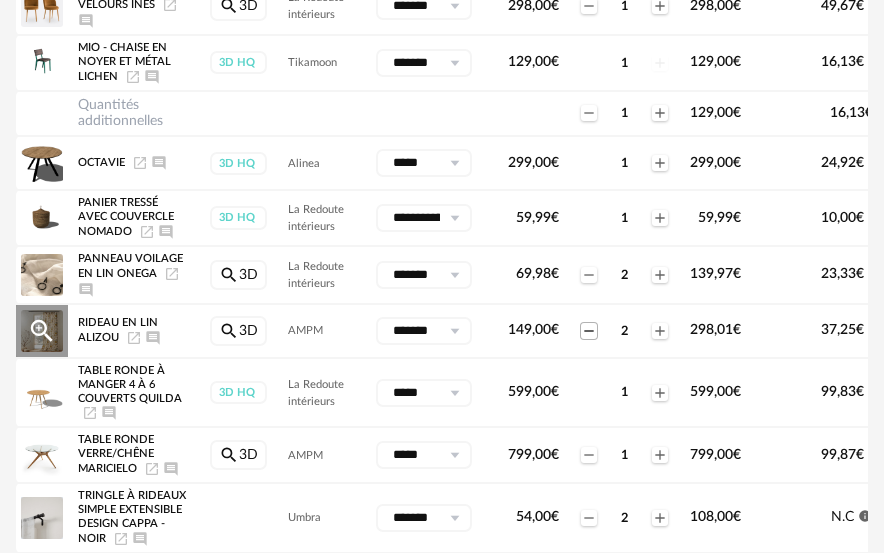 click on "Minus icon" 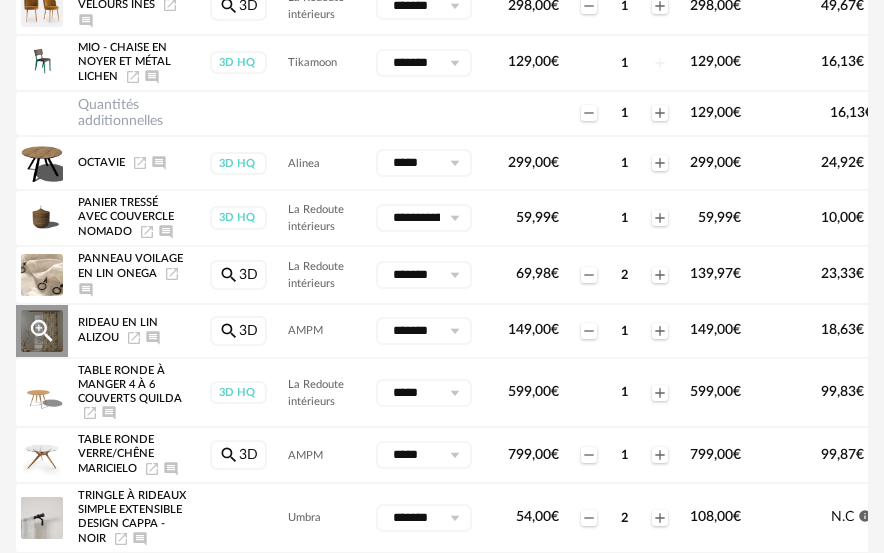 click on "Ajouter un commentaire" 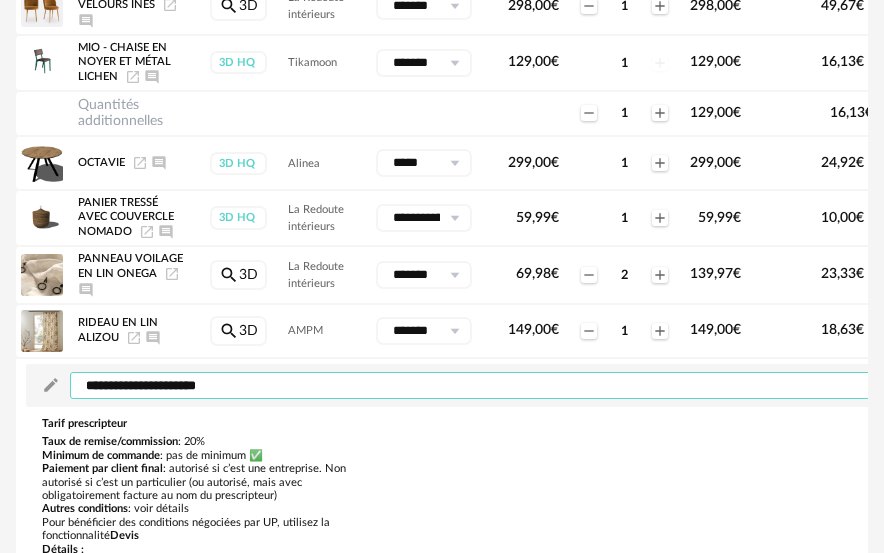 click at bounding box center [552, 385] 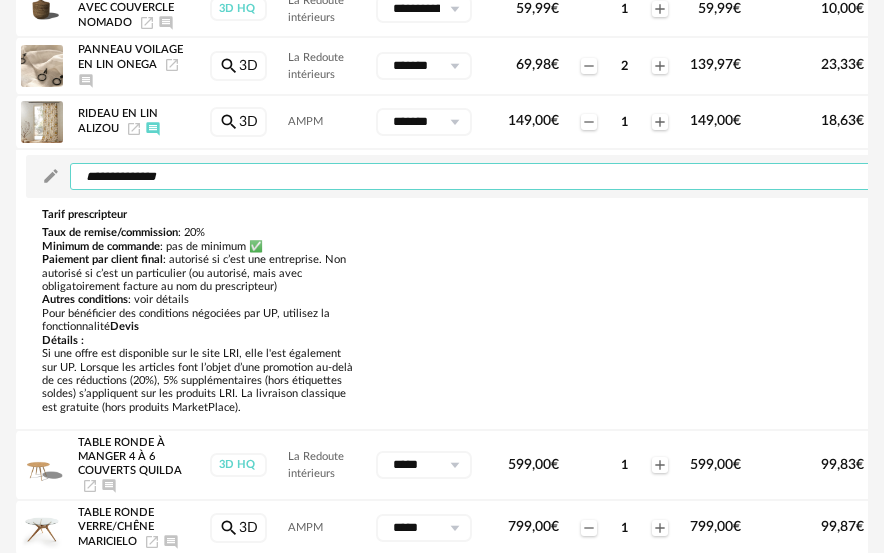 scroll, scrollTop: 1000, scrollLeft: 0, axis: vertical 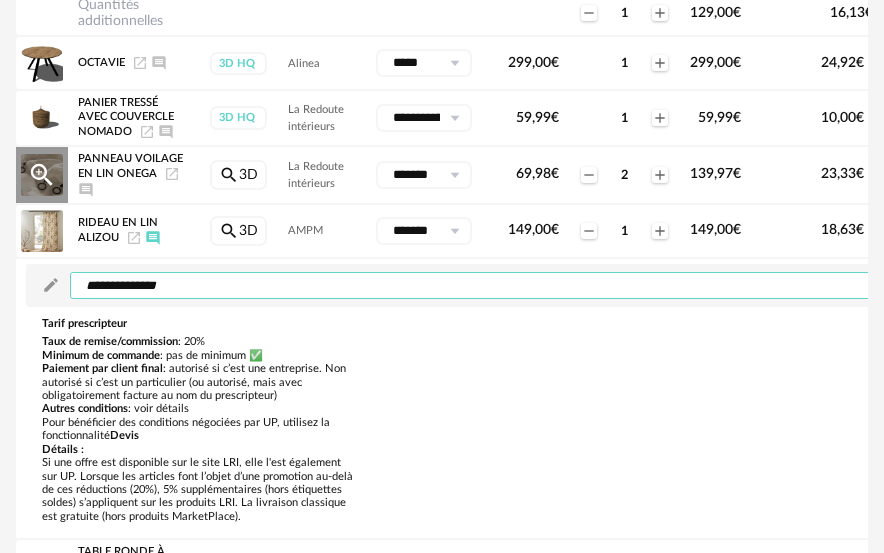 type on "**********" 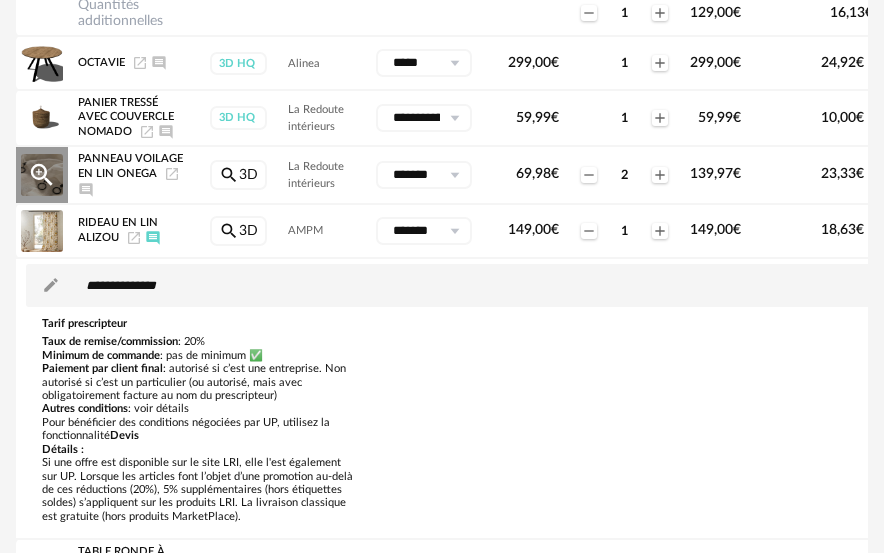 click on "Panneau Voilage En Lin Onega" at bounding box center (130, 166) 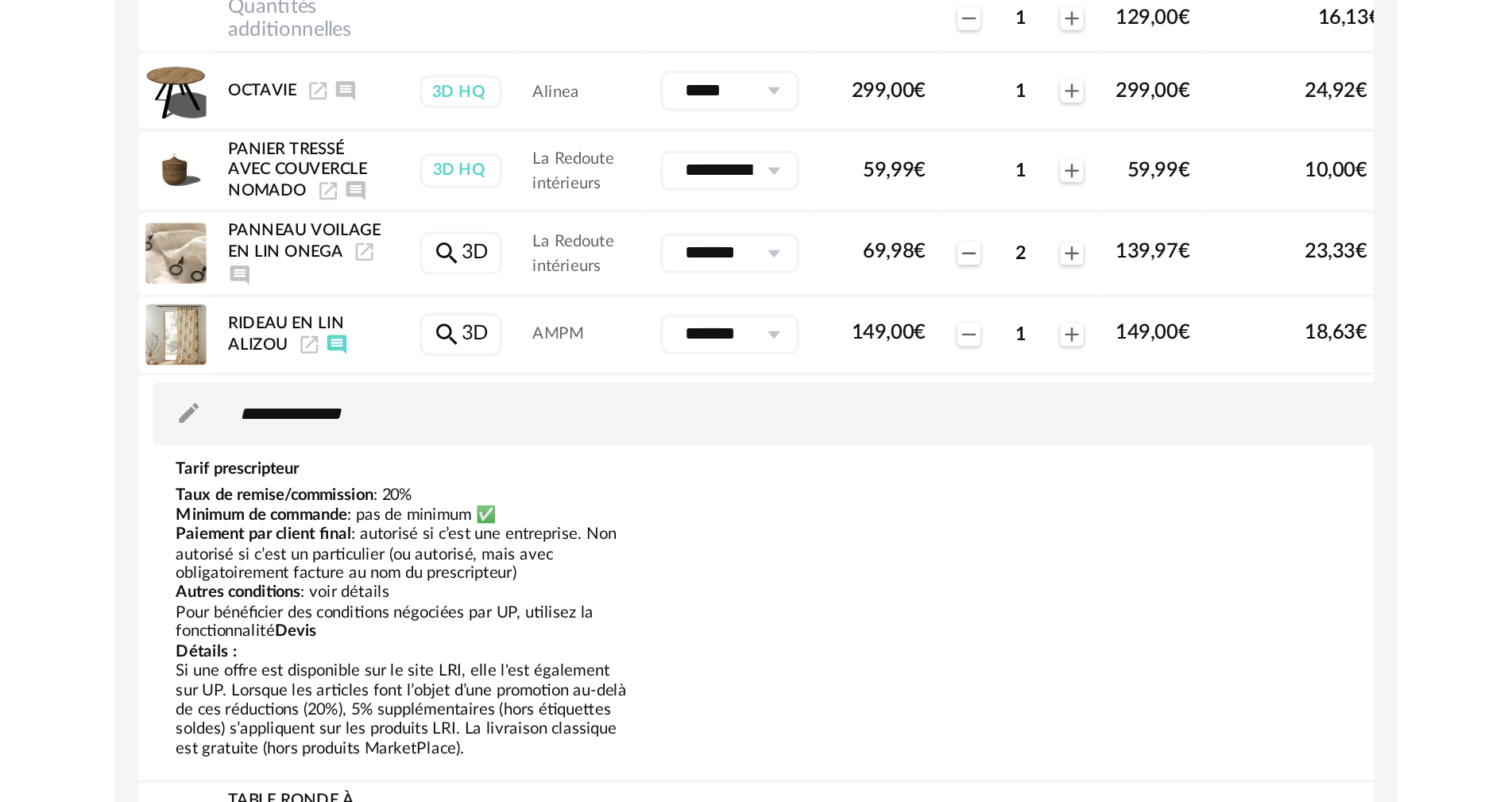 scroll, scrollTop: 761, scrollLeft: 0, axis: vertical 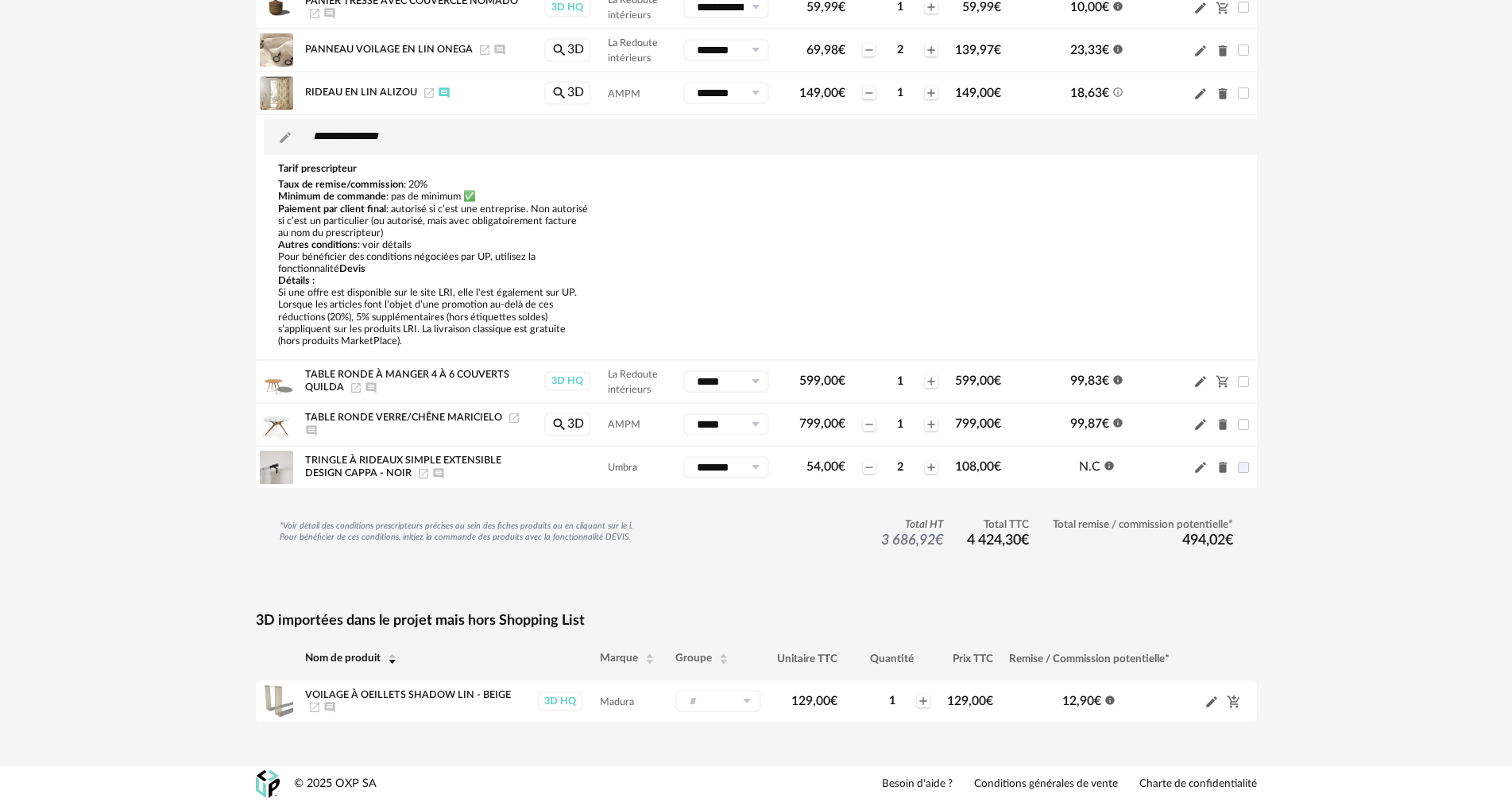 click on "Pencil icon" 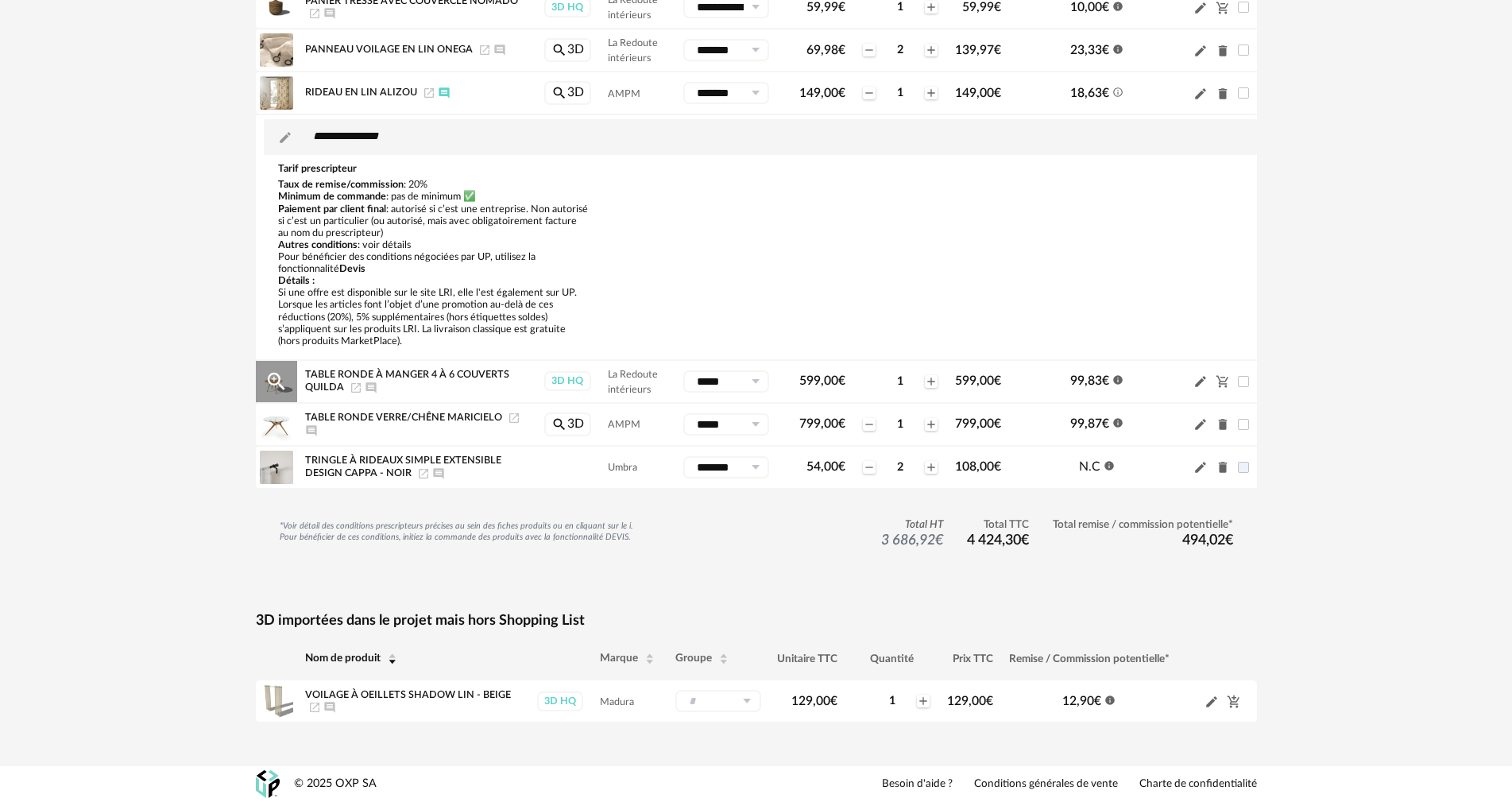 click on "Table Ronde À Manger 4 À 6 Couverts Quilda" at bounding box center [407, 381] 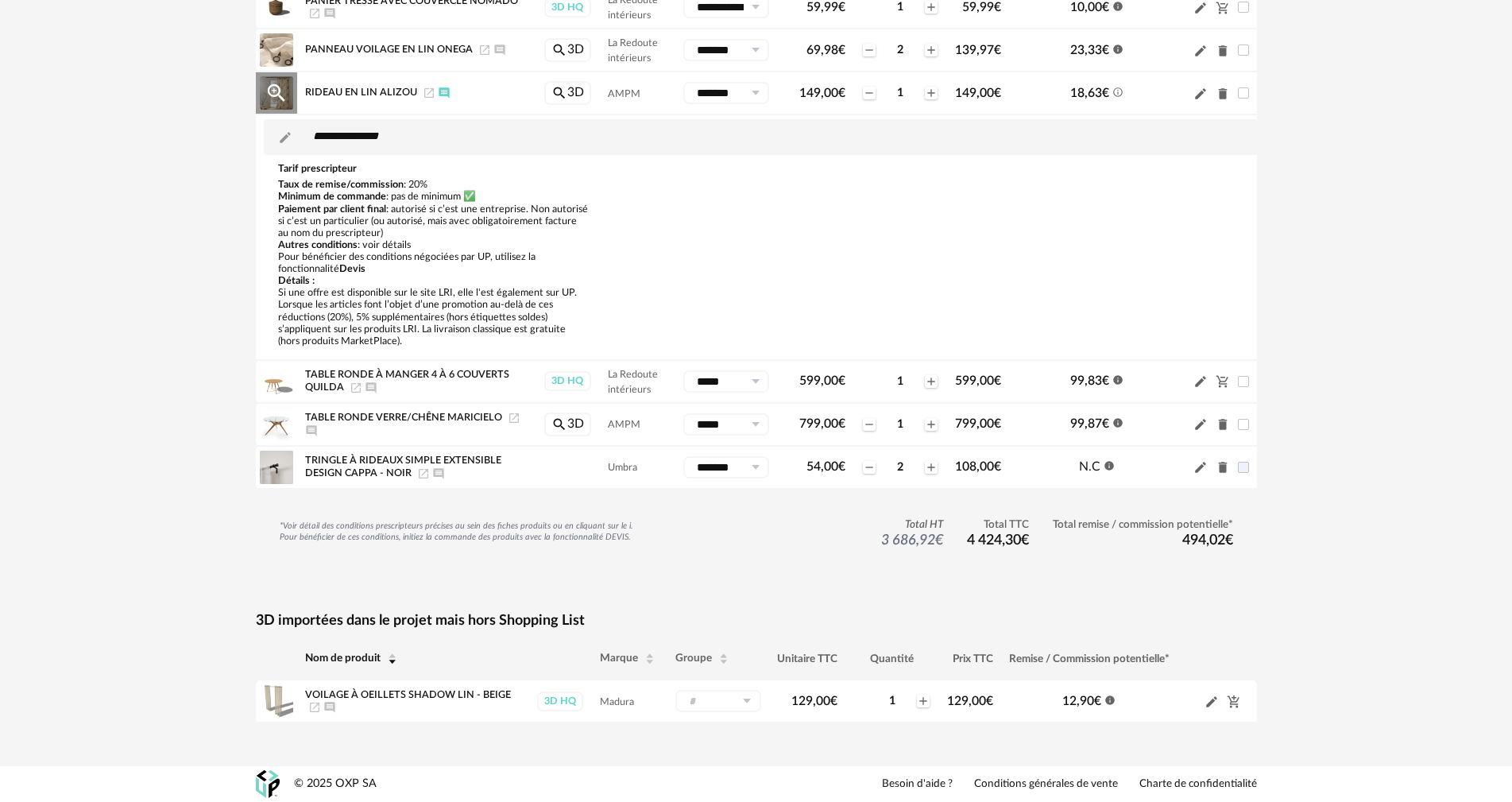 click on "Pencil icon" 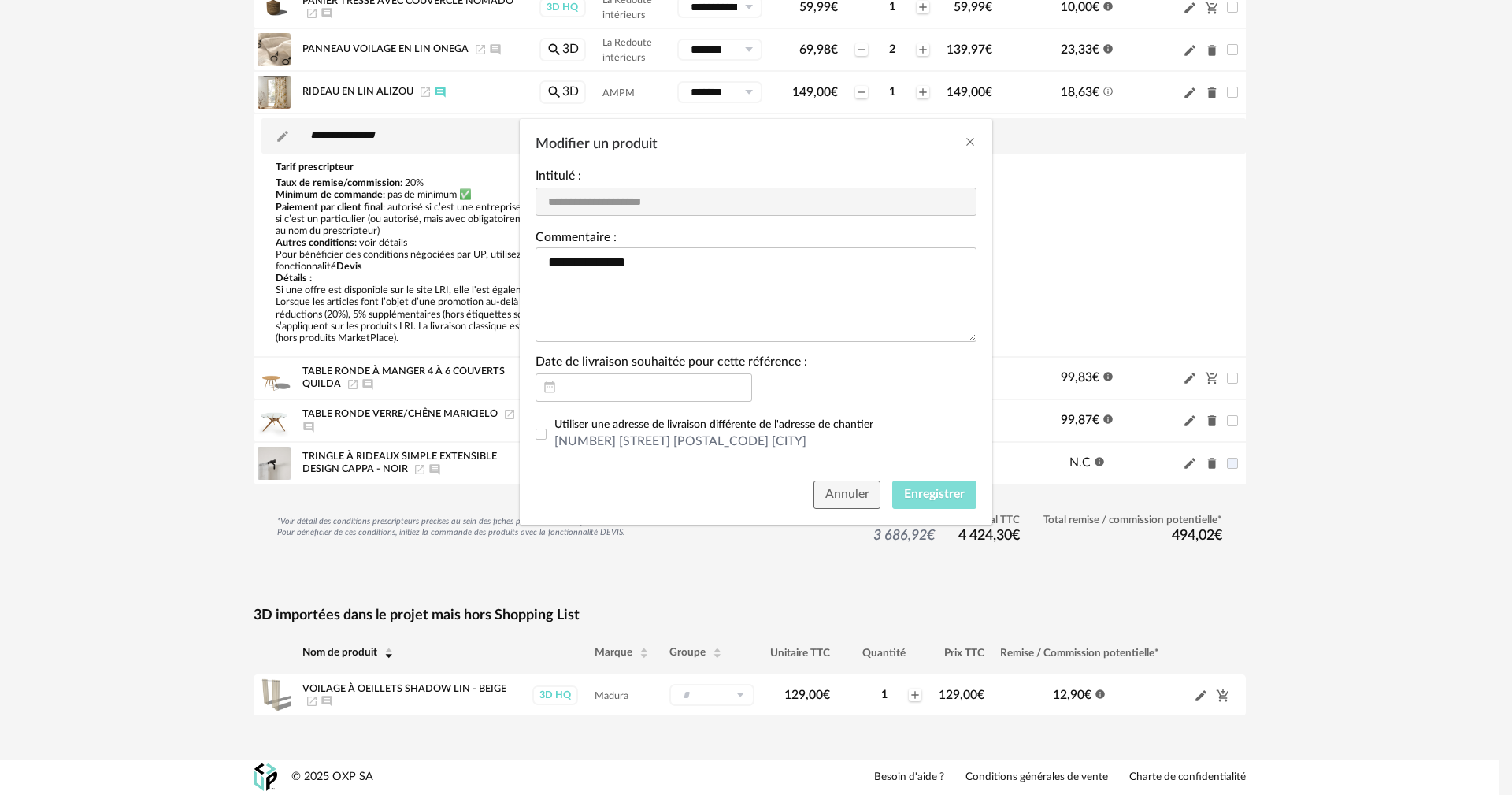 click on "Enregistrer" at bounding box center (934, 494) 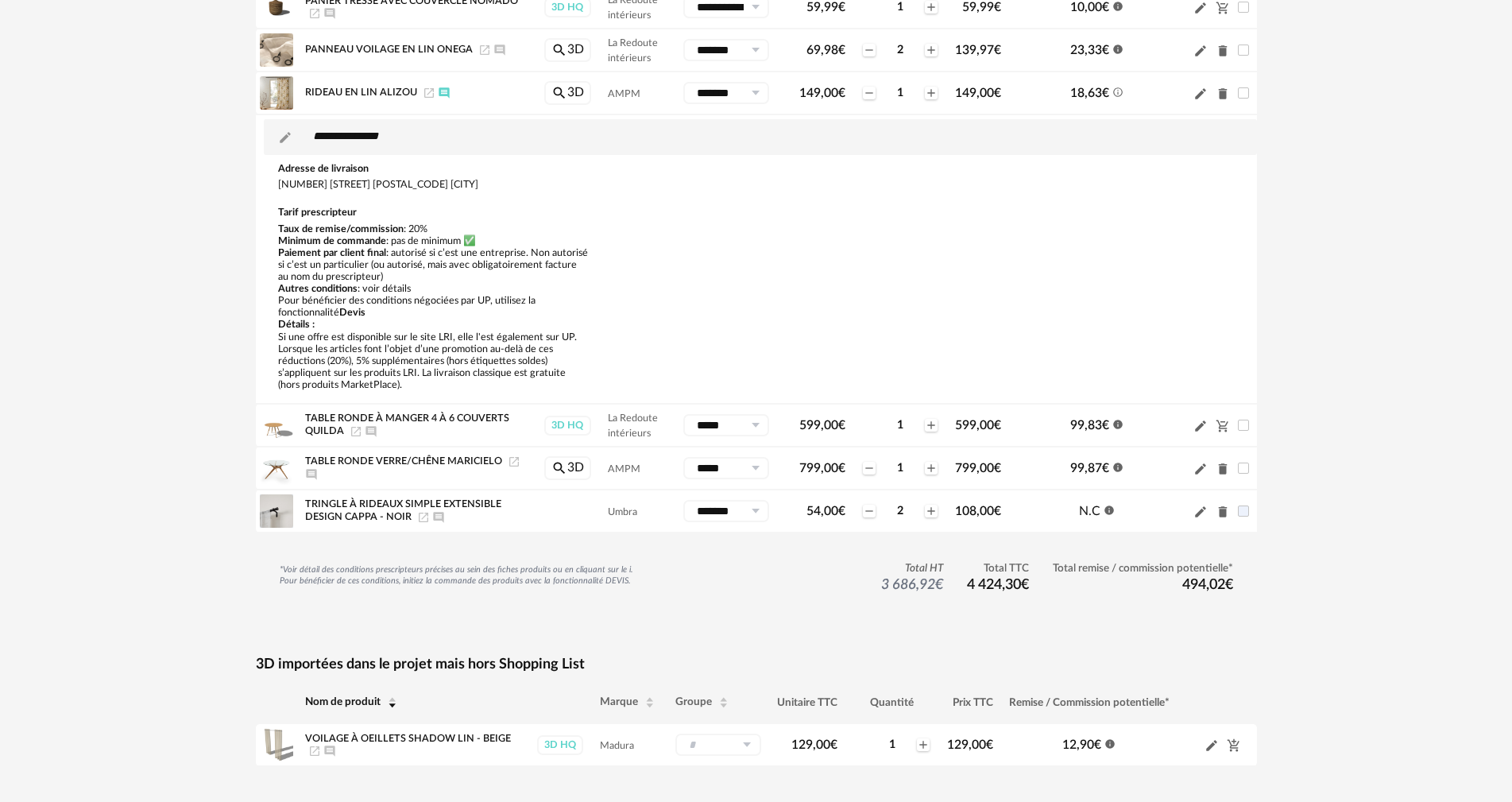 click on "Plan Eric Cuisine+SAM  Pencil icon   Editer les paramètres   Shopping list     Mettre à jour ma  Shopping List   Refresh icon   Share Variant icon   Camera icon
16 référence
Ajouter une référence
Total HT
3 686,92 €   Total TTC
4 424,30 €
Devis
Nom de produit
Marque
Groupe
Unitaire TTC   Quantité   Prix TTC   Remise / Commission potentielle*       Carrelage effet Zellige Nacré Mallorca white   Magnify Plus Outline icon   Carrelage effet Zellige Nacré Mallorca white   Launch icon   Ajouter un commentaire     As de Carreaux   ********* -   Chaises   Pencil icon Carrelage   Pencil icon Objets déco   Pencil icon Rideaux   Pencil icon Table   Pencil icon   Nouveau groupe (ex.: Cuisine)   Nouveau groupe   Annuler   Créer
55,00 €   Minus icon
4   Plus icon
219,98 €   N.C   Information icon   Pencil icon     Delete icon" at bounding box center [756, 45] 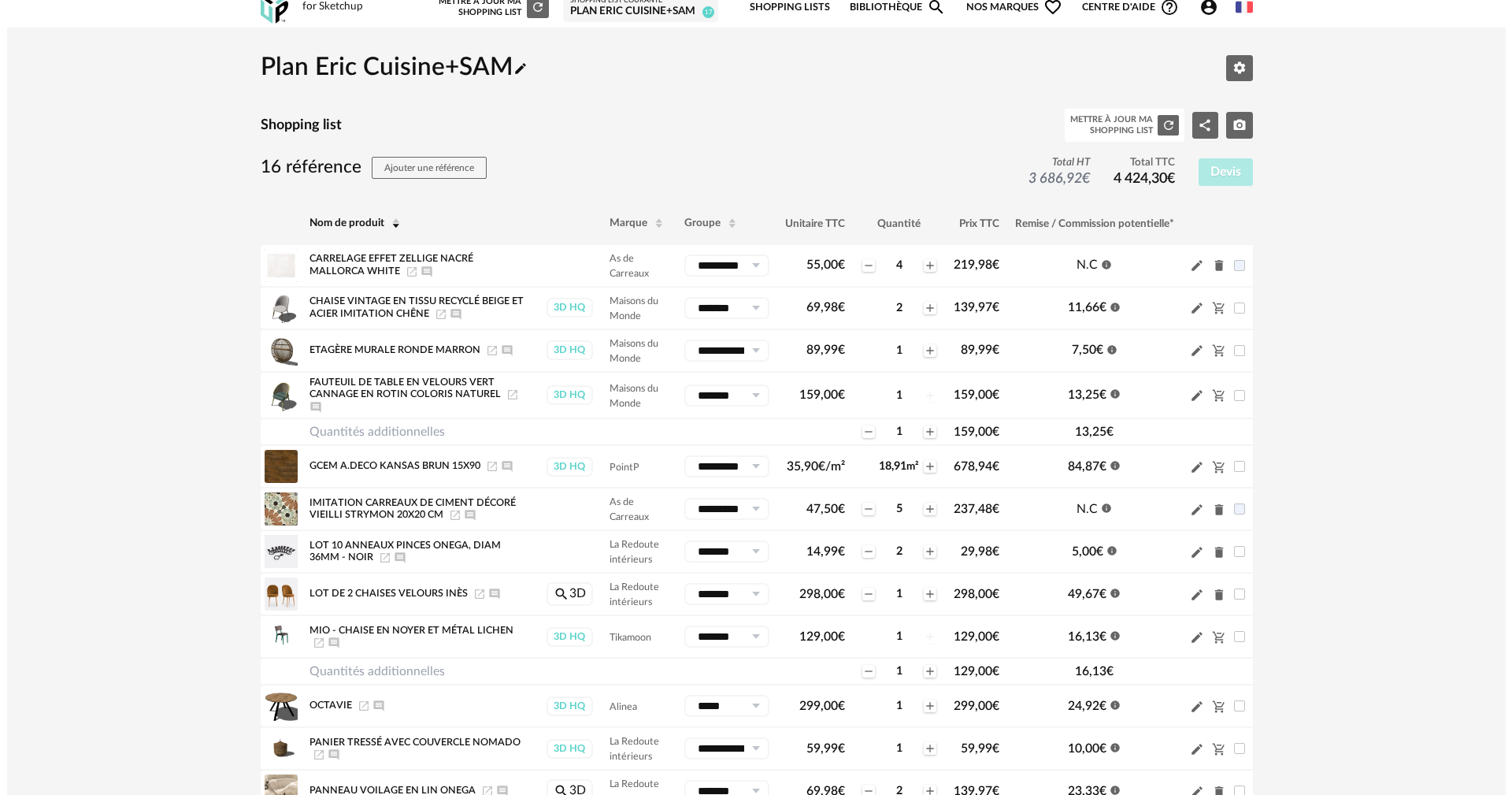 scroll, scrollTop: 0, scrollLeft: 0, axis: both 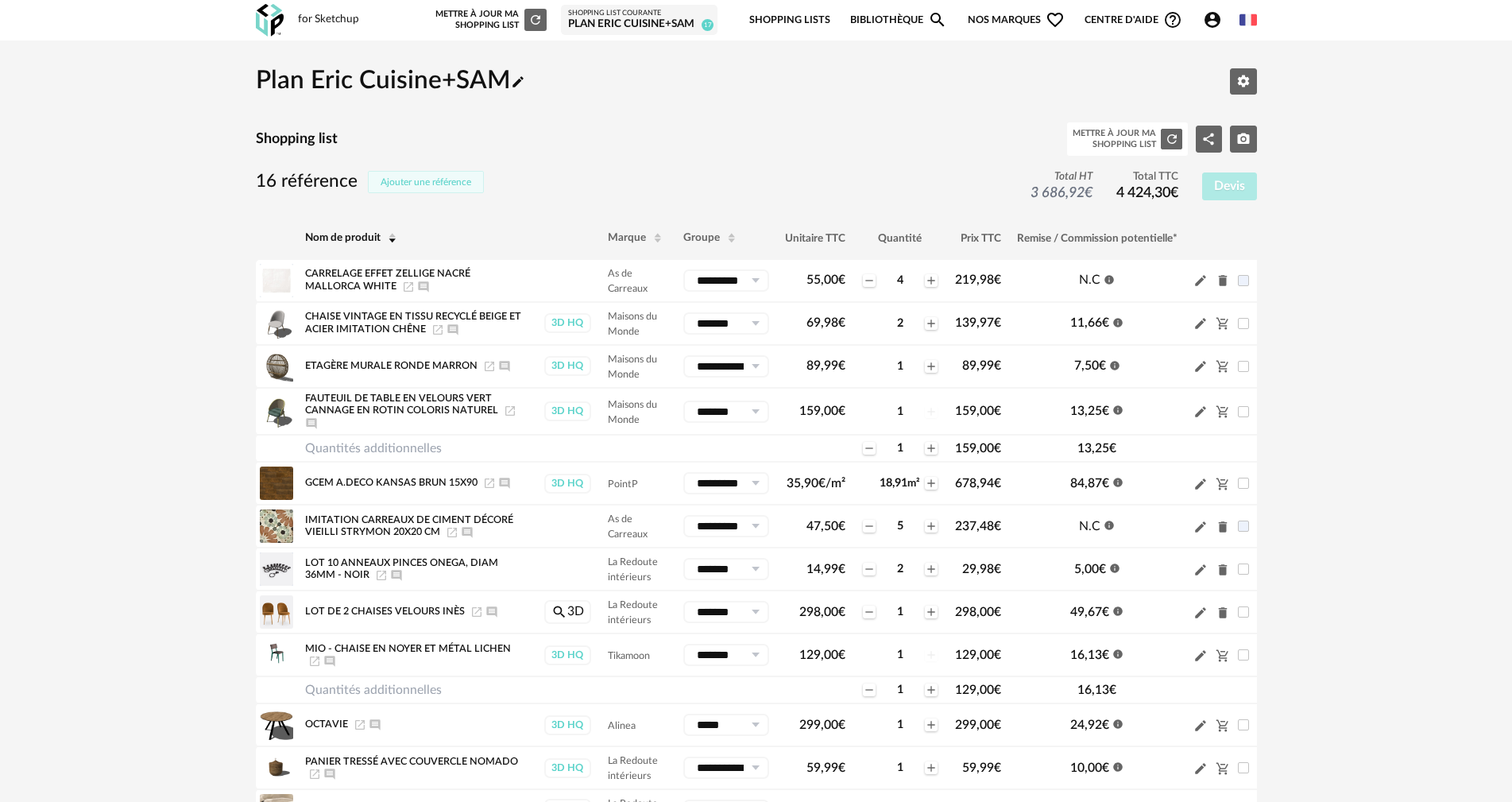 click on "Ajouter une référence" at bounding box center [426, 182] 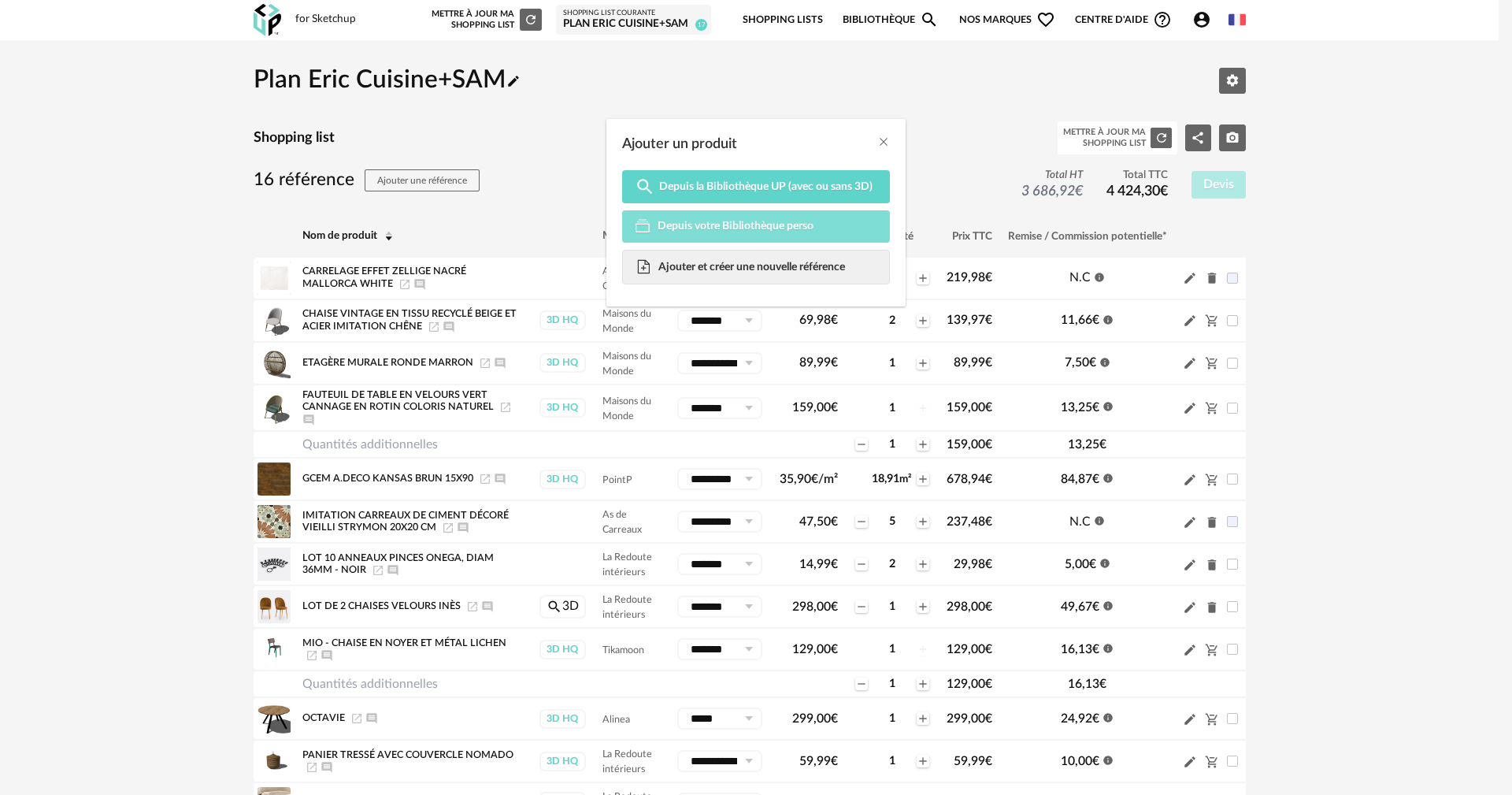 click on "Depuis votre Bibliothèque perso" at bounding box center [736, 226] 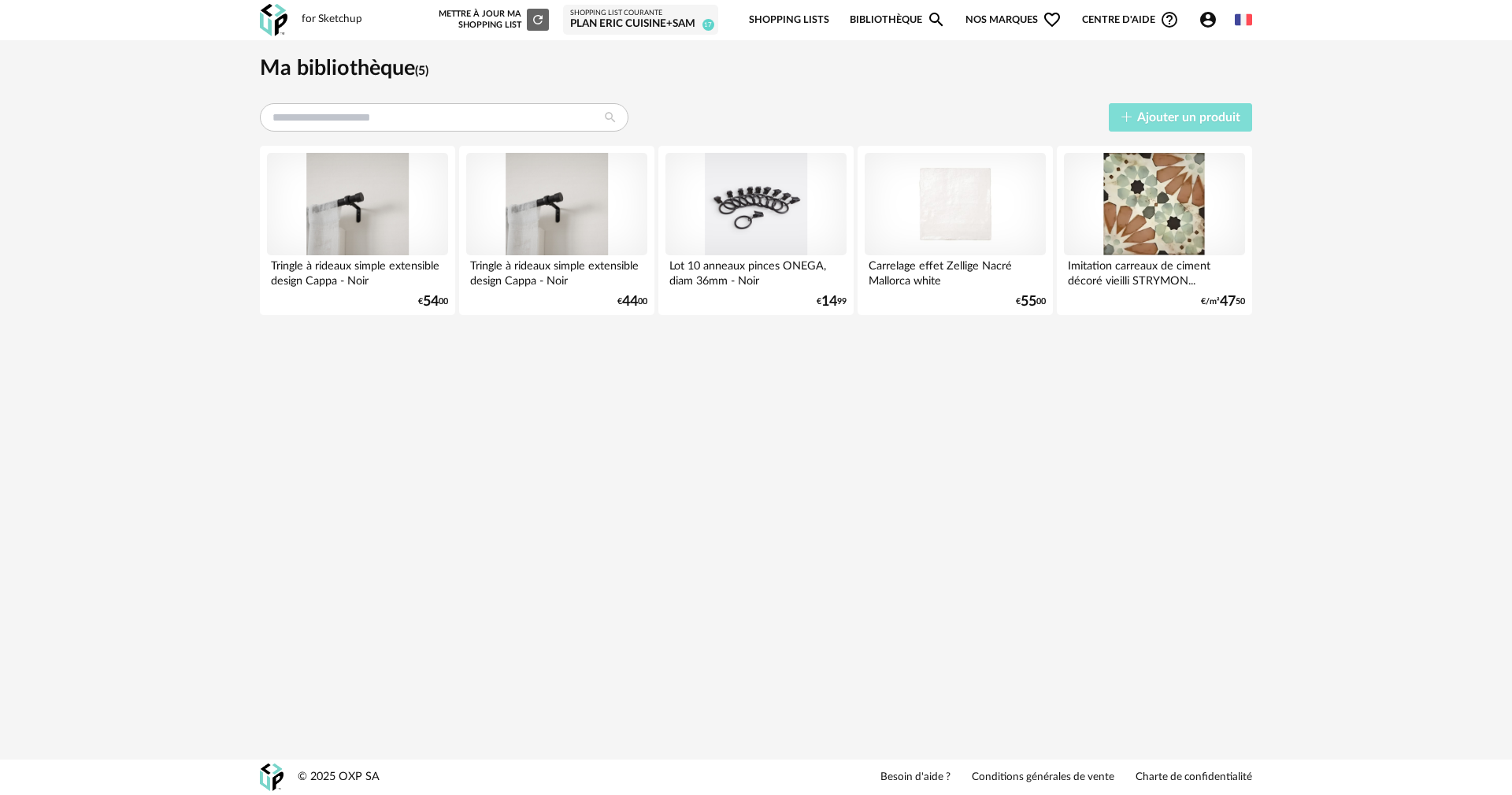 click on "Ajouter un produit" at bounding box center [1188, 117] 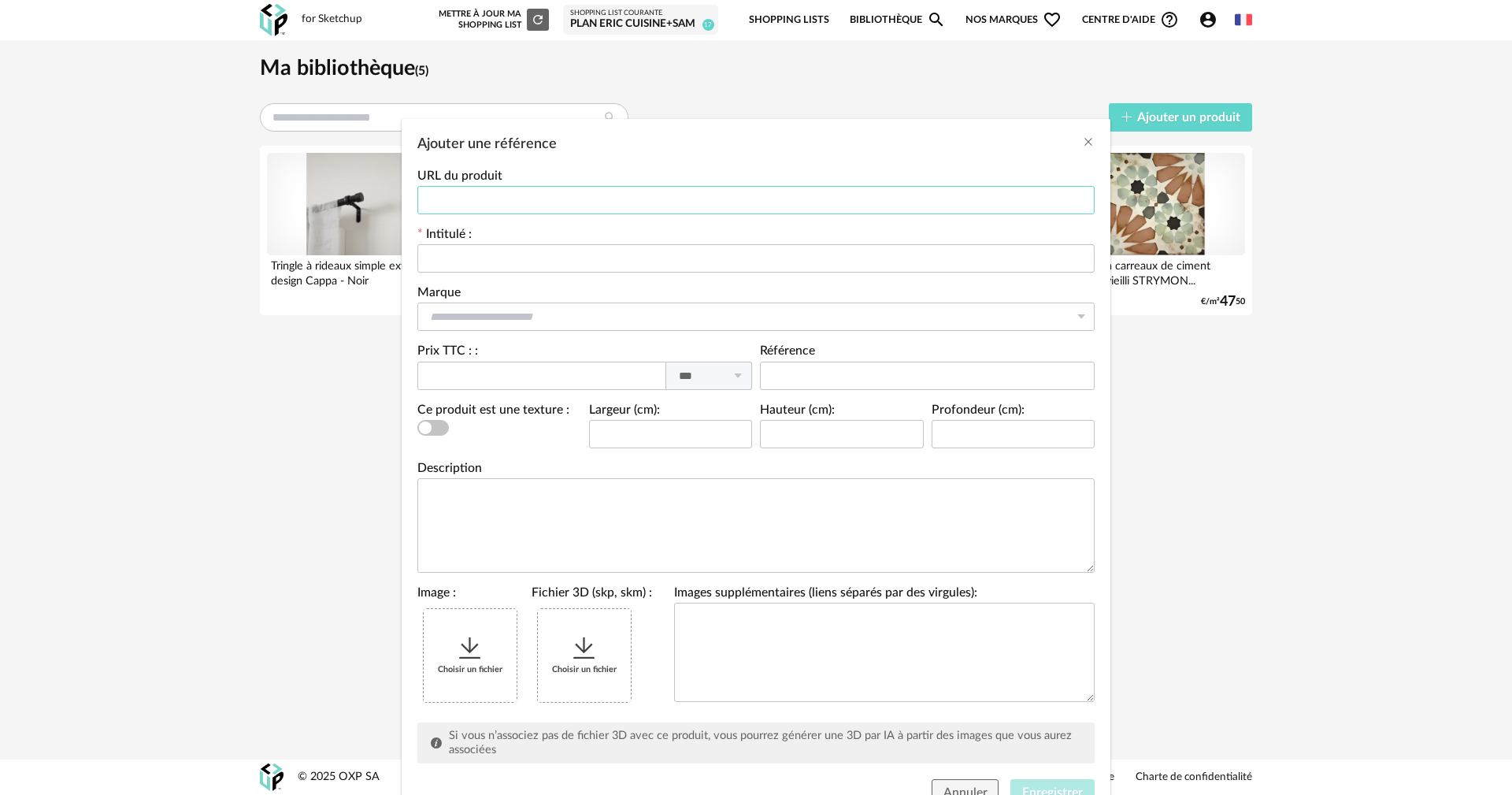click at bounding box center [756, 200] 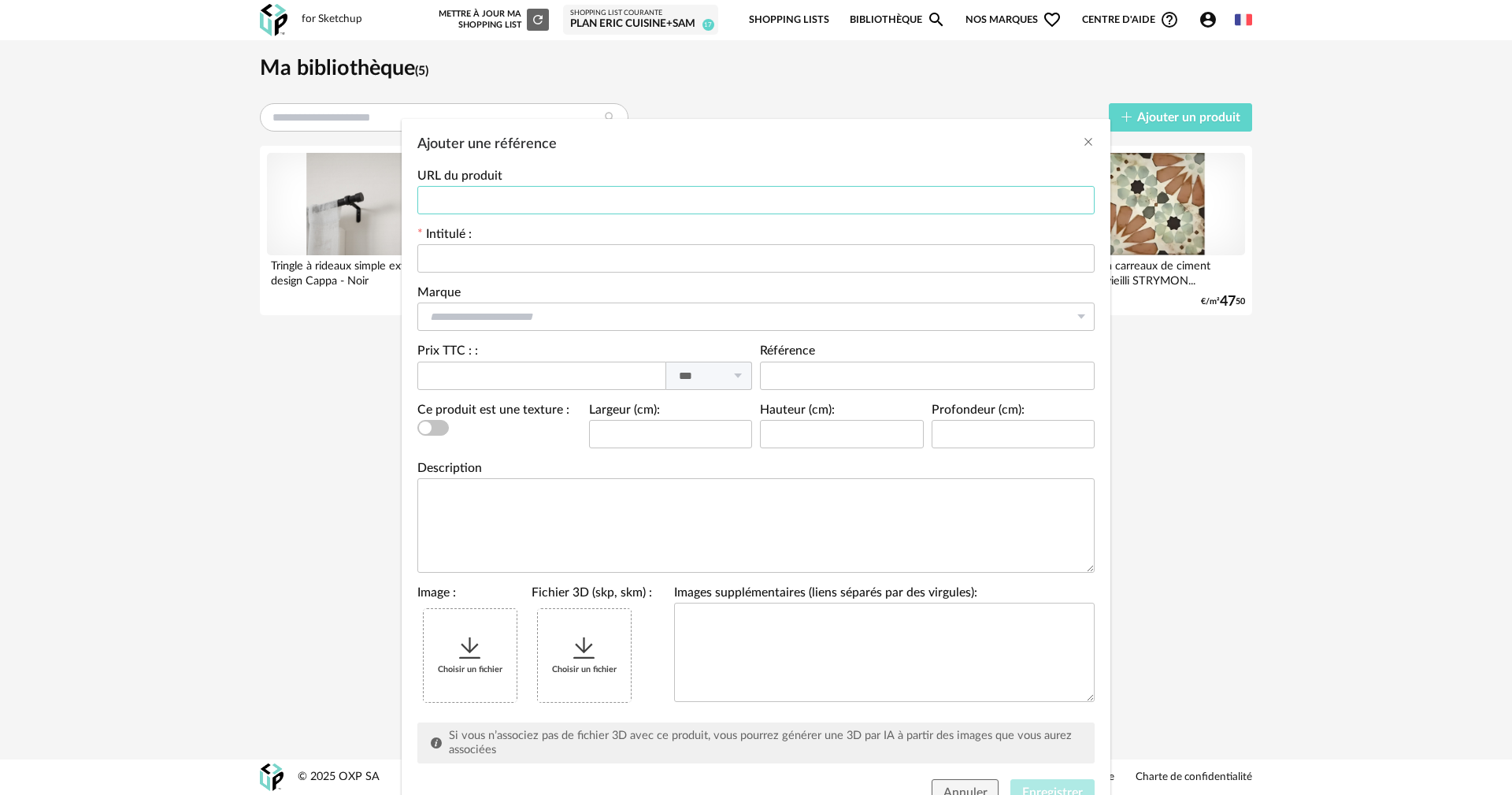 paste on "**********" 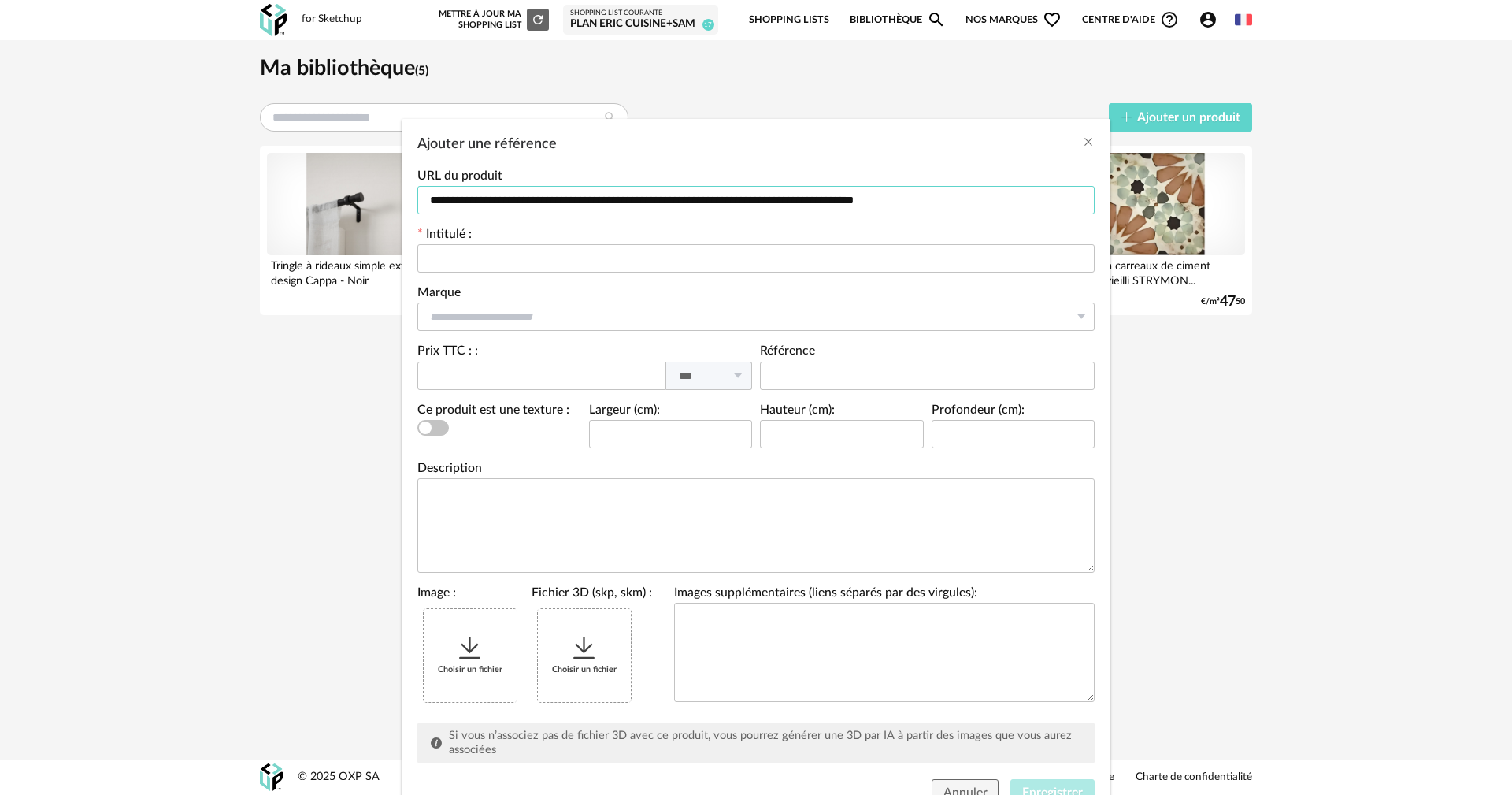 type on "**********" 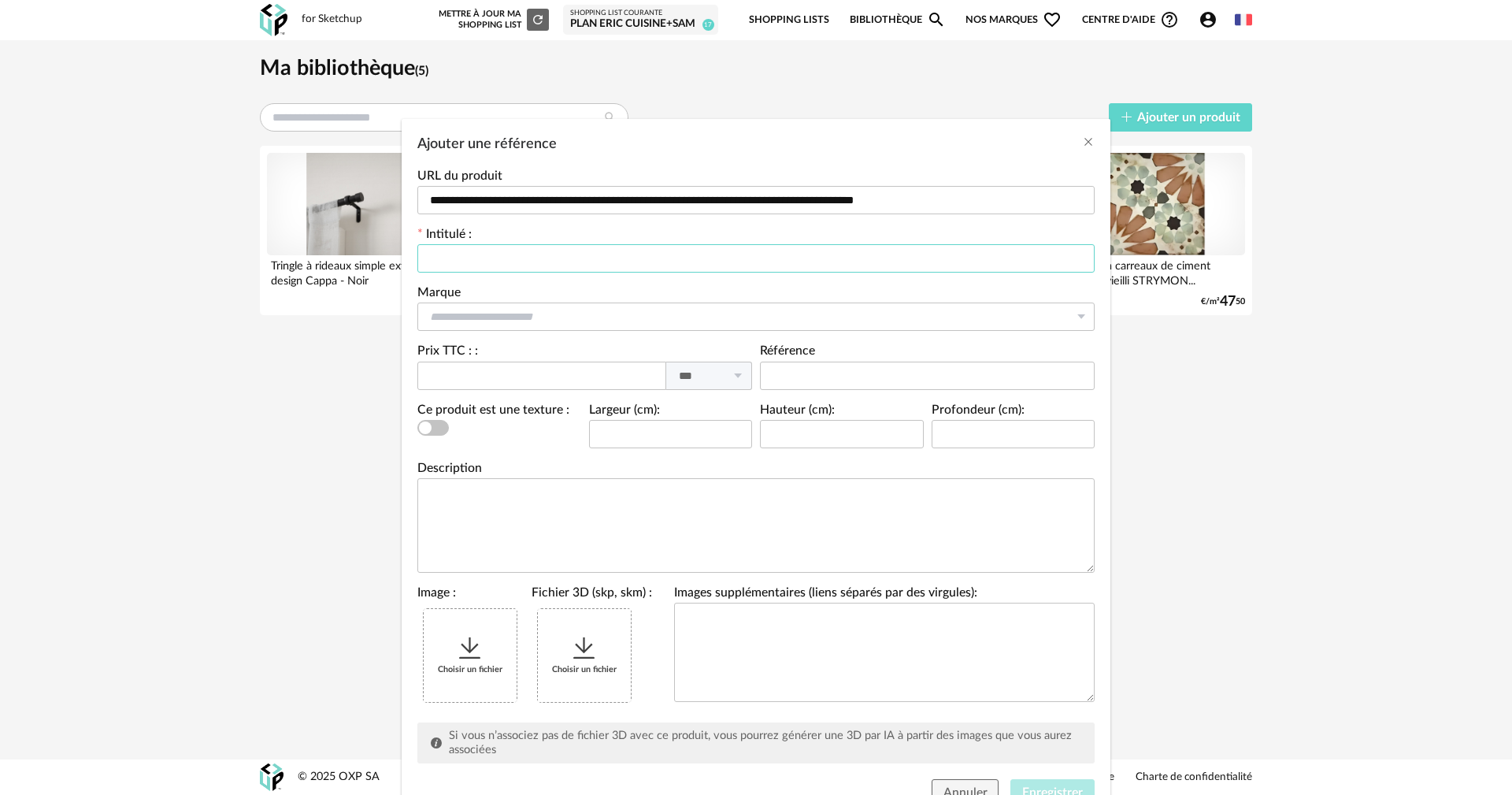 click at bounding box center (756, 258) 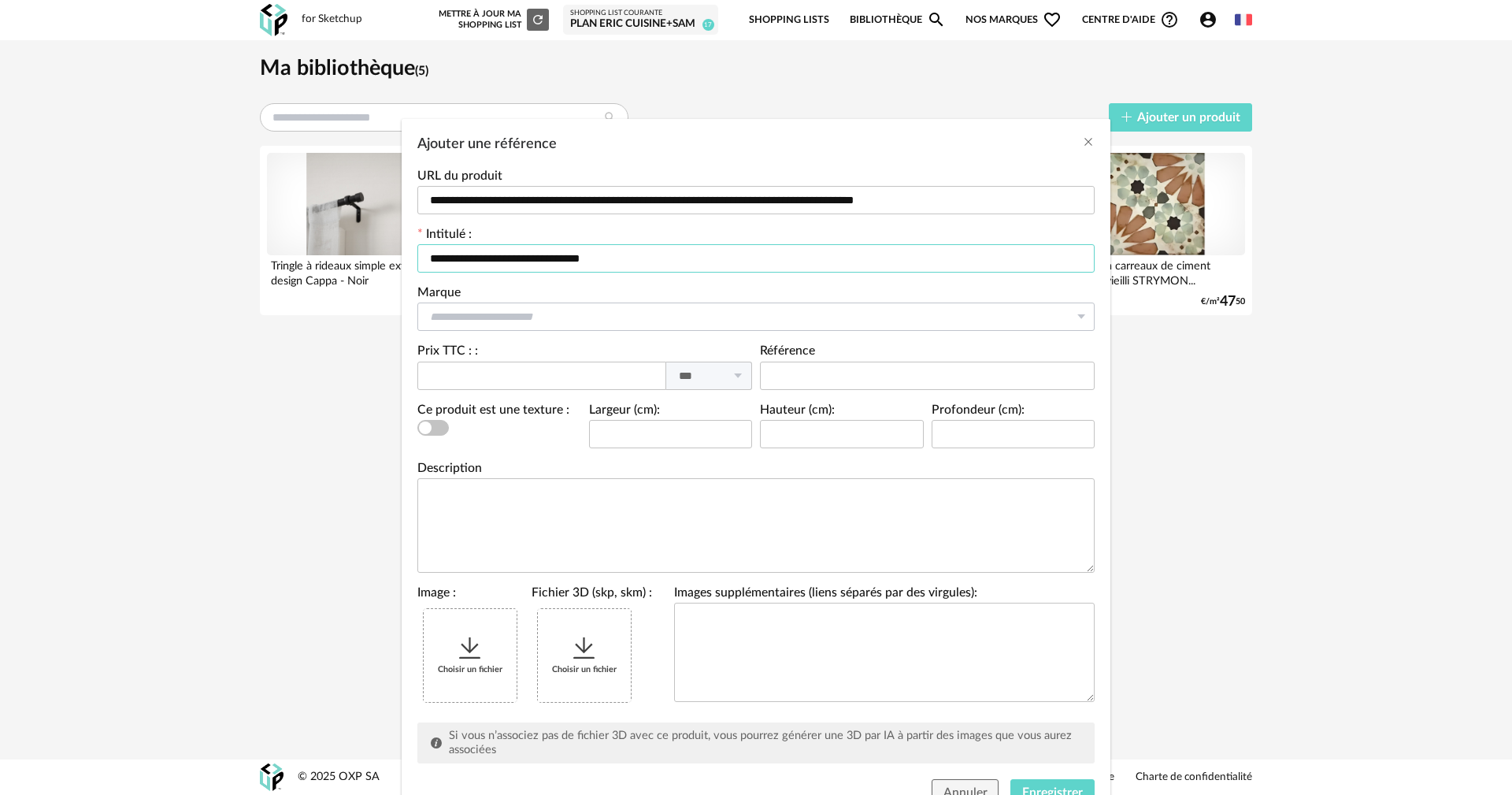 type on "**********" 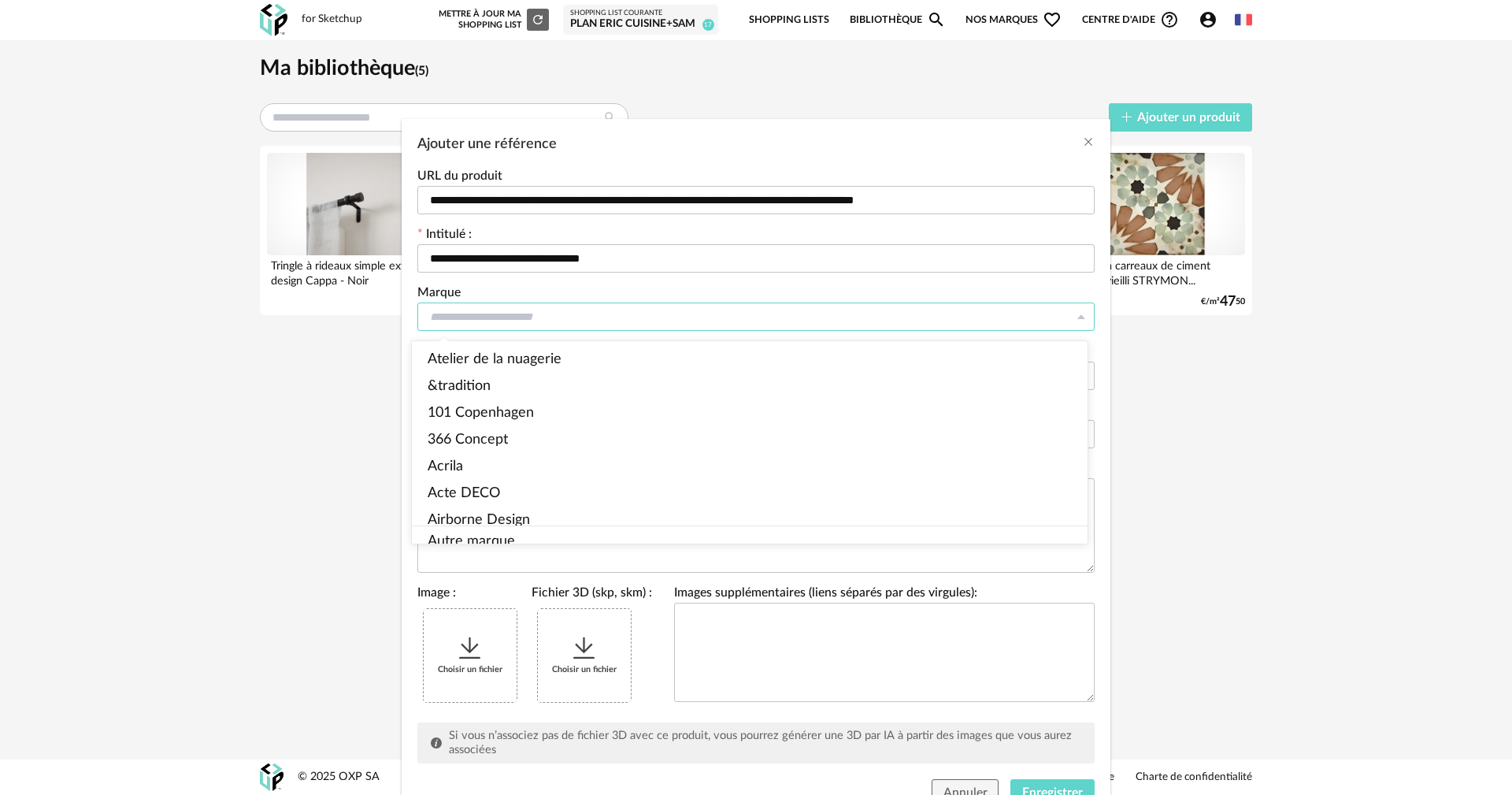 click at bounding box center [756, 317] 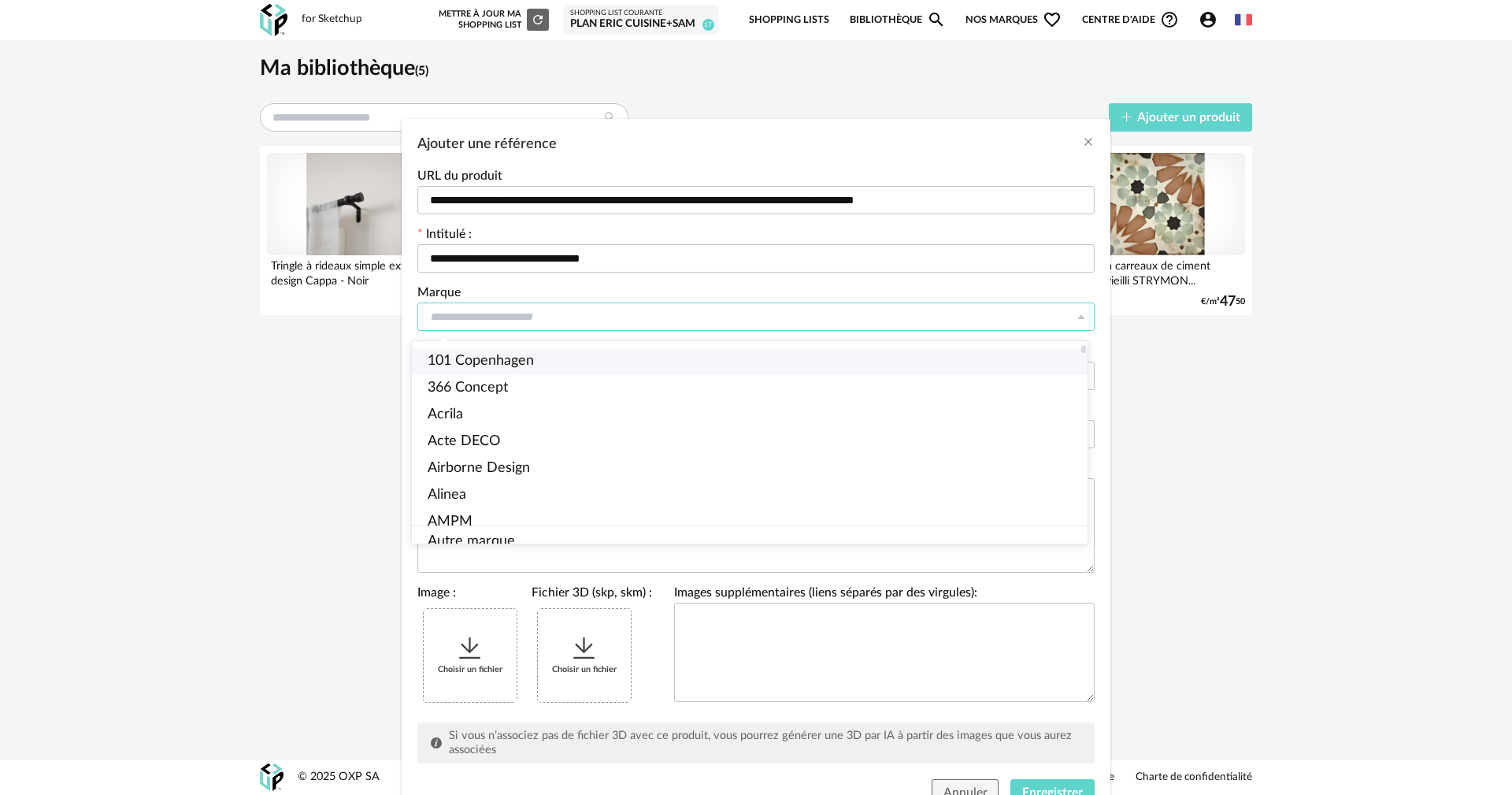 scroll, scrollTop: 79, scrollLeft: 0, axis: vertical 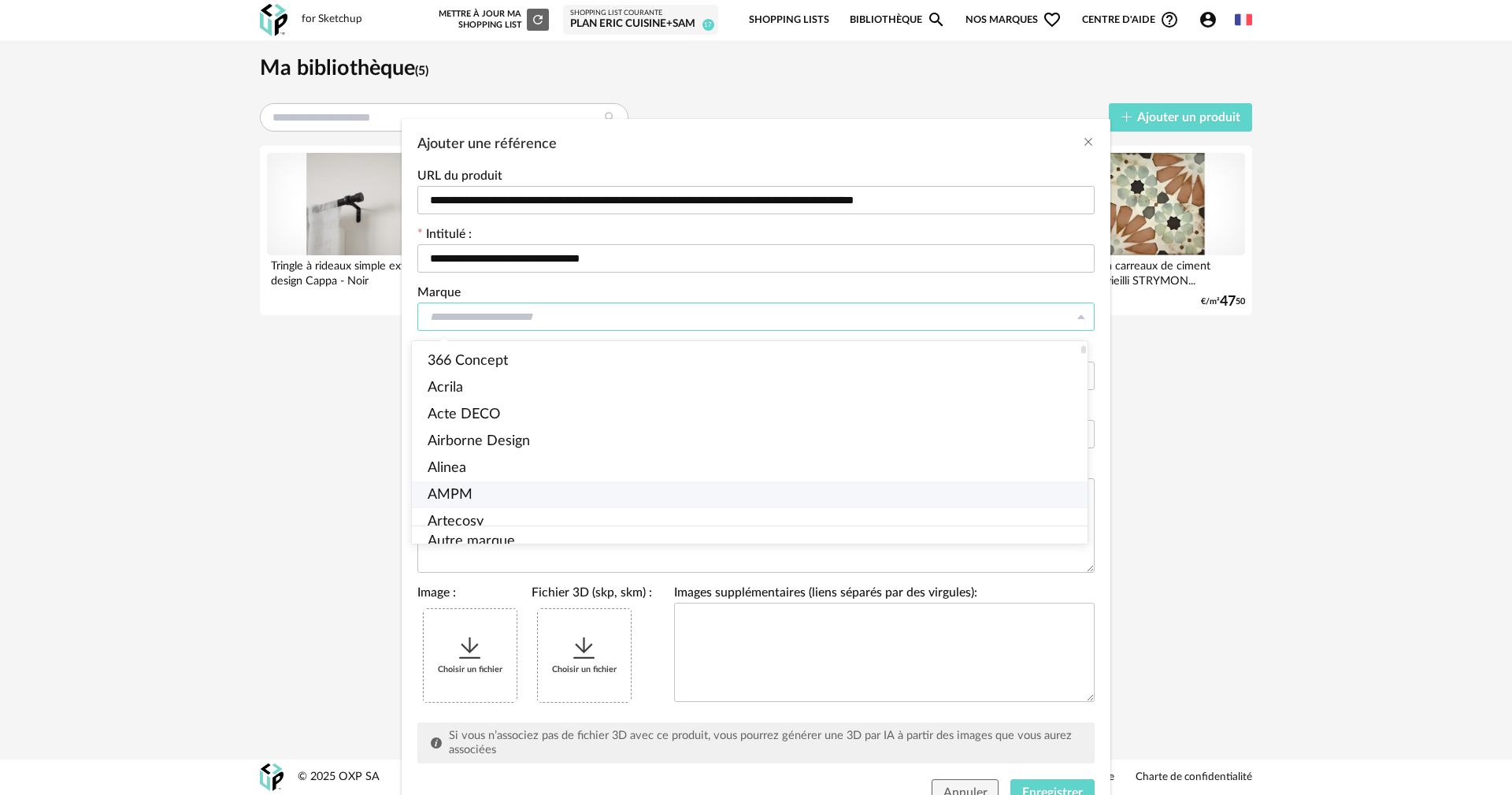 click on "AMPM" at bounding box center [756, 495] 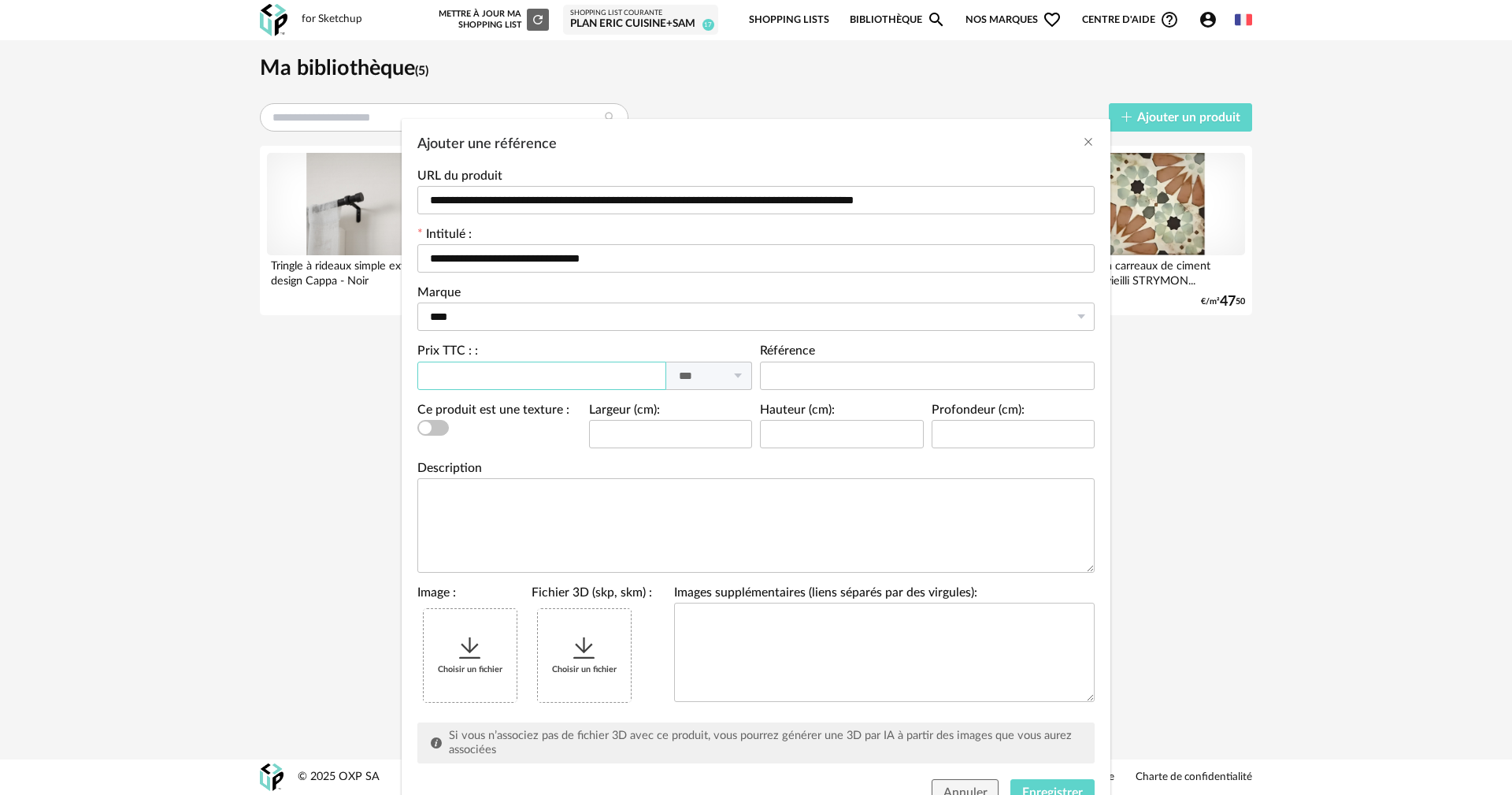 click at bounding box center [542, 376] 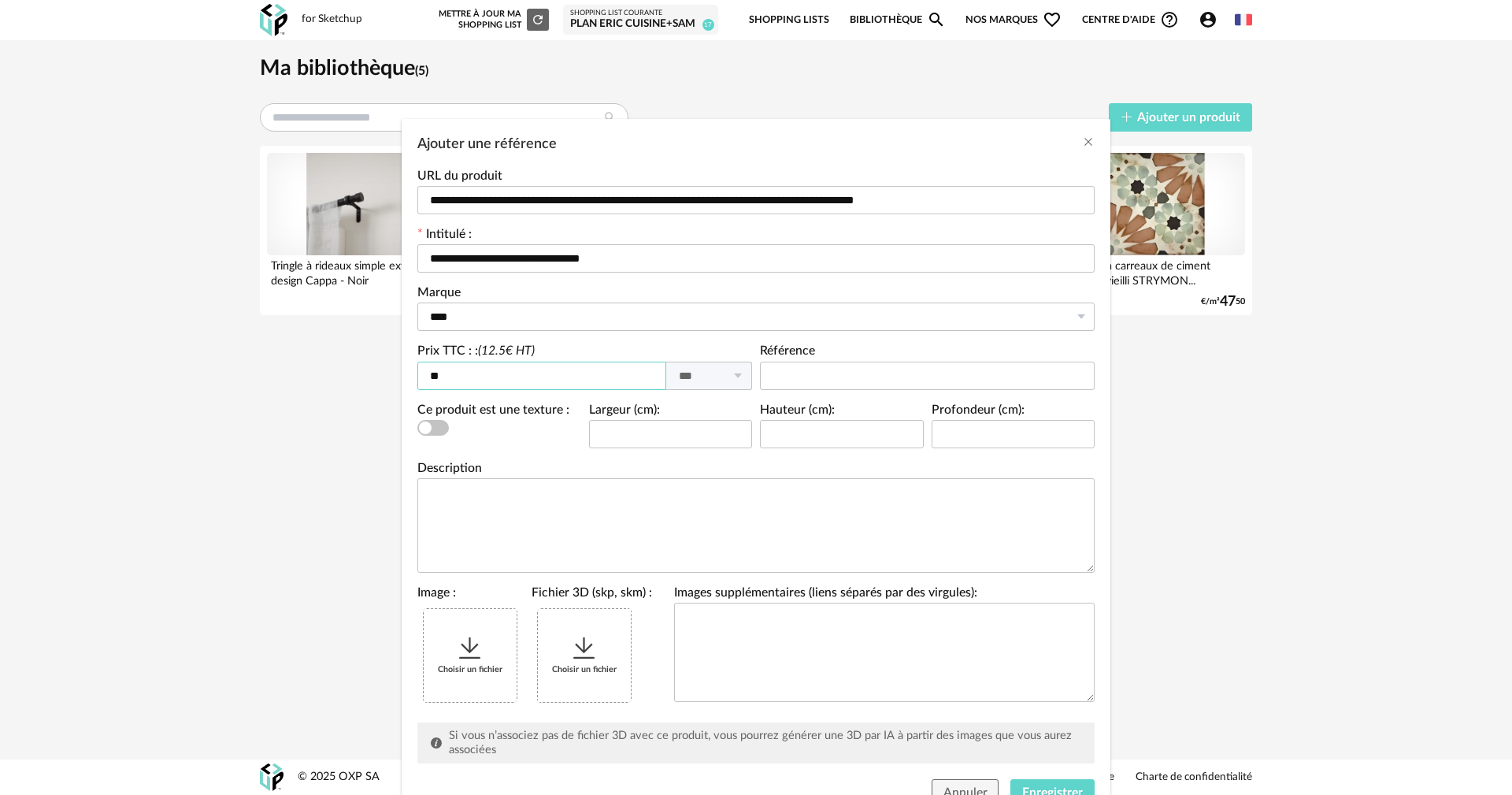type on "**" 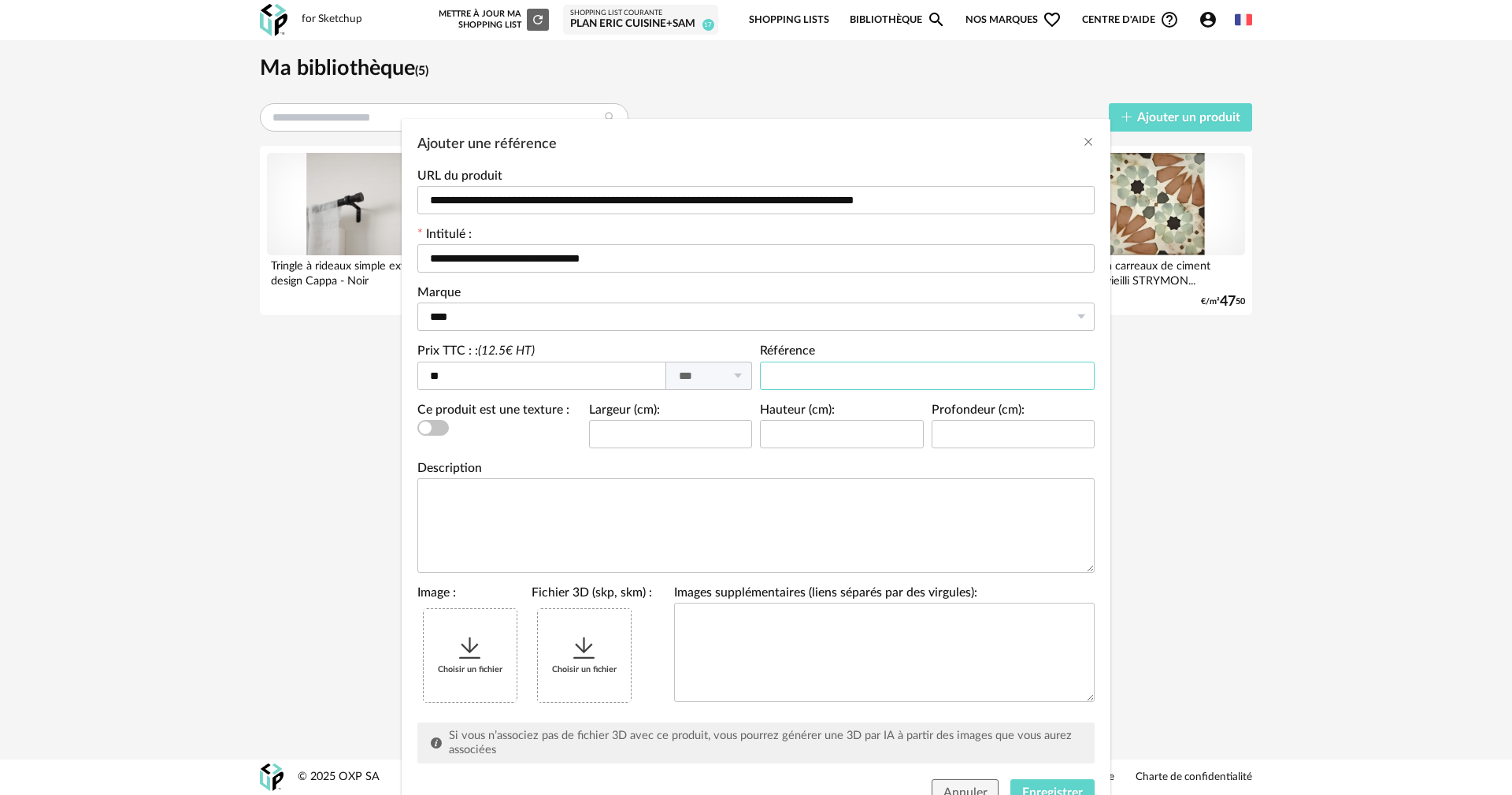click at bounding box center [927, 376] 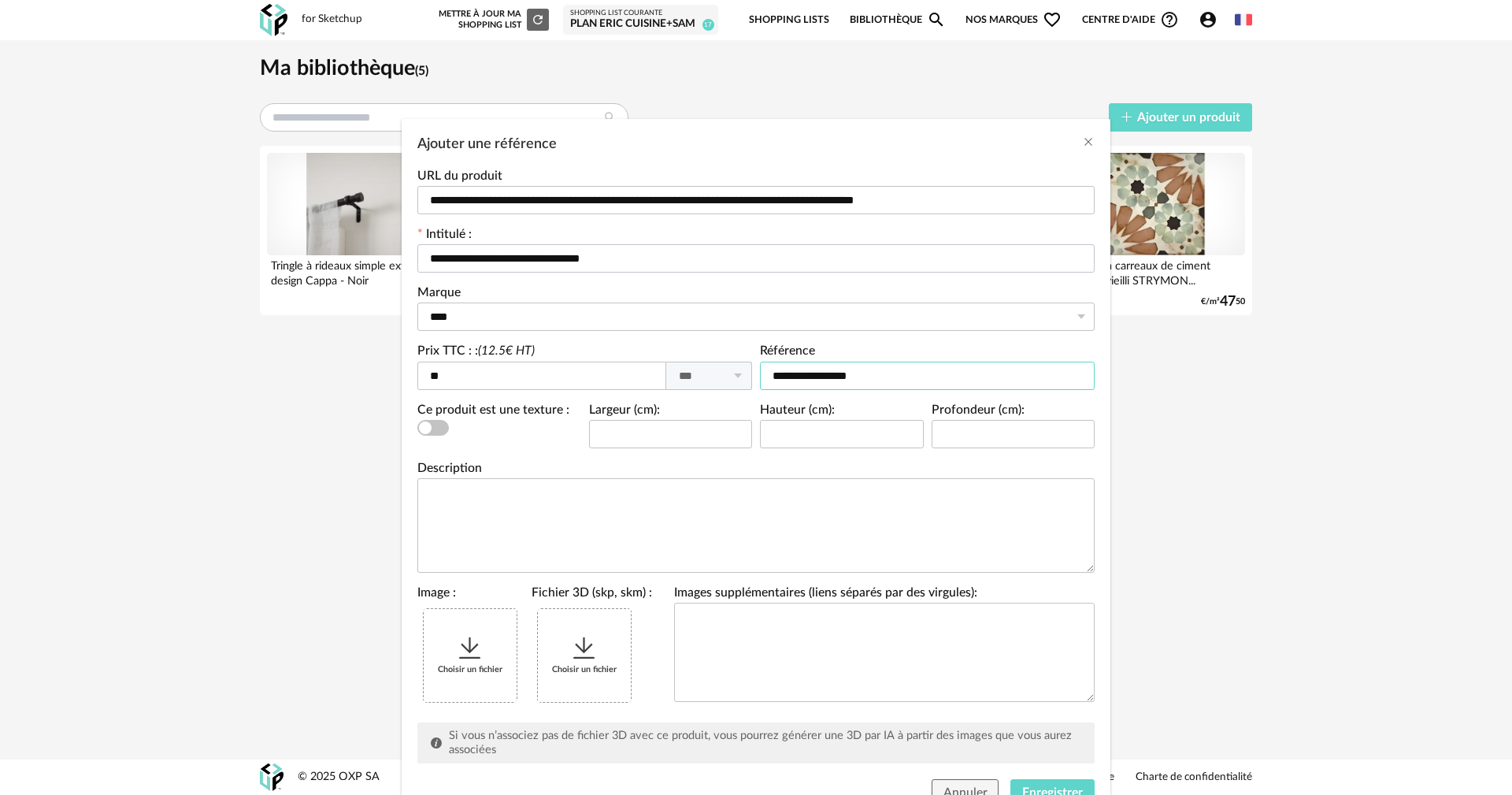 type on "**********" 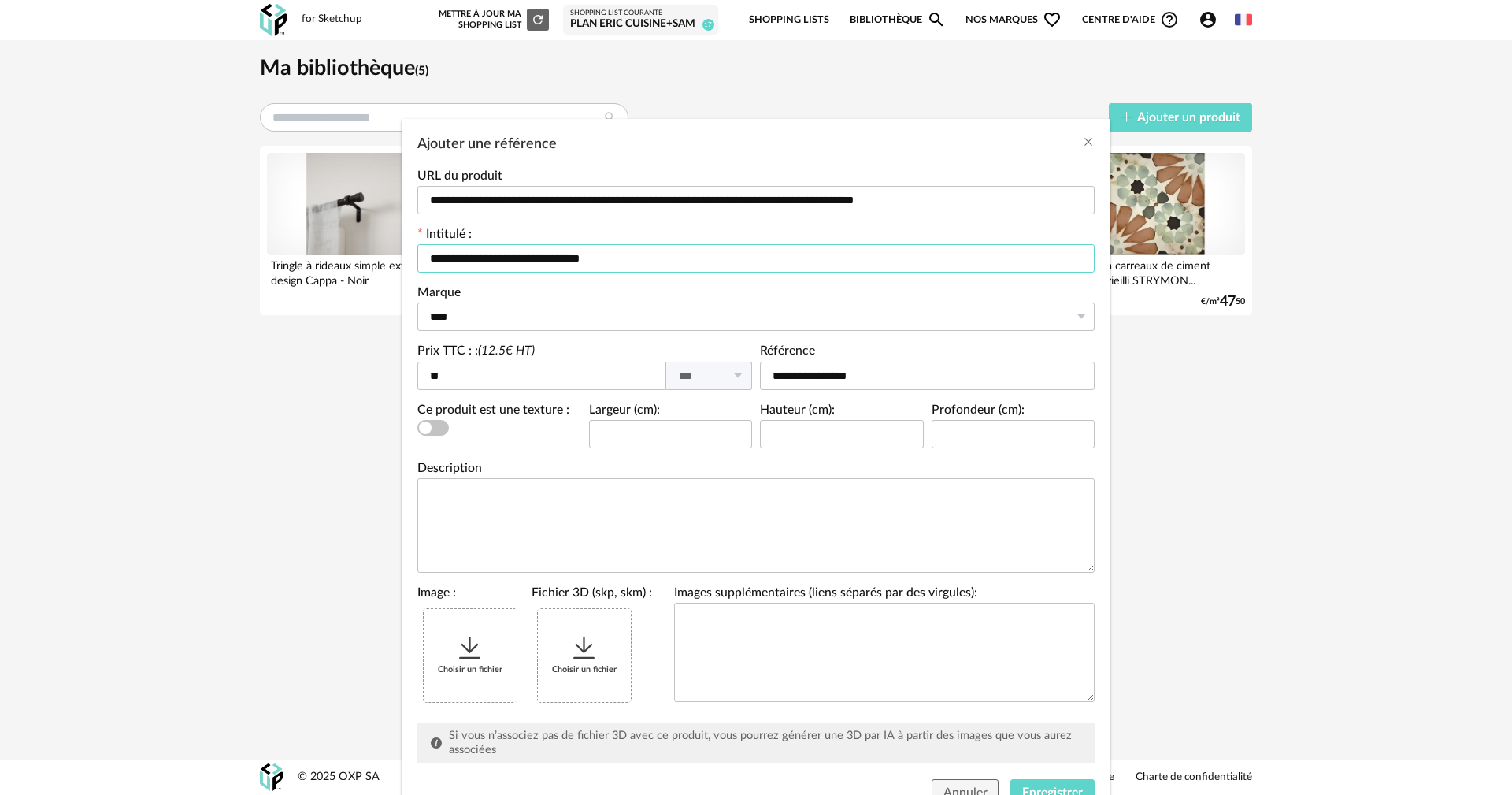 click on "**********" at bounding box center (756, 258) 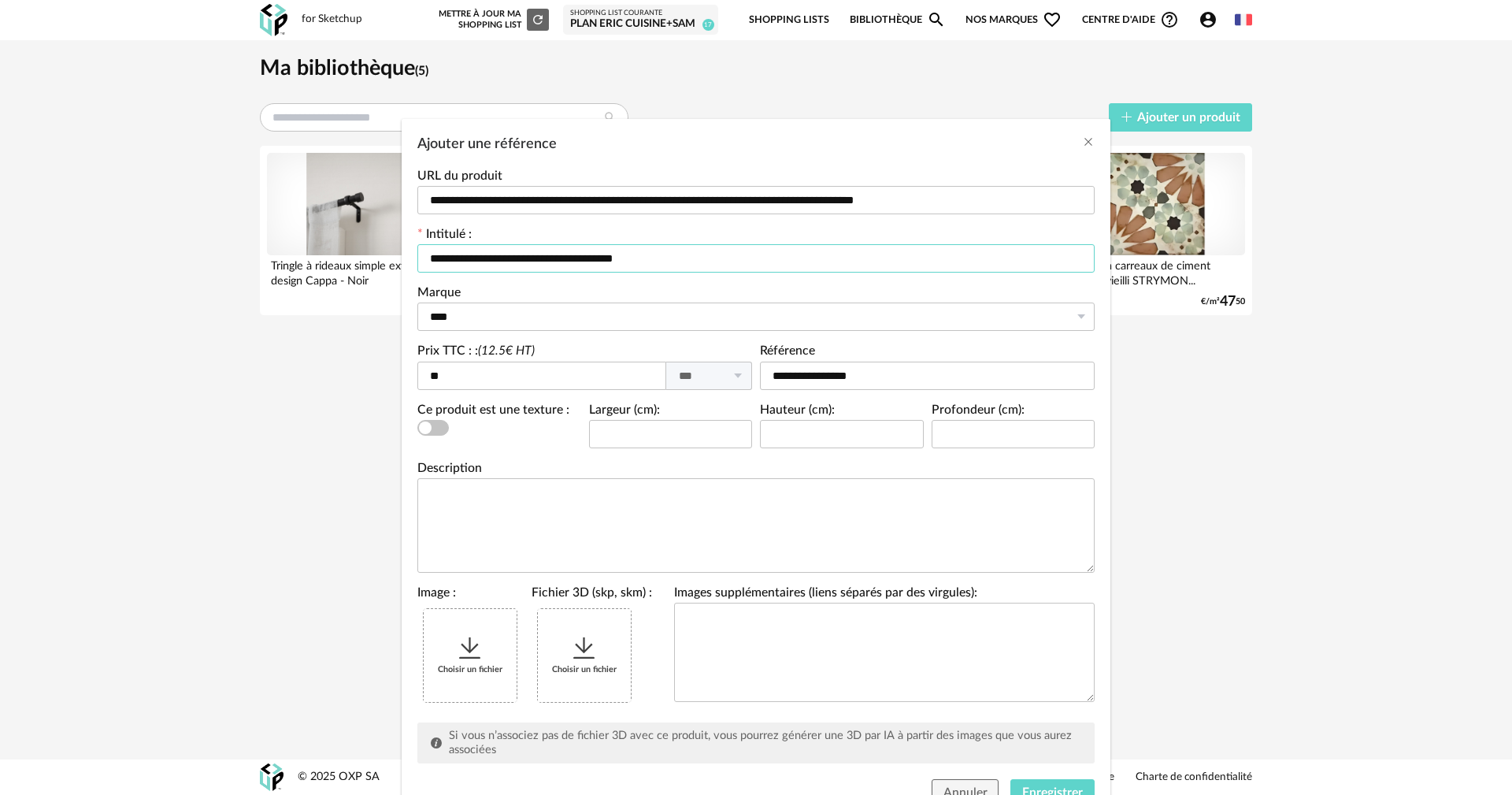 type on "**********" 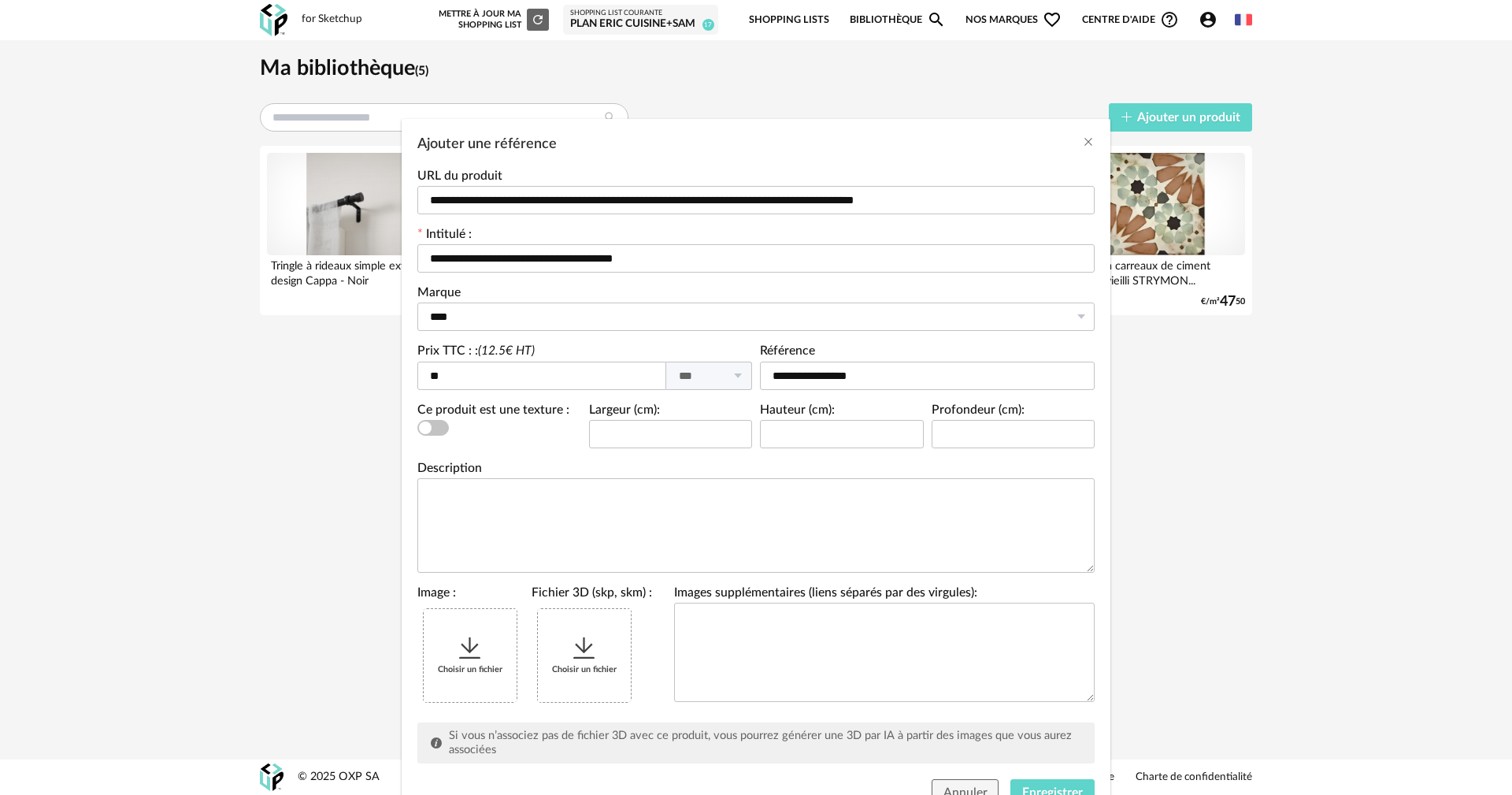 click at bounding box center [470, 648] 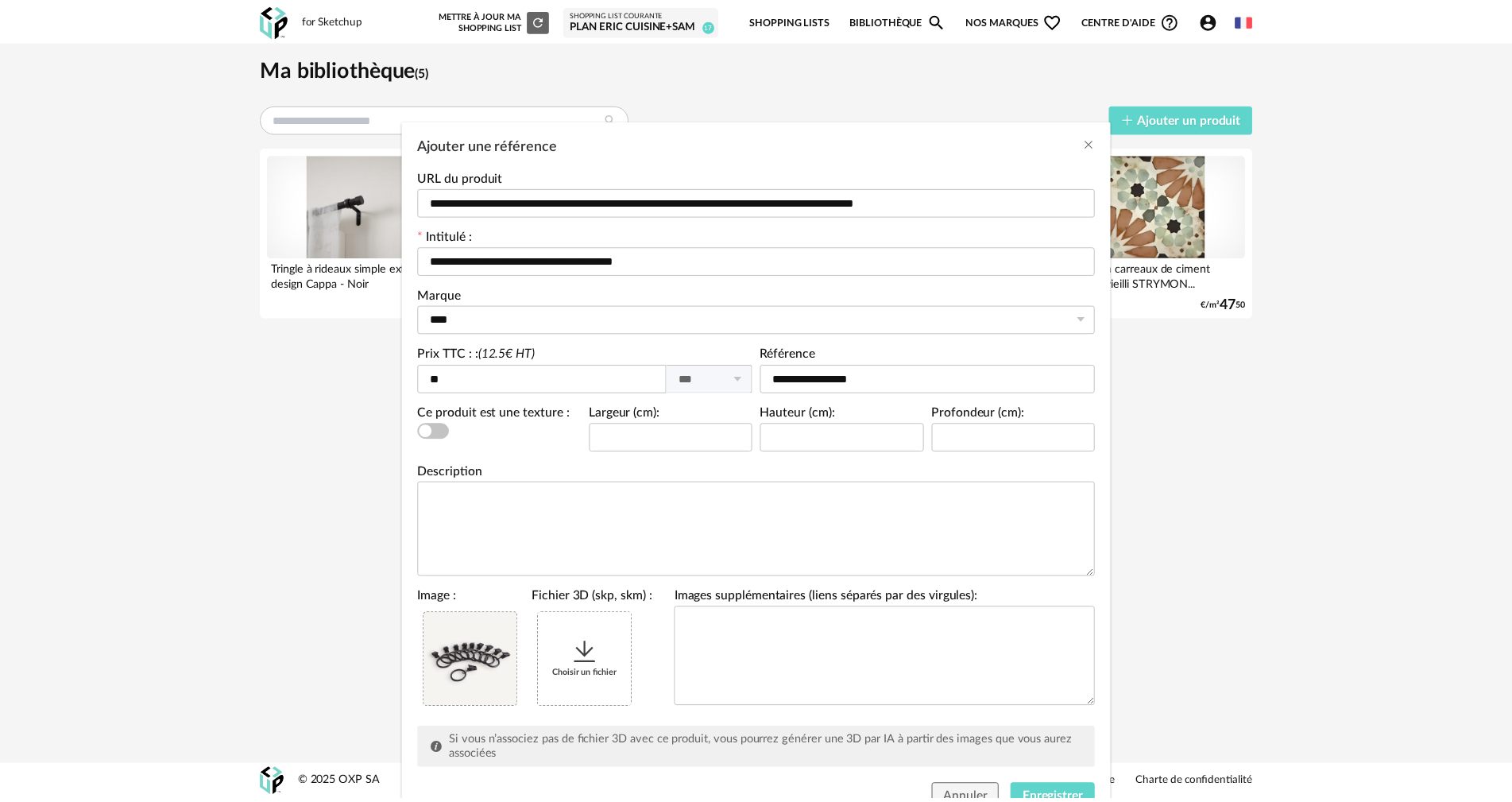 scroll, scrollTop: 68, scrollLeft: 0, axis: vertical 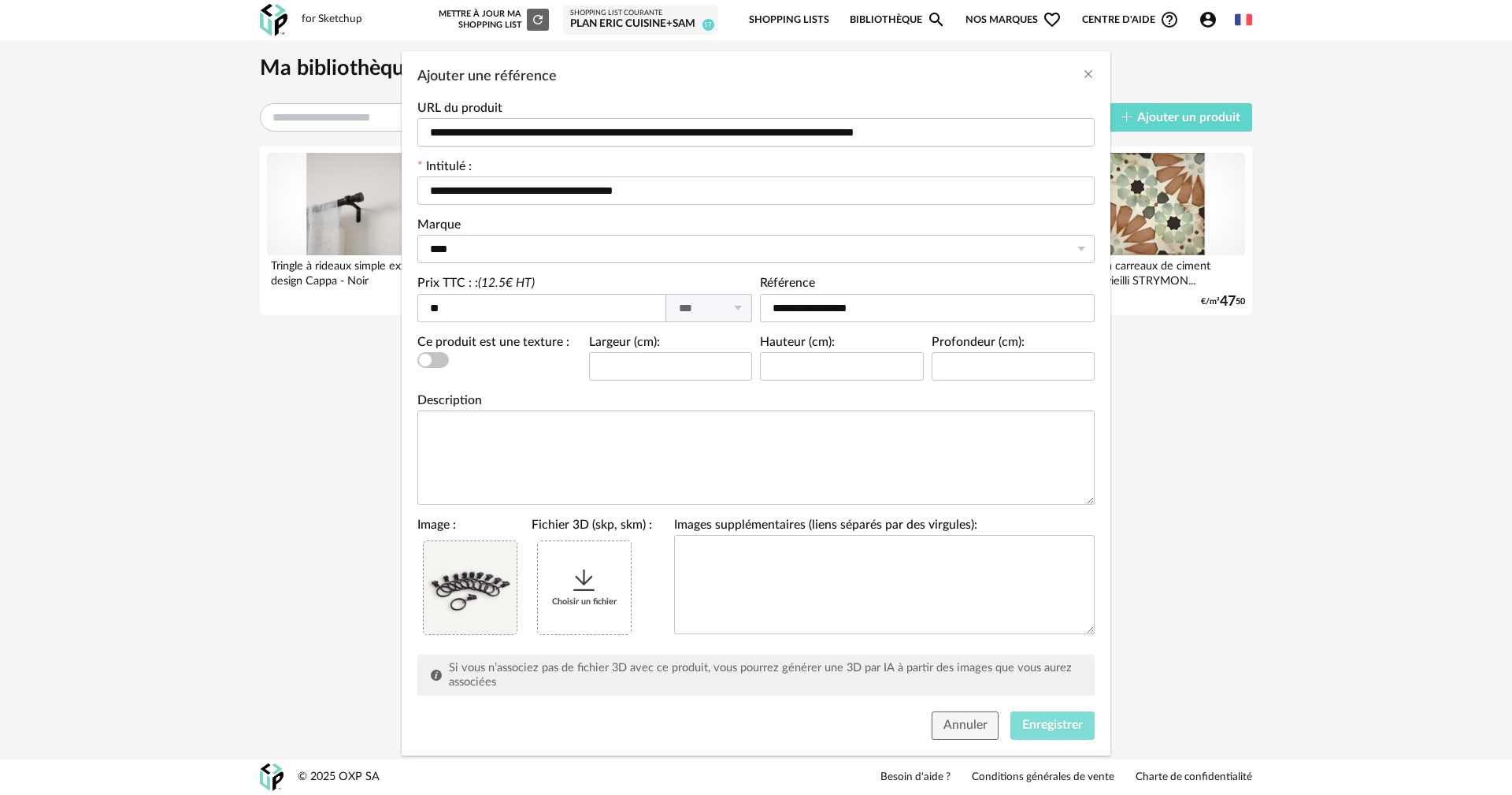 click on "Enregistrer" at bounding box center (1052, 725) 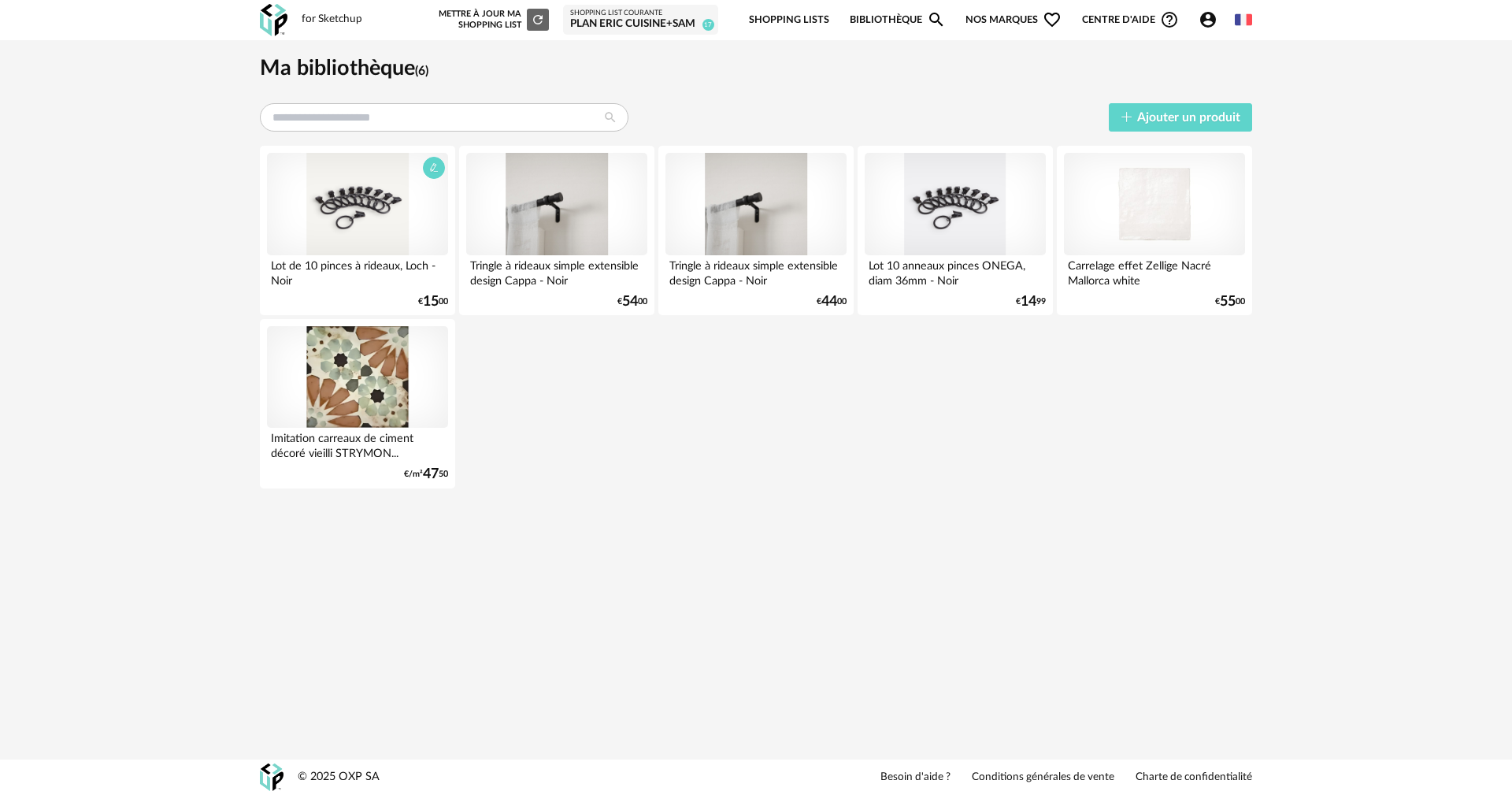 click at bounding box center (358, 204) 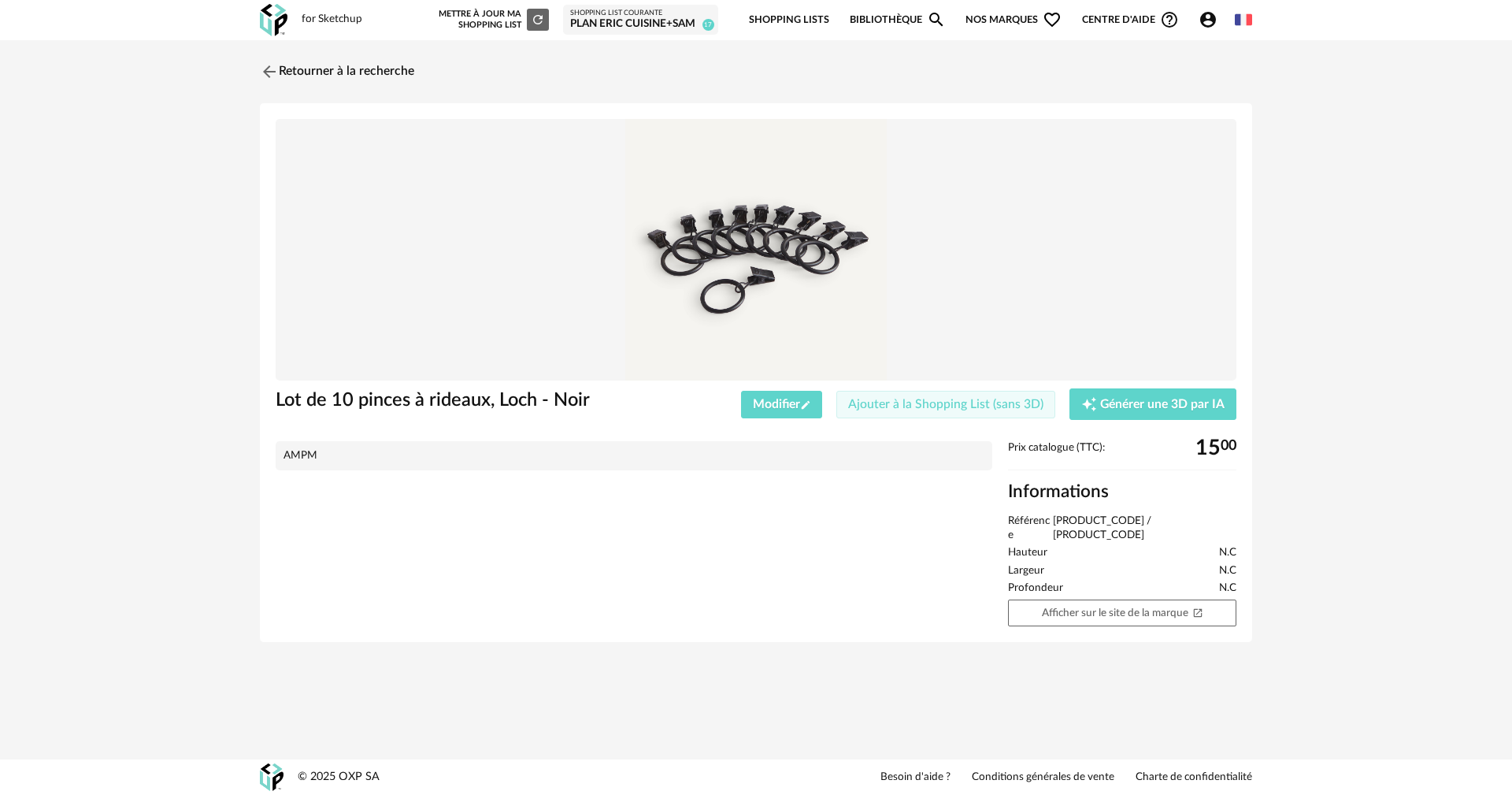 click on "Ajouter à la Shopping List (sans 3D)" at bounding box center [946, 404] 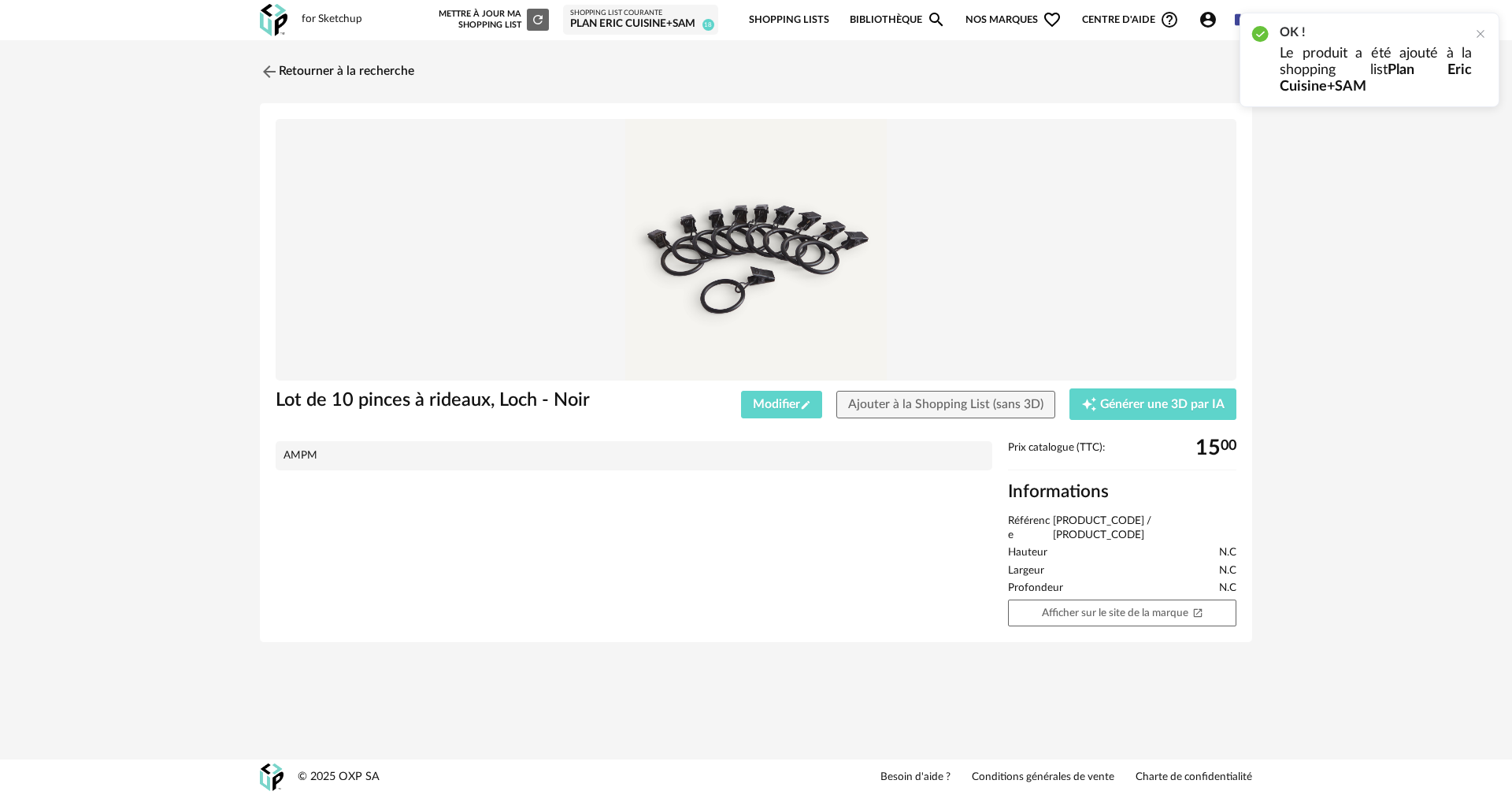 click on "Plan Eric Cuisine+SAM" at bounding box center (640, 24) 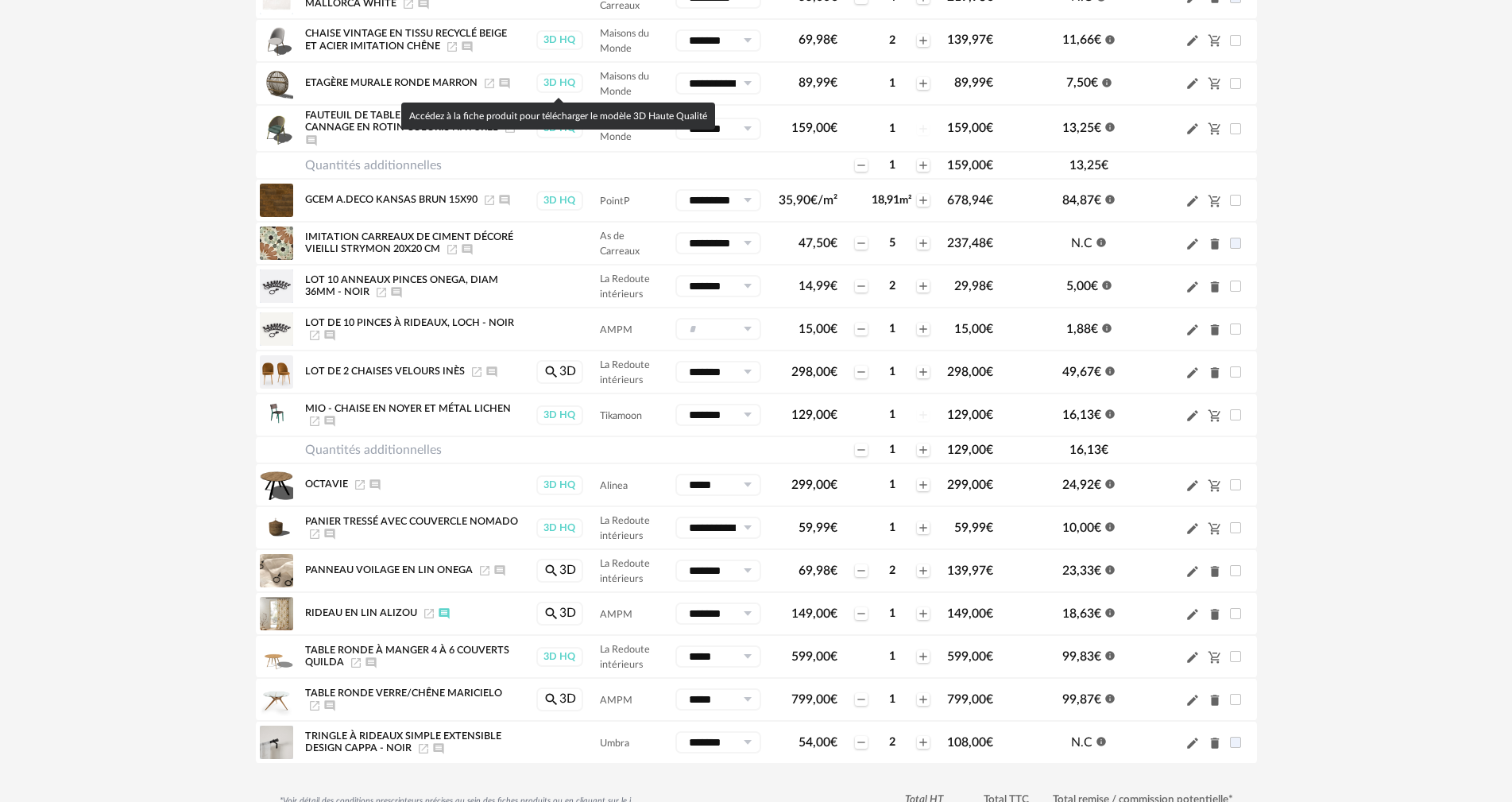 scroll, scrollTop: 318, scrollLeft: 0, axis: vertical 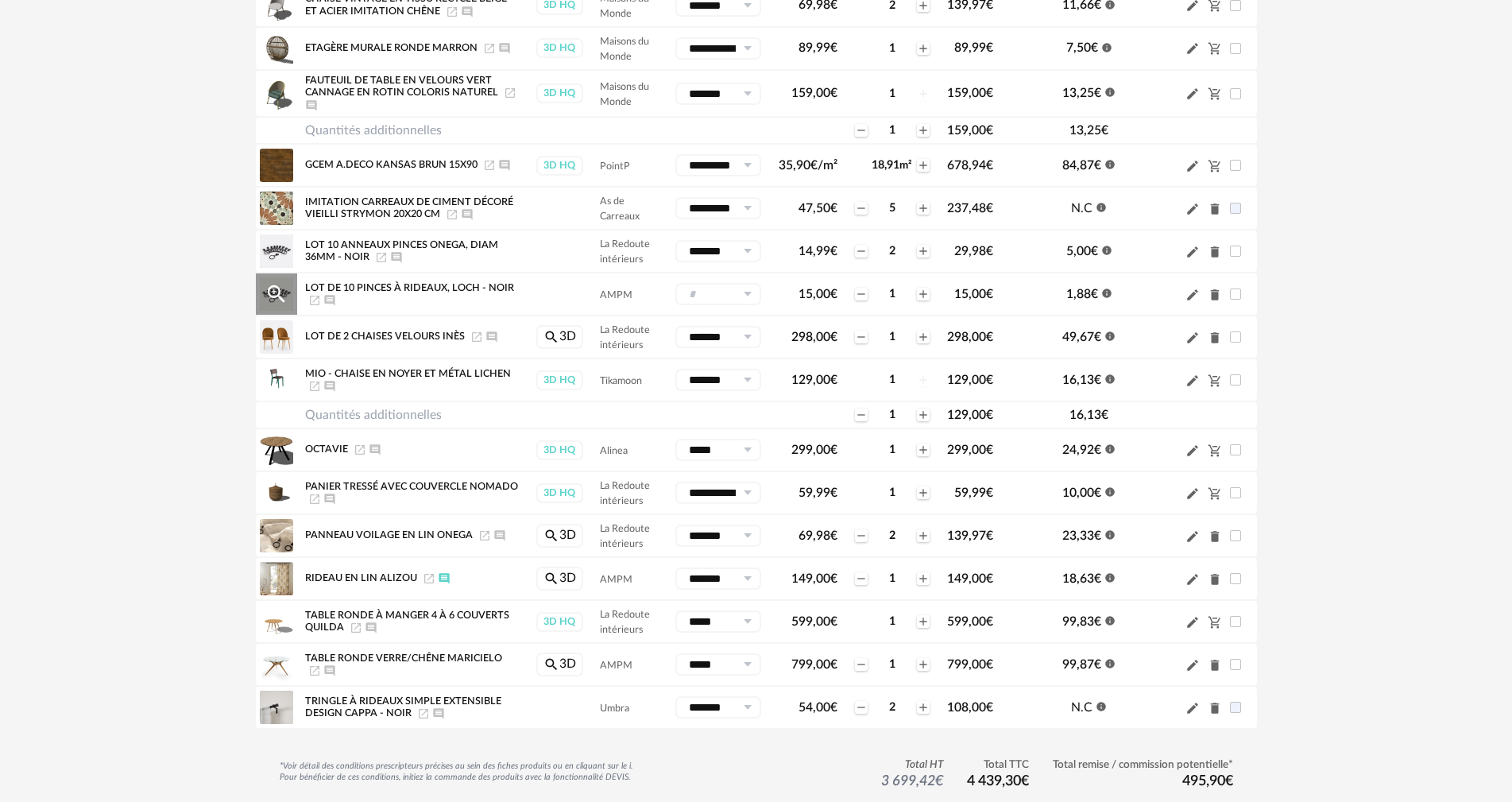 click at bounding box center [747, 294] 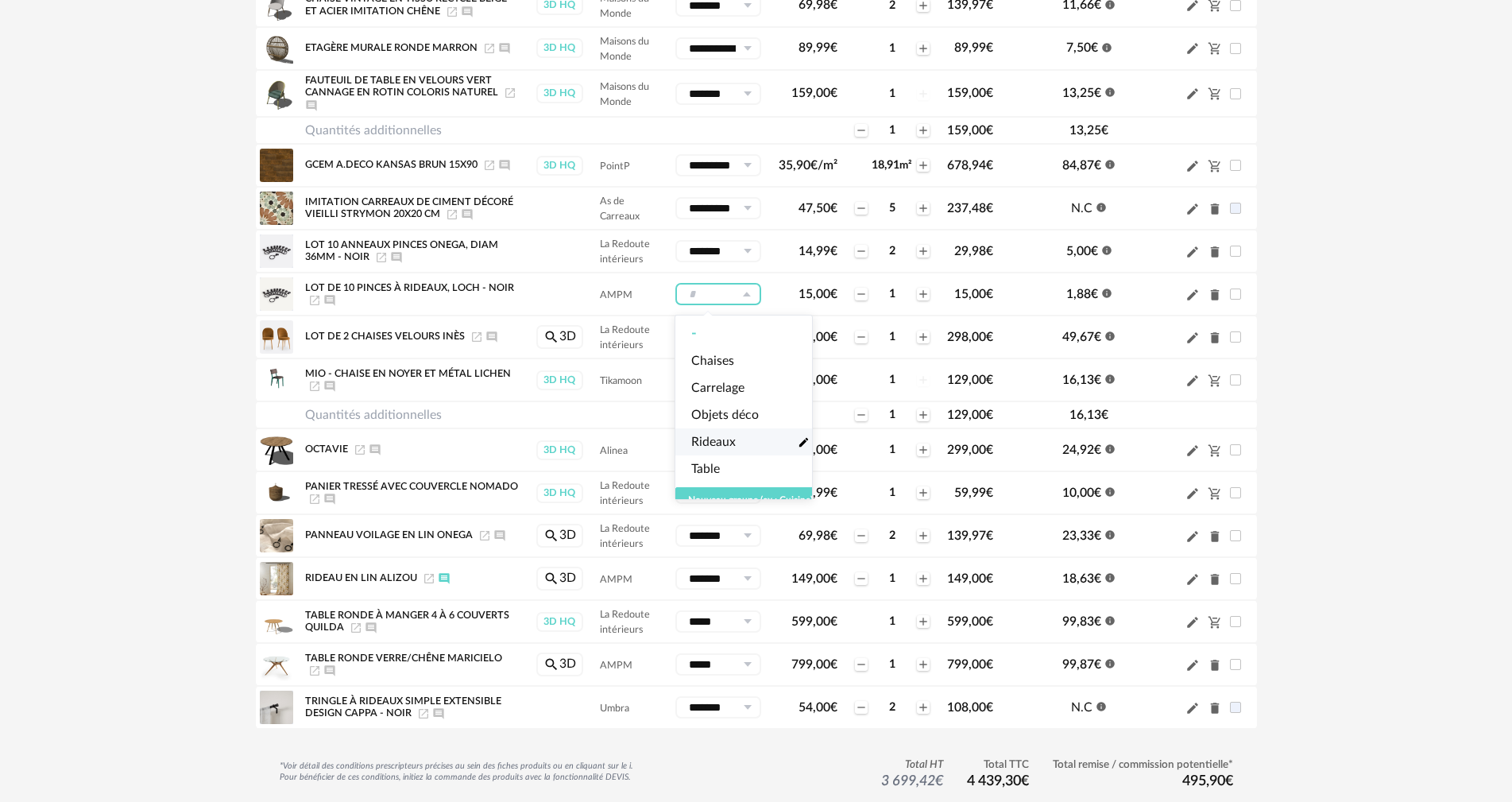 click on "Rideaux" at bounding box center (713, 442) 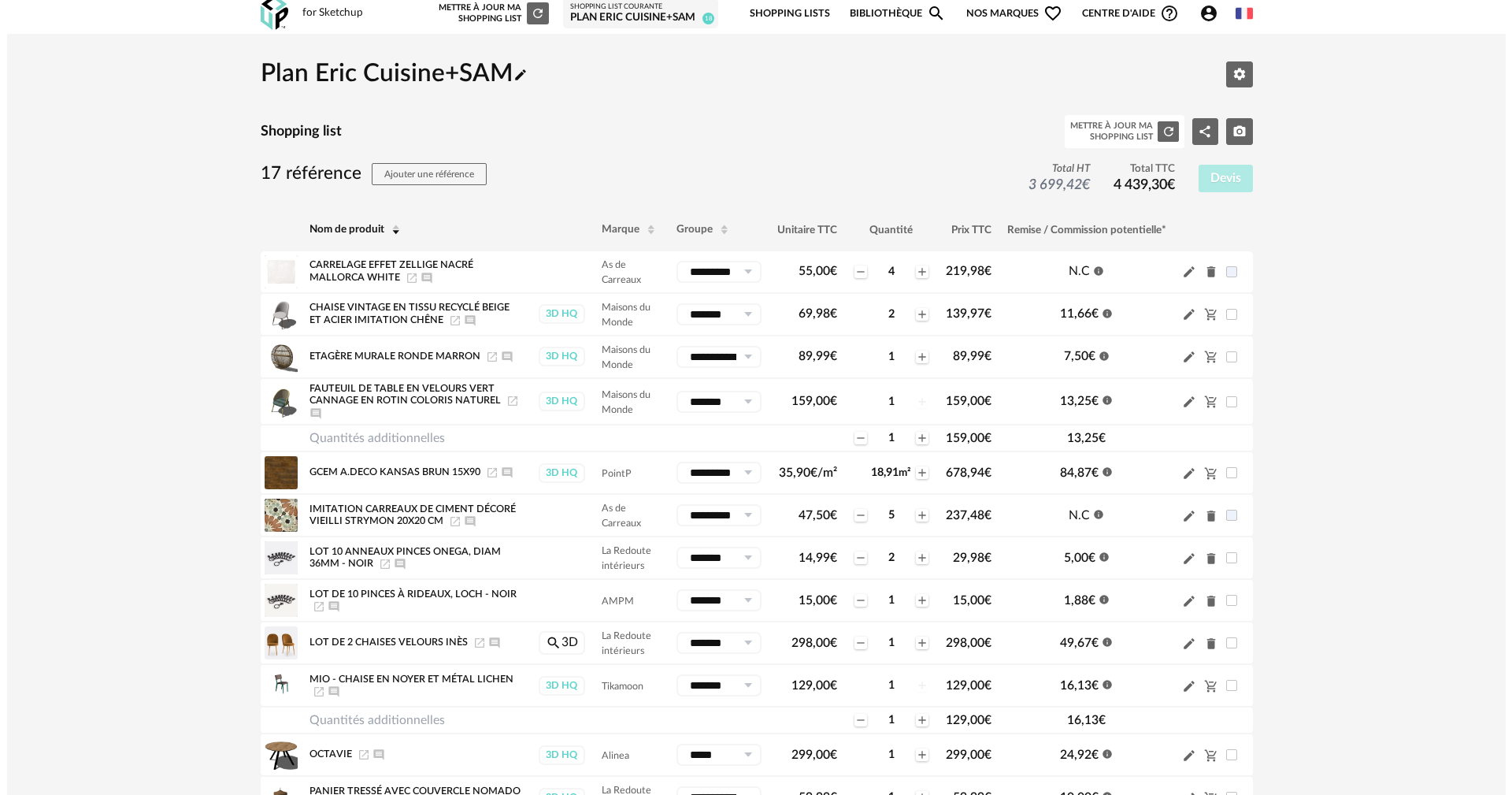 scroll, scrollTop: 0, scrollLeft: 0, axis: both 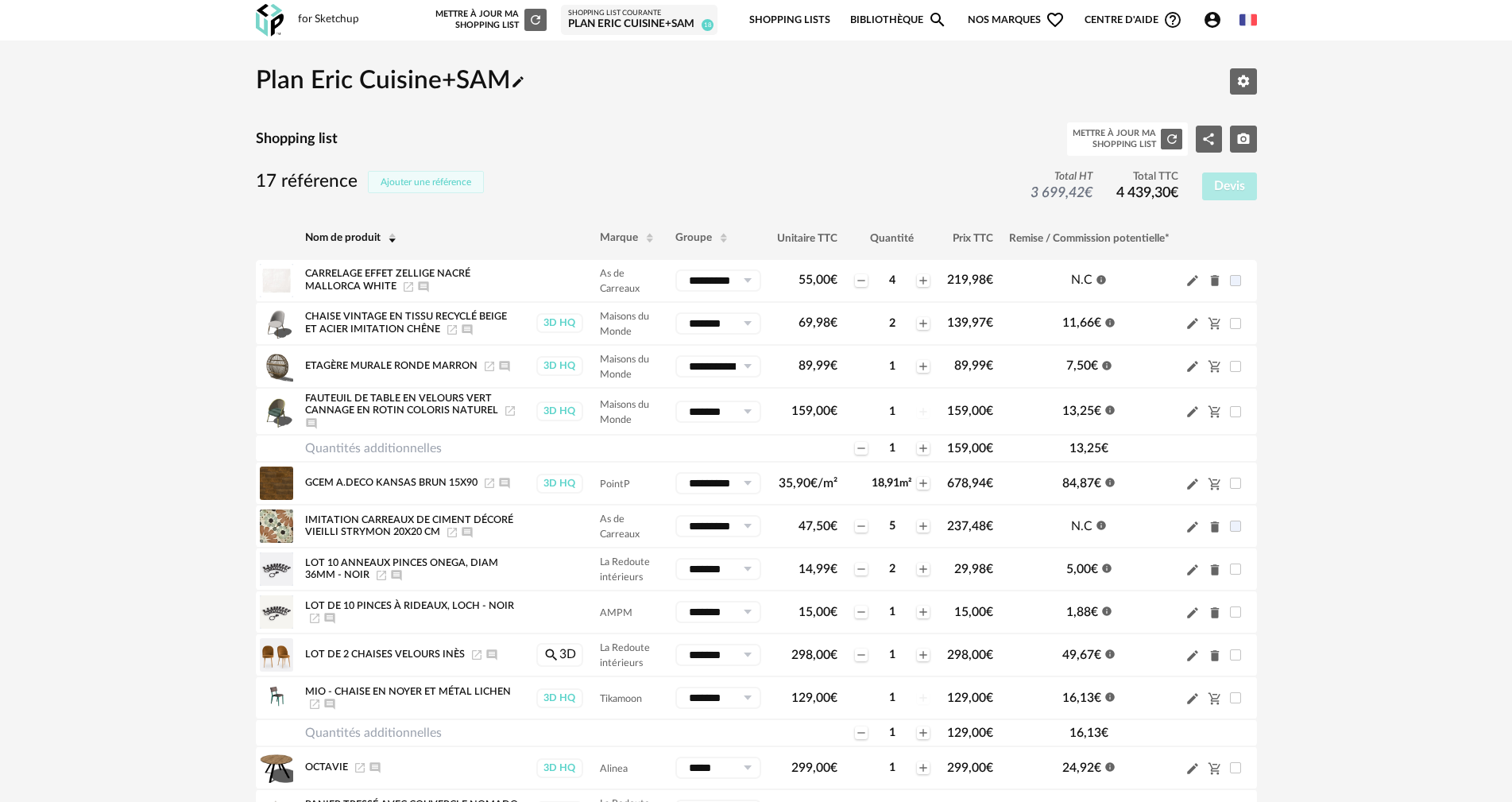 click on "Ajouter une référence" at bounding box center [426, 182] 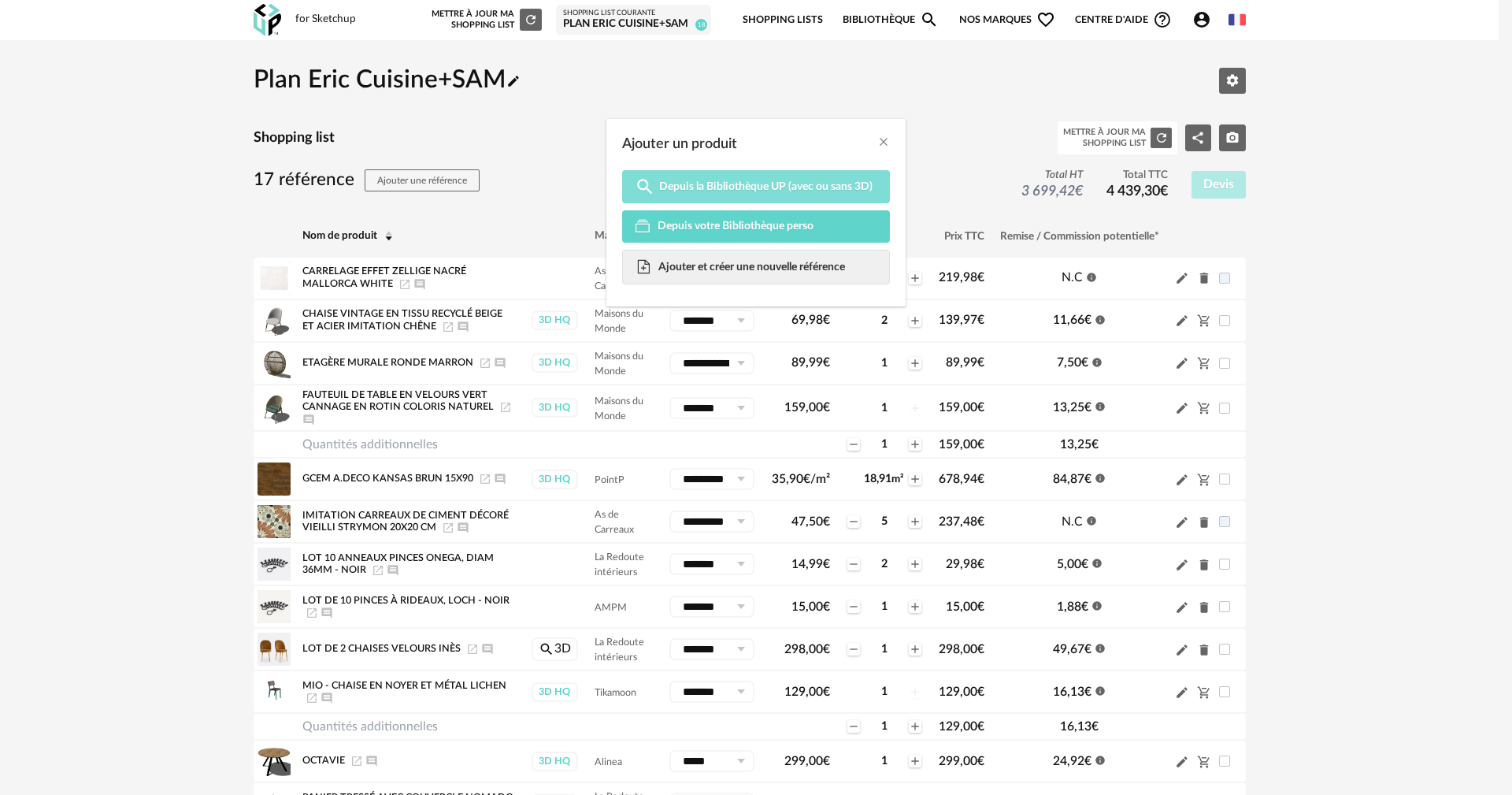 click on "Depuis la Bibliothèque UP (avec ou sans 3D)" at bounding box center (765, 187) 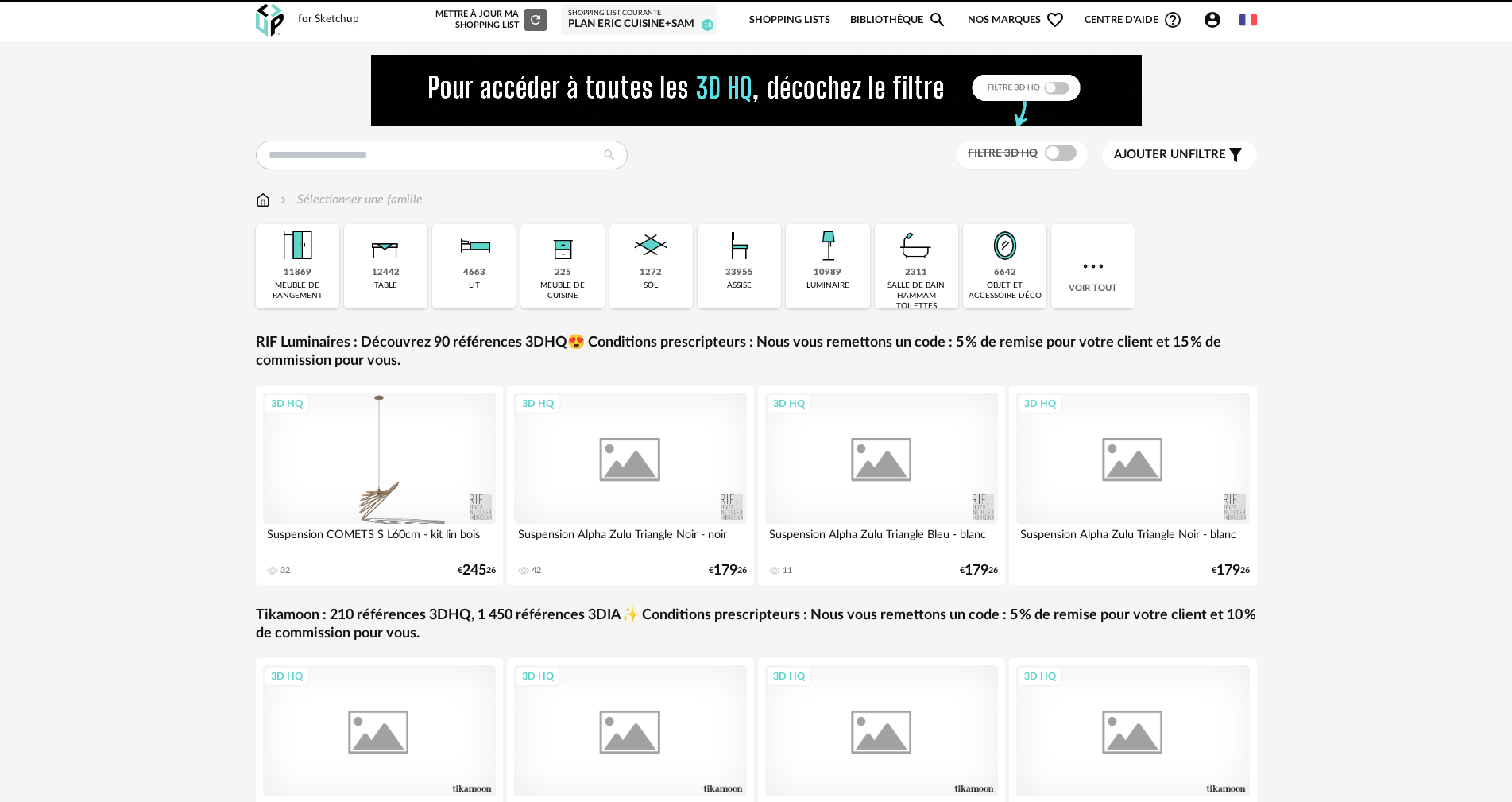 scroll, scrollTop: 0, scrollLeft: 0, axis: both 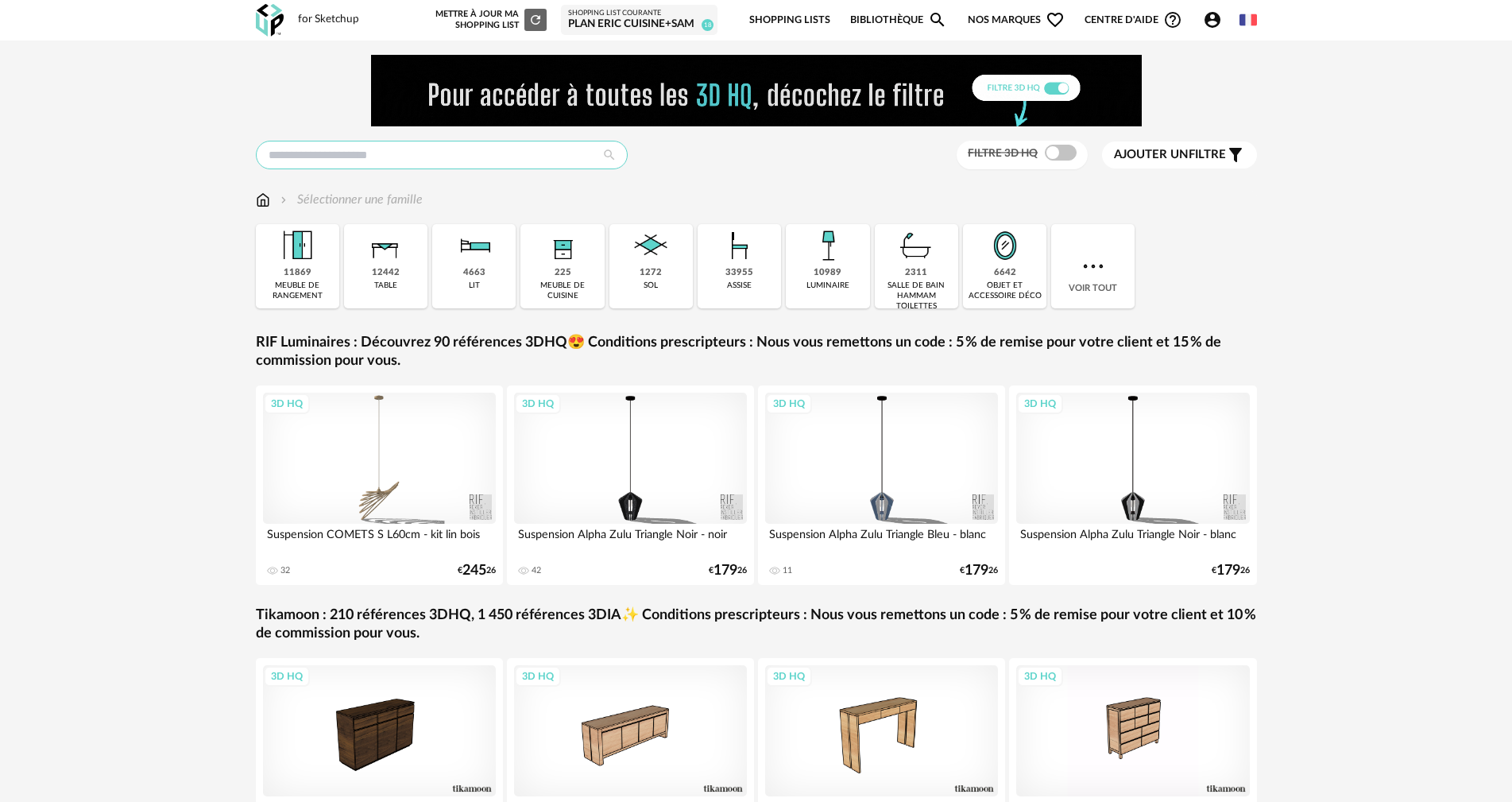click at bounding box center (442, 155) 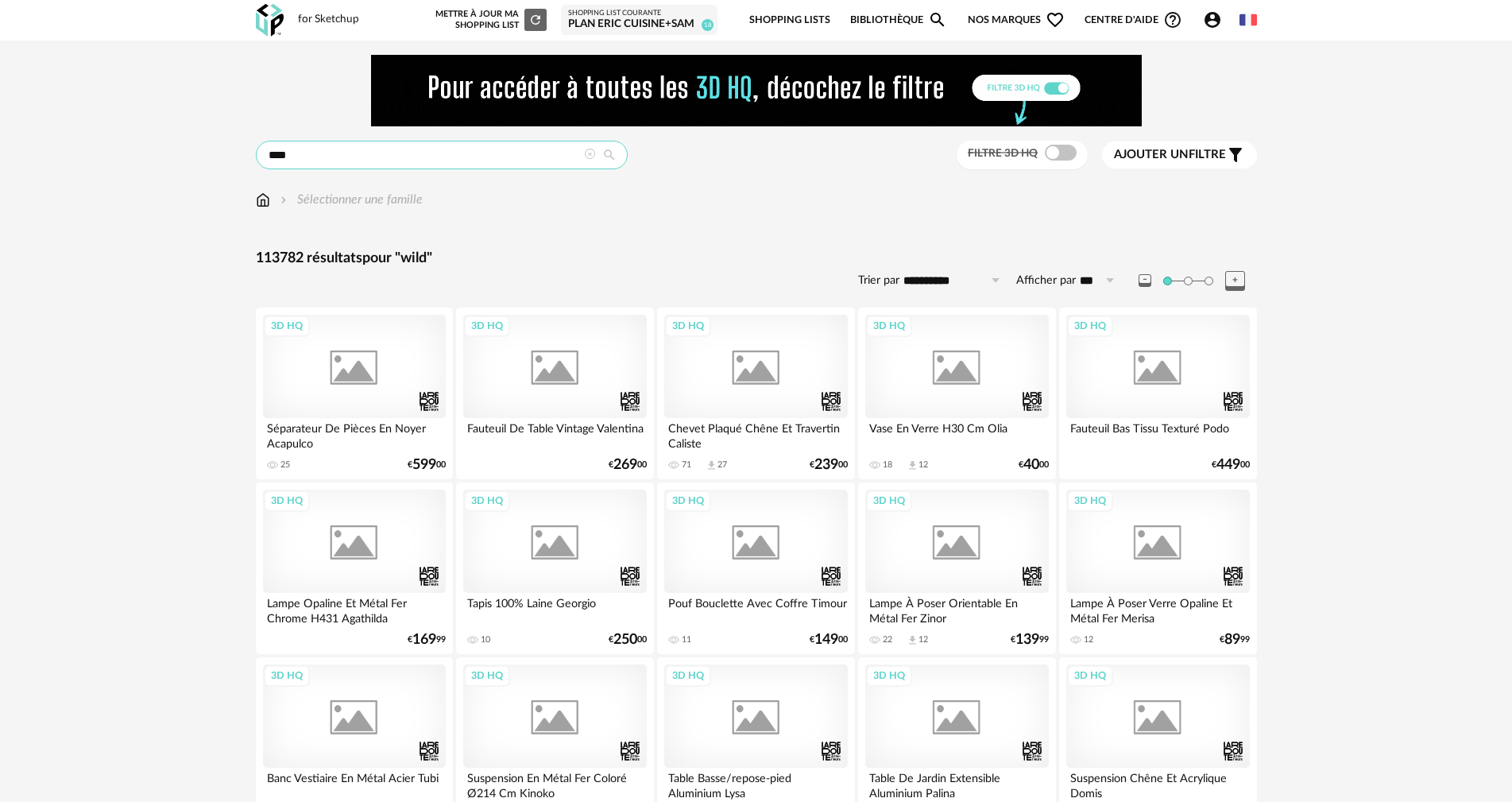 type on "****" 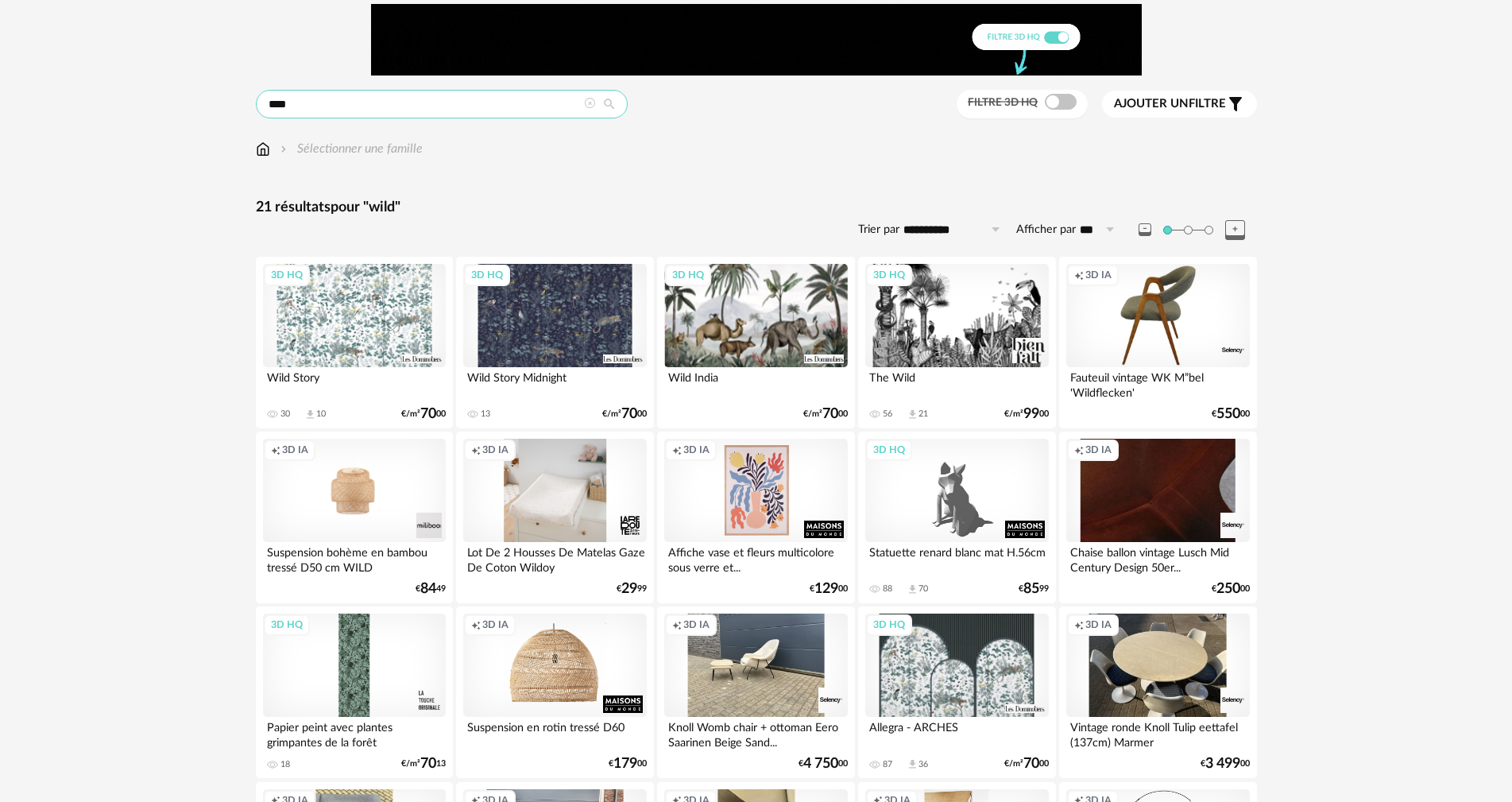 scroll, scrollTop: 79, scrollLeft: 0, axis: vertical 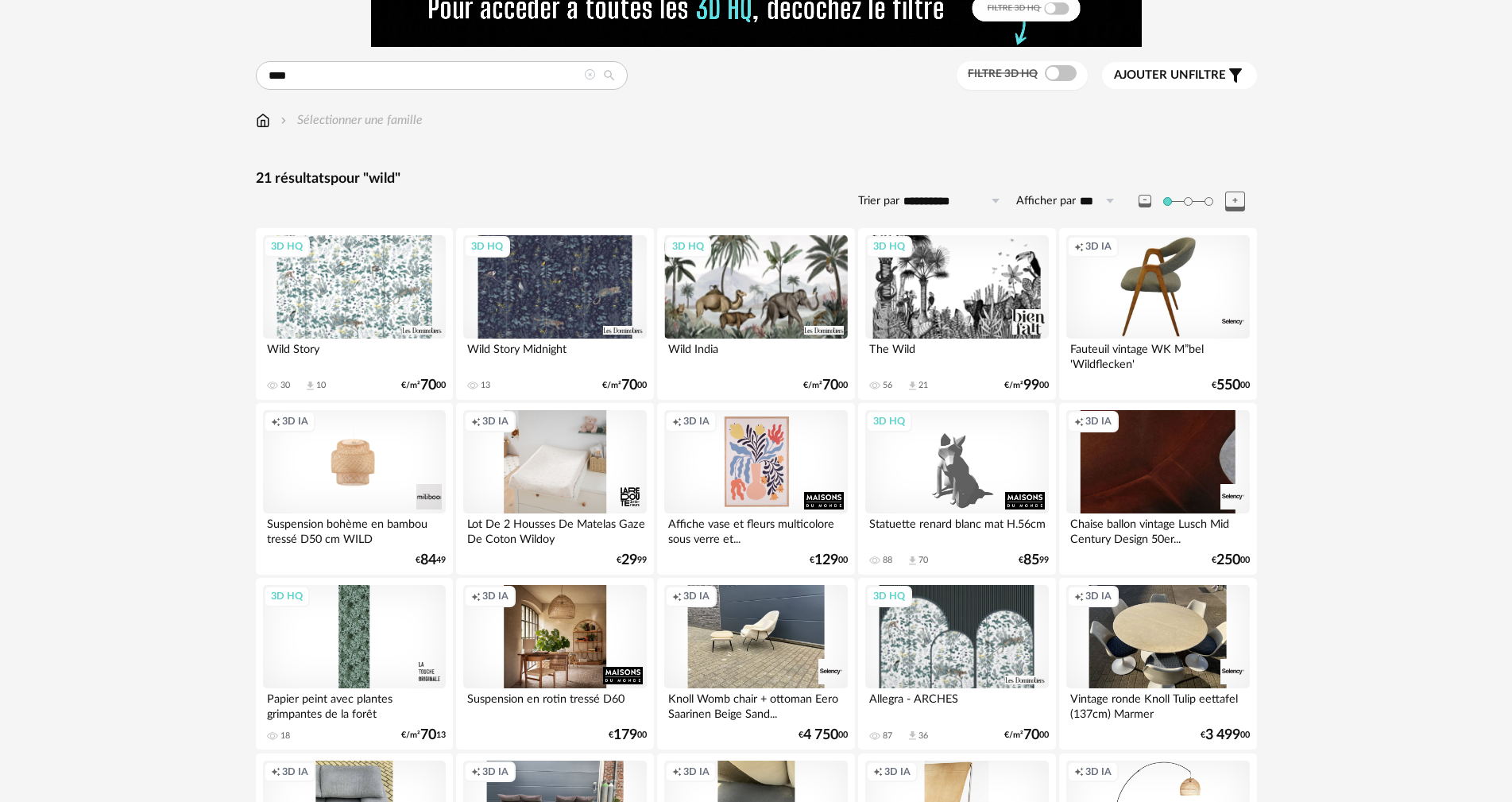 click on "Creation icon   3D IA" at bounding box center [555, 637] 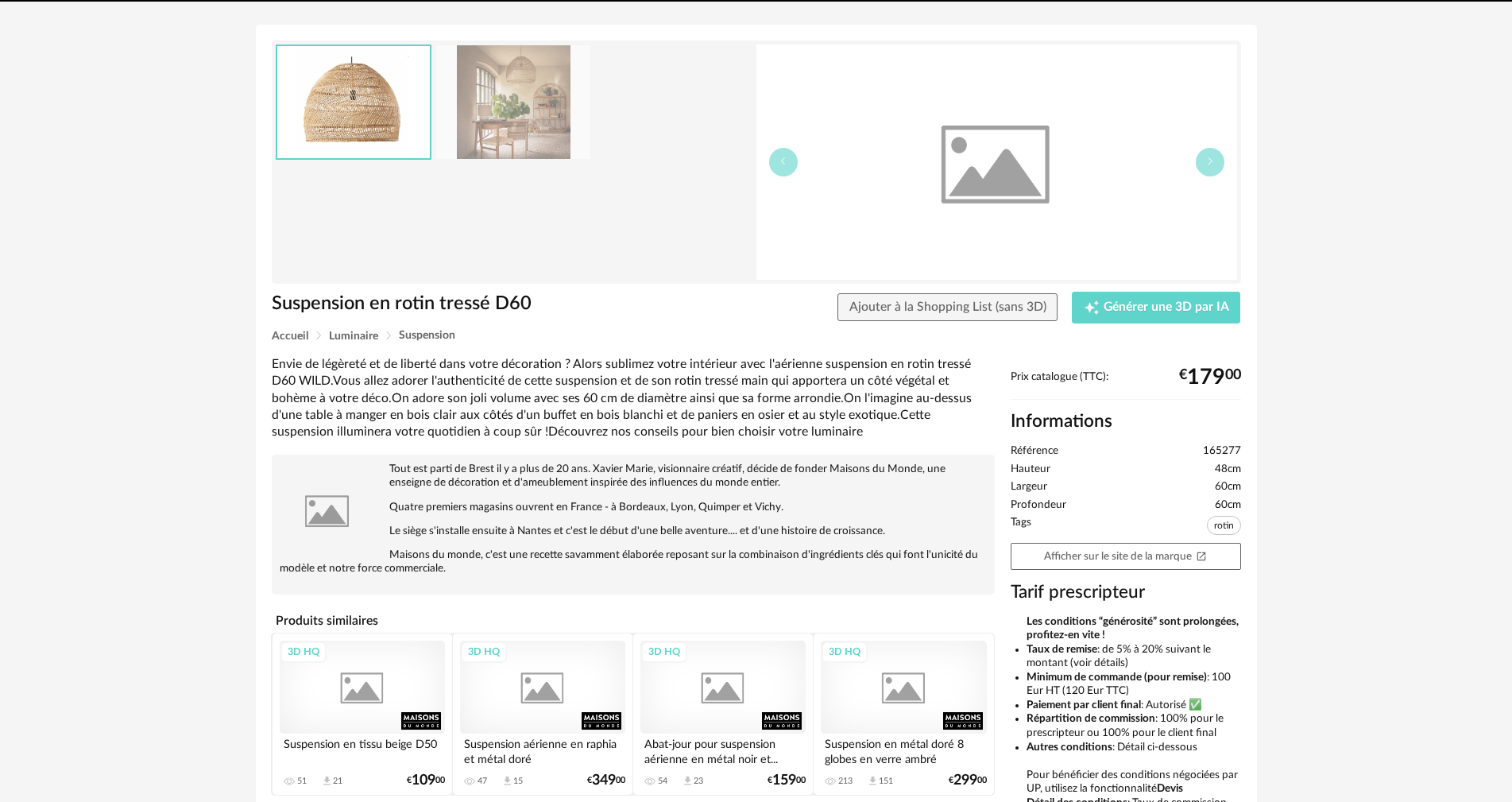 scroll, scrollTop: 0, scrollLeft: 0, axis: both 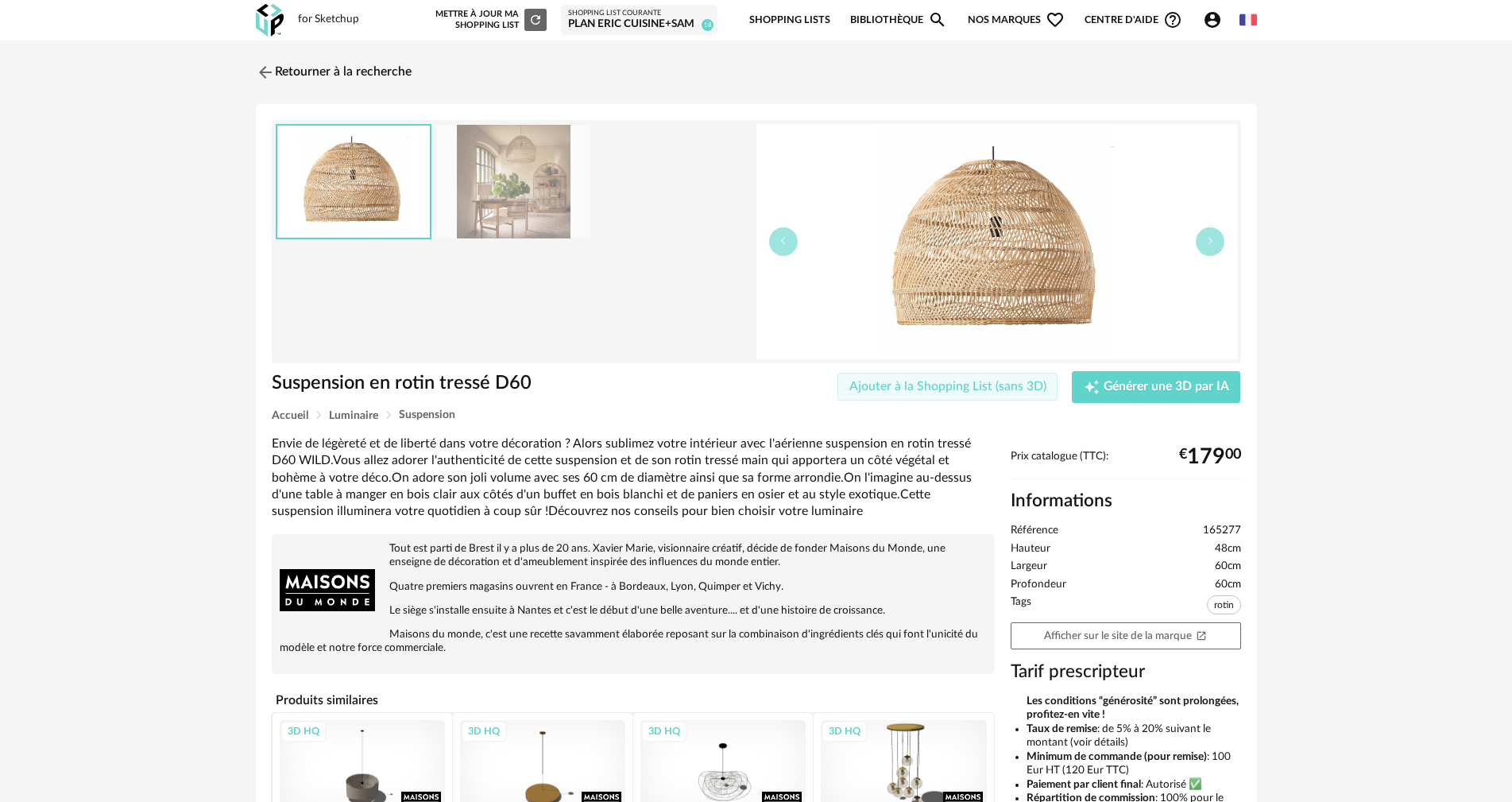 click on "Ajouter à la Shopping List (sans 3D)" at bounding box center [948, 387] 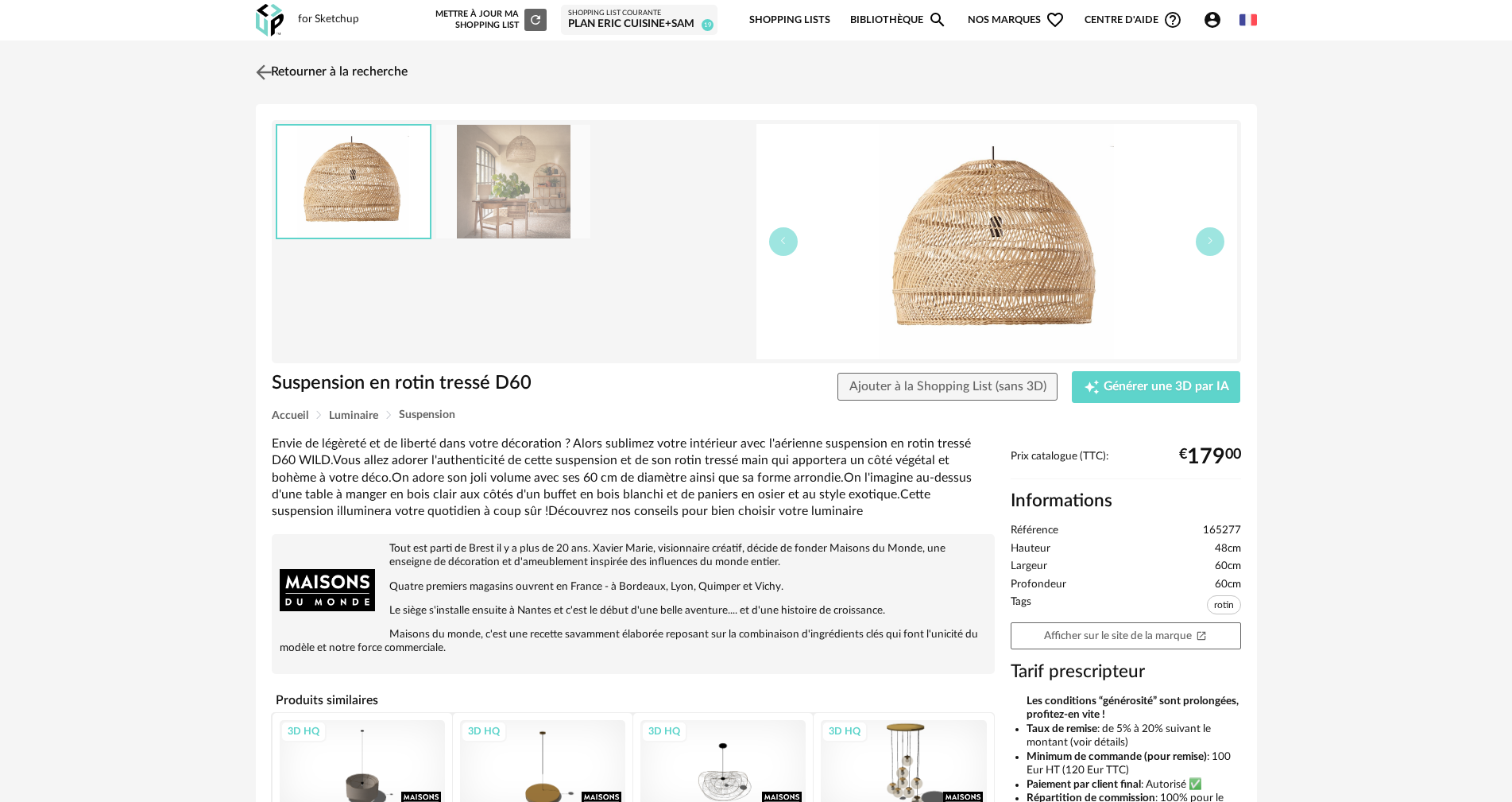 click on "Retourner à la recherche" at bounding box center [330, 72] 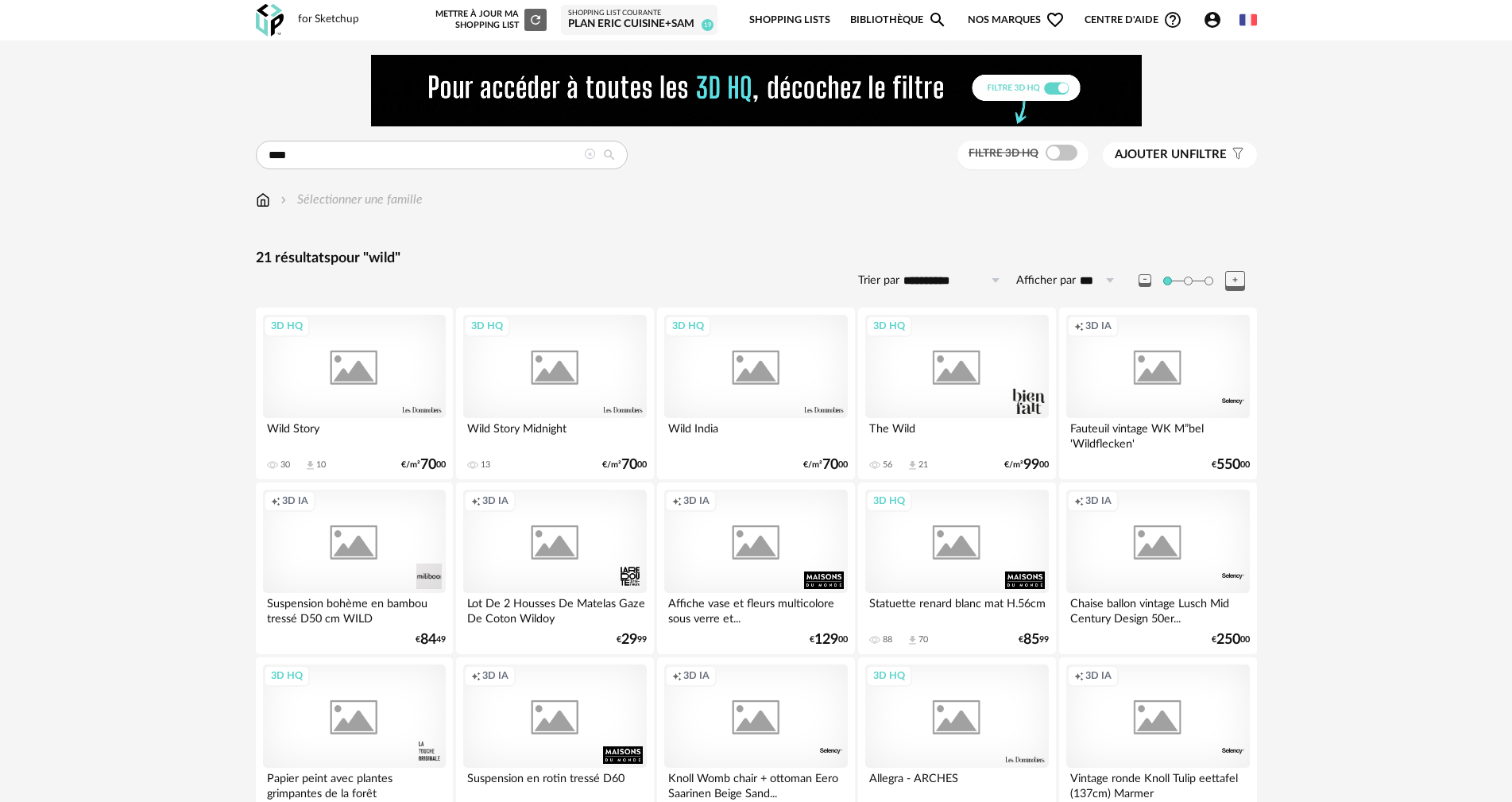 scroll, scrollTop: 79, scrollLeft: 0, axis: vertical 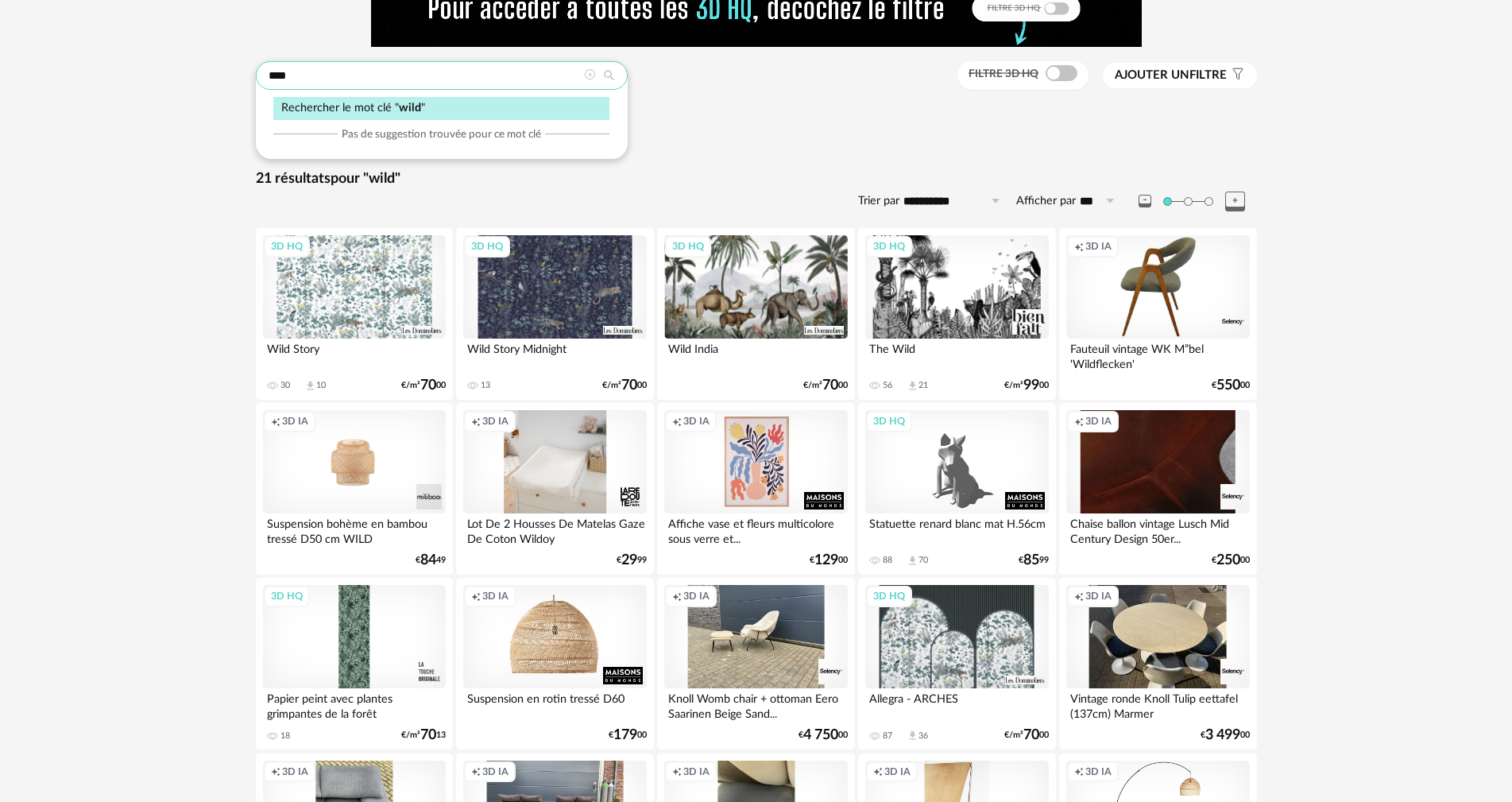 drag, startPoint x: 401, startPoint y: 79, endPoint x: 235, endPoint y: 77, distance: 166.01205 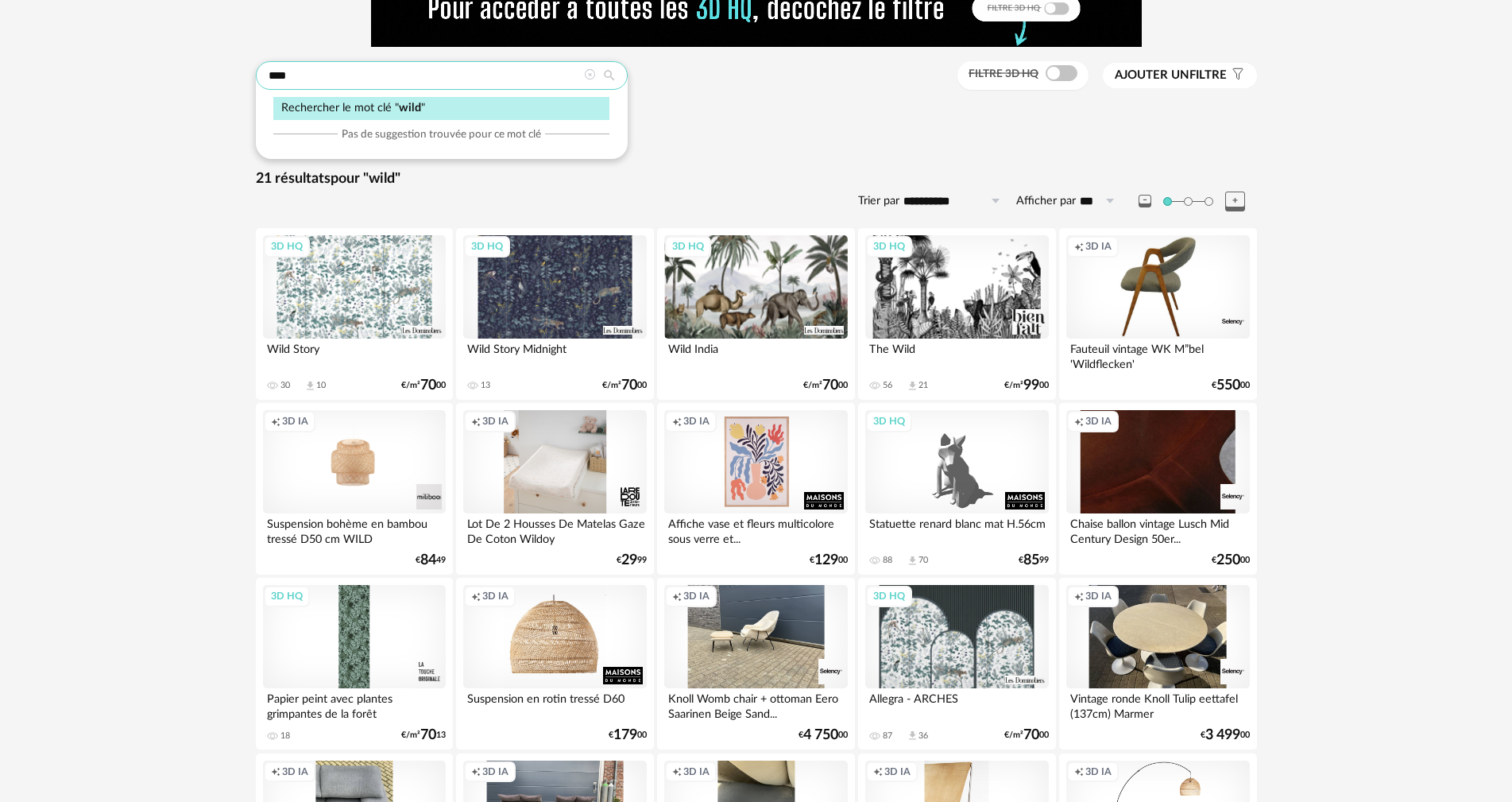click on "**********" at bounding box center [756, 620] 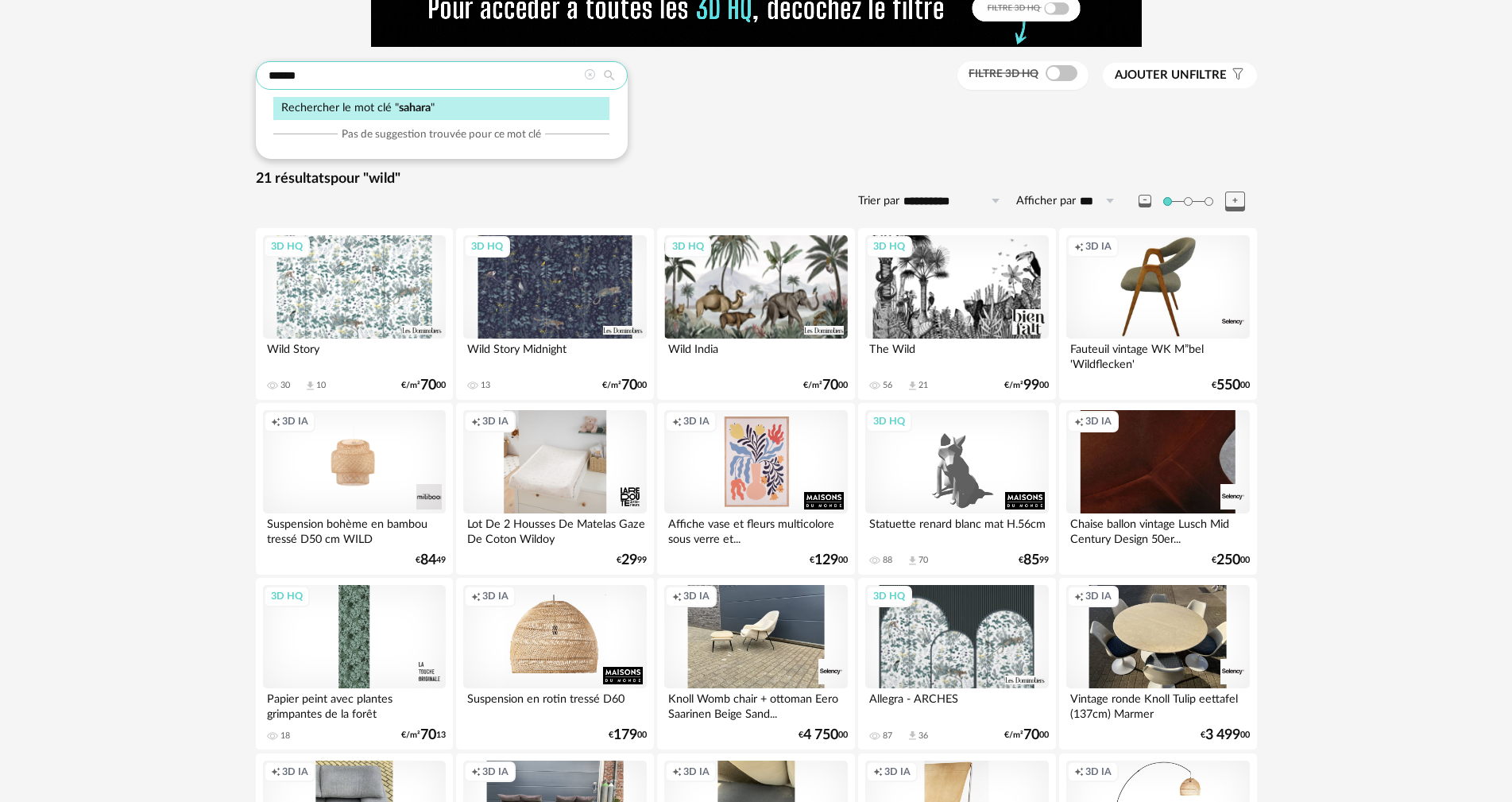 type on "******" 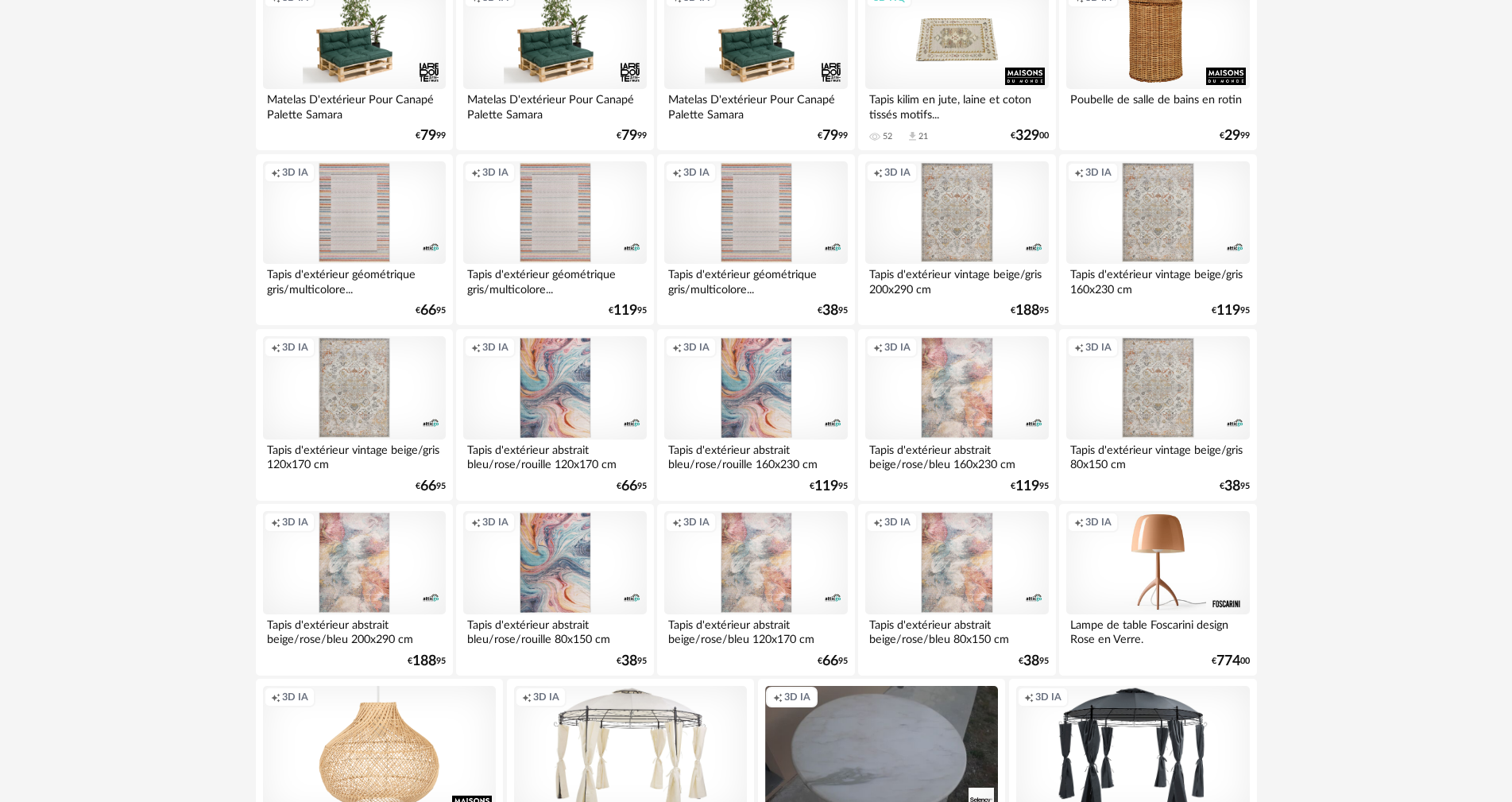 scroll, scrollTop: 1347, scrollLeft: 0, axis: vertical 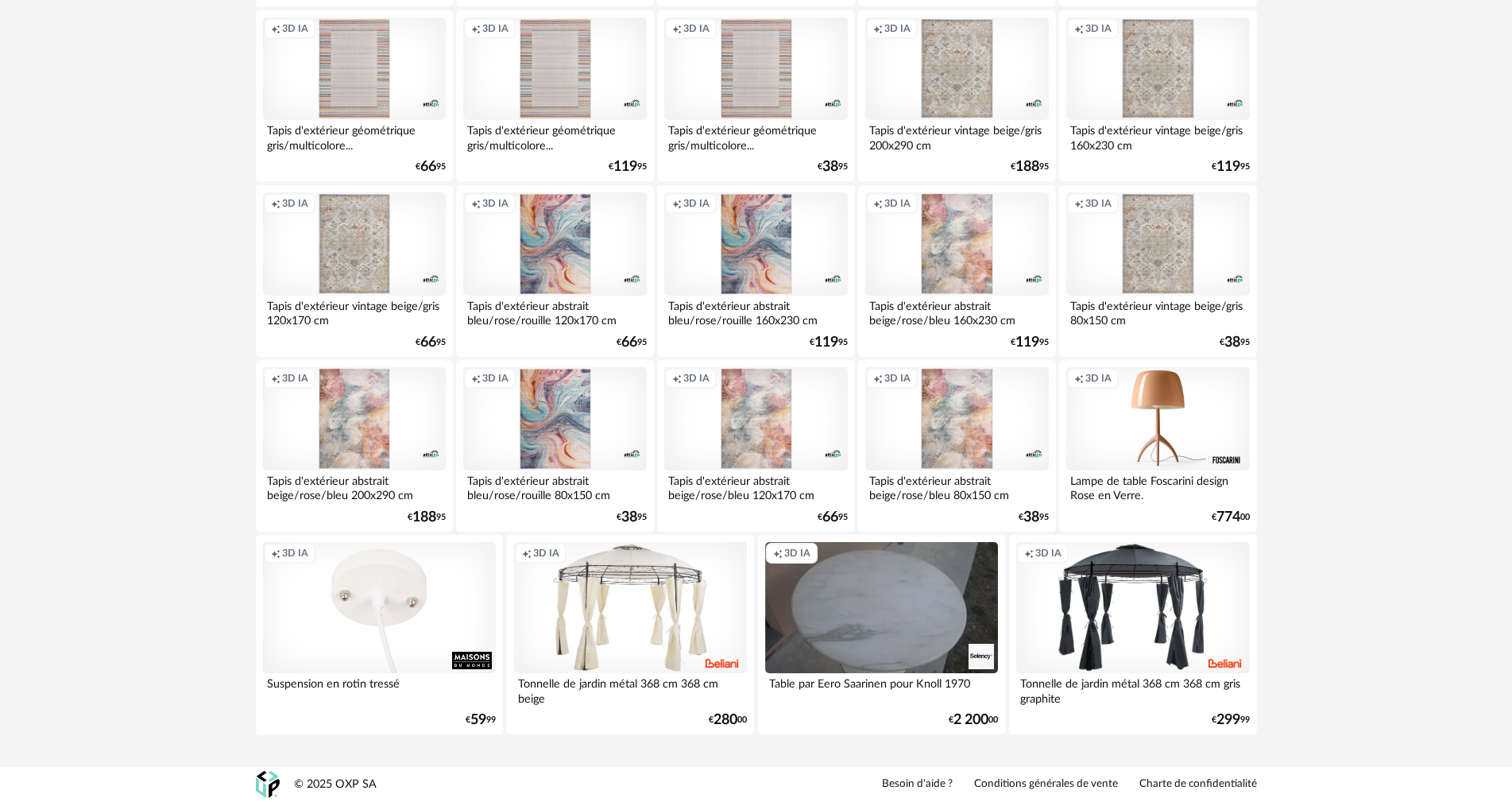 click on "Creation icon   3D IA" at bounding box center (380, 607) 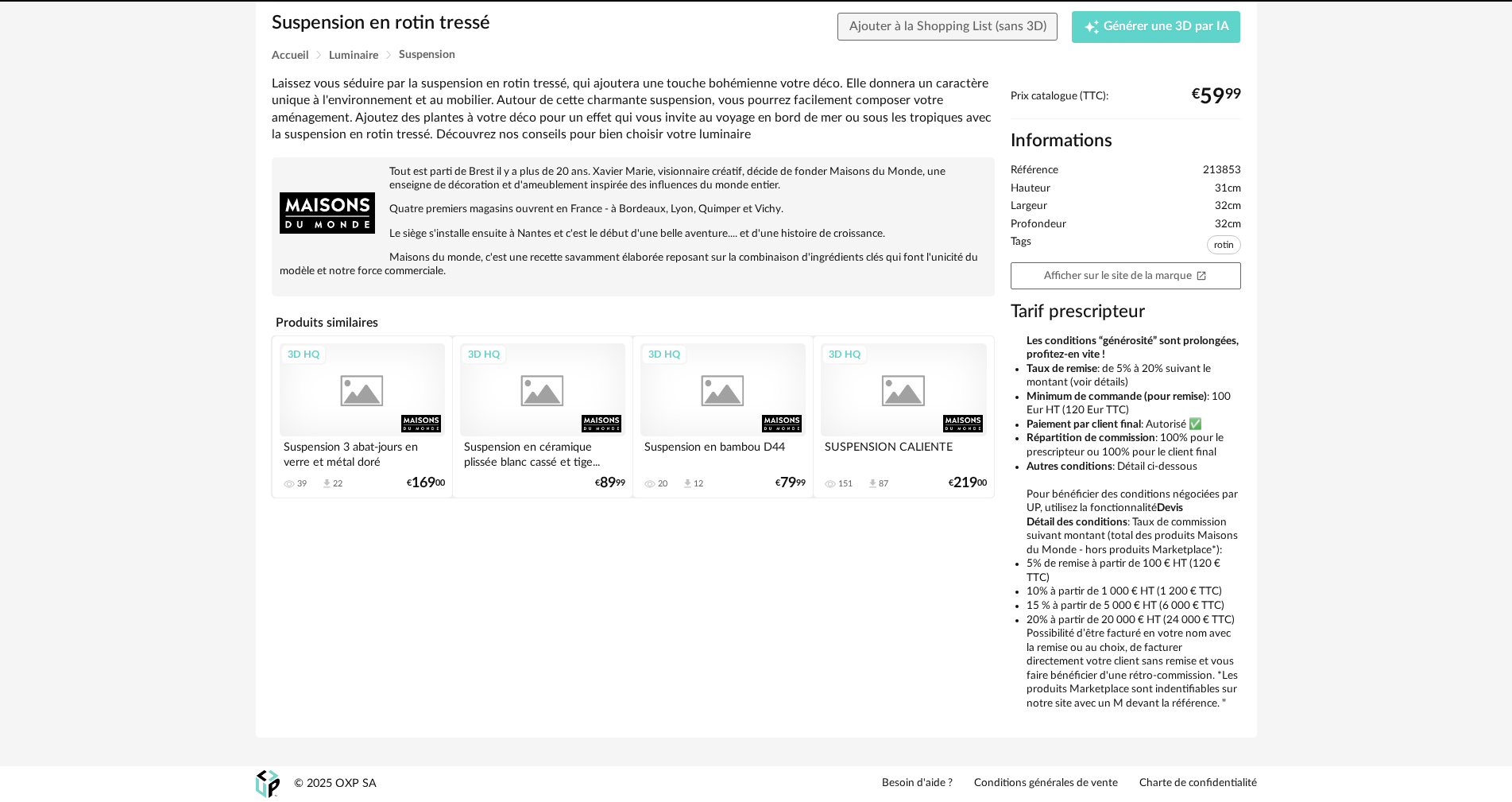 scroll, scrollTop: 0, scrollLeft: 0, axis: both 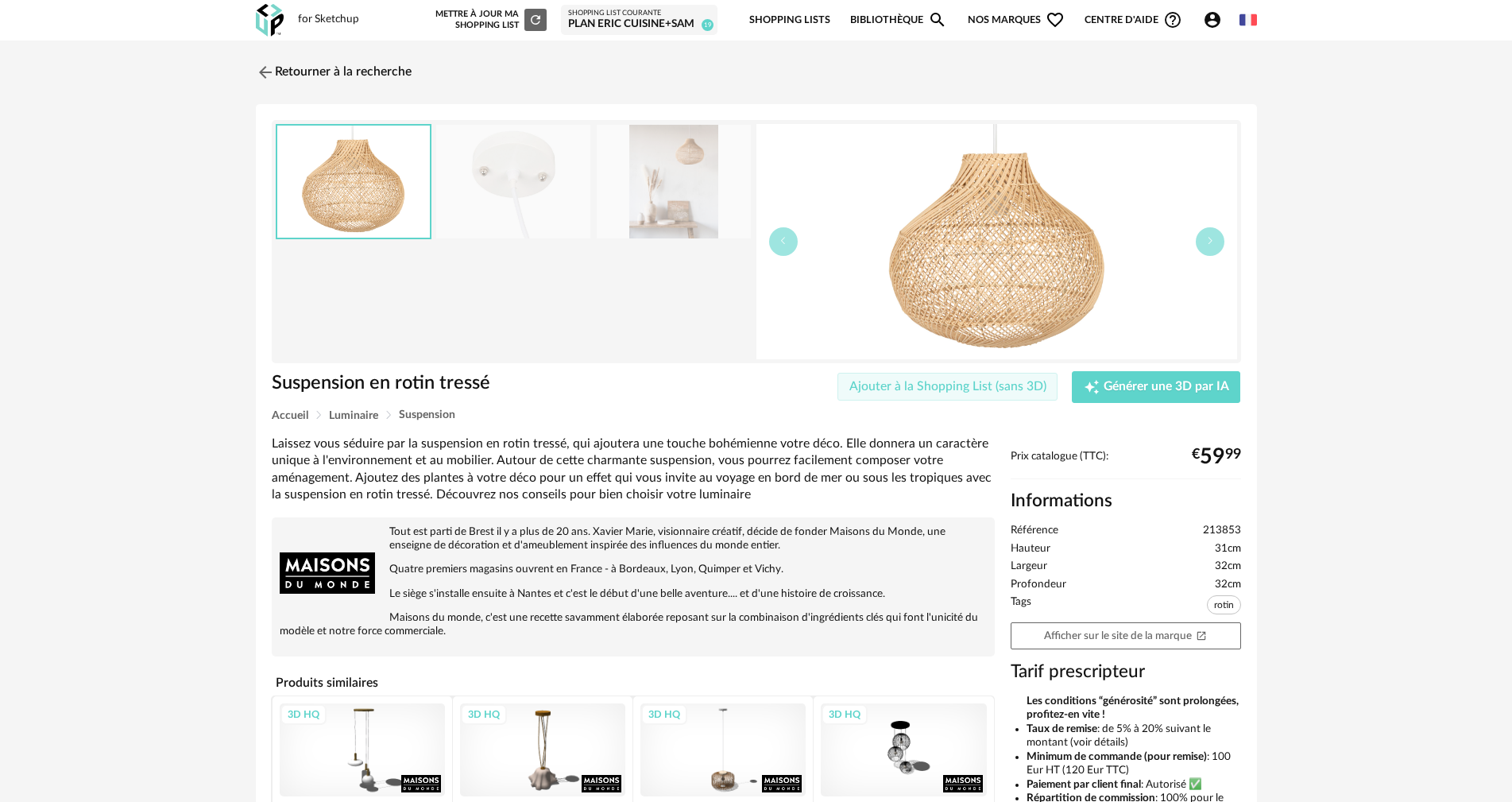 click on "Ajouter à la Shopping List (sans 3D)" at bounding box center [948, 386] 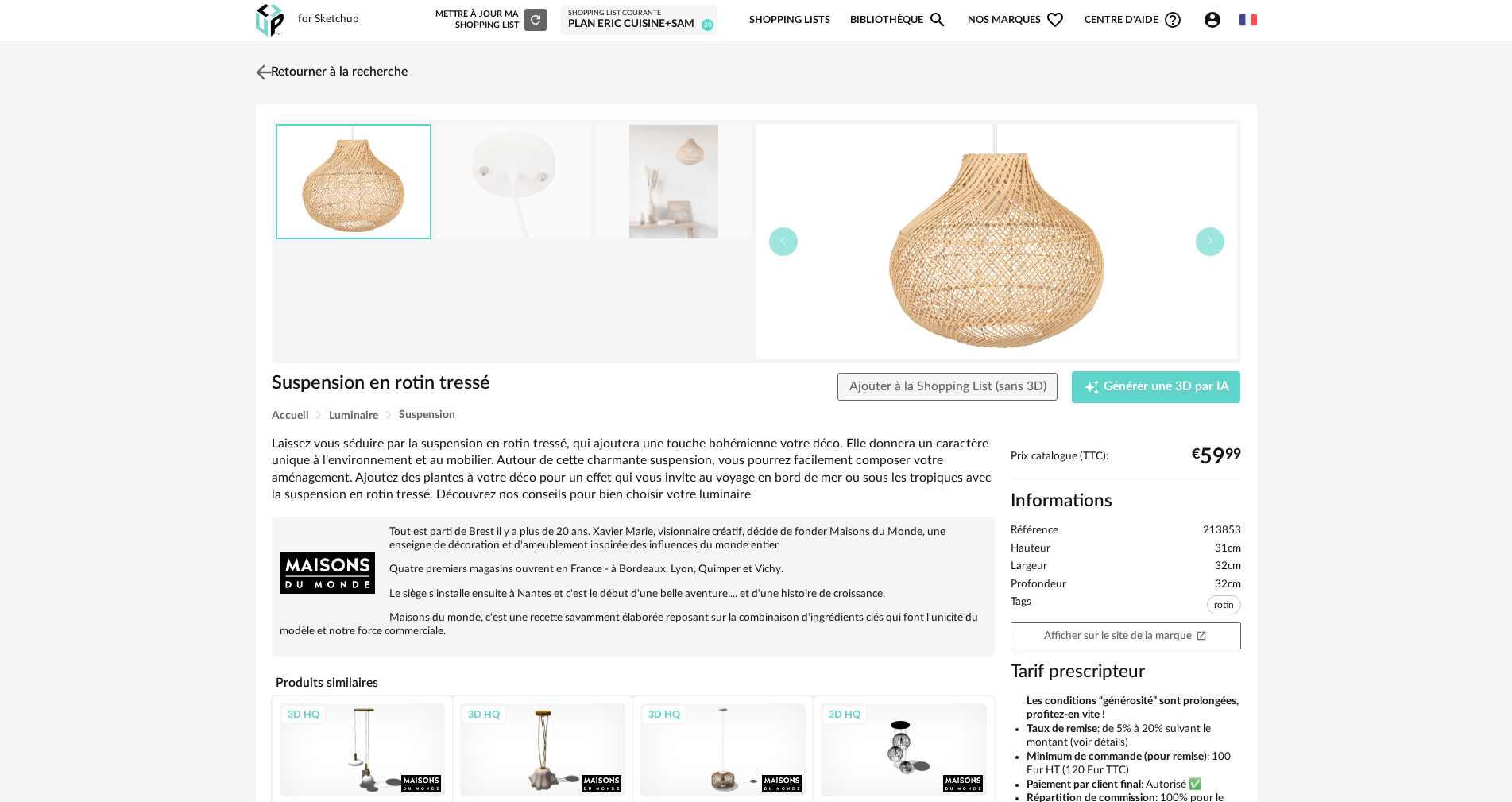 click on "Retourner à la recherche" at bounding box center [330, 72] 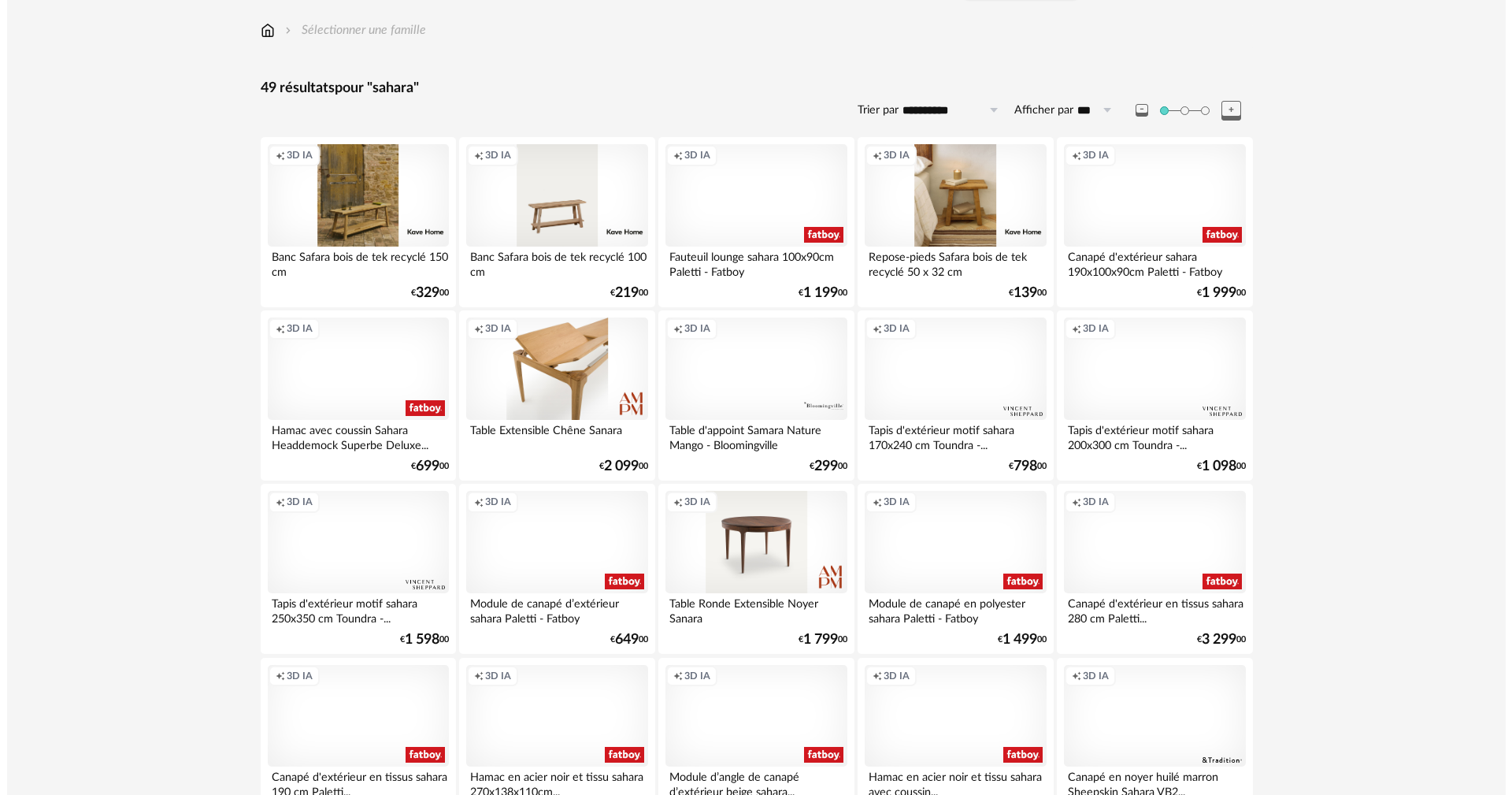 scroll, scrollTop: 0, scrollLeft: 0, axis: both 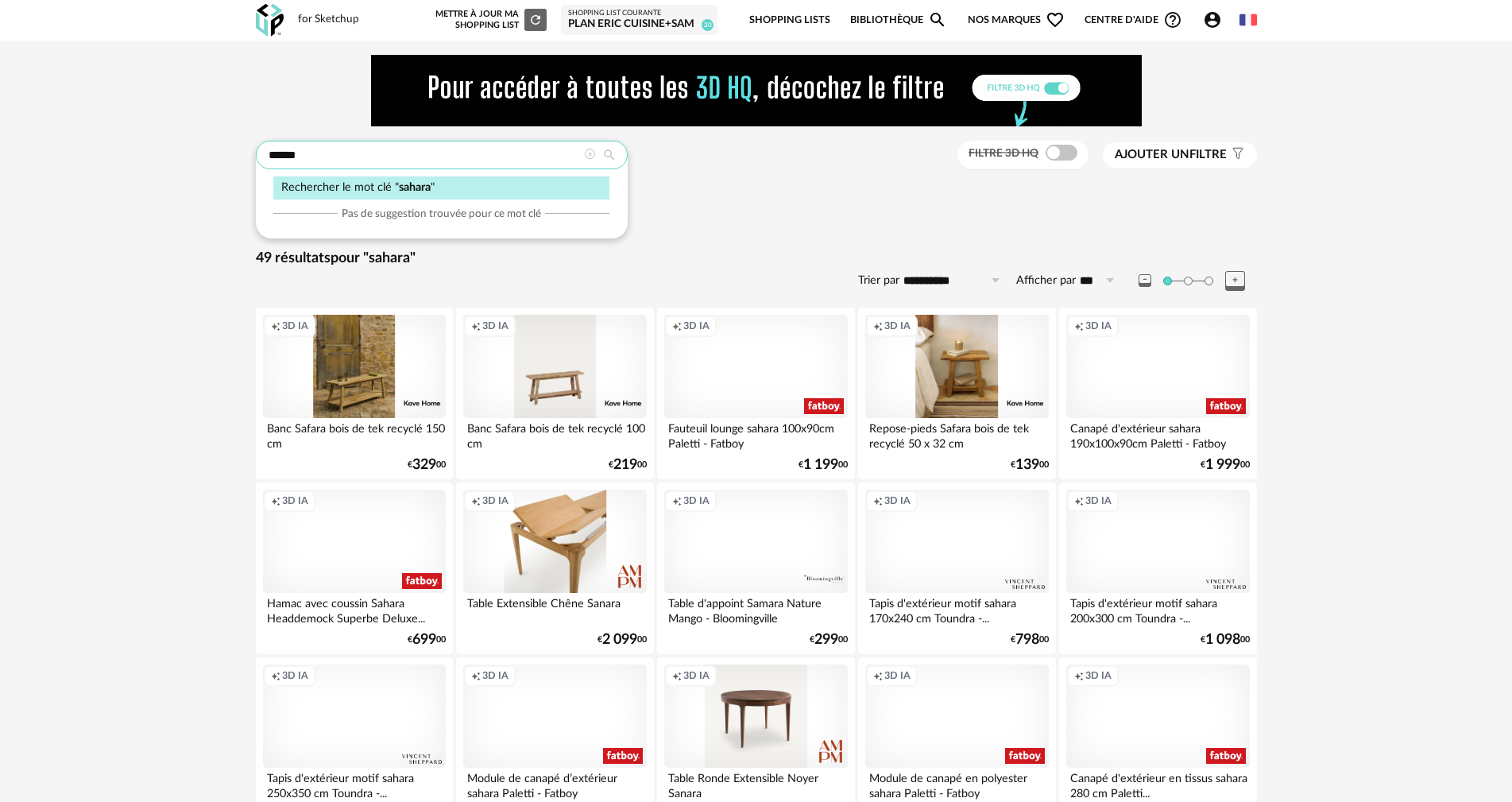 drag, startPoint x: 329, startPoint y: 153, endPoint x: 208, endPoint y: 155, distance: 121.01653 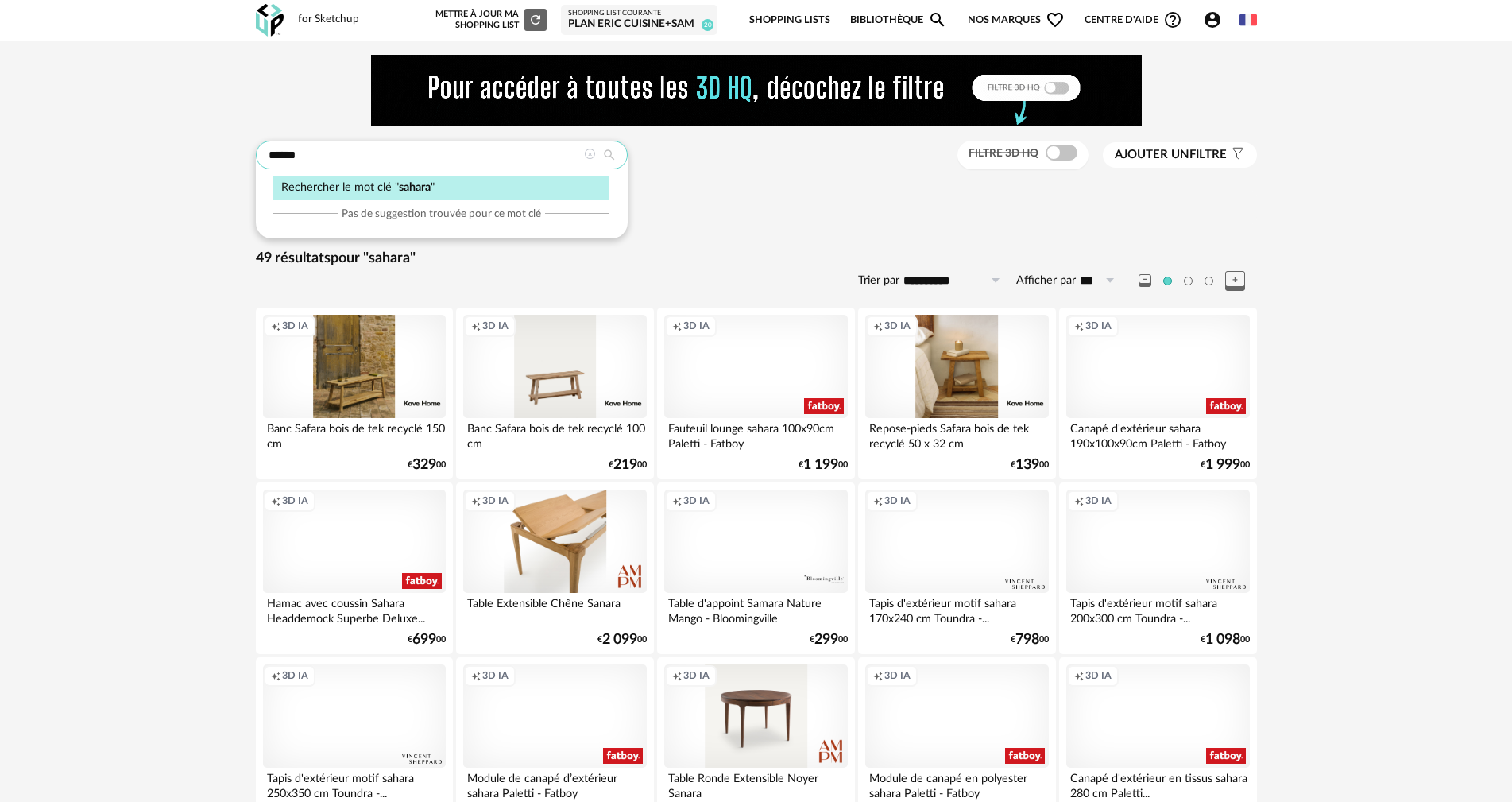 click on "**********" at bounding box center [756, 1077] 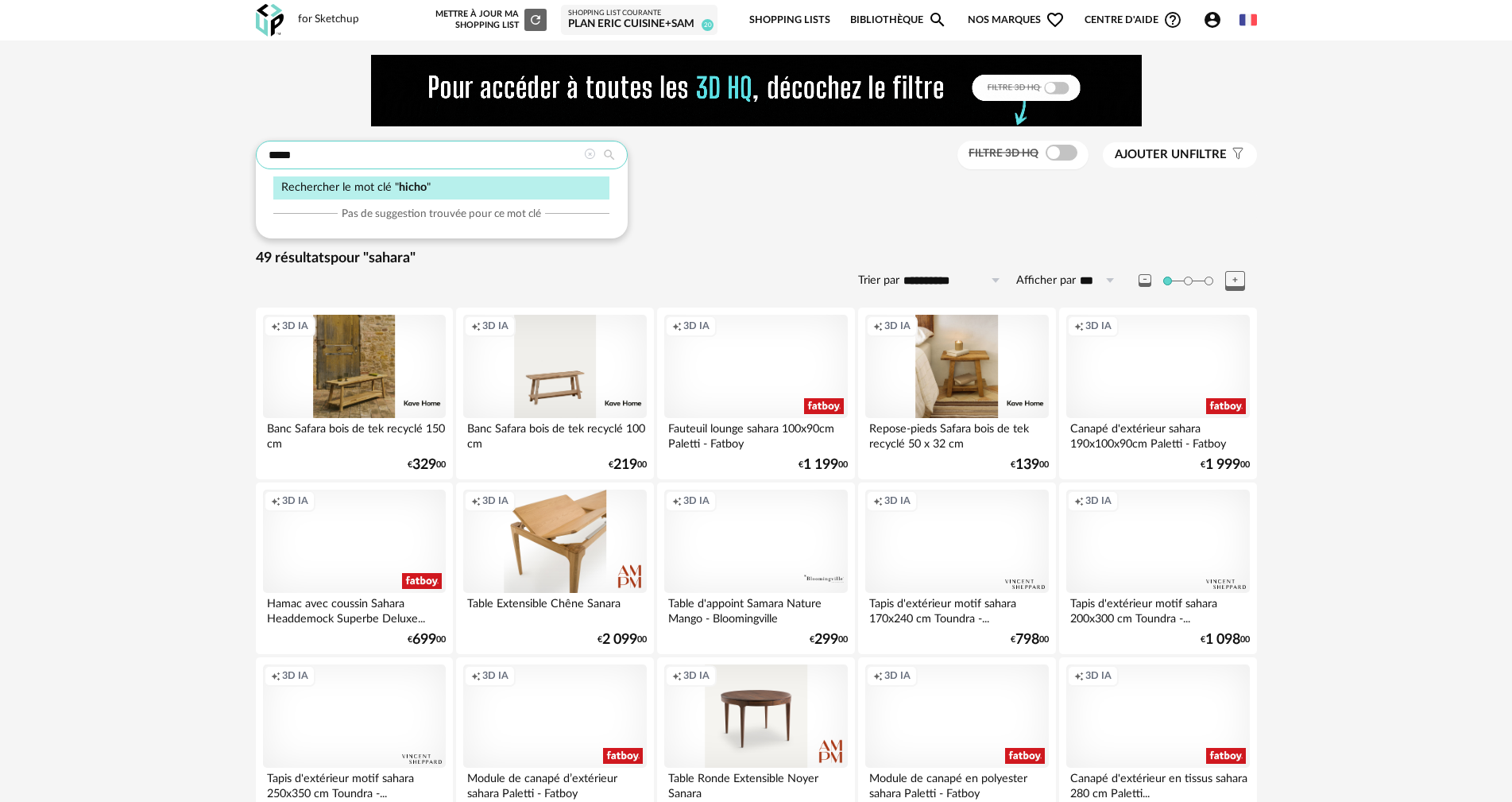 type on "*****" 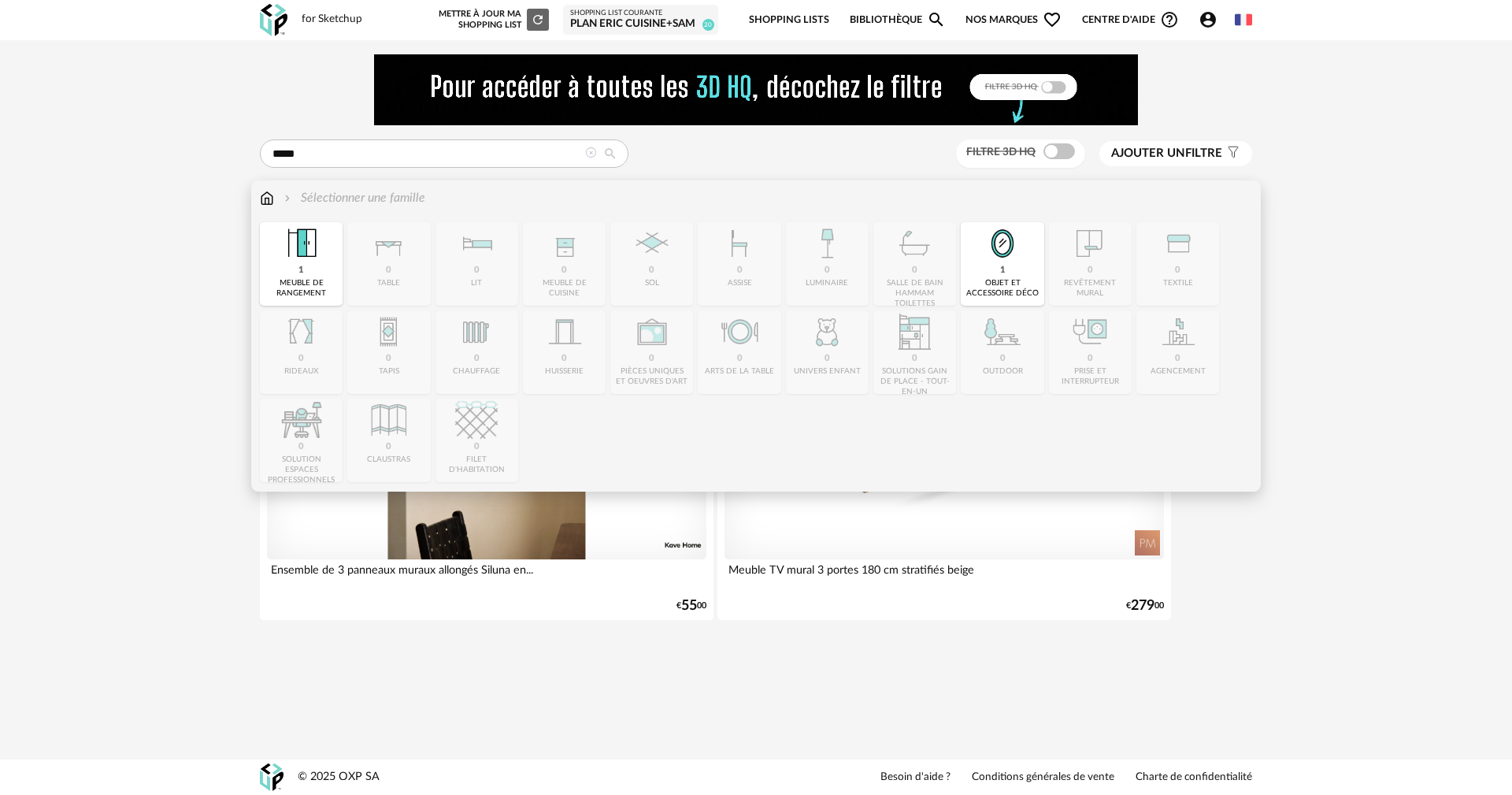 click at bounding box center (267, 198) 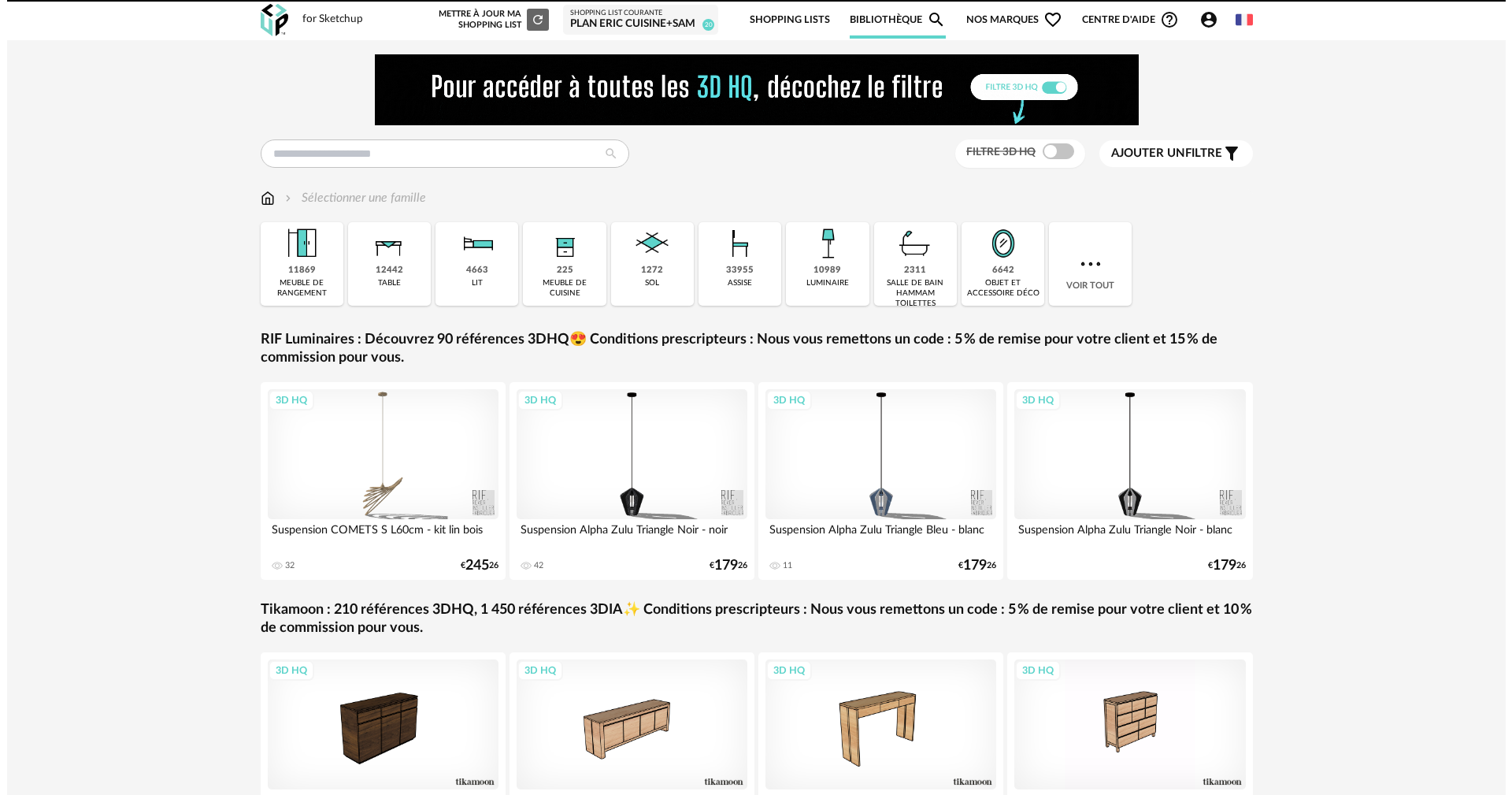 scroll, scrollTop: 0, scrollLeft: 0, axis: both 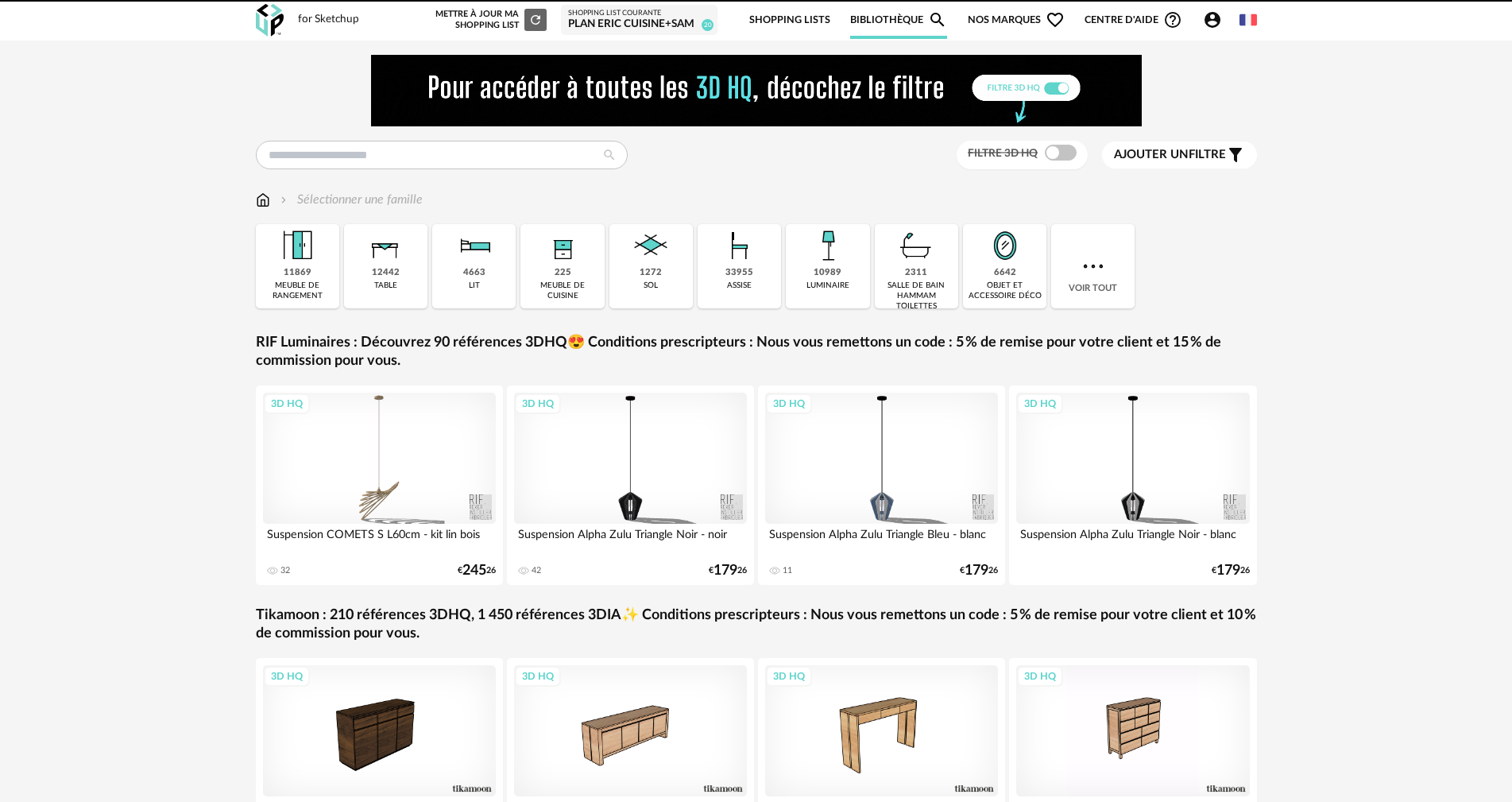 click on "Plan Eric Cuisine+SAM" at bounding box center (639, 25) 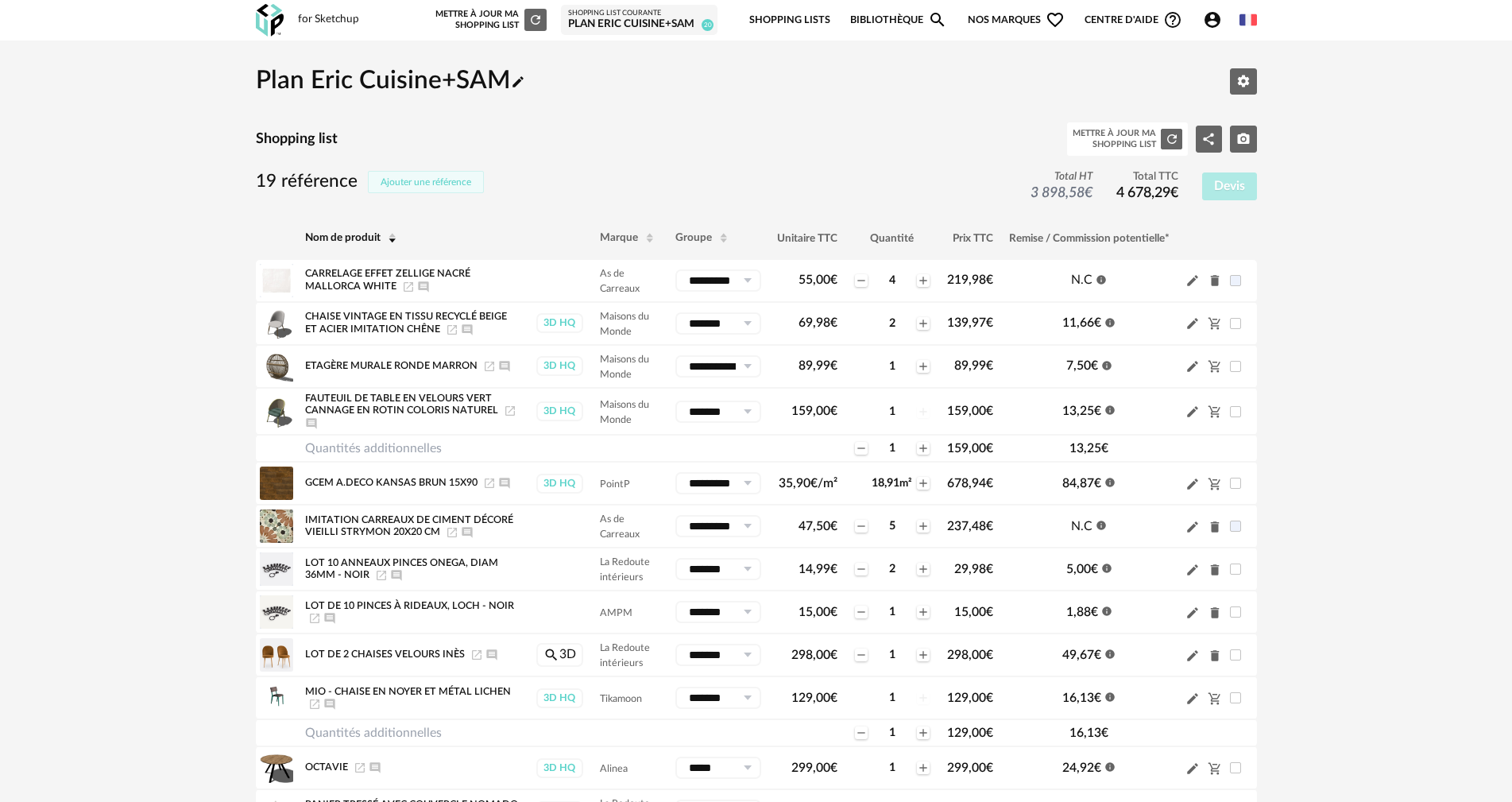 click on "Ajouter une référence" at bounding box center (426, 182) 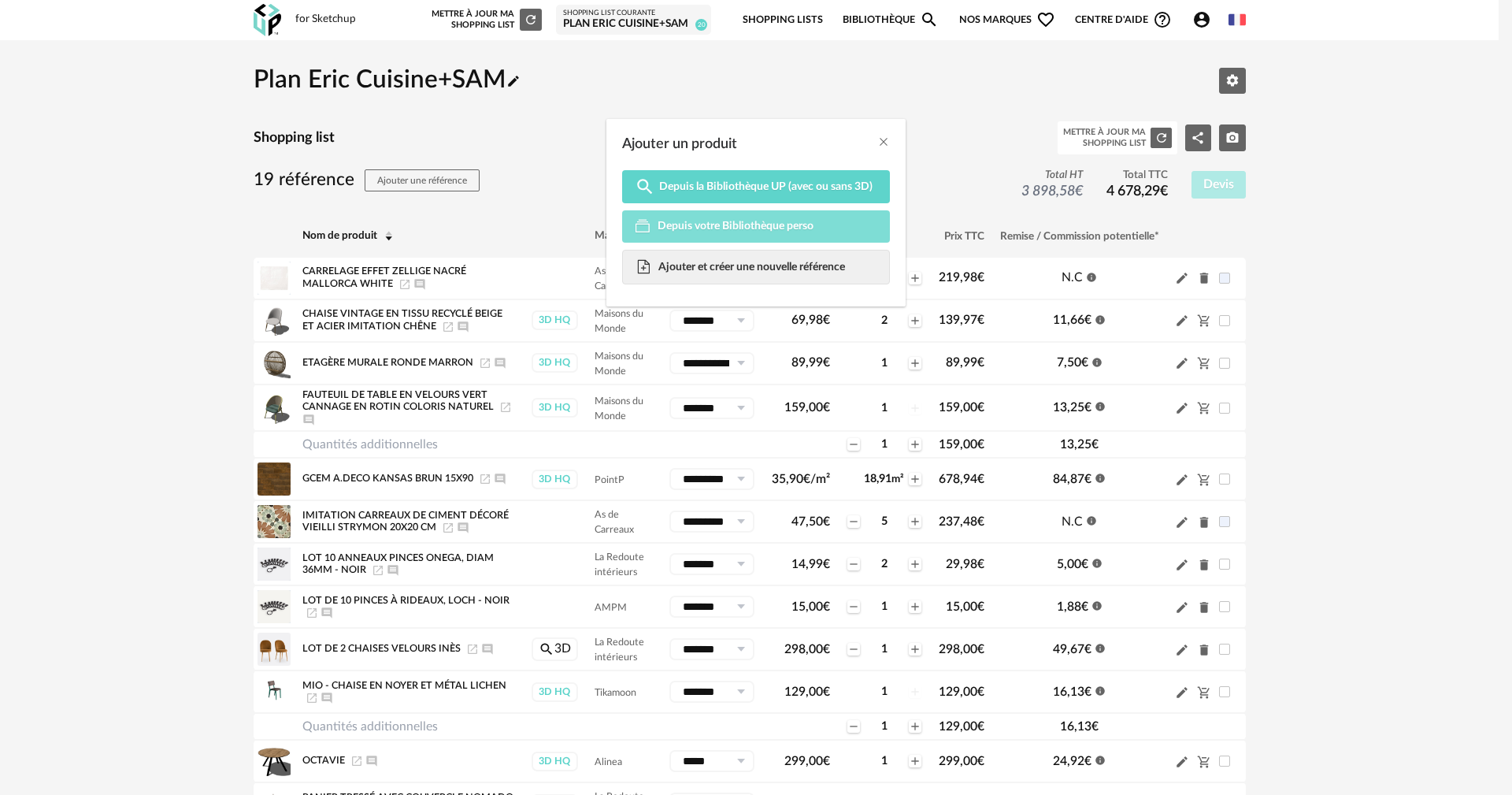 click on "Depuis votre Bibliothèque perso" at bounding box center (736, 226) 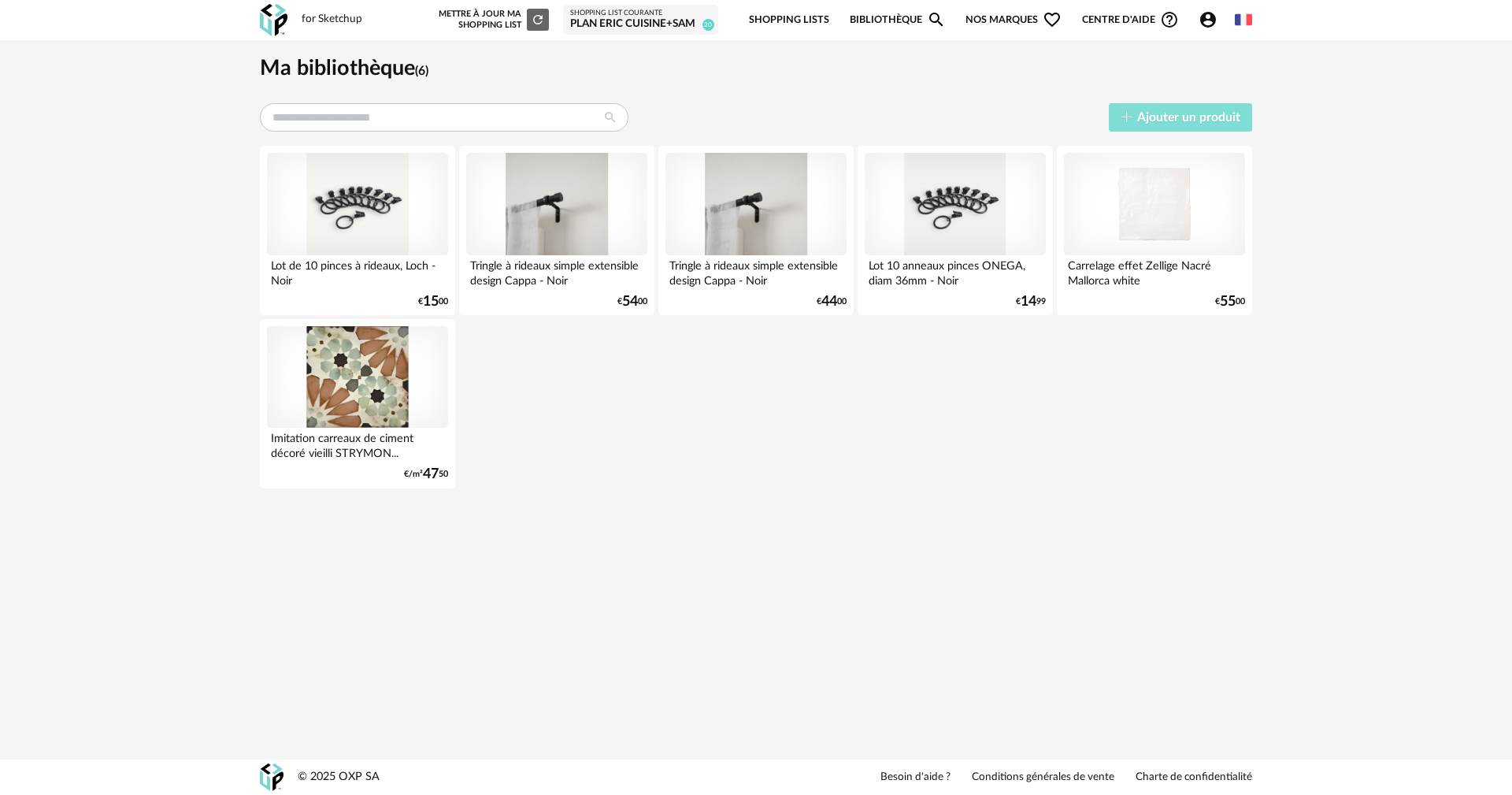 click on "Ajouter un produit" at bounding box center (1188, 117) 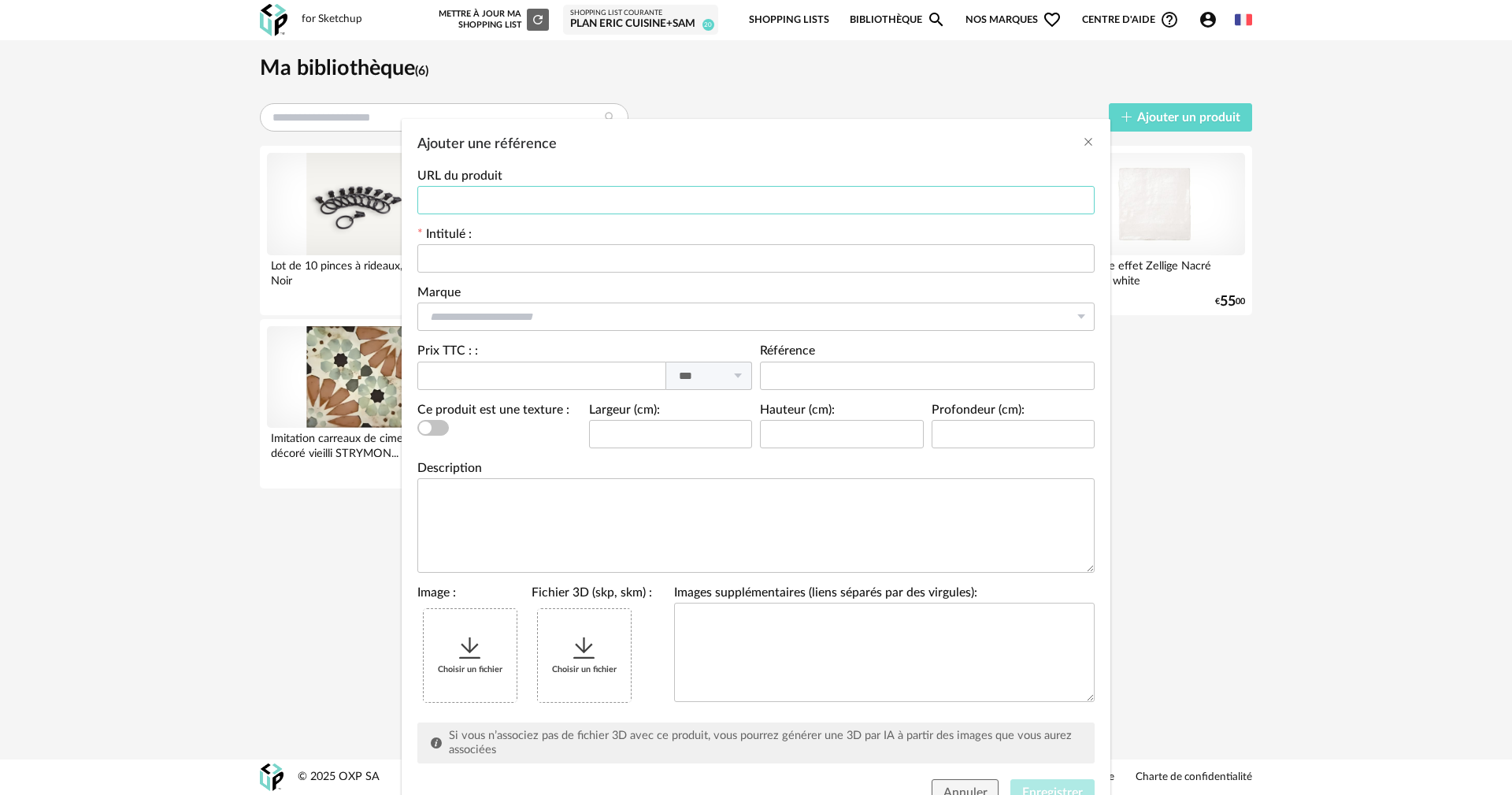 click at bounding box center (756, 200) 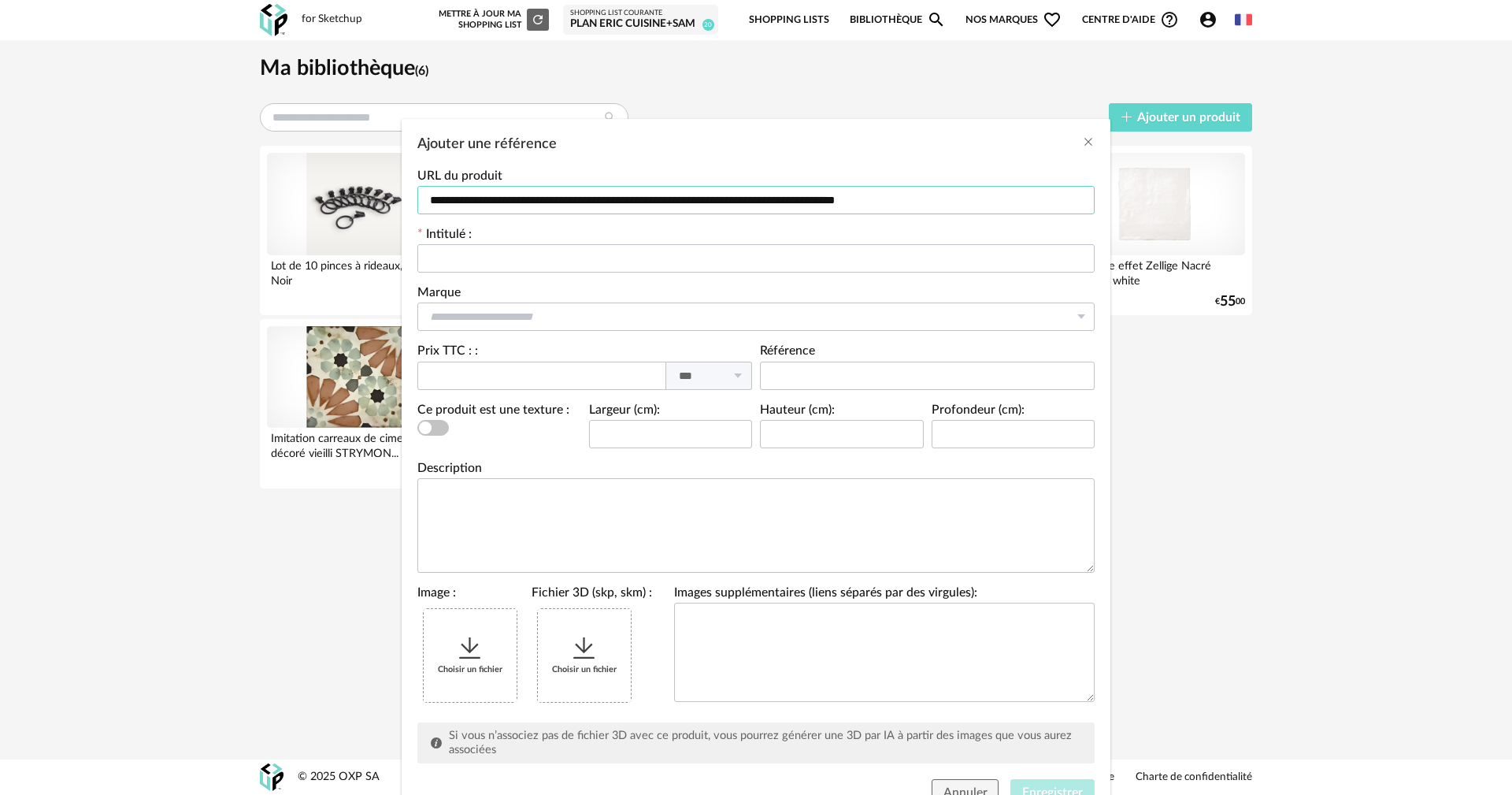 type on "**********" 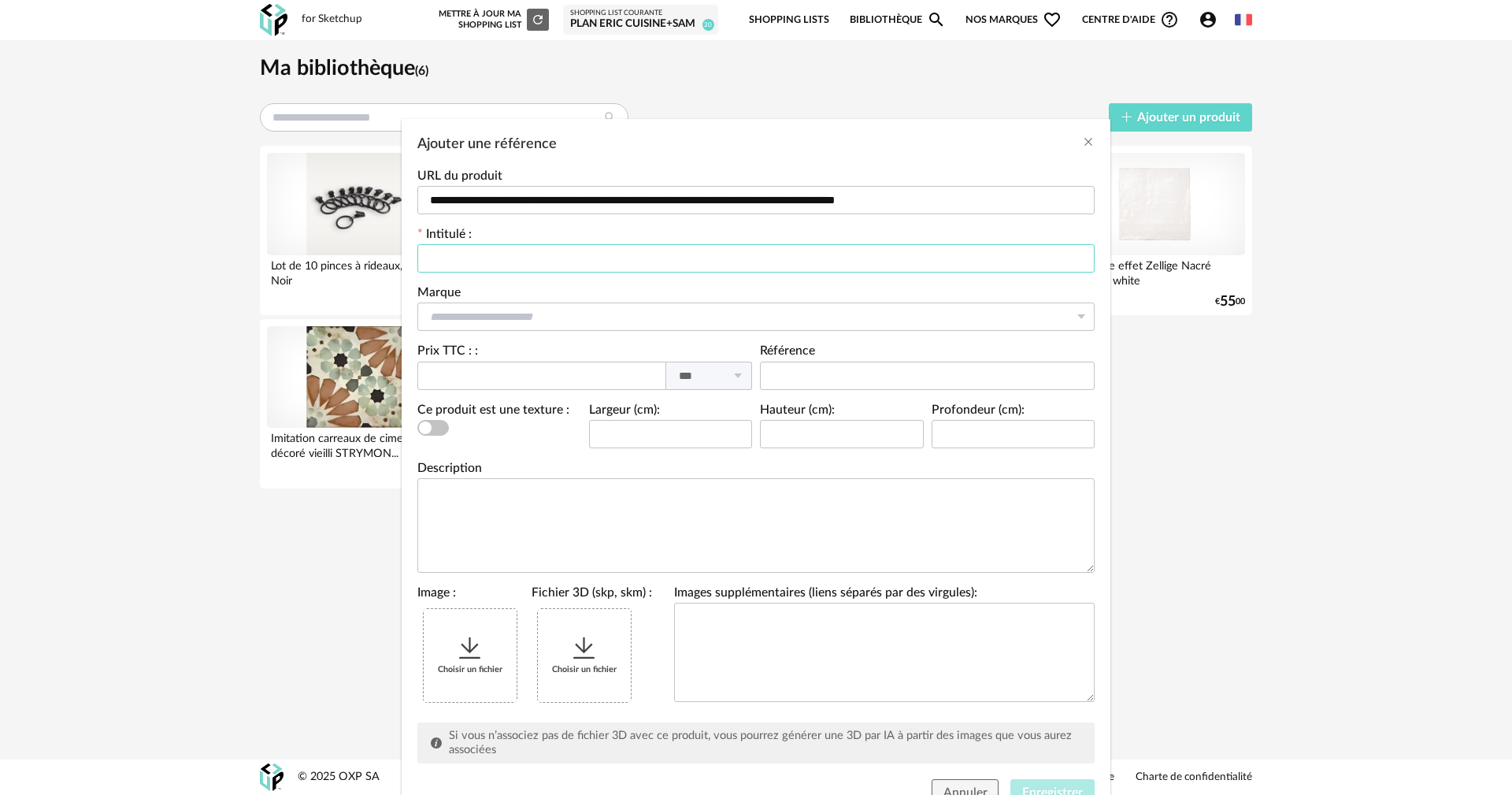 click at bounding box center (756, 258) 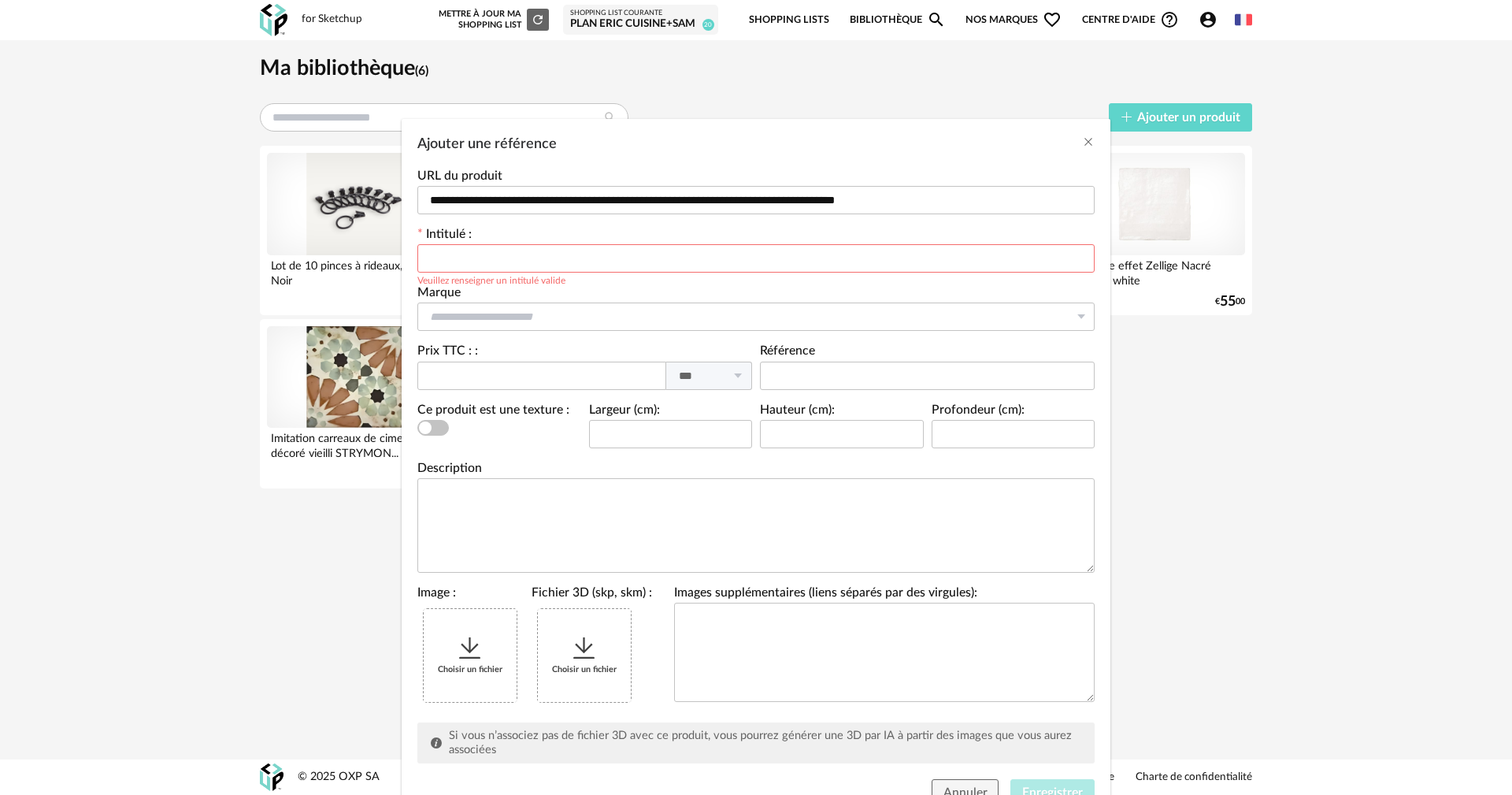 click at bounding box center (756, 258) 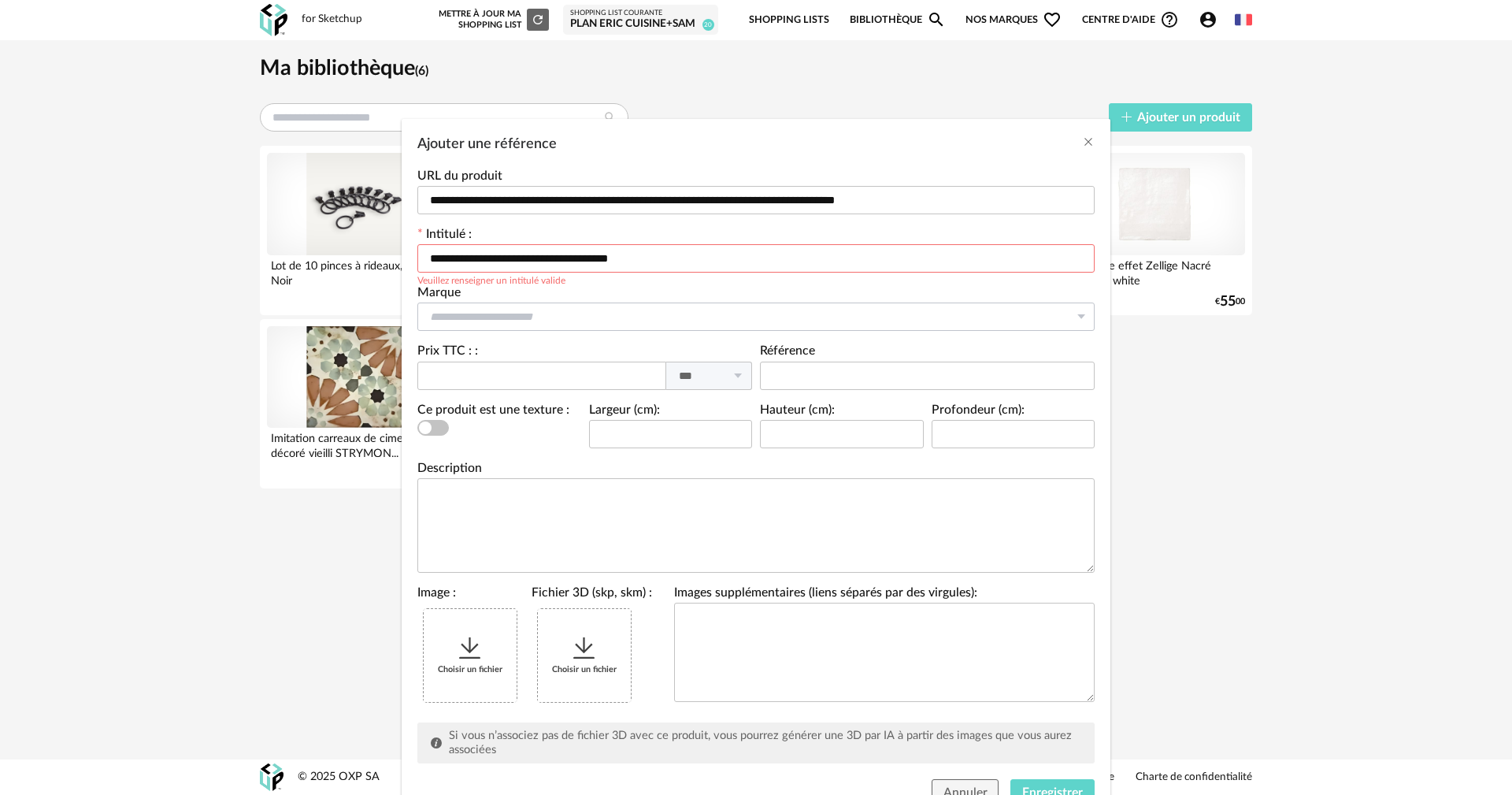 type on "**********" 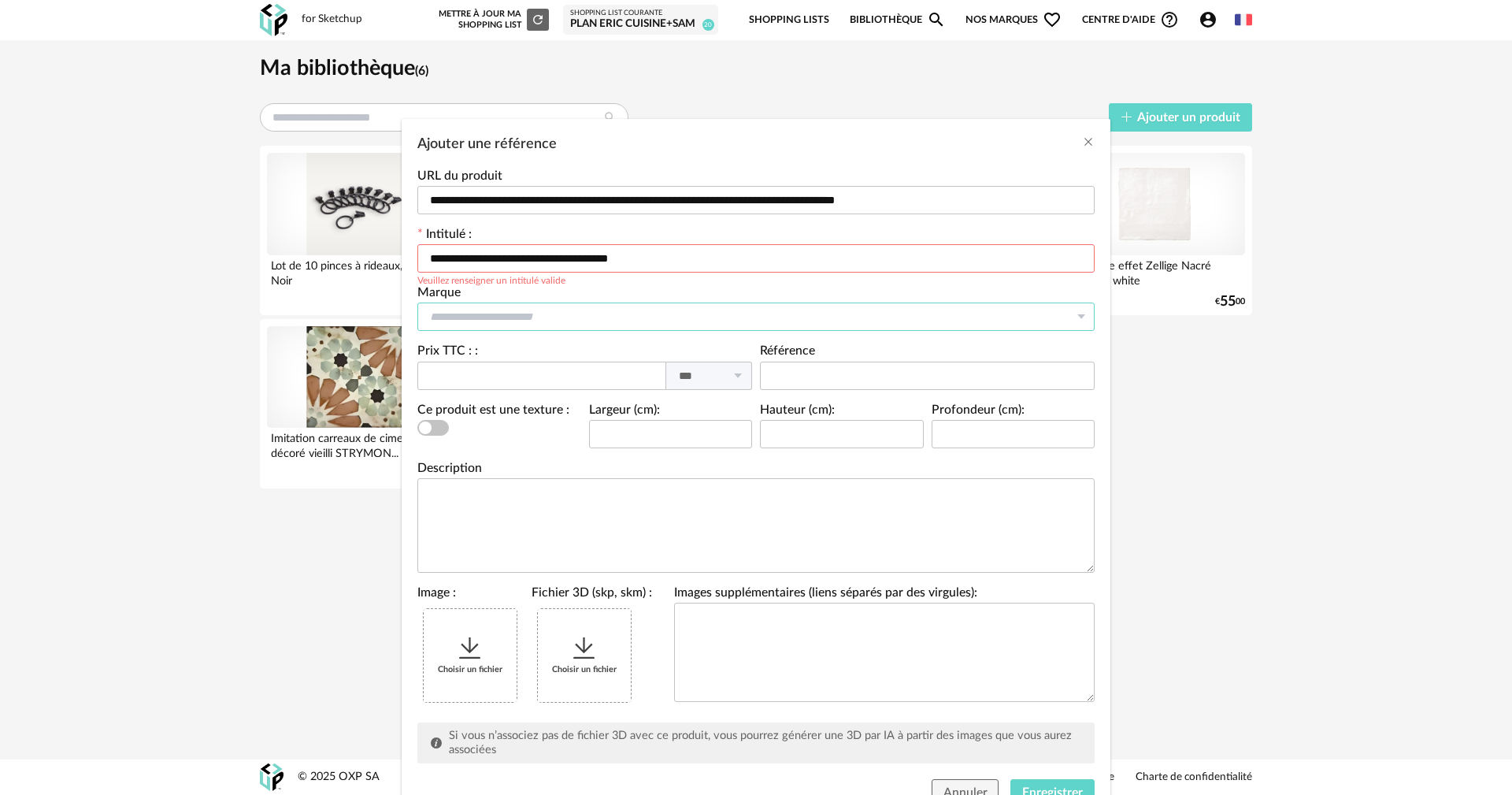click at bounding box center (756, 317) 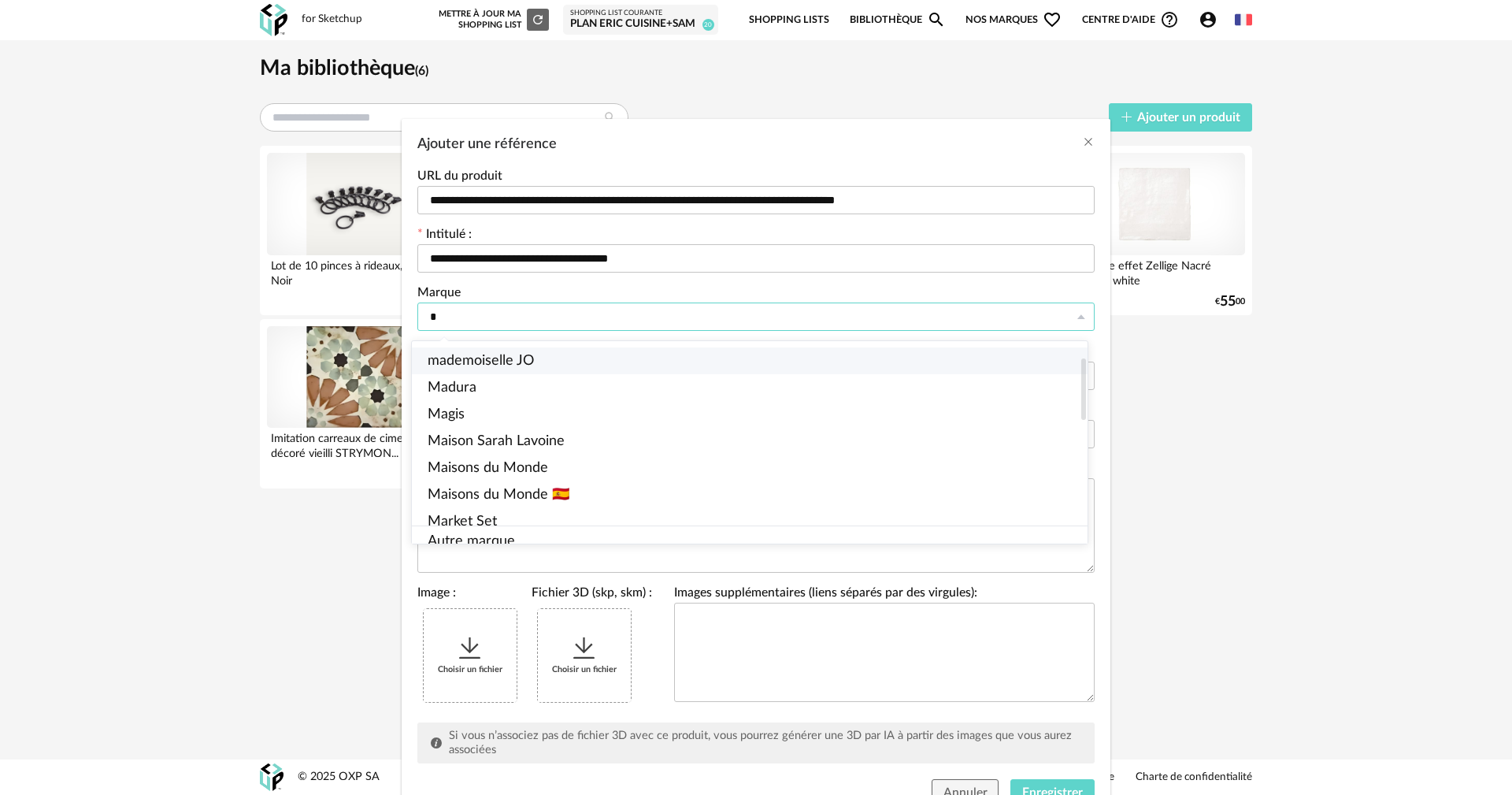 scroll, scrollTop: 79, scrollLeft: 0, axis: vertical 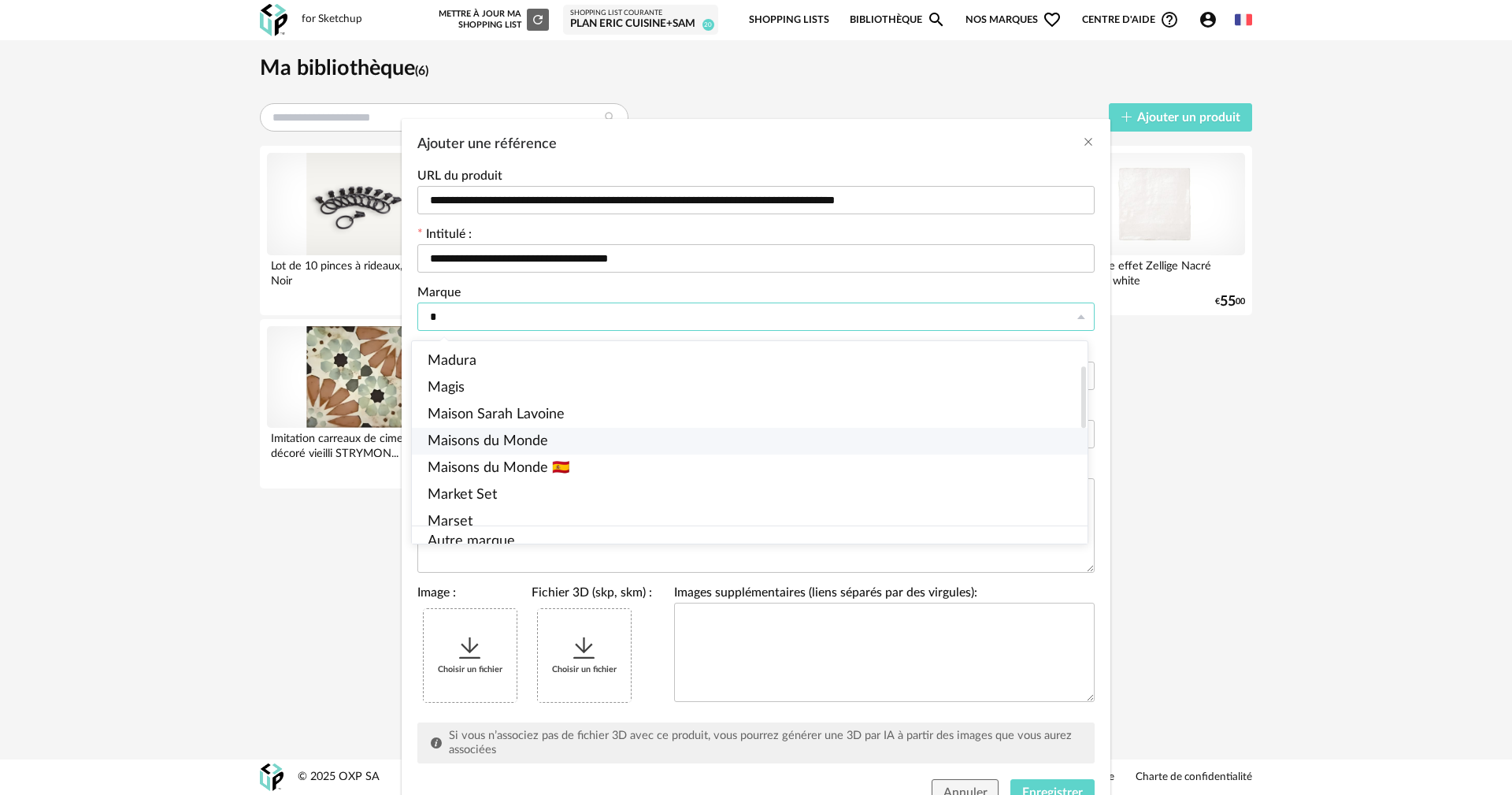 click on "Maisons du Monde" at bounding box center [487, 441] 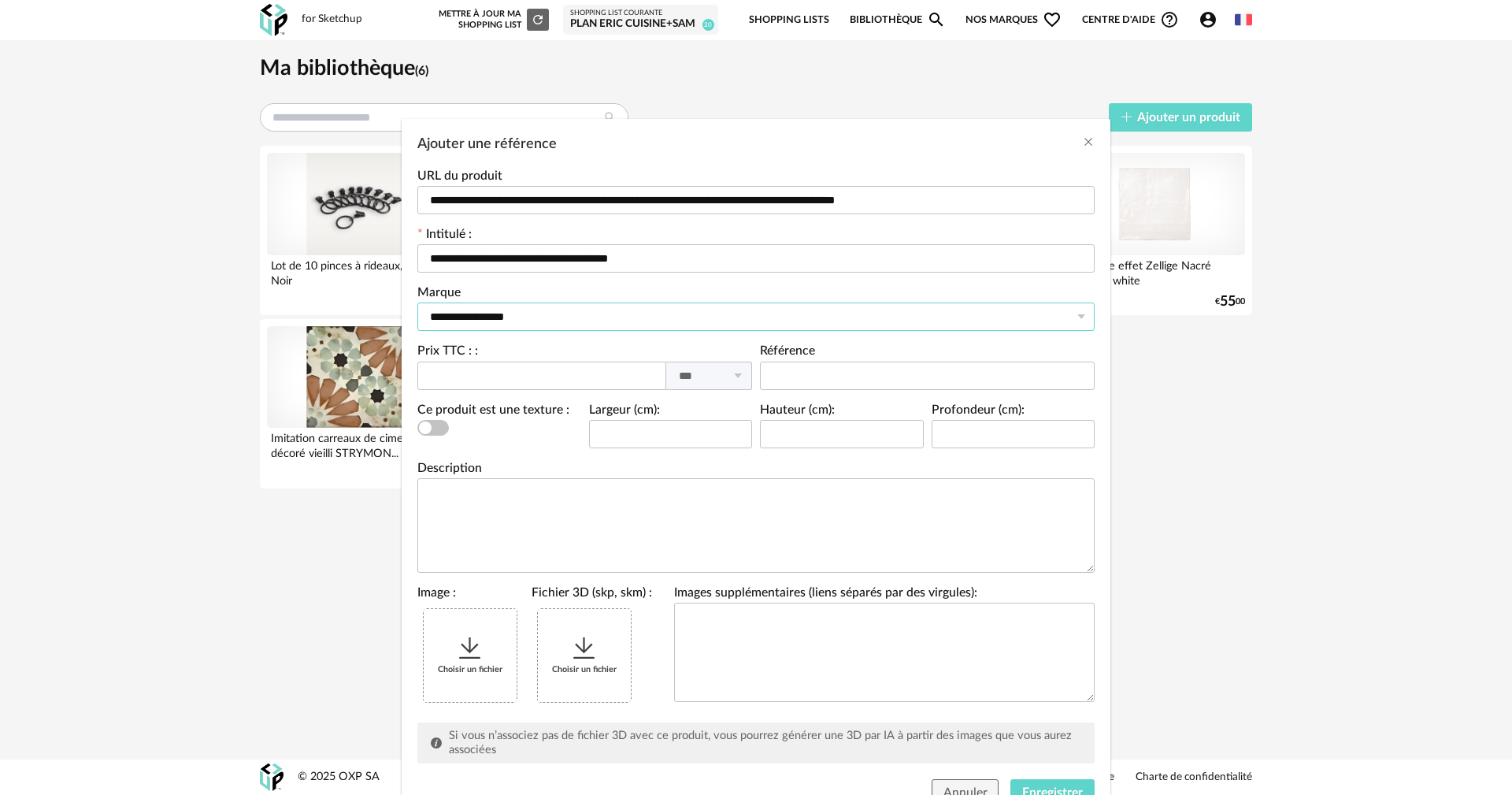 scroll, scrollTop: 2972, scrollLeft: 0, axis: vertical 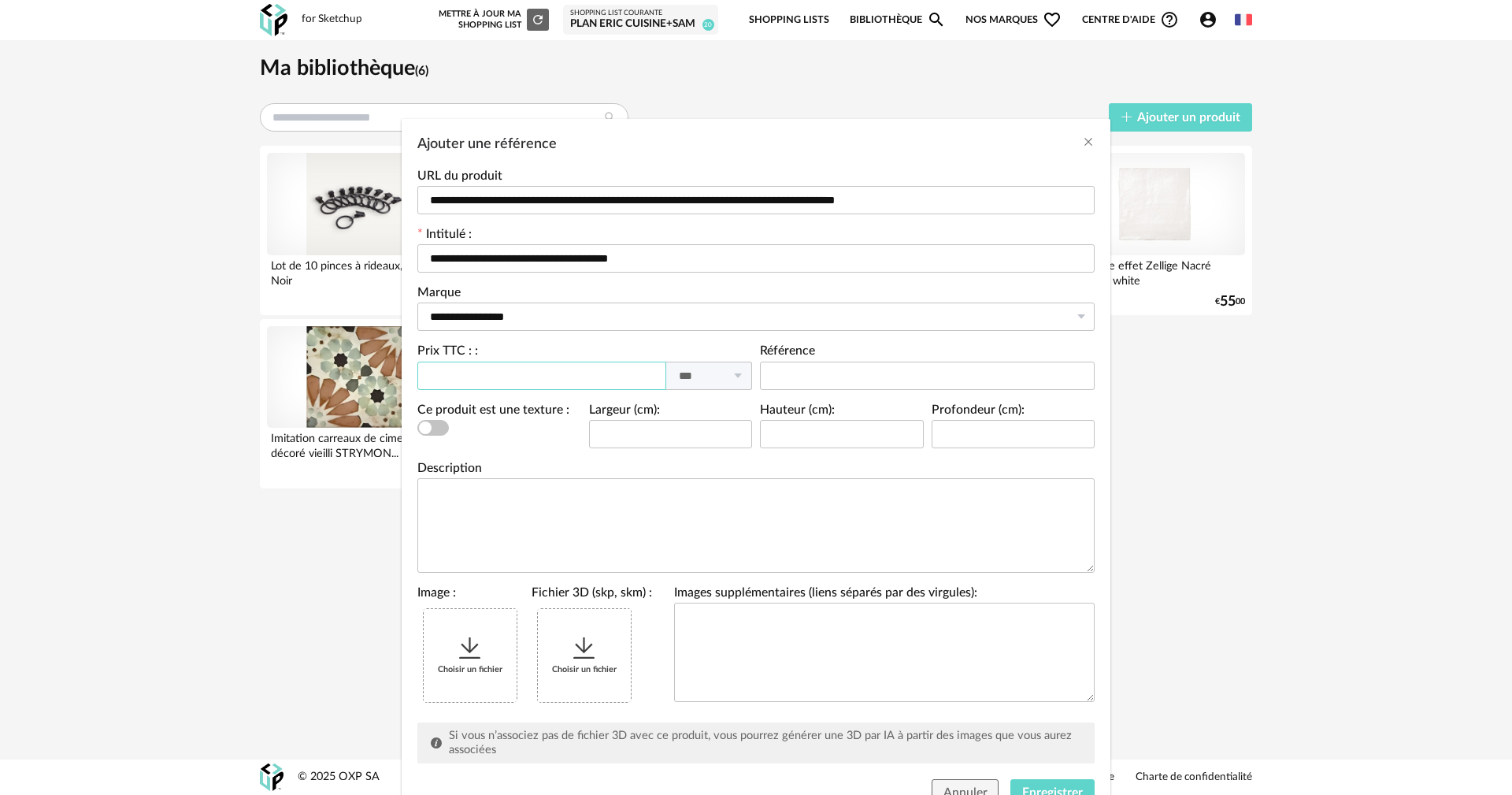 click at bounding box center (542, 376) 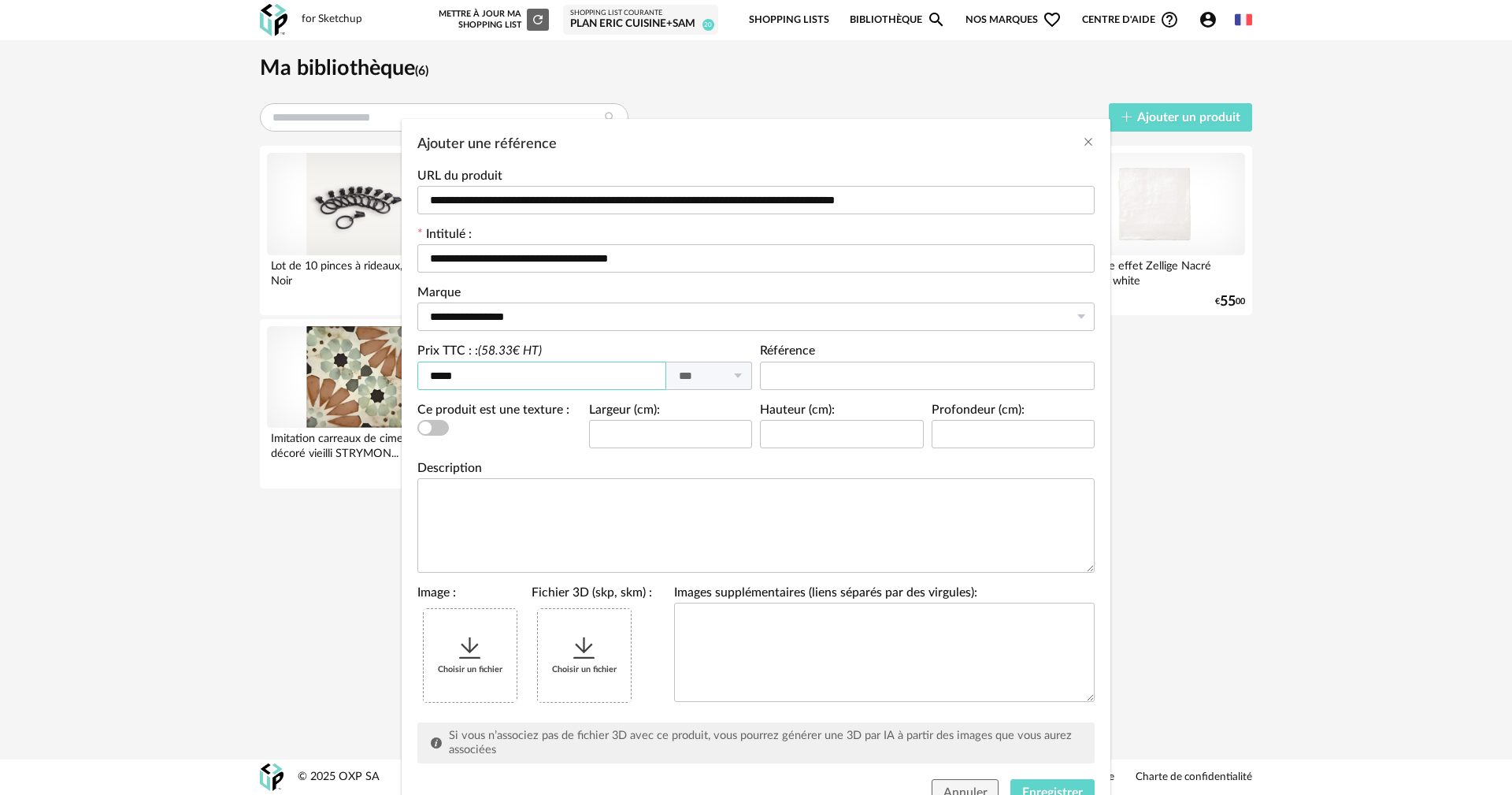 type on "*****" 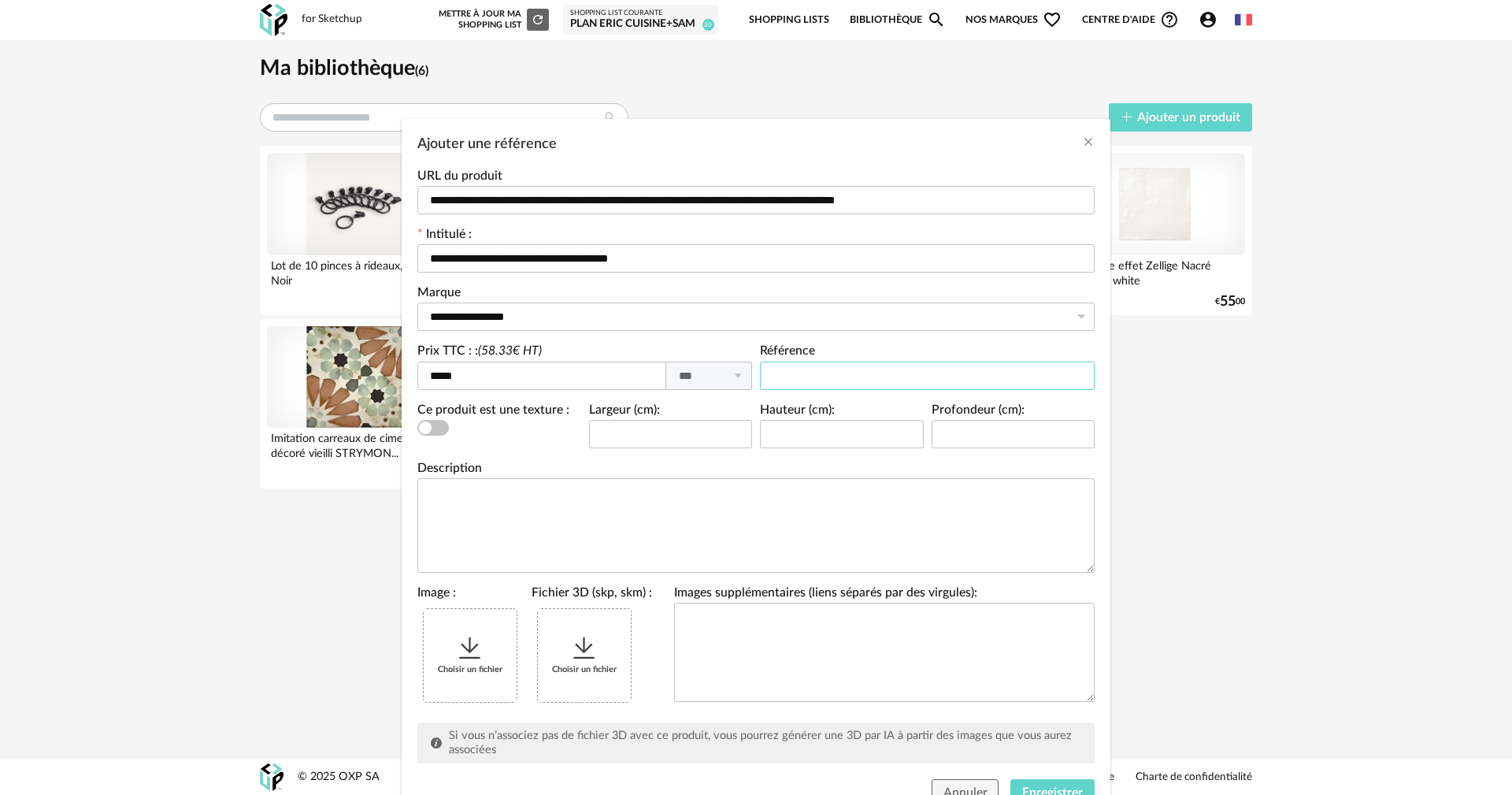click at bounding box center (927, 376) 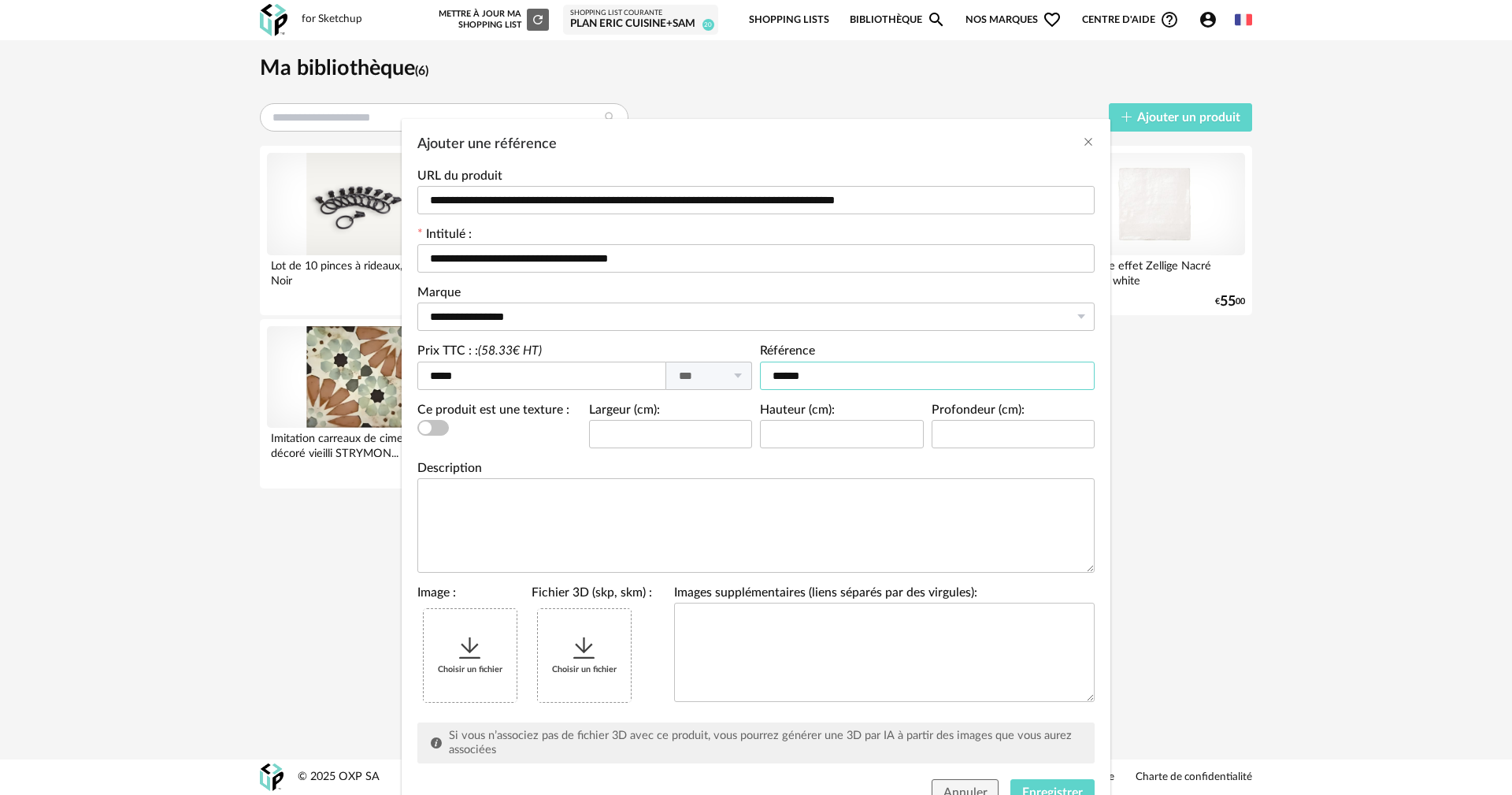 type on "******" 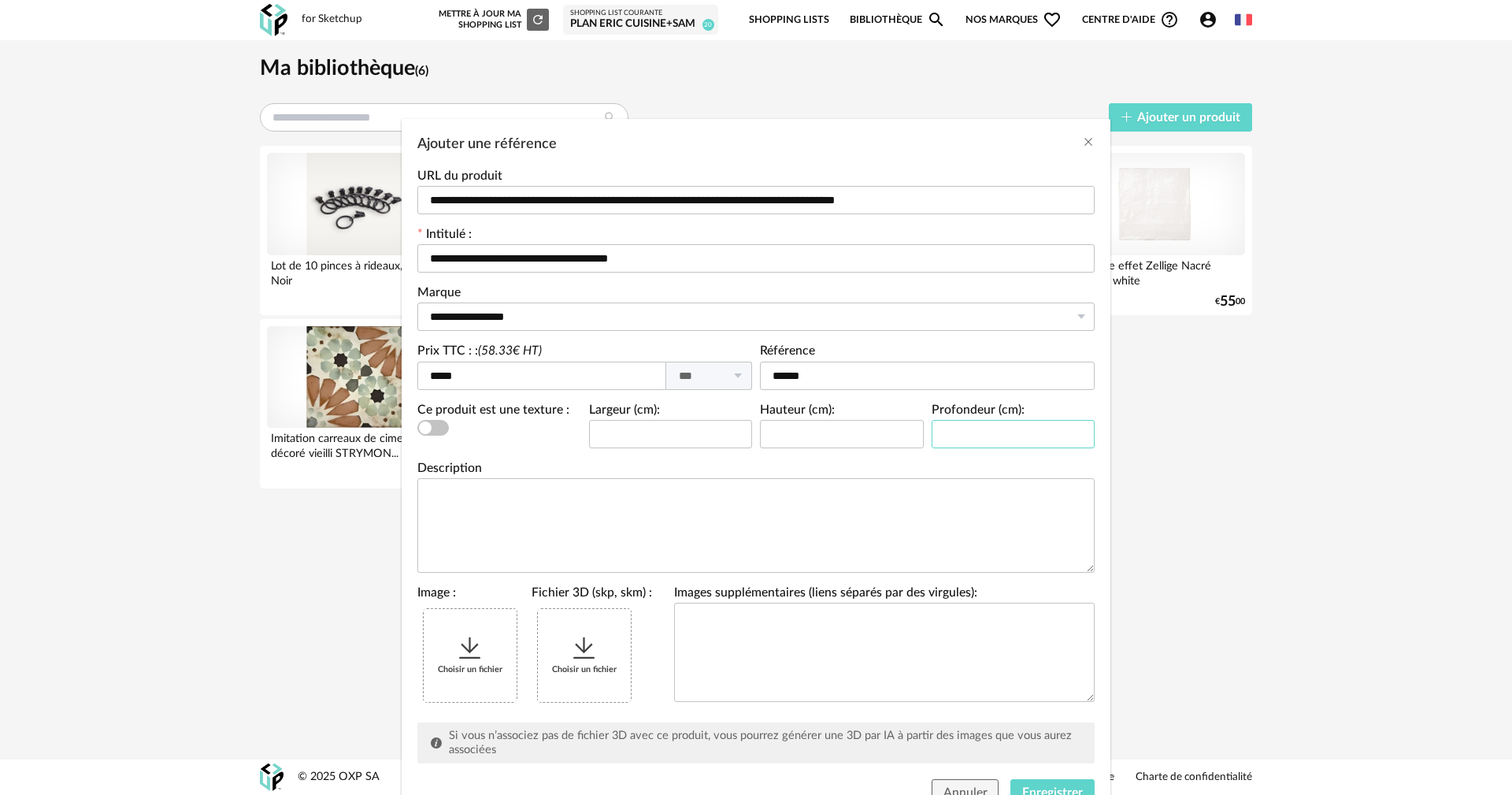click at bounding box center [1014, 434] 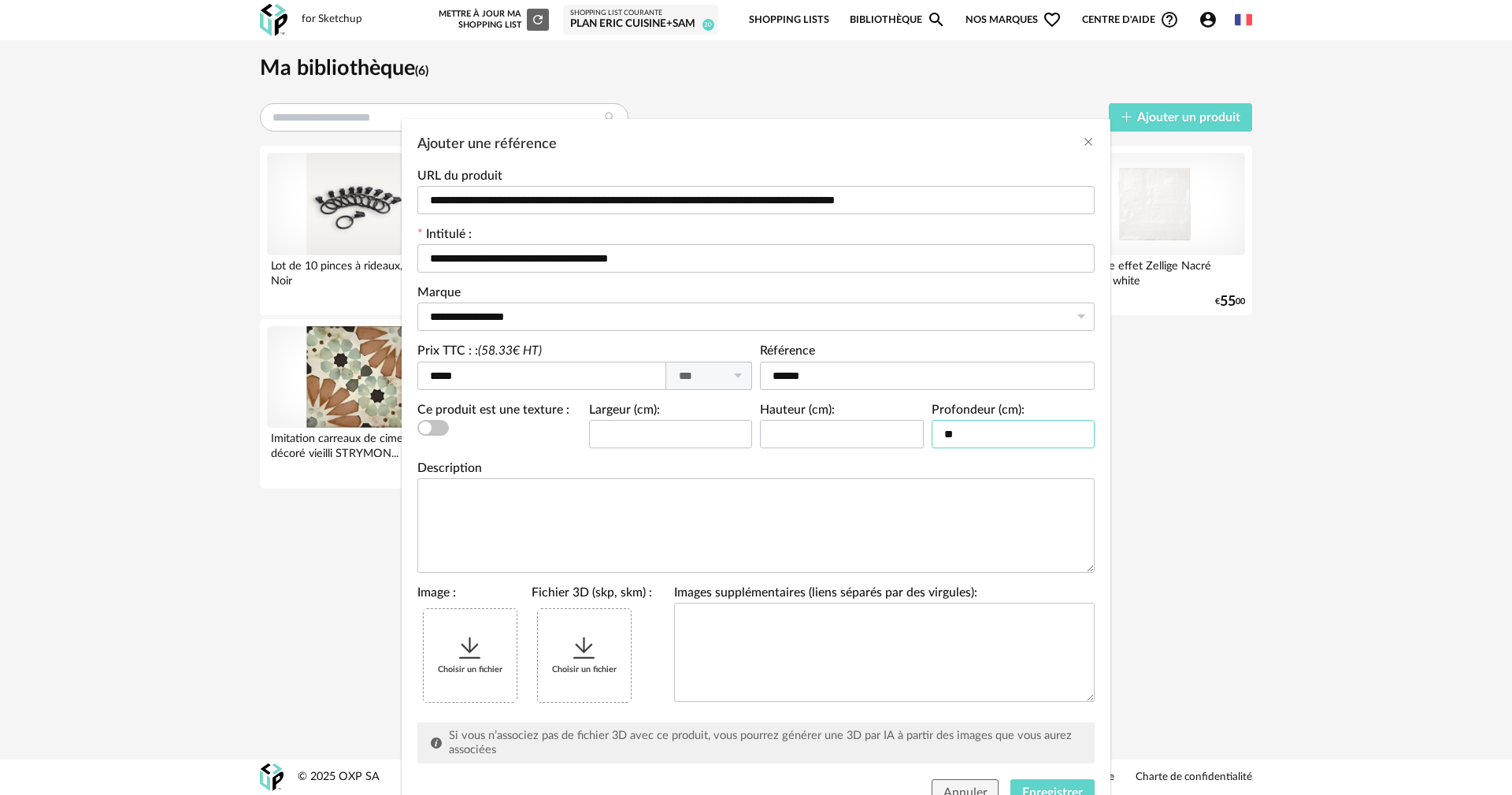 type on "**" 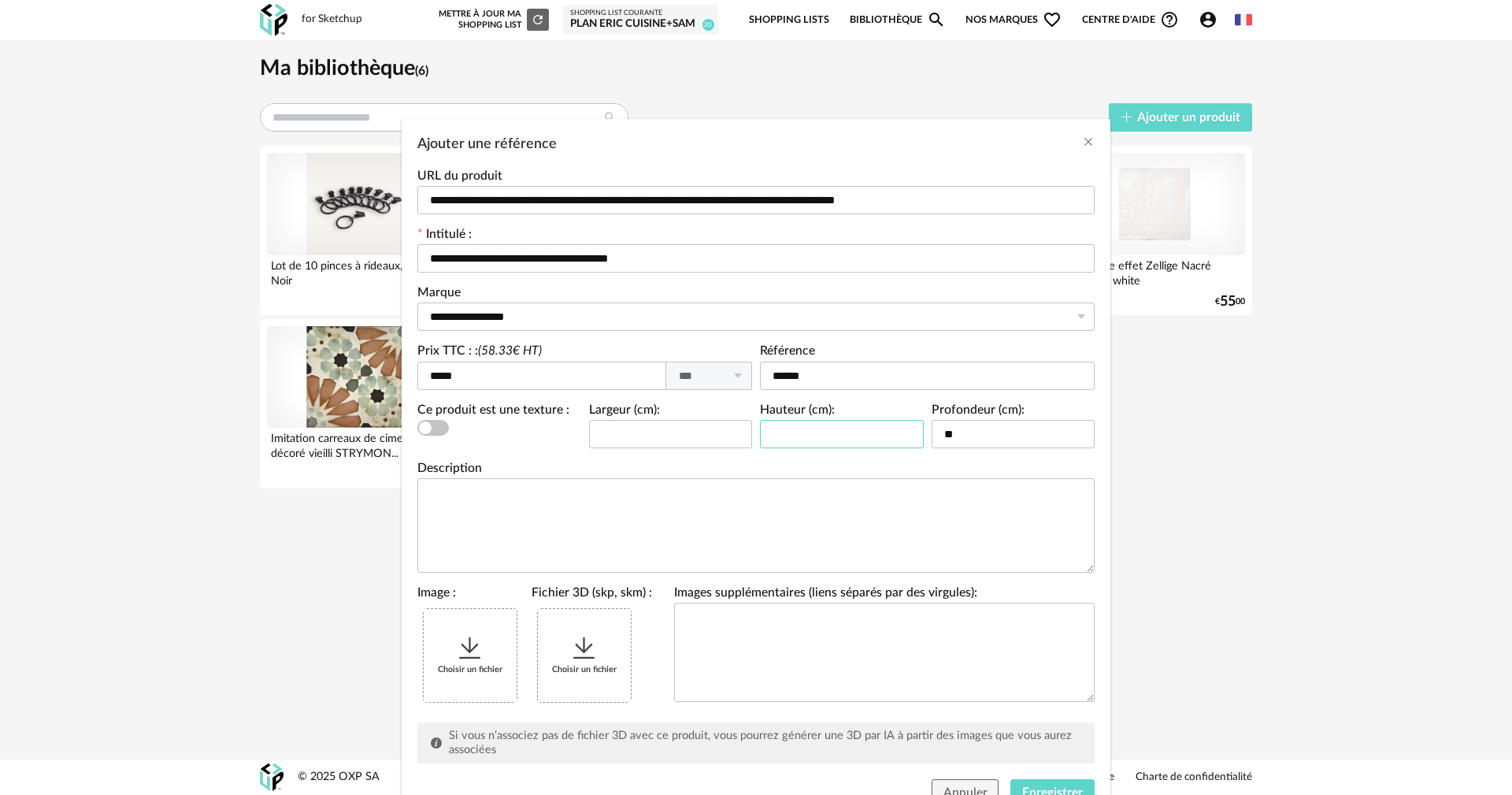 click at bounding box center (842, 434) 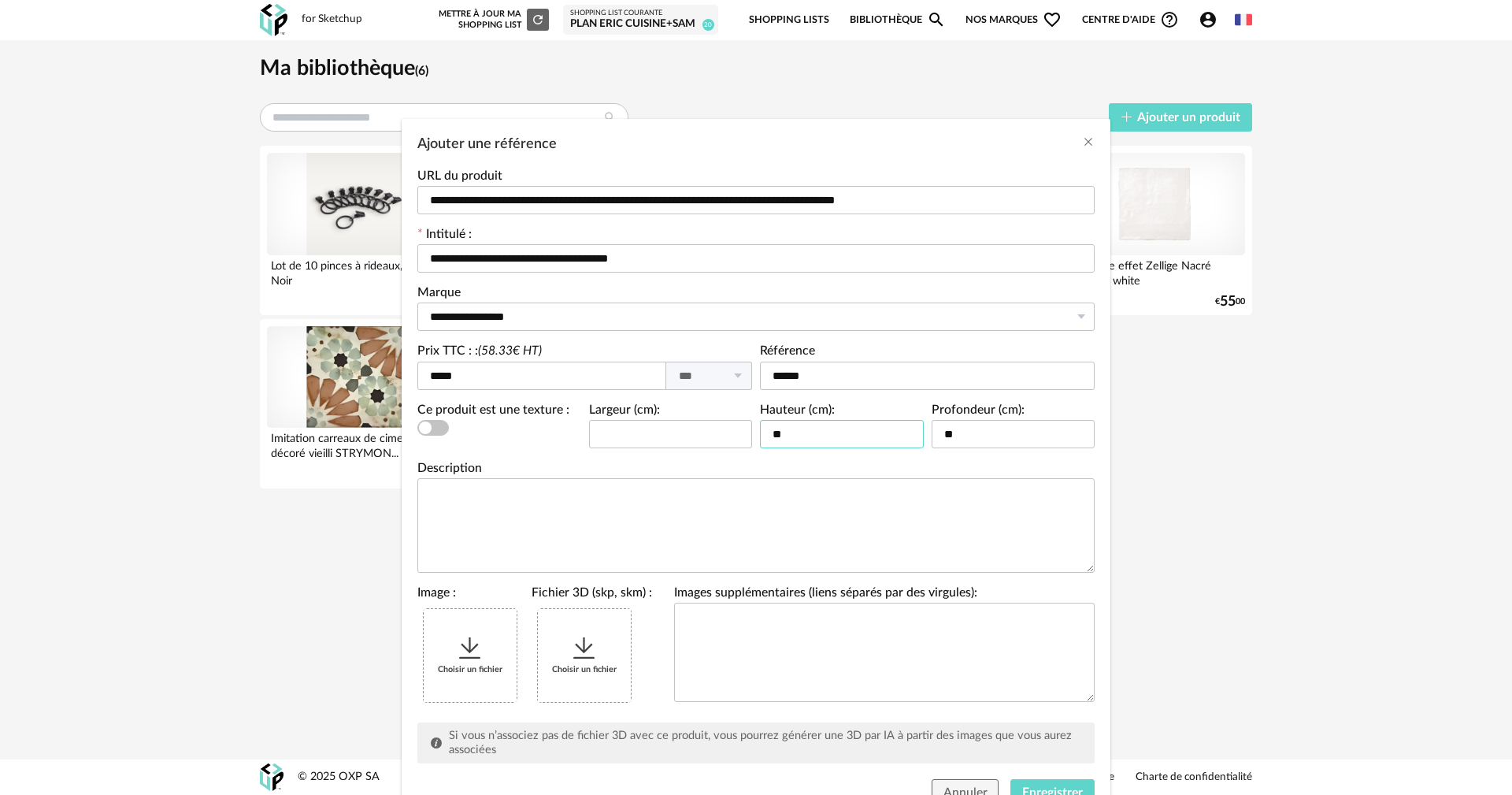 type on "*" 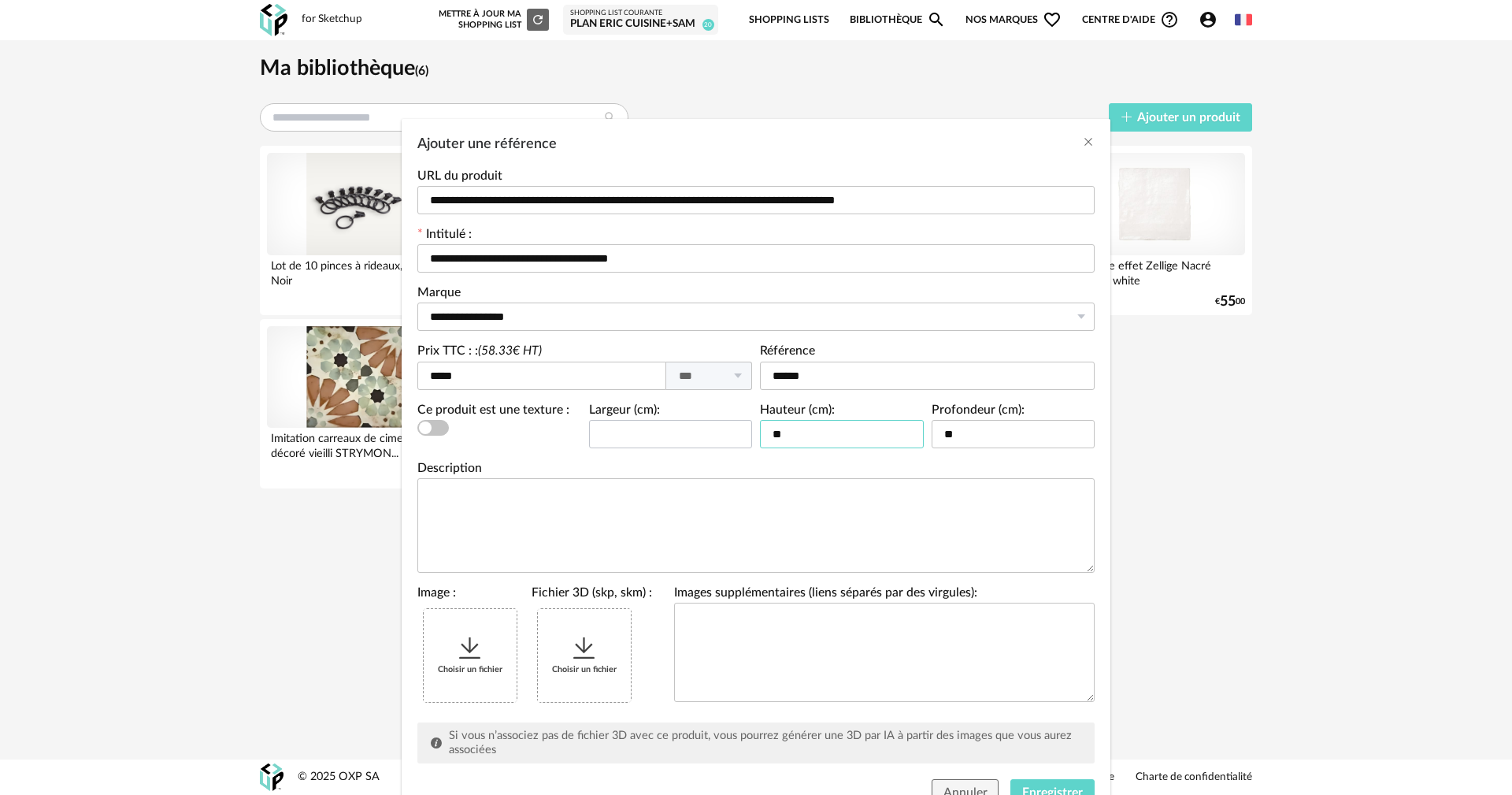 type on "**" 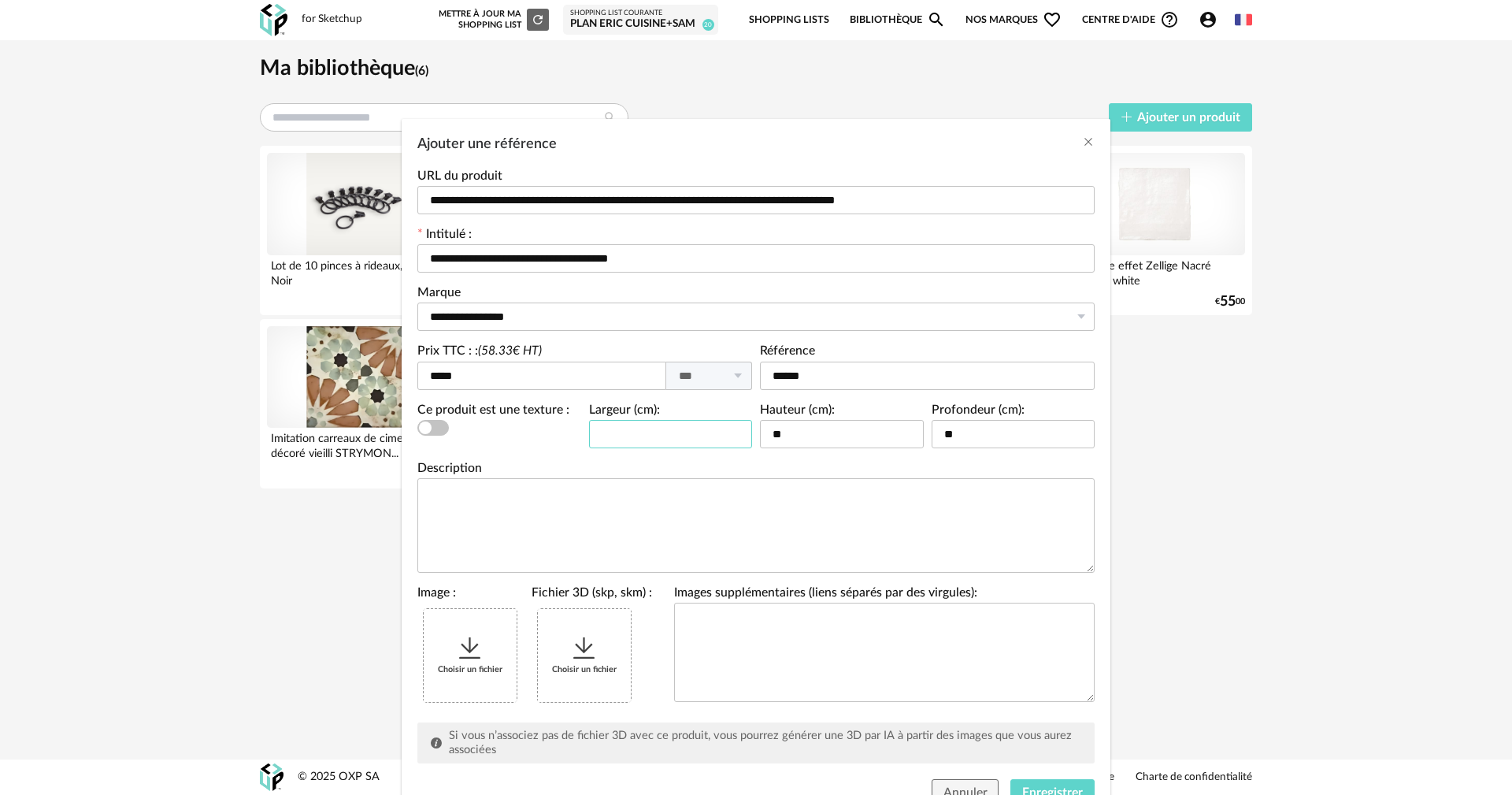 click at bounding box center [671, 434] 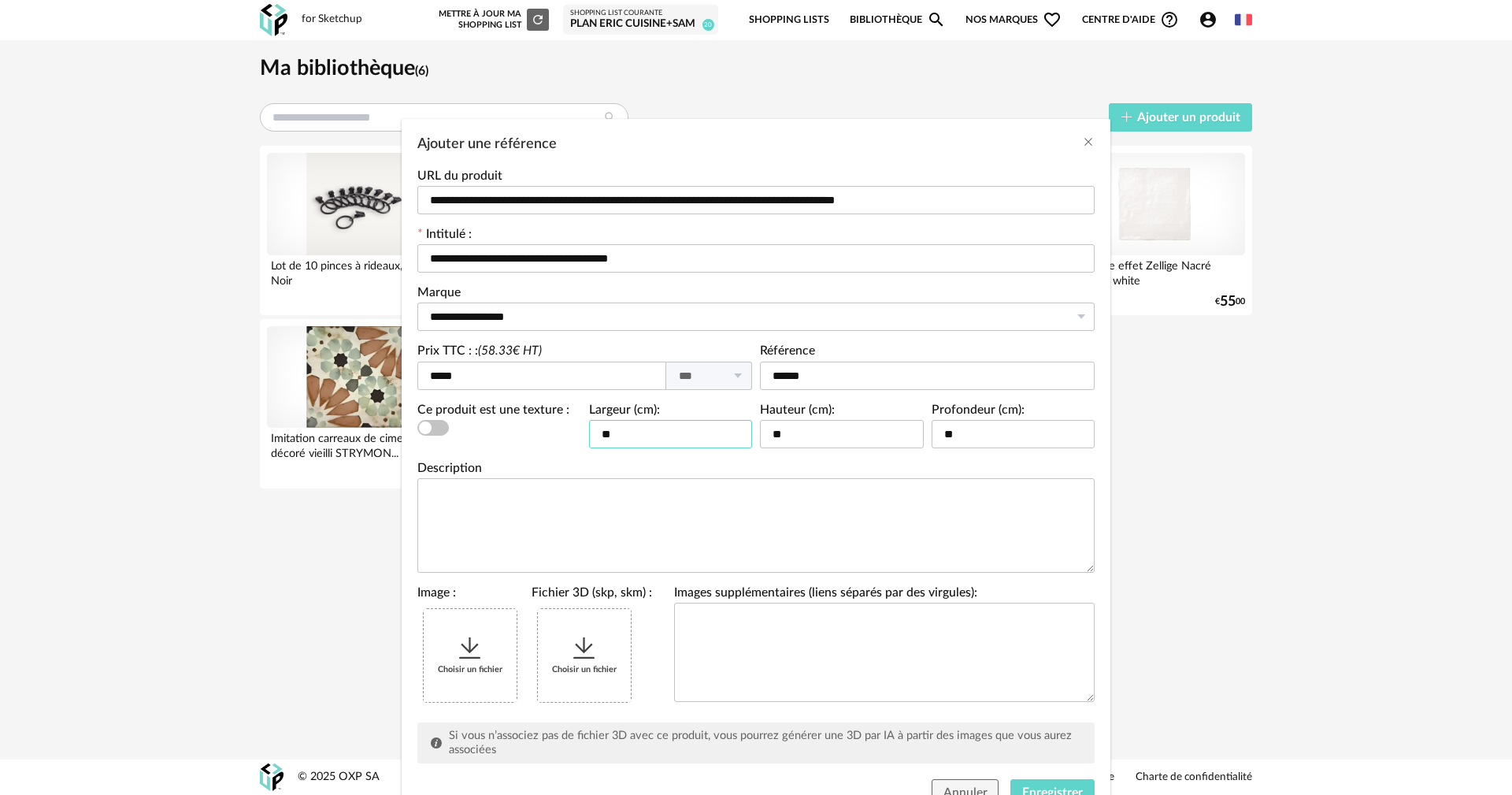 type on "**" 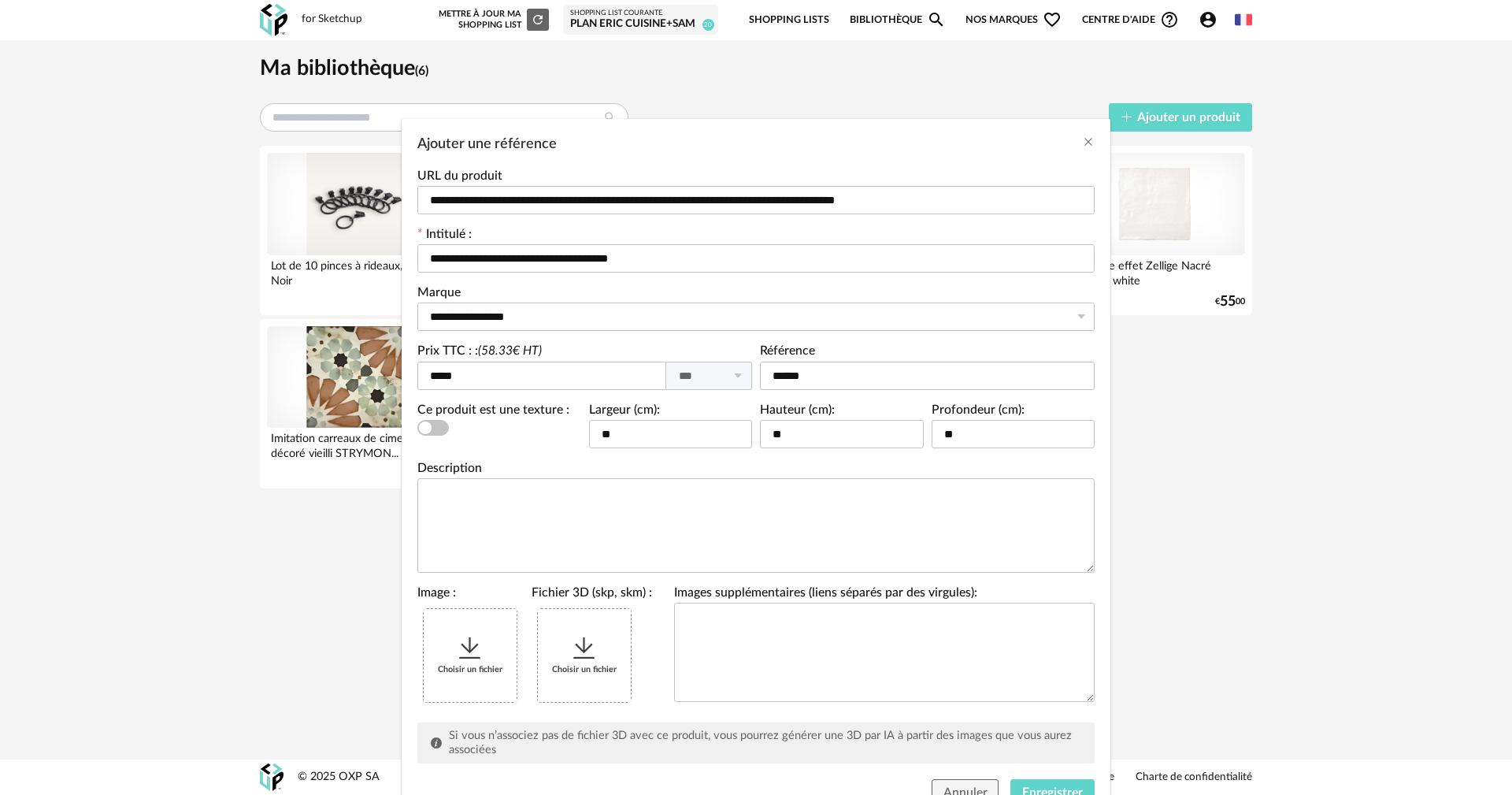 click at bounding box center (470, 648) 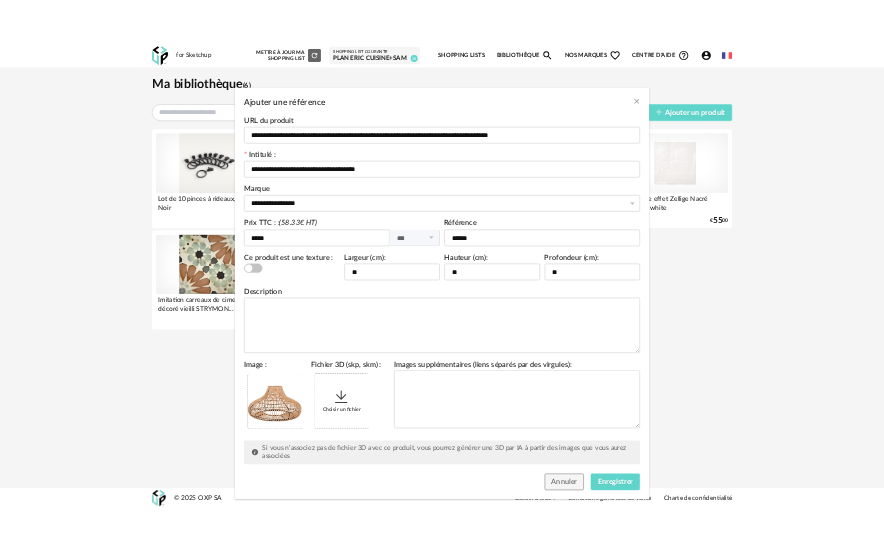 scroll, scrollTop: 86, scrollLeft: 0, axis: vertical 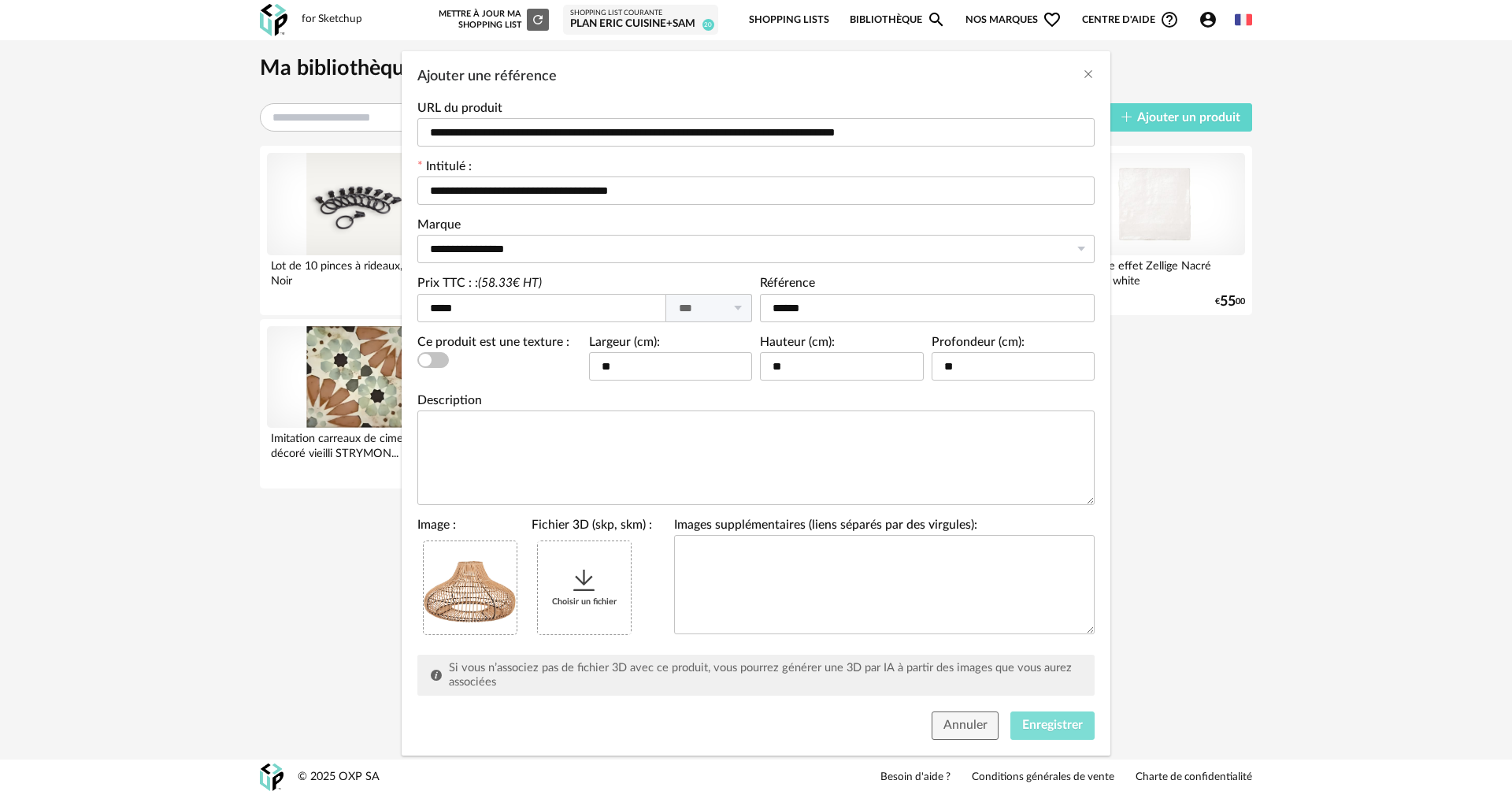 click on "Enregistrer" at bounding box center [1052, 725] 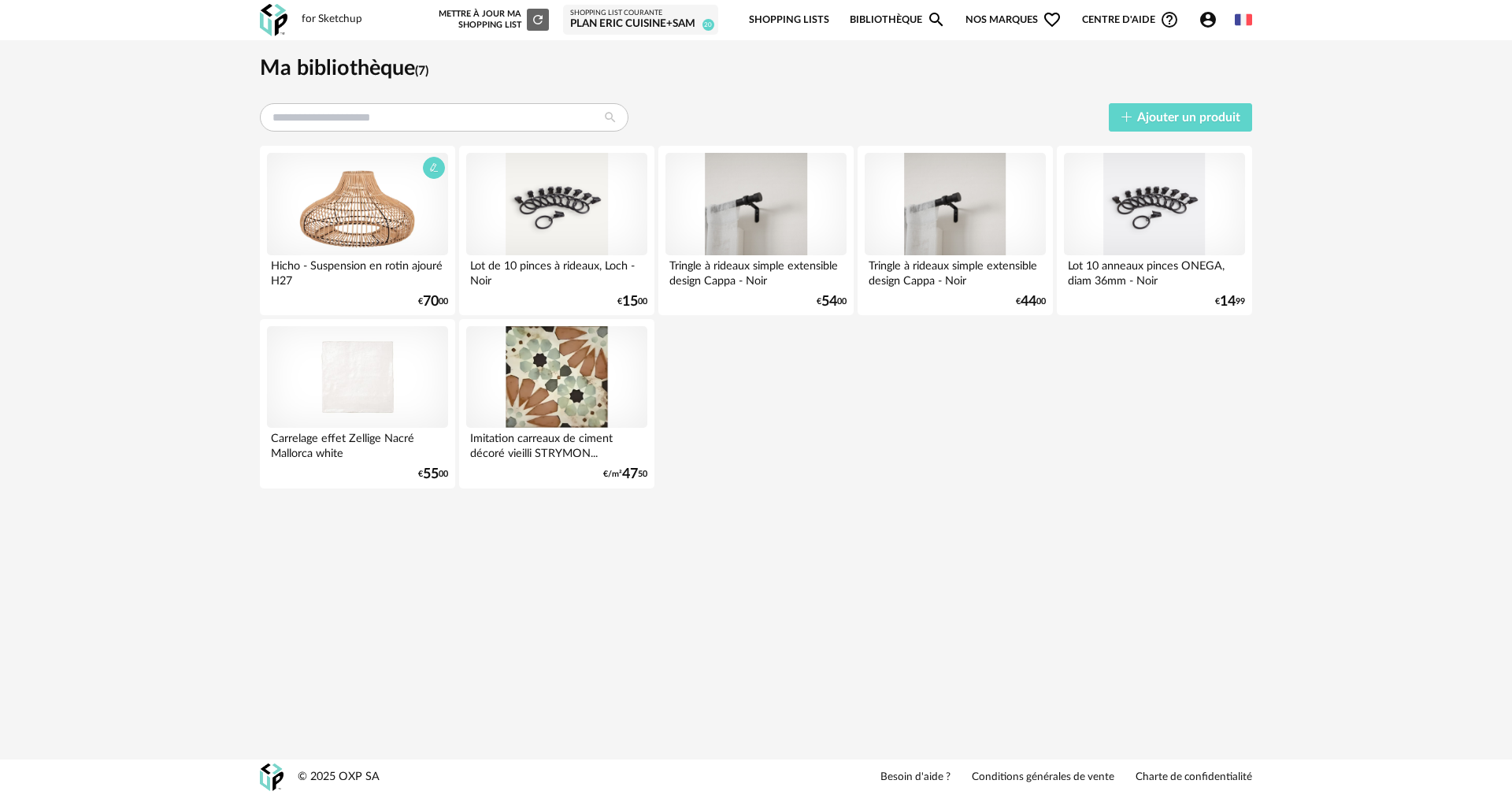 click at bounding box center (358, 204) 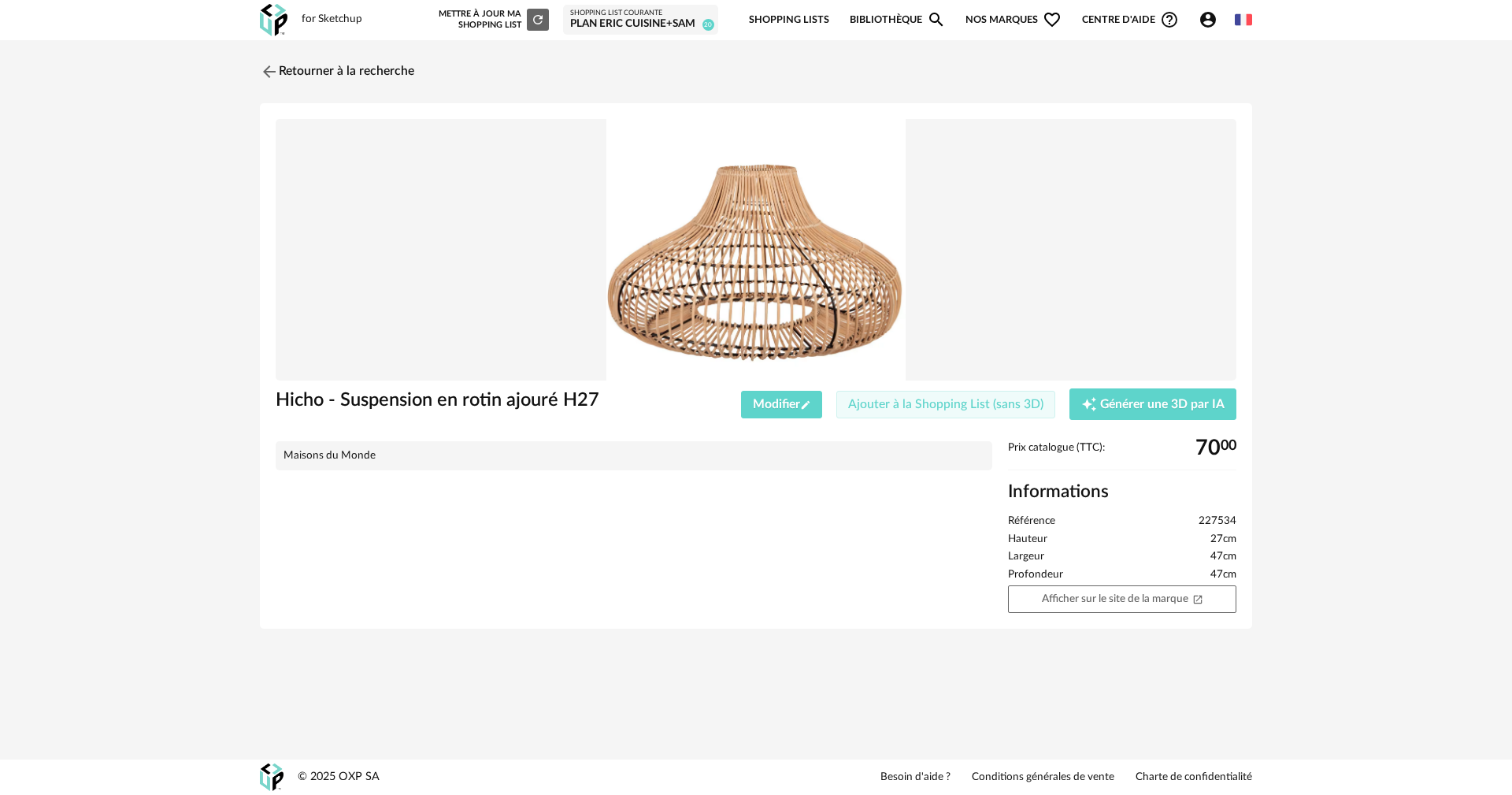 click on "Ajouter à la Shopping List (sans 3D)" at bounding box center [946, 405] 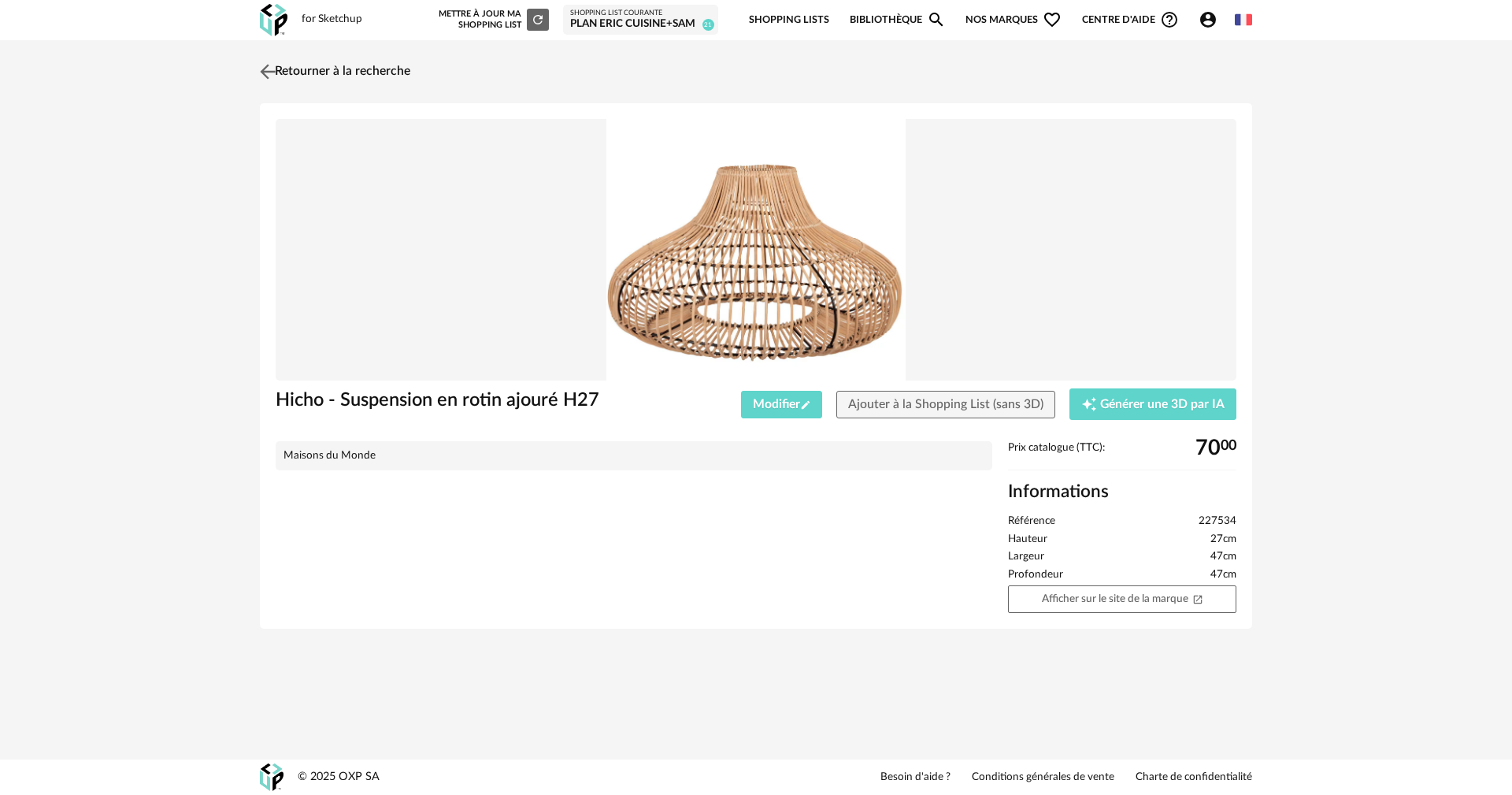 click on "Retourner à la recherche" at bounding box center (333, 72) 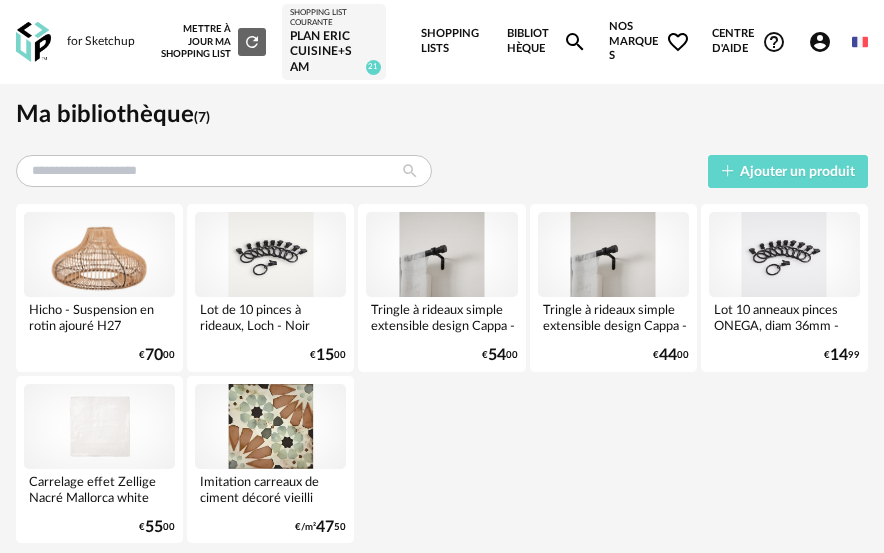 click on "Plan Eric Cuisine+SAM" at bounding box center (333, 52) 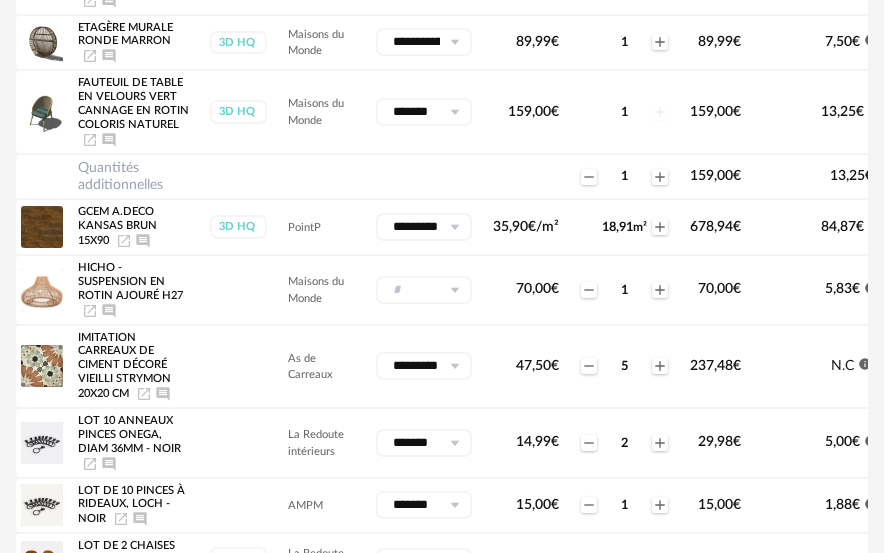 scroll, scrollTop: 600, scrollLeft: 0, axis: vertical 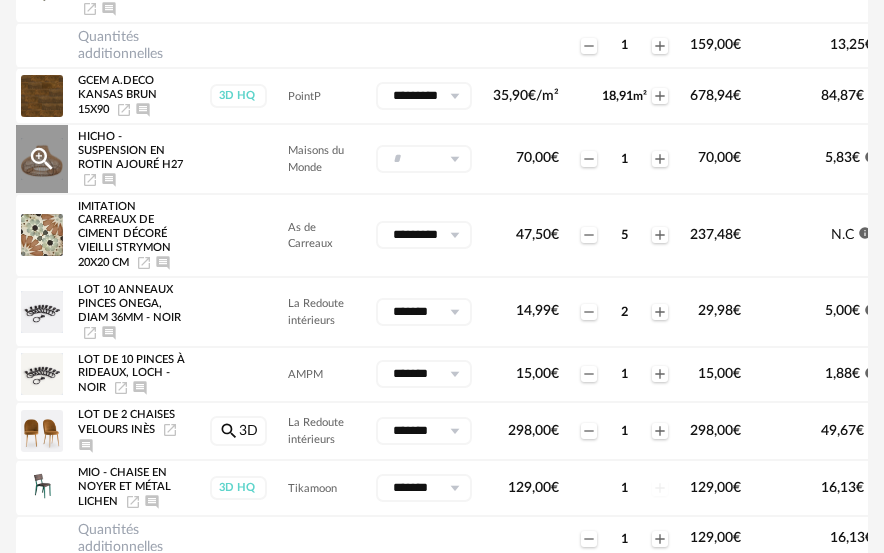 click at bounding box center (454, 159) 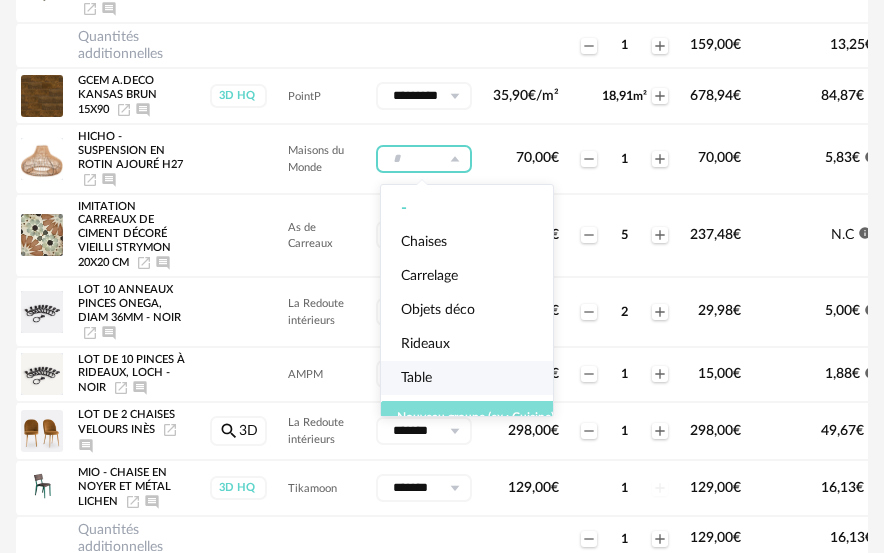 click on "Nouveau groupe (ex.: Cuisine)" at bounding box center (475, 417) 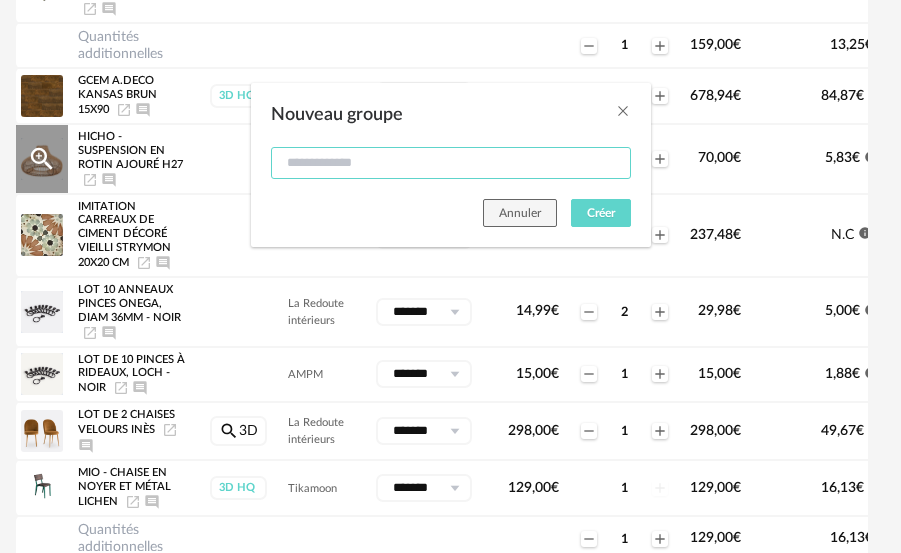 click at bounding box center (451, 163) 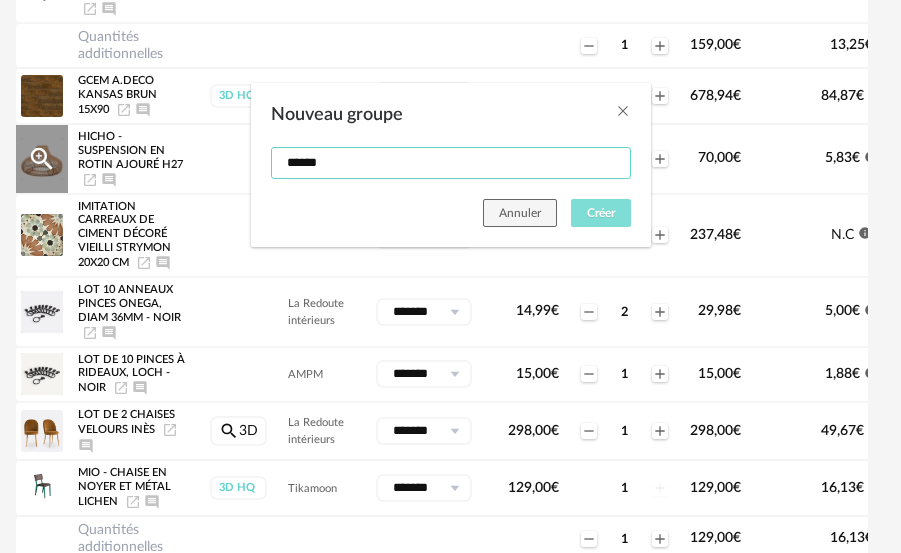 type on "******" 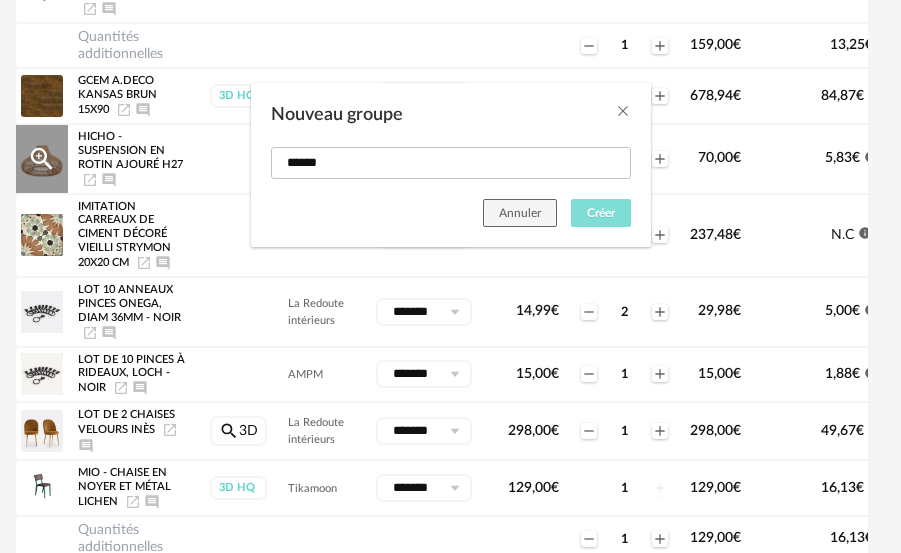 click on "Créer" at bounding box center [601, 213] 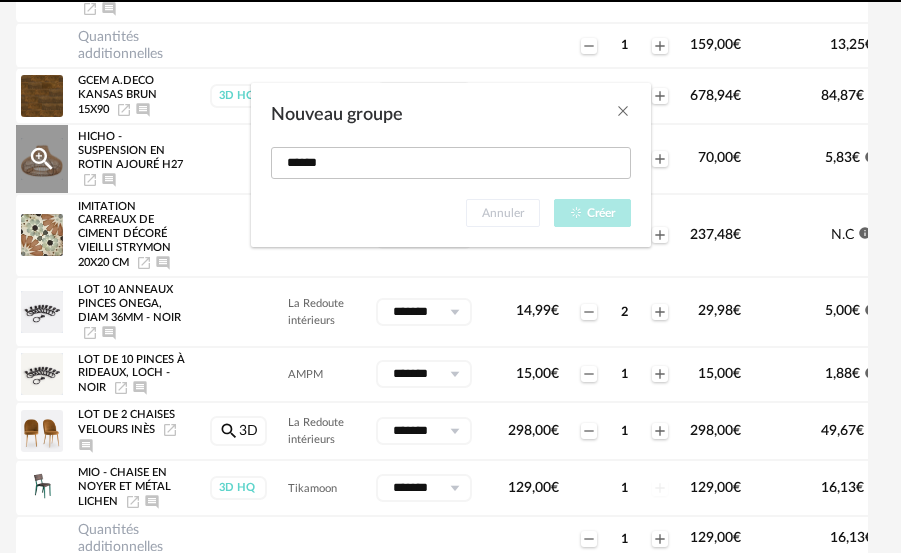 type on "******" 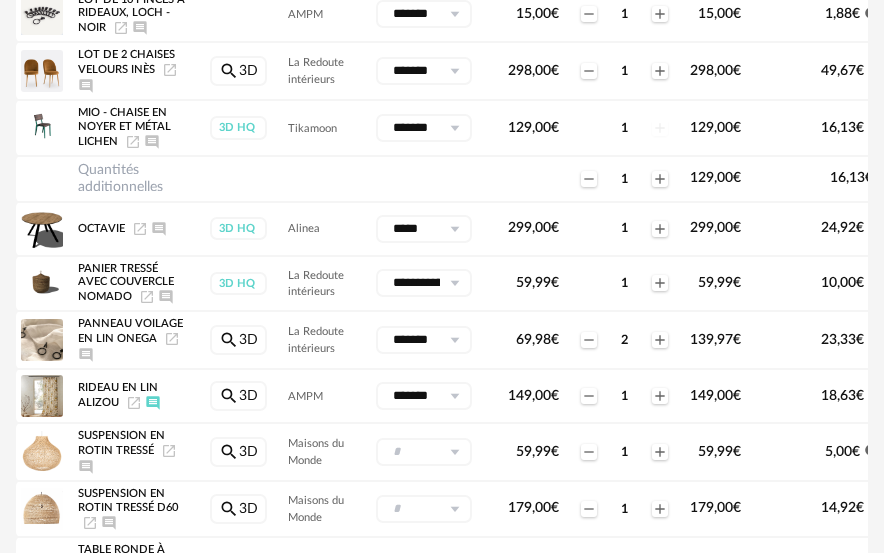 scroll, scrollTop: 1000, scrollLeft: 0, axis: vertical 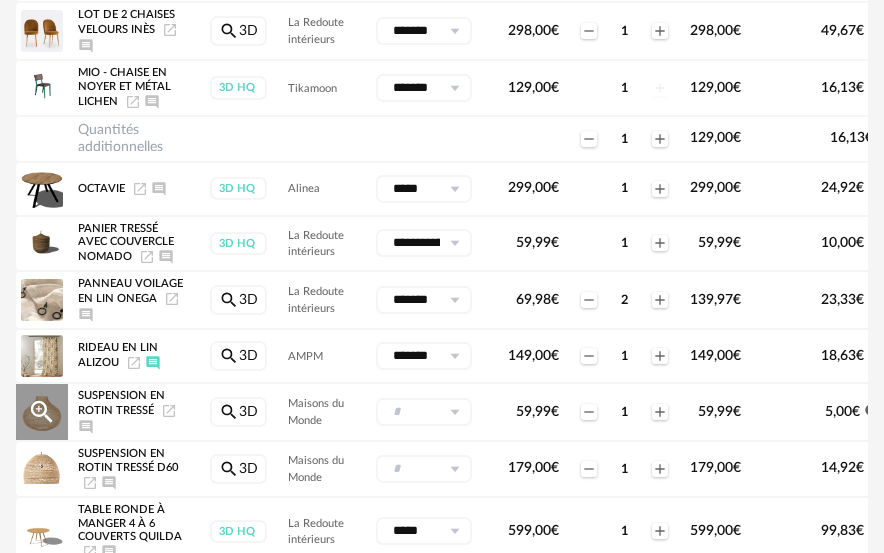 click at bounding box center (454, 412) 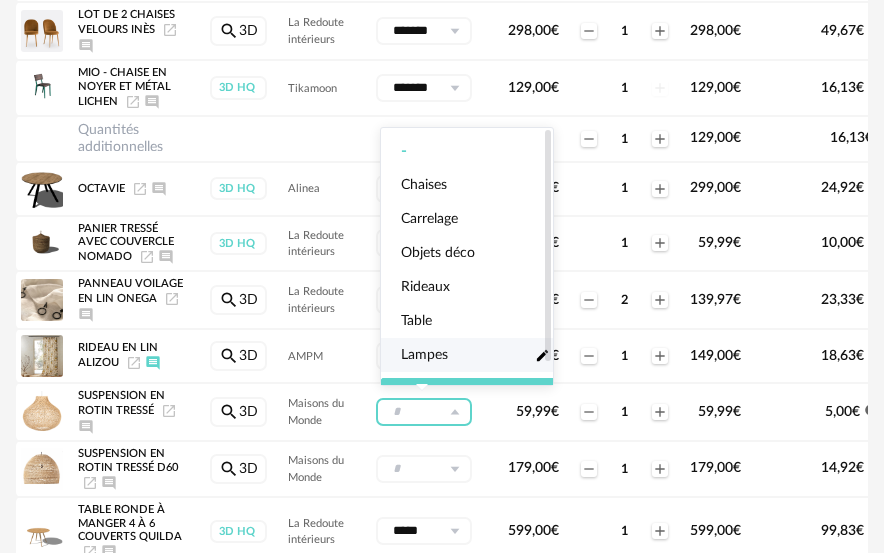 click on "Lampes" at bounding box center [424, 355] 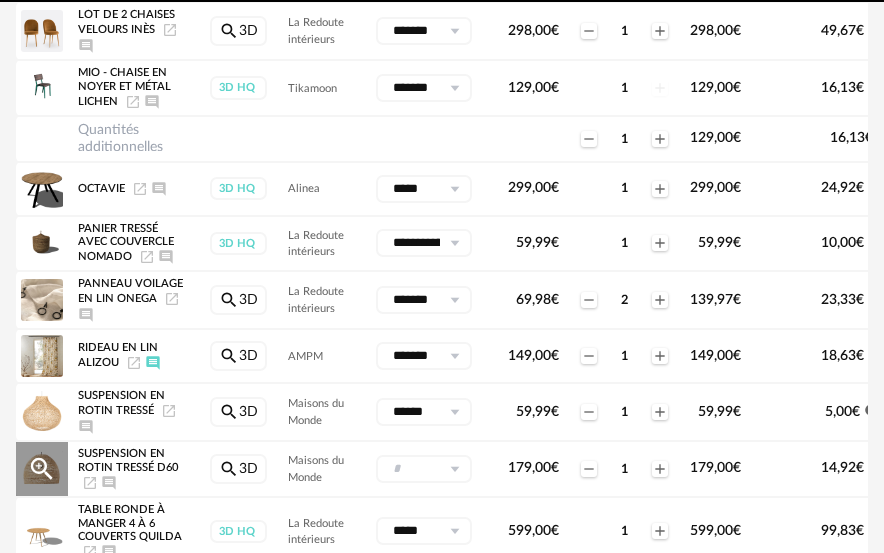 click at bounding box center [454, 469] 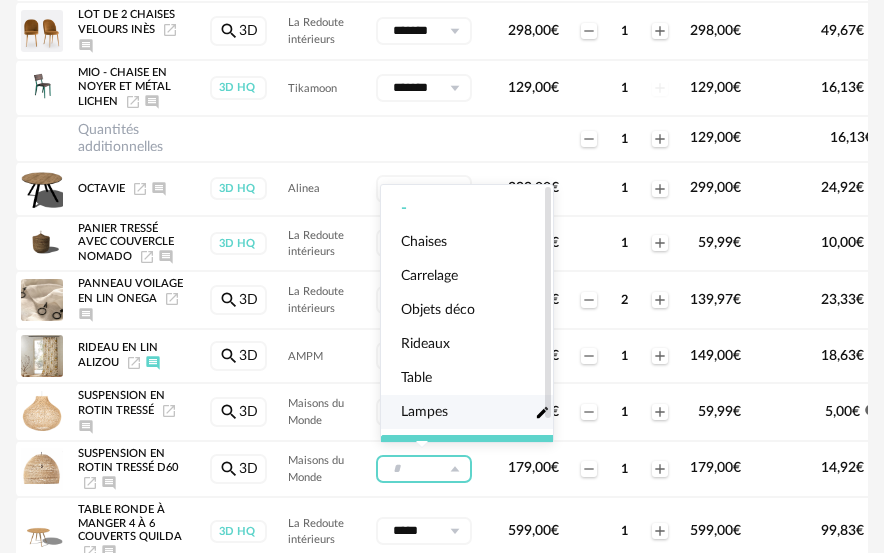 click on "Lampes" at bounding box center [424, 412] 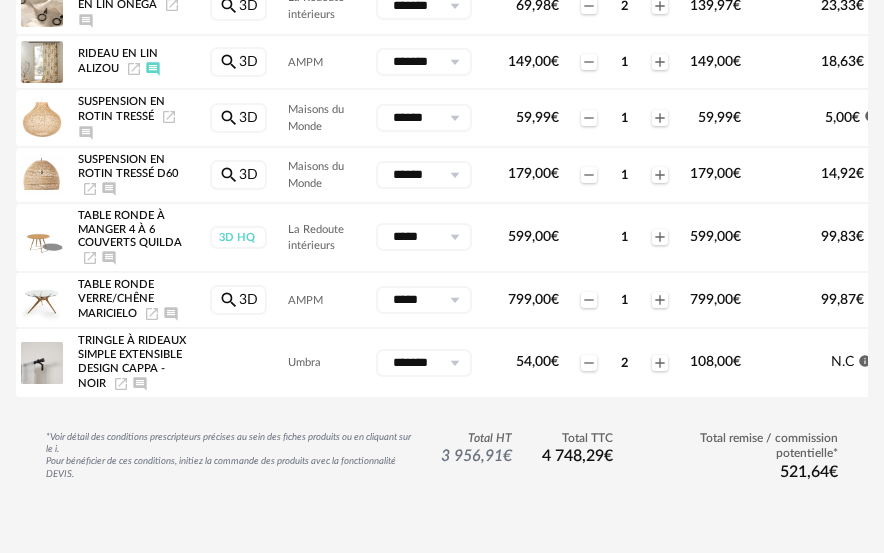scroll, scrollTop: 1265, scrollLeft: 0, axis: vertical 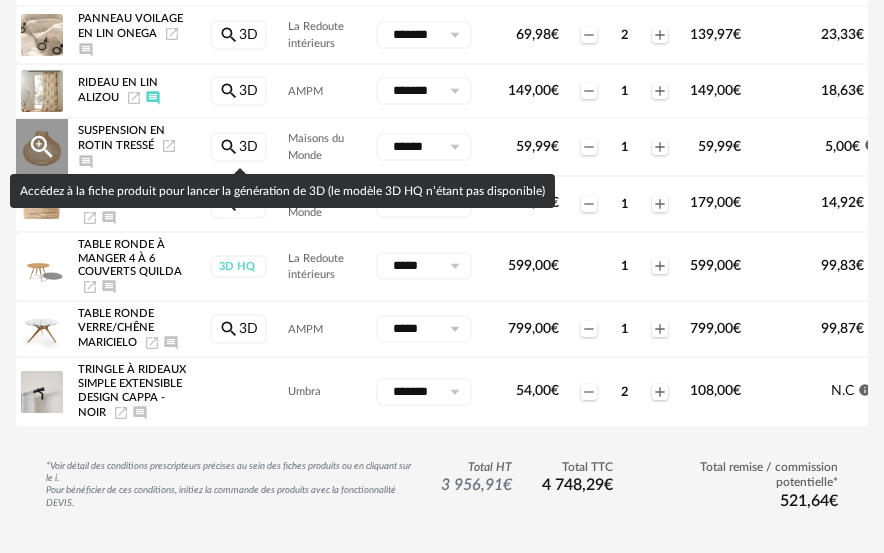 click on "Magnify icon
3D" at bounding box center [238, 147] 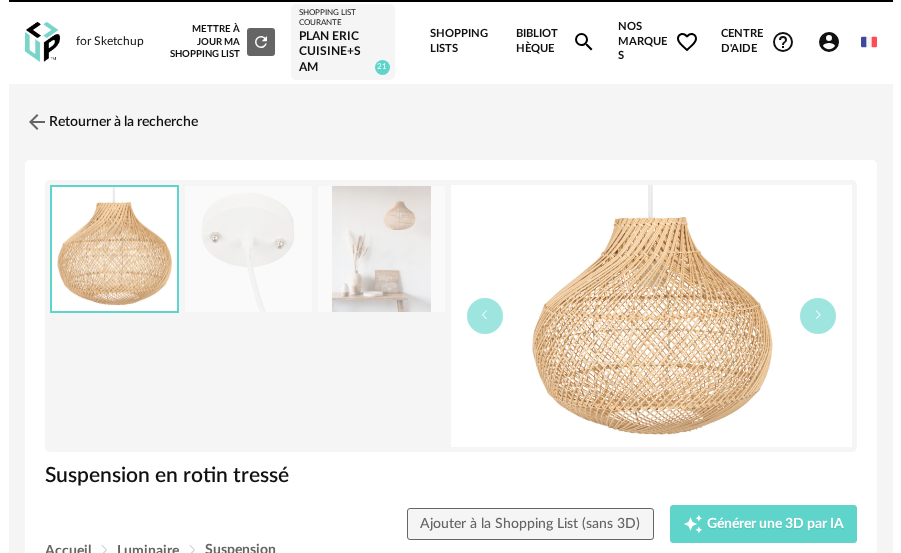 scroll, scrollTop: 0, scrollLeft: 0, axis: both 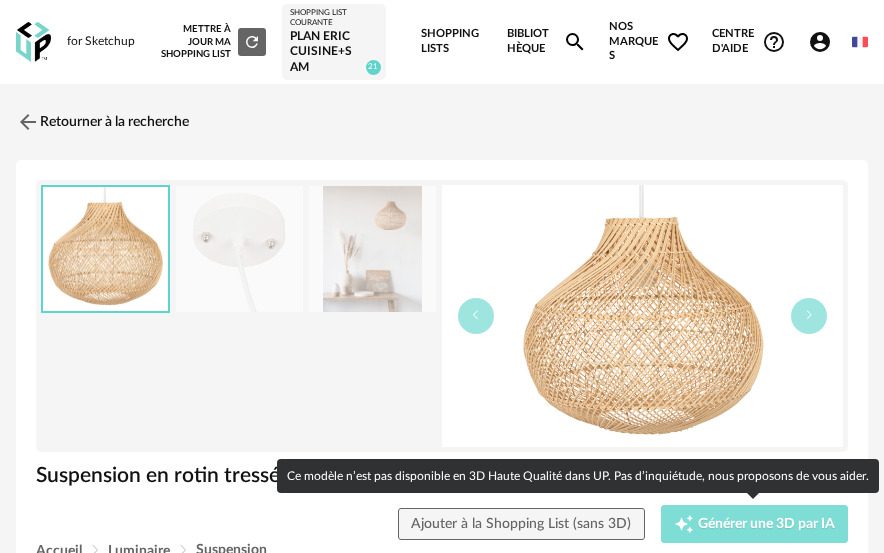 click on "Générer une 3D par IA" at bounding box center (766, 524) 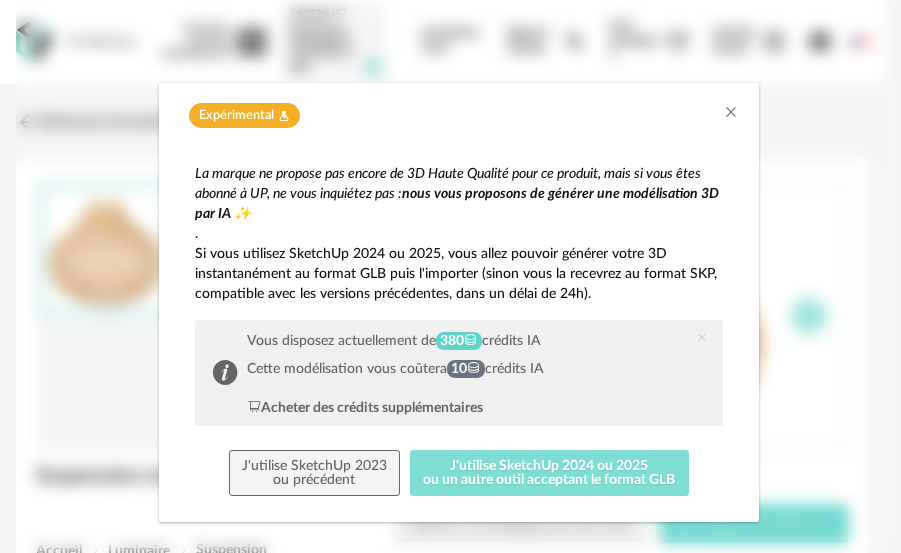 click on "J'utilise SketchUp 2024 ou 2025 ou un autre outil acceptant le format GLB" at bounding box center (549, 473) 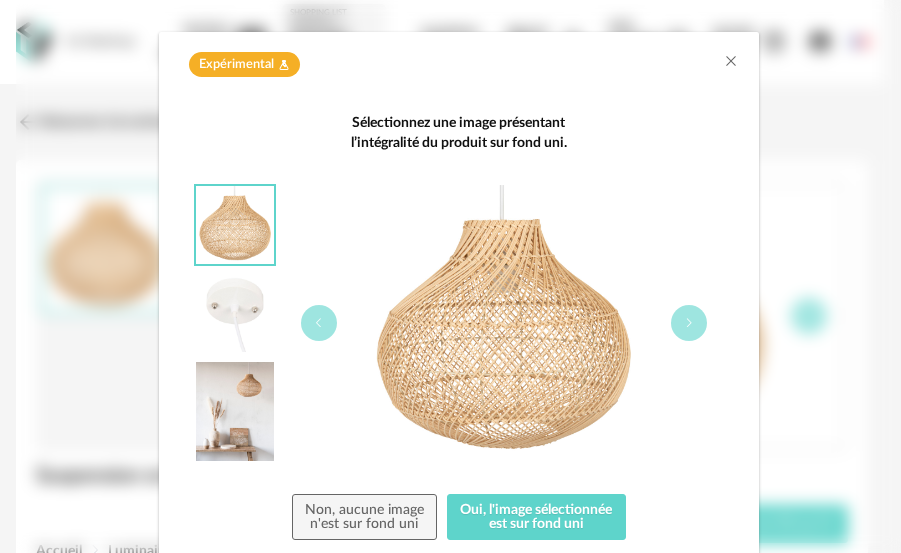 scroll, scrollTop: 100, scrollLeft: 0, axis: vertical 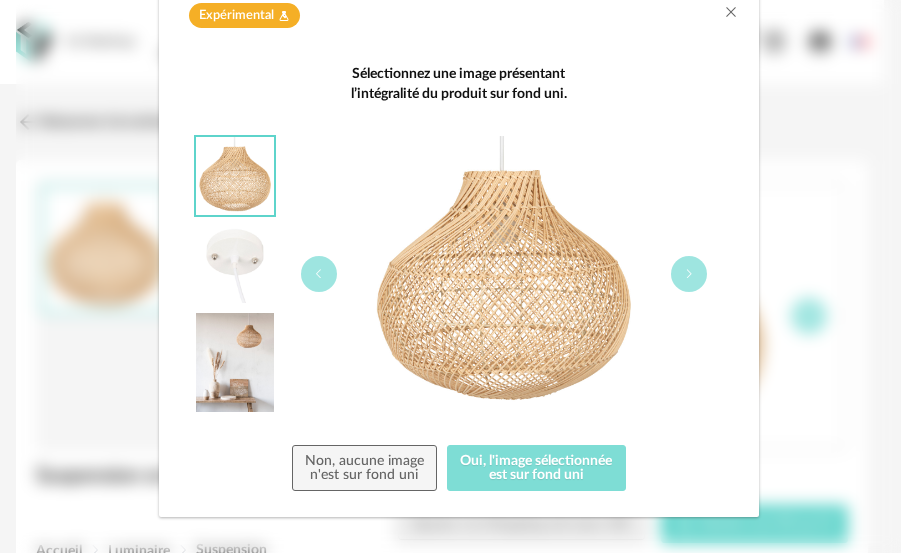 click on "Oui, l'image sélectionnée  est sur fond uni" at bounding box center [536, 468] 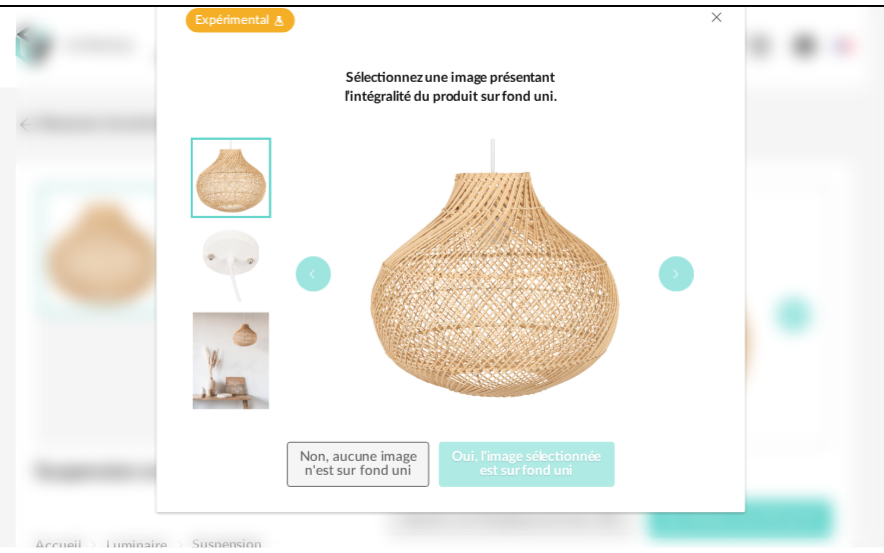 scroll, scrollTop: 0, scrollLeft: 0, axis: both 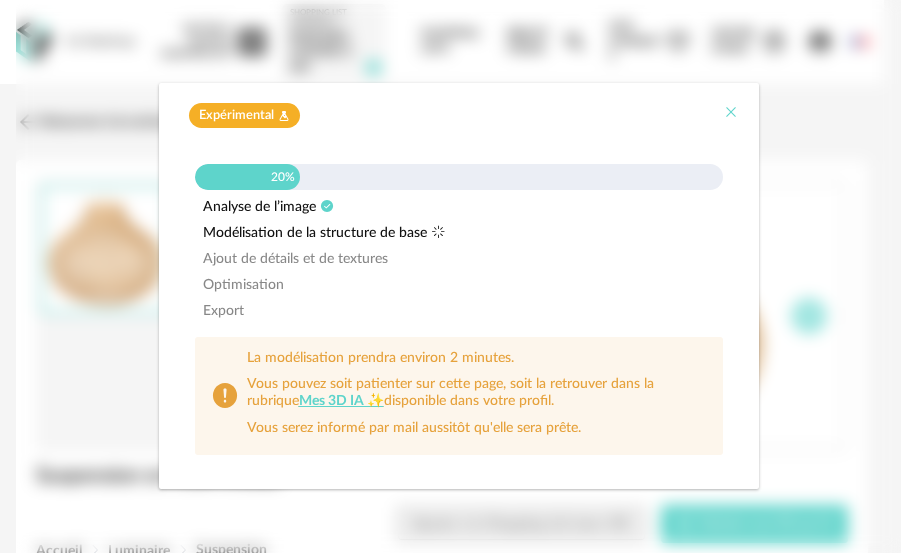click at bounding box center [731, 112] 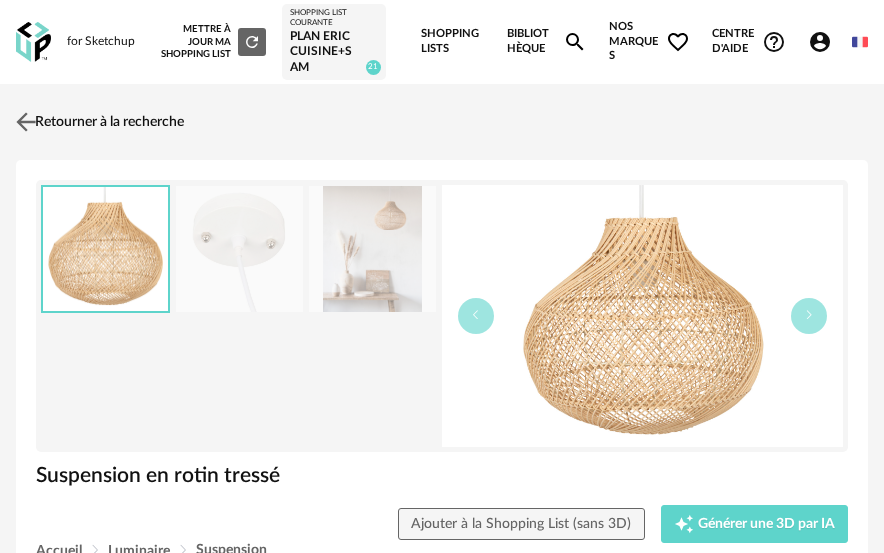 click on "Retourner à la recherche" at bounding box center [97, 122] 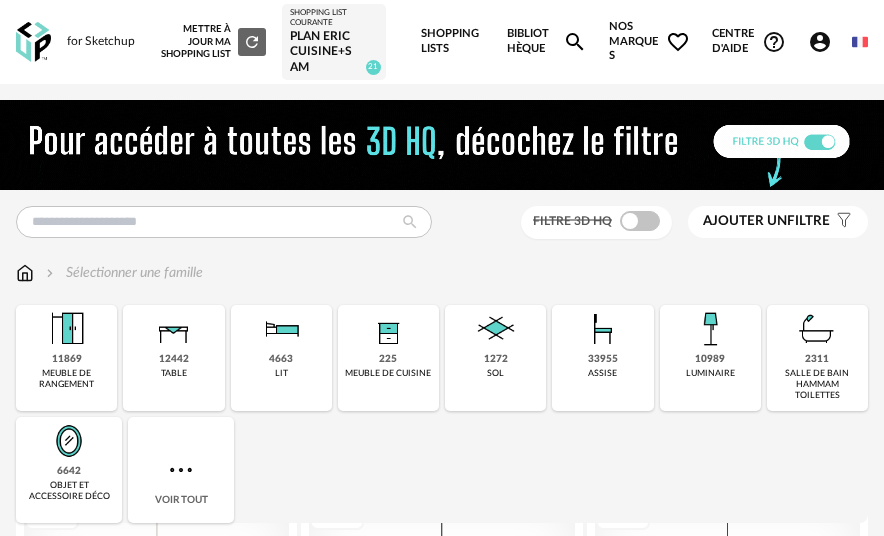 click on "Plan Eric Cuisine+SAM" at bounding box center [333, 52] 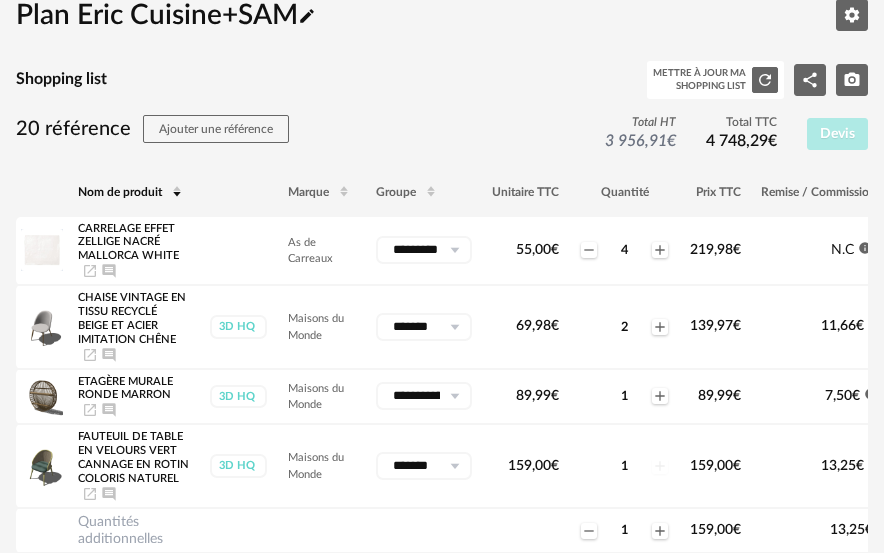 scroll, scrollTop: 0, scrollLeft: 0, axis: both 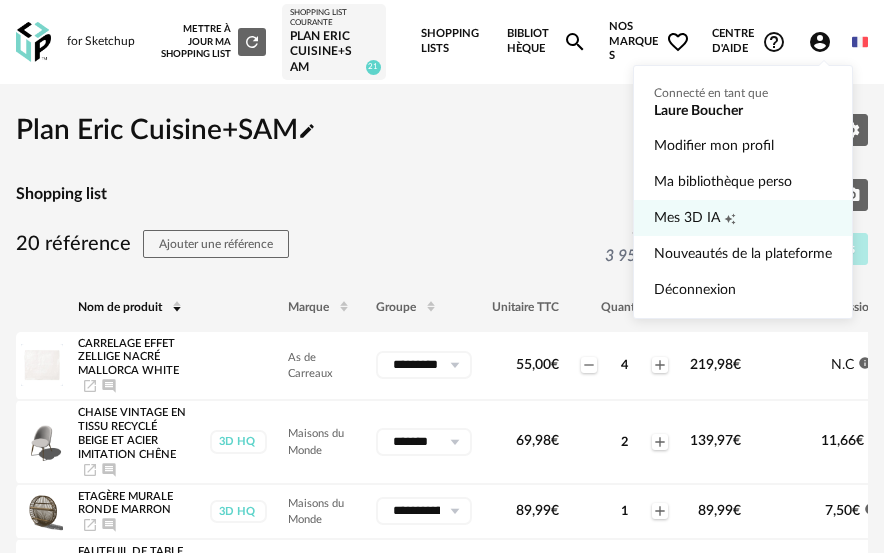 click on "Mes 3D IA" at bounding box center [687, 218] 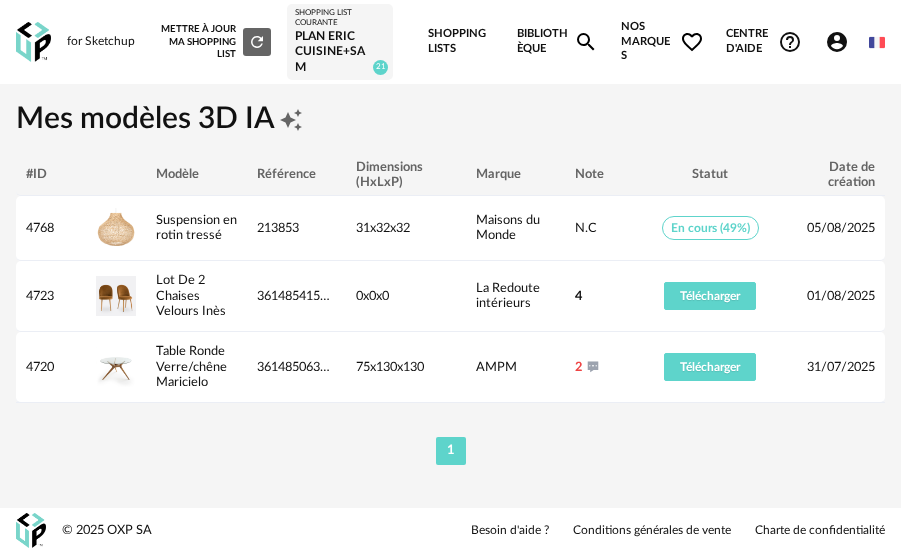 click on "Plan Eric Cuisine+SAM" at bounding box center (340, 52) 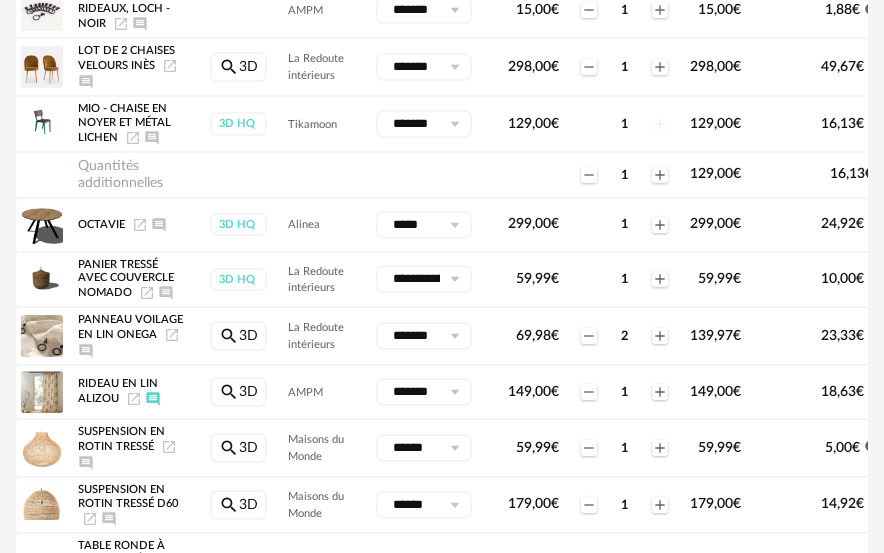 scroll, scrollTop: 1000, scrollLeft: 0, axis: vertical 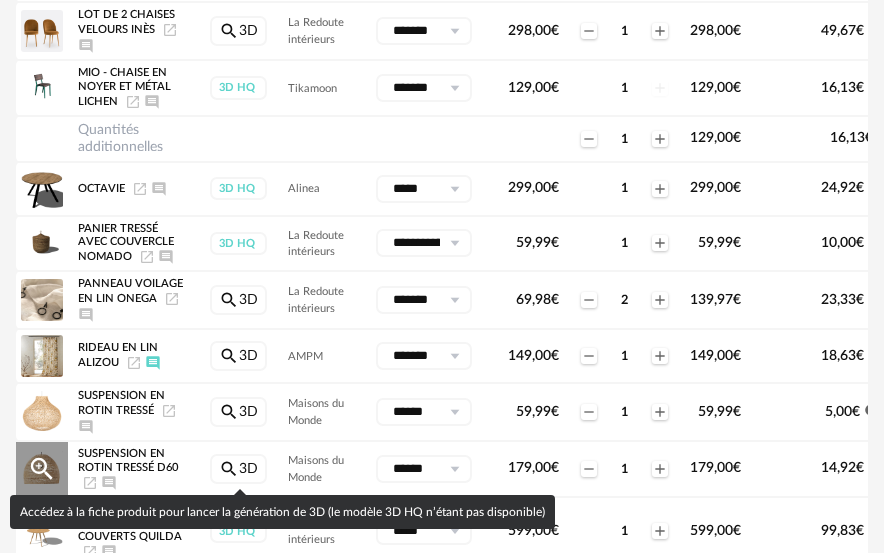 click on "Magnify icon
3D" at bounding box center [238, 469] 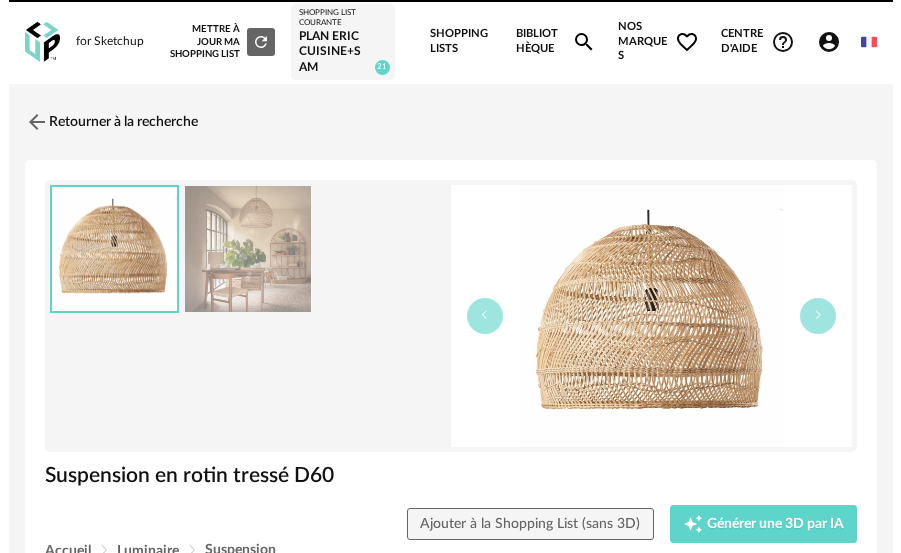 scroll, scrollTop: 0, scrollLeft: 0, axis: both 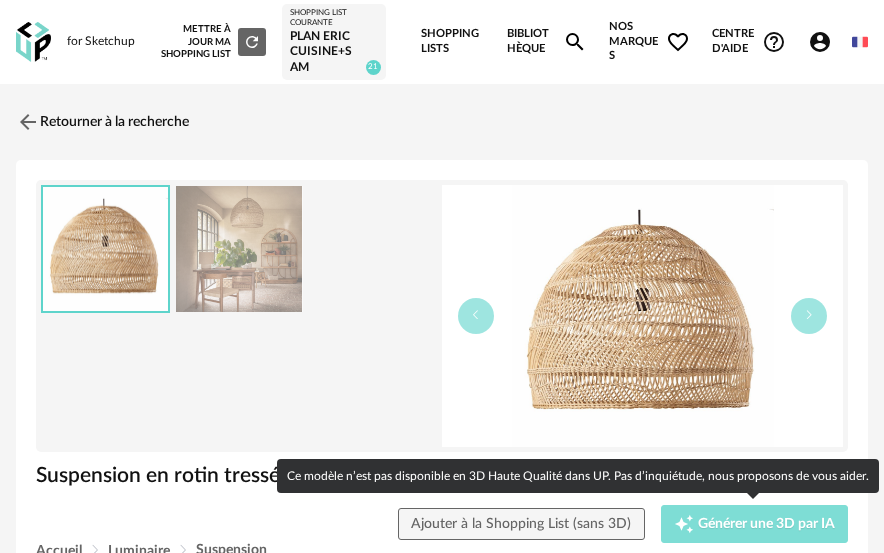 click on "Générer une 3D par IA" at bounding box center [766, 524] 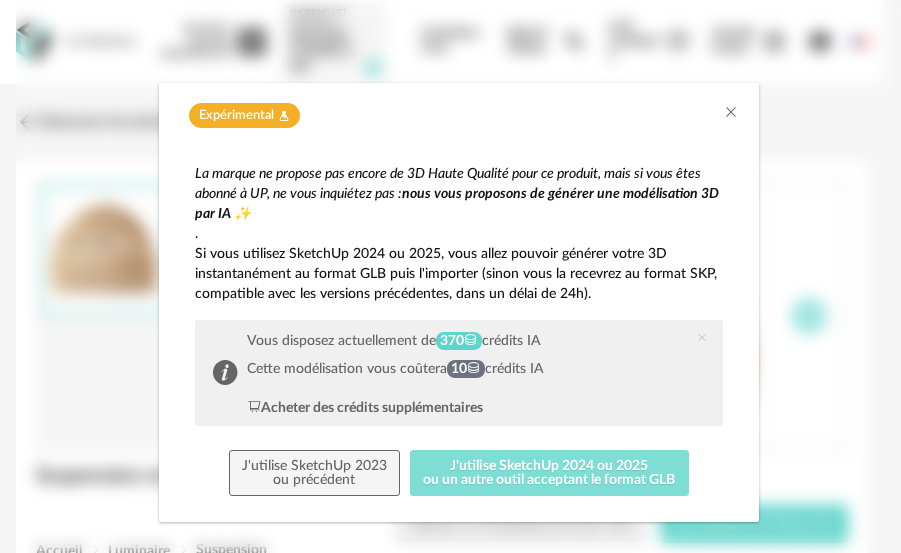 click on "J'utilise SketchUp 2024 ou 2025 ou un autre outil acceptant le format GLB" at bounding box center [549, 473] 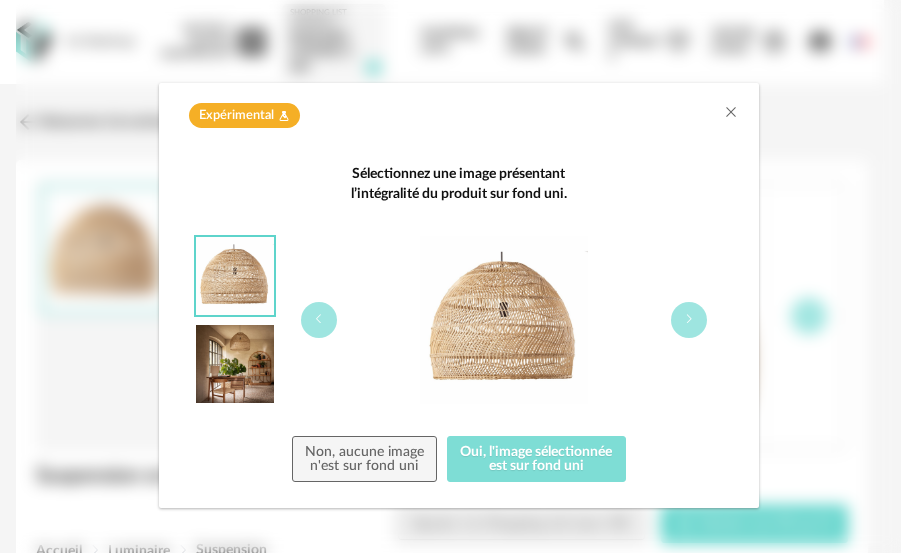click on "Oui, l'image sélectionnée  est sur fond uni" at bounding box center [536, 459] 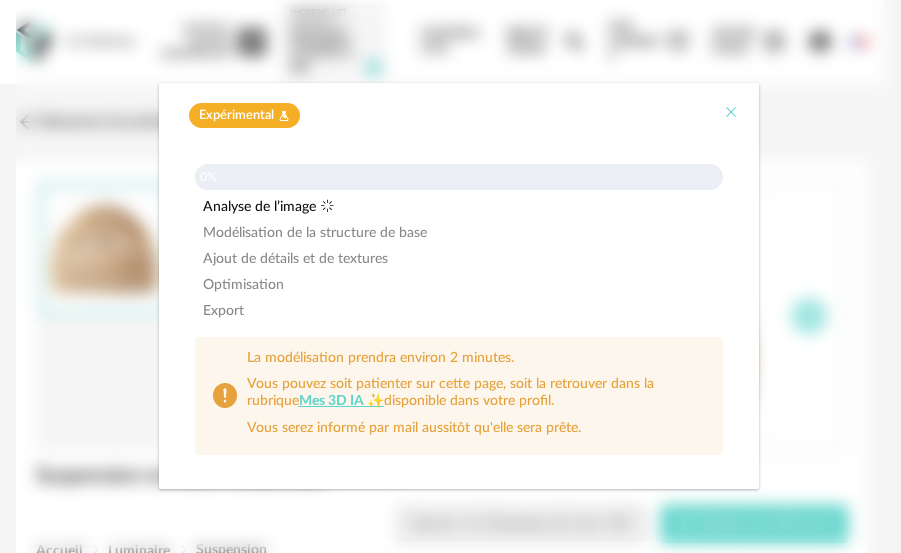 click at bounding box center [731, 112] 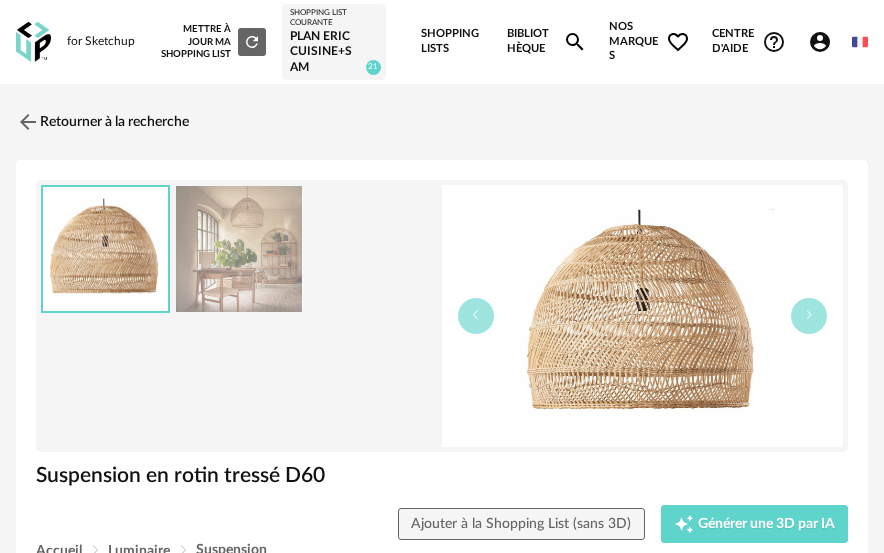 click on "Account Circle icon" 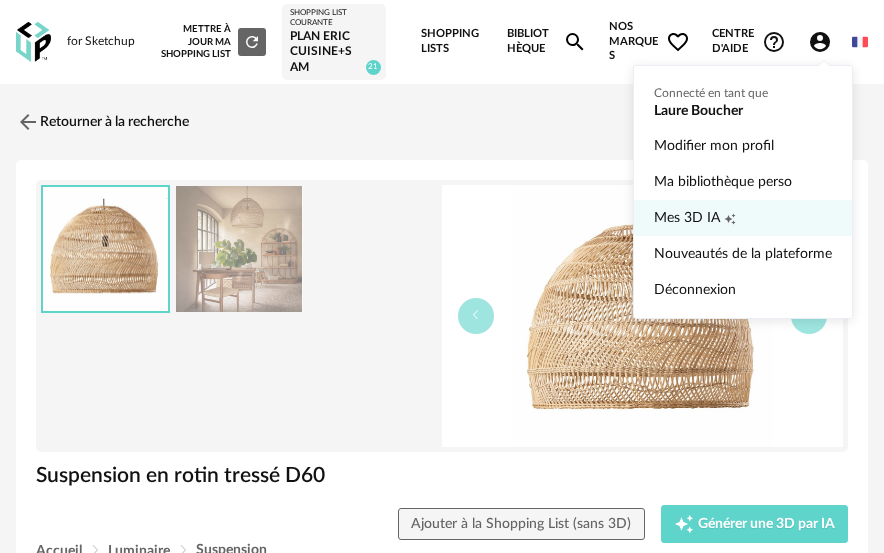 click on "Mes 3D IA" at bounding box center [687, 218] 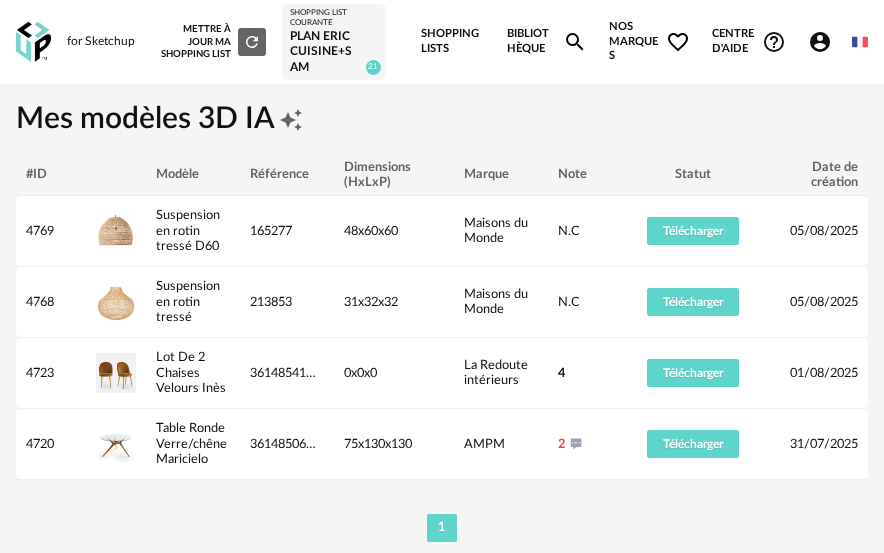 click on "Plan Eric Cuisine+SAM" at bounding box center [333, 52] 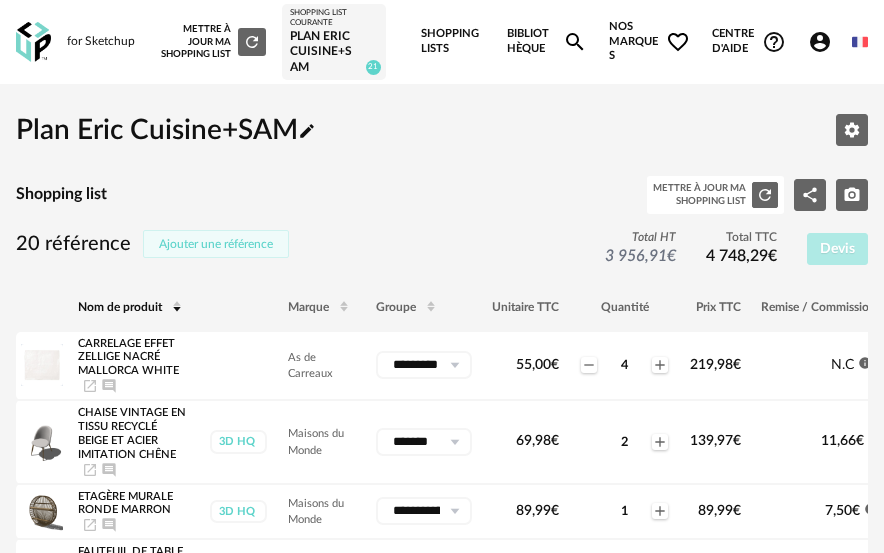 click on "Ajouter une référence" at bounding box center (216, 244) 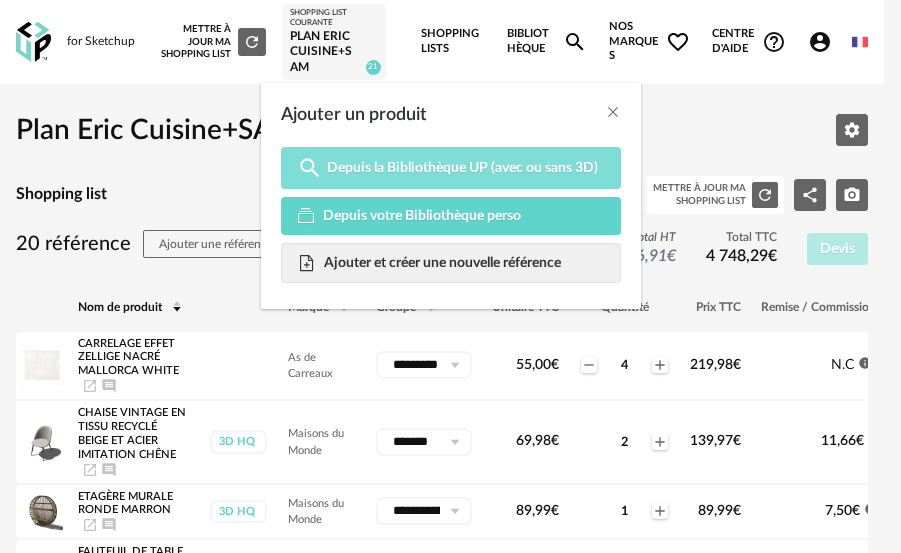 click on "Depuis la Bibliothèque UP (avec ou sans 3D)" at bounding box center [462, 168] 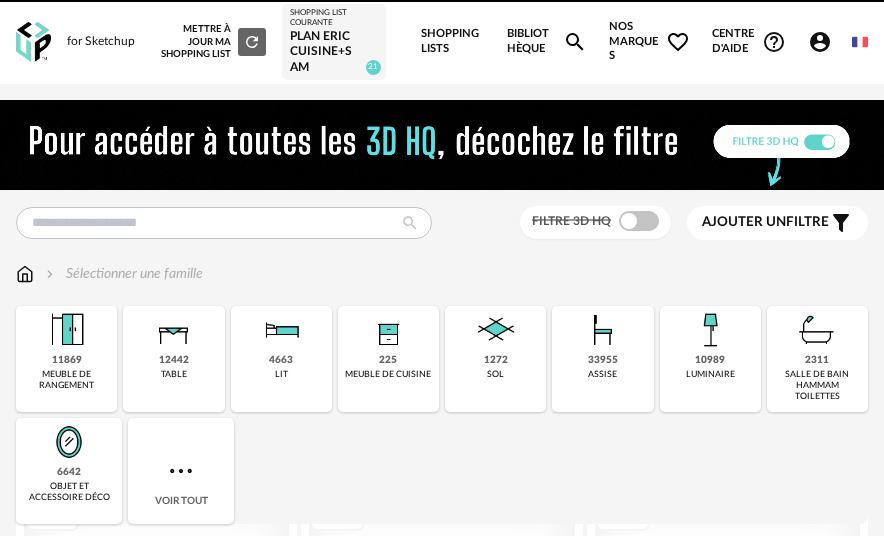 scroll, scrollTop: 0, scrollLeft: 0, axis: both 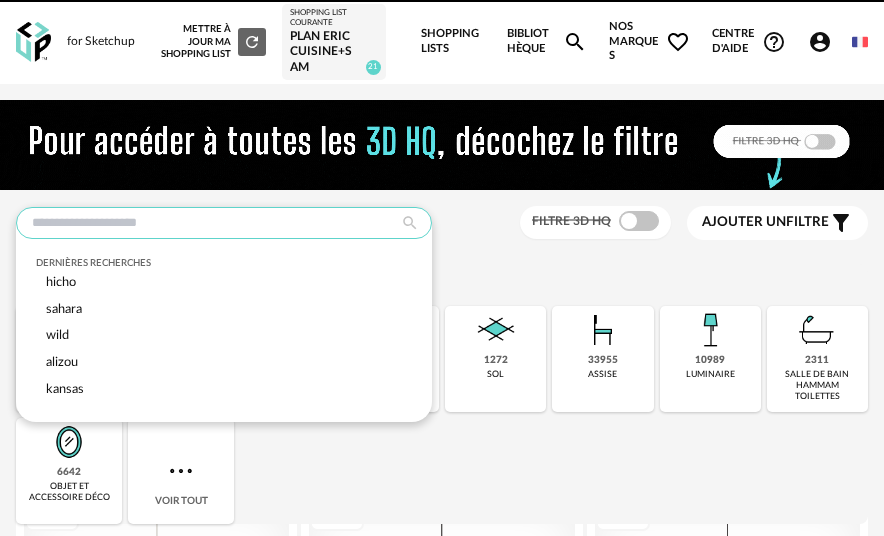 click at bounding box center (224, 223) 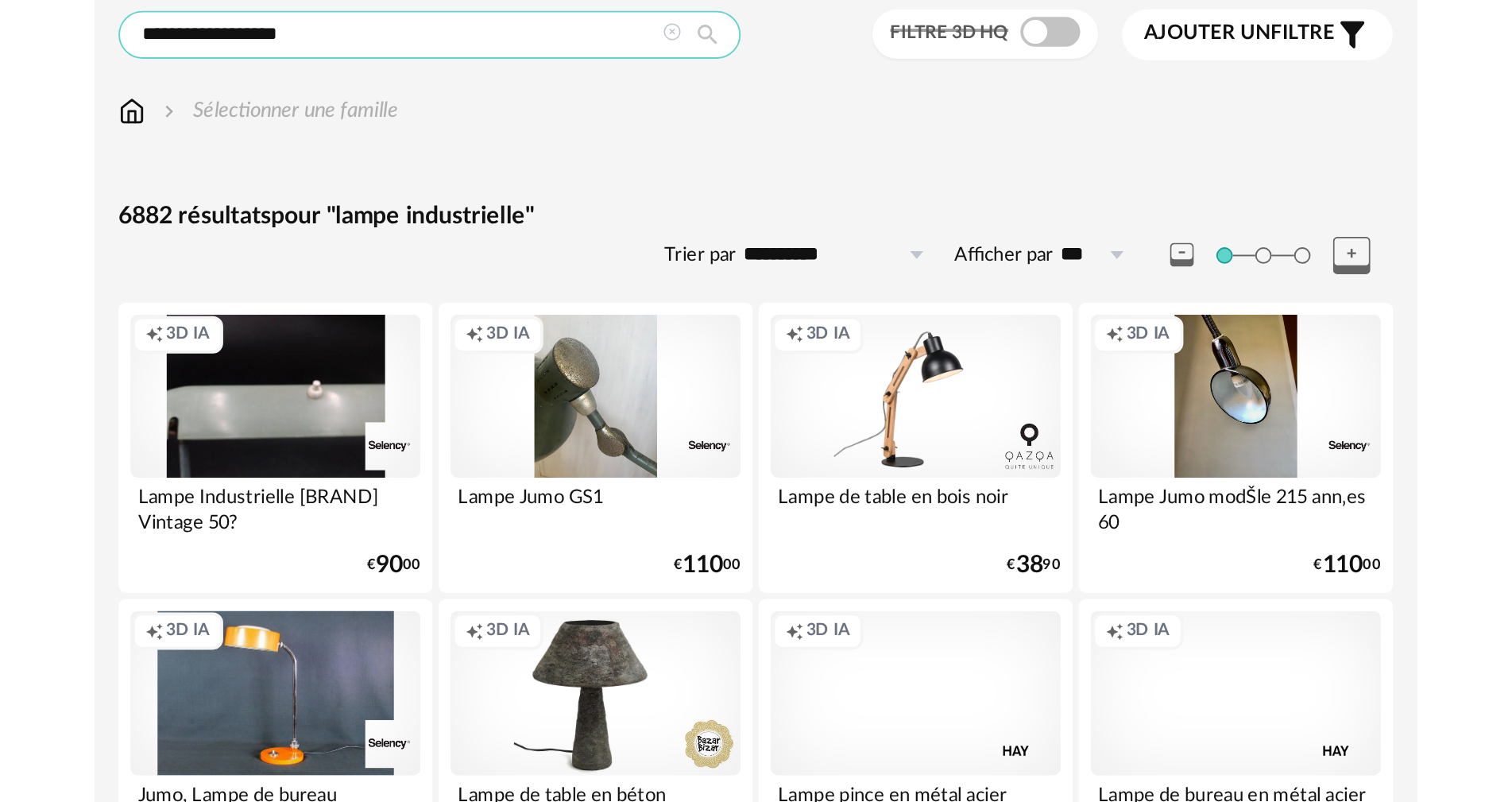 scroll, scrollTop: 0, scrollLeft: 0, axis: both 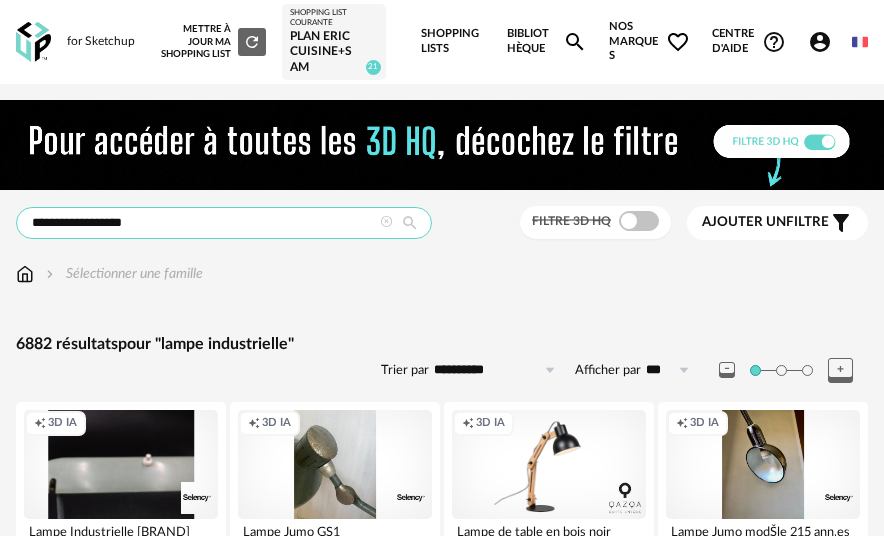 click on "**********" at bounding box center (224, 223) 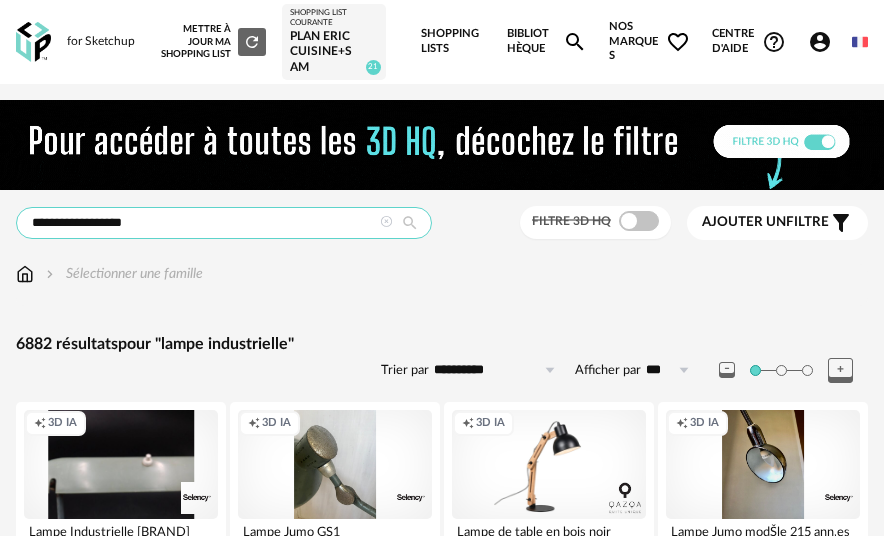 click on "**********" at bounding box center (224, 223) 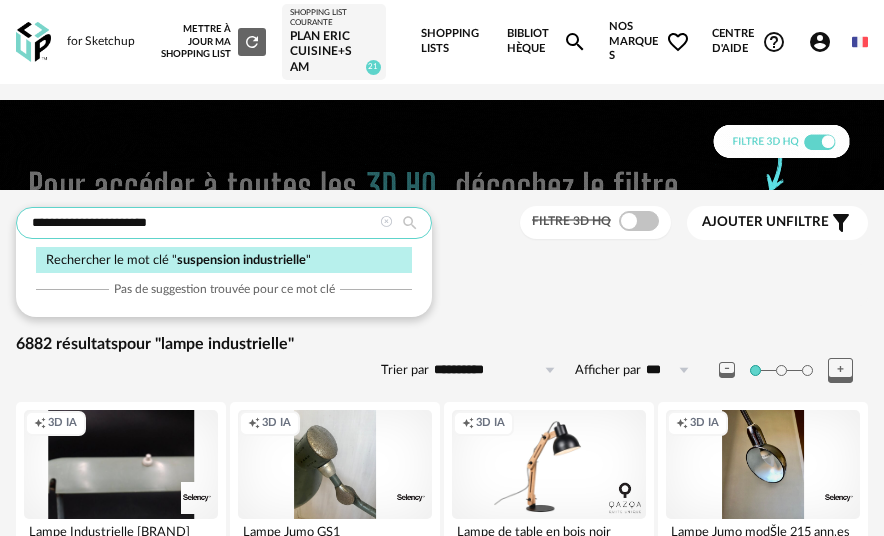 type on "**********" 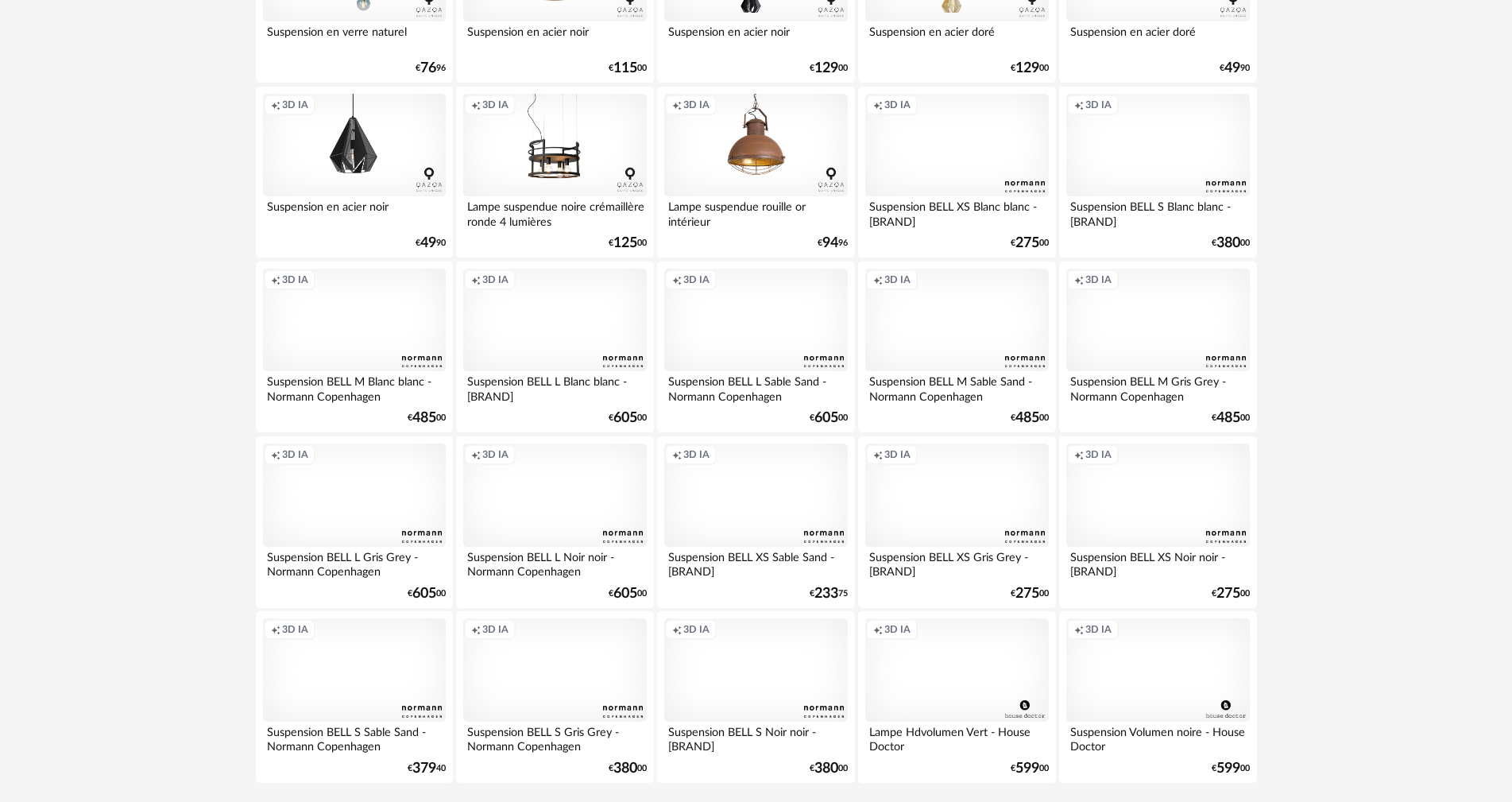 scroll, scrollTop: 3100, scrollLeft: 0, axis: vertical 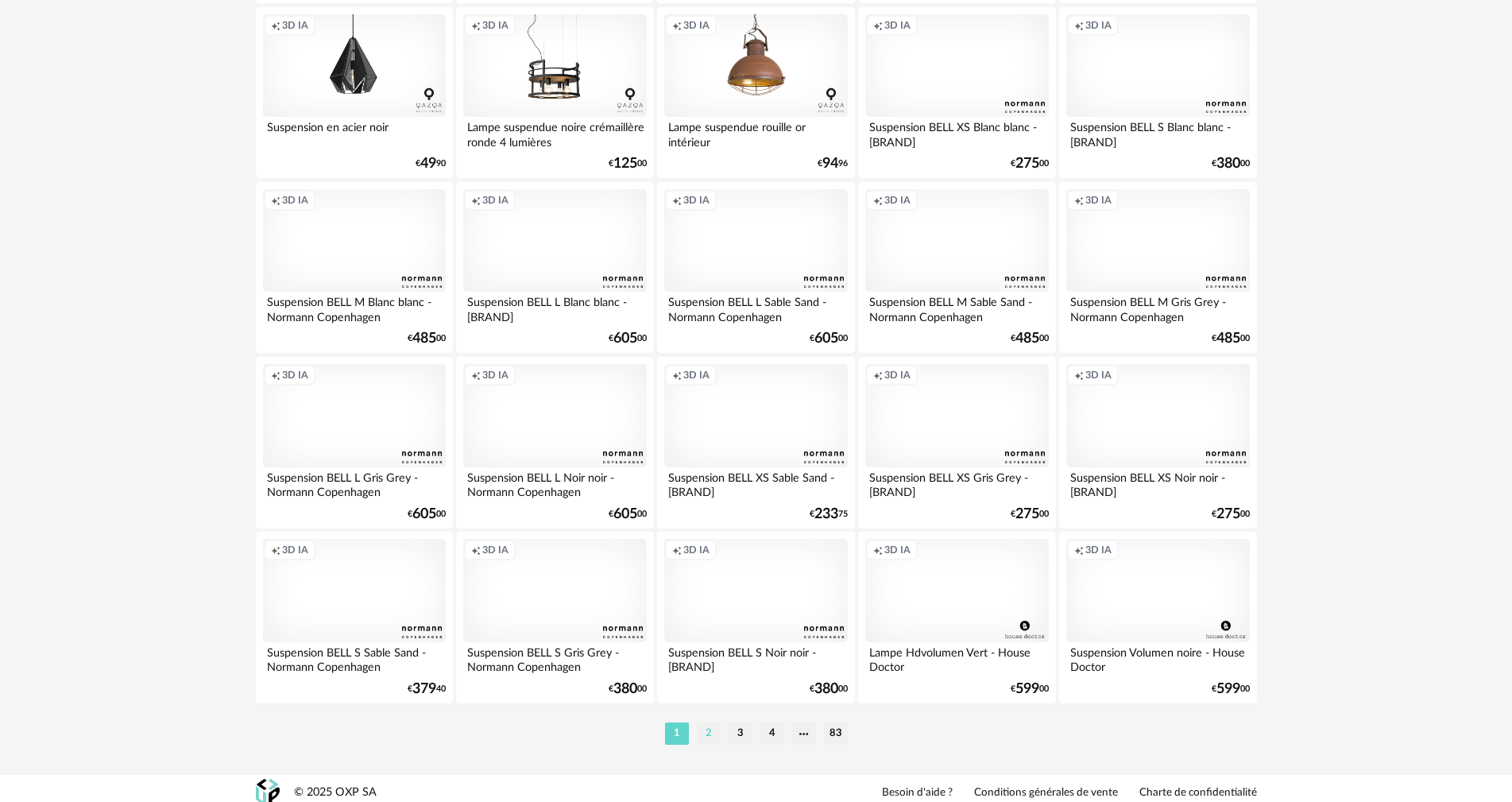 click on "2" at bounding box center (709, 734) 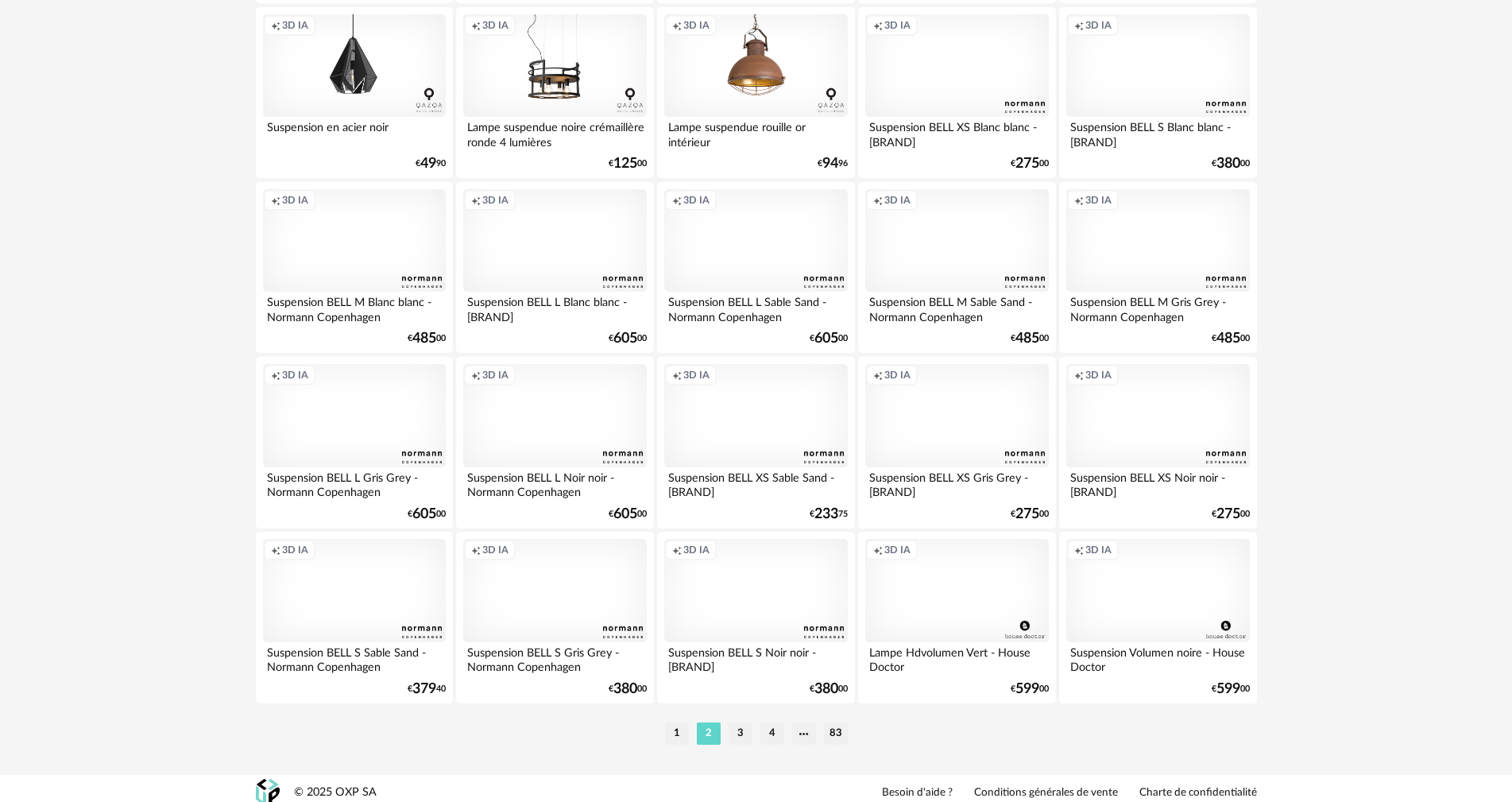 scroll, scrollTop: 0, scrollLeft: 0, axis: both 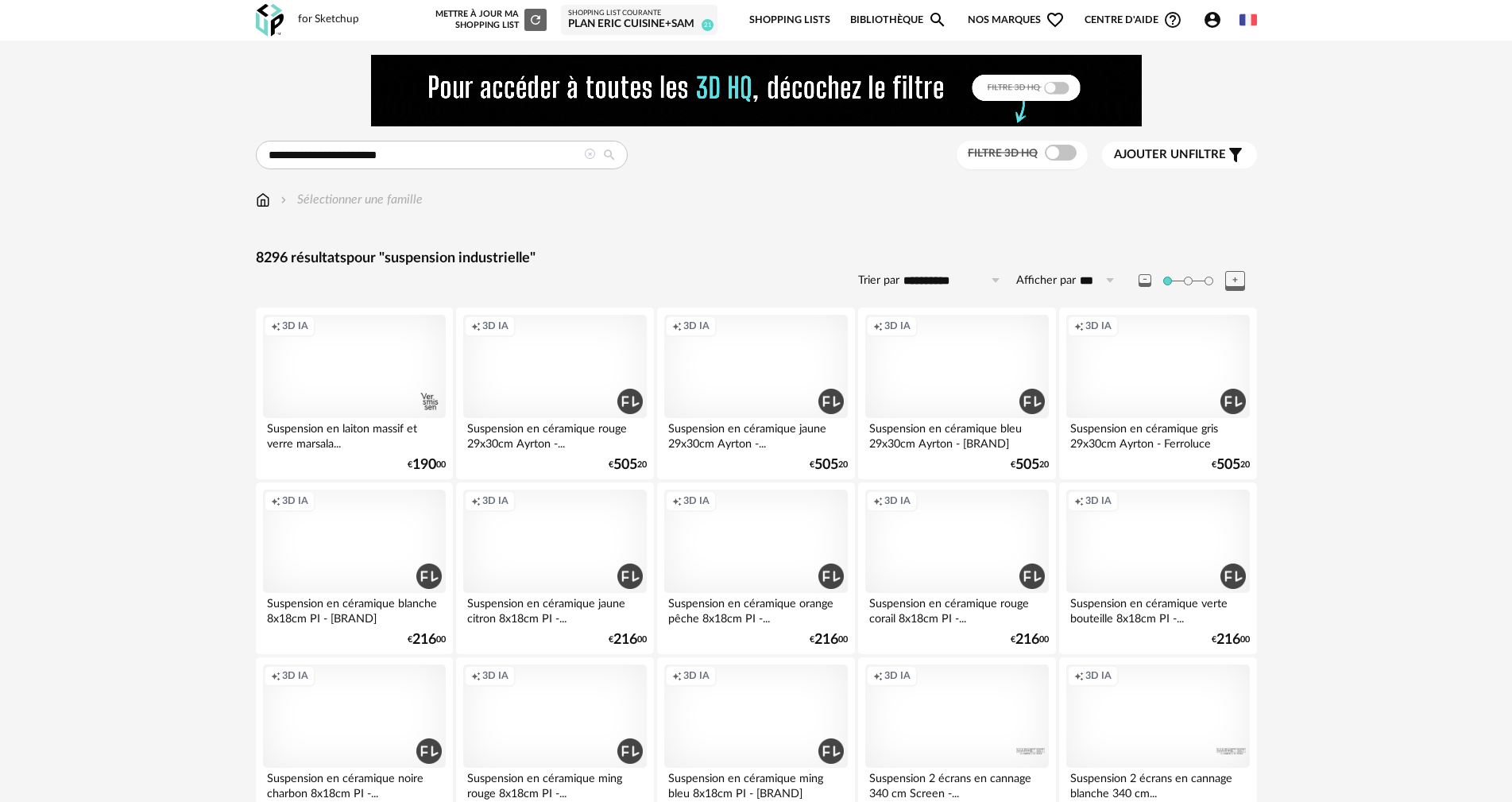 click on "Ajouter un  filtre" at bounding box center [1170, 155] 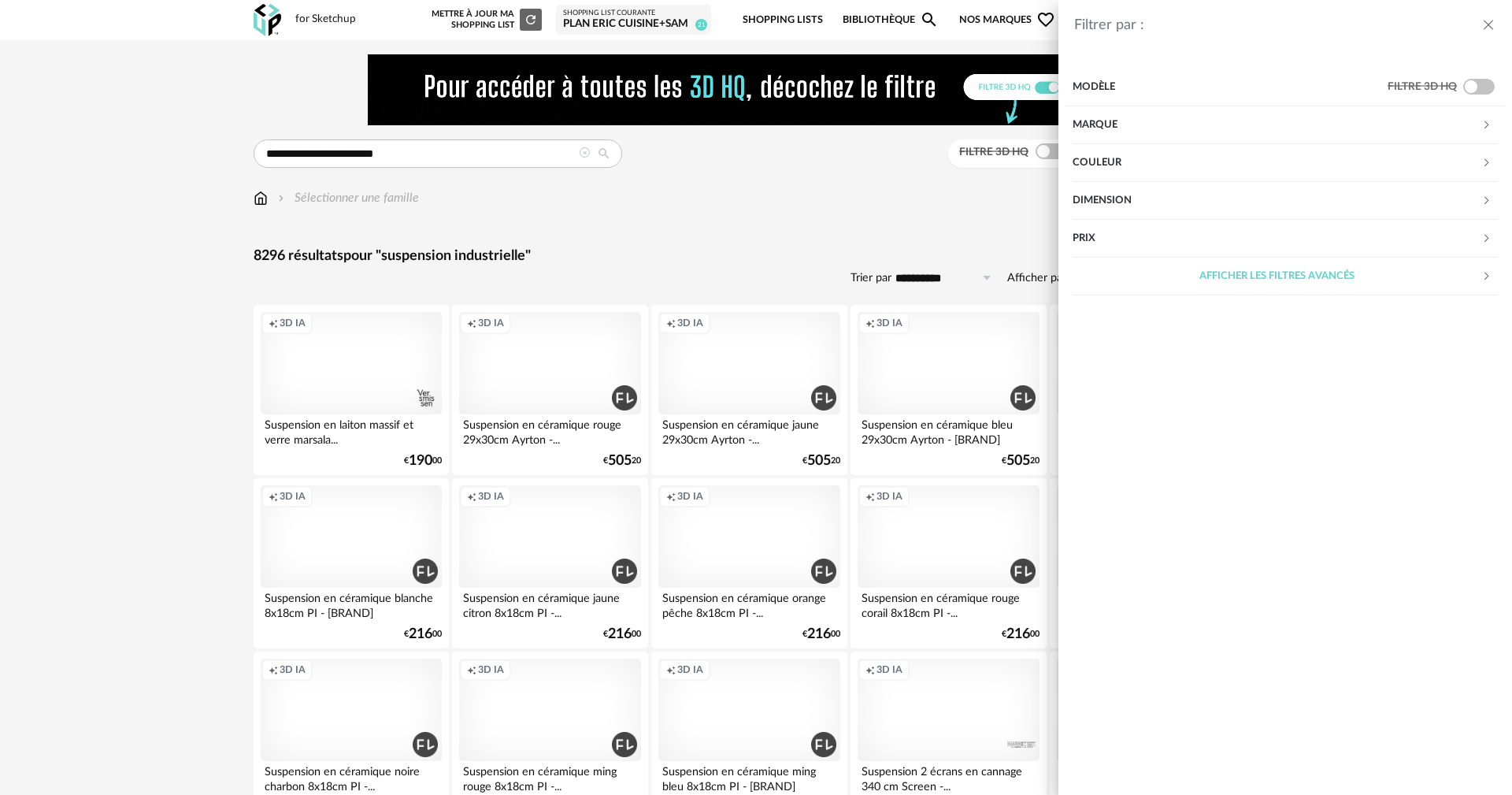 click on "Couleur" at bounding box center (1277, 163) 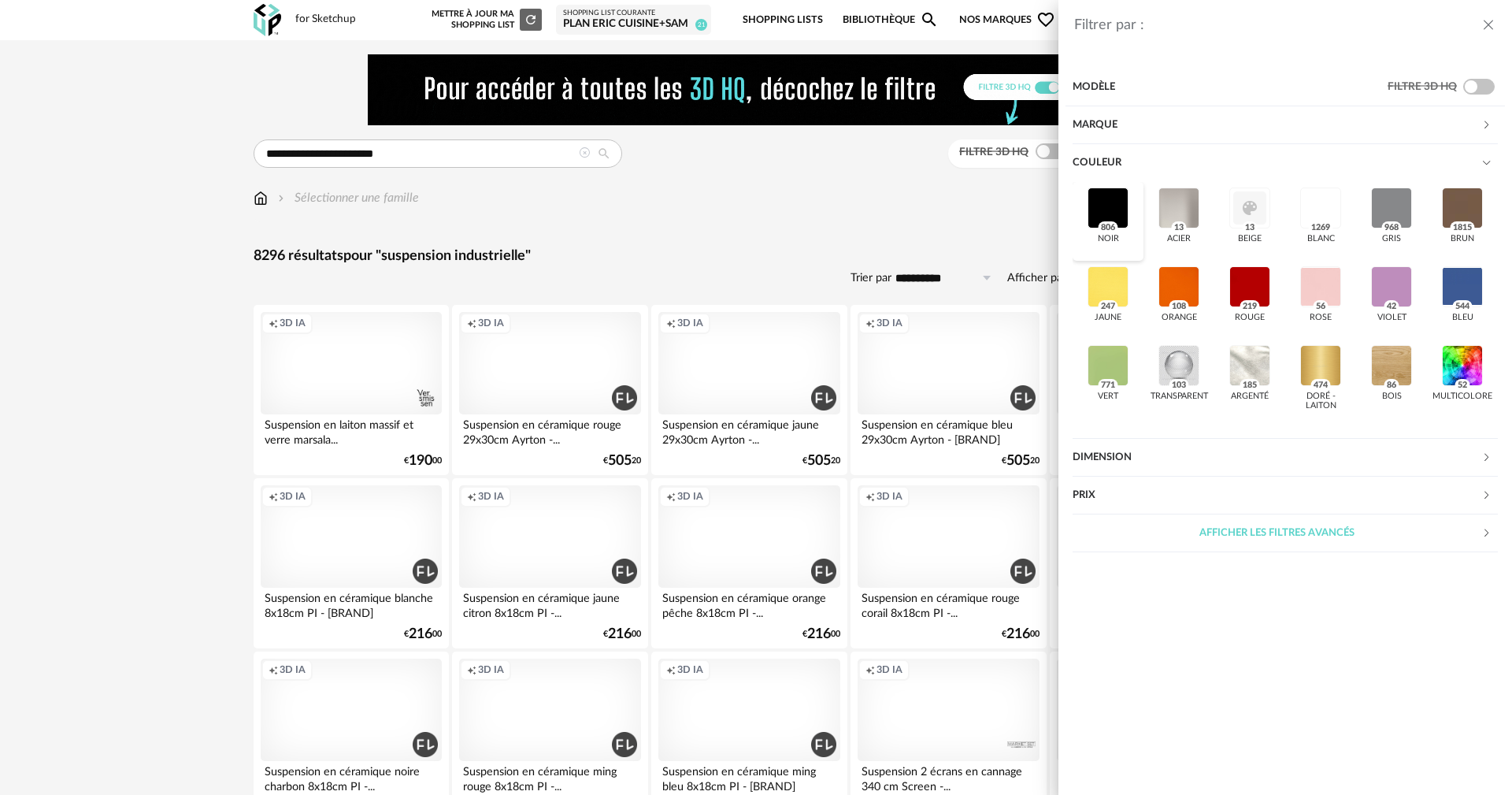 click at bounding box center (1108, 208) 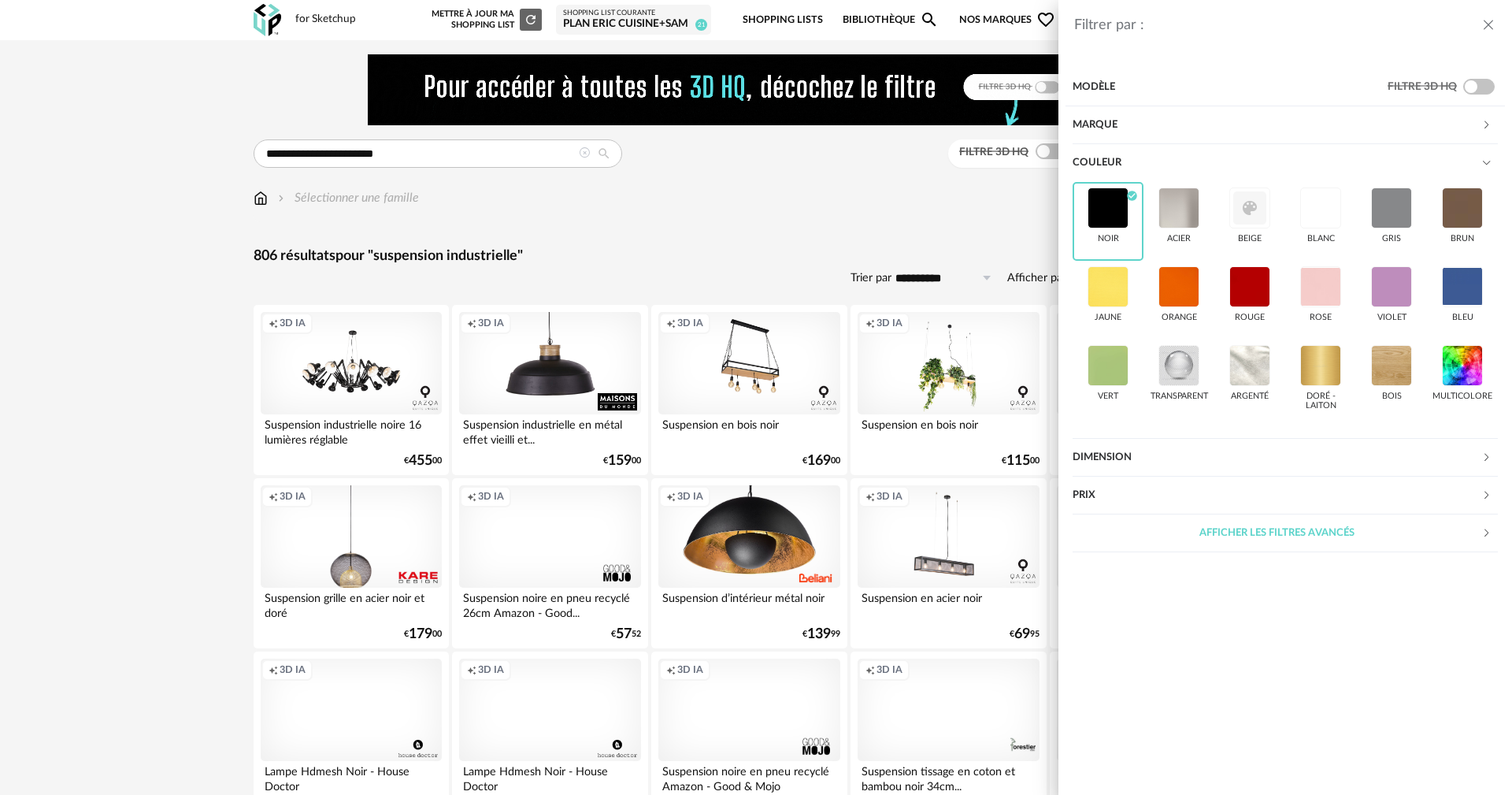 click on "Prix" at bounding box center [1277, 496] 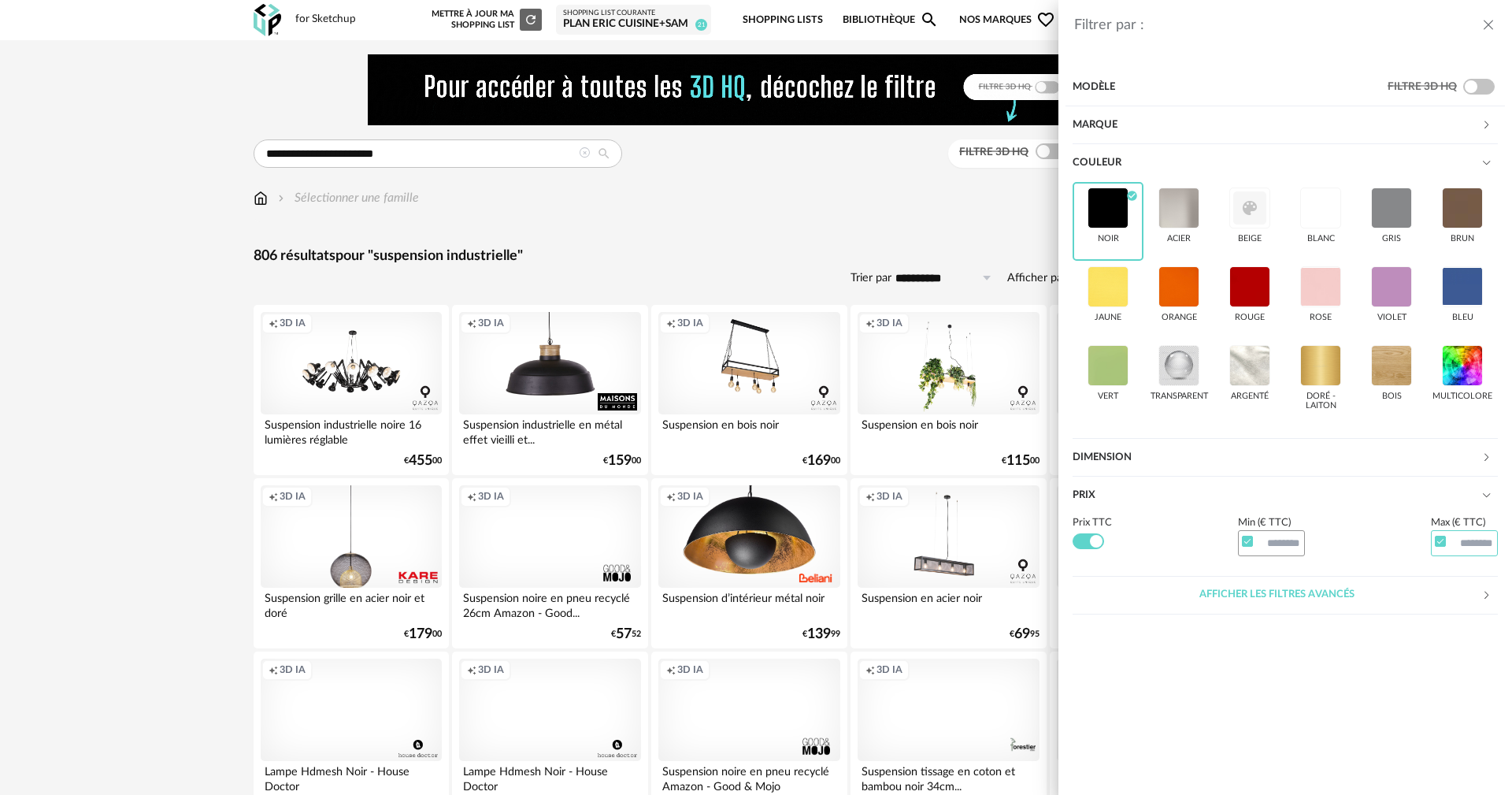 click at bounding box center (1465, 544) 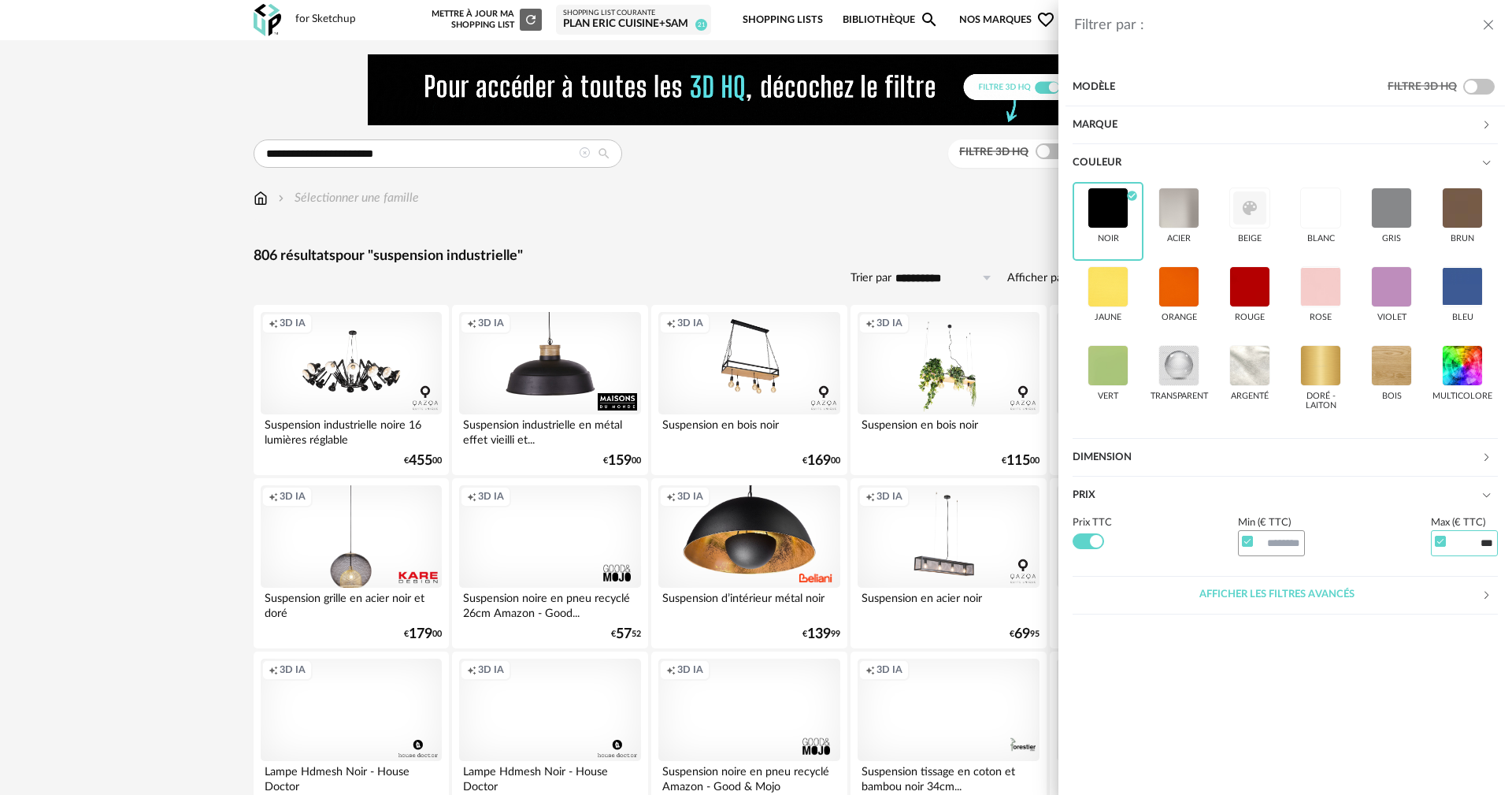 type on "***" 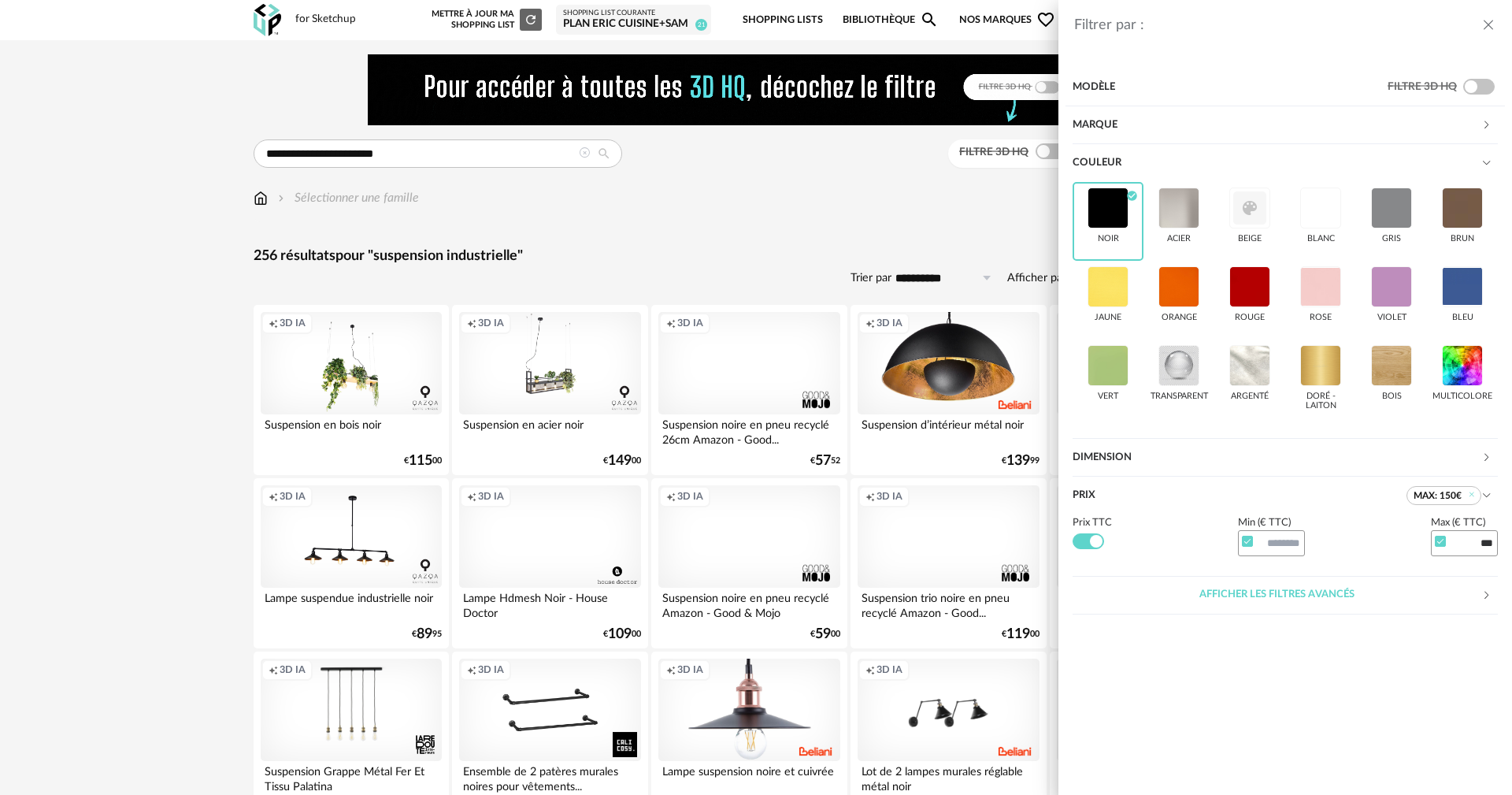 click on "Filtrer par :   Modèle
Filtre 3D HQ
Marque
&tradition
0
101 Copenhagen
0
366 Concept
0
AMPM
4
AYTM
0
Acte DECO
0
Airborne Design
0
Alinea
10     Arrow Right icon
Afficher toutes les marques
Toutes les marques   Close icon
Couleur
noir
Check Circle icon
acier
beige
blanc
gris
brun
jaune
orange
rouge
rose
violet
bleu
vert
transparent
argenté
doré - laiton
bois
multicolore
Dimension
Hauteur    *** 0% 10% 20% 30% 40% 50% 60% 70% 80% 90% 100%     ** 0% 10% 20% 30% 40% 50% 60% 70% 80% 90% 100%     Largeur" at bounding box center (756, 397) 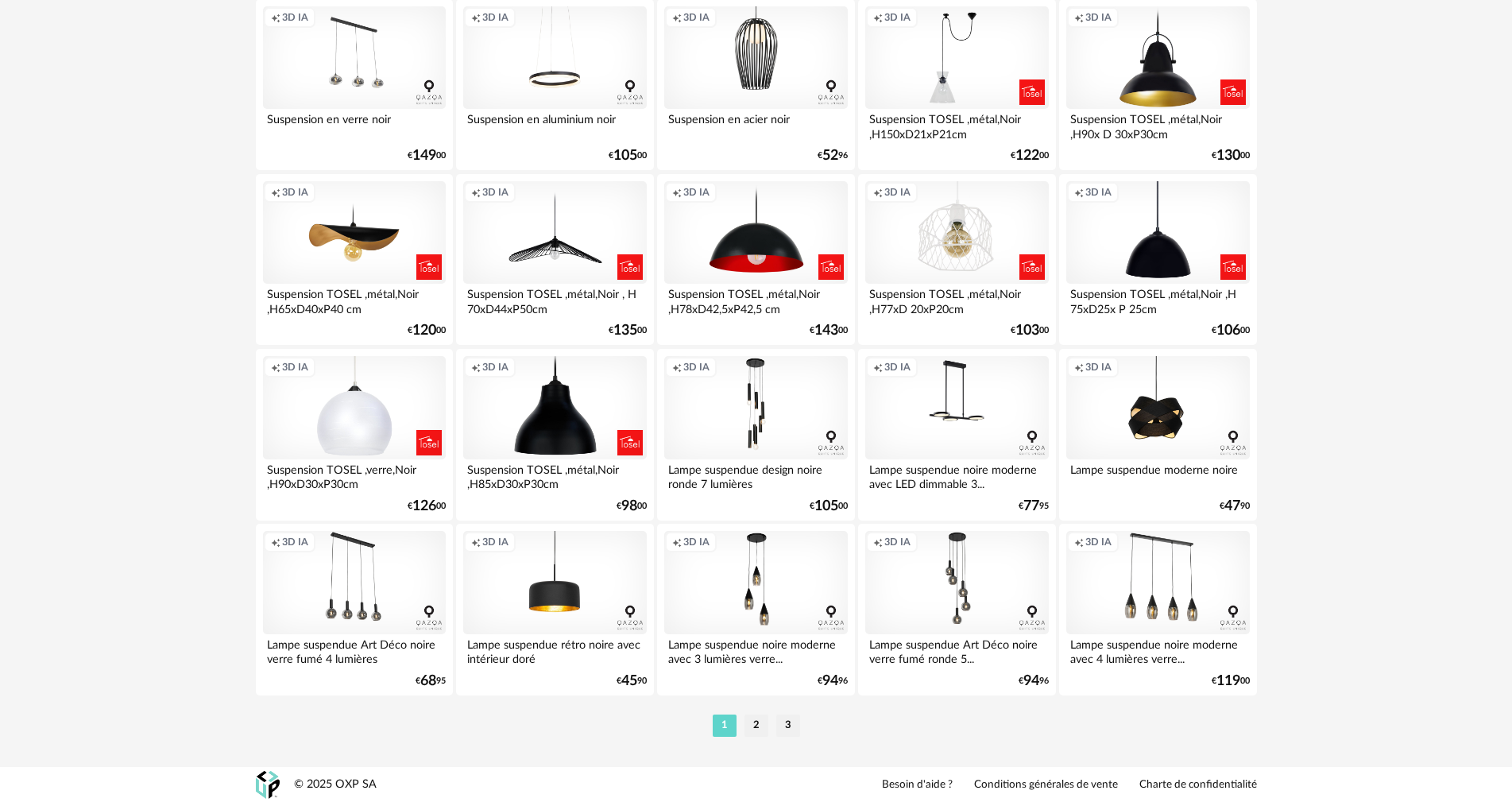 scroll, scrollTop: 3109, scrollLeft: 0, axis: vertical 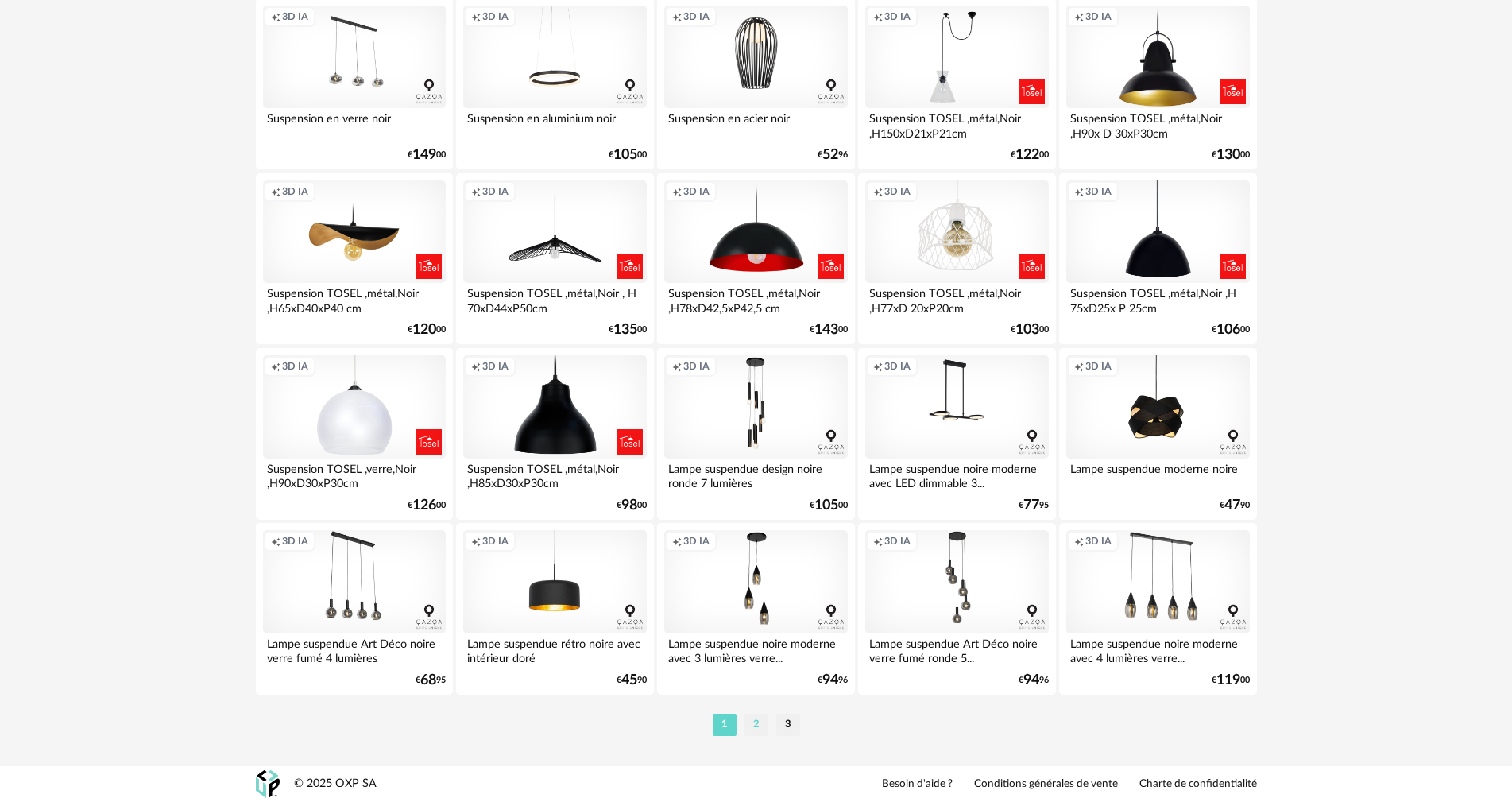 click on "2" at bounding box center (756, 725) 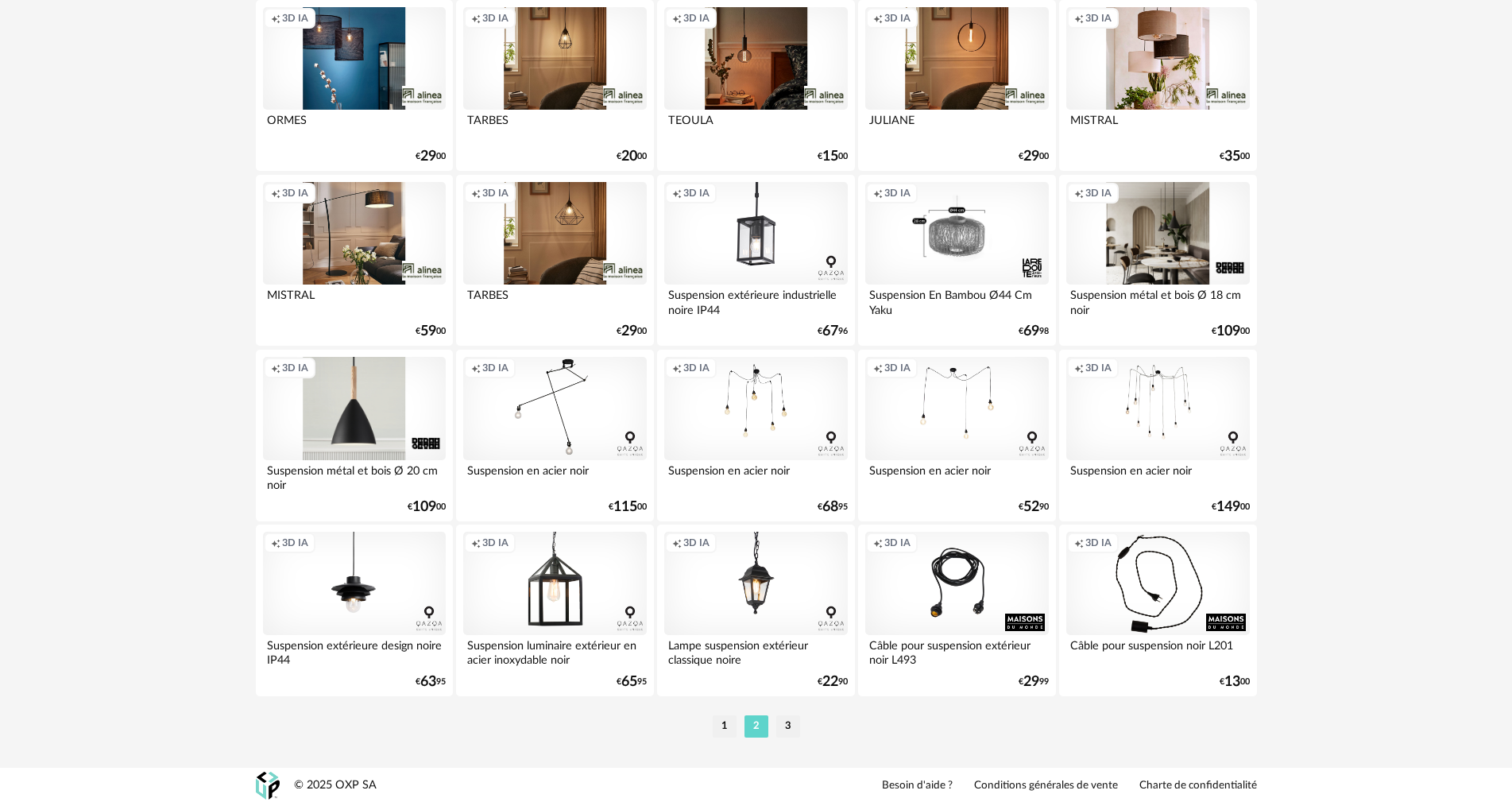 scroll, scrollTop: 3109, scrollLeft: 0, axis: vertical 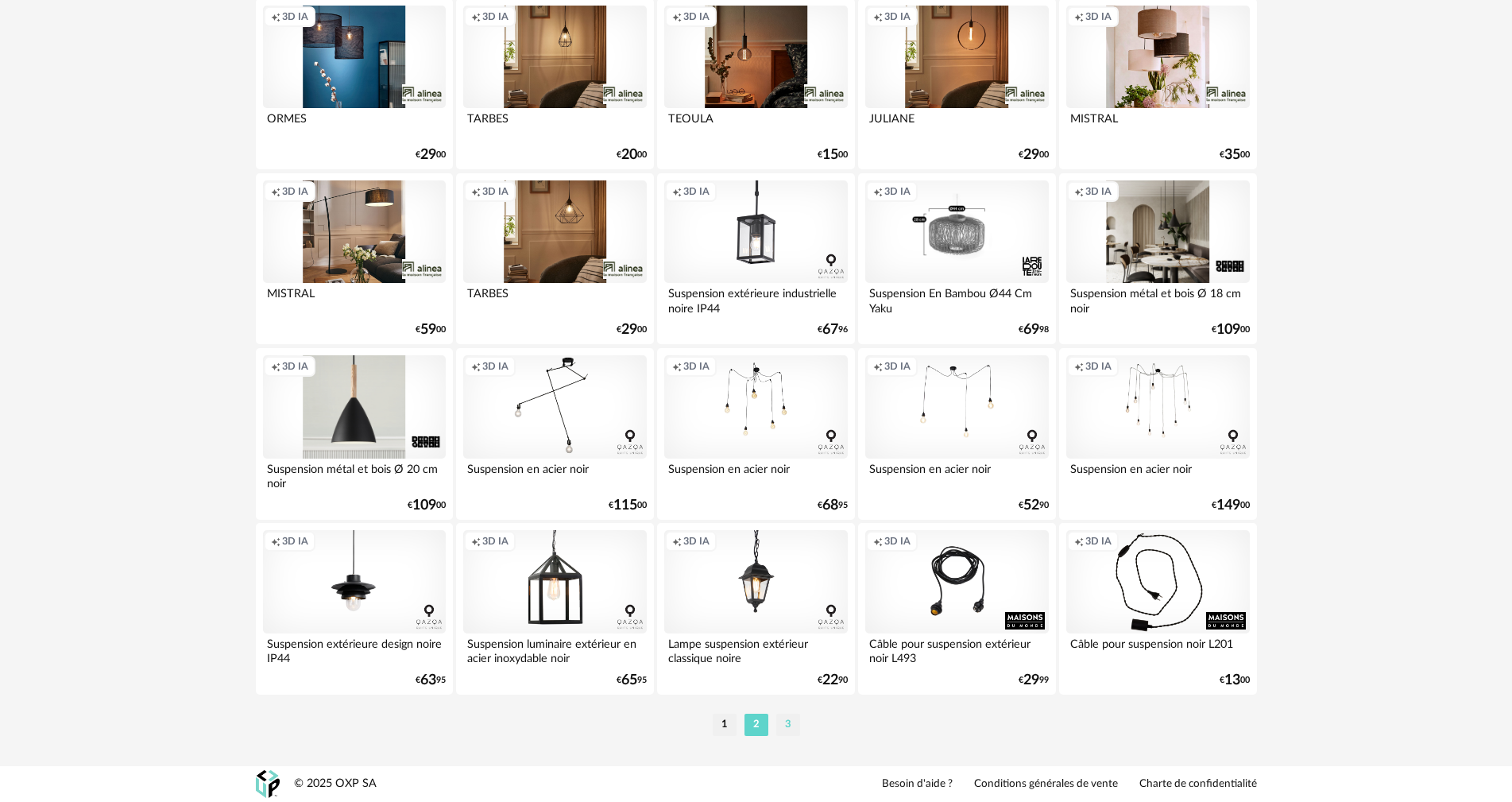 click on "3" at bounding box center [788, 725] 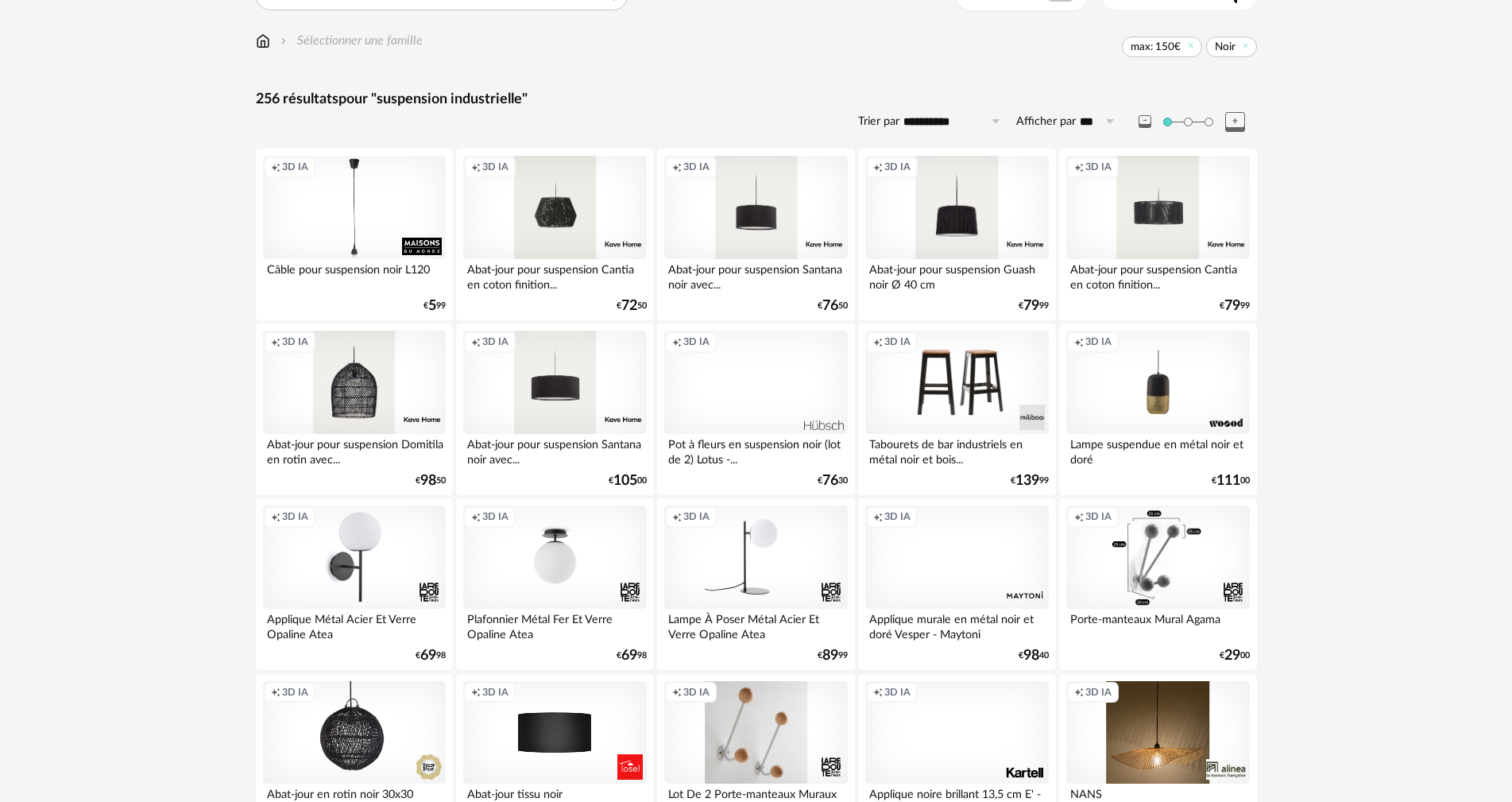 scroll, scrollTop: 0, scrollLeft: 0, axis: both 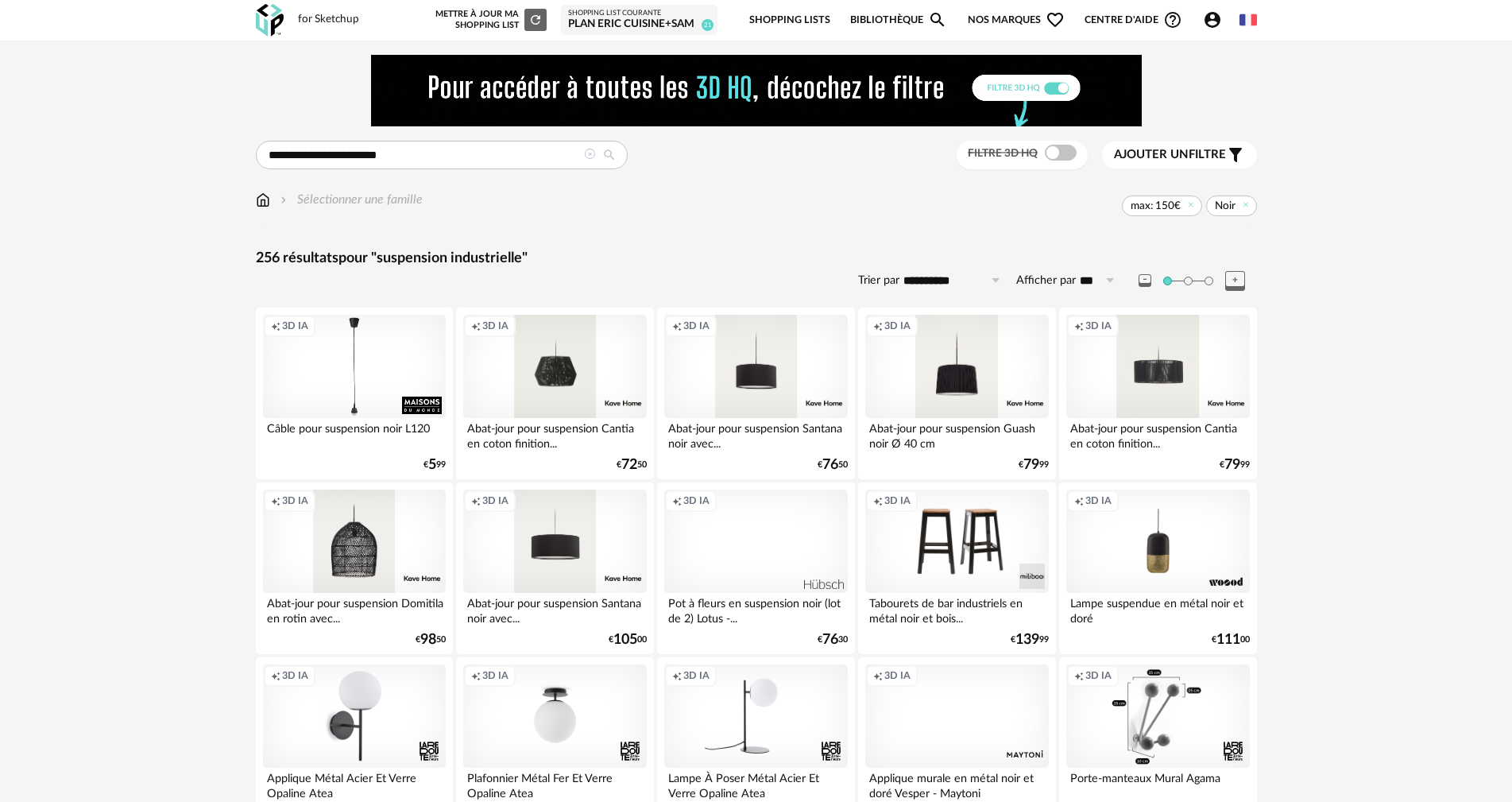 click on "Ajouter un" at bounding box center (1151, 154) 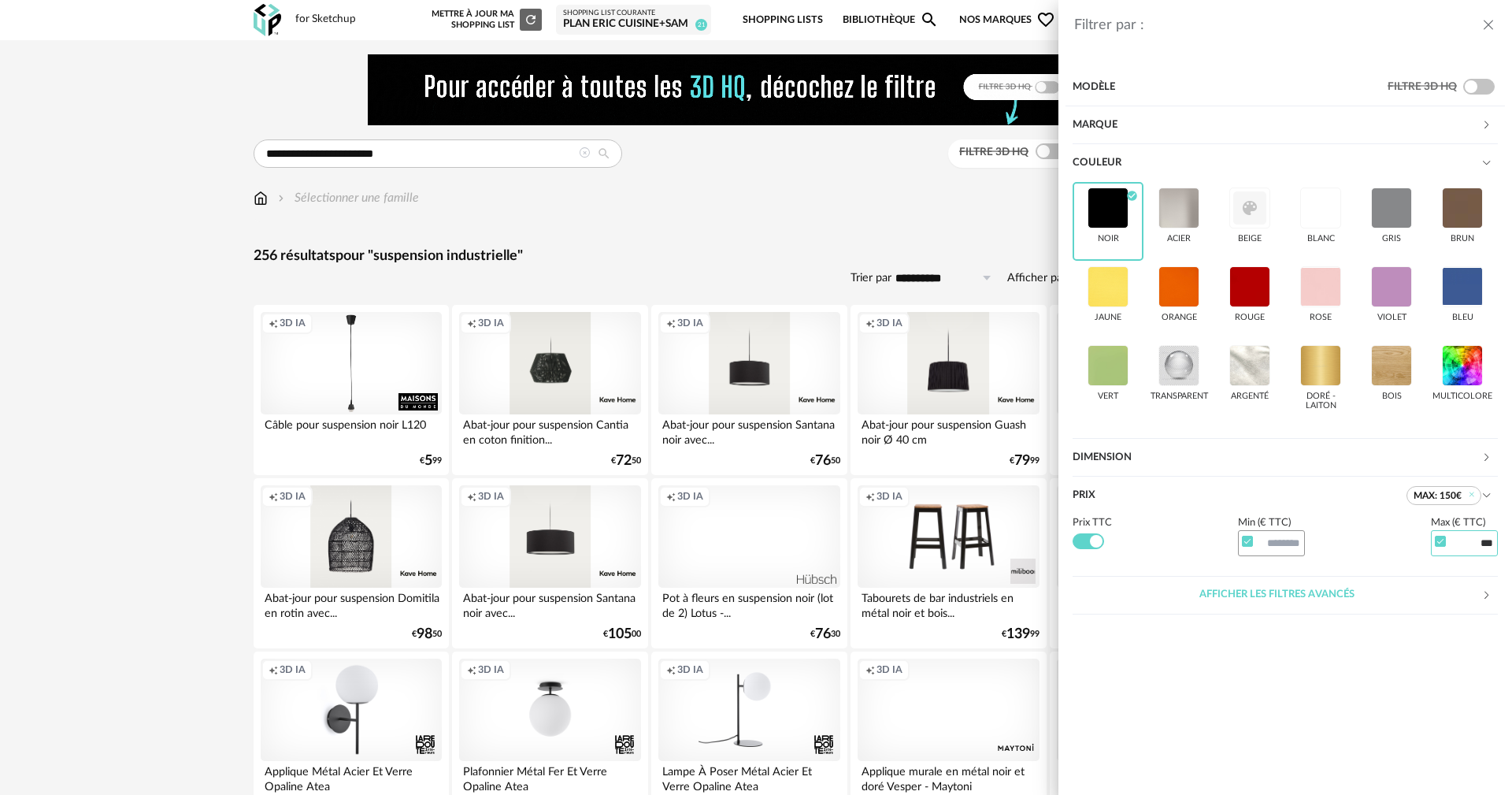 drag, startPoint x: 1467, startPoint y: 544, endPoint x: 1511, endPoint y: 541, distance: 44.1022 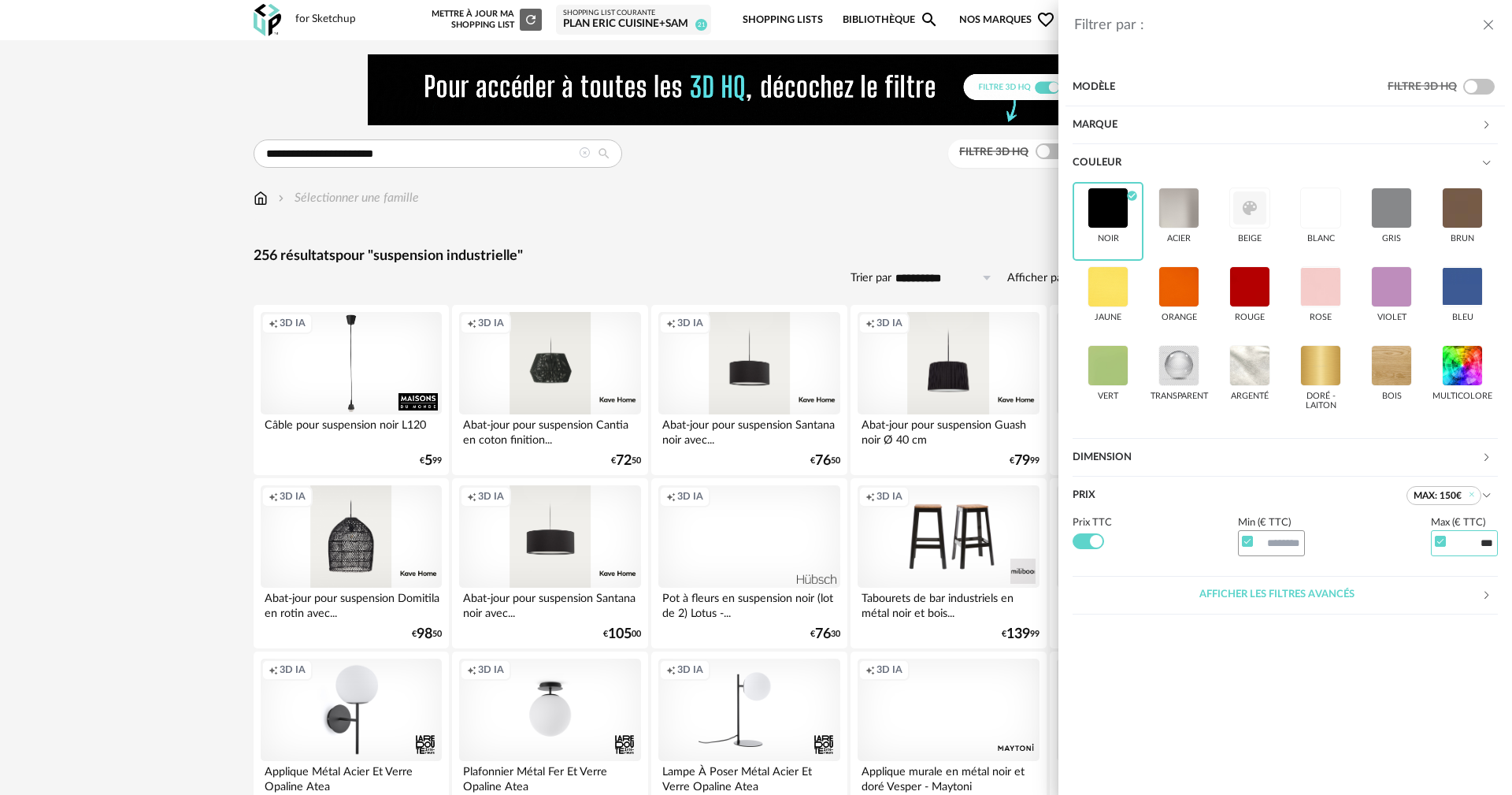 click on "Modèle
Filtre 3D HQ
Marque
&tradition
0
101 Copenhagen
0
366 Concept
0
AMPM
4
AYTM
0
Acte DECO
0
Airborne Design
0
Alinea
10     Arrow Right icon
Afficher toutes les marques
Toutes les marques   Close icon
Couleur
noir
Check Circle icon
acier
beige
blanc
gris
brun
jaune
orange
rouge
rose
violet
bleu
vert
transparent
argenté
doré - laiton
bois
multicolore
Dimension
Hauteur    *** 0% 10% 20% 30% 40% 50% 60% 70% 80% 90% 100%     ** 0% 10% 20% 30% 40% 50% 60% 70% 80% 90% 100%   Filtre actif" at bounding box center [1285, 341] 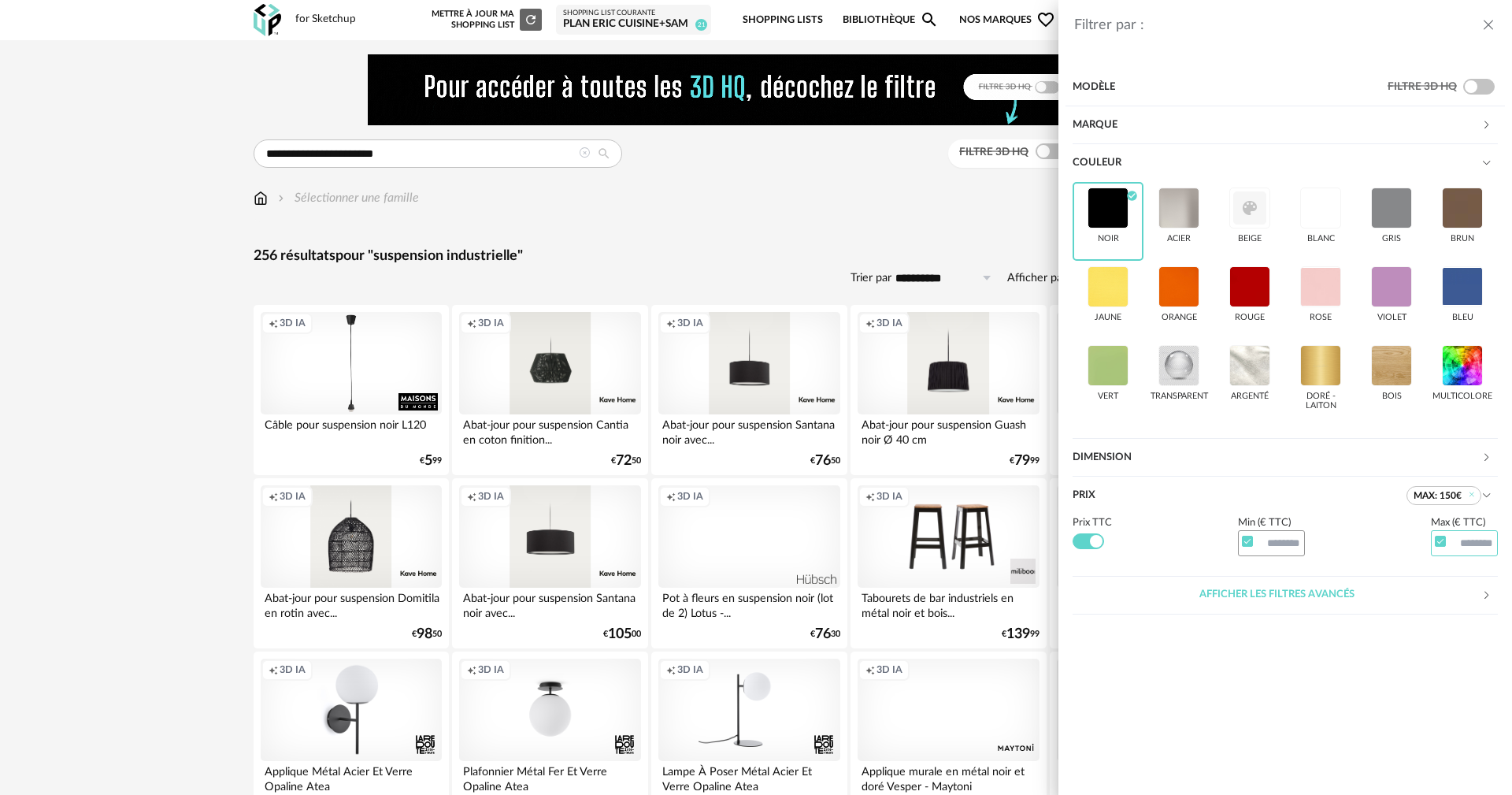 type 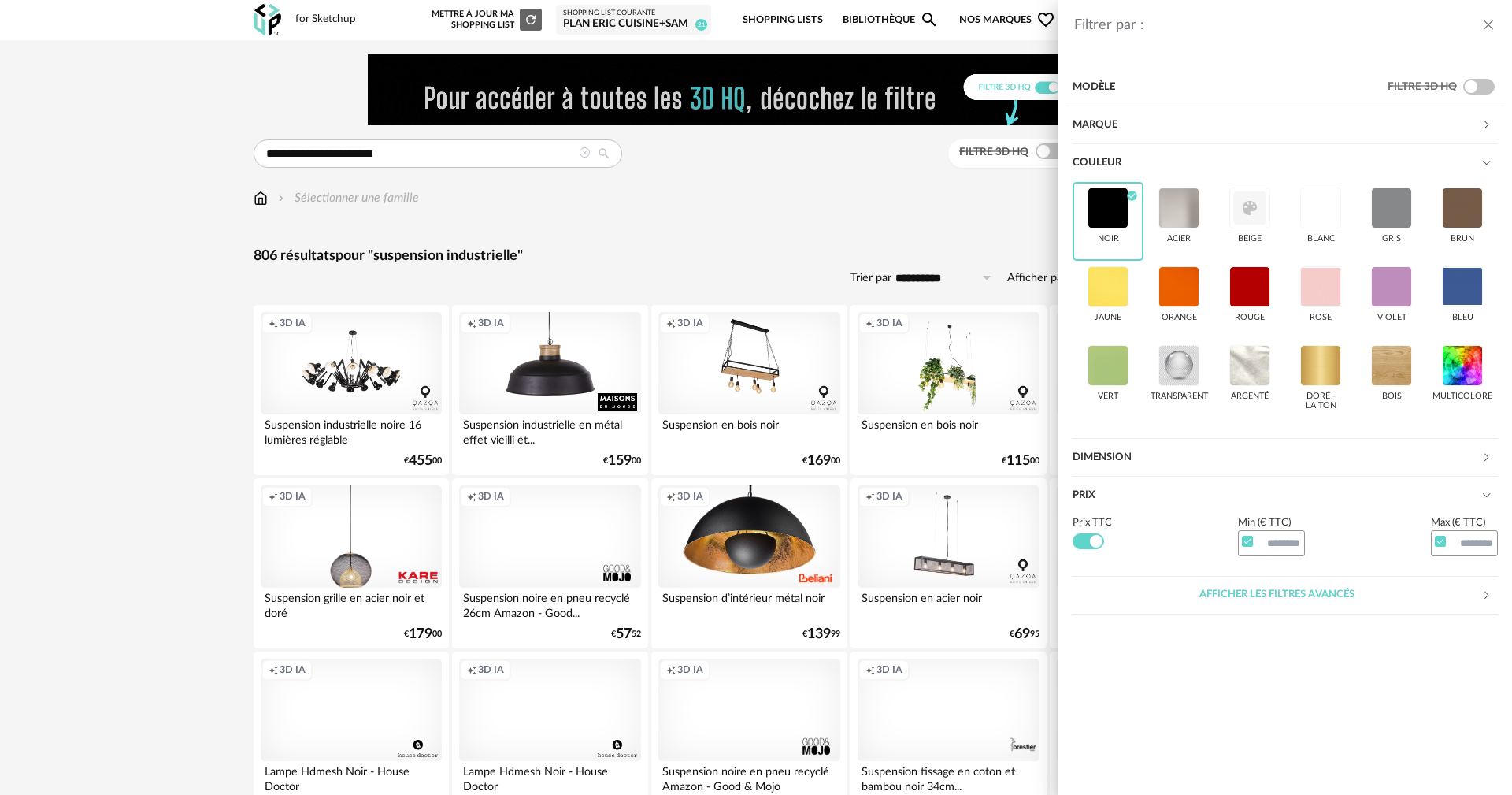 click on "Filtrer par :   Modèle
Filtre 3D HQ
Marque
&tradition
10
101 Copenhagen
0
366 Concept
0
AMPM
27
AYTM
6
Acte DECO
0
Airborne Design
0
Alinea
12     Arrow Right icon
Afficher toutes les marques
Toutes les marques   Close icon
Couleur
noir
Check Circle icon
acier
beige
blanc
gris
brun
jaune
orange
rouge
rose
violet
bleu
vert
transparent
argenté
doré - laiton
bois
multicolore
Dimension
Hauteur    *** 0% 10% 20% 30% 40% 50% 60% 70% 80% 90% 100%     ** 0% 10% 20% 30% 40% 50% 60% 70% 80% 90% 100%     Largeur" at bounding box center (756, 397) 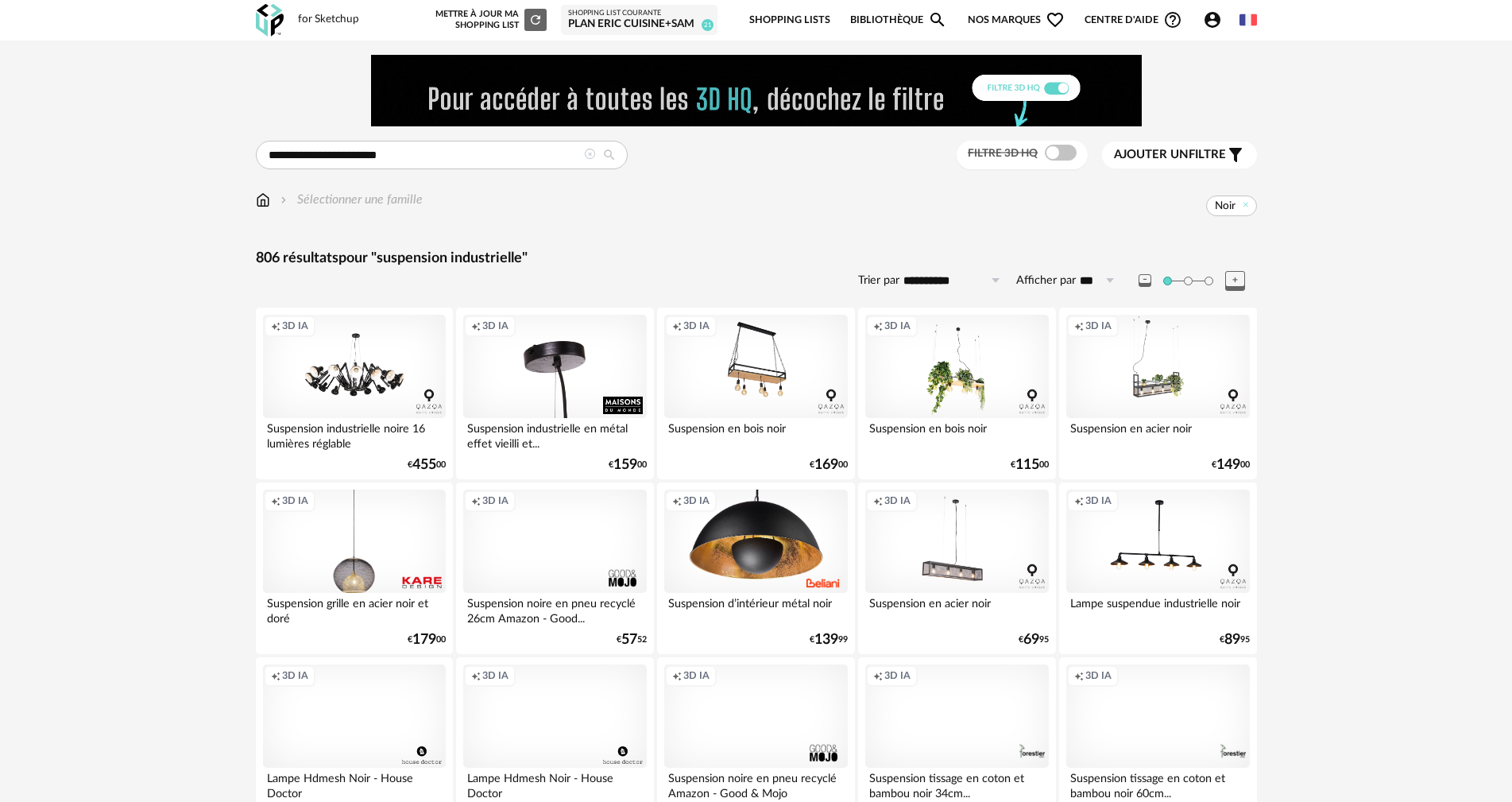 click on "Creation icon   3D IA" at bounding box center [555, 366] 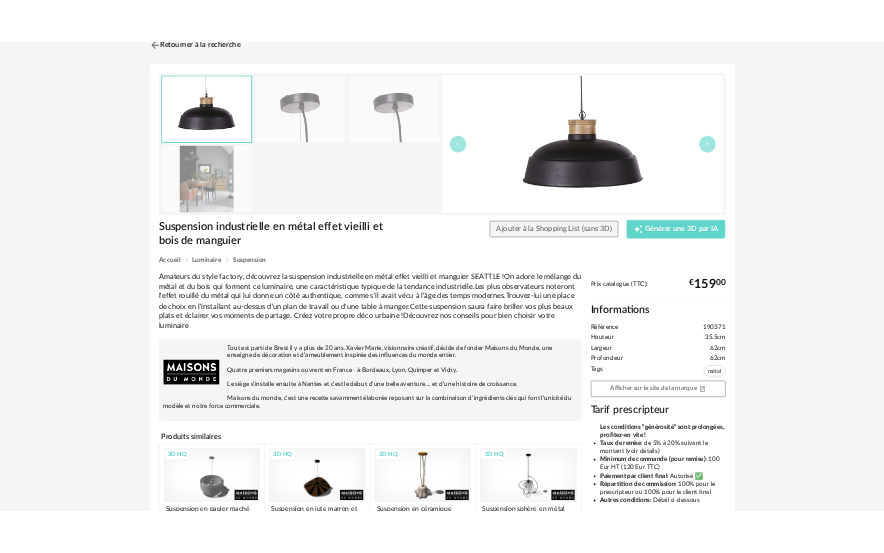 scroll, scrollTop: 0, scrollLeft: 0, axis: both 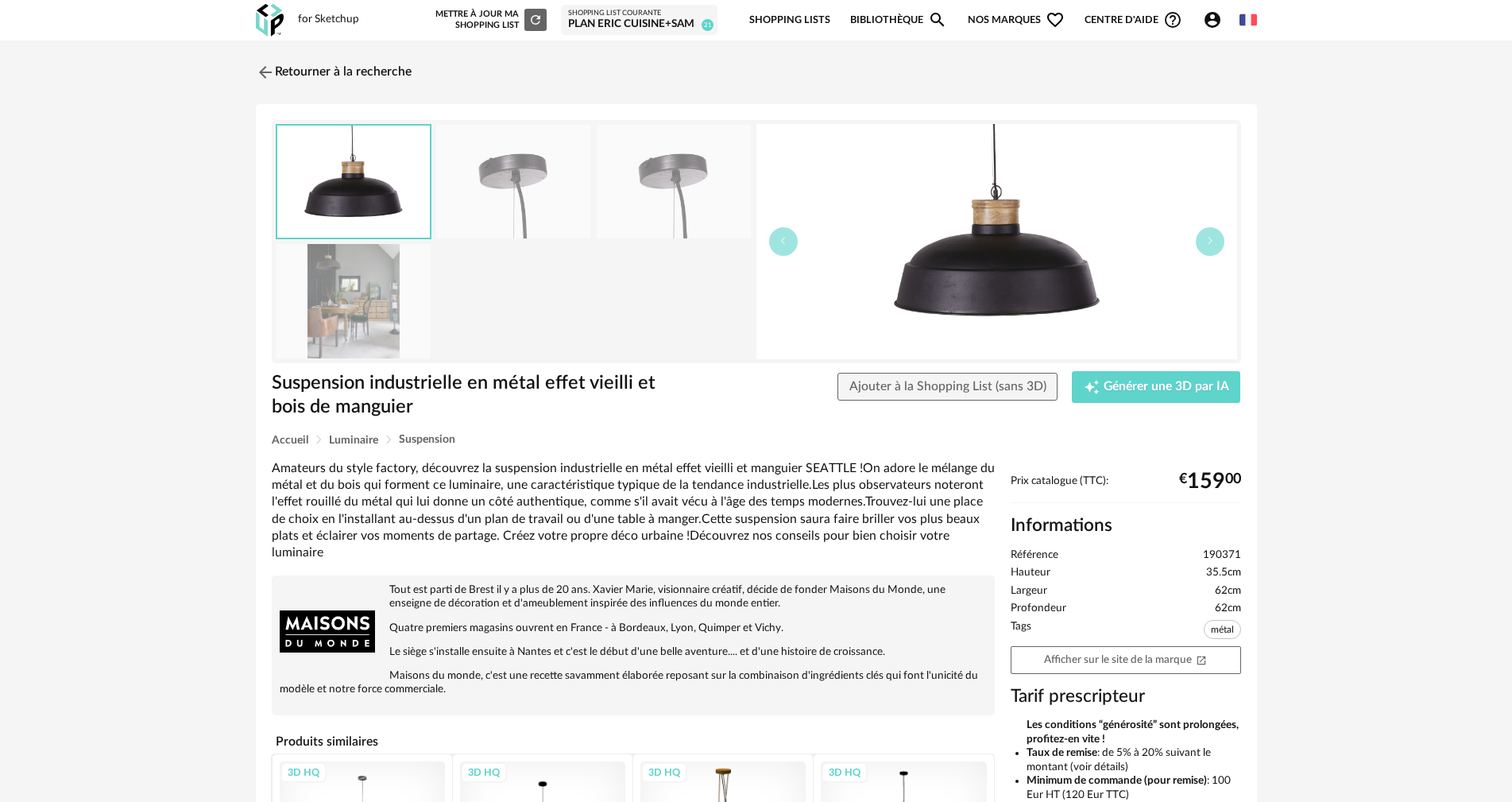 click at bounding box center [354, 300] 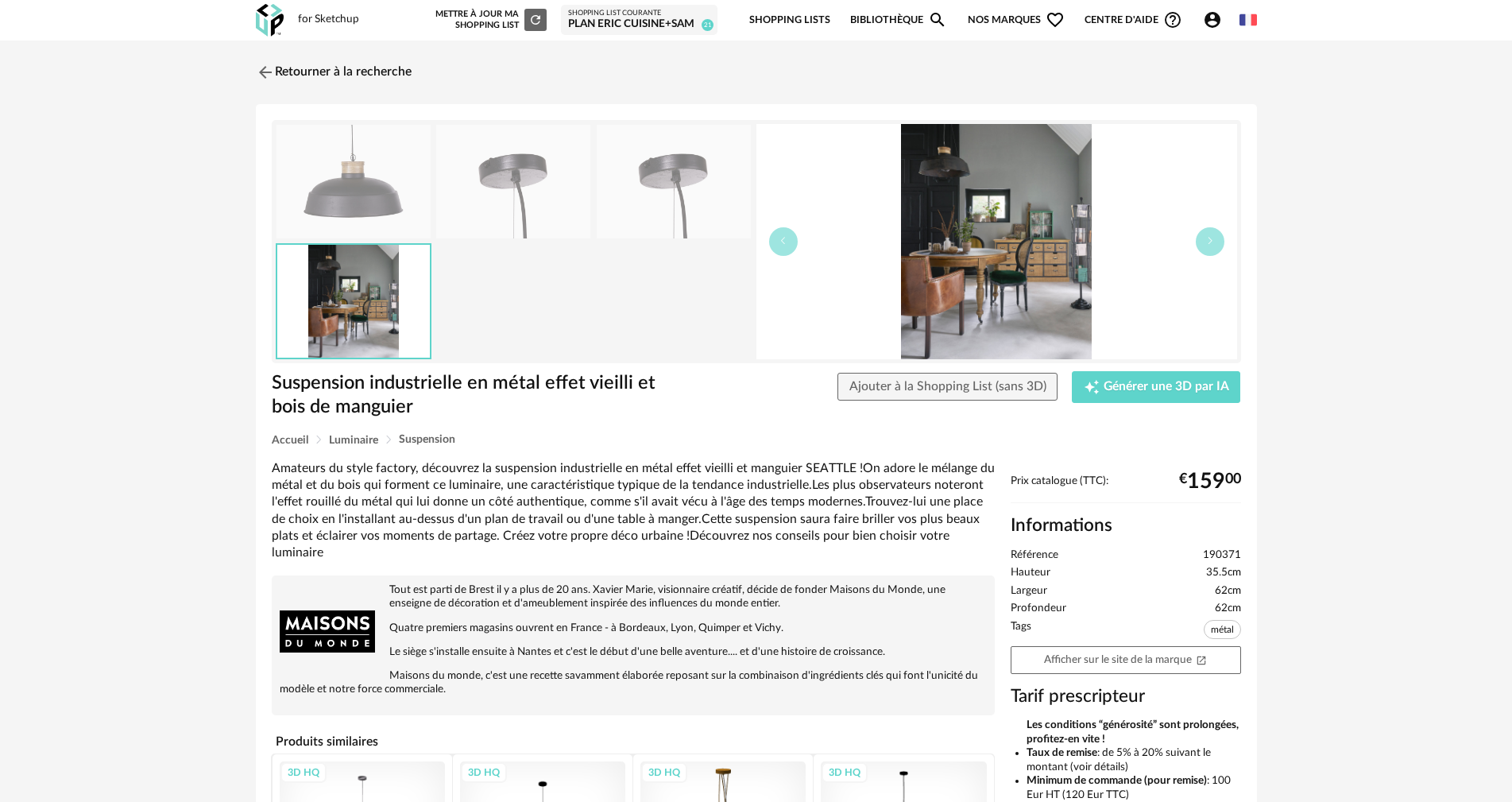 click at bounding box center [354, 181] 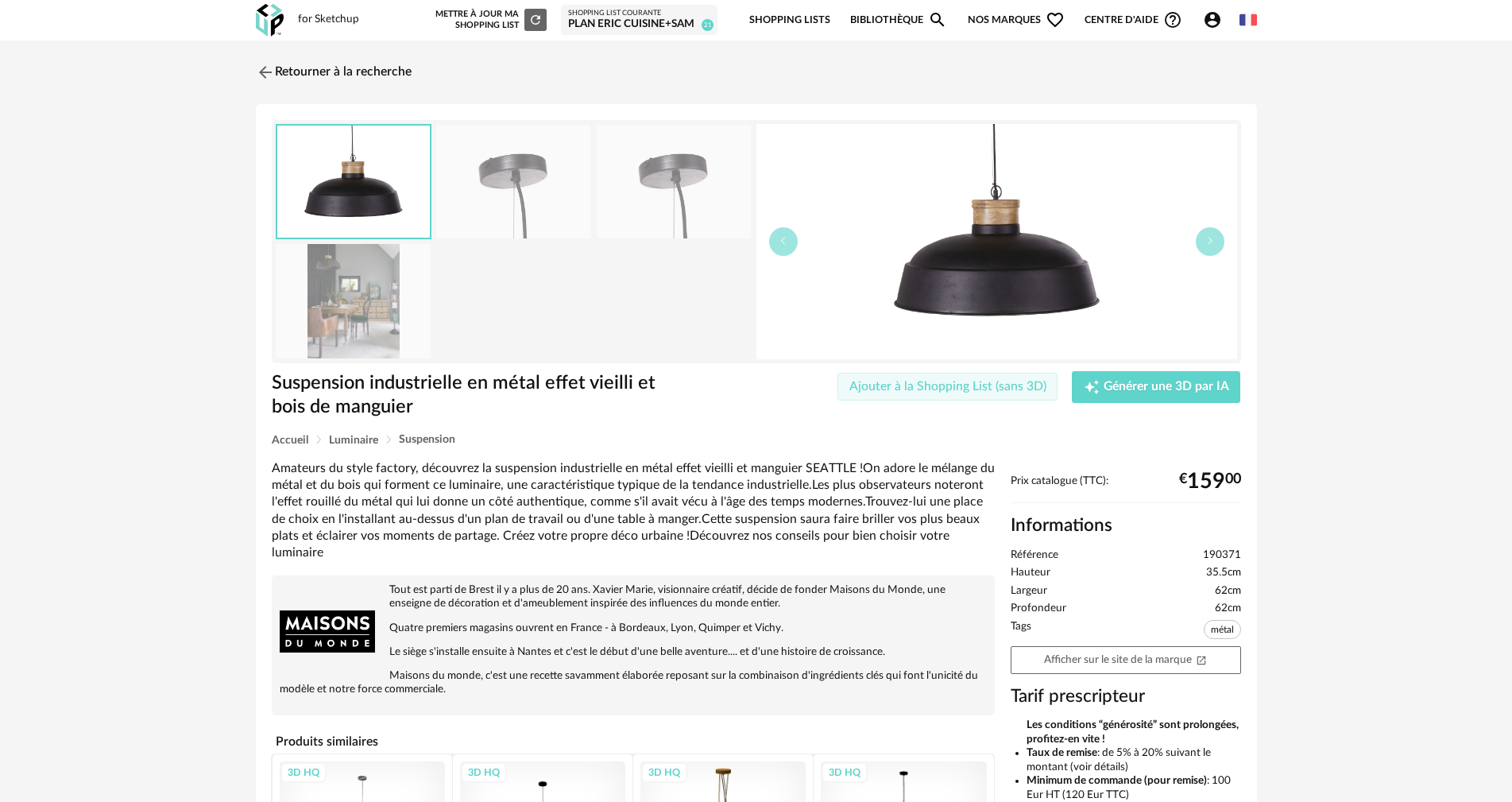 click on "Ajouter à la Shopping List (sans 3D)" at bounding box center (948, 386) 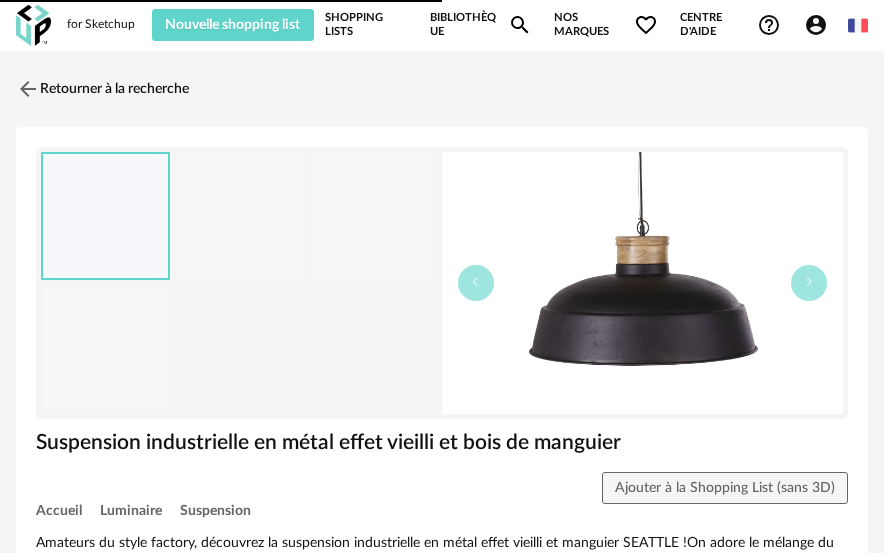 scroll, scrollTop: 0, scrollLeft: 0, axis: both 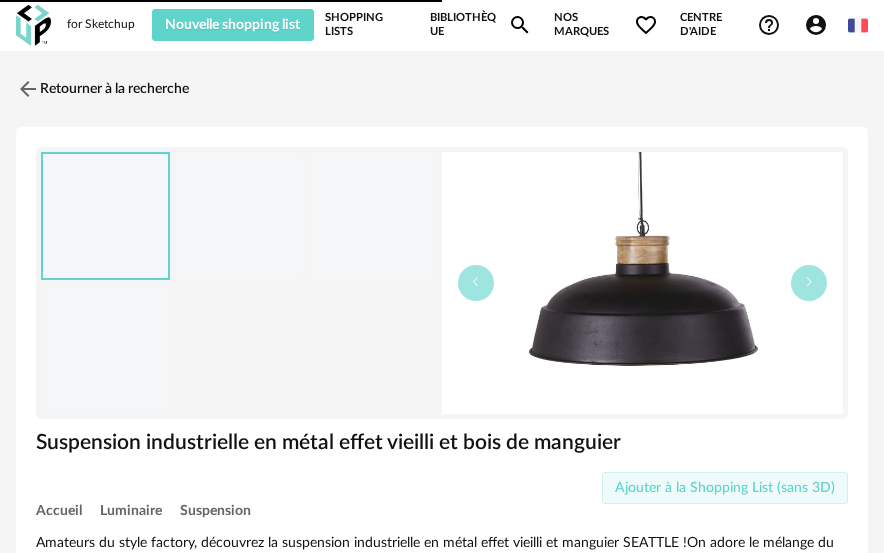 click on "Ajouter à la Shopping List (sans 3D)" at bounding box center [725, 488] 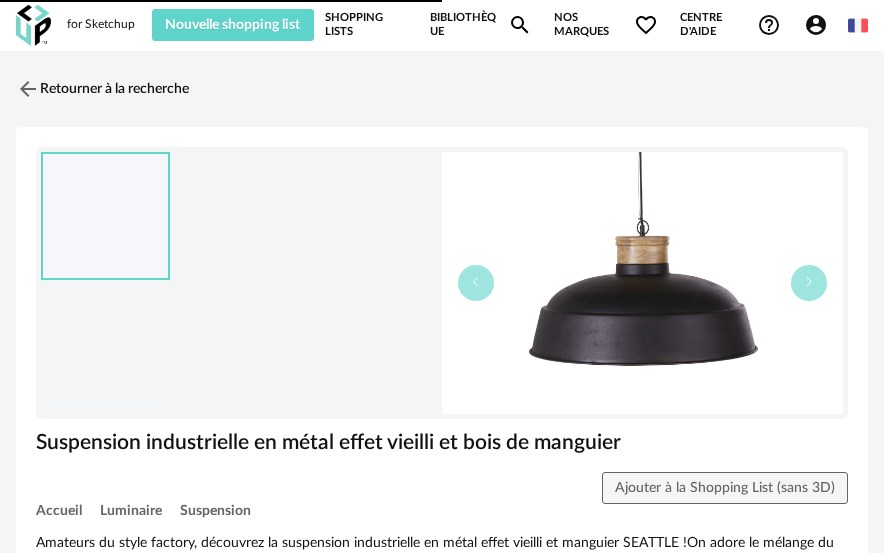 click on "Shopping Lists" at bounding box center (366, 25) 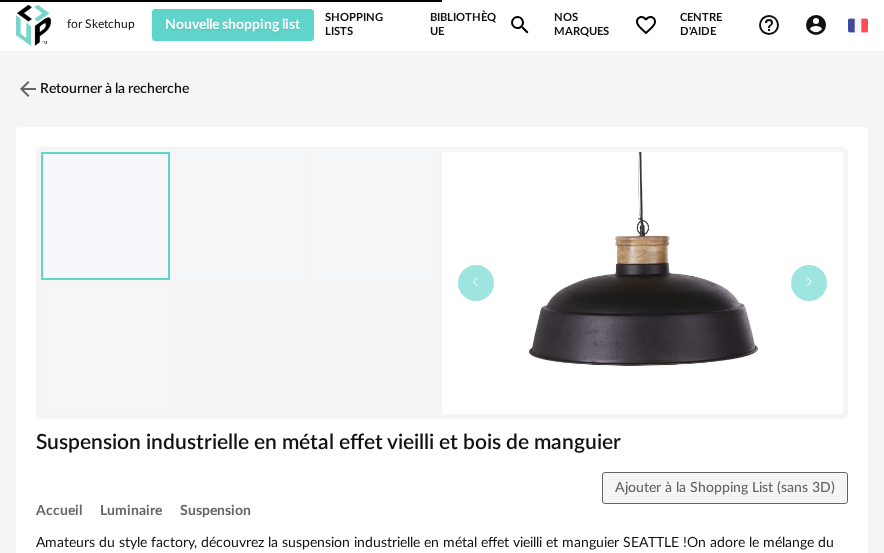 click on "Shopping Lists" at bounding box center [366, 25] 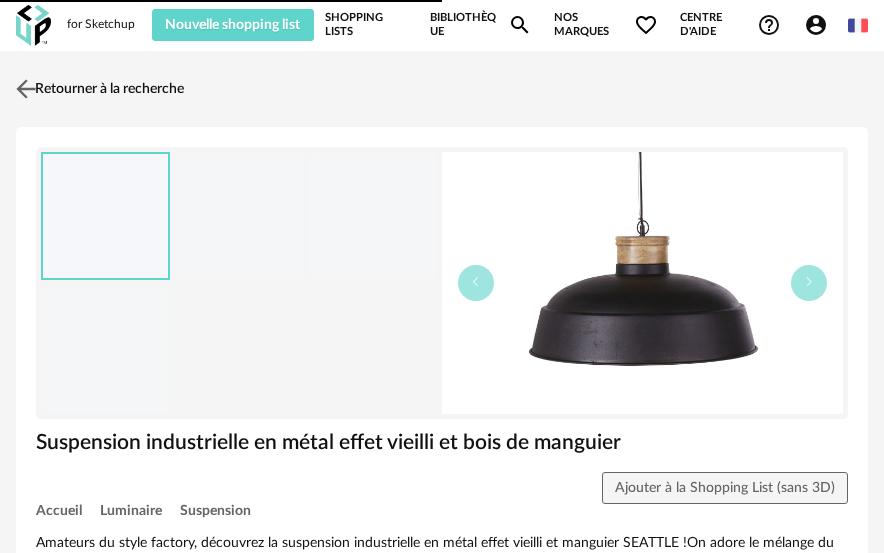 click on "Retourner à la recherche" at bounding box center [97, 89] 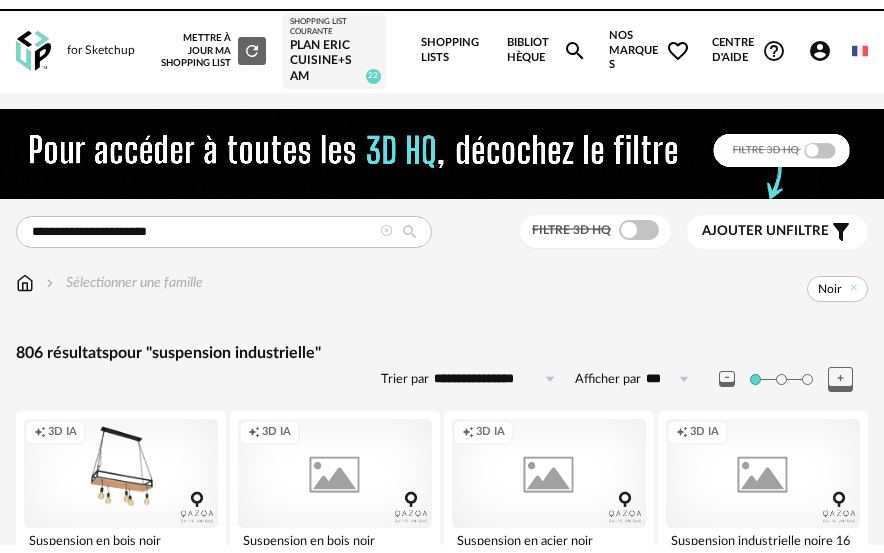 scroll, scrollTop: 0, scrollLeft: 0, axis: both 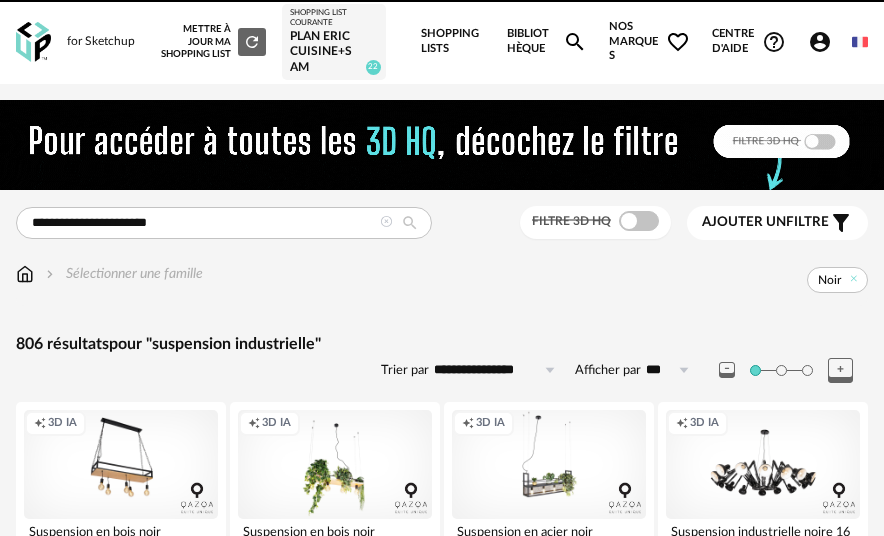 click on "Plan Eric Cuisine+SAM" at bounding box center [333, 52] 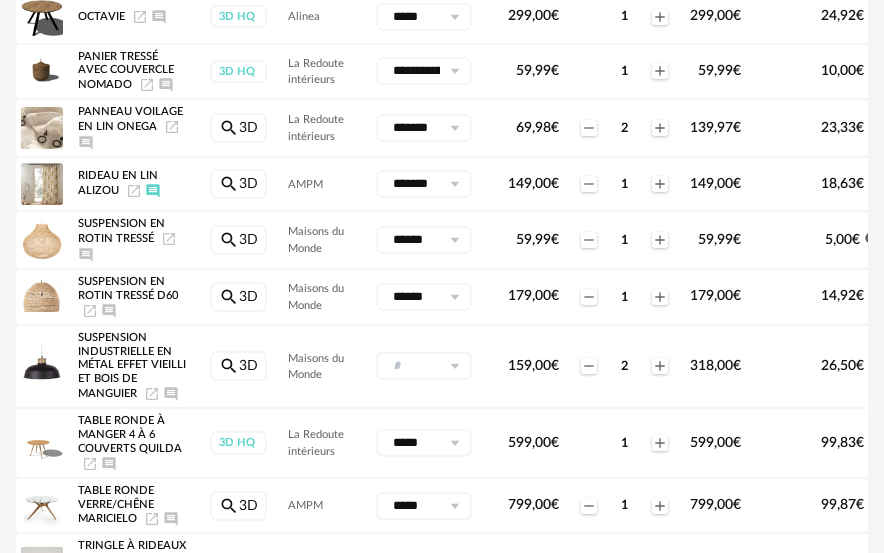 scroll, scrollTop: 1200, scrollLeft: 0, axis: vertical 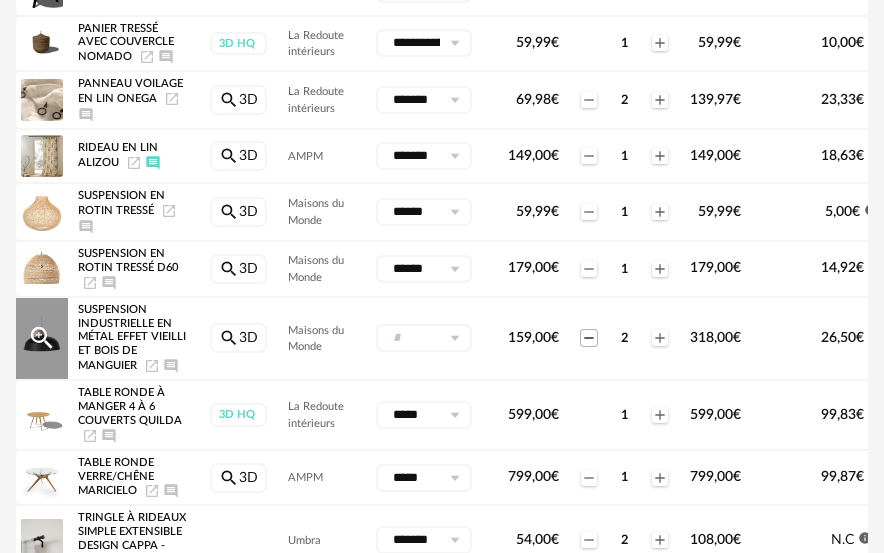 click on "Minus icon" 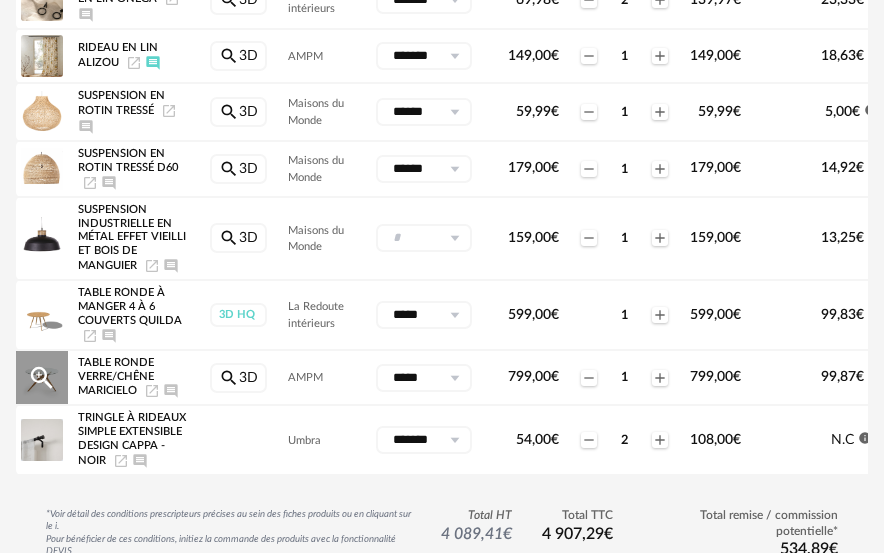 scroll, scrollTop: 1400, scrollLeft: 0, axis: vertical 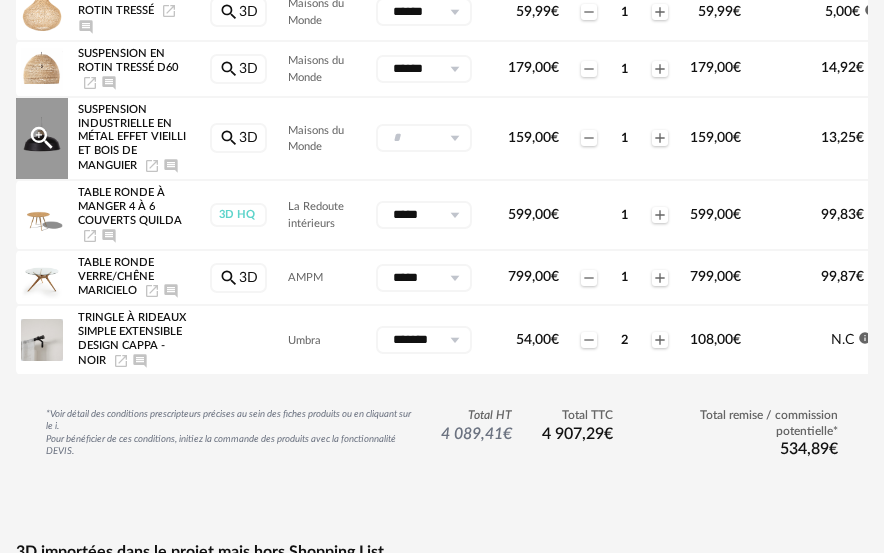 click at bounding box center (454, 138) 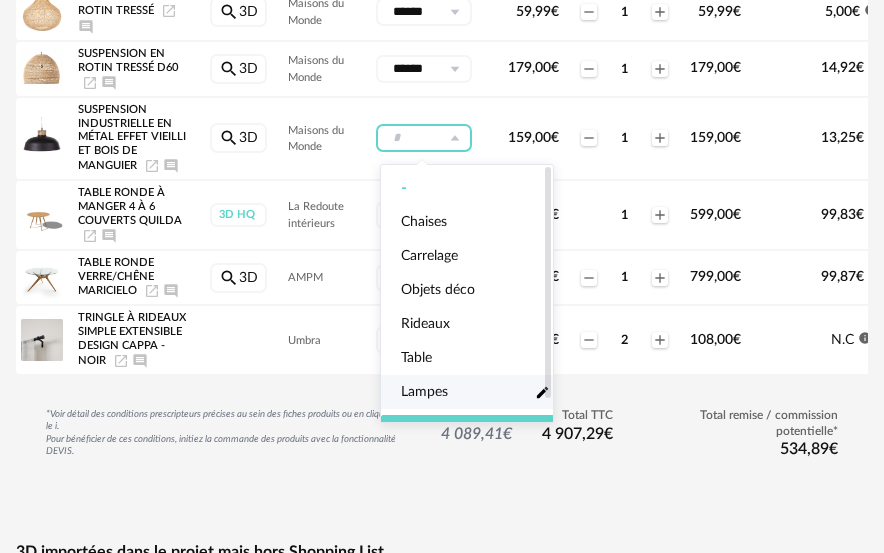 click on "Lampes" at bounding box center [424, 392] 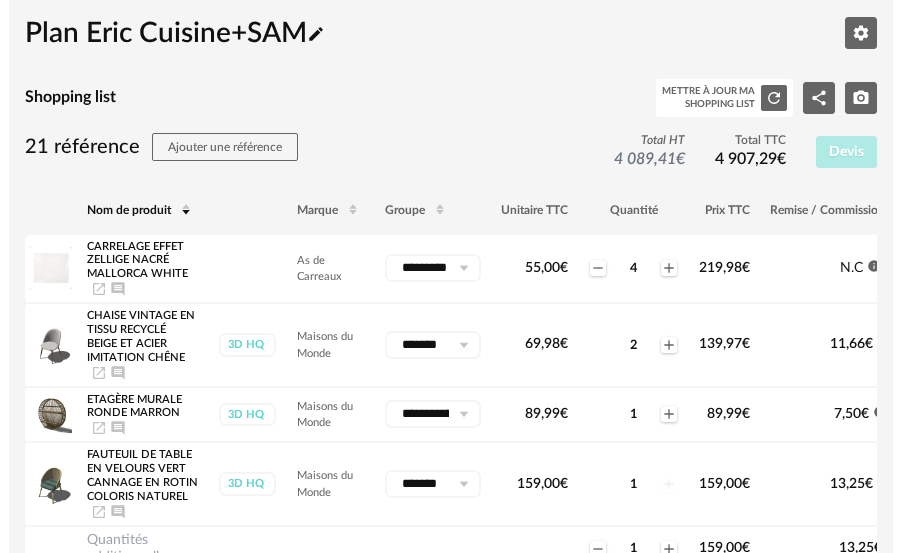 scroll, scrollTop: 0, scrollLeft: 0, axis: both 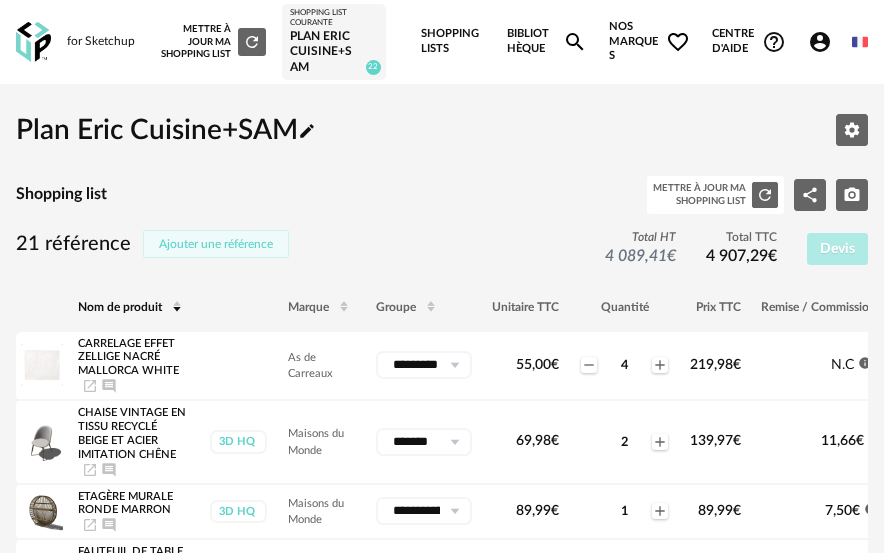 click on "Ajouter une référence" at bounding box center (216, 244) 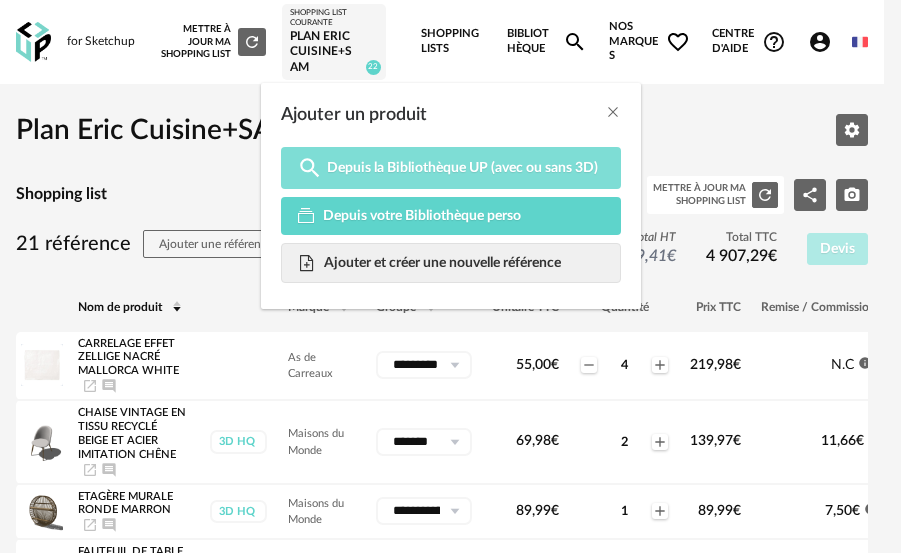 click on "Depuis la Bibliothèque UP (avec ou sans 3D)" at bounding box center [462, 168] 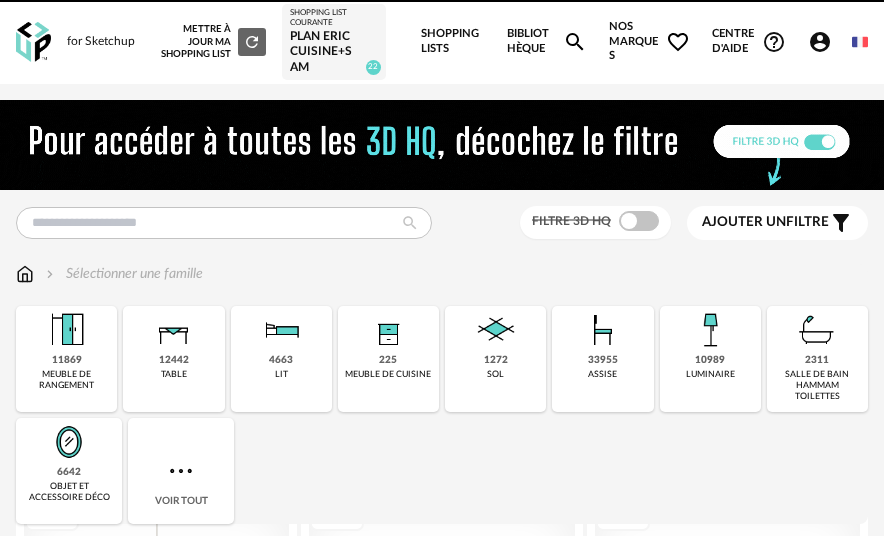 scroll, scrollTop: 0, scrollLeft: 0, axis: both 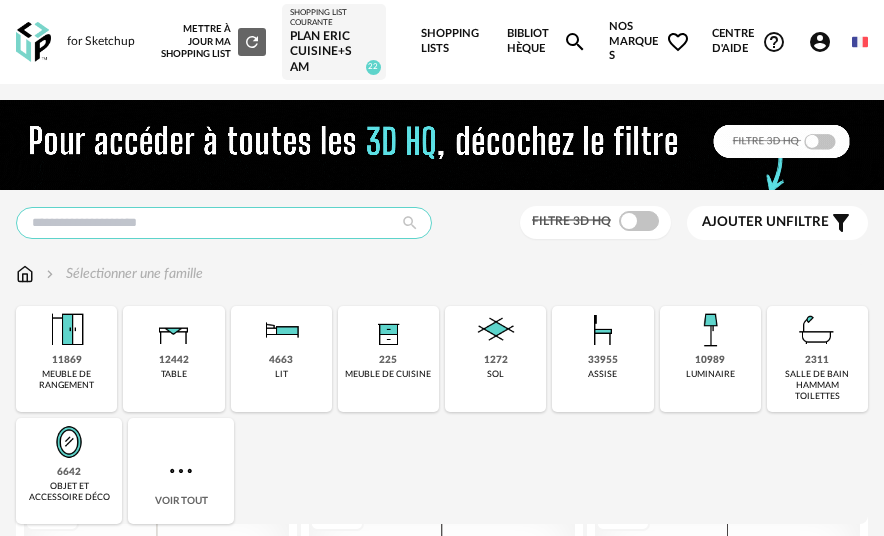 click at bounding box center (224, 223) 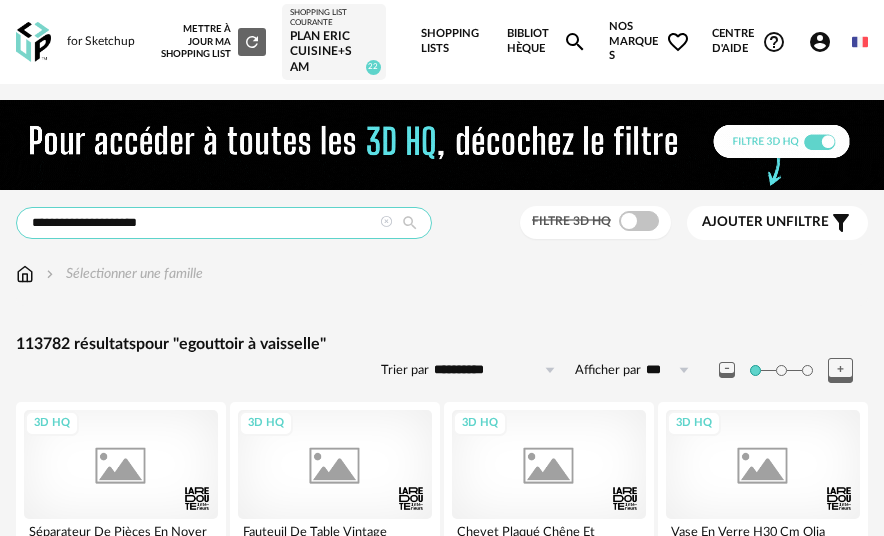 type on "**********" 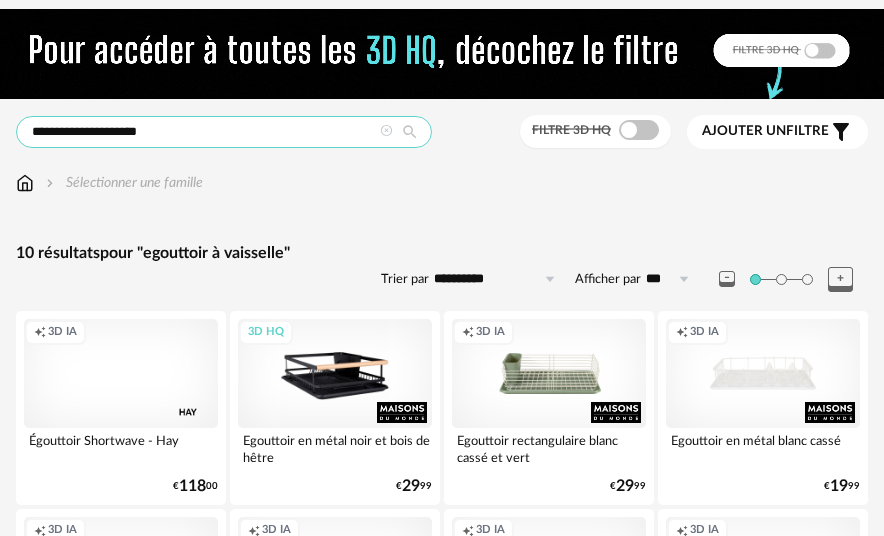 scroll, scrollTop: 58, scrollLeft: 0, axis: vertical 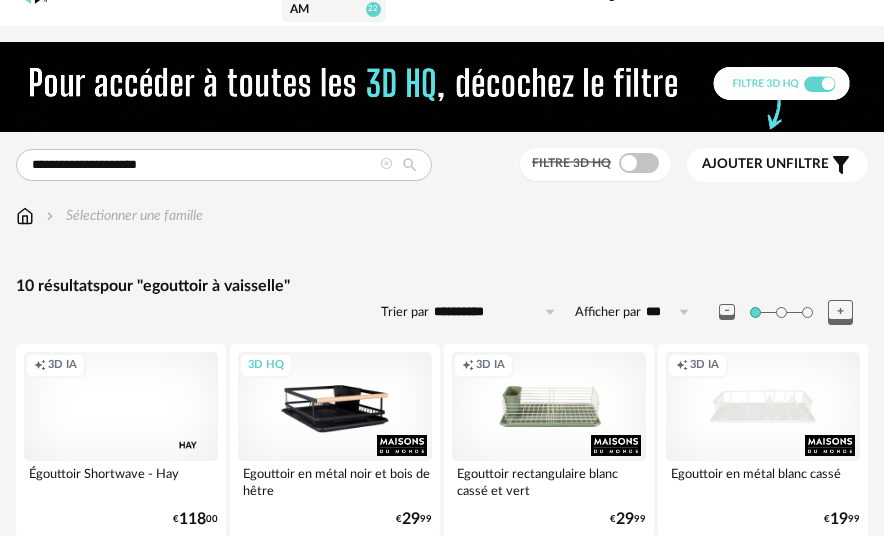 click on "3D HQ" at bounding box center (335, 406) 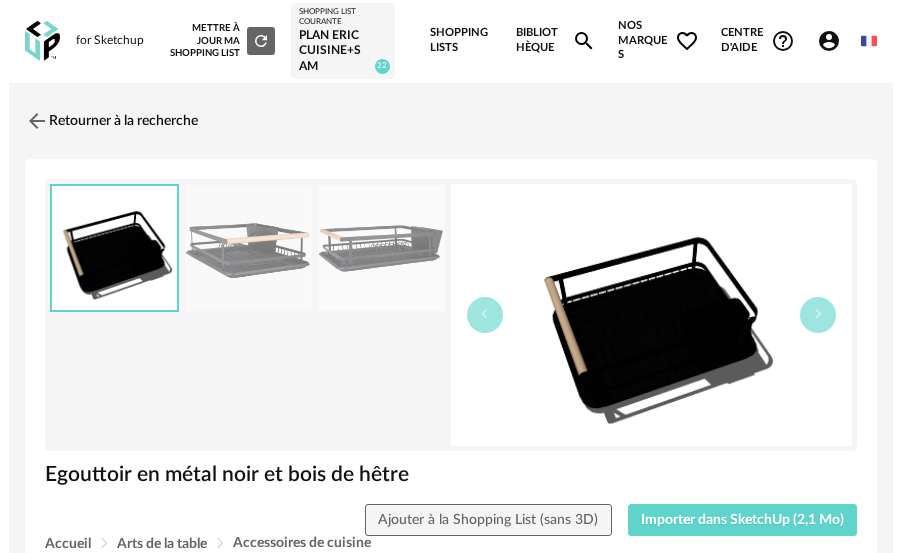 scroll, scrollTop: 0, scrollLeft: 0, axis: both 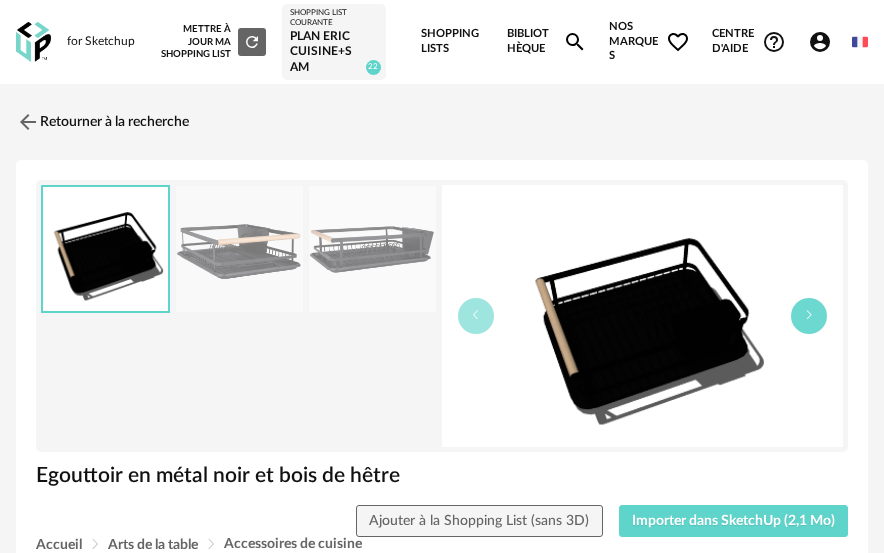 click at bounding box center [809, 316] 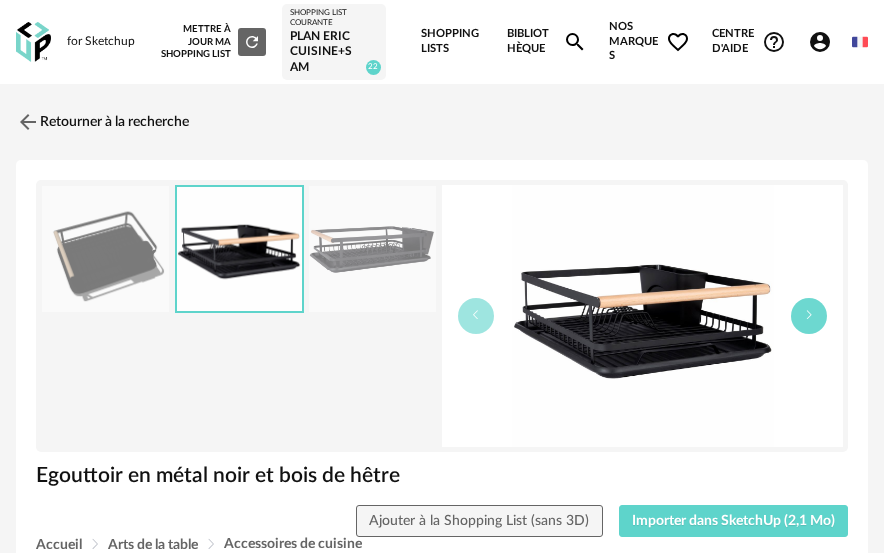 click at bounding box center (809, 316) 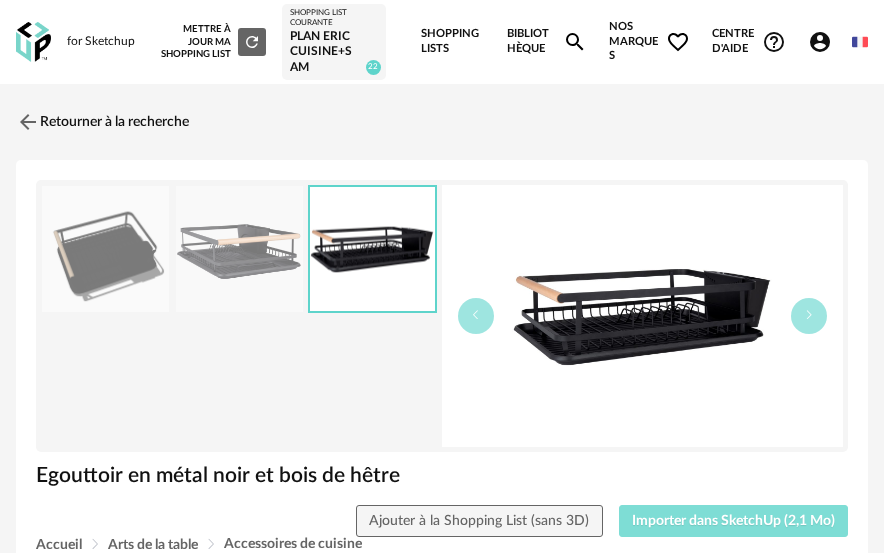 click on "Importer dans SketchUp (2,1 Mo)" at bounding box center [733, 521] 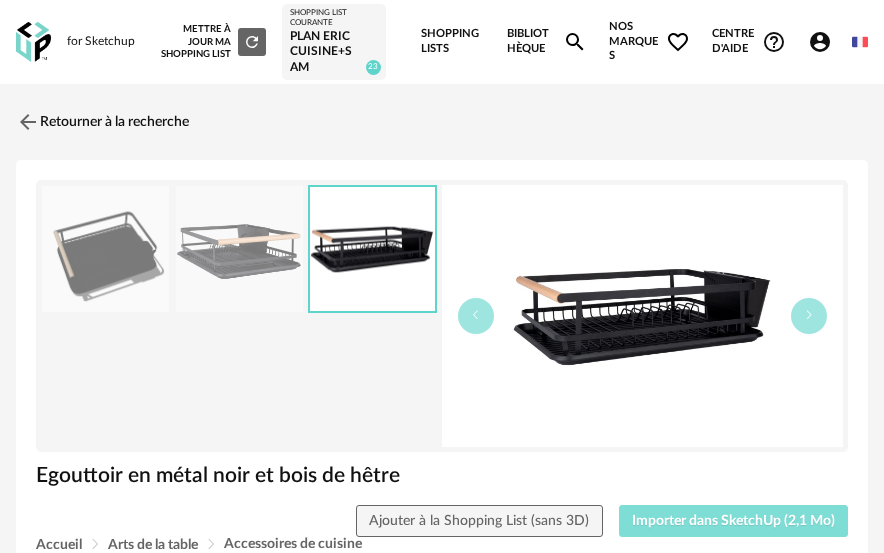 type 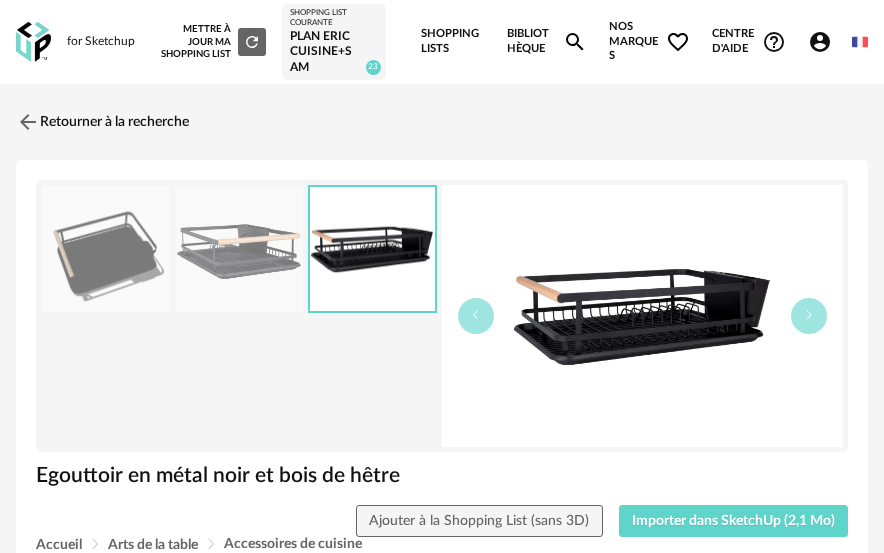 click on "Plan Eric Cuisine+SAM" at bounding box center (333, 52) 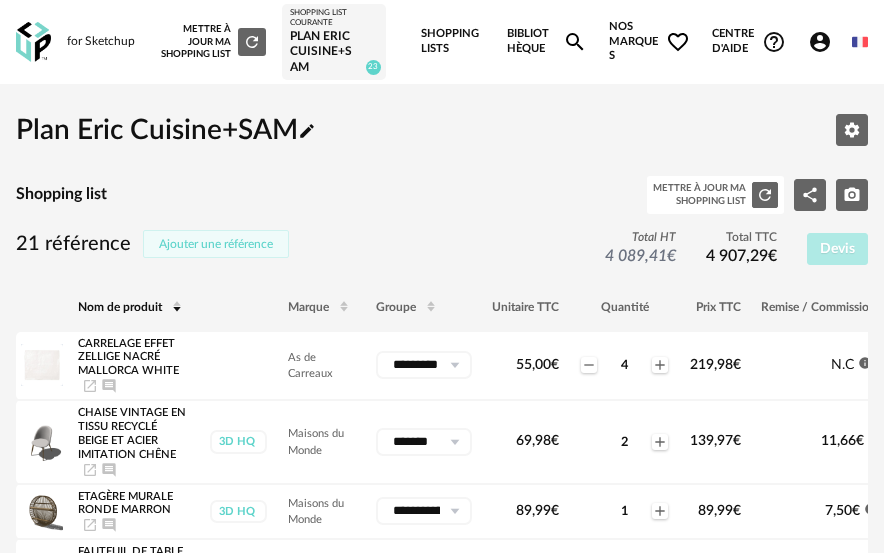 click on "Ajouter une référence" at bounding box center (216, 244) 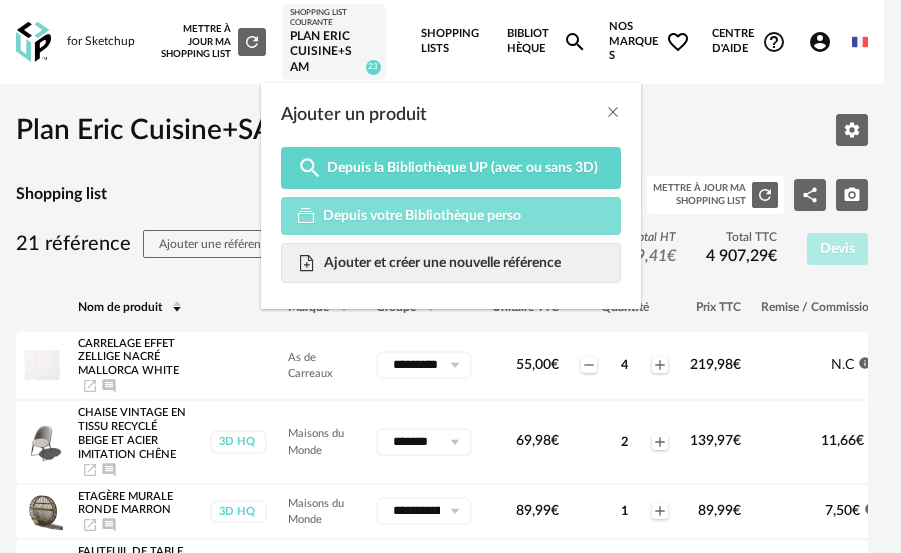 click on "Depuis votre Bibliothèque perso" at bounding box center [422, 216] 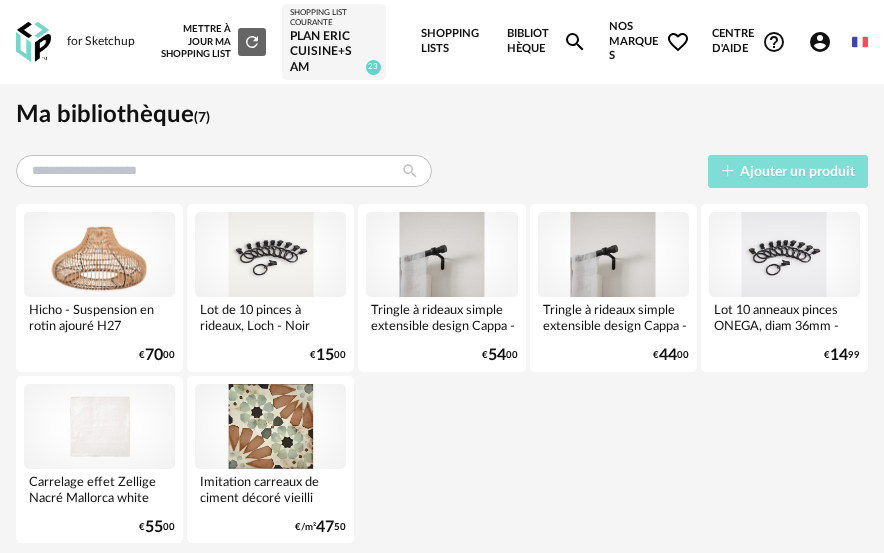 click on "Ajouter un produit" at bounding box center [797, 172] 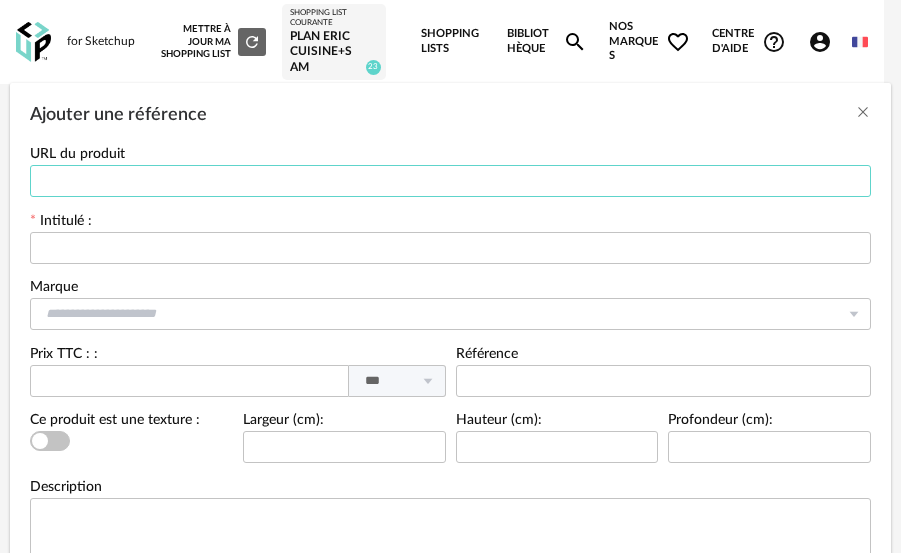 click at bounding box center [450, 181] 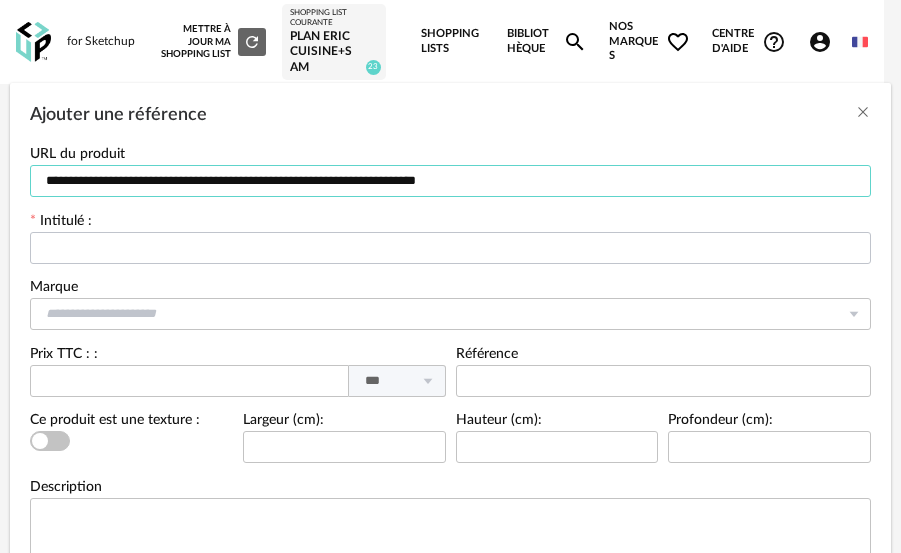 type on "**********" 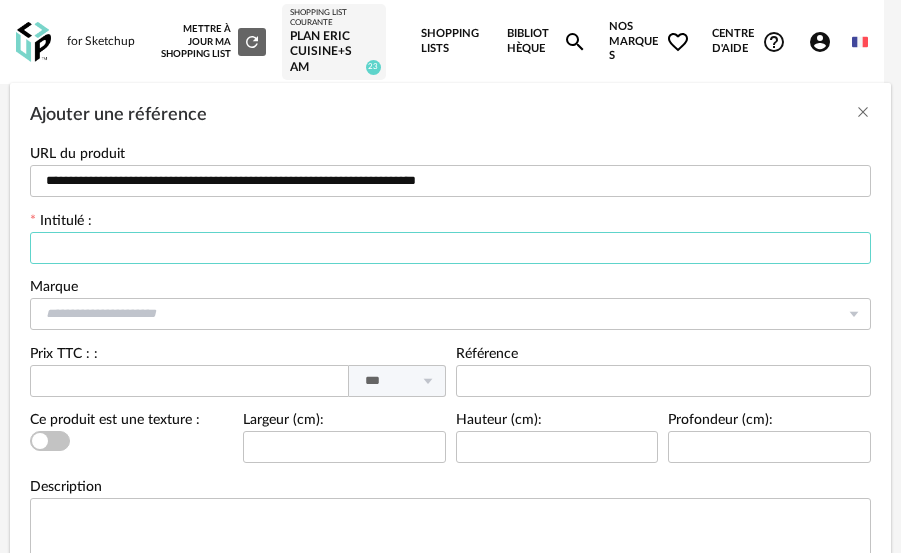click at bounding box center (450, 248) 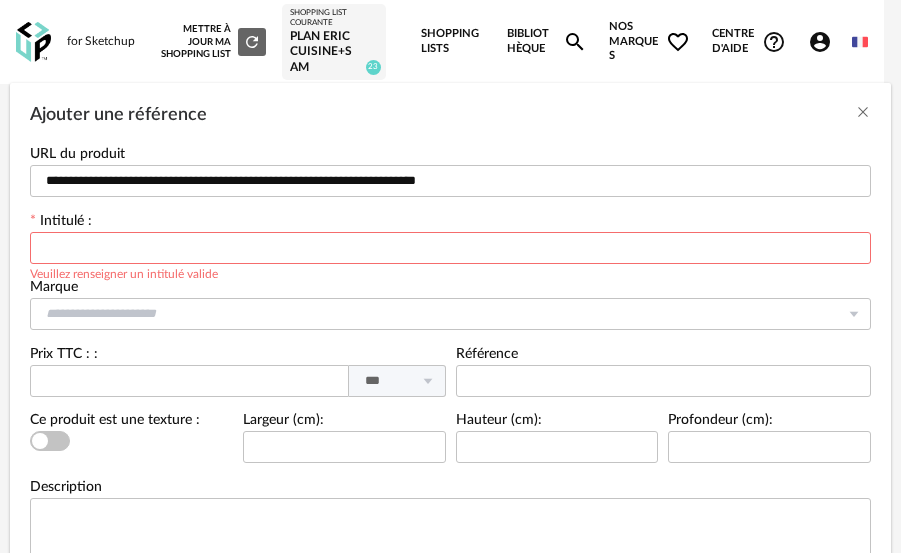 click at bounding box center [450, 248] 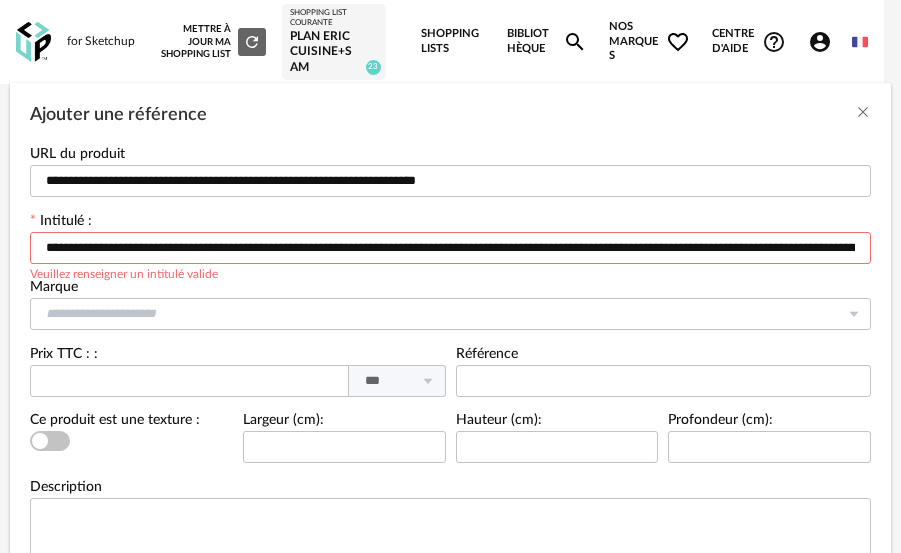 scroll, scrollTop: 0, scrollLeft: 202, axis: horizontal 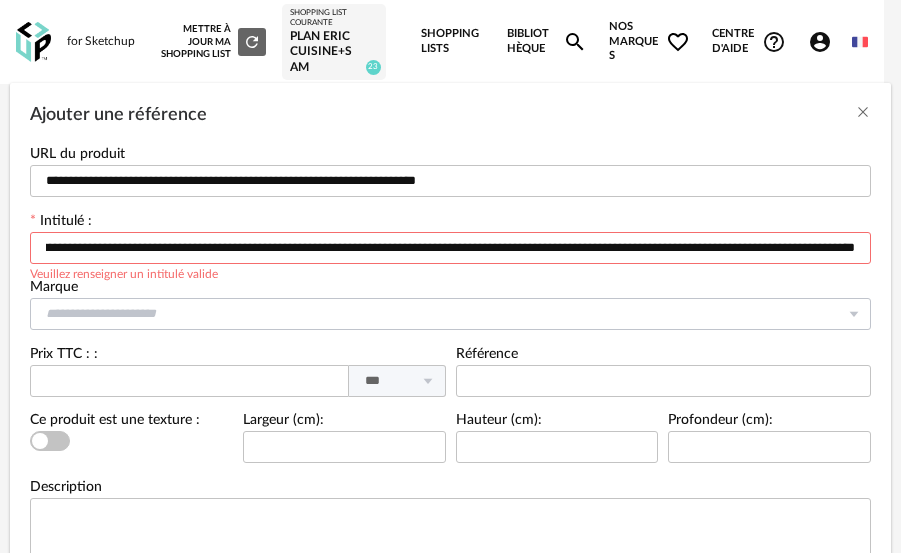 type on "**********" 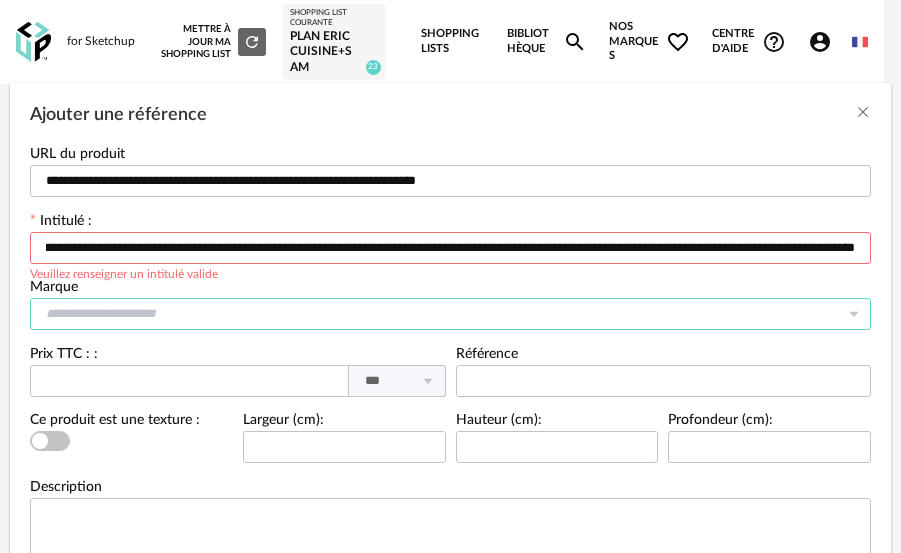 click at bounding box center [450, 314] 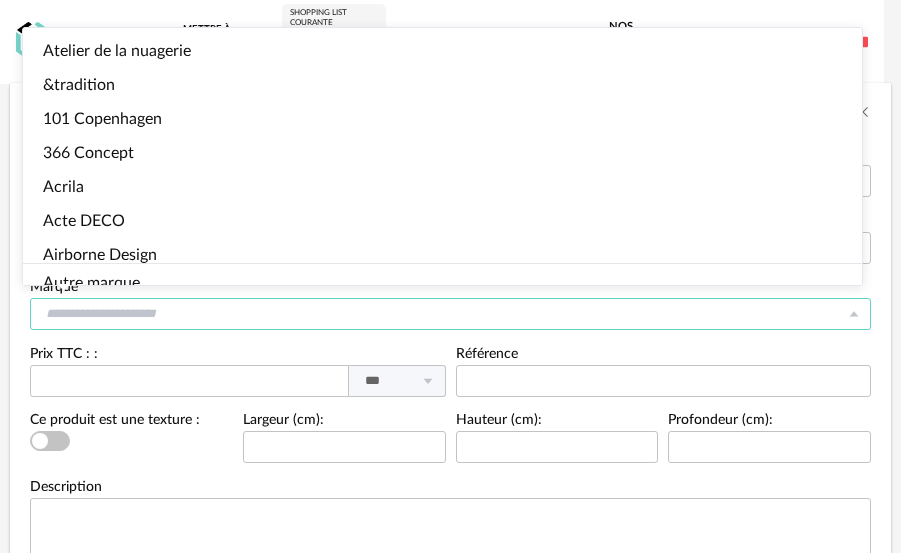 scroll, scrollTop: 0, scrollLeft: 0, axis: both 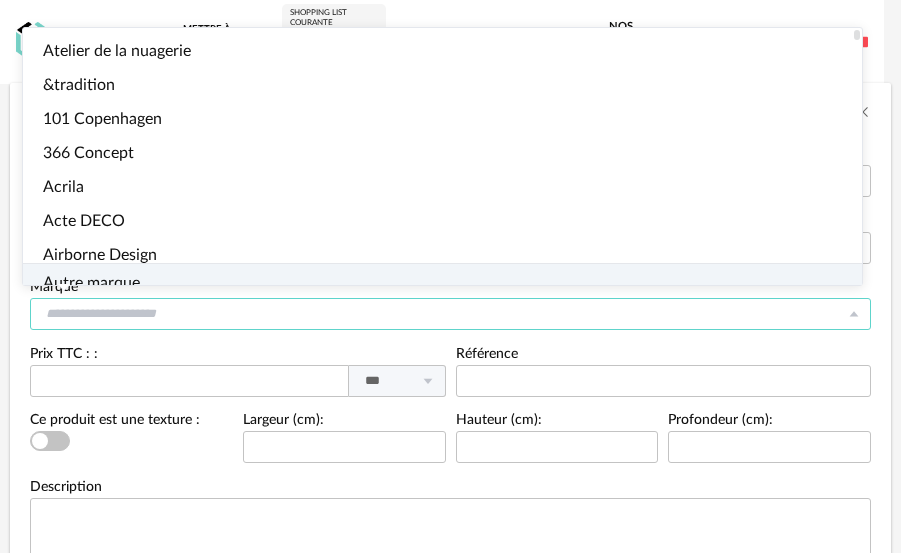 click on "Autre marque" at bounding box center [91, 283] 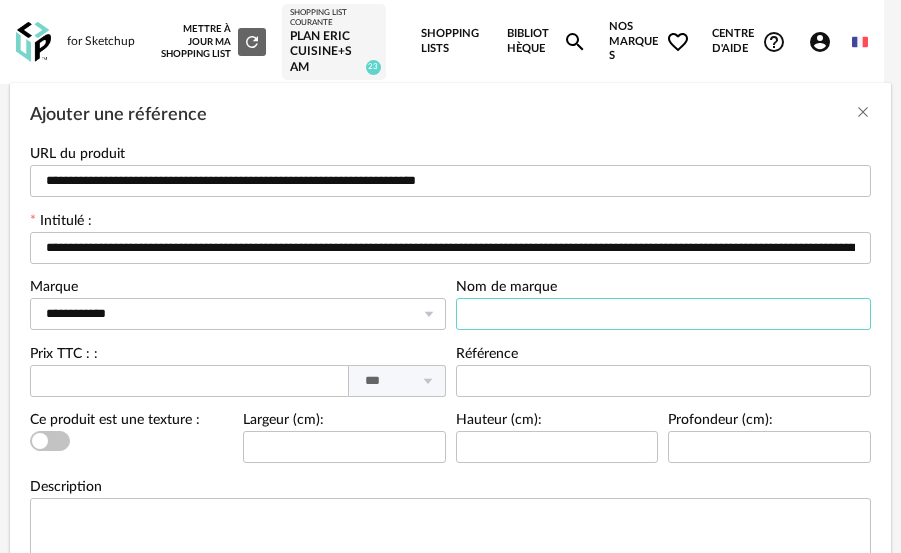 click at bounding box center [664, 314] 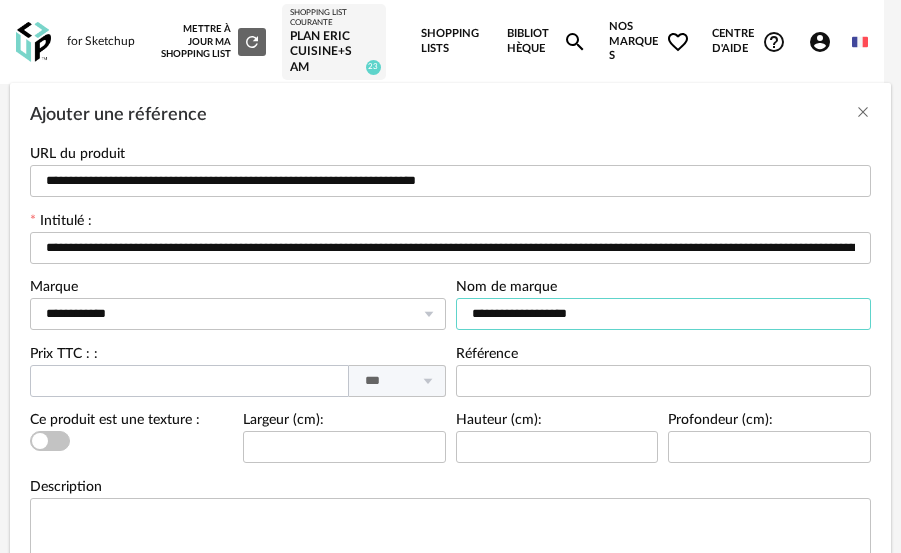 type on "**********" 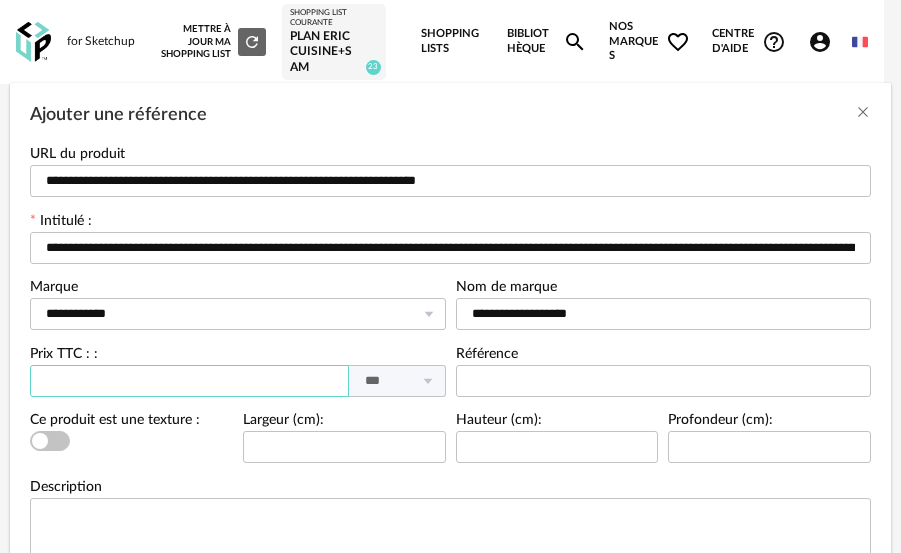 click at bounding box center (189, 381) 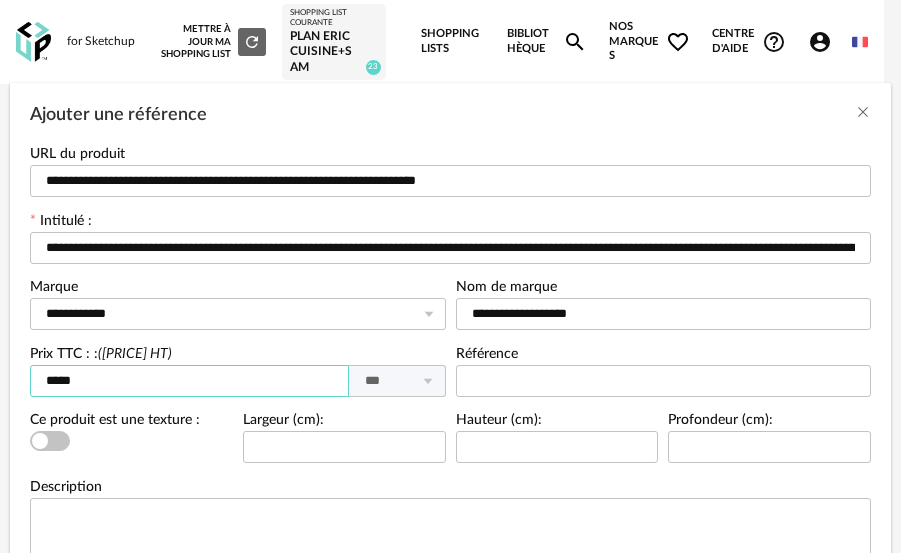 type on "*****" 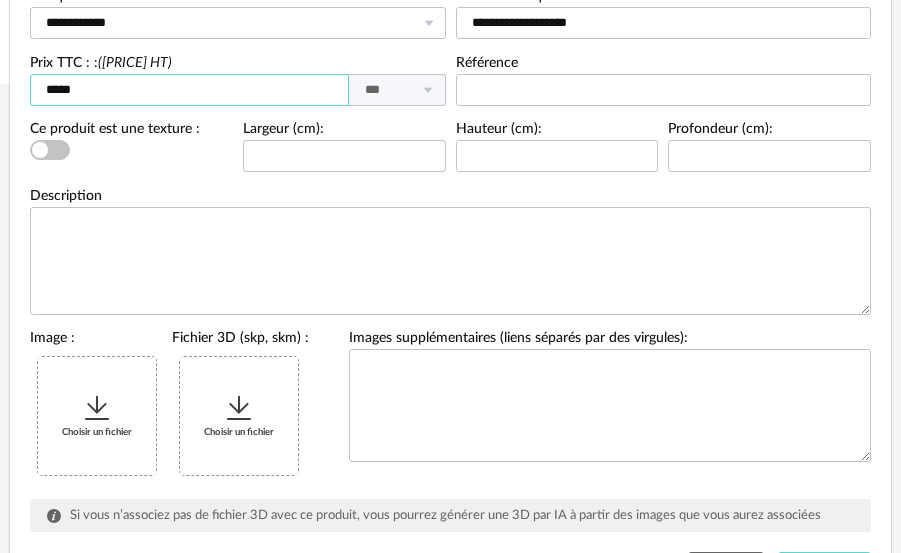 scroll, scrollTop: 300, scrollLeft: 0, axis: vertical 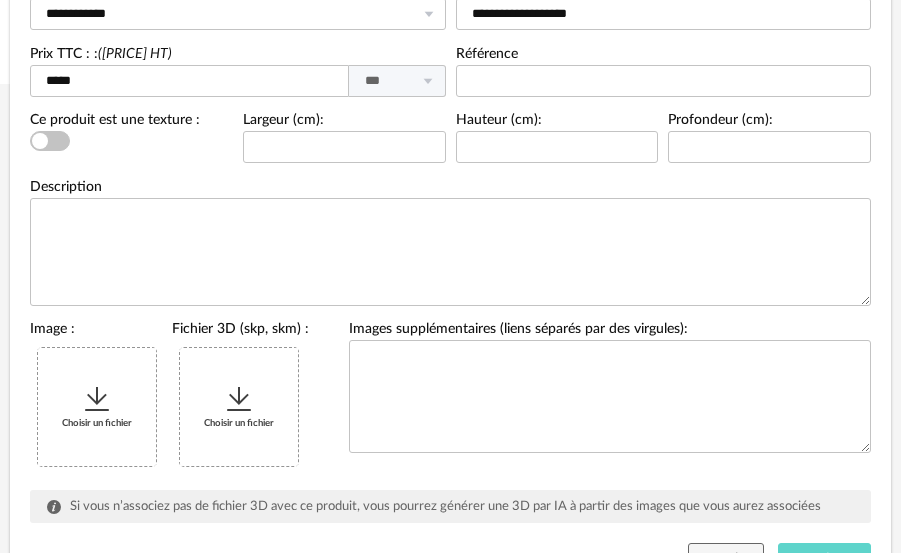 click on "Choisir un fichier" at bounding box center [97, 407] 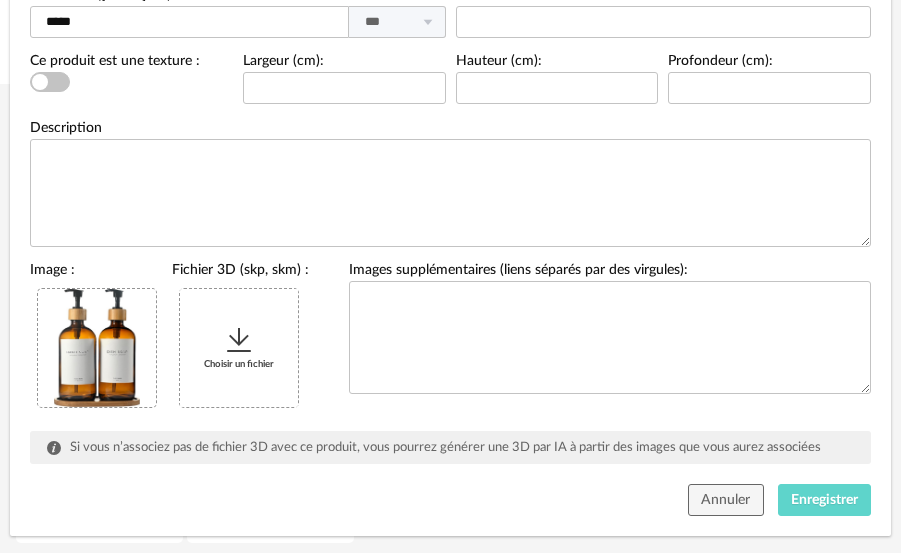 scroll, scrollTop: 392, scrollLeft: 0, axis: vertical 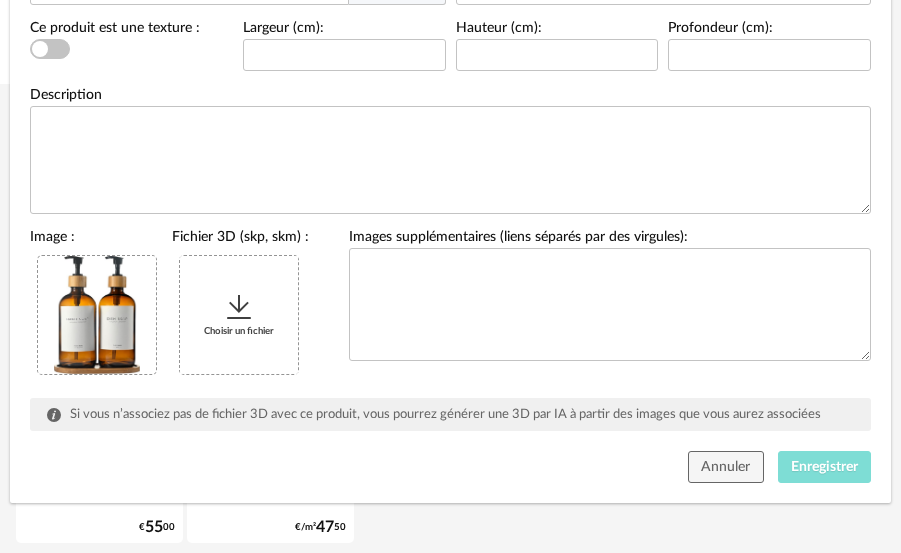 click on "Enregistrer" at bounding box center (824, 467) 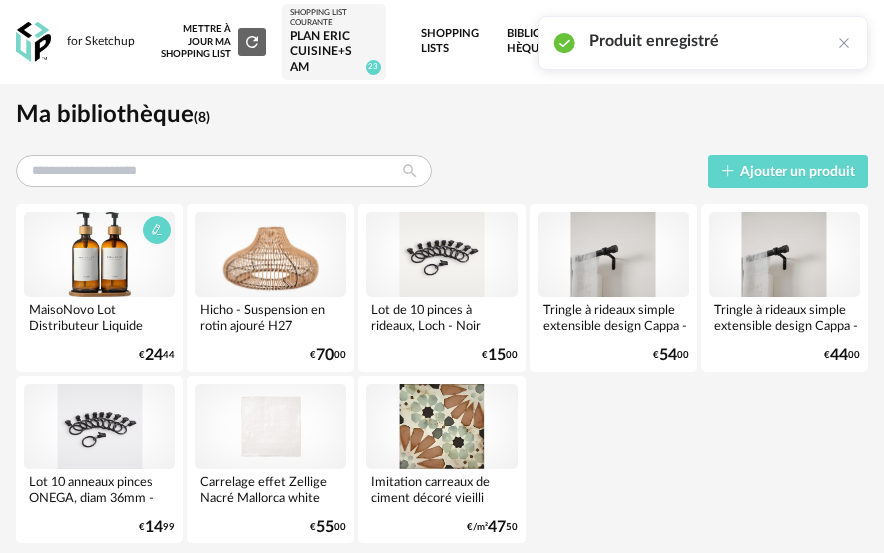click at bounding box center (99, 254) 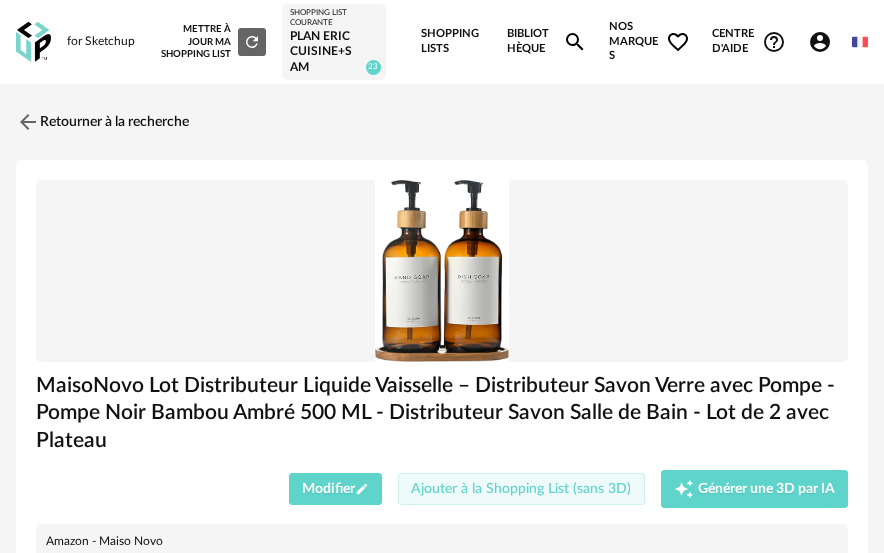 click on "Ajouter à la Shopping List (sans 3D)" at bounding box center [521, 489] 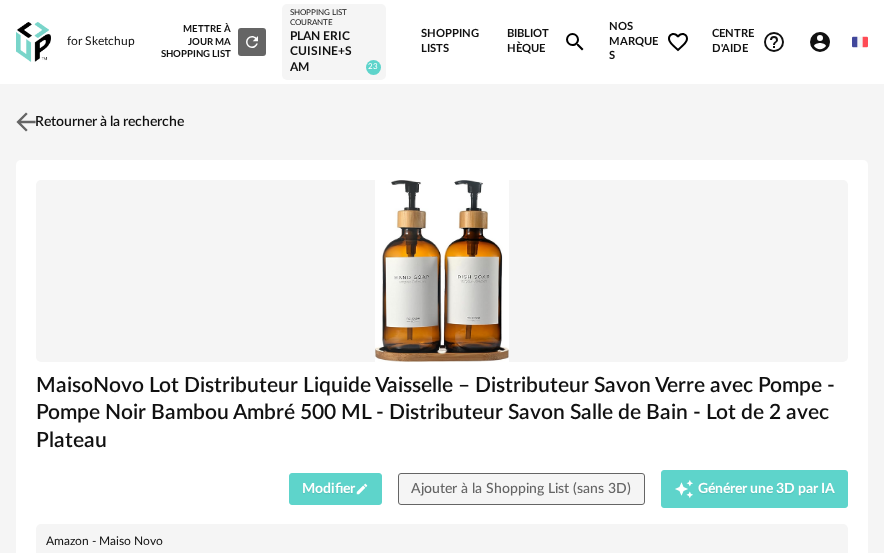 click on "Retourner à la recherche" at bounding box center [97, 122] 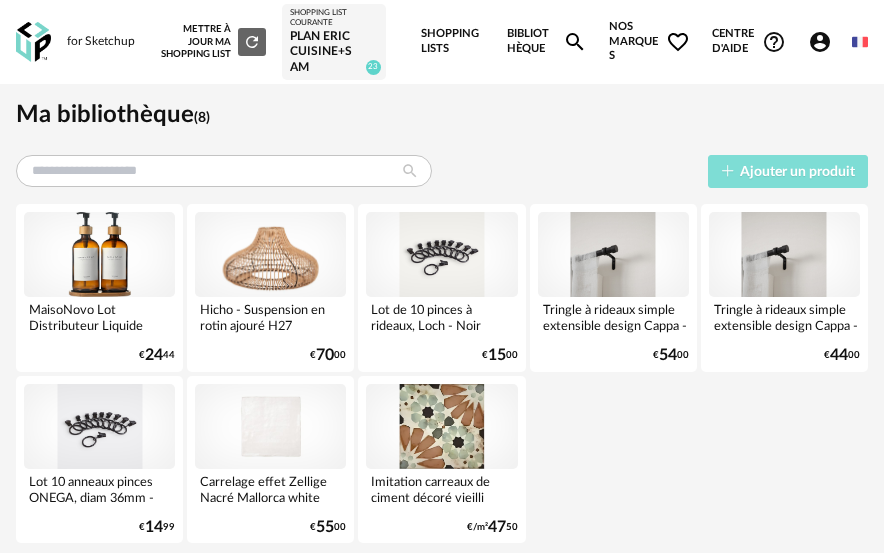 click on "Ajouter un produit" at bounding box center [797, 172] 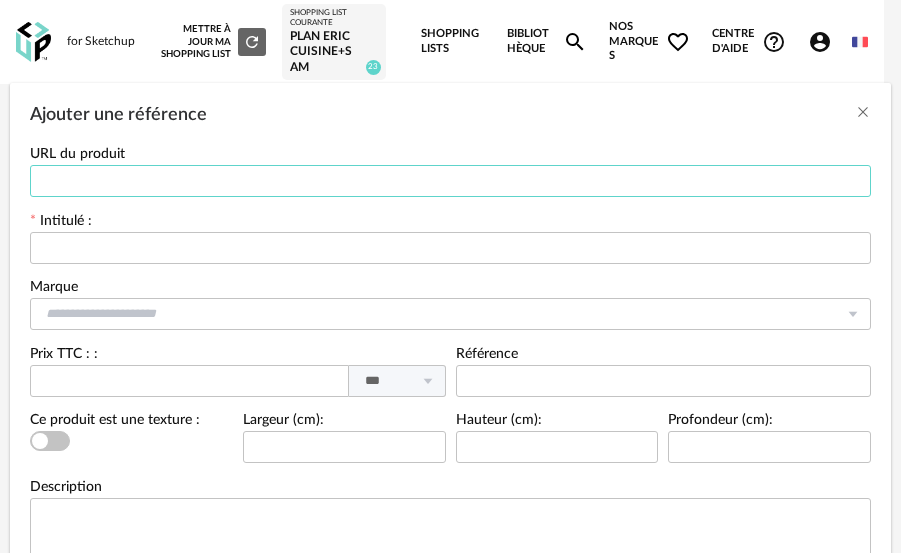 click at bounding box center [450, 181] 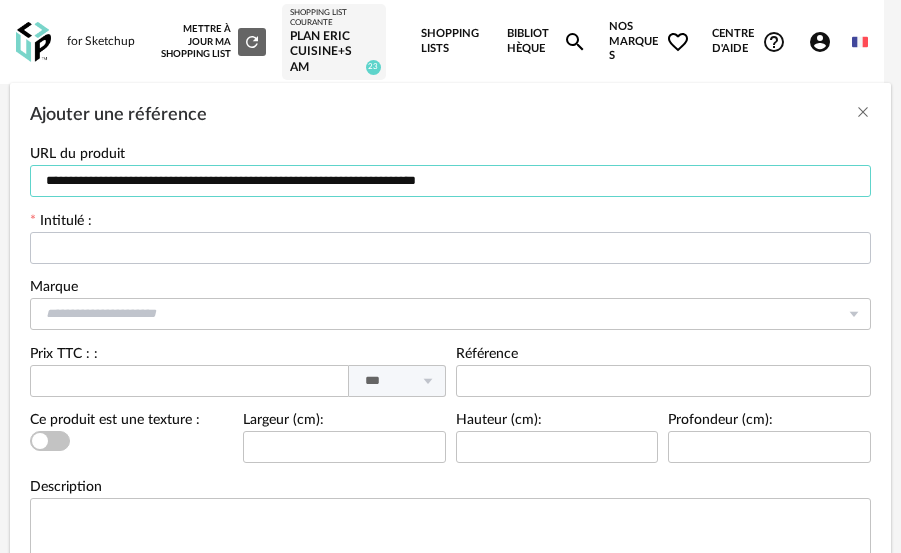 type on "**********" 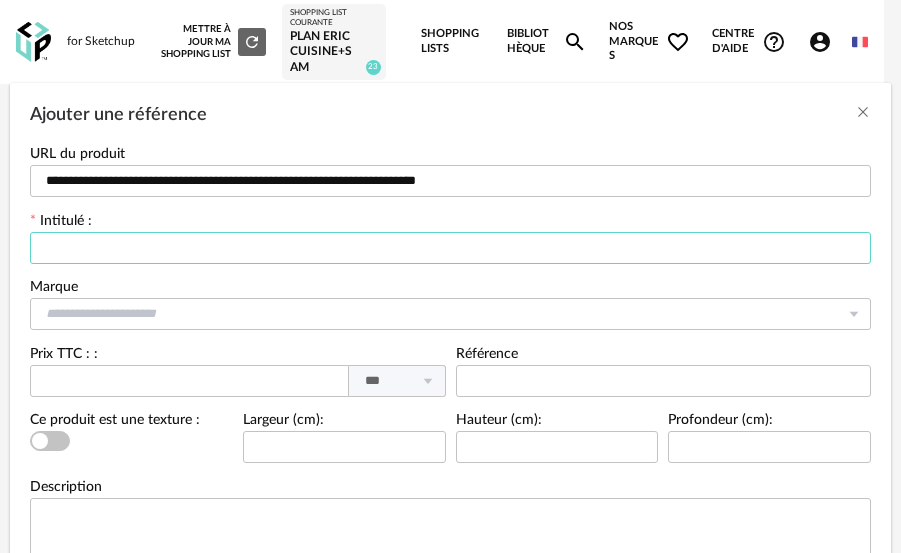 click at bounding box center (450, 248) 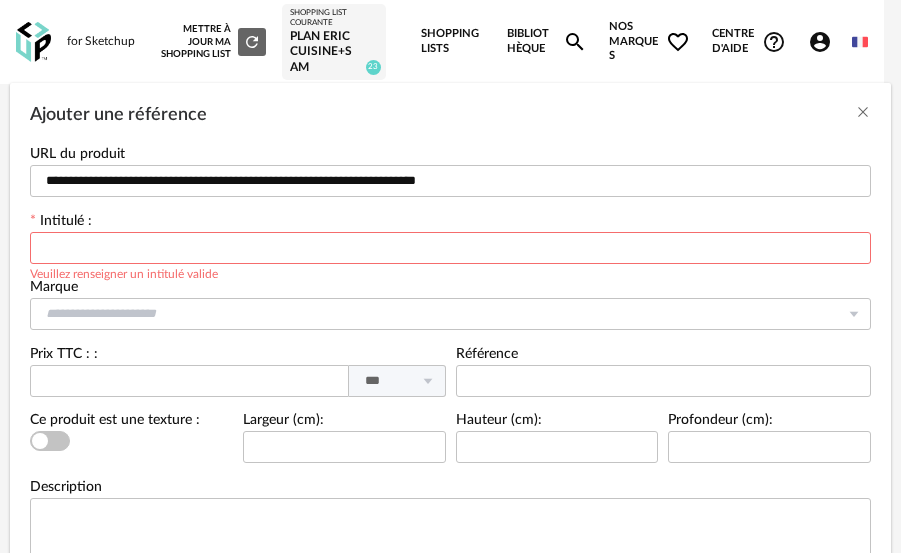 click at bounding box center (450, 248) 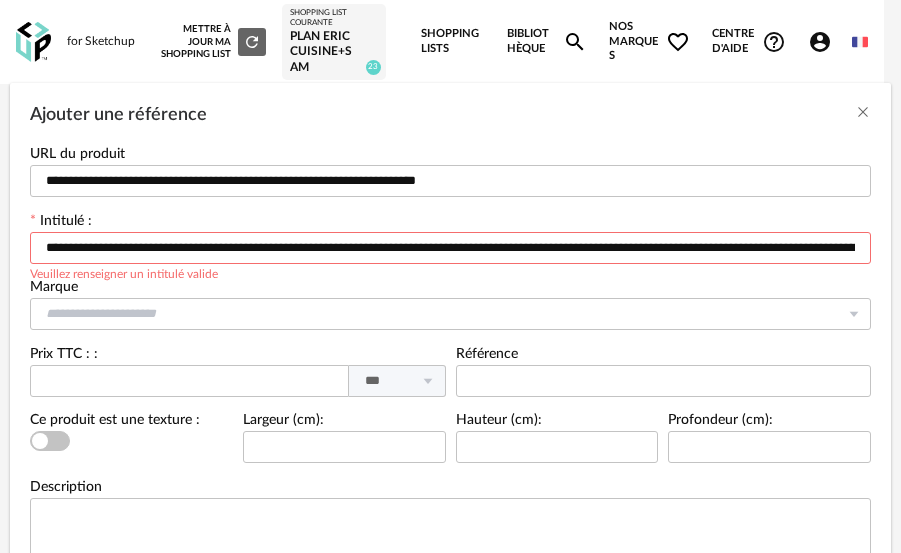 scroll, scrollTop: 0, scrollLeft: 319, axis: horizontal 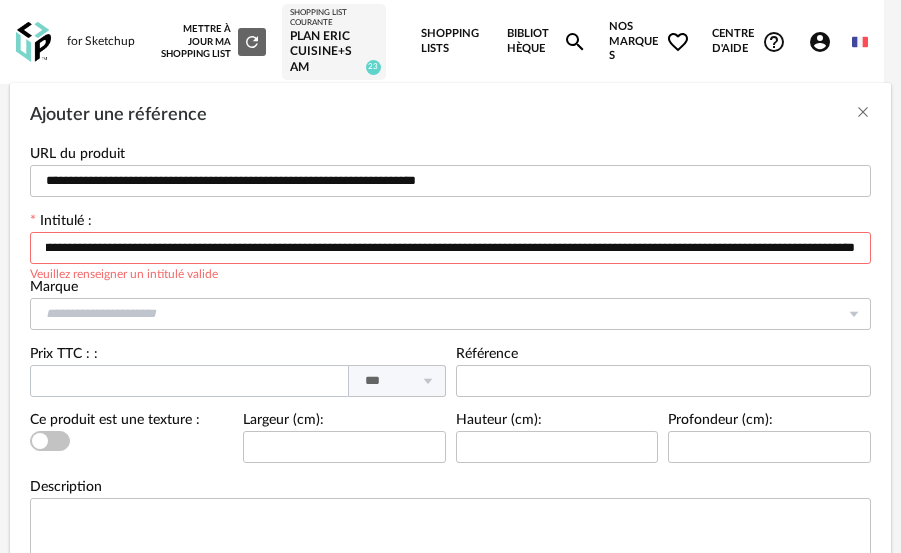 type on "**********" 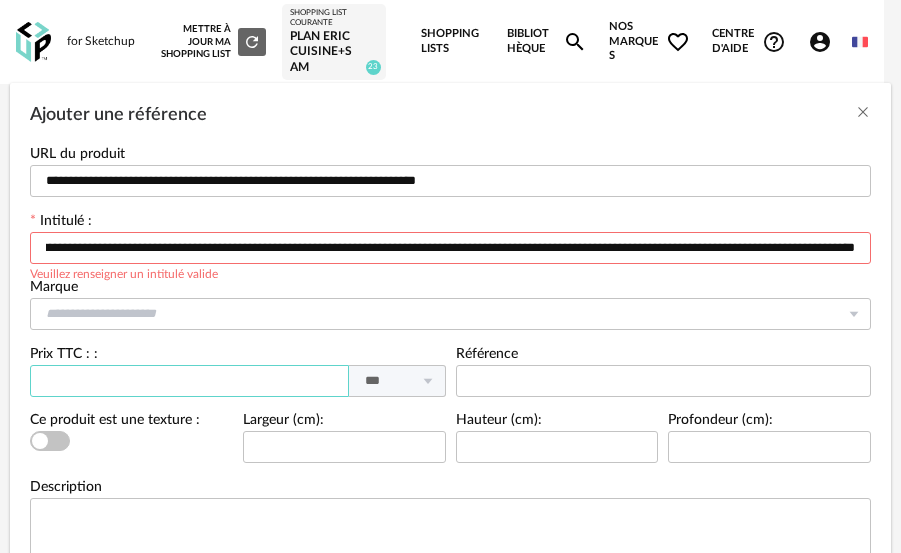 click at bounding box center [189, 381] 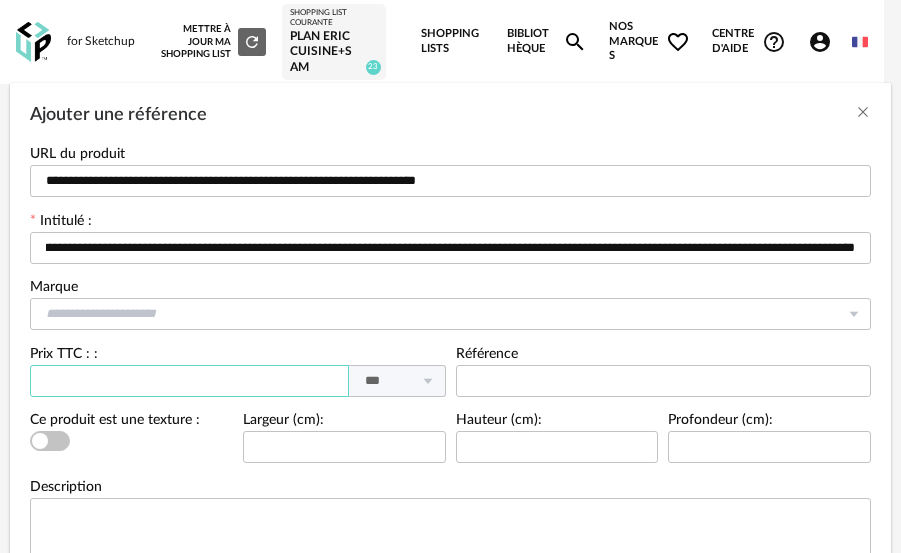 scroll, scrollTop: 0, scrollLeft: 0, axis: both 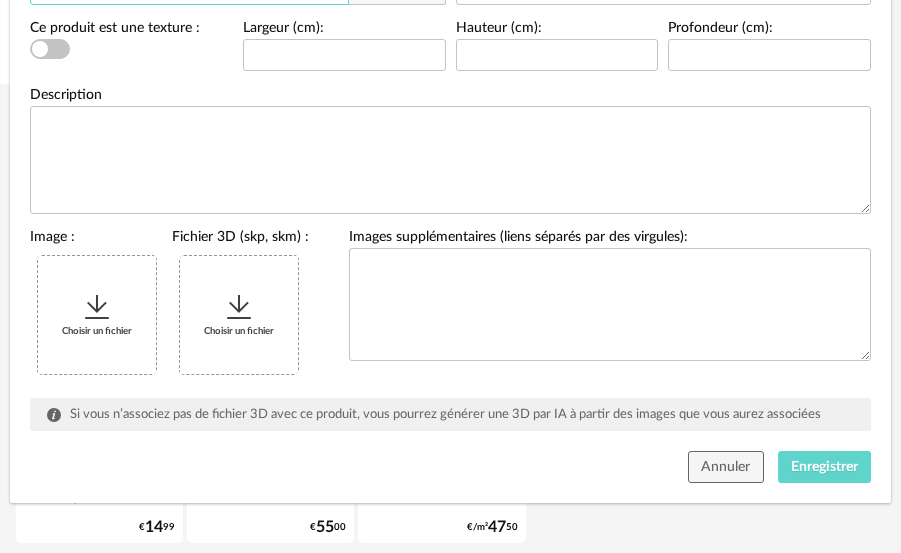 type on "****" 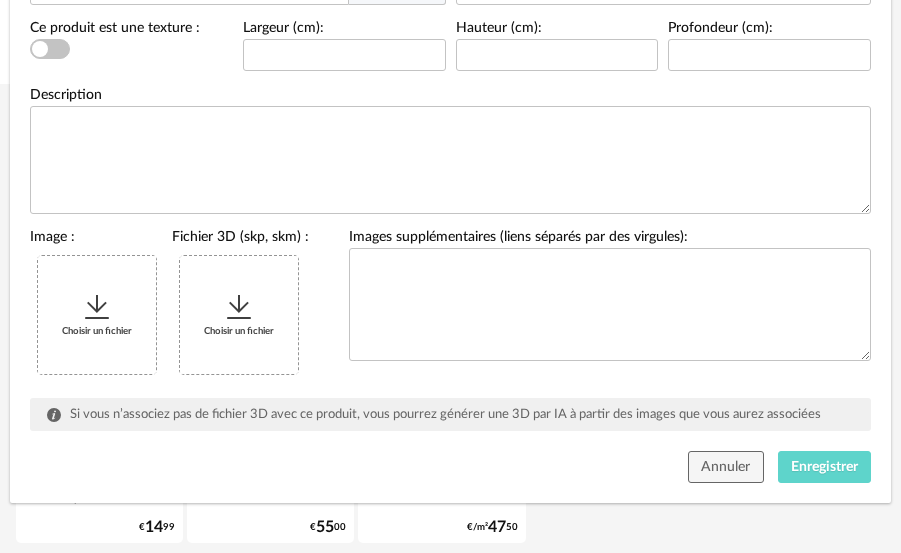 click at bounding box center (97, 307) 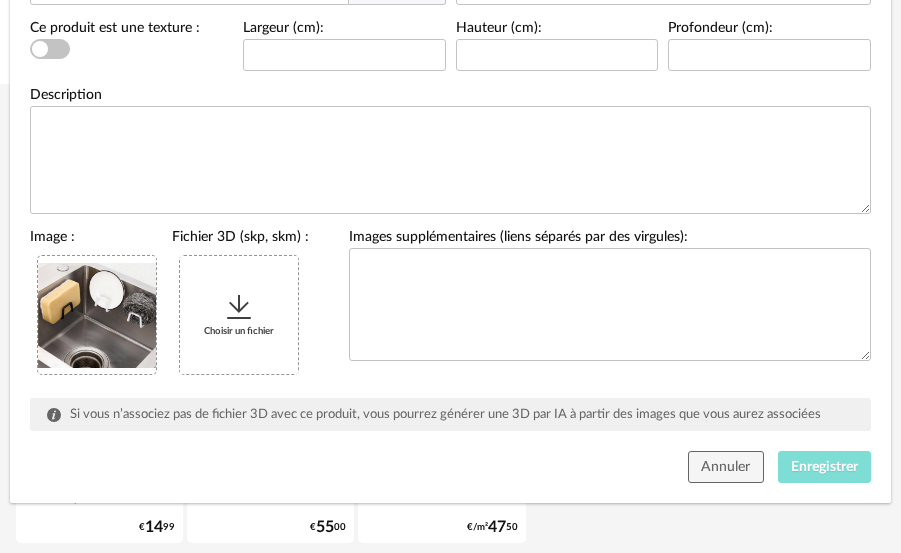click on "Enregistrer" at bounding box center (824, 467) 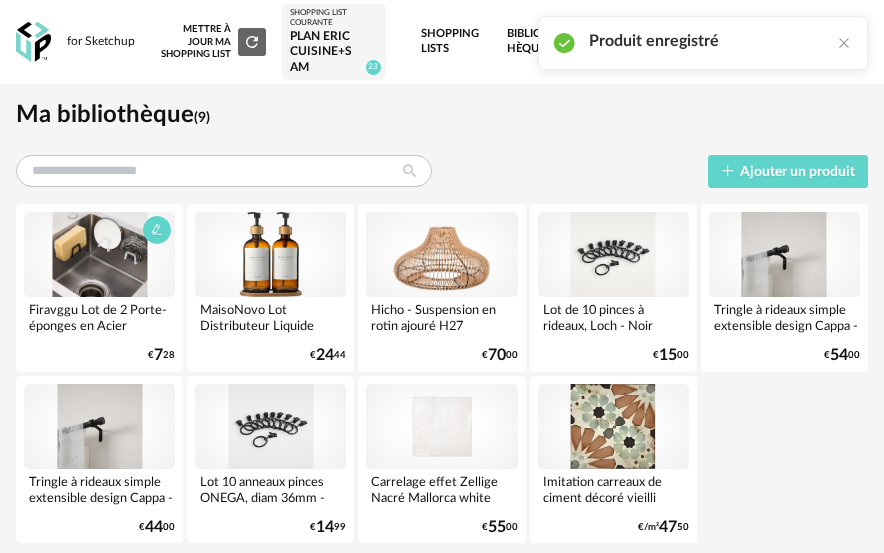 click at bounding box center (99, 254) 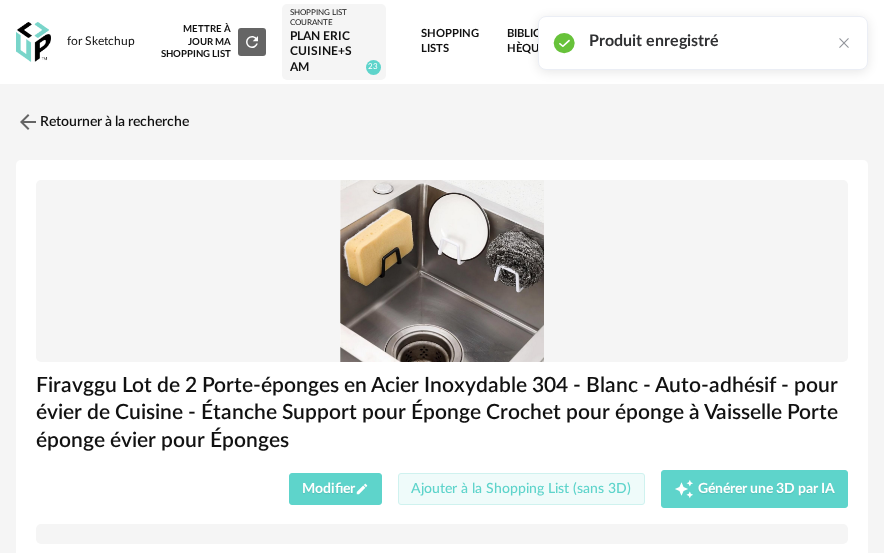 click on "Ajouter à la Shopping List (sans 3D)" at bounding box center [521, 489] 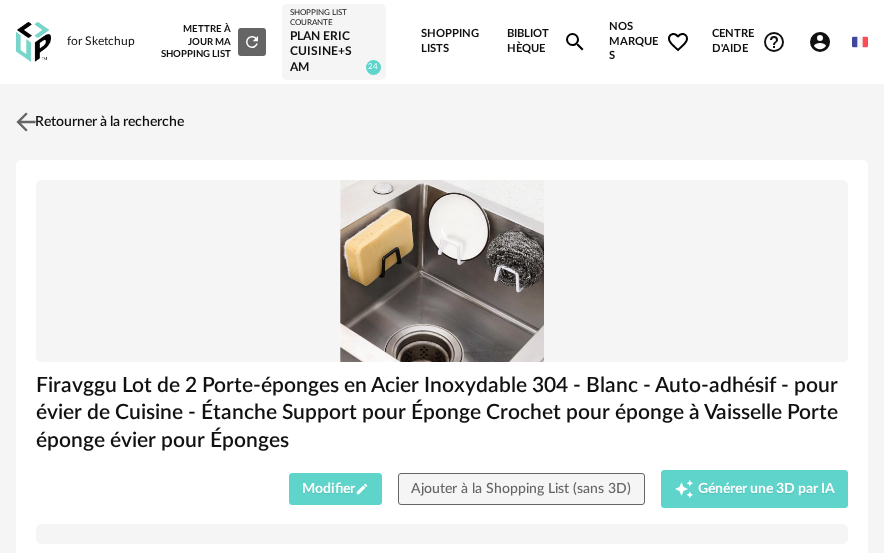 click on "Retourner à la recherche" at bounding box center [97, 122] 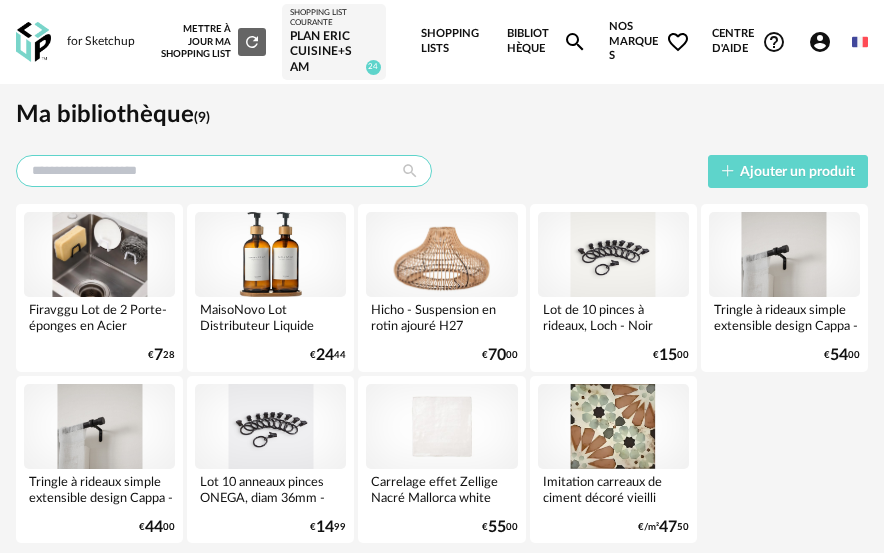 click at bounding box center [224, 171] 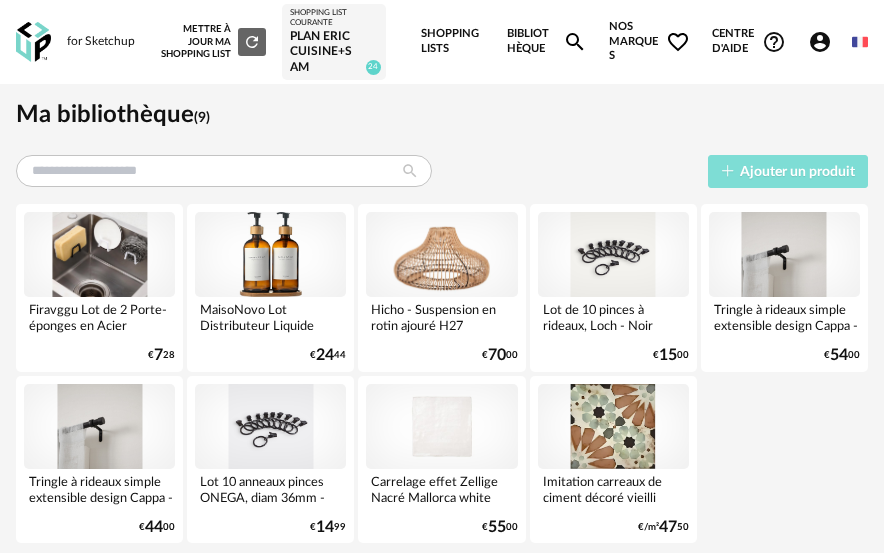 click on "Ajouter un produit" at bounding box center (797, 172) 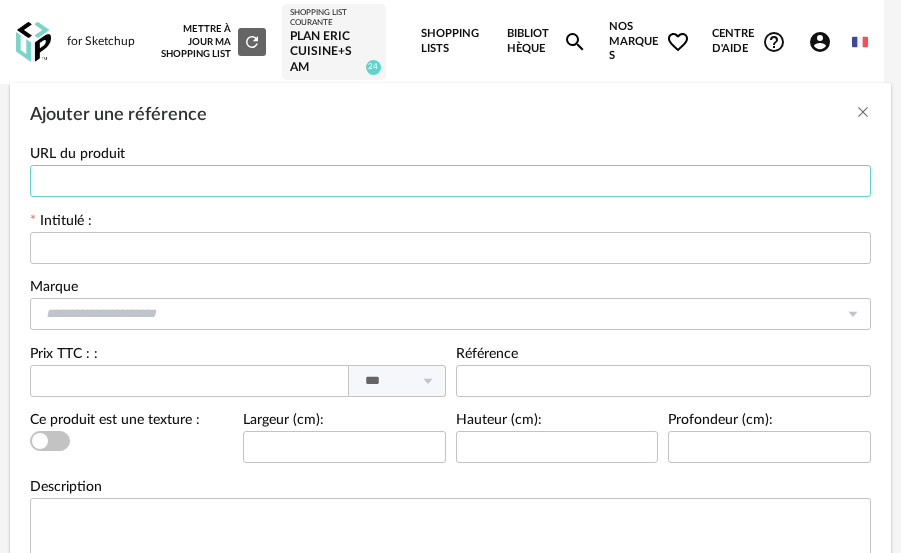 click at bounding box center [450, 181] 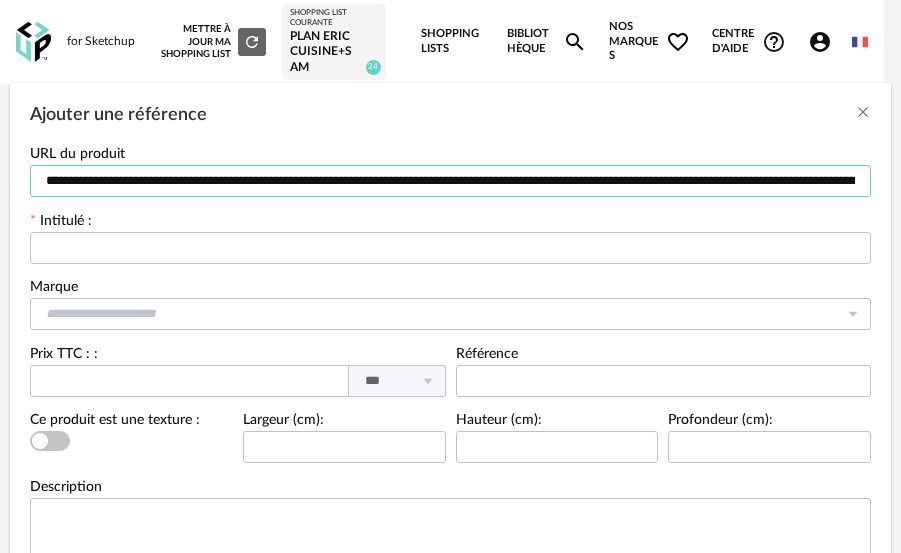 scroll, scrollTop: 0, scrollLeft: 3459, axis: horizontal 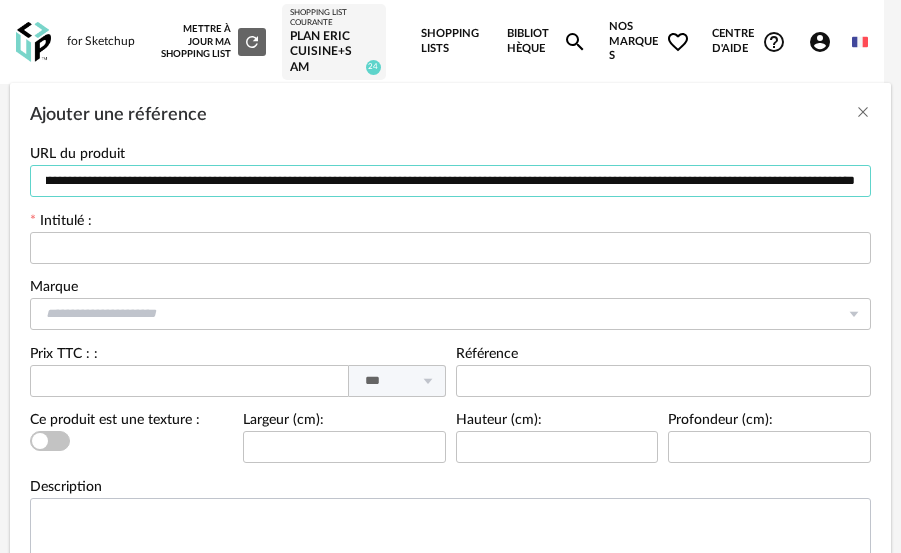 type on "**********" 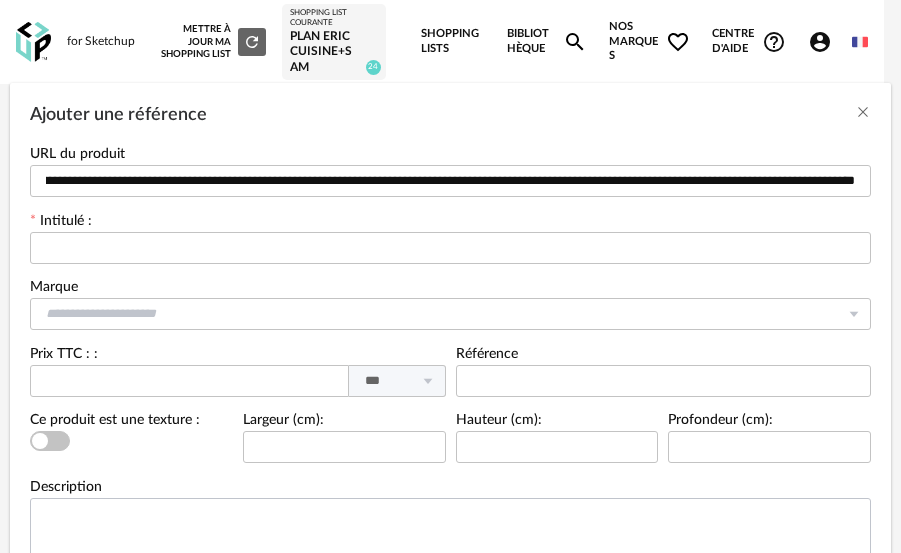 scroll, scrollTop: 0, scrollLeft: 0, axis: both 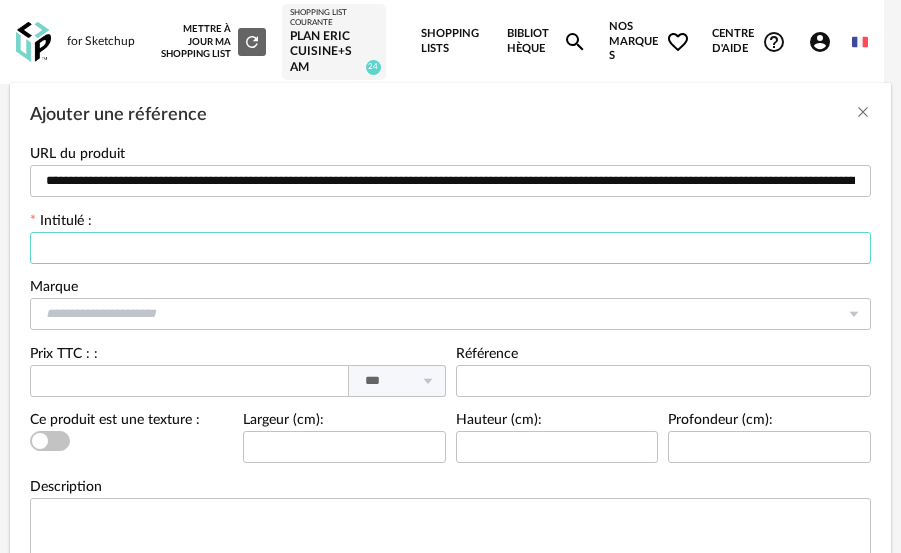 click at bounding box center (450, 248) 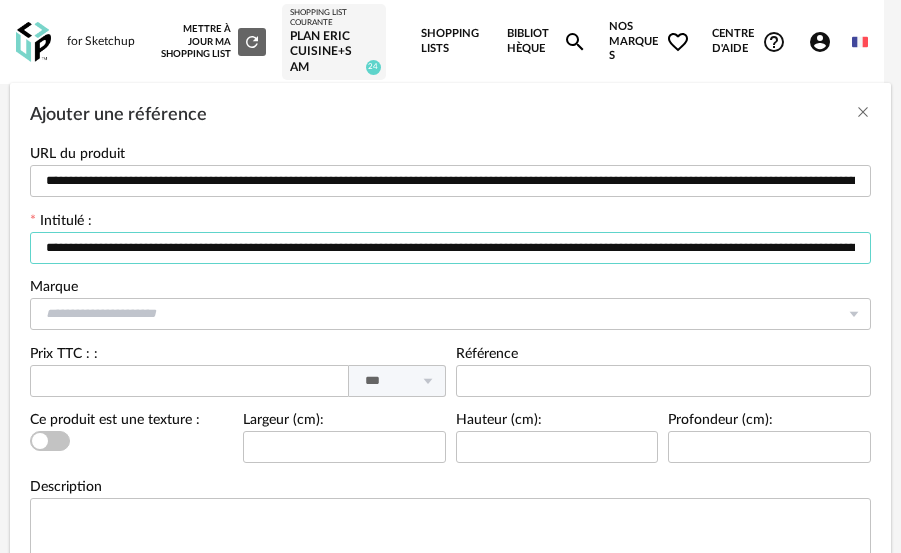 scroll, scrollTop: 0, scrollLeft: 352, axis: horizontal 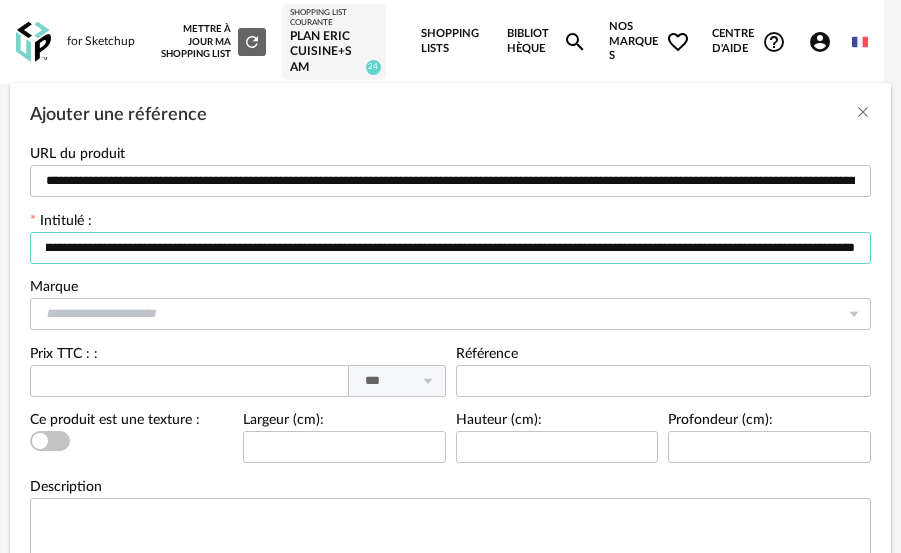 type on "**********" 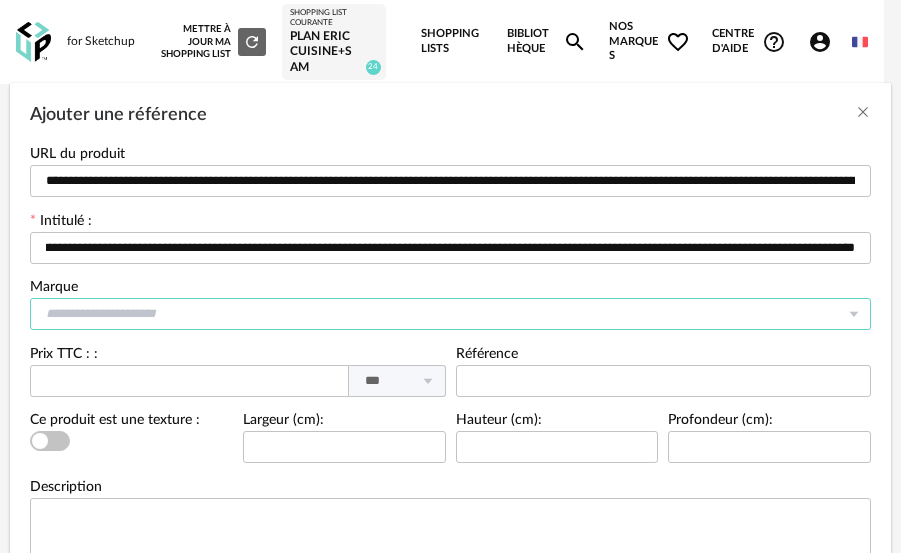 click at bounding box center (450, 314) 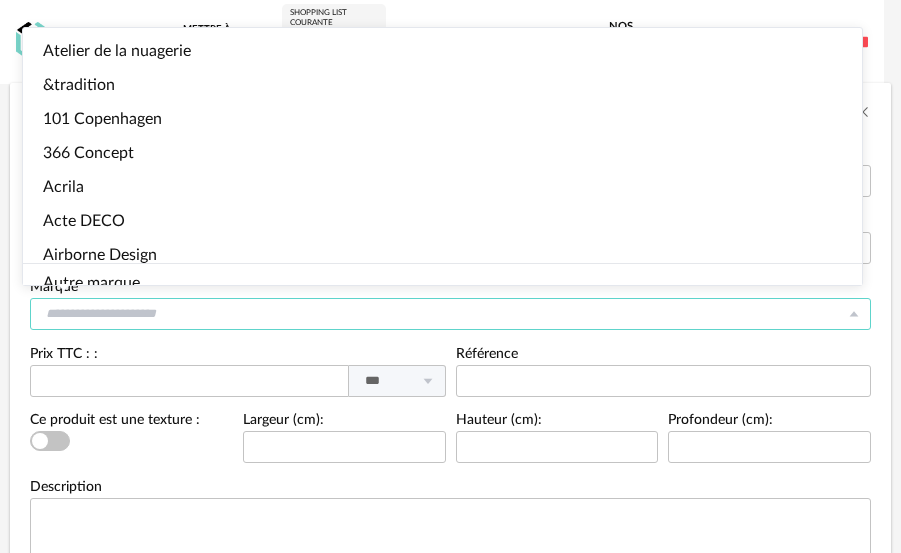 scroll, scrollTop: 0, scrollLeft: 0, axis: both 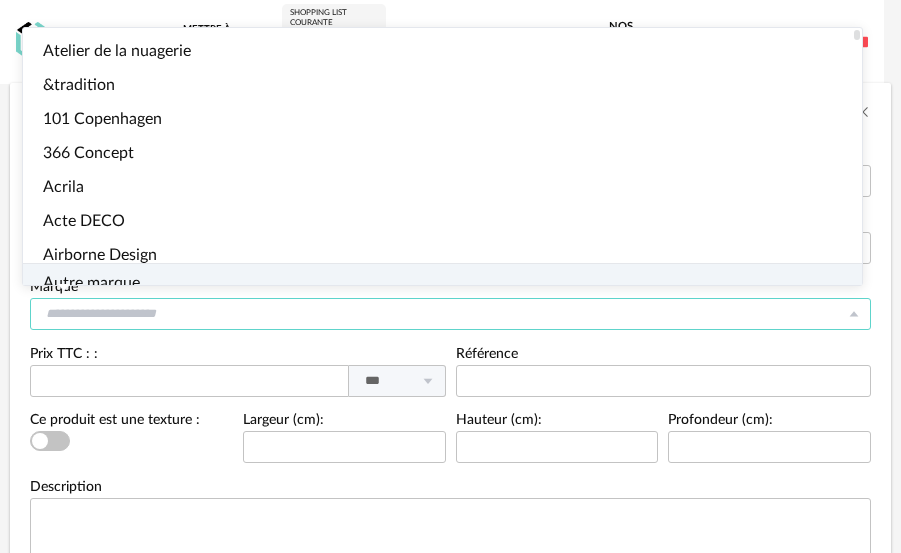 click on "Autre marque" at bounding box center (91, 283) 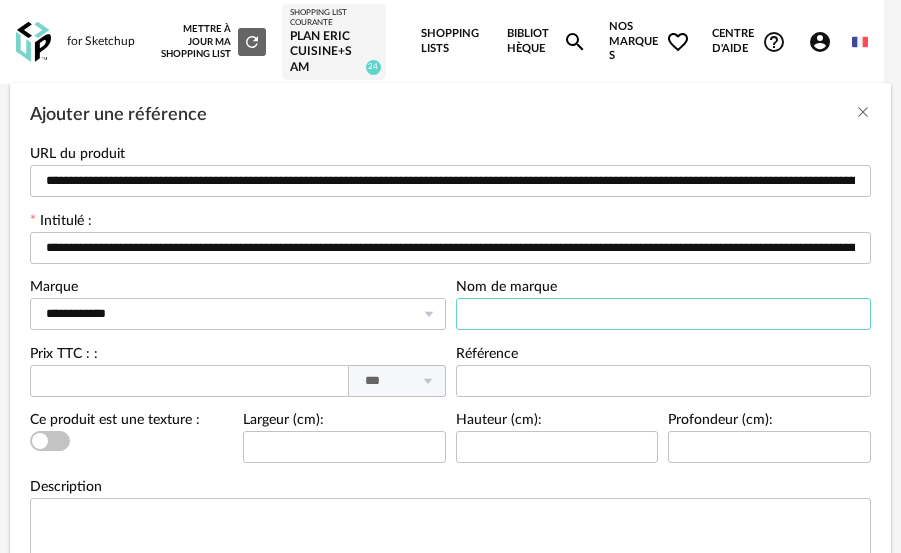 click at bounding box center (664, 314) 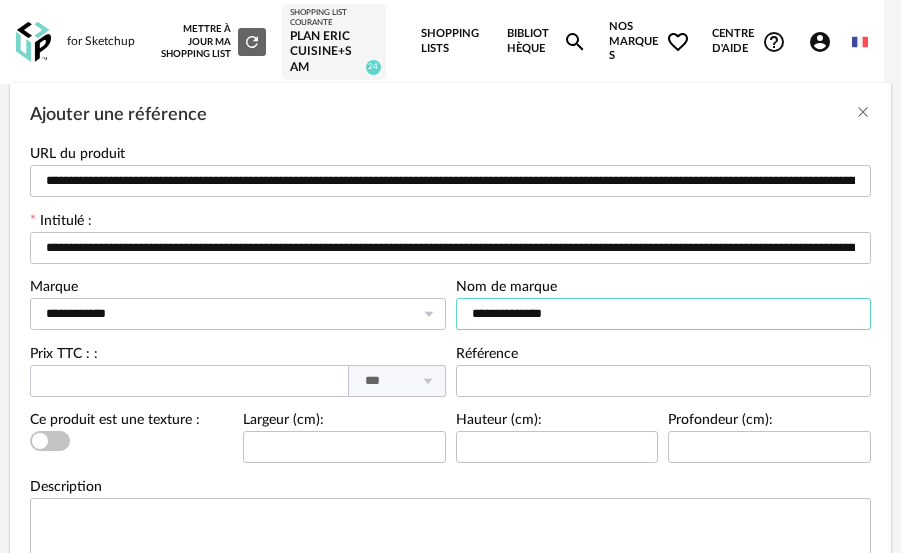 type on "**********" 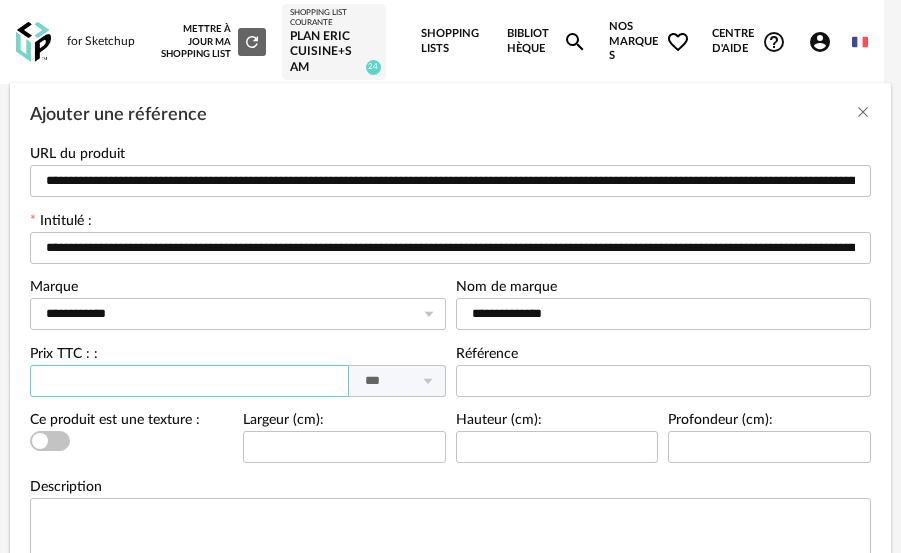 click at bounding box center (189, 381) 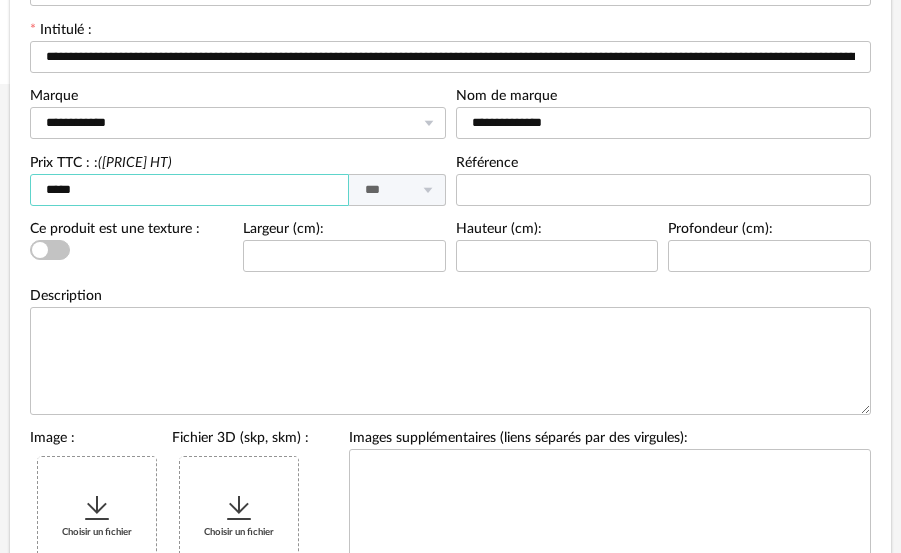 scroll, scrollTop: 300, scrollLeft: 0, axis: vertical 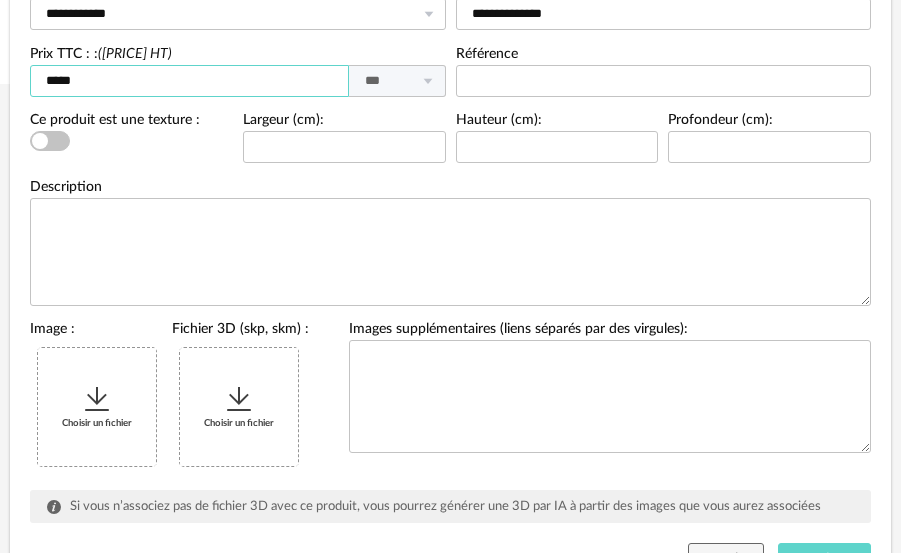 type on "*****" 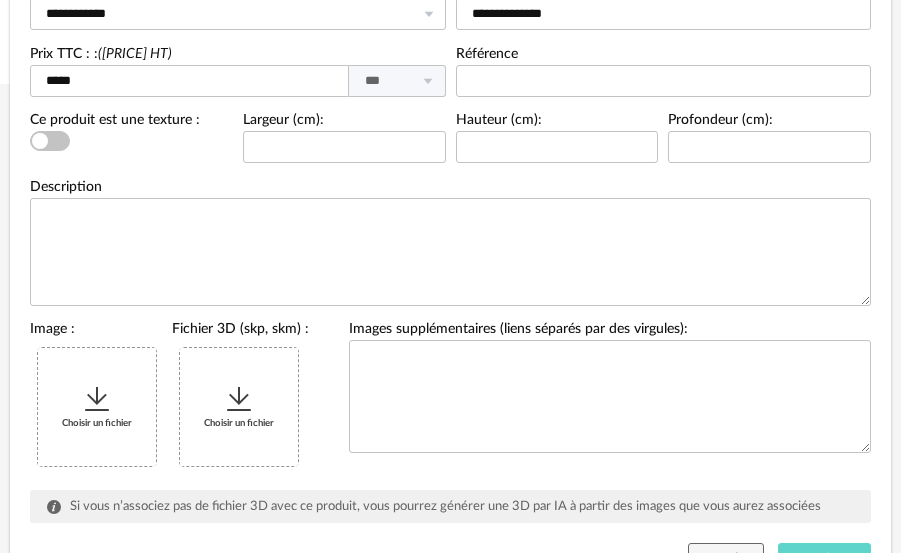 click at bounding box center (97, 399) 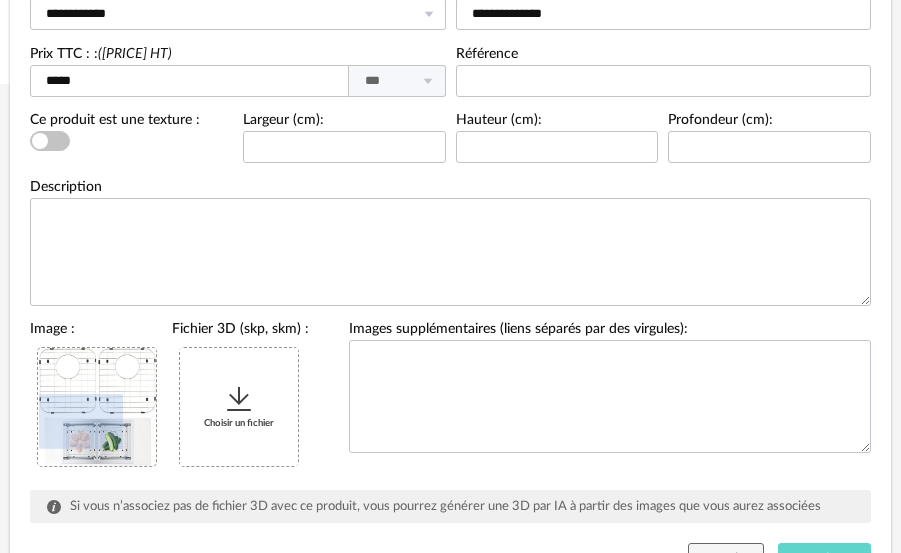 scroll, scrollTop: 392, scrollLeft: 0, axis: vertical 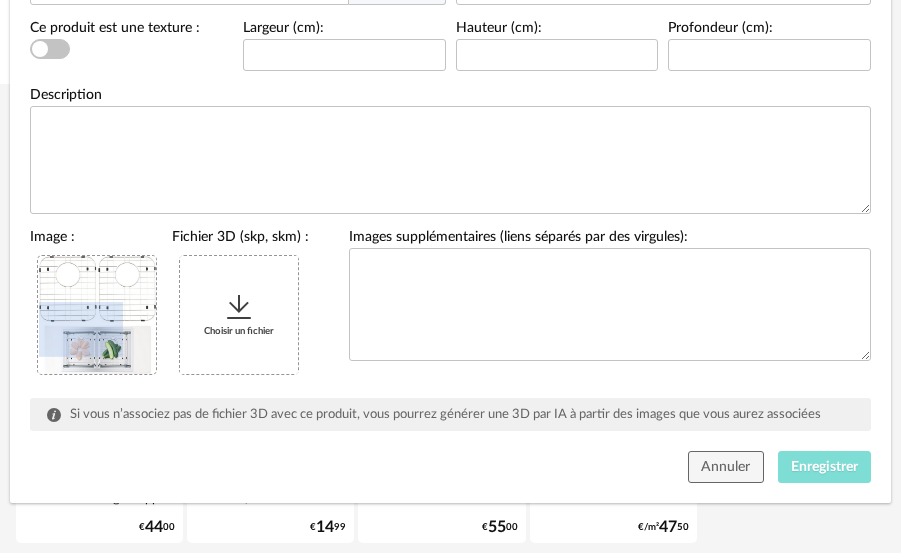click on "Enregistrer" at bounding box center (824, 467) 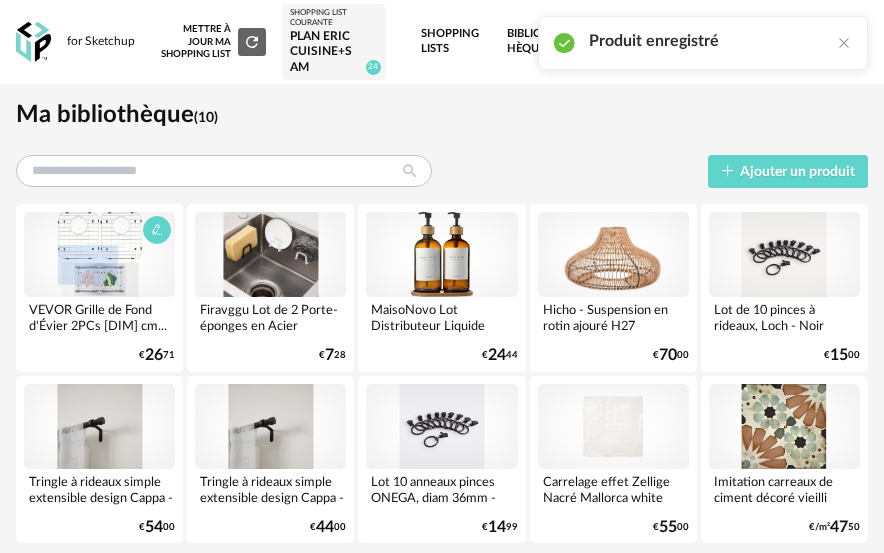 click at bounding box center [99, 254] 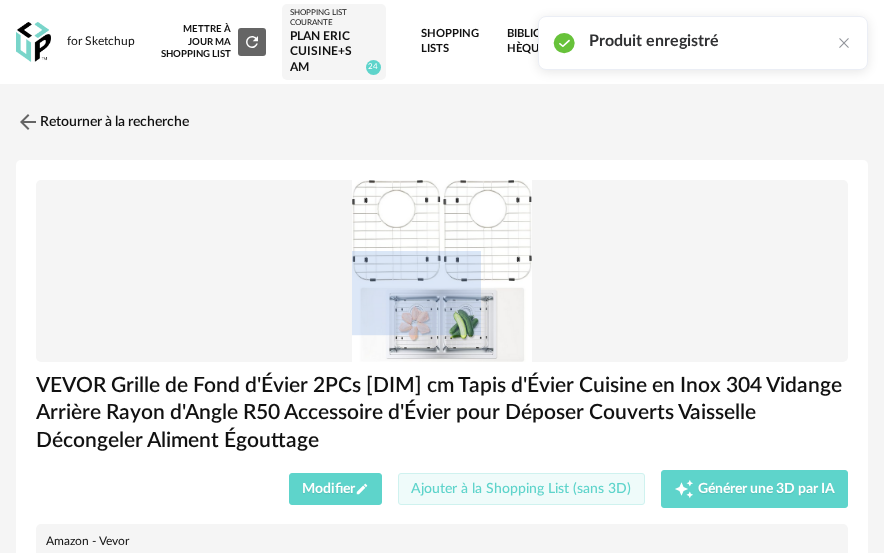 click on "Ajouter à la Shopping List (sans 3D)" at bounding box center (521, 489) 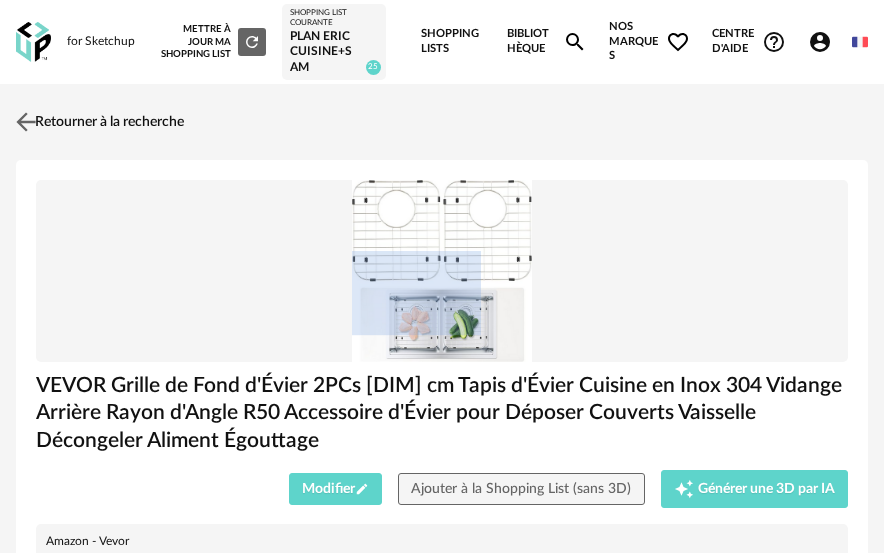 click on "Retourner à la recherche" at bounding box center (97, 122) 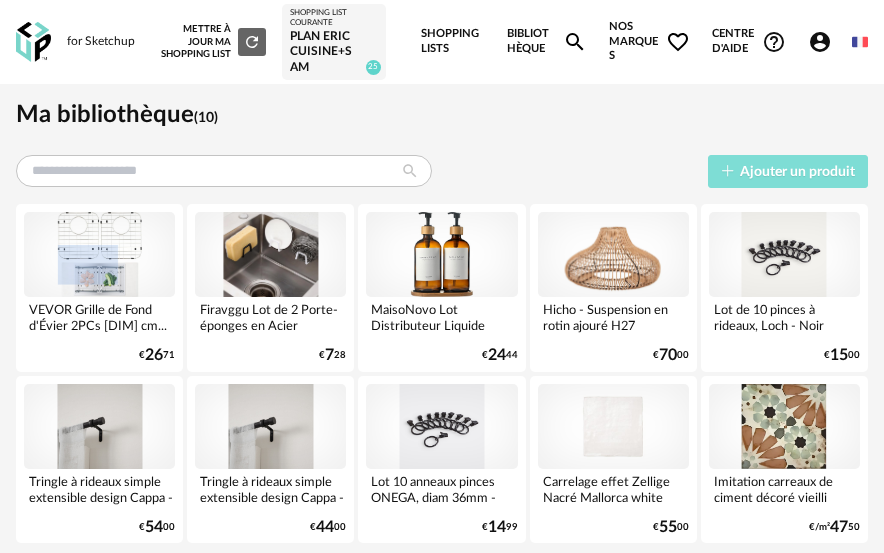 click on "Ajouter un produit" at bounding box center (797, 172) 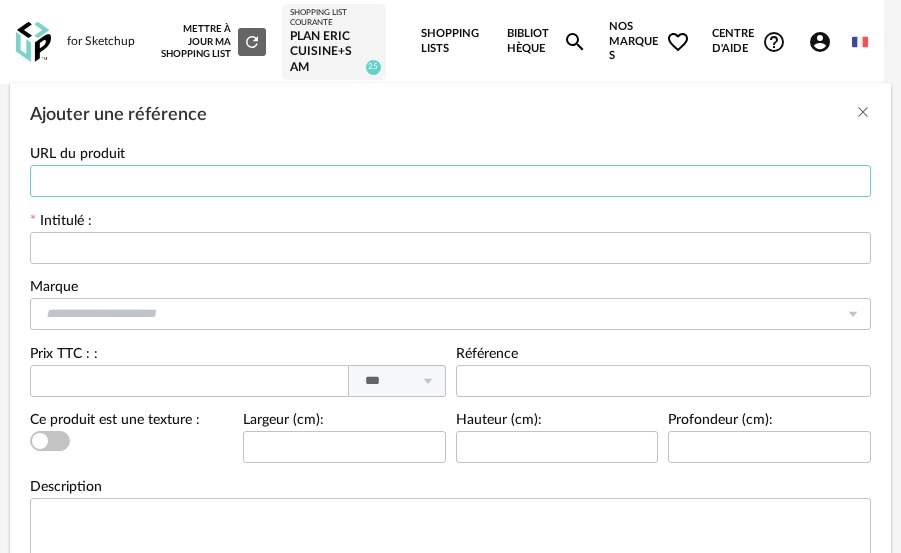 click at bounding box center [450, 181] 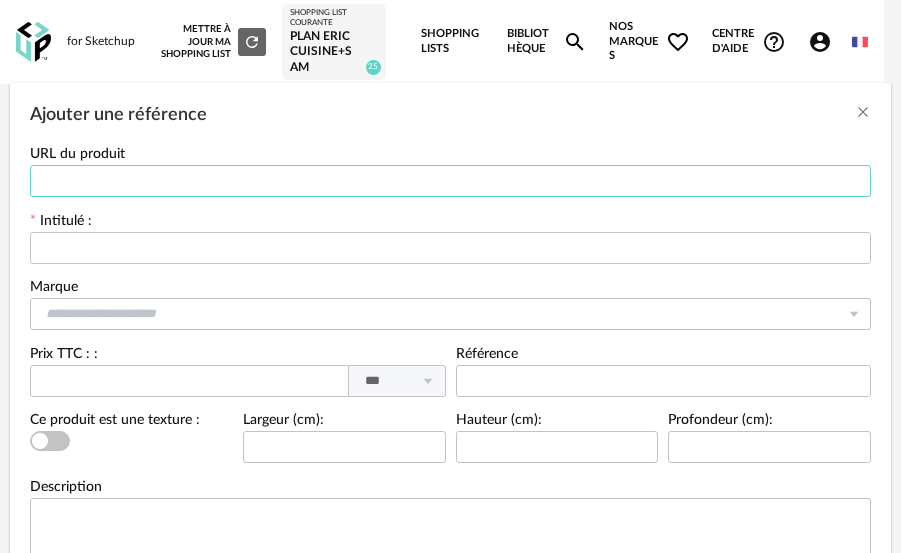 scroll, scrollTop: 0, scrollLeft: 0, axis: both 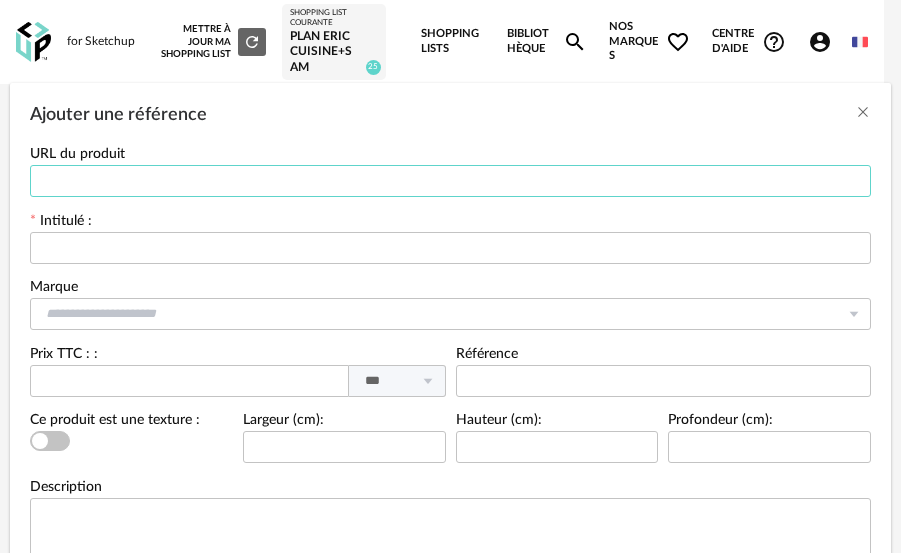 click at bounding box center [450, 181] 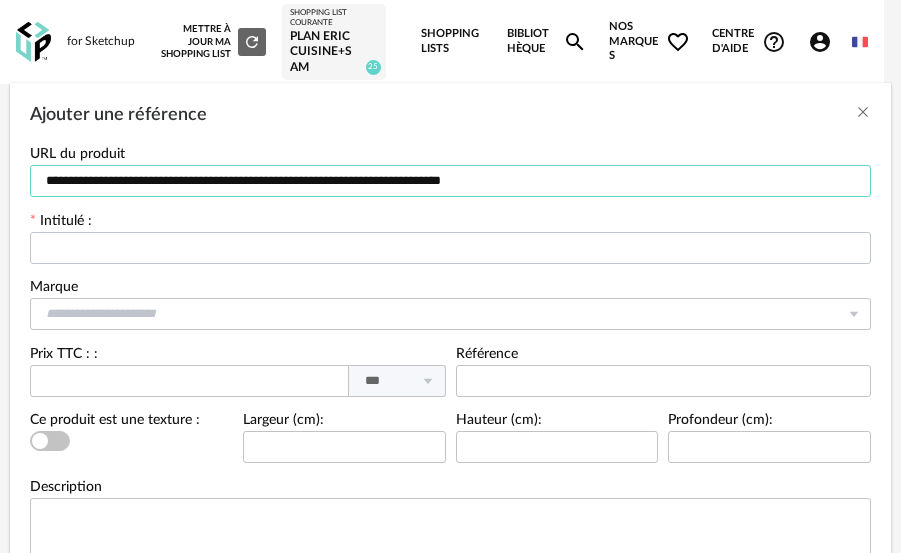 type on "**********" 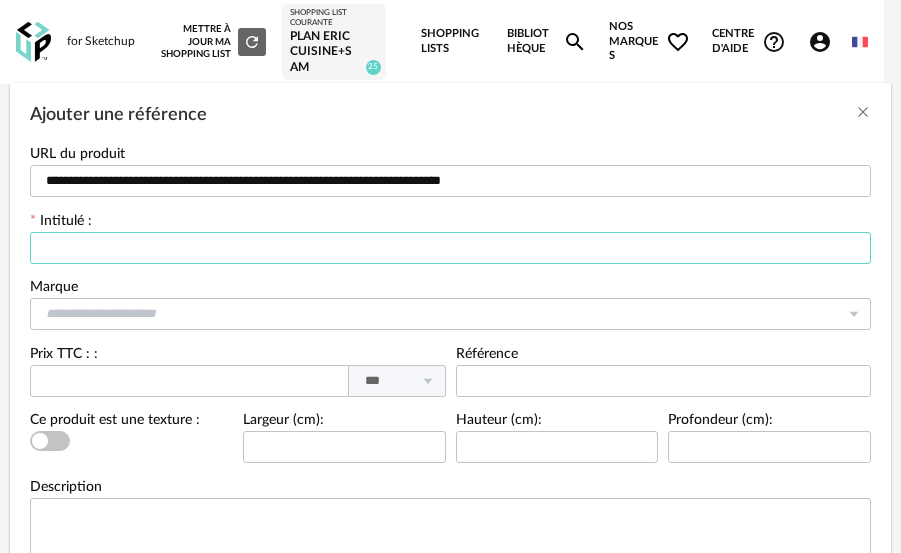 click at bounding box center (450, 248) 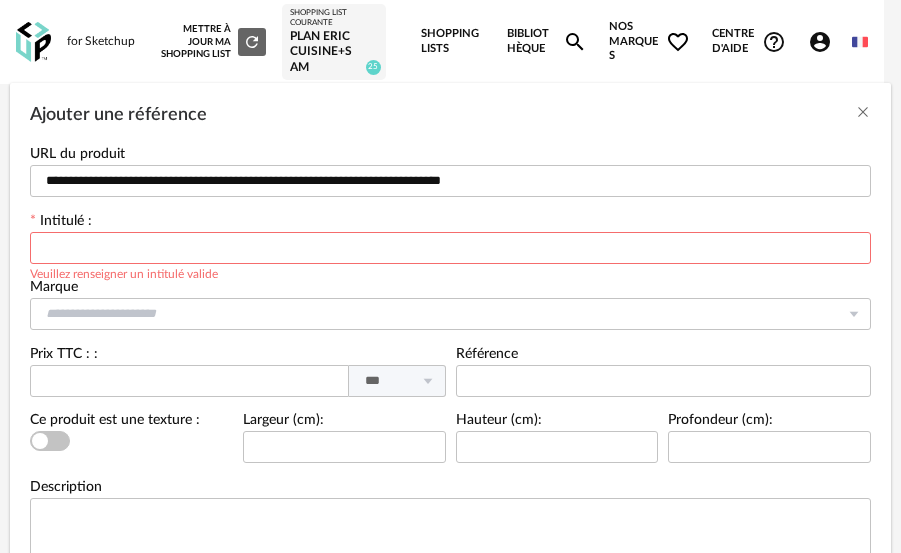 click at bounding box center [450, 248] 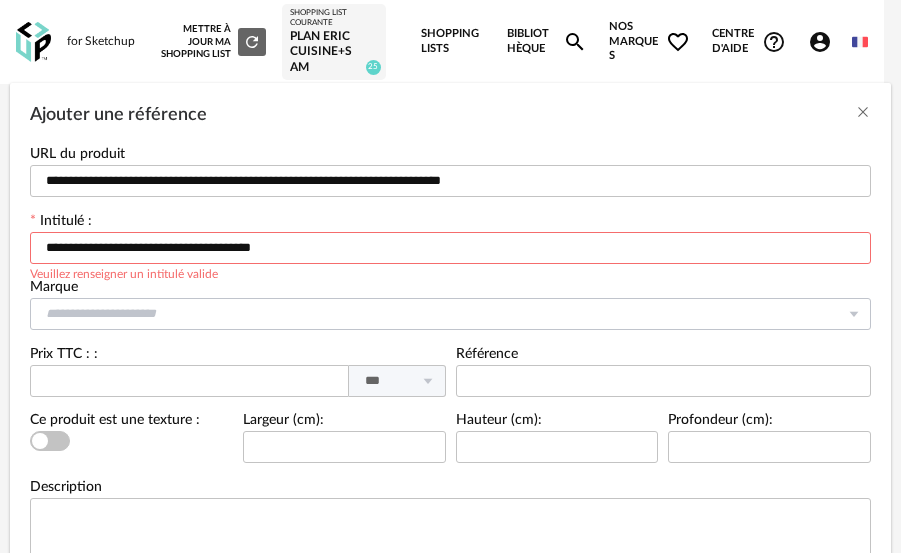 type on "**********" 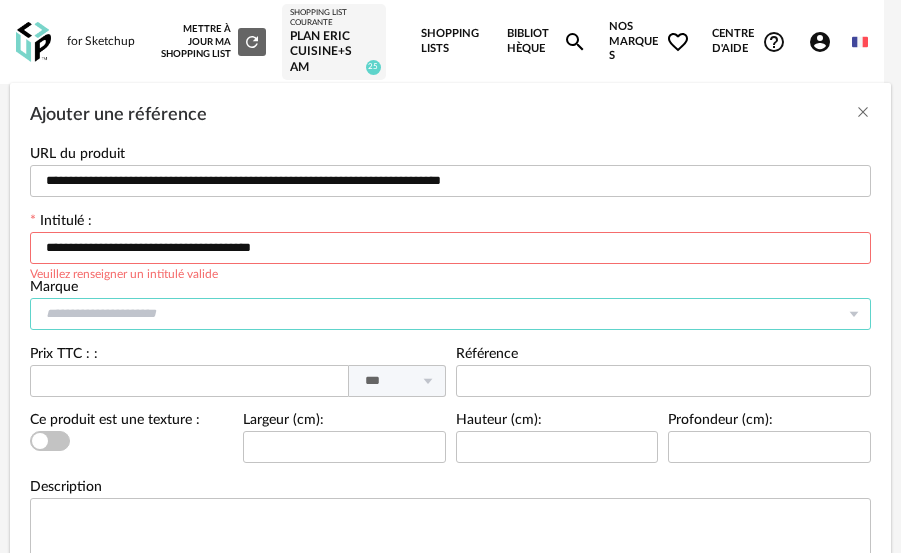 click at bounding box center [450, 314] 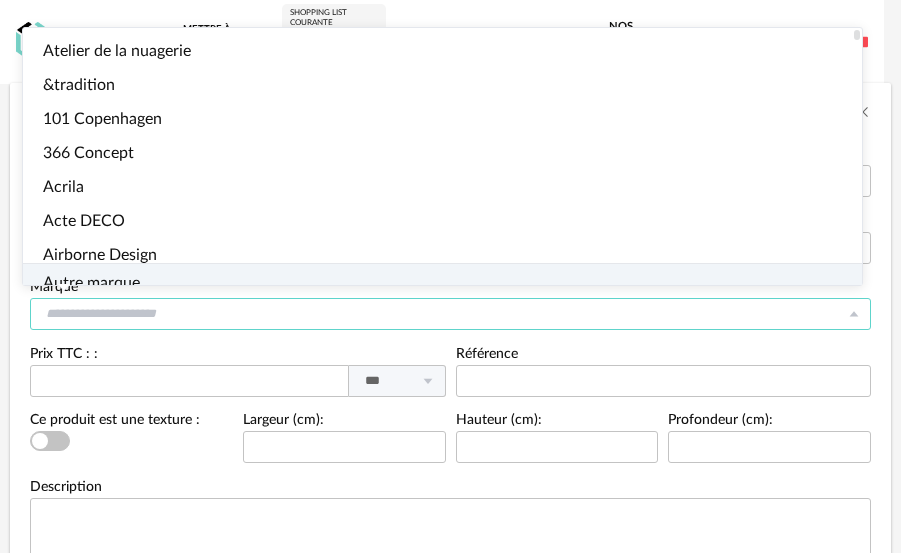click on "Autre marque" at bounding box center (91, 283) 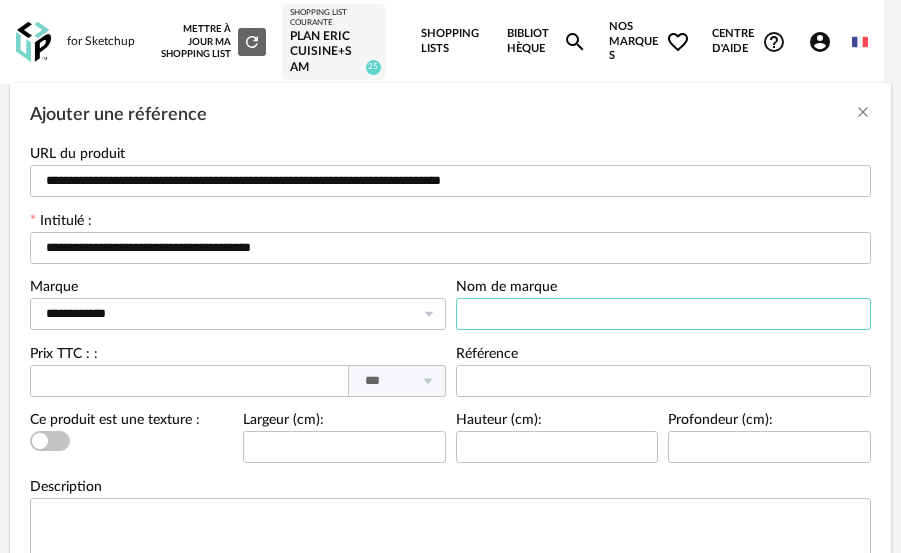 click at bounding box center [664, 314] 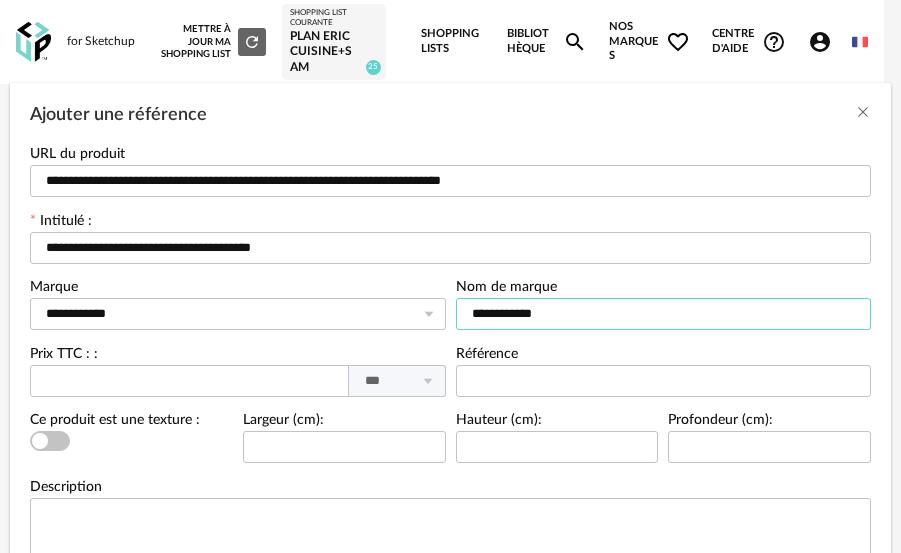 type on "**********" 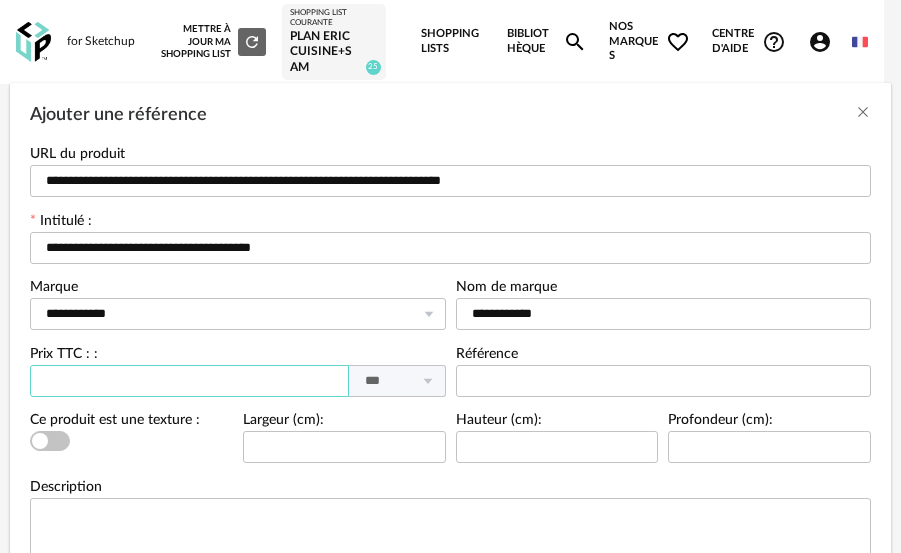 click at bounding box center [189, 381] 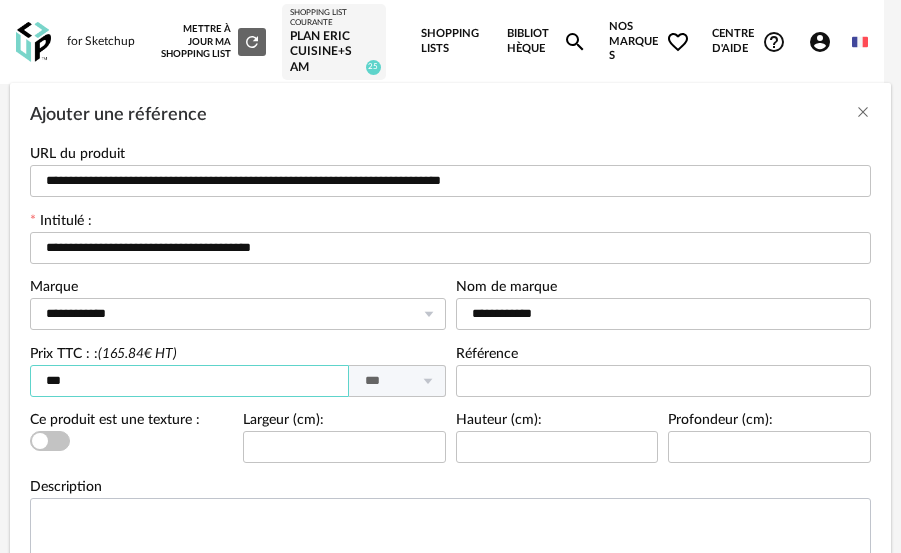 type on "***" 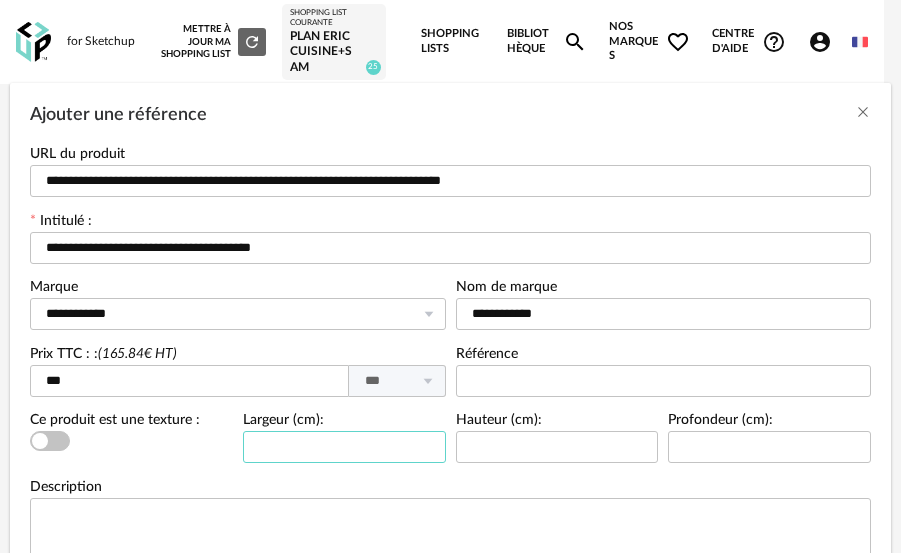 click at bounding box center [344, 447] 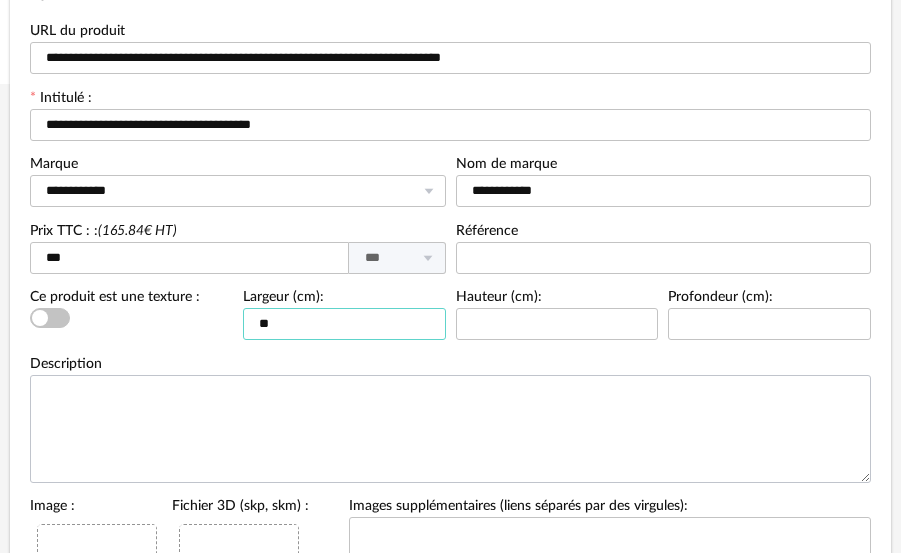 scroll, scrollTop: 200, scrollLeft: 0, axis: vertical 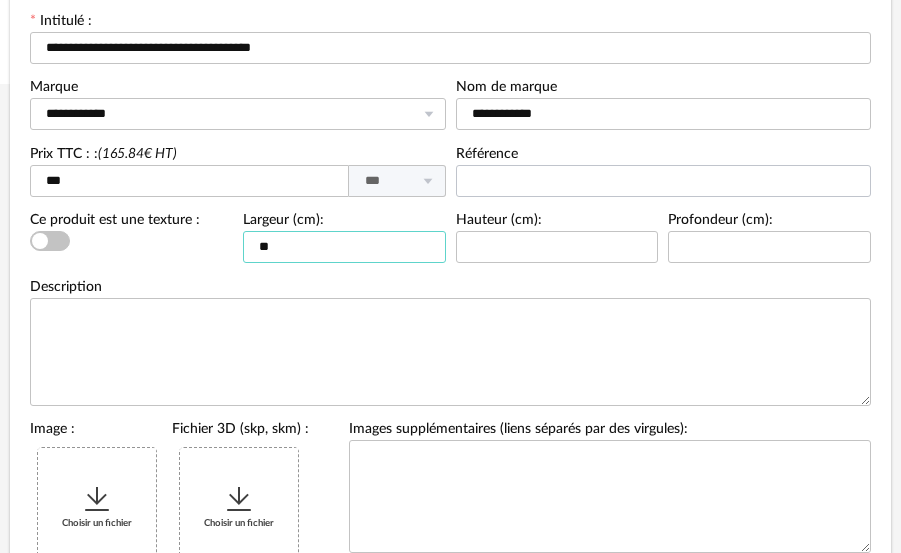 type on "**" 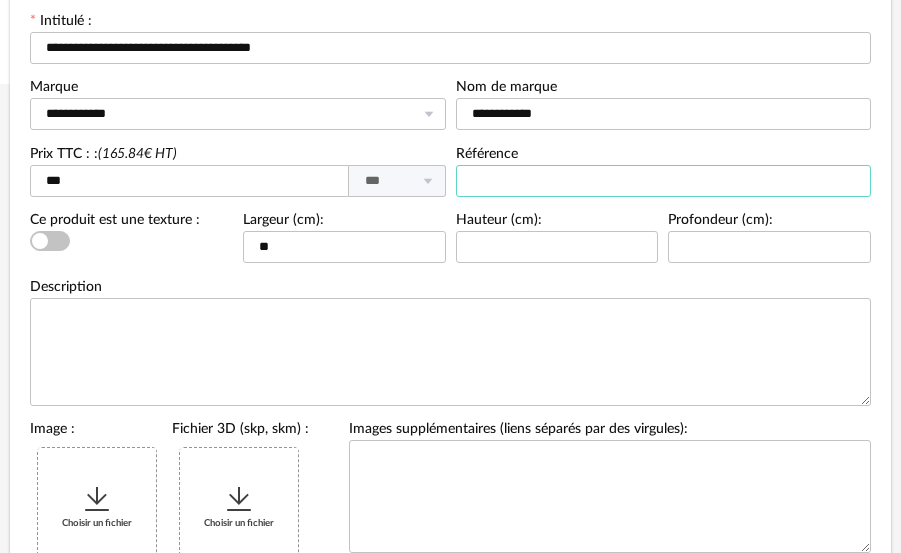 click at bounding box center (664, 181) 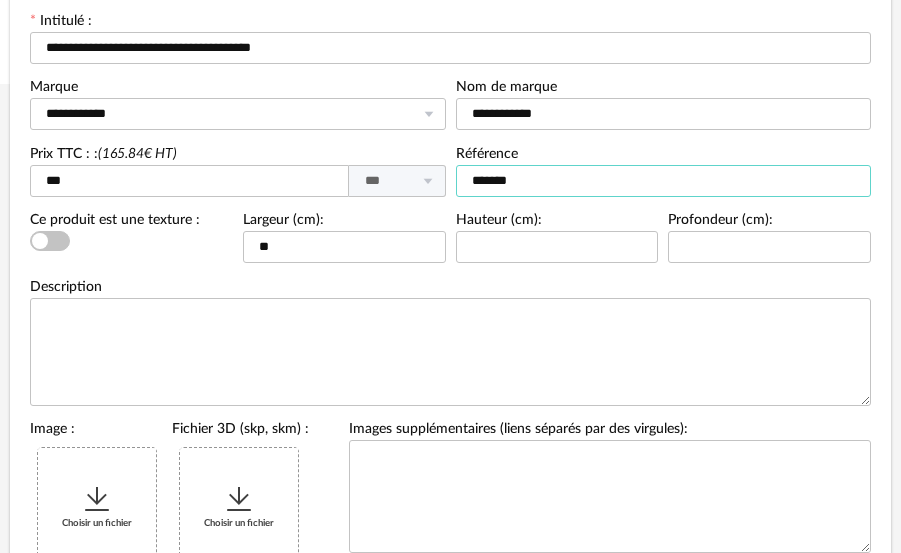 type on "******" 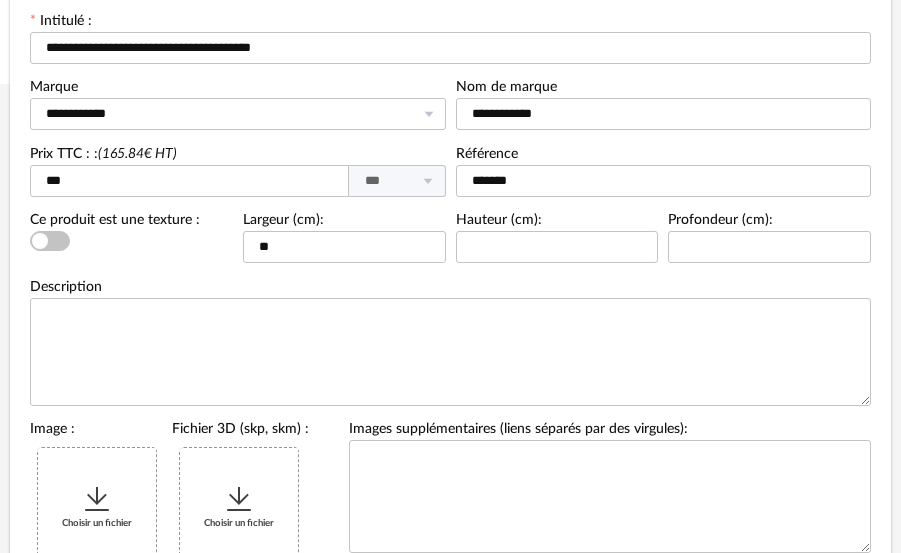 click at bounding box center [97, 499] 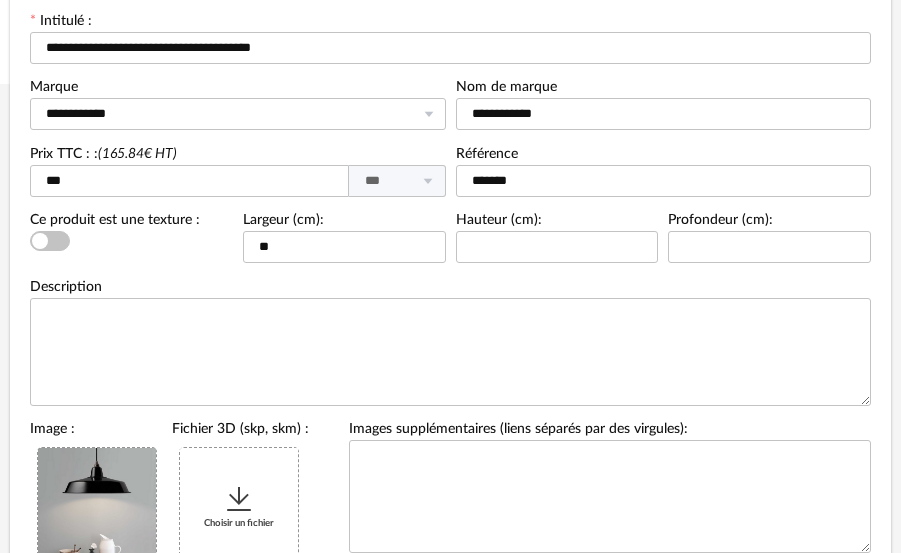 scroll, scrollTop: 392, scrollLeft: 0, axis: vertical 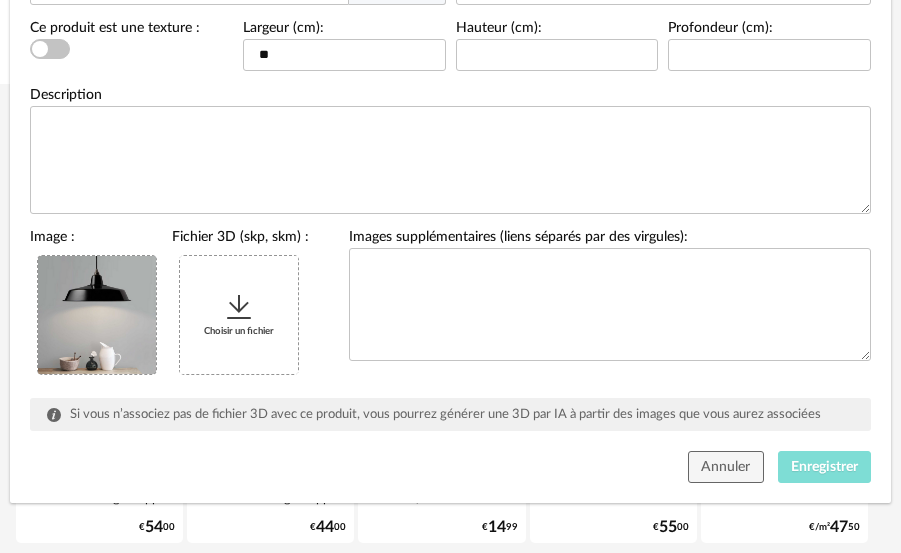 click on "Enregistrer" at bounding box center (825, 467) 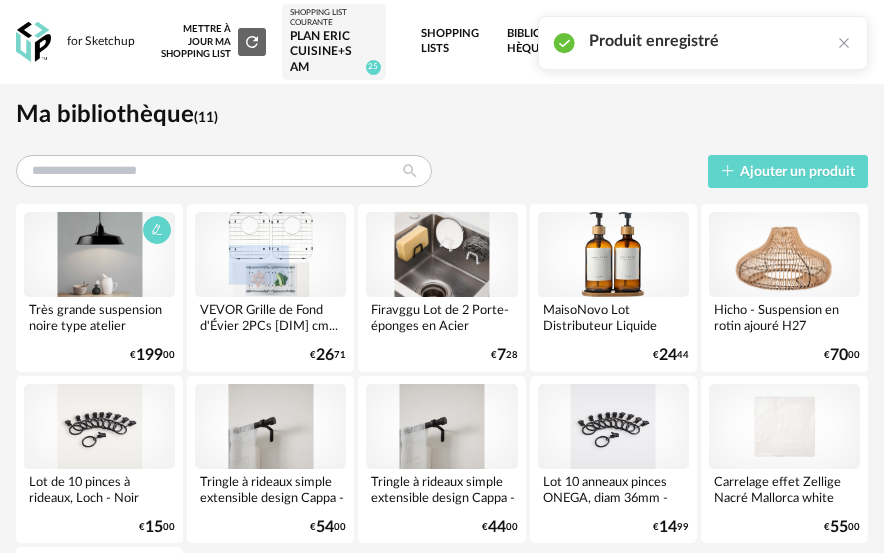 click at bounding box center [99, 254] 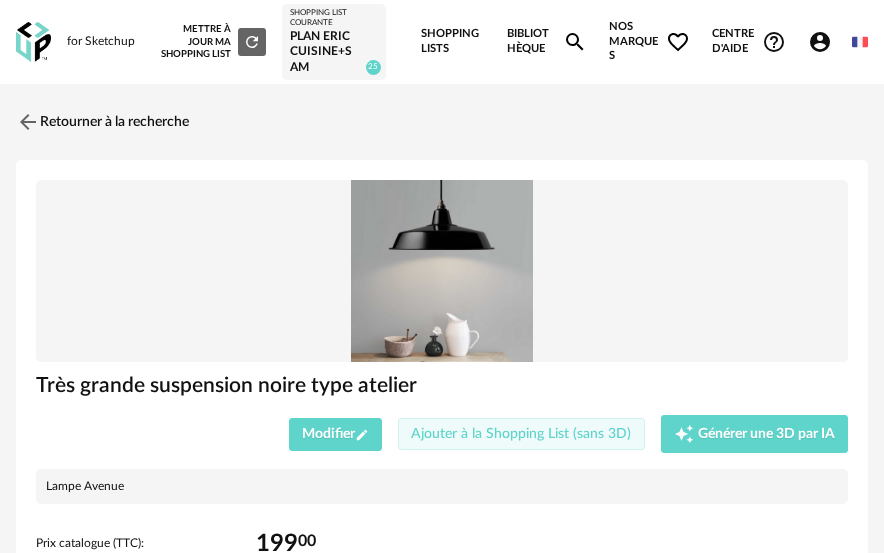 click on "Ajouter à la Shopping List (sans 3D)" at bounding box center [521, 434] 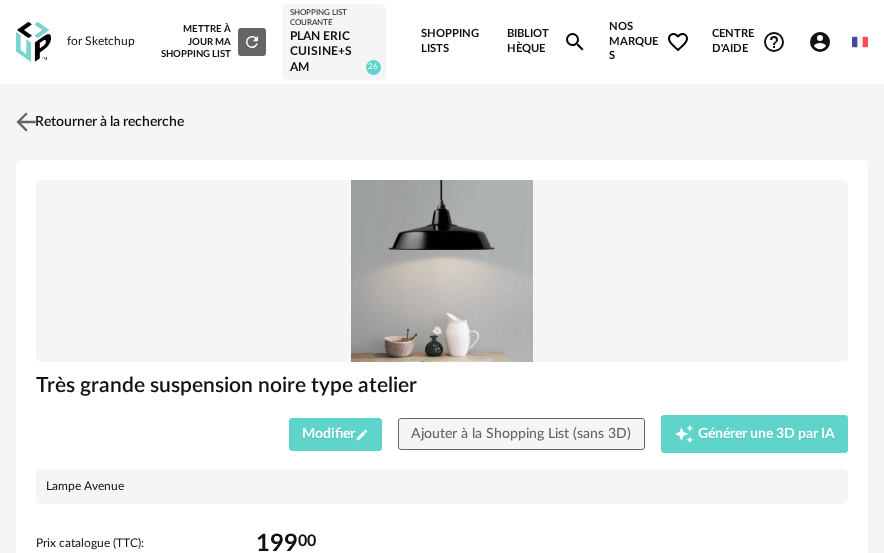 click on "Retourner à la recherche" at bounding box center [97, 122] 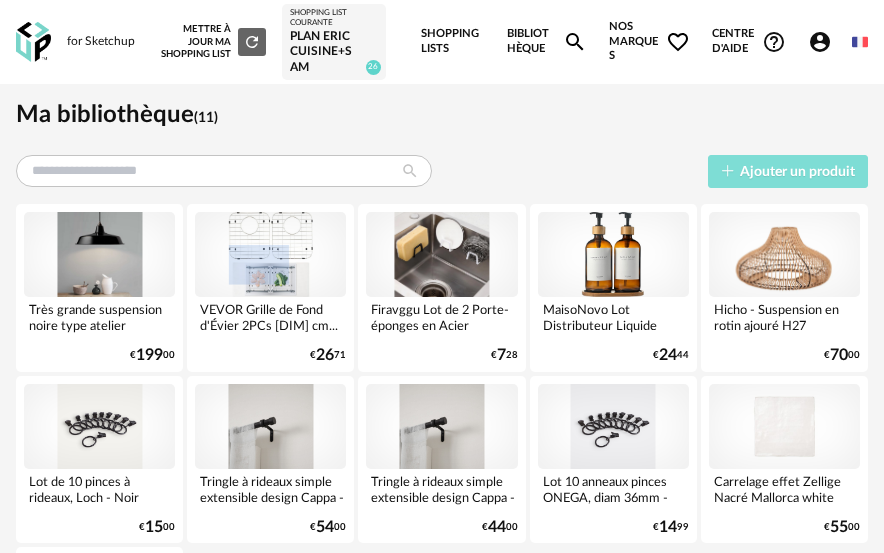 click on "Ajouter un produit" at bounding box center [797, 172] 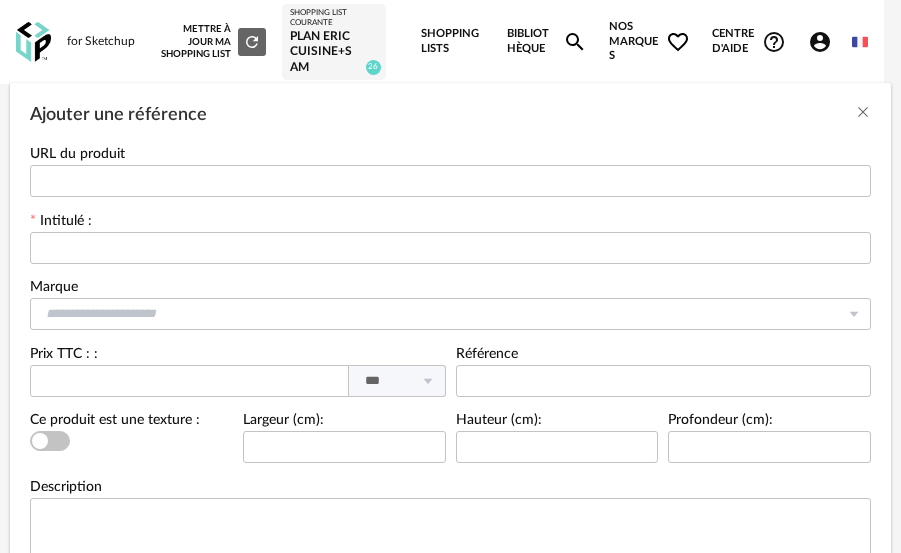 click on "URL du produit" at bounding box center (450, 172) 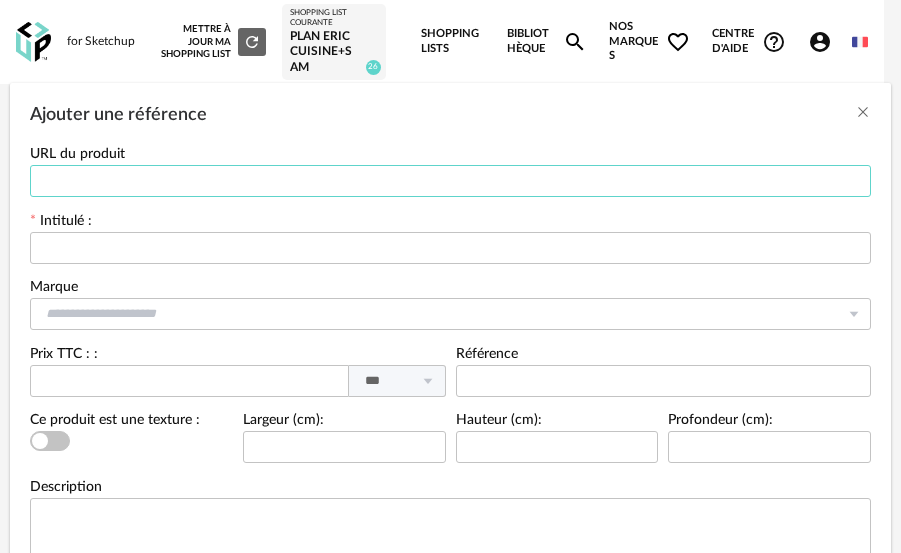 click at bounding box center (450, 181) 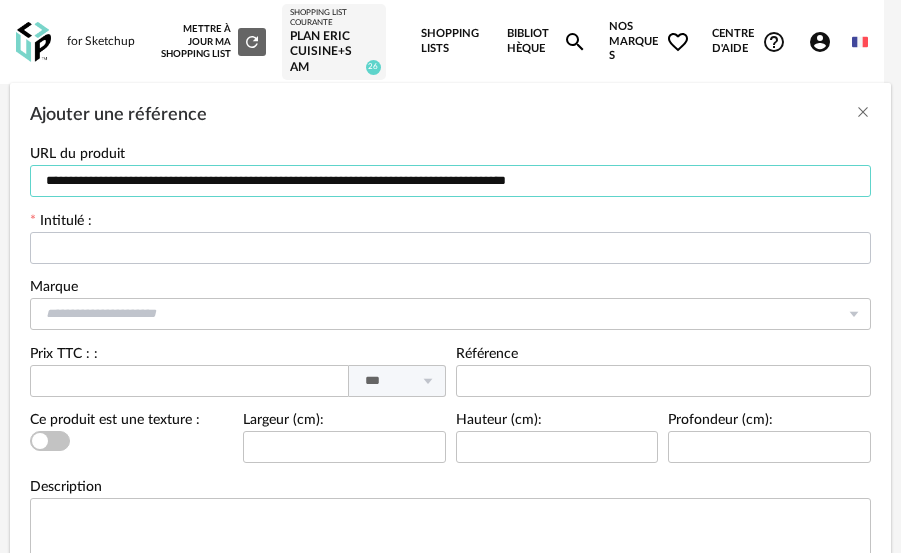 type on "**********" 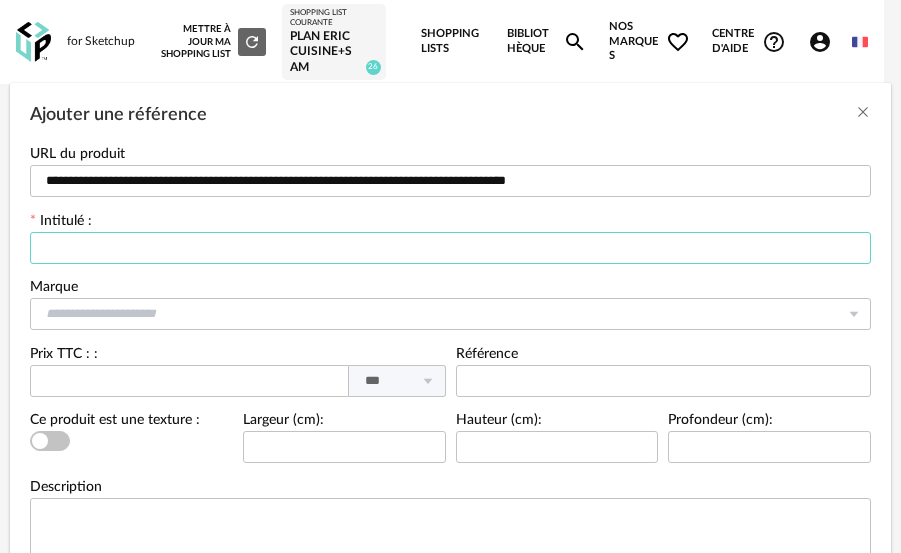 click at bounding box center [450, 248] 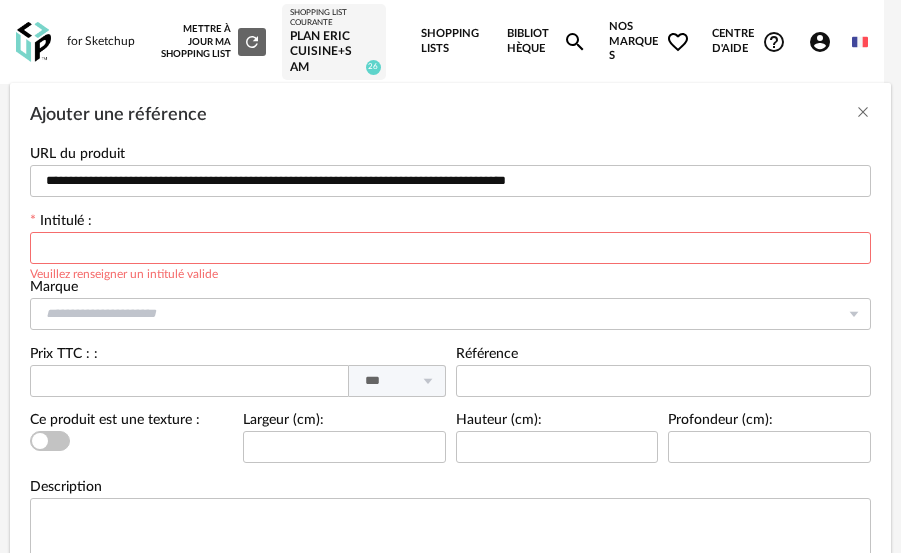 click at bounding box center [450, 248] 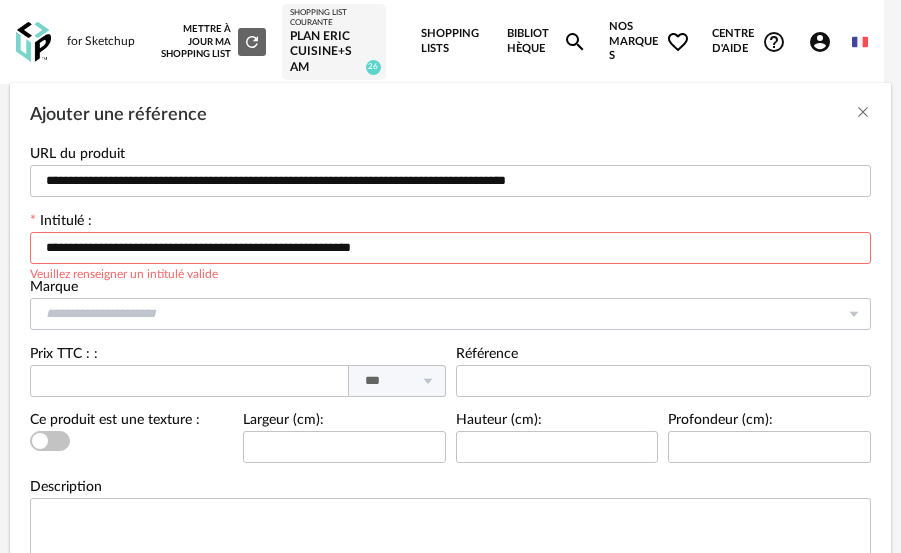 type on "**********" 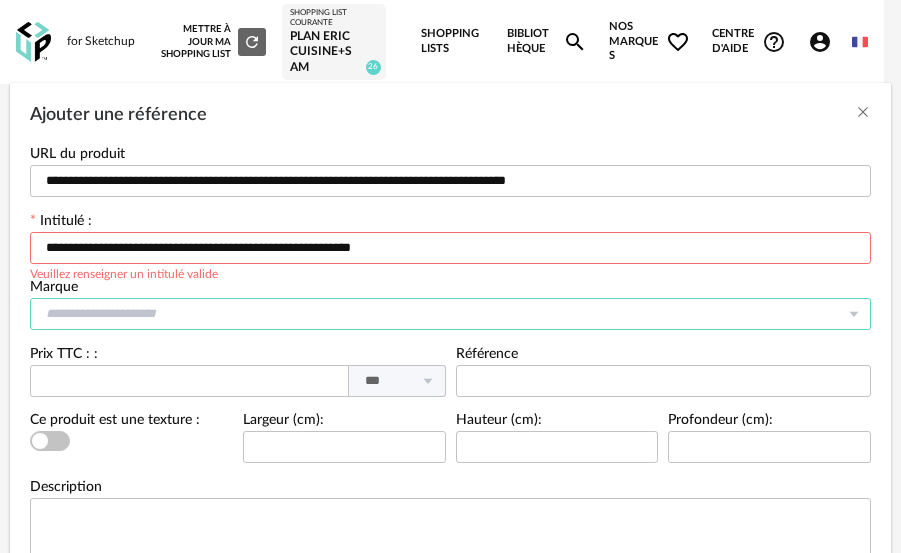 click at bounding box center (450, 314) 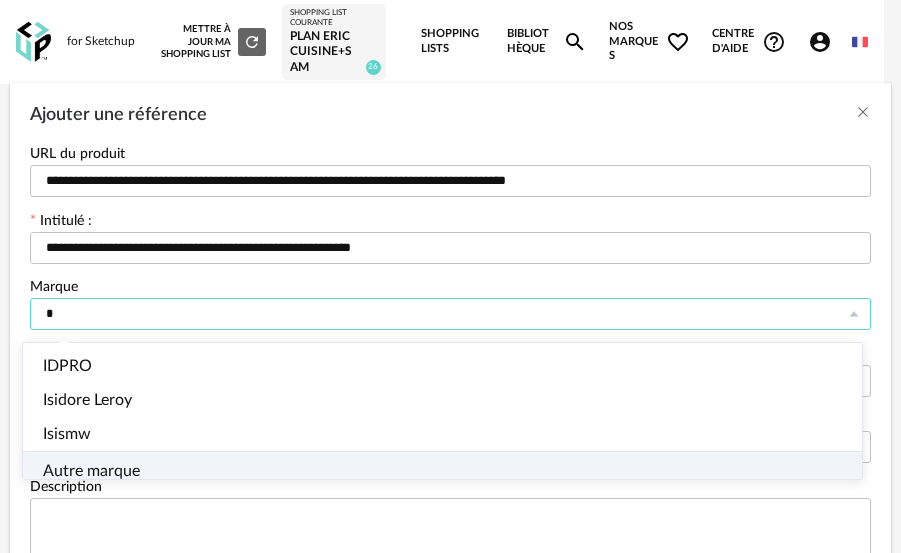 click on "Autre marque" at bounding box center (91, 471) 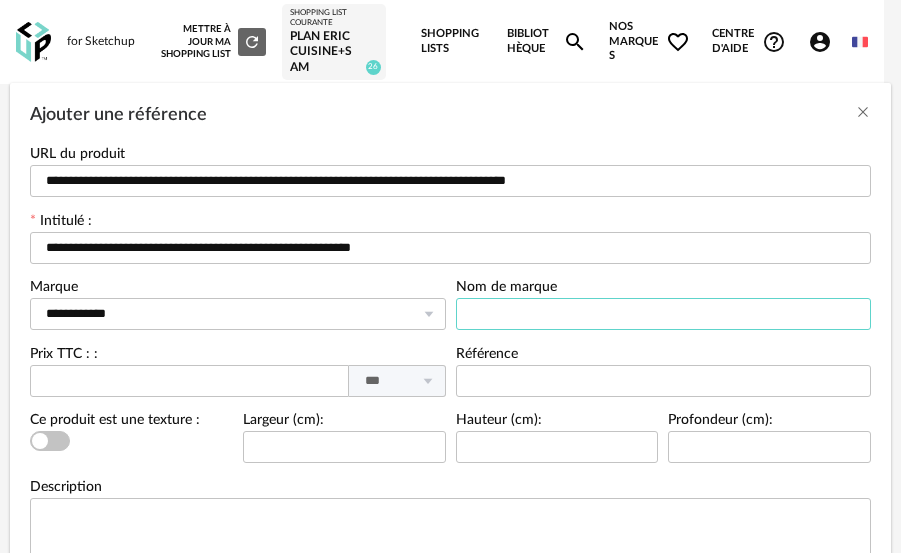 click at bounding box center [664, 314] 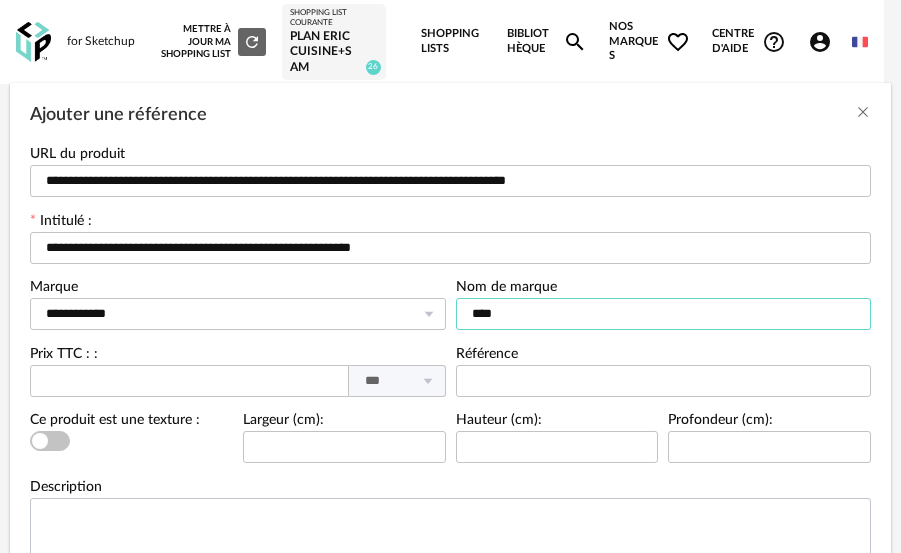 type on "****" 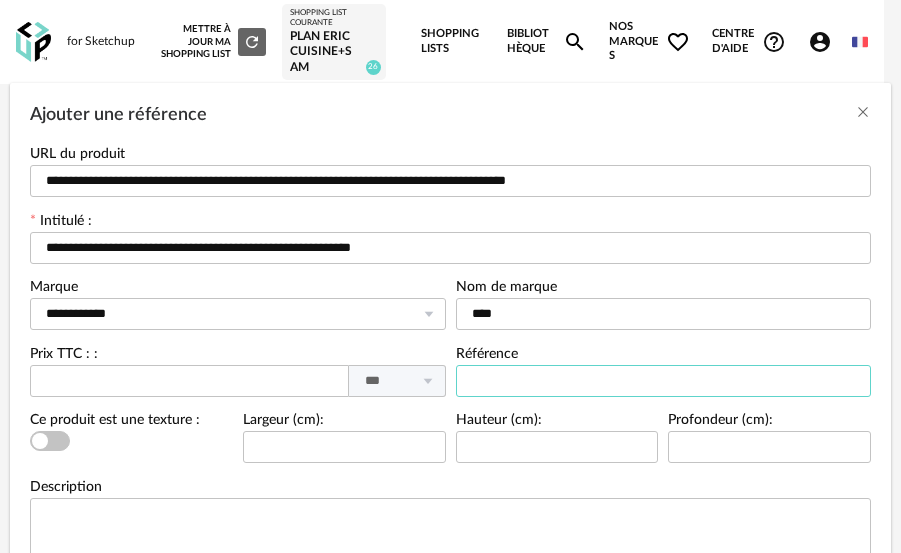 click at bounding box center (664, 381) 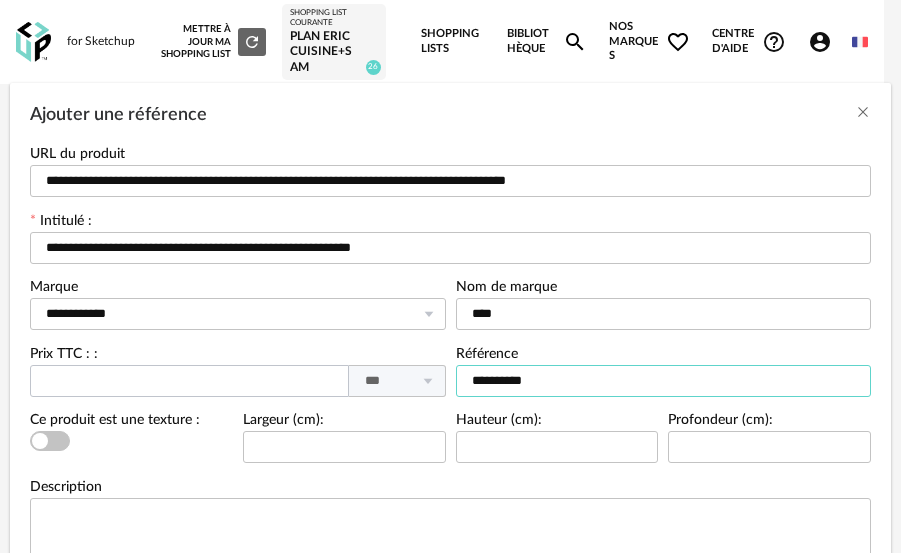 type on "**********" 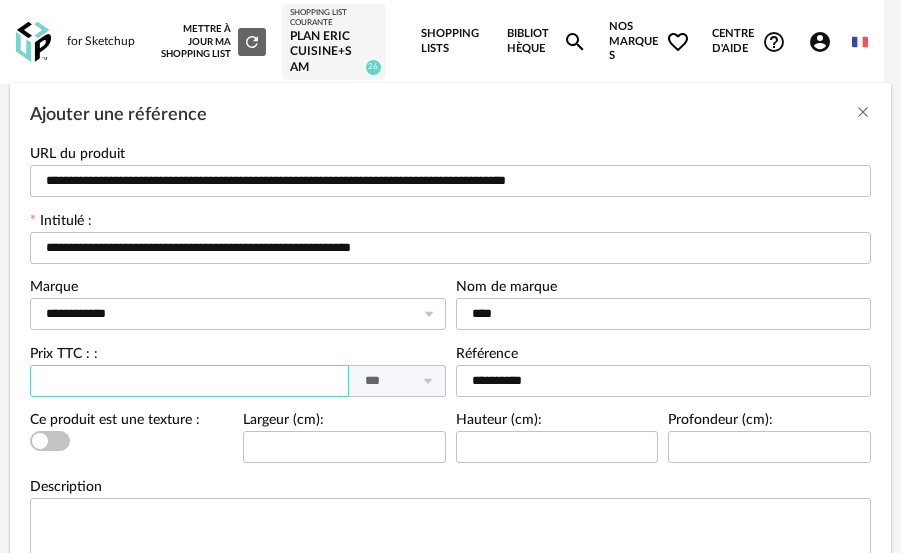 click at bounding box center (189, 381) 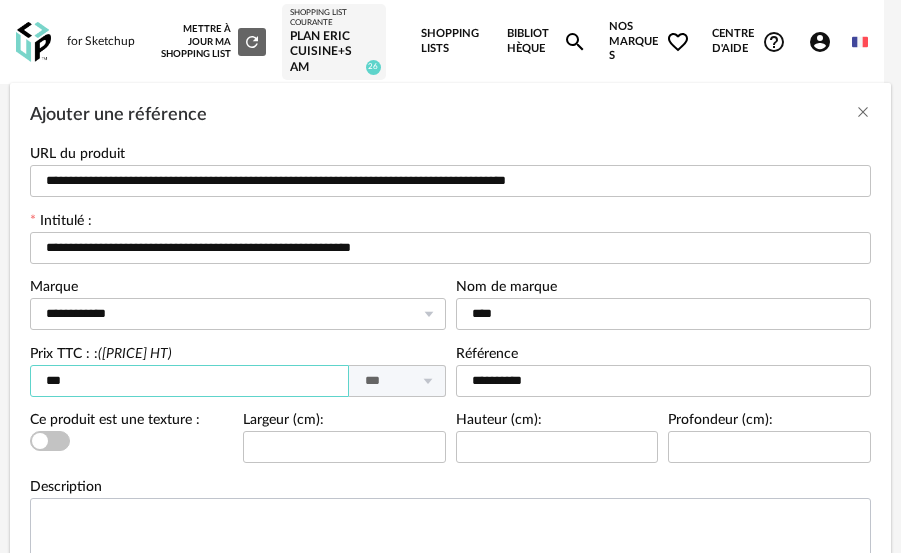 type on "***" 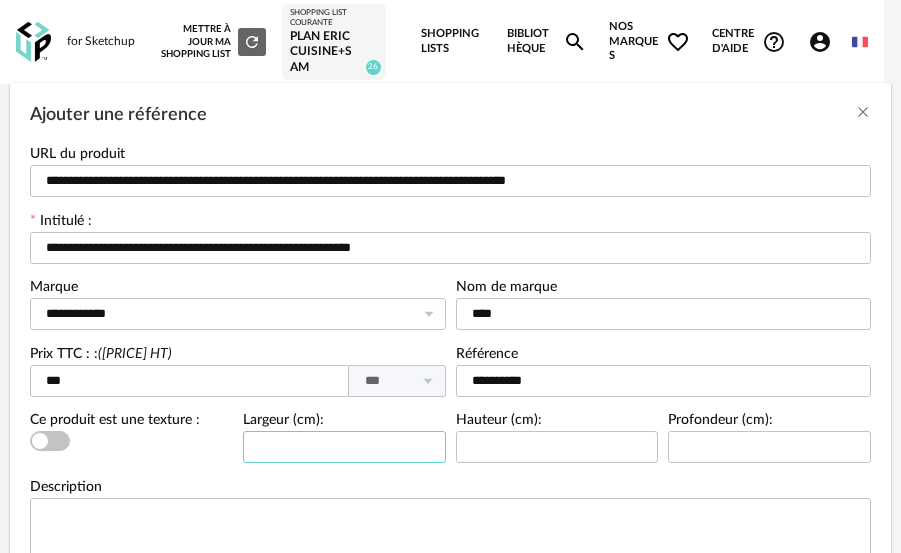 click at bounding box center (344, 447) 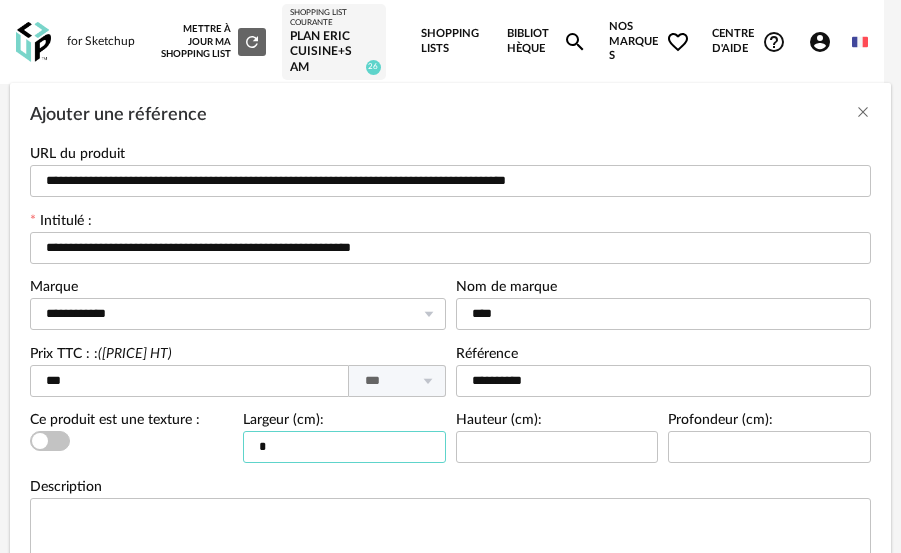 type on "**" 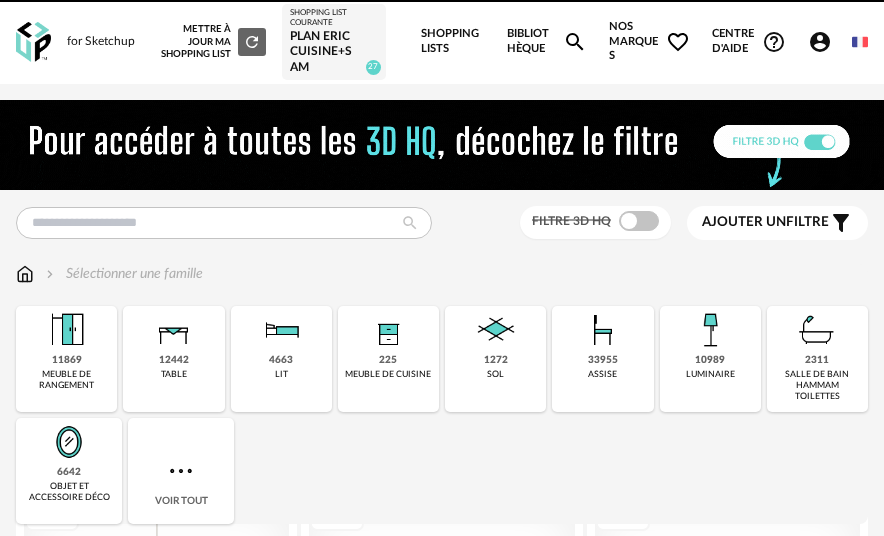 scroll, scrollTop: 0, scrollLeft: 0, axis: both 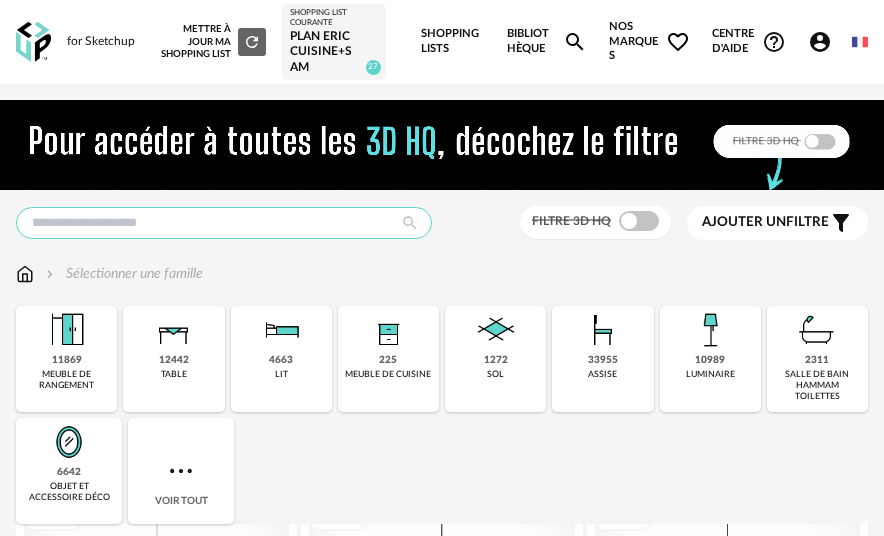 click at bounding box center [224, 223] 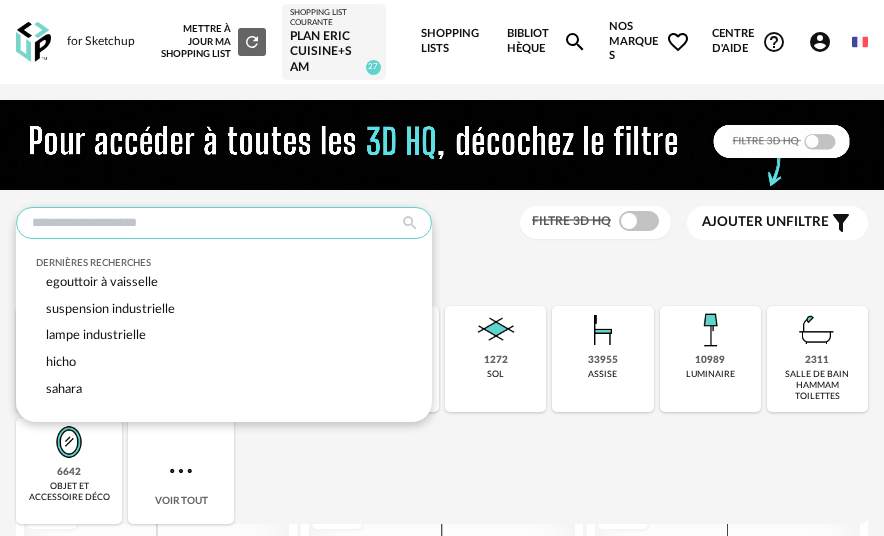 paste on "**********" 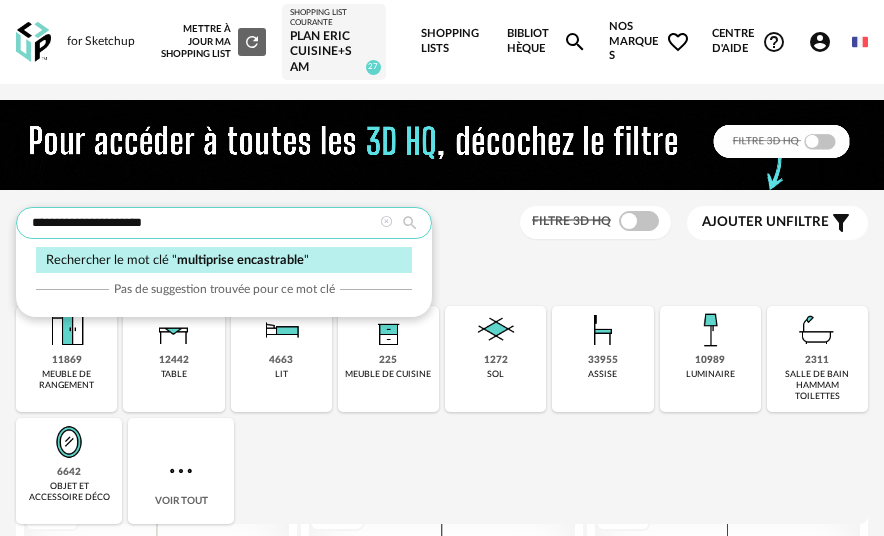 type on "**********" 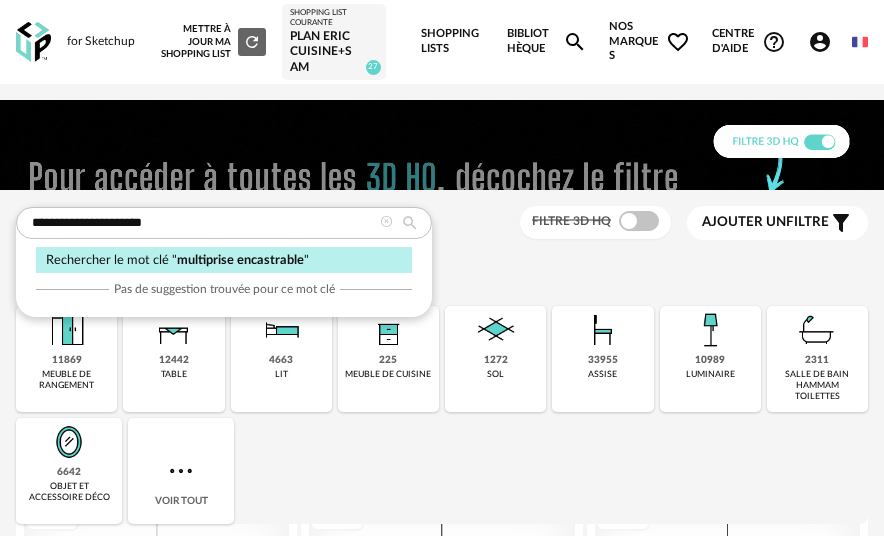 click on "multiprise encastrable" at bounding box center (240, 260) 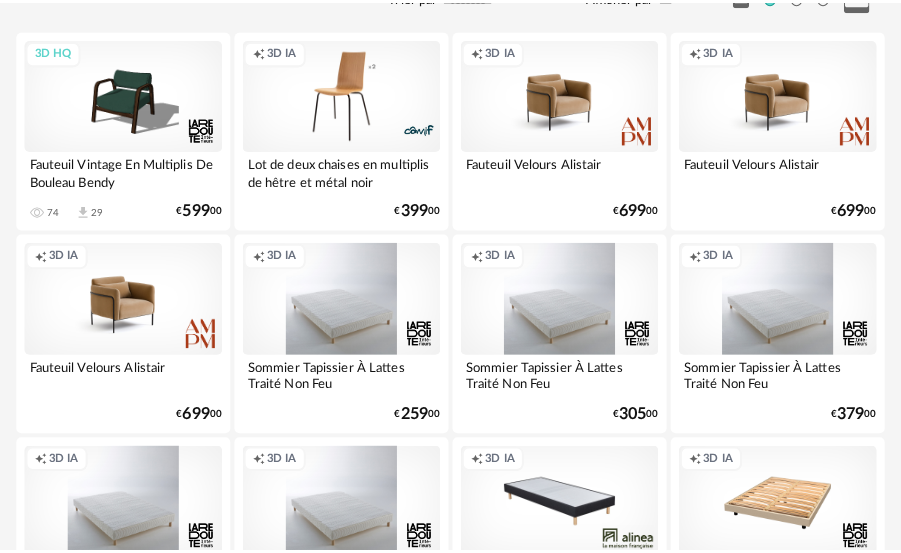 scroll, scrollTop: 0, scrollLeft: 0, axis: both 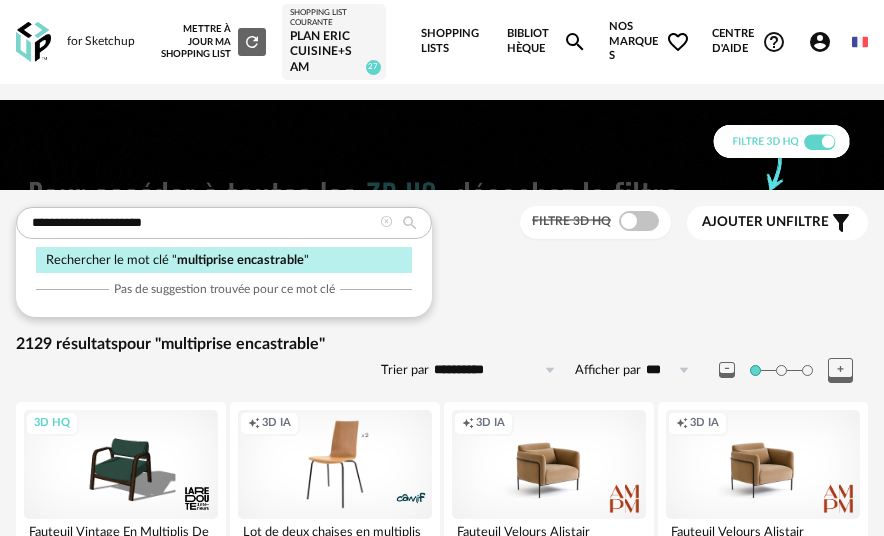 click on "**********" at bounding box center [442, 2768] 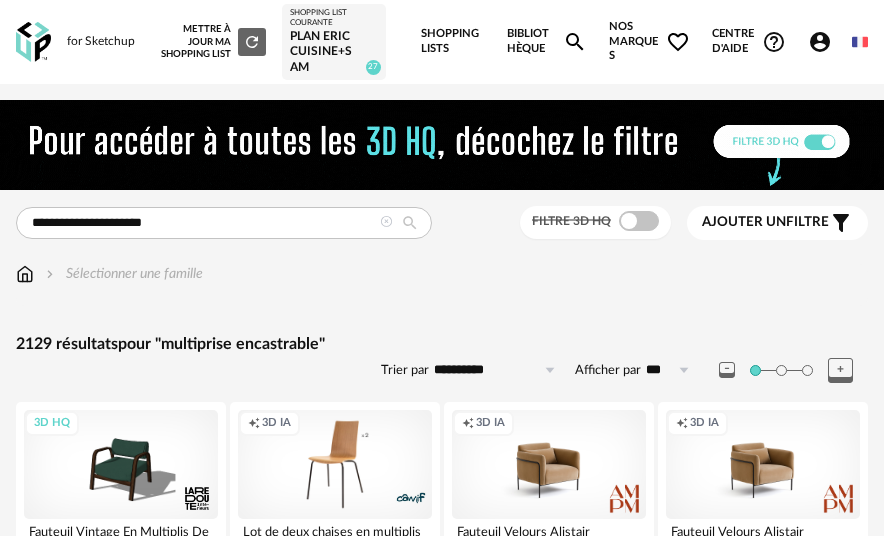 click on "Plan Eric Cuisine+SAM" at bounding box center [333, 52] 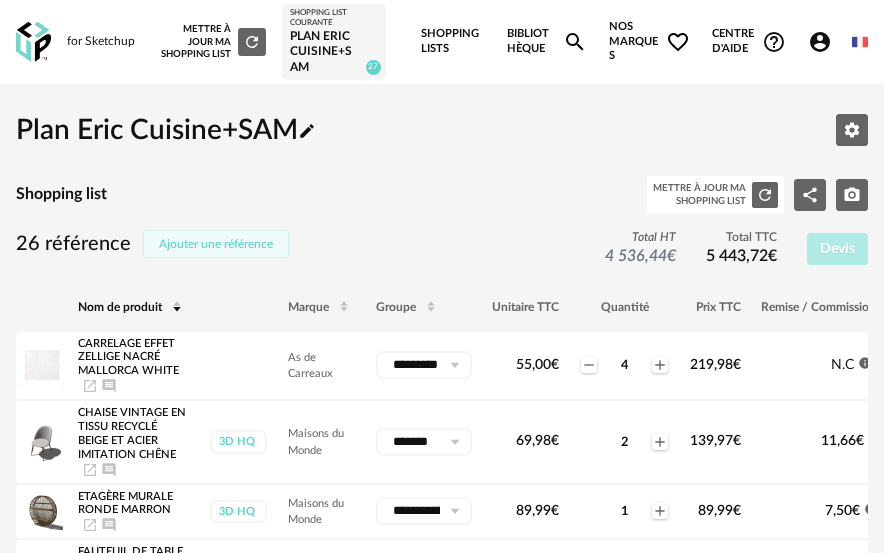 click on "Ajouter une référence" at bounding box center (216, 244) 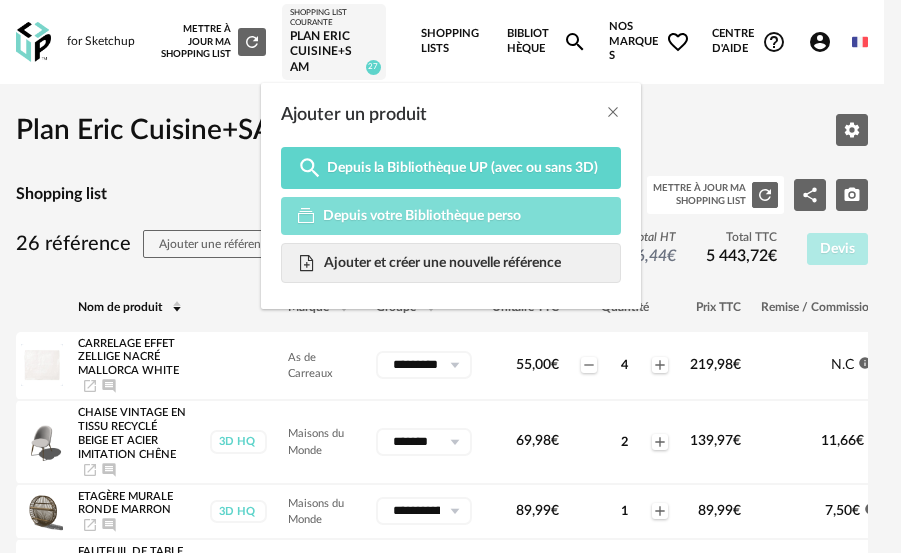 click on "Depuis votre Bibliothèque perso" at bounding box center (422, 216) 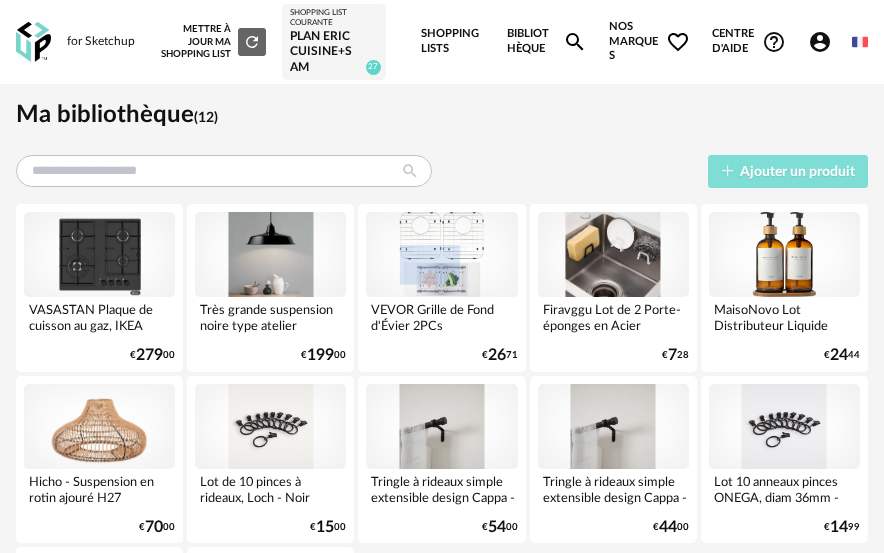 click on "Ajouter un produit" at bounding box center [797, 172] 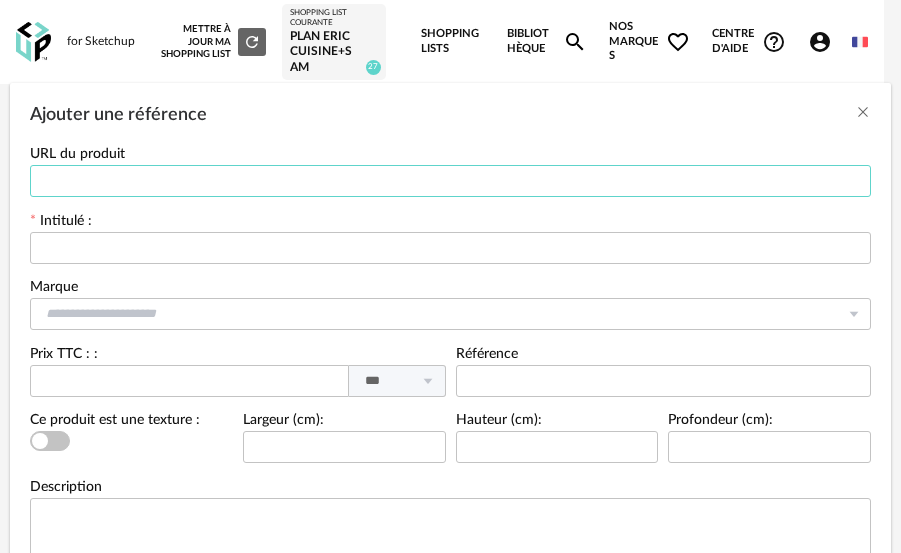 click at bounding box center (450, 181) 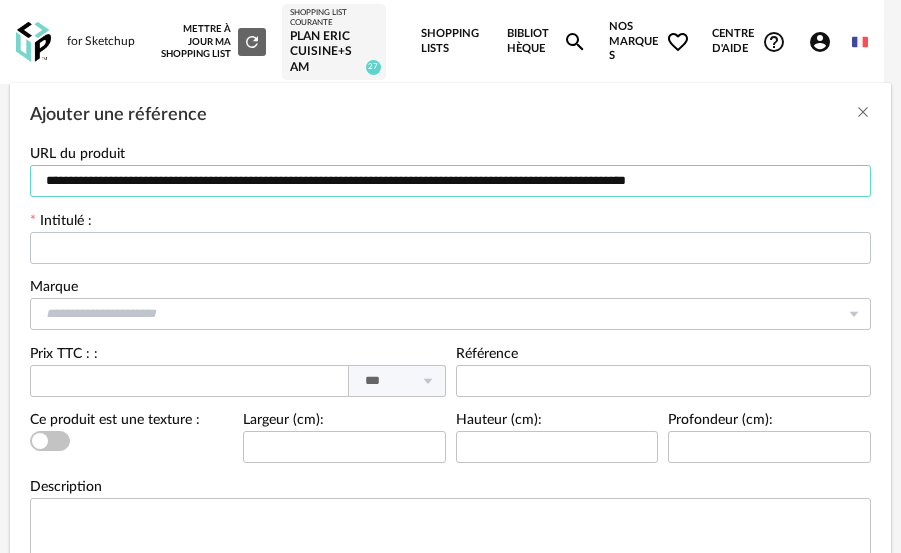 type on "**********" 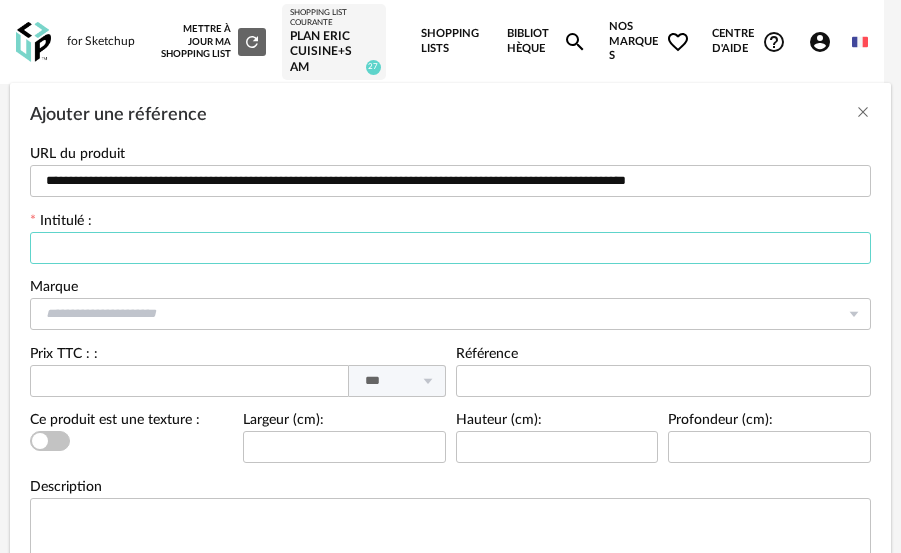 click at bounding box center [450, 248] 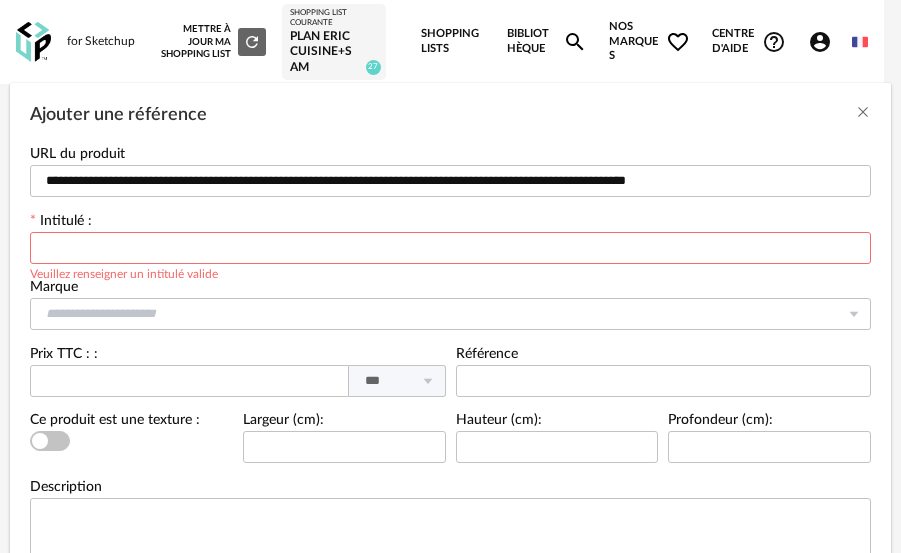 paste on "**********" 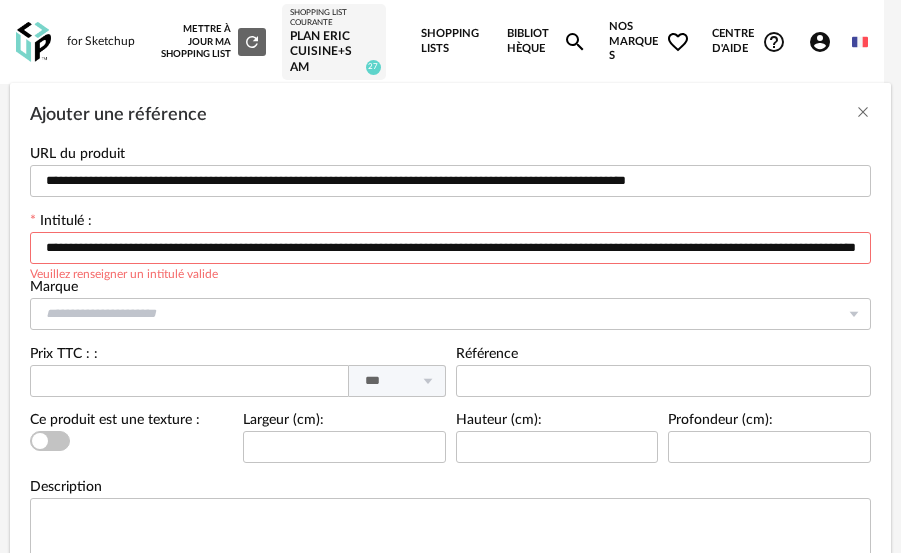 scroll, scrollTop: 0, scrollLeft: 118, axis: horizontal 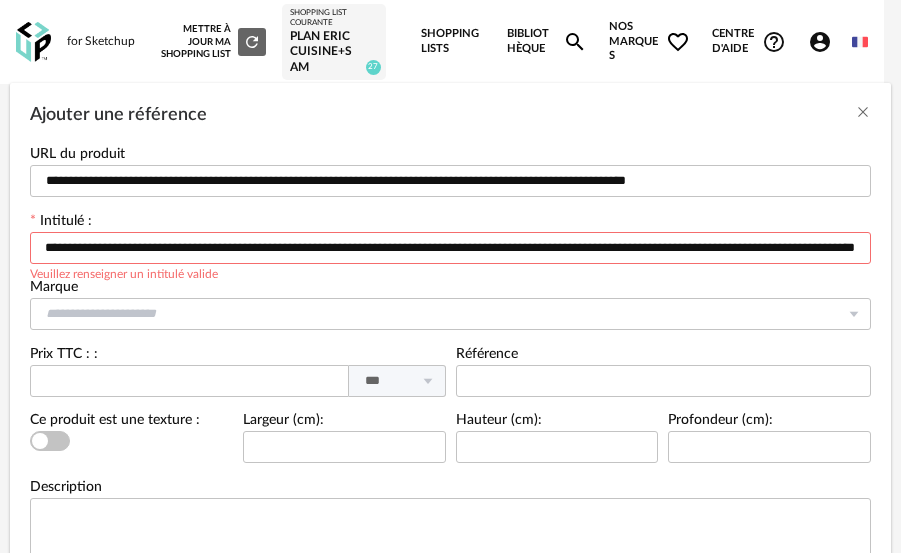 click on "**********" at bounding box center (450, 248) 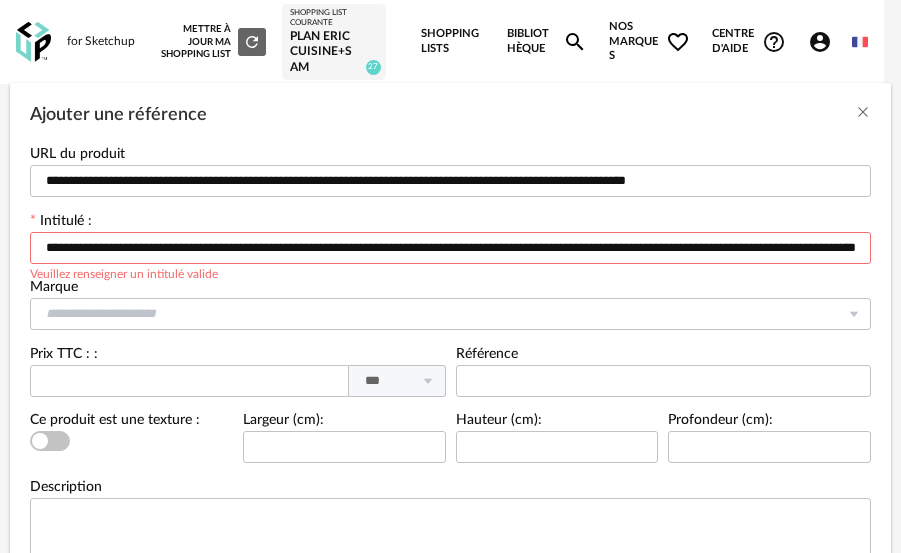 drag, startPoint x: 479, startPoint y: 245, endPoint x: 557, endPoint y: 254, distance: 78.51752 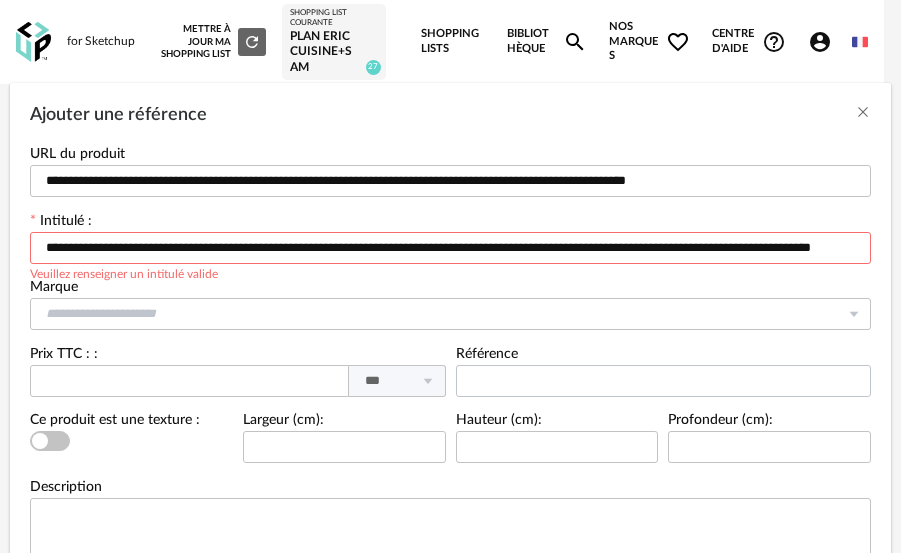type on "**********" 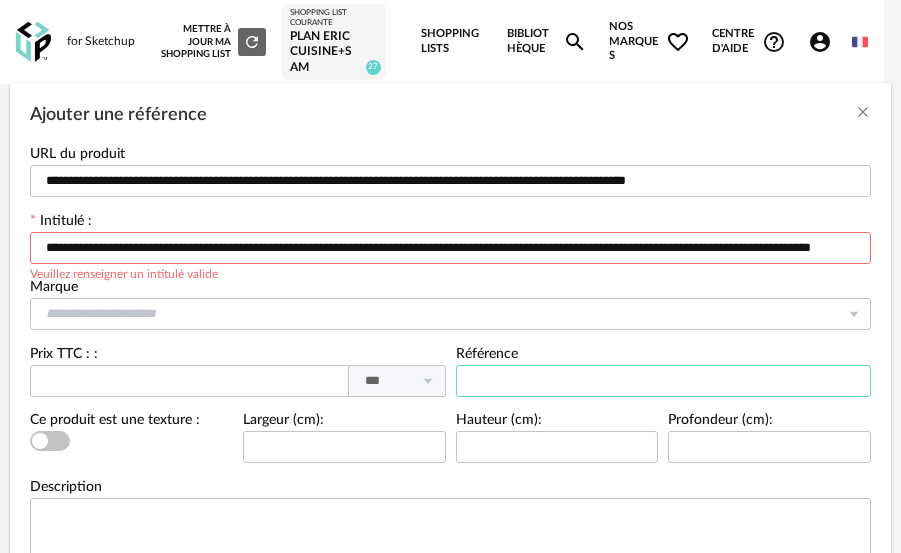 click at bounding box center (664, 381) 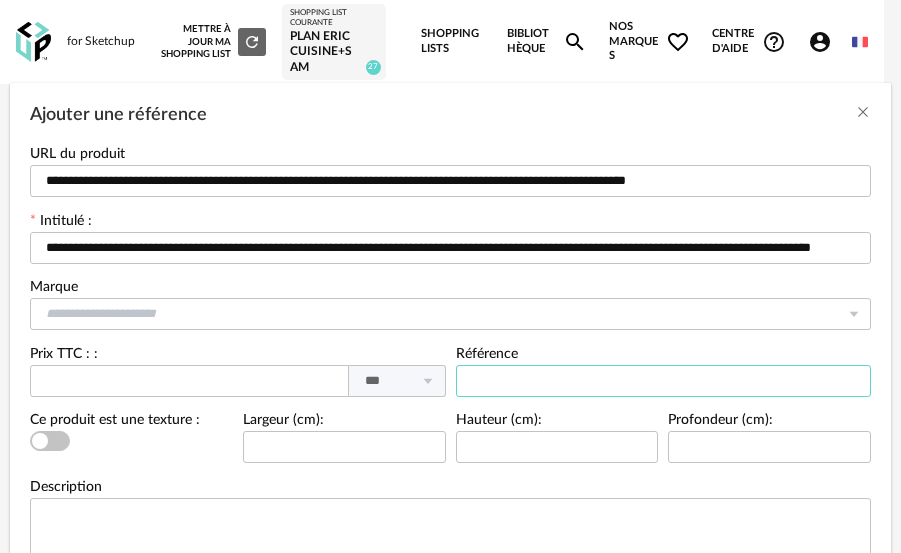 paste on "********" 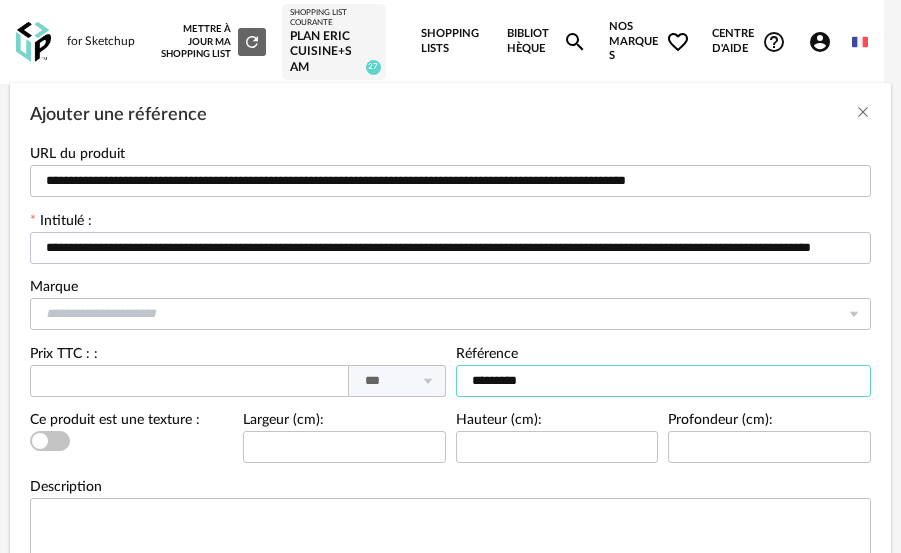 type on "********" 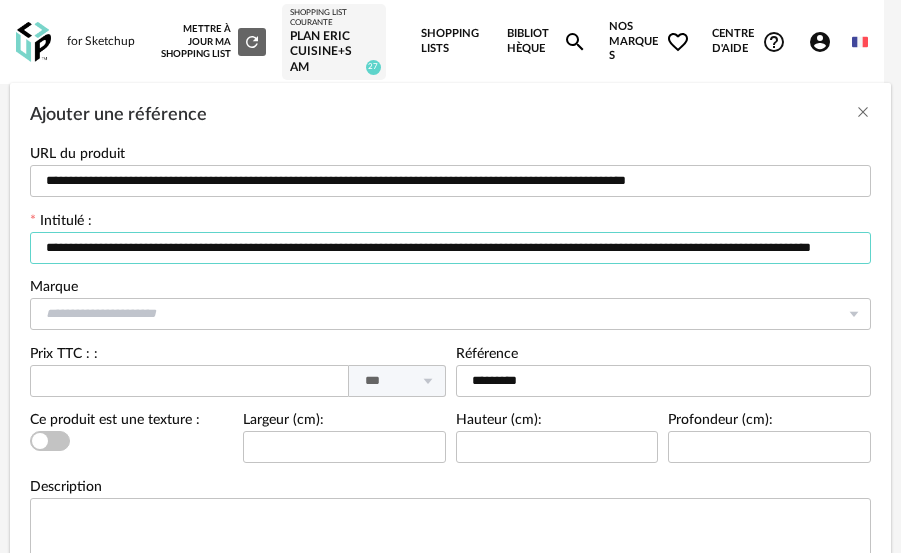 drag, startPoint x: 501, startPoint y: 248, endPoint x: 1, endPoint y: 253, distance: 500.025 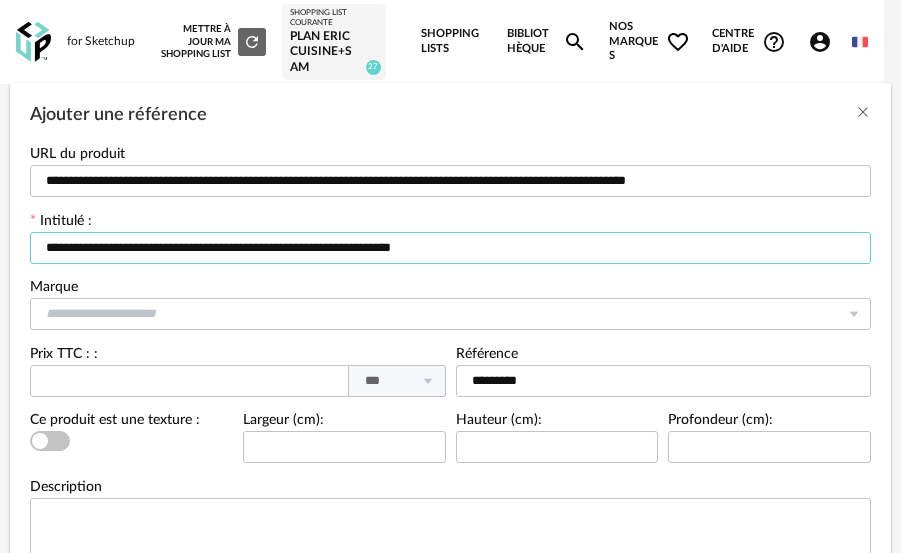 type on "**********" 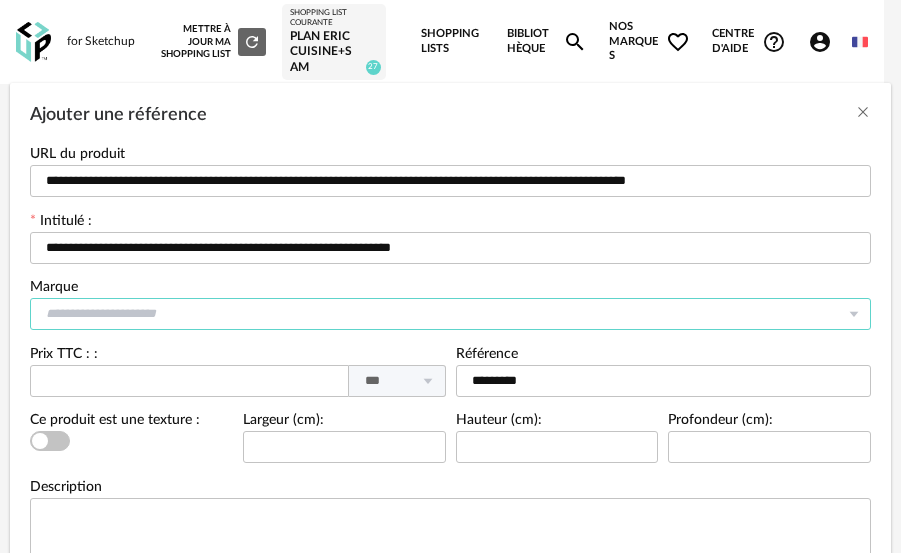 click at bounding box center [450, 314] 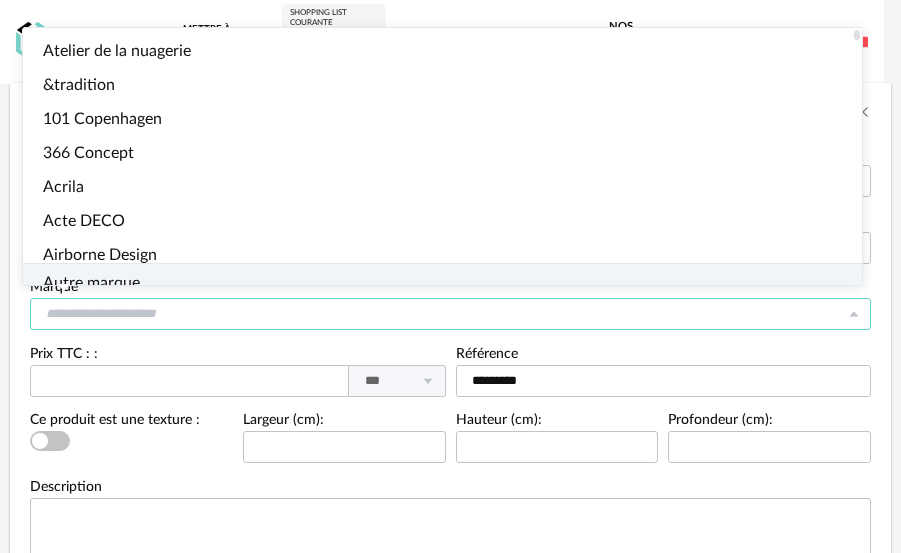 click on "Autre marque" at bounding box center [91, 283] 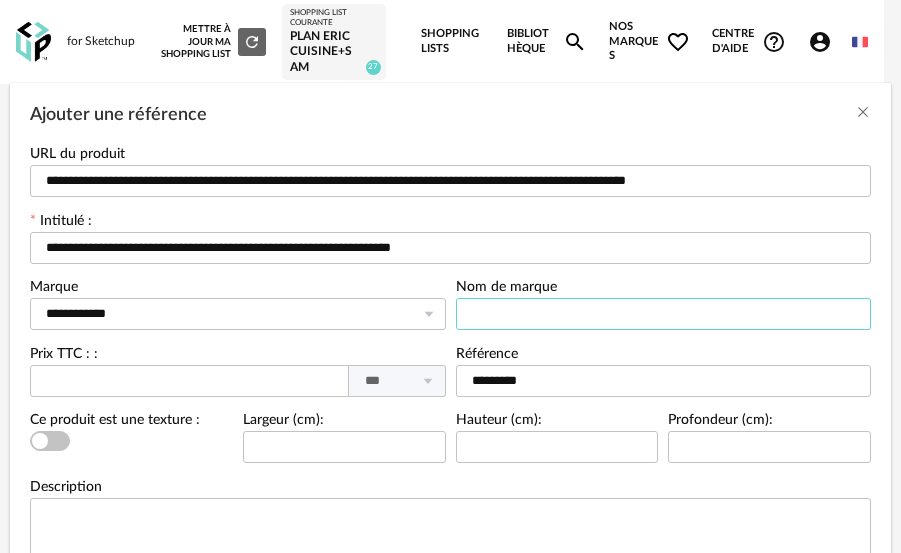 click at bounding box center (664, 314) 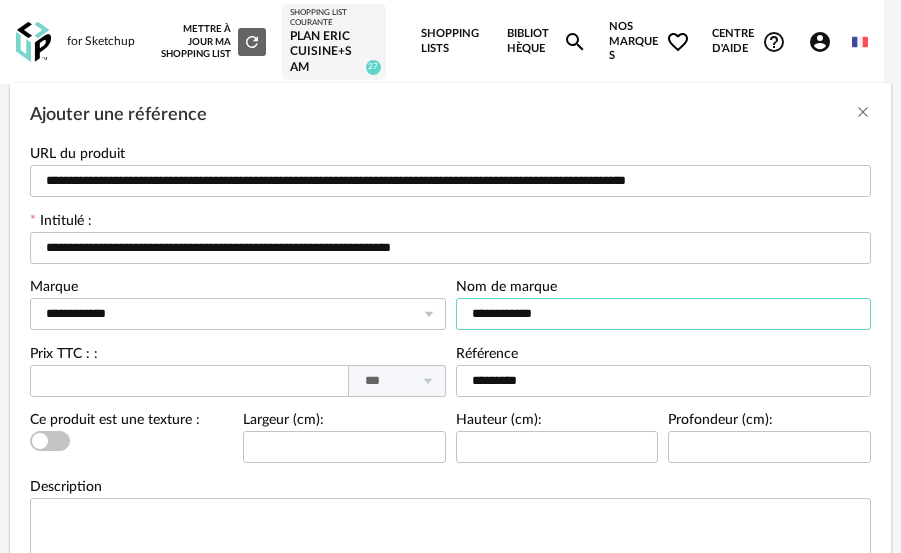 type on "**********" 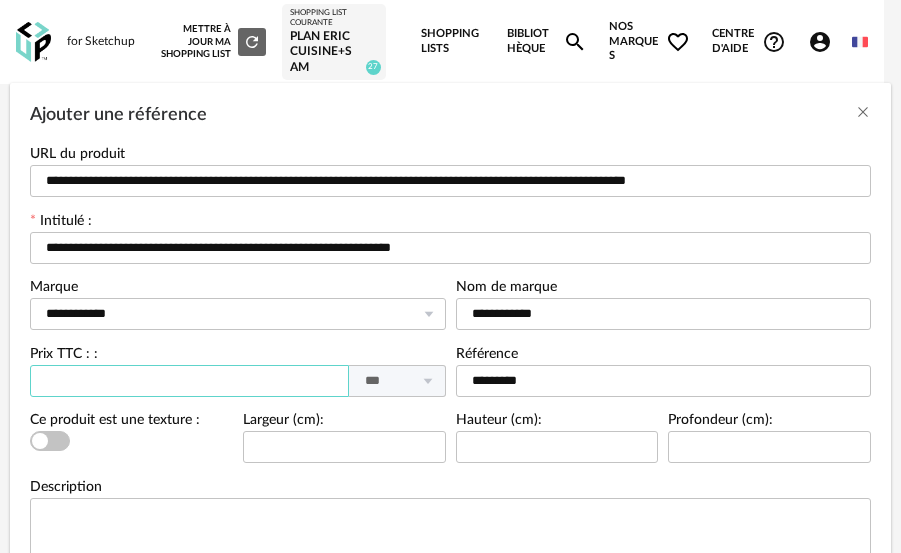 click at bounding box center [189, 381] 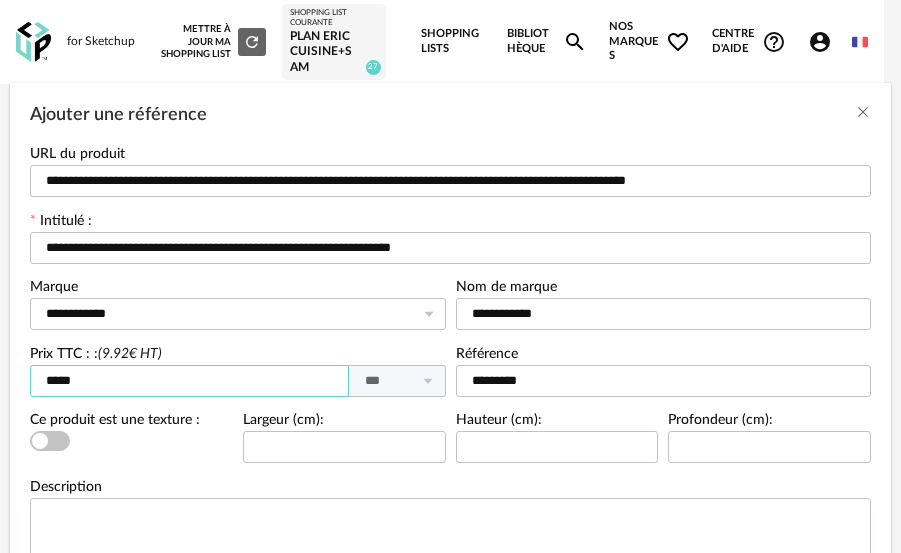 type on "*****" 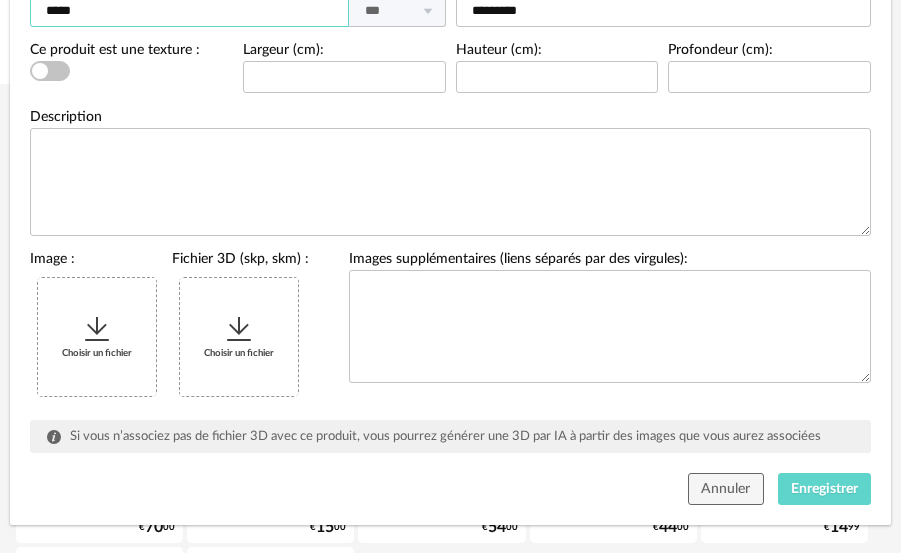 scroll, scrollTop: 392, scrollLeft: 0, axis: vertical 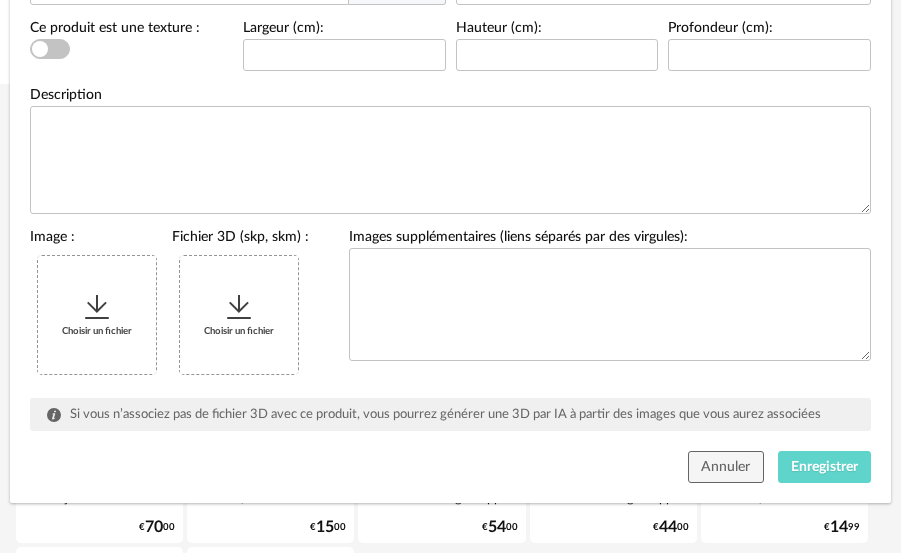 click on "Choisir un fichier" at bounding box center [97, 315] 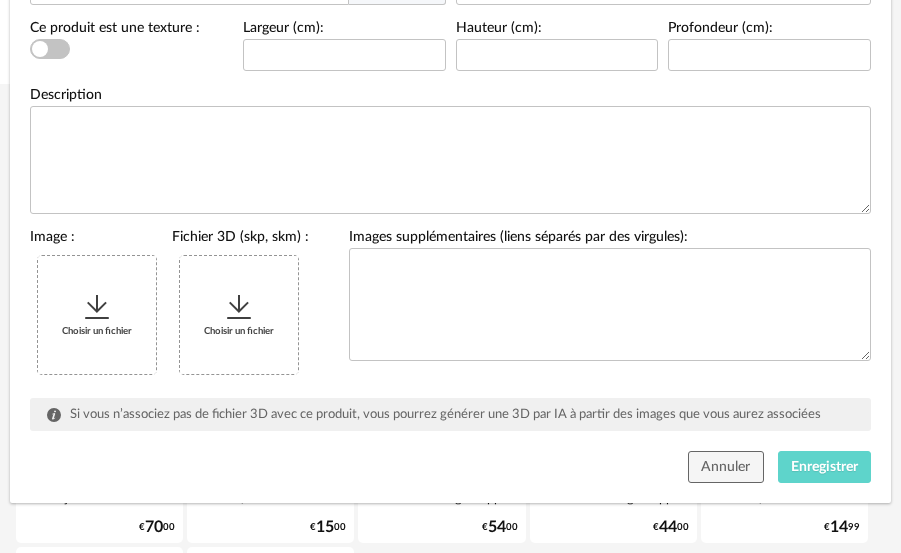 click at bounding box center [97, 307] 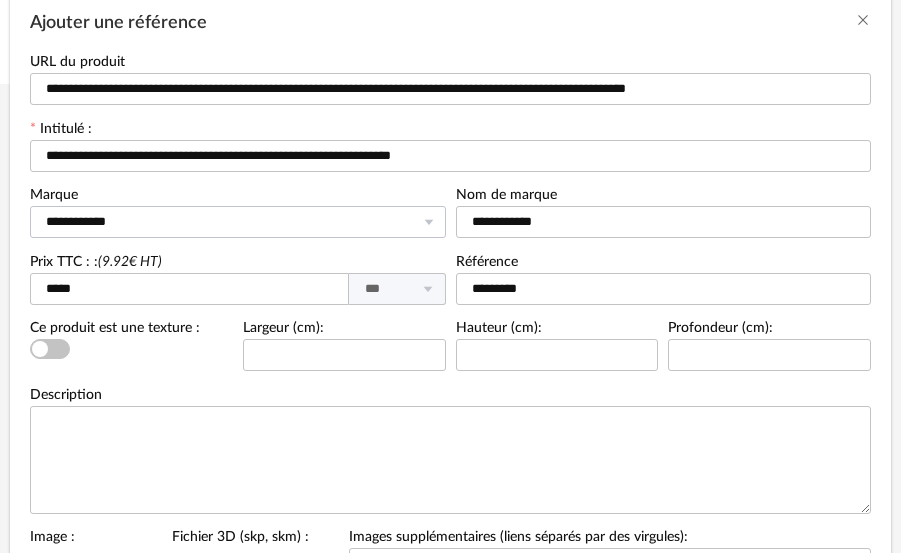 scroll, scrollTop: 192, scrollLeft: 0, axis: vertical 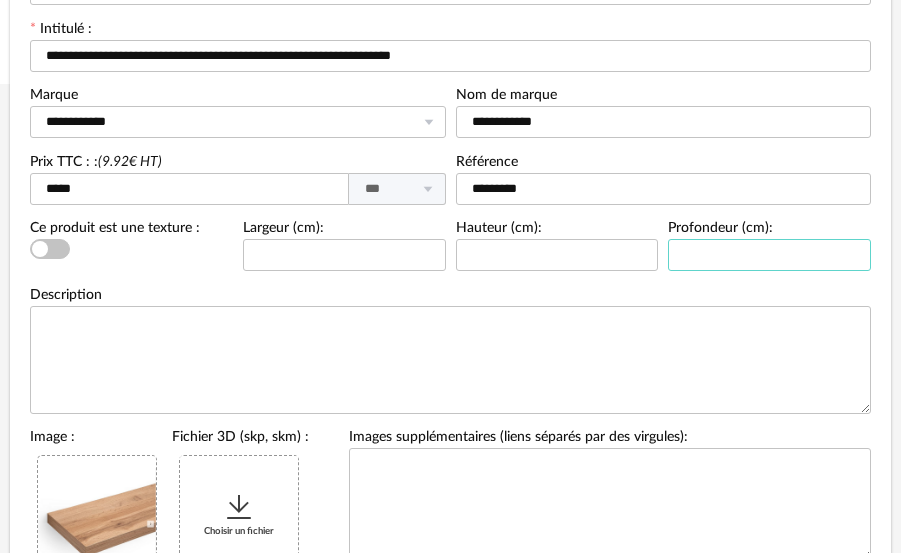 click at bounding box center (769, 255) 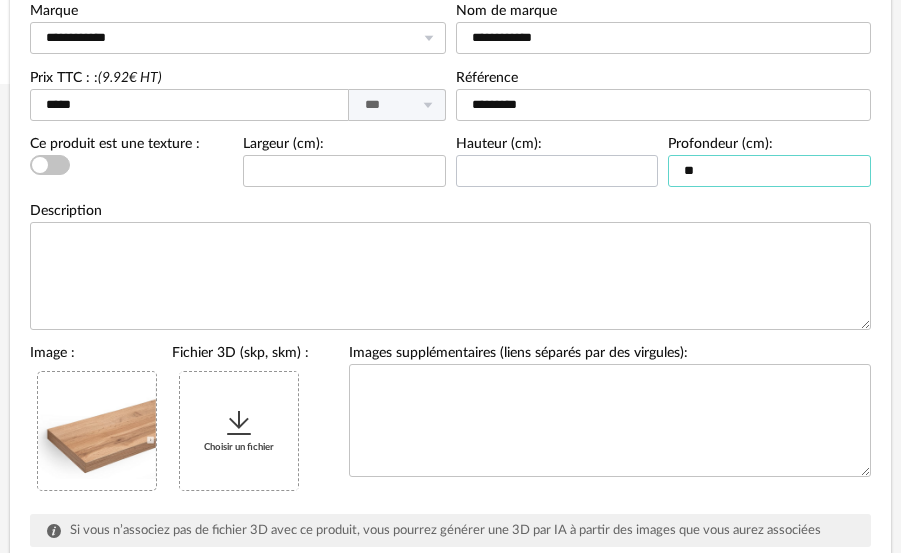 scroll, scrollTop: 300, scrollLeft: 0, axis: vertical 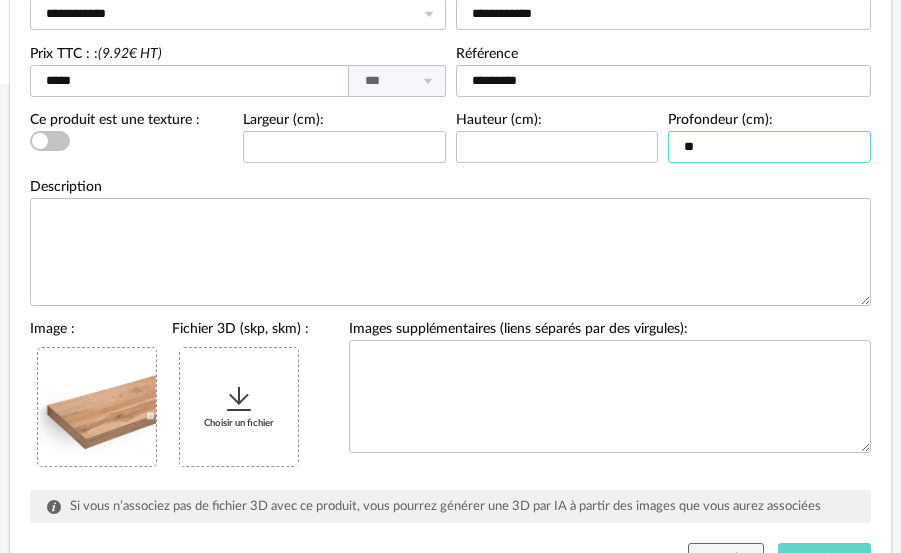 type on "**" 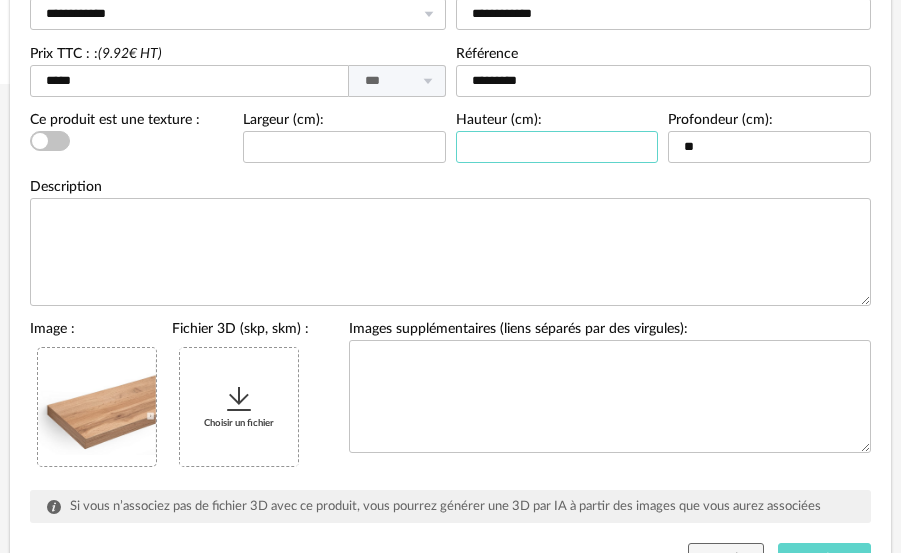 click at bounding box center [557, 147] 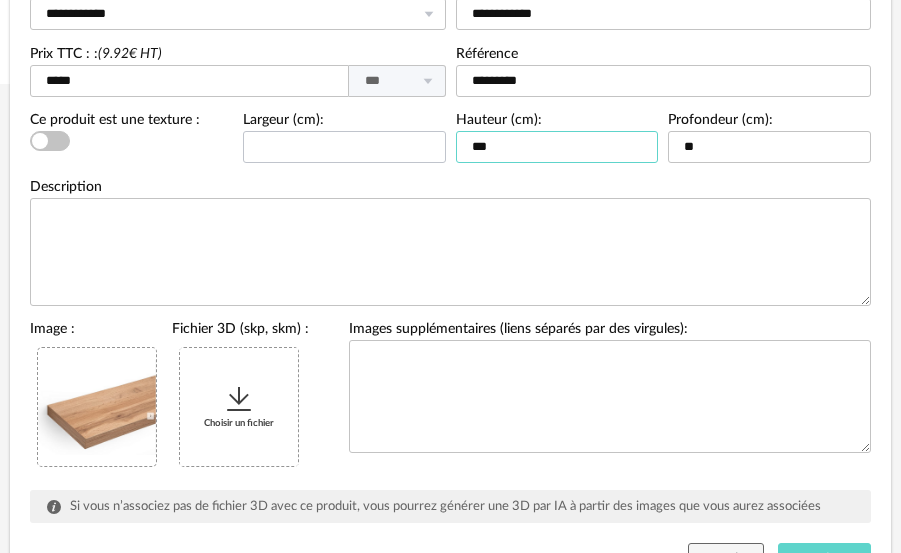 type on "***" 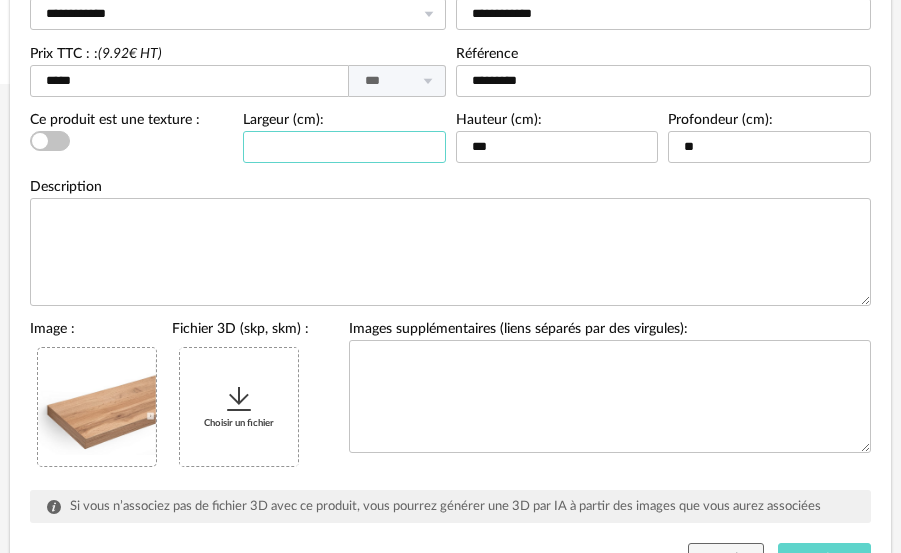 click at bounding box center [344, 147] 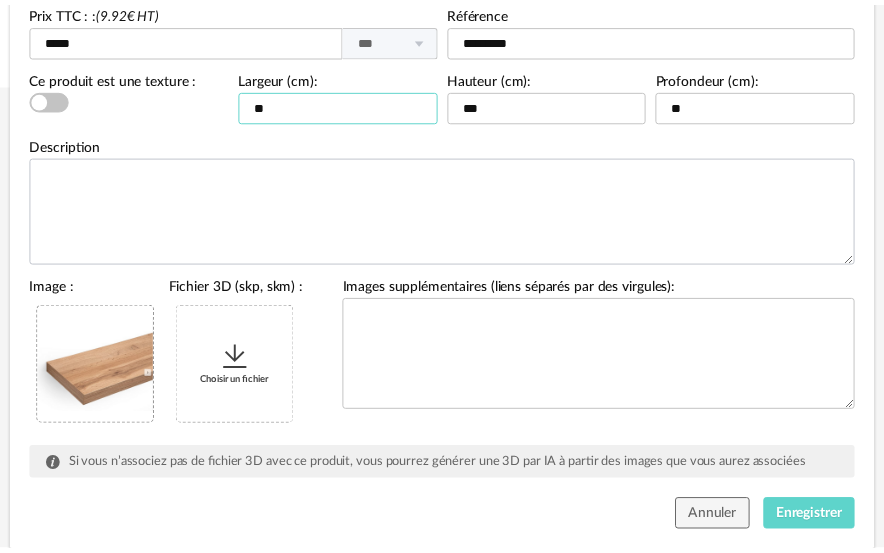 scroll, scrollTop: 392, scrollLeft: 0, axis: vertical 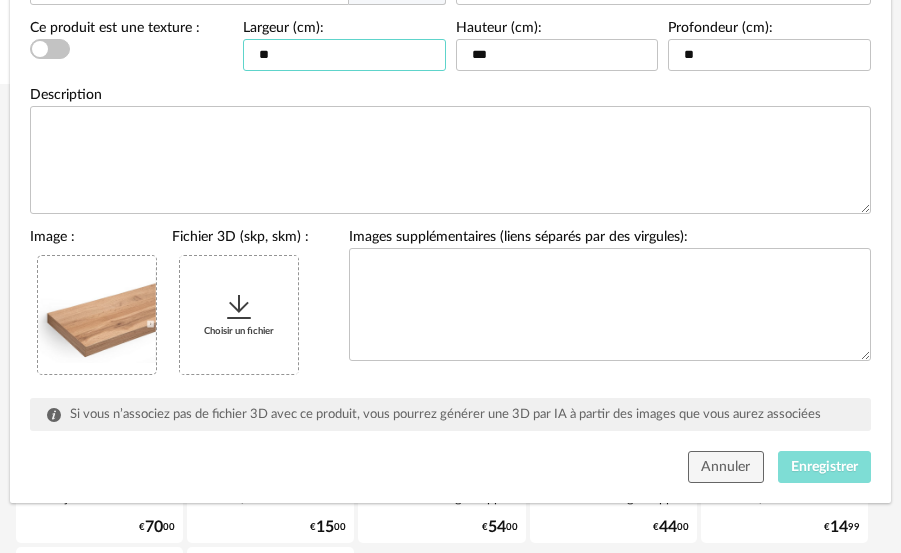 type on "**" 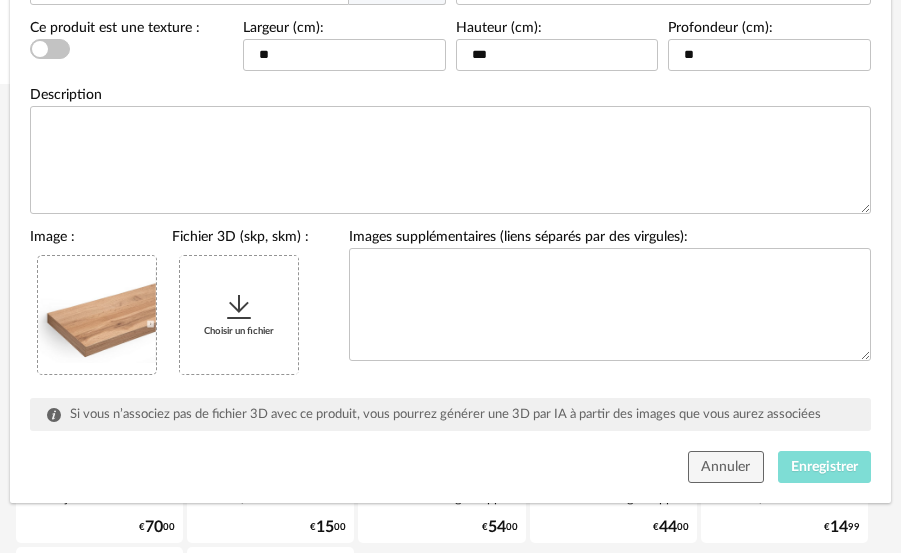 click on "Enregistrer" at bounding box center [824, 467] 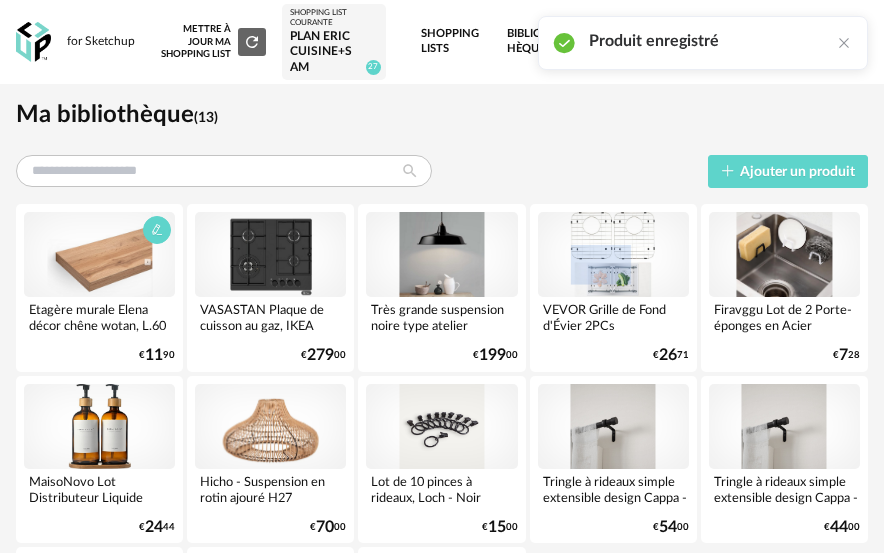 click at bounding box center (99, 254) 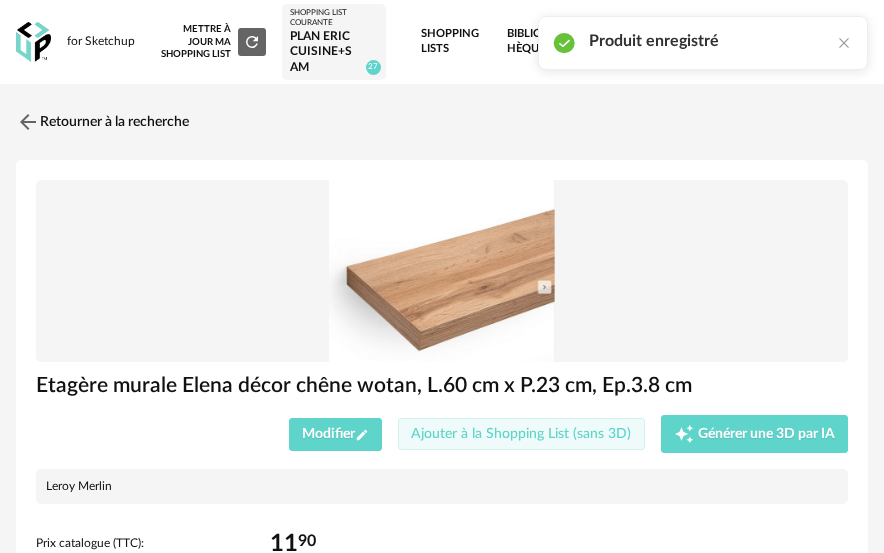 click on "Ajouter à la Shopping List (sans 3D)" at bounding box center (521, 434) 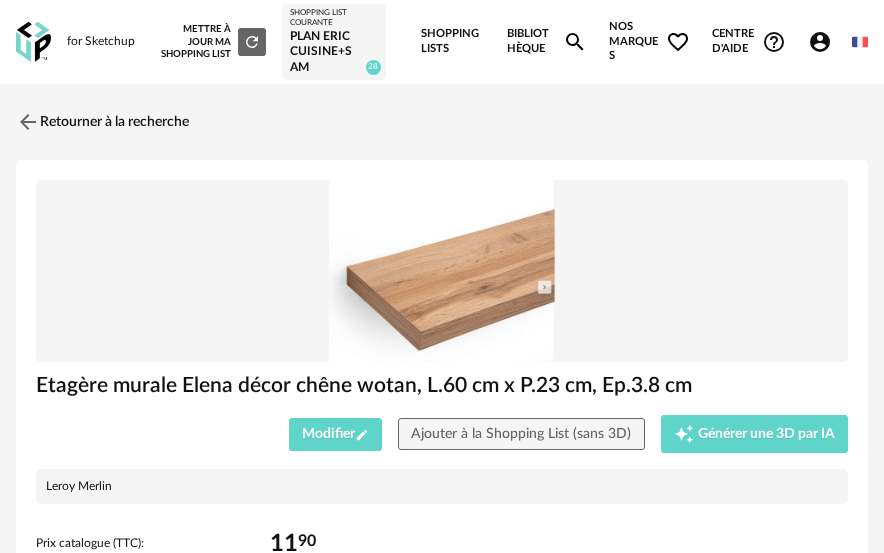 click on "Plan Eric Cuisine+SAM" at bounding box center [333, 52] 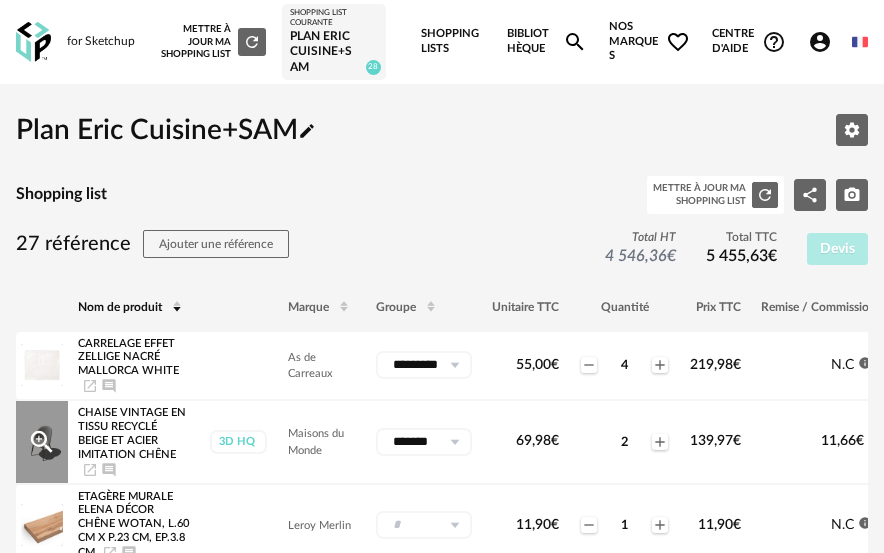 scroll, scrollTop: 100, scrollLeft: 0, axis: vertical 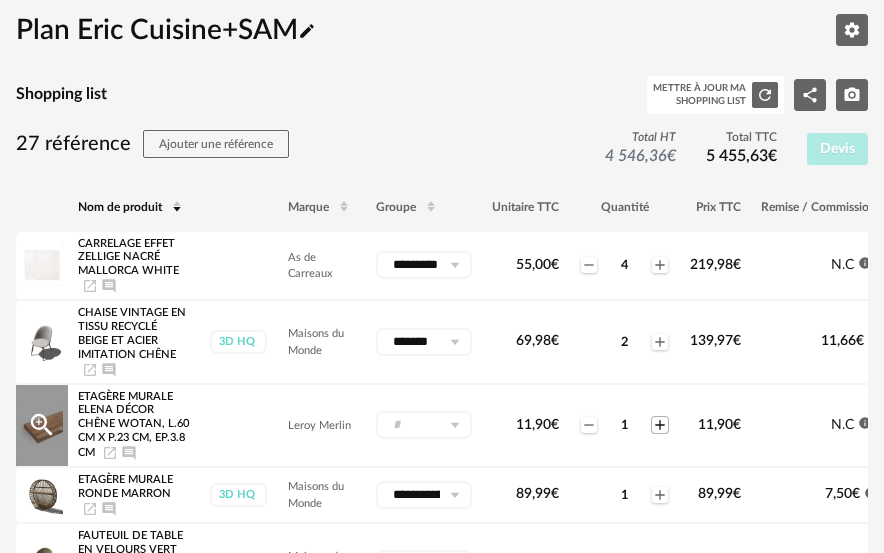 click on "Plus icon" 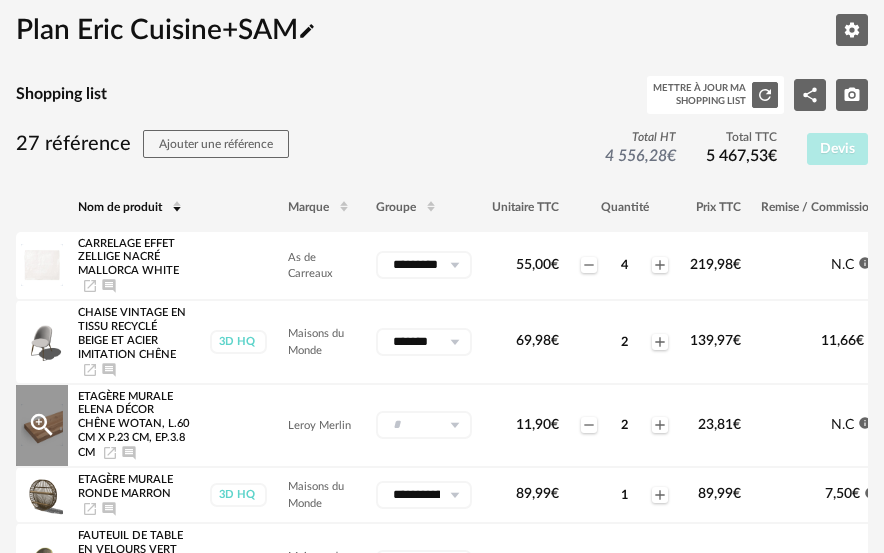 click at bounding box center [454, 425] 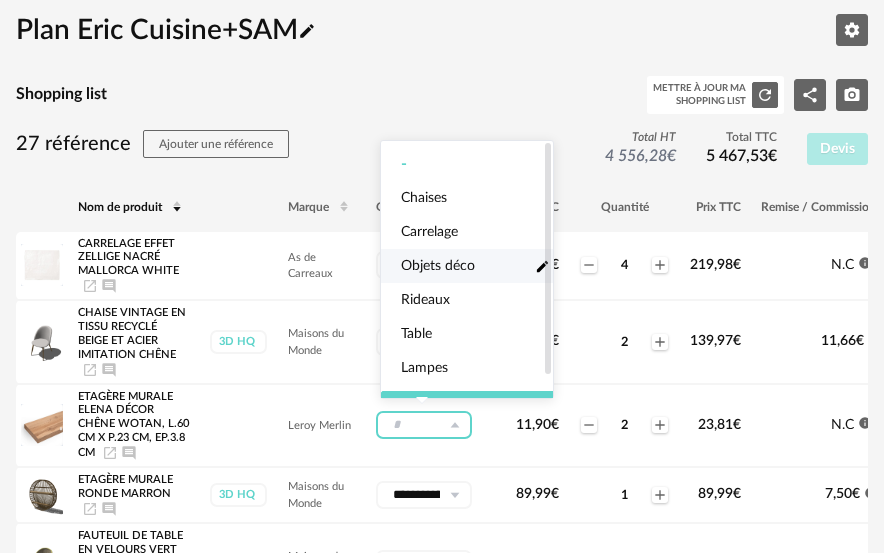 click on "Objets déco" at bounding box center (438, 266) 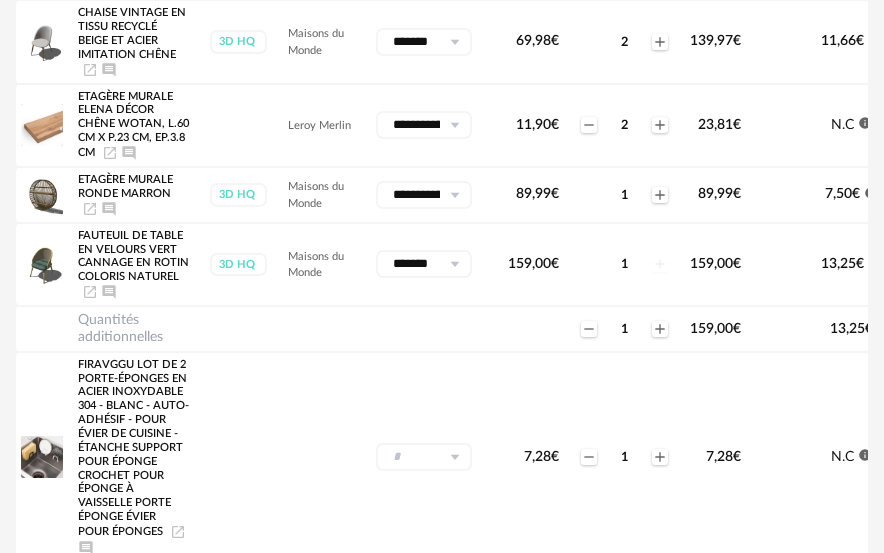 scroll, scrollTop: 500, scrollLeft: 0, axis: vertical 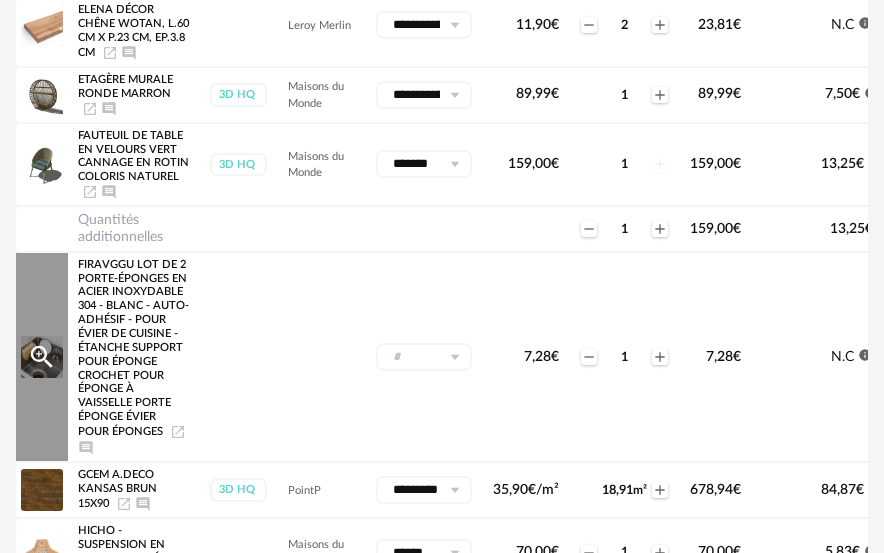 click at bounding box center [454, 357] 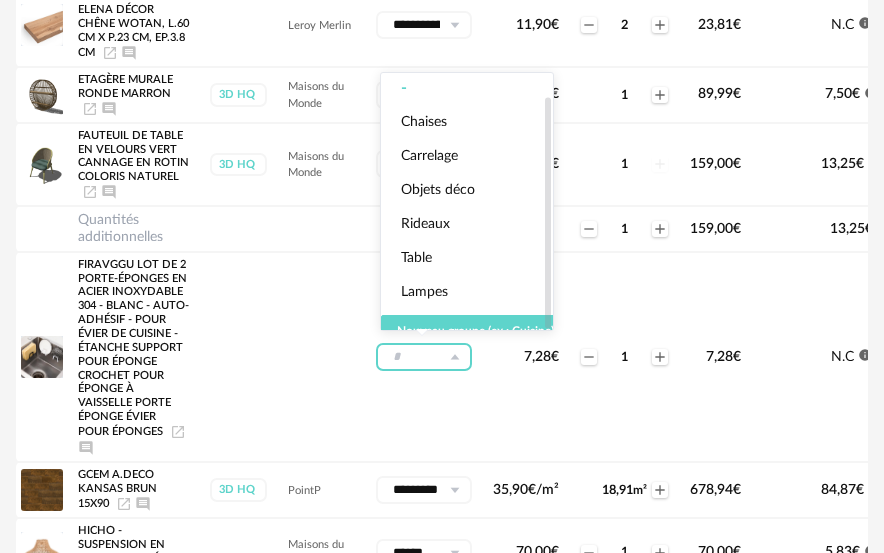 scroll, scrollTop: 25, scrollLeft: 0, axis: vertical 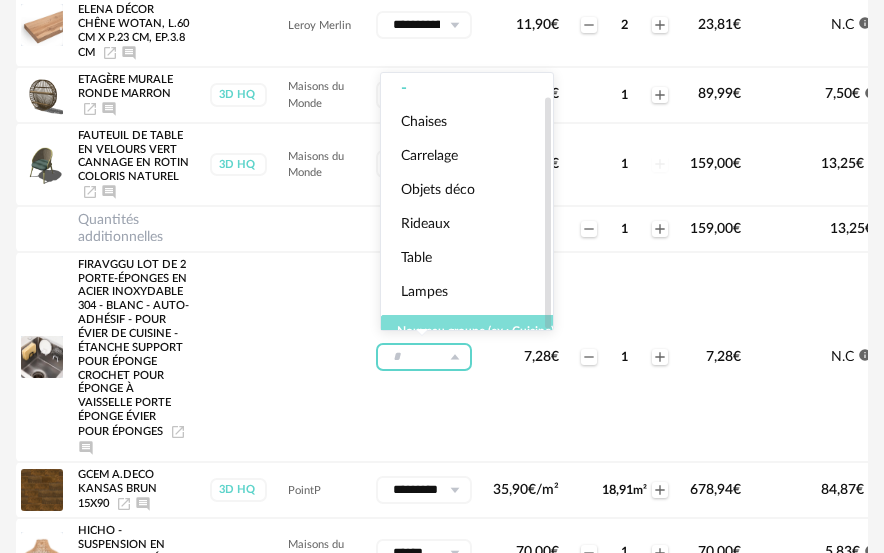 click on "Nouveau groupe (ex.: Cuisine)" at bounding box center [475, 331] 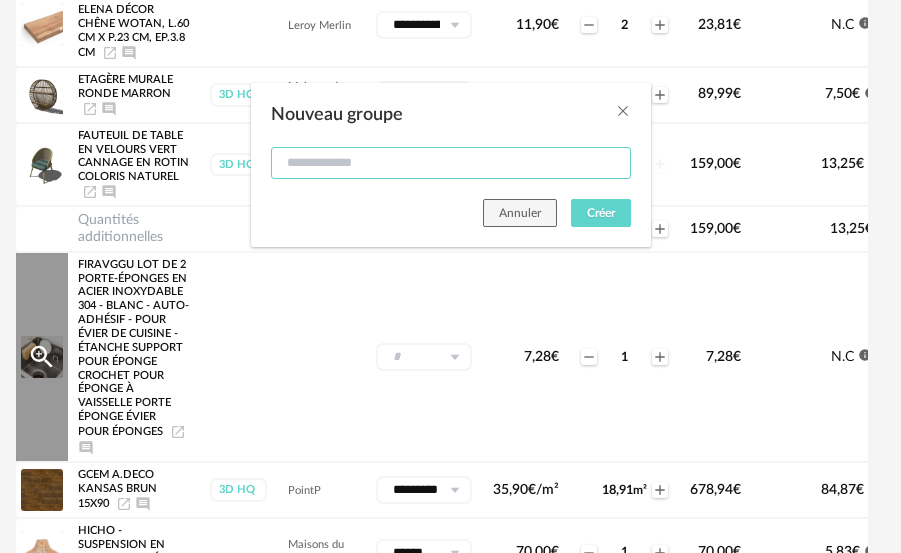 click at bounding box center (451, 163) 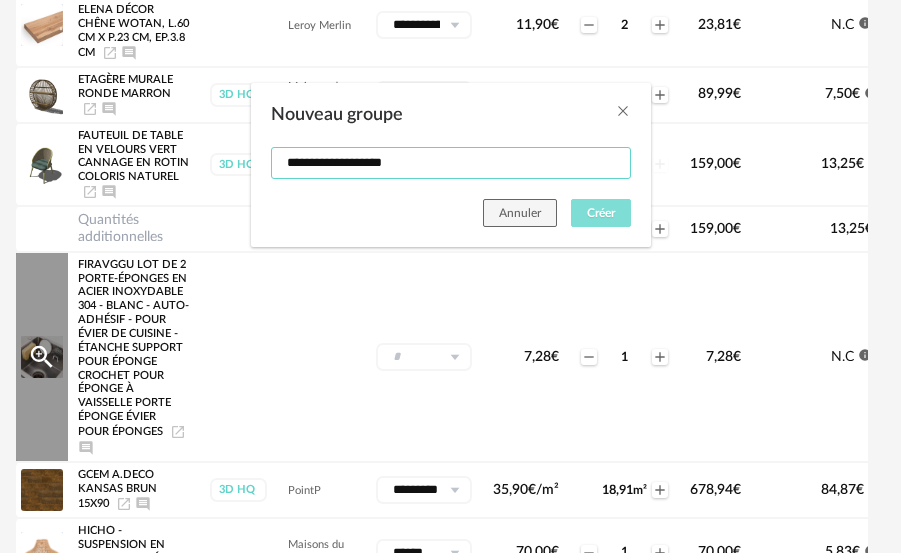 type on "**********" 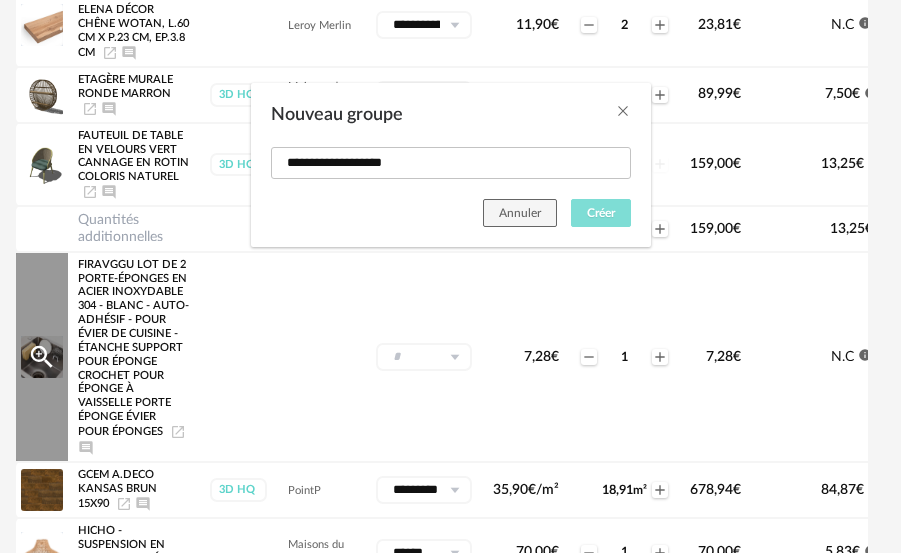 click on "Créer" at bounding box center (601, 213) 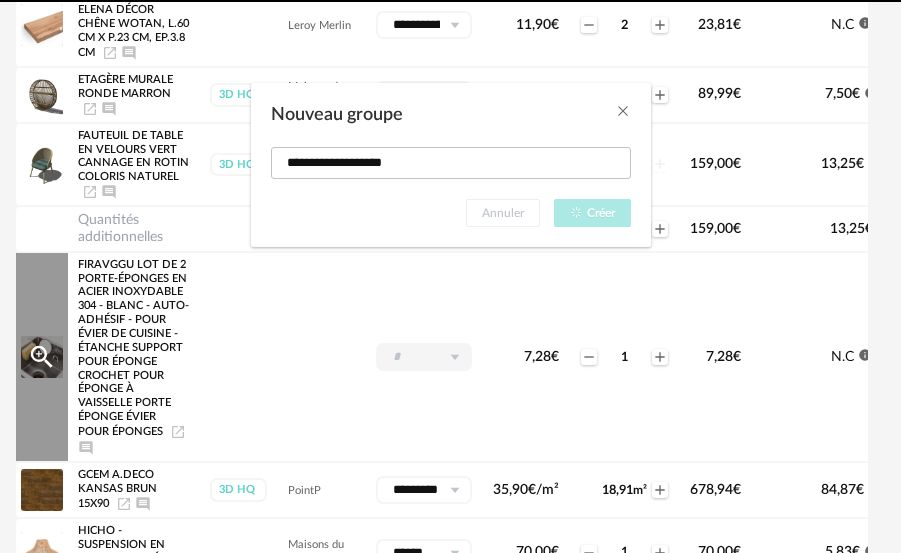 type on "**********" 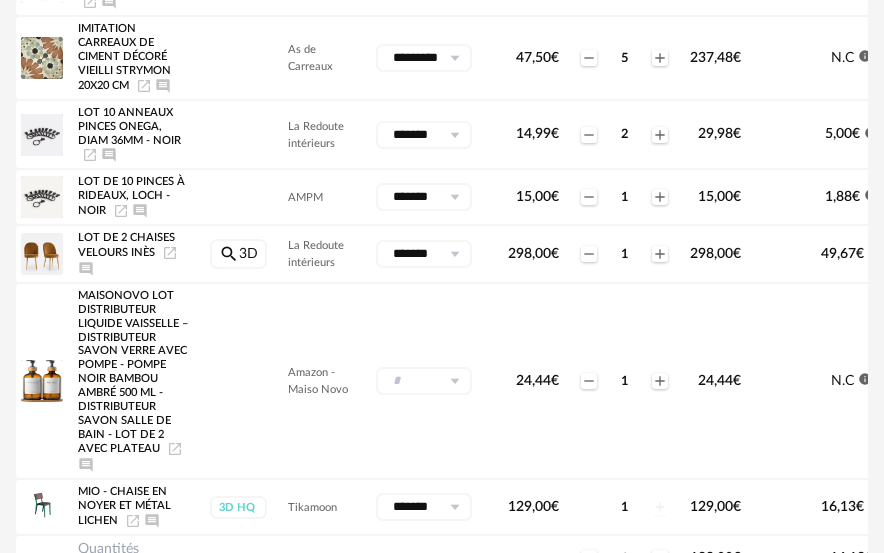 scroll, scrollTop: 1100, scrollLeft: 0, axis: vertical 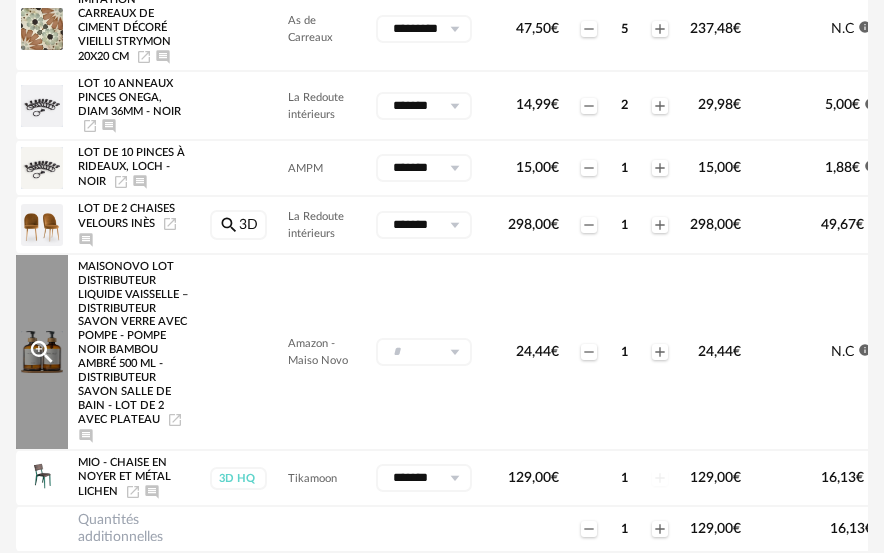 click at bounding box center [454, 352] 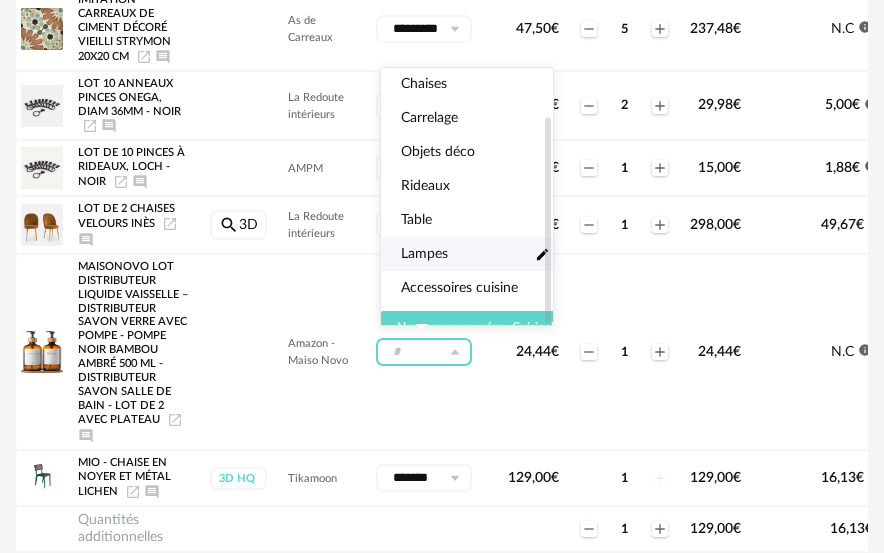 scroll, scrollTop: 59, scrollLeft: 0, axis: vertical 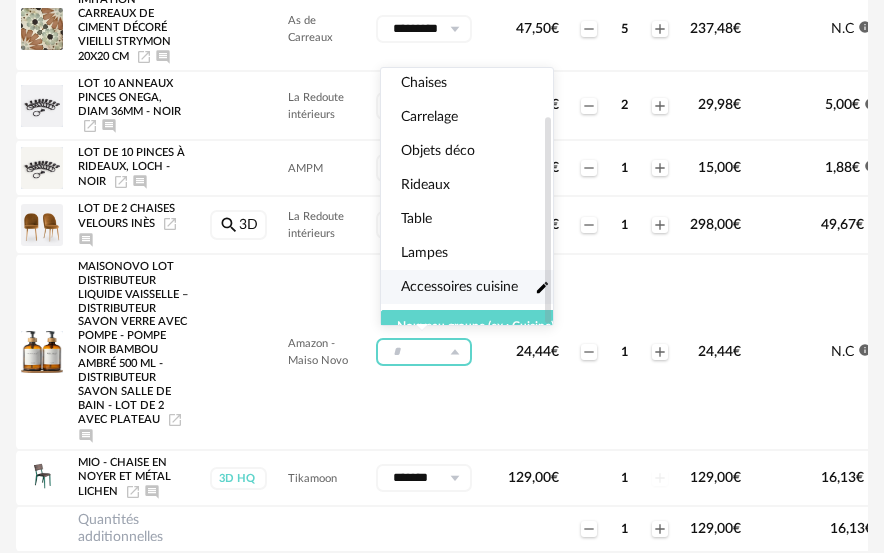 click on "Accessoires cuisine" at bounding box center [459, 287] 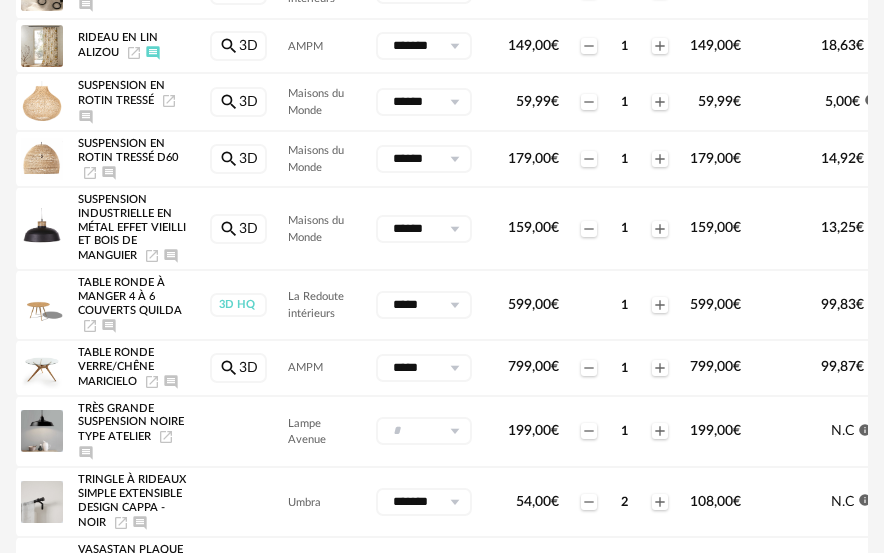 scroll, scrollTop: 1900, scrollLeft: 0, axis: vertical 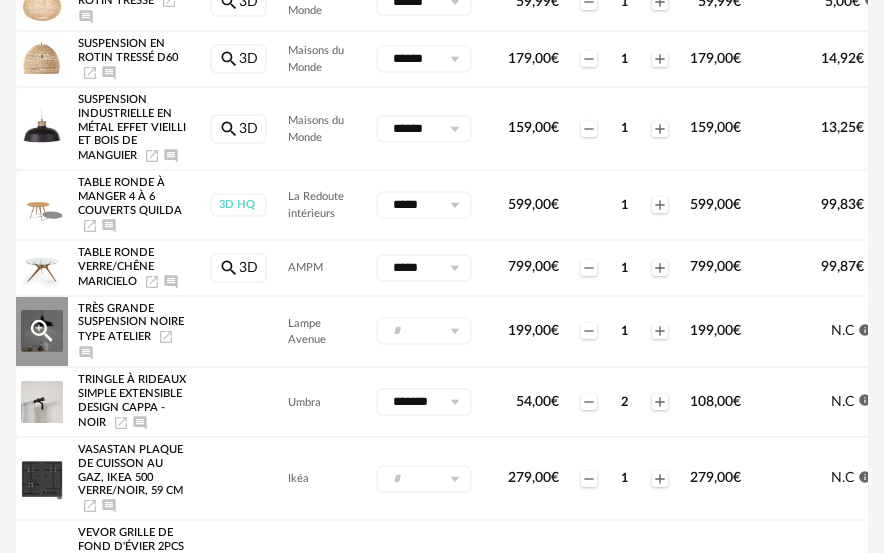 click at bounding box center (454, 331) 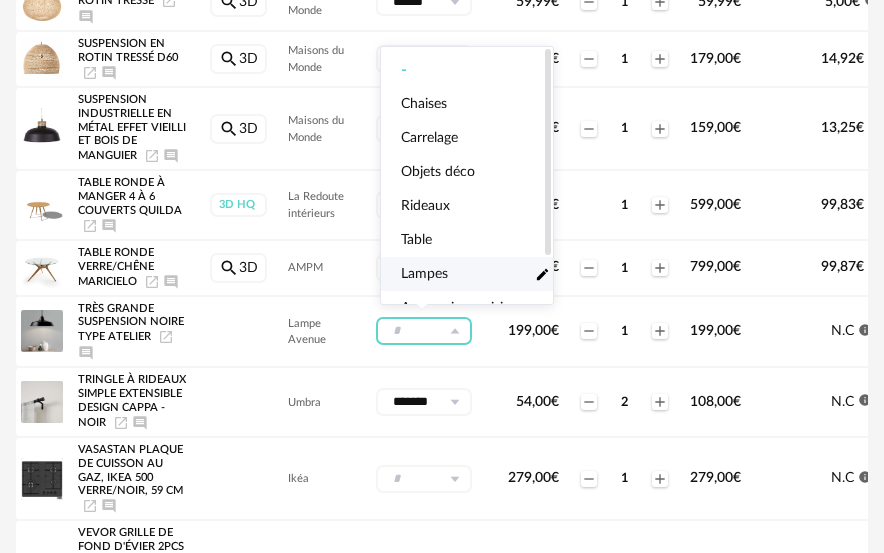 click on "Lampes" at bounding box center [424, 274] 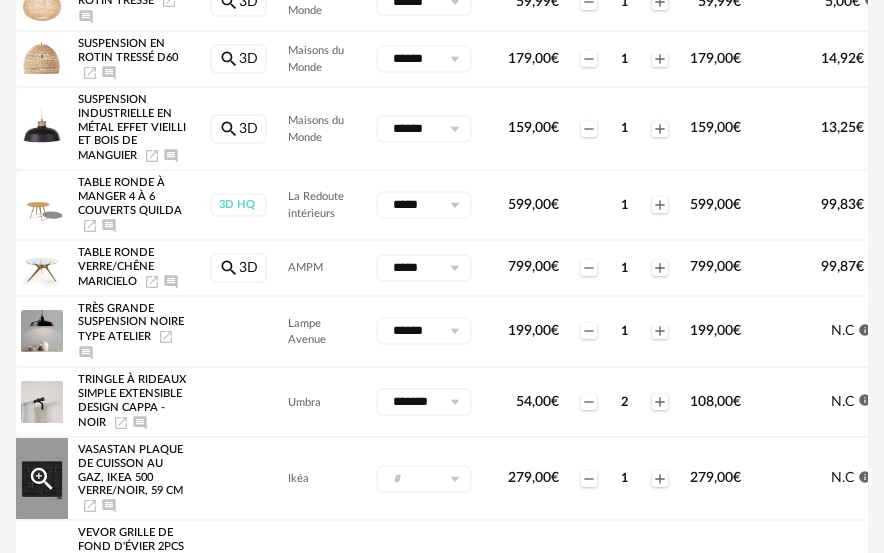 click at bounding box center [454, 479] 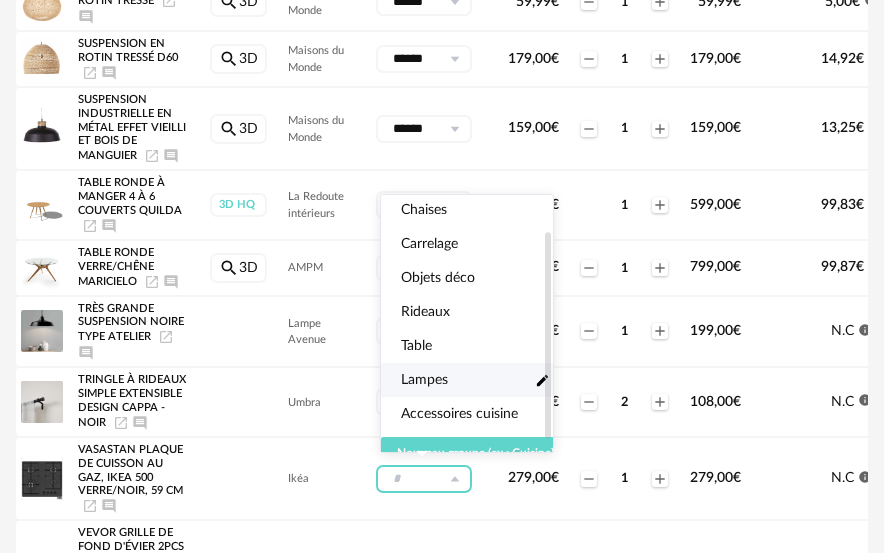 scroll, scrollTop: 59, scrollLeft: 0, axis: vertical 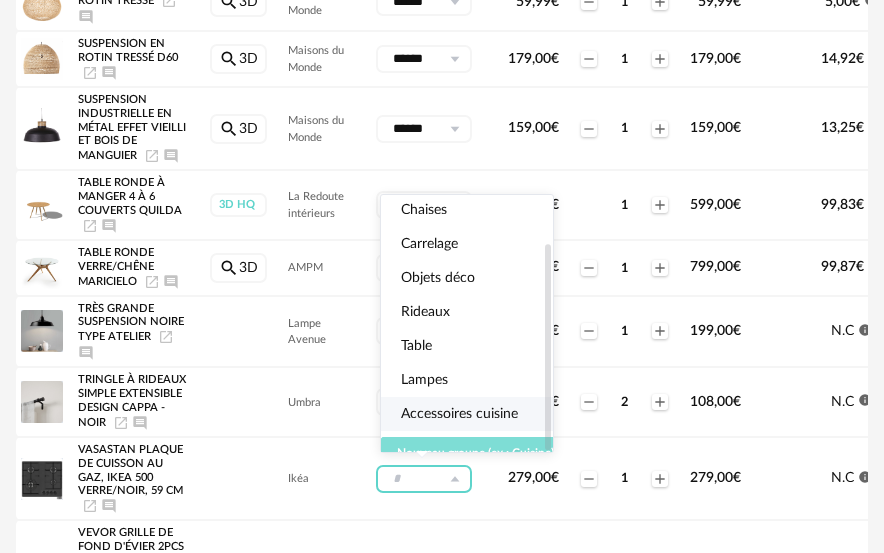 click on "Nouveau groupe (ex.: Cuisine)" at bounding box center (475, 453) 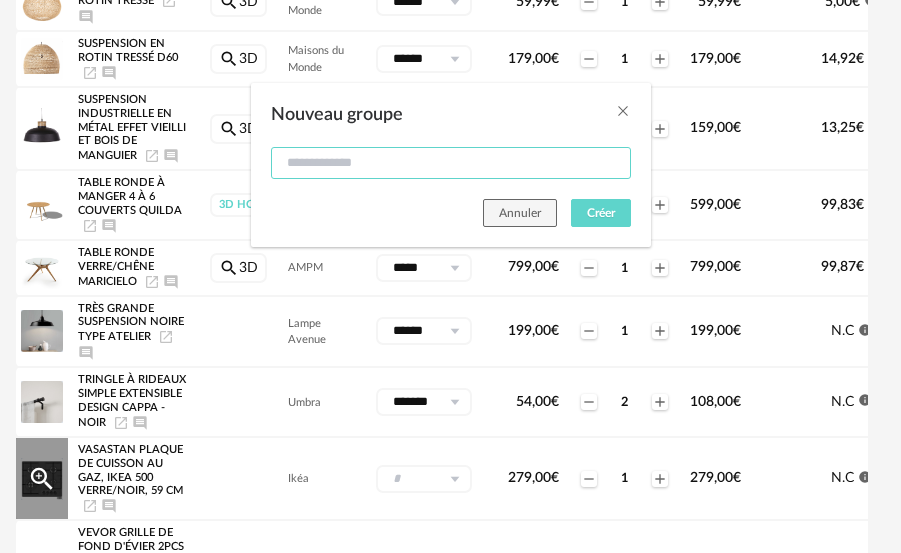 click at bounding box center (451, 163) 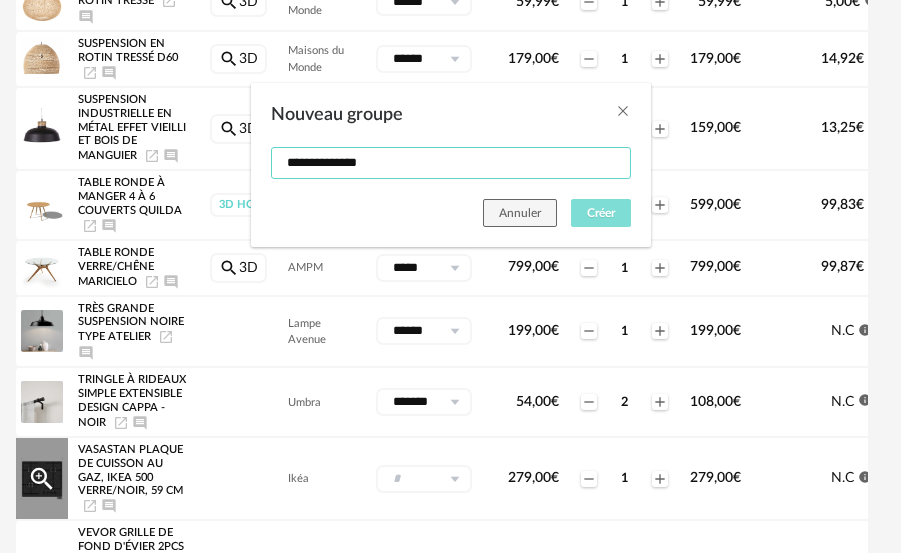 type on "**********" 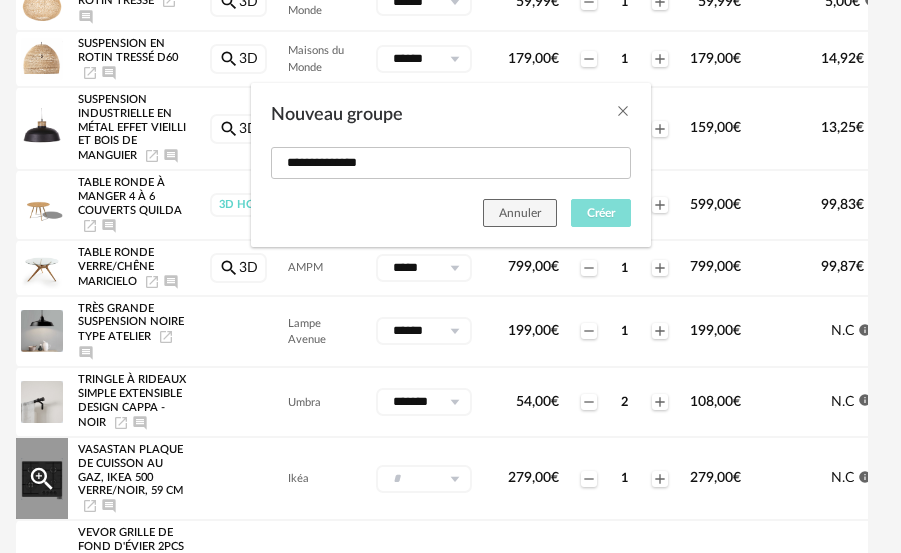 click on "Créer" at bounding box center [601, 213] 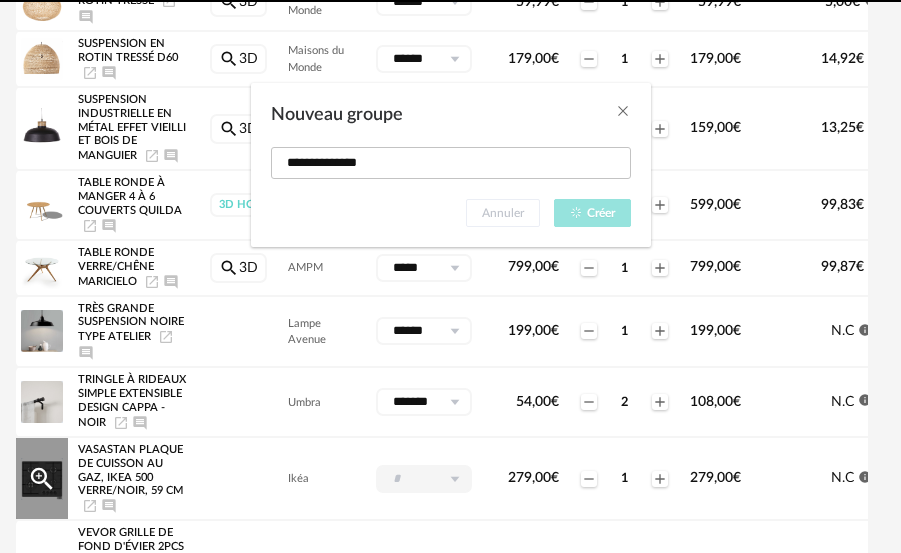 type on "**********" 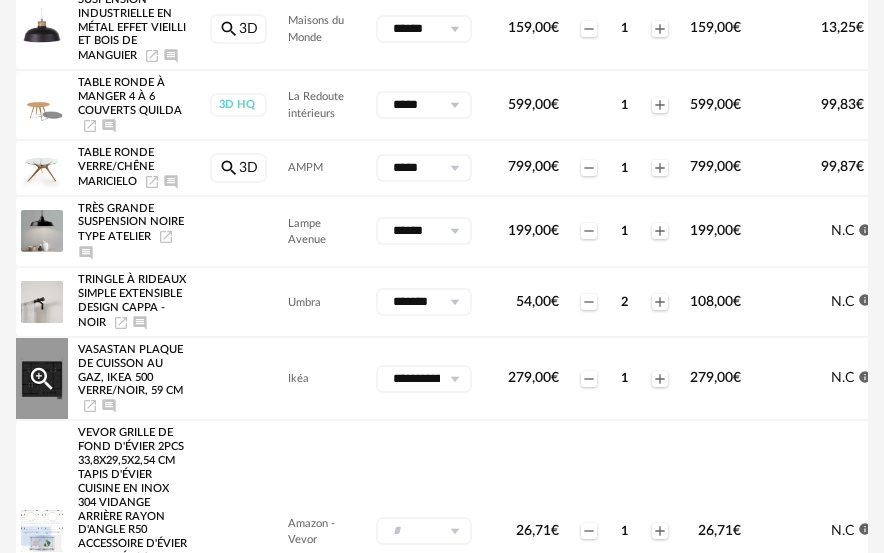 scroll, scrollTop: 2100, scrollLeft: 0, axis: vertical 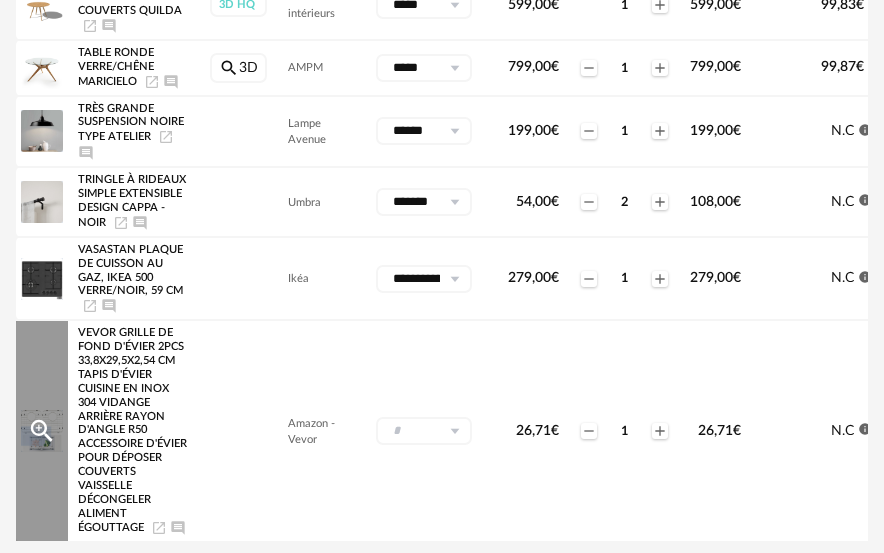 click at bounding box center [454, 431] 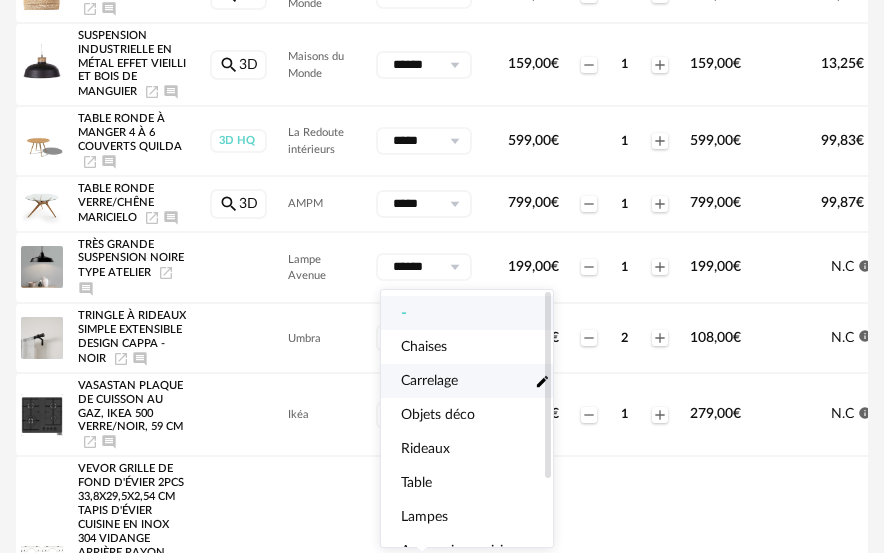 scroll, scrollTop: 2000, scrollLeft: 0, axis: vertical 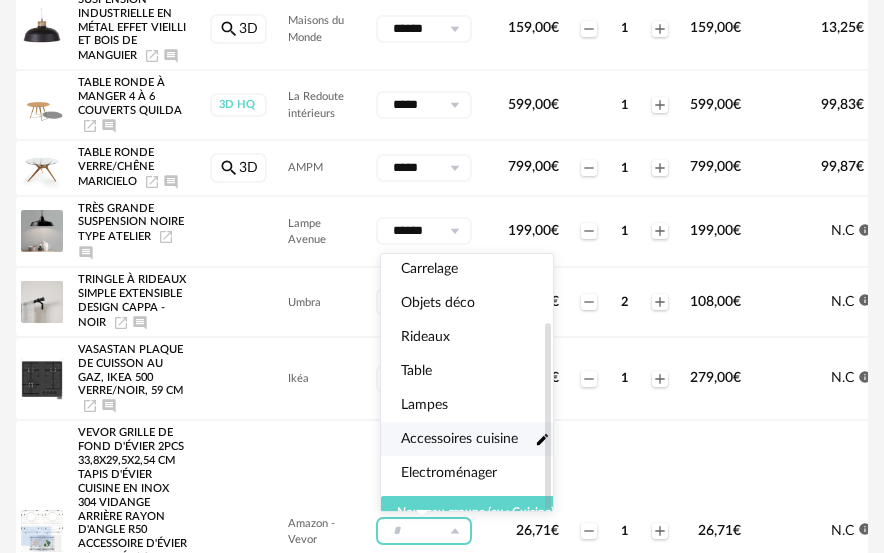 click on "Accessoires cuisine" at bounding box center (459, 439) 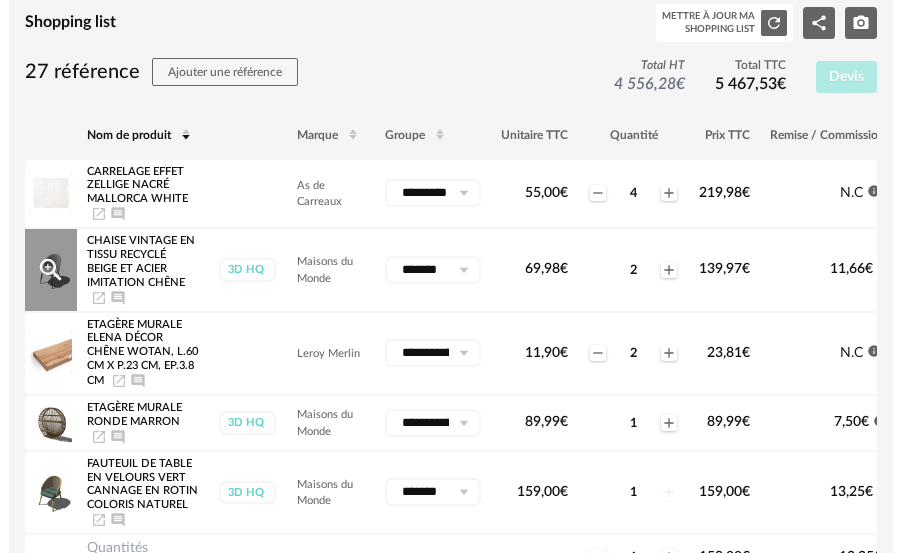 scroll, scrollTop: 0, scrollLeft: 0, axis: both 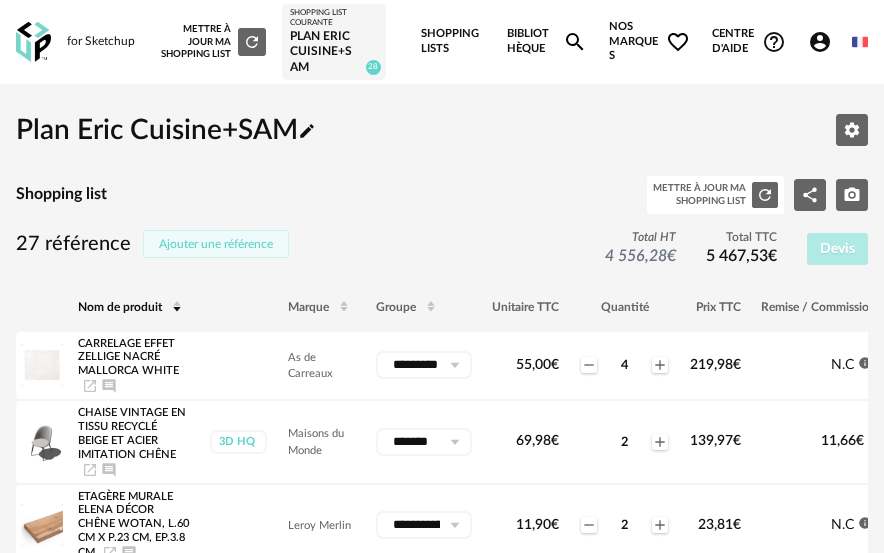 click on "Ajouter une référence" at bounding box center (216, 244) 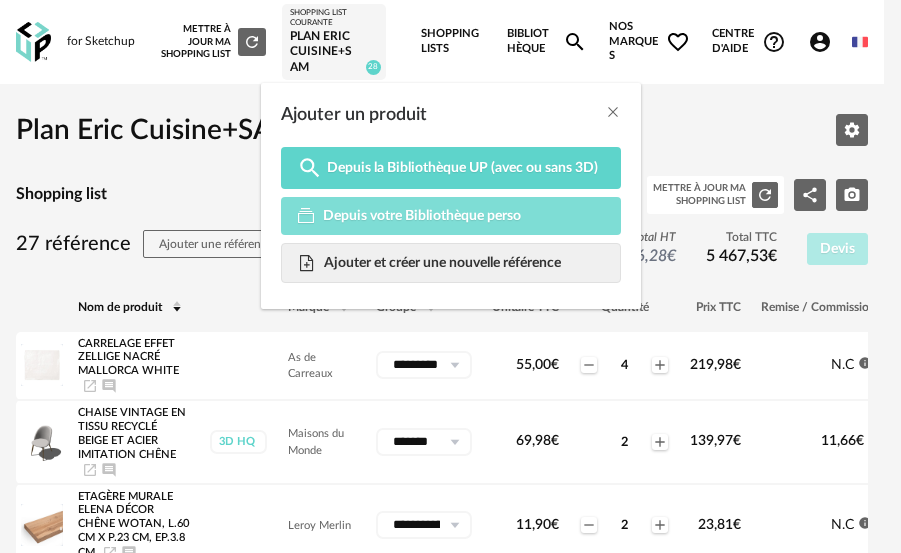 click on "Depuis votre Bibliothèque perso" at bounding box center (422, 216) 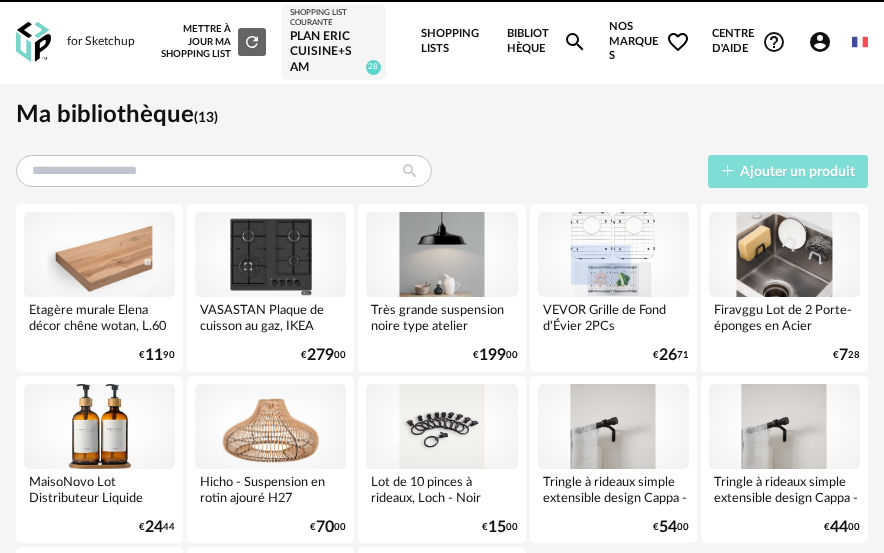 click on "Ajouter un produit" at bounding box center (797, 172) 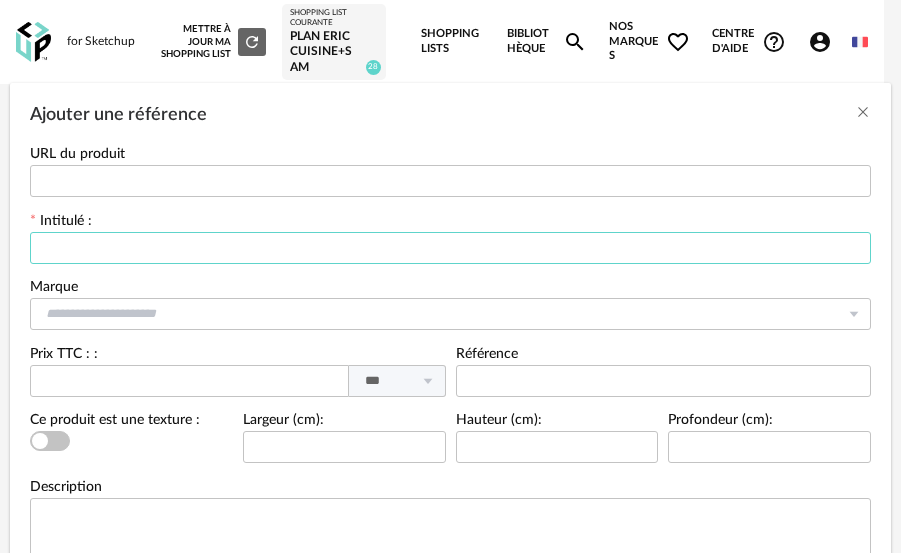 click at bounding box center (450, 248) 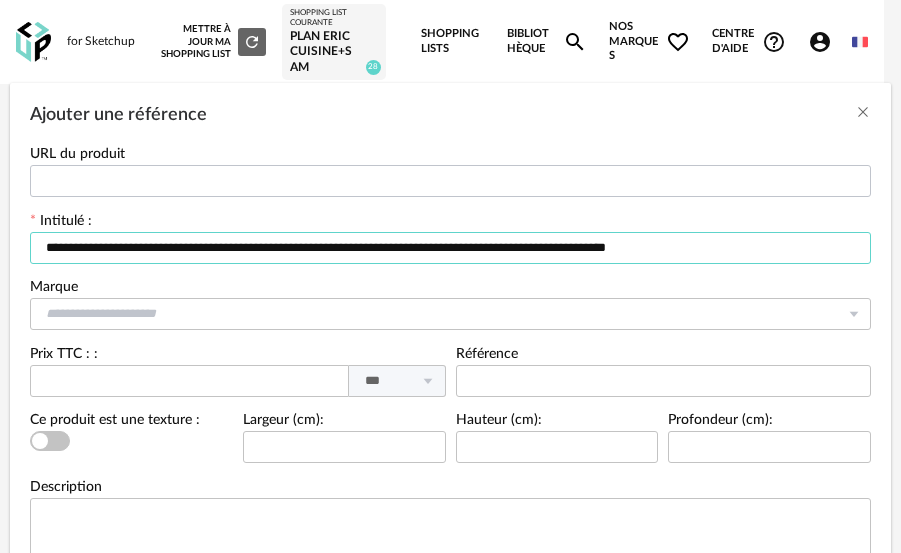type on "**********" 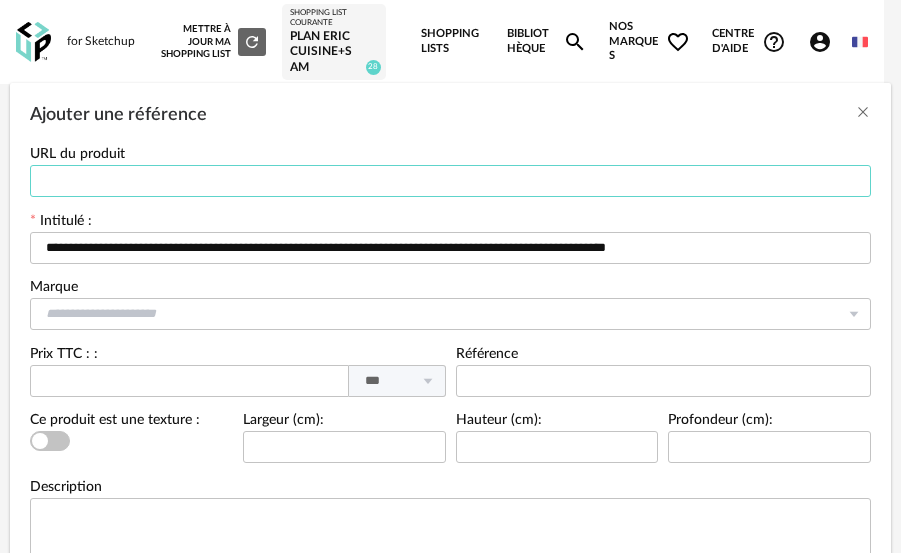 click at bounding box center (450, 181) 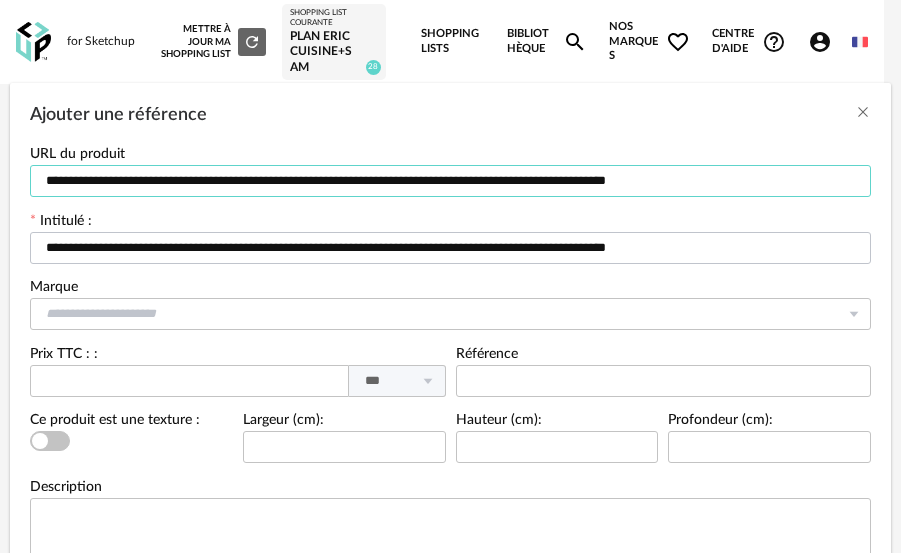 type on "**********" 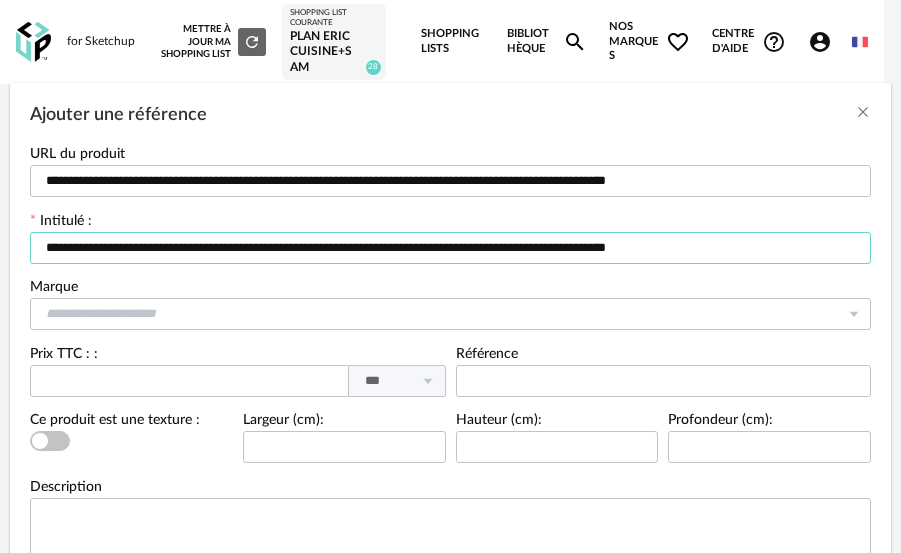 drag, startPoint x: 707, startPoint y: 248, endPoint x: -199, endPoint y: 270, distance: 906.2671 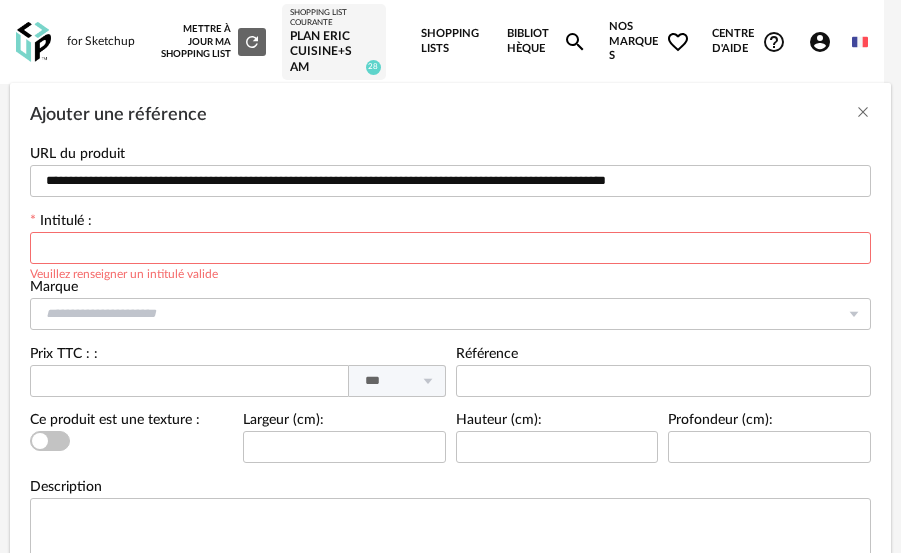 paste on "**********" 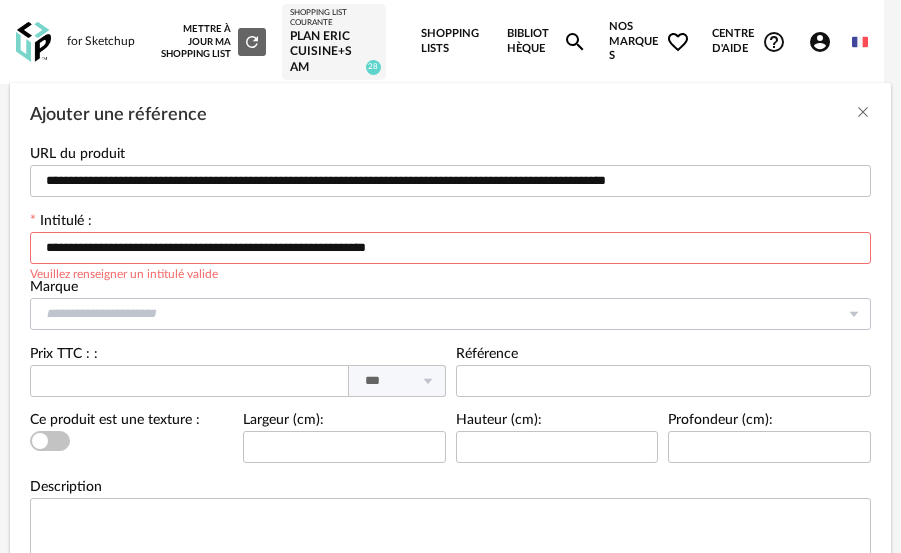 type on "**********" 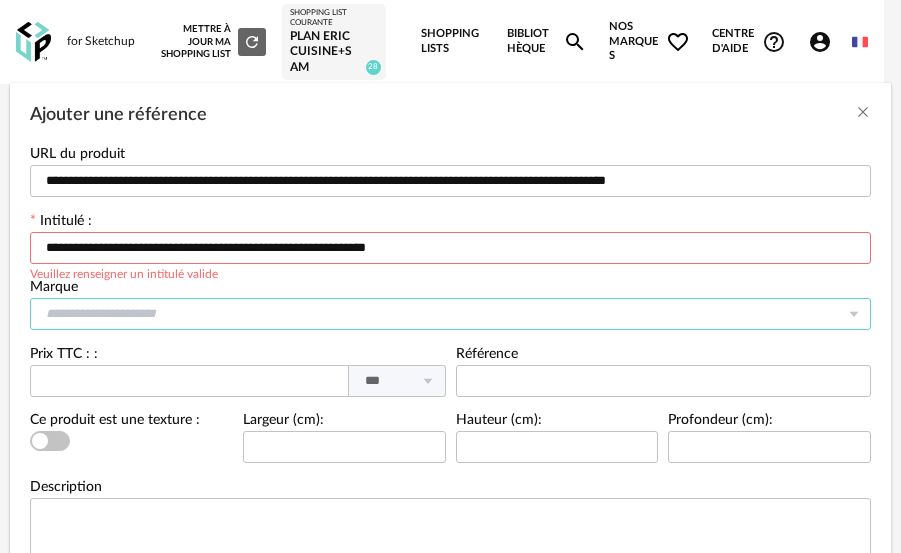 click at bounding box center (450, 314) 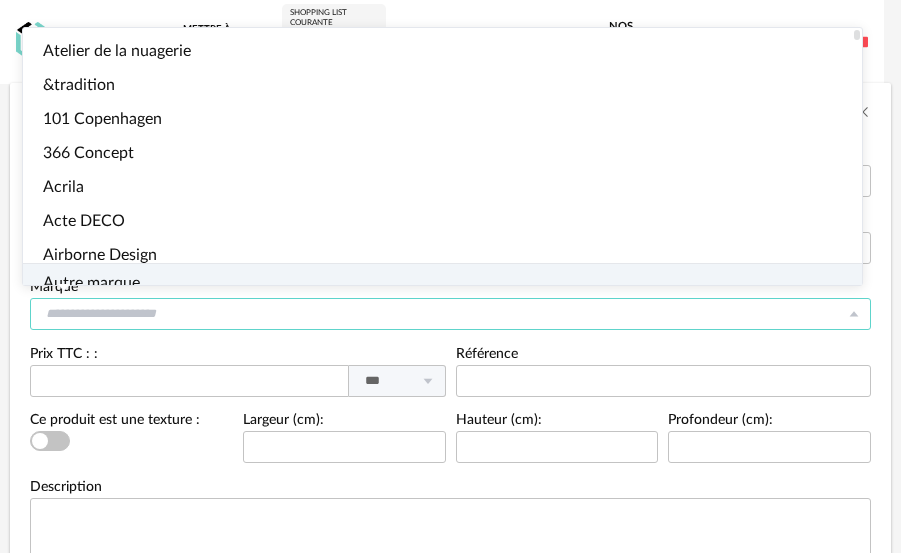click on "Autre marque" at bounding box center (91, 283) 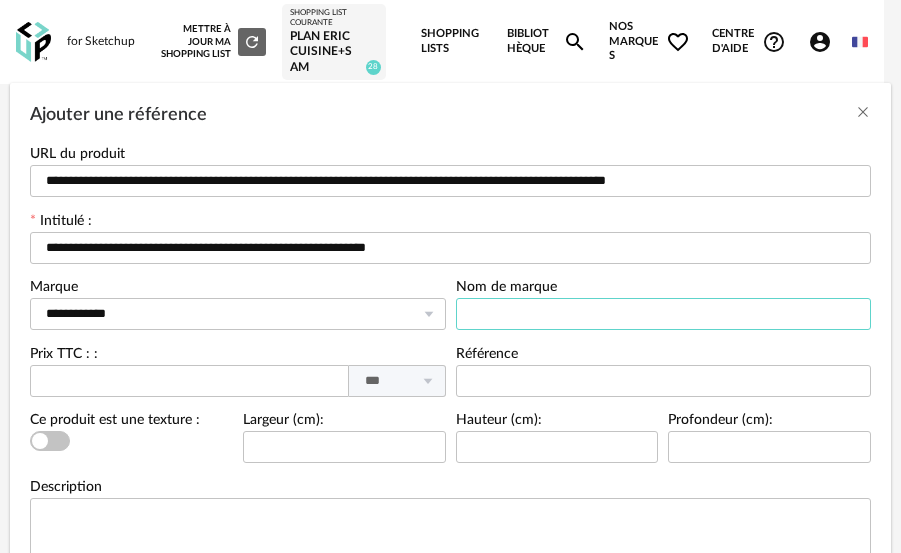 click at bounding box center [664, 314] 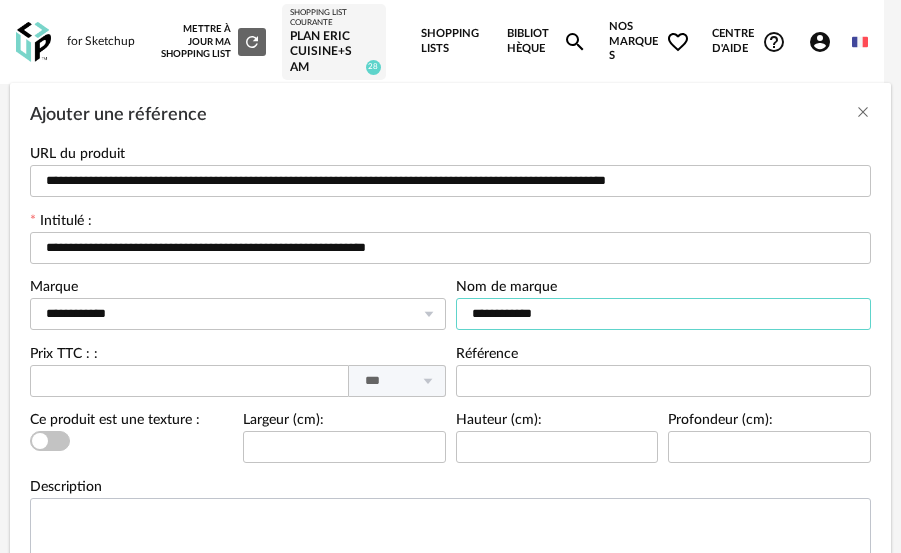 type on "**********" 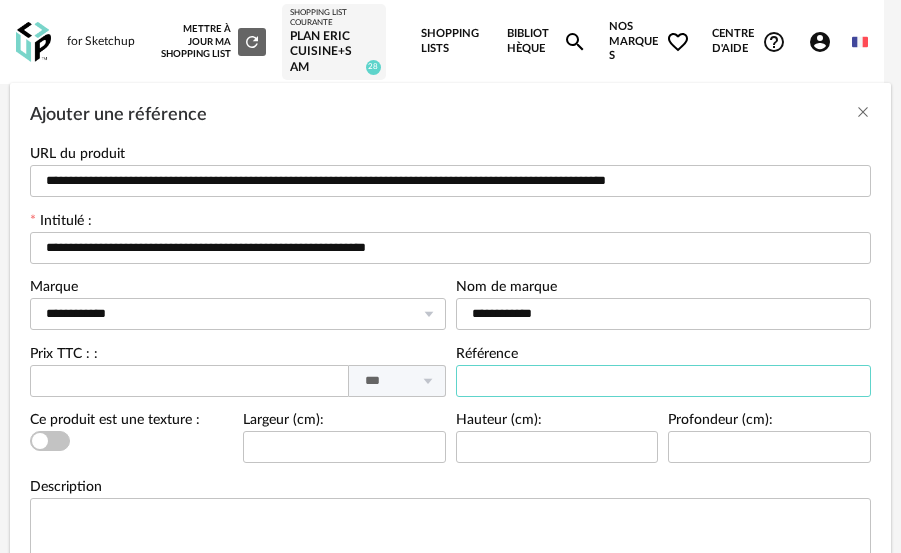 click at bounding box center [664, 381] 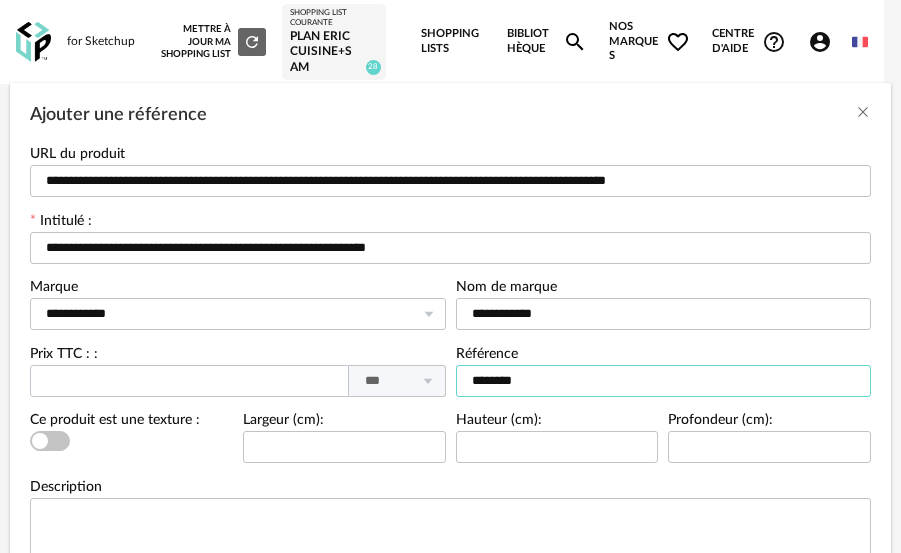 type on "********" 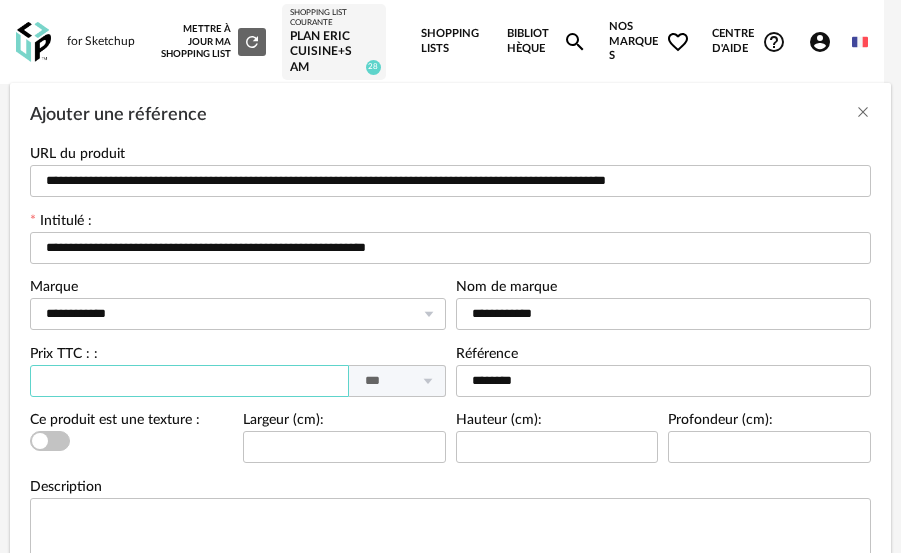 click at bounding box center (189, 381) 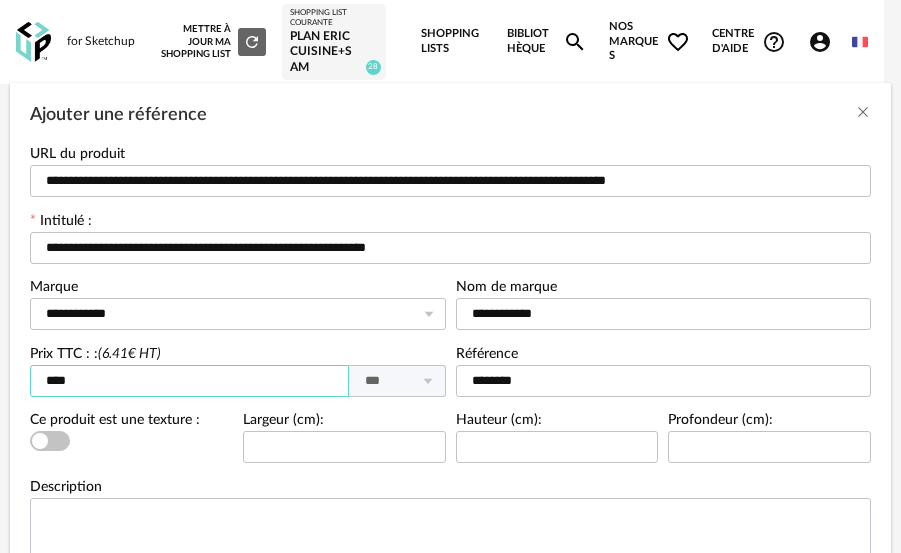 type on "****" 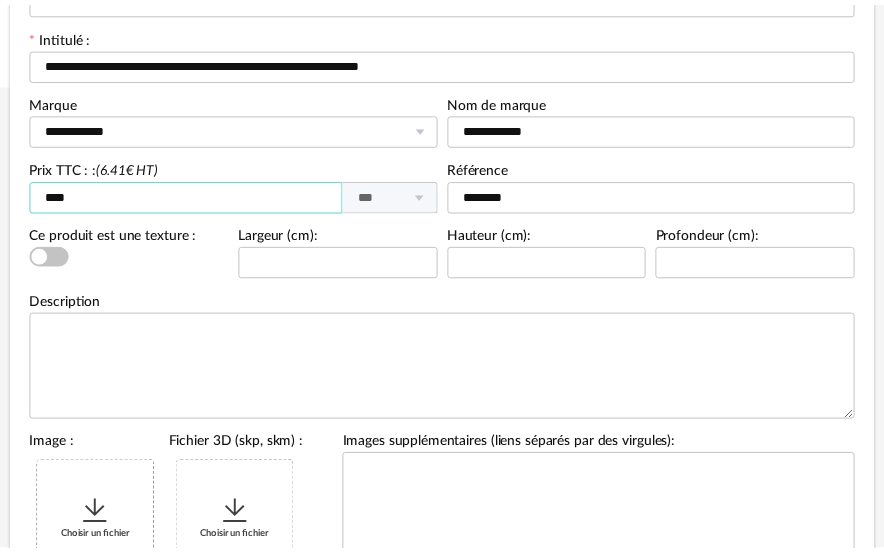 scroll, scrollTop: 392, scrollLeft: 0, axis: vertical 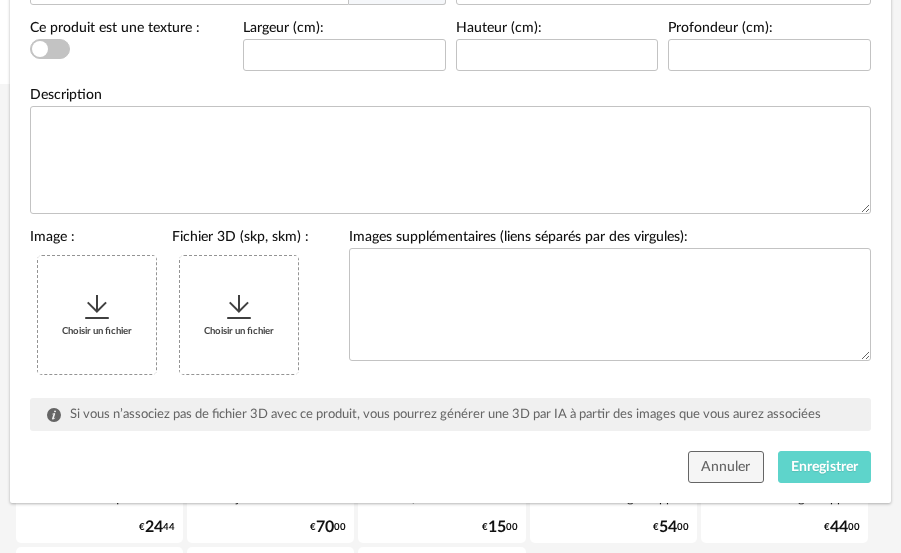 click at bounding box center (97, 307) 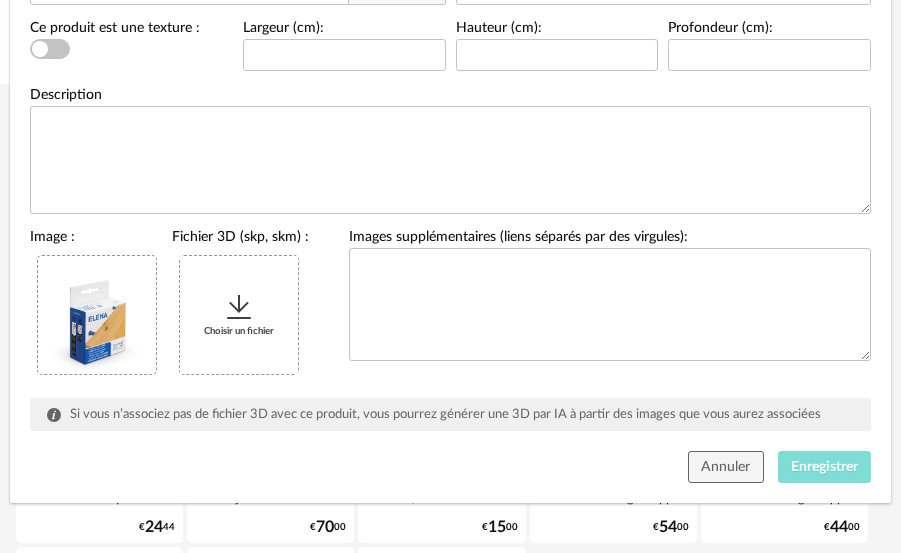 click on "Enregistrer" at bounding box center [824, 467] 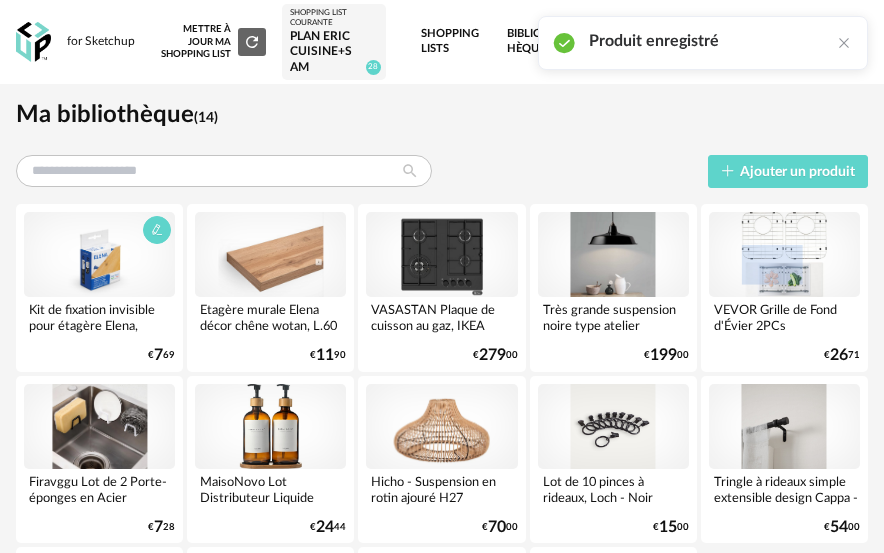 click at bounding box center [99, 254] 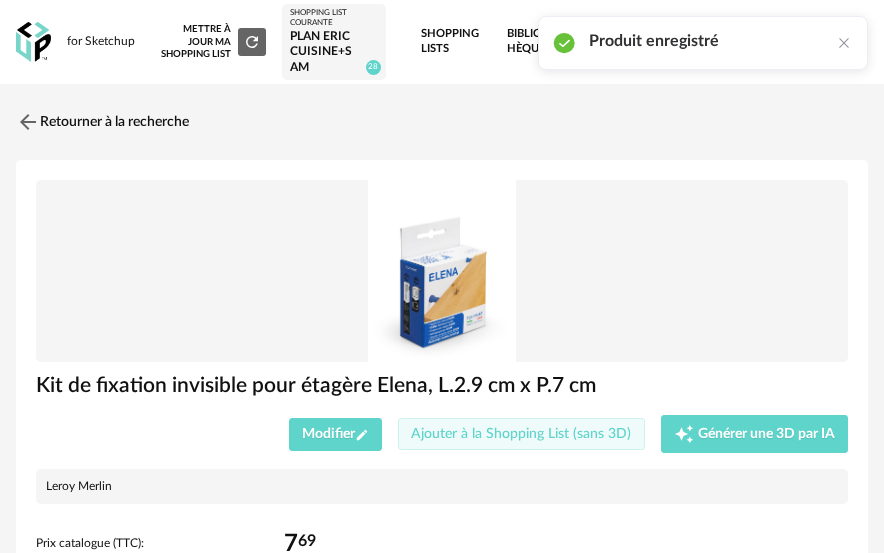 click on "Ajouter à la Shopping List (sans 3D)" at bounding box center [521, 434] 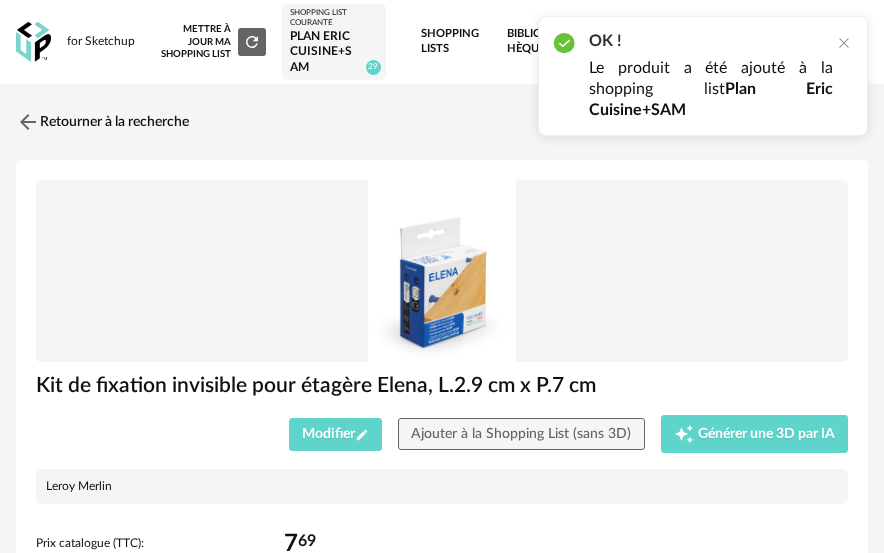 click on "Le produit a été ajouté à la shopping list  Plan Eric Cuisine+SAM" at bounding box center [711, 89] 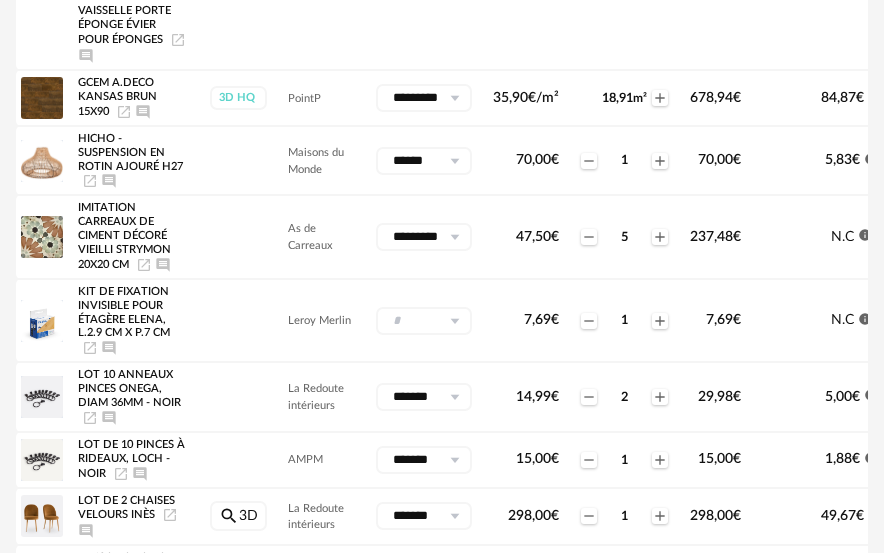 scroll, scrollTop: 900, scrollLeft: 0, axis: vertical 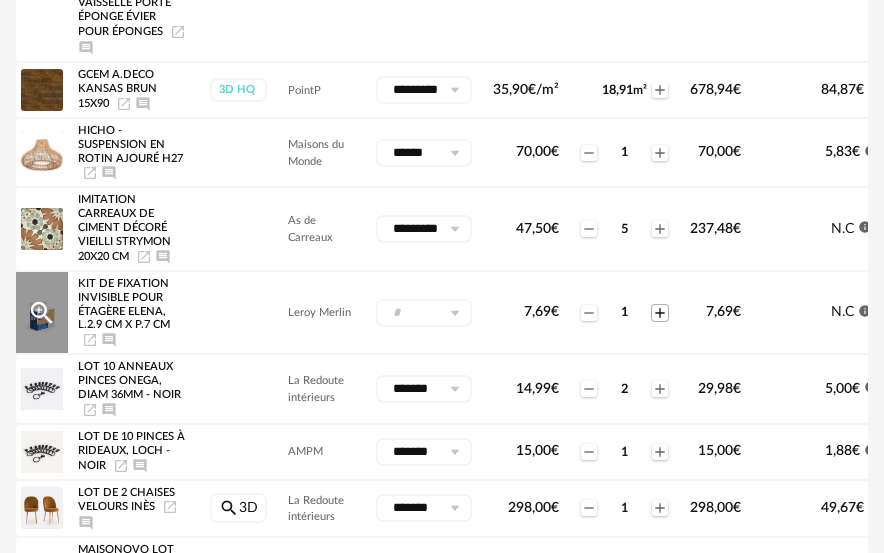 click on "Plus icon" 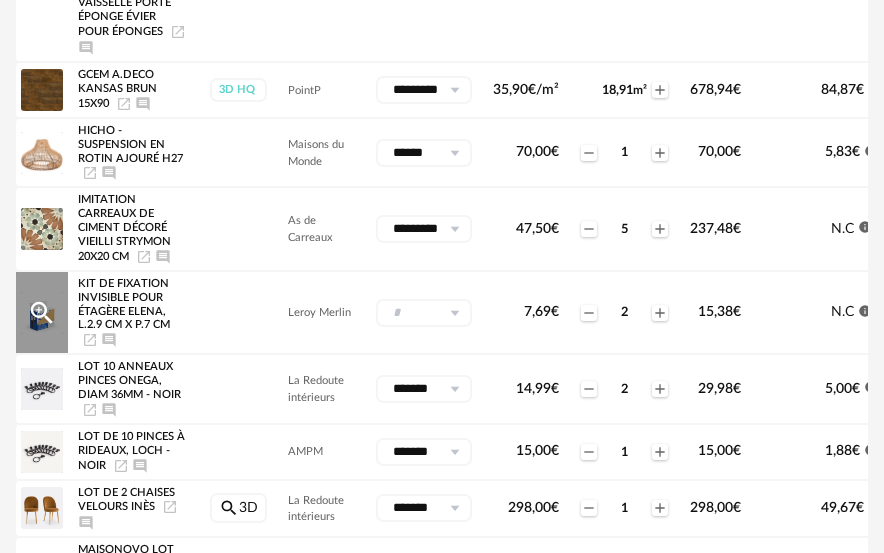 click at bounding box center (454, 313) 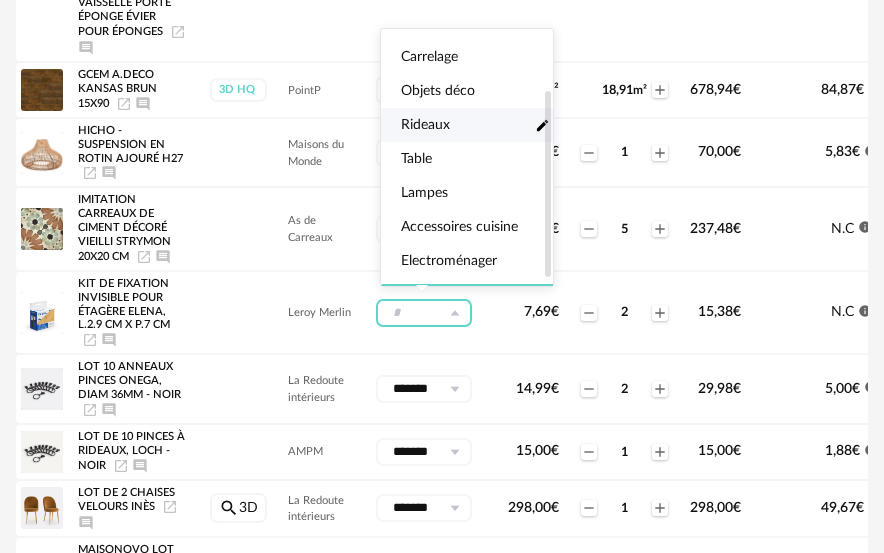 scroll, scrollTop: 93, scrollLeft: 0, axis: vertical 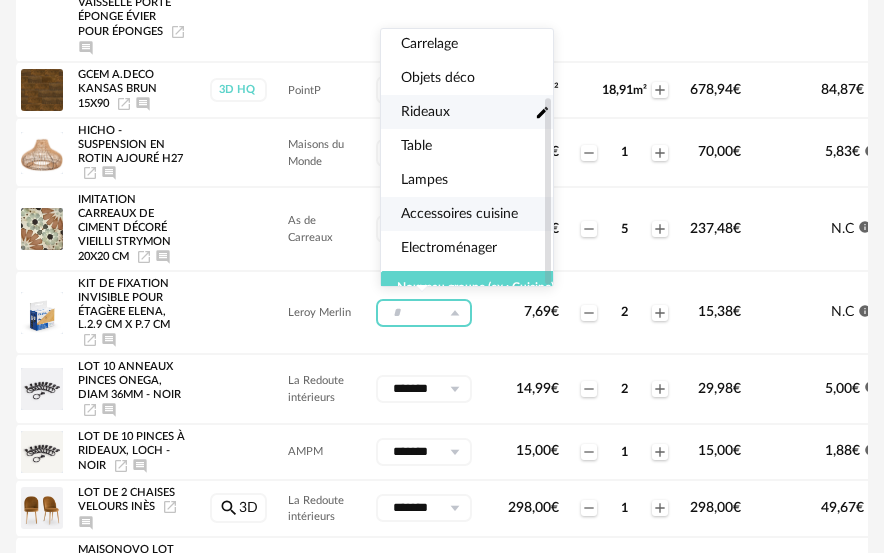 click on "Accessoires cuisine" at bounding box center (459, 214) 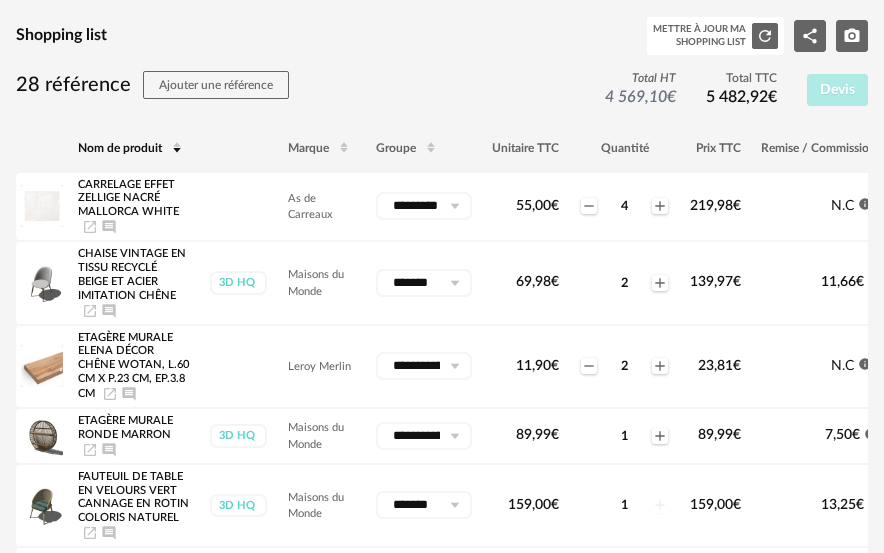 scroll, scrollTop: 0, scrollLeft: 0, axis: both 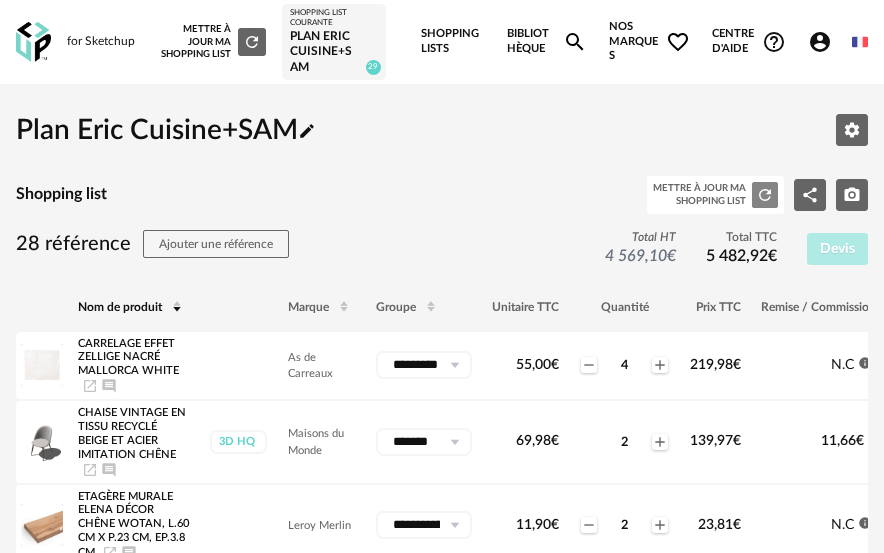 click on "Refresh icon" 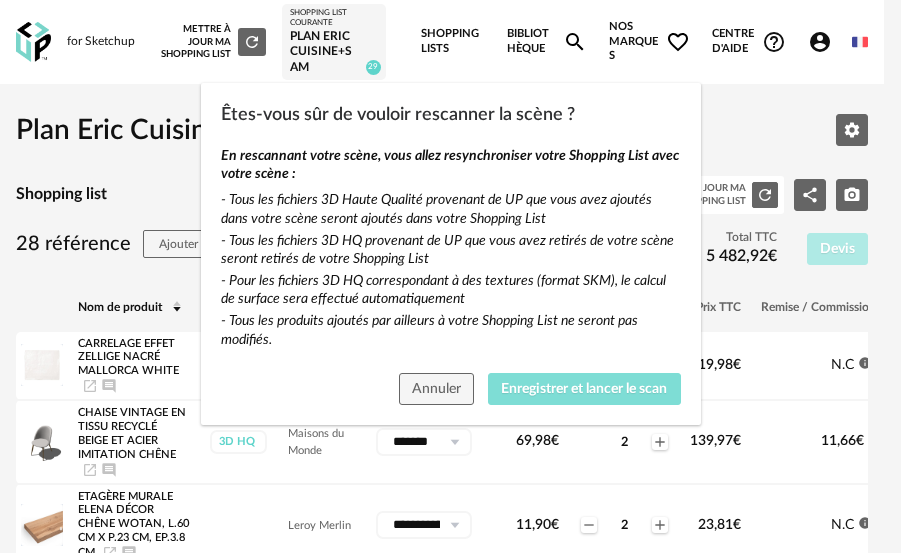 click on "Enregistrer et lancer le scan" at bounding box center (584, 389) 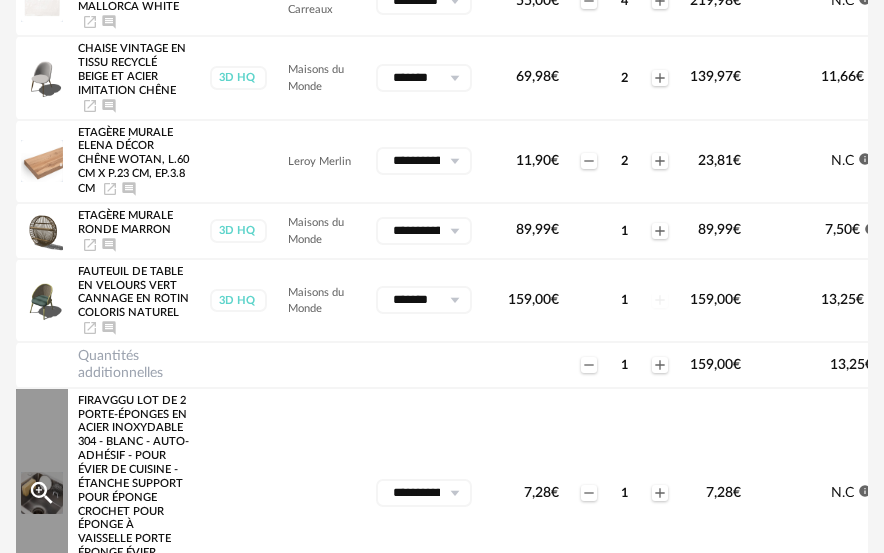 scroll, scrollTop: 0, scrollLeft: 0, axis: both 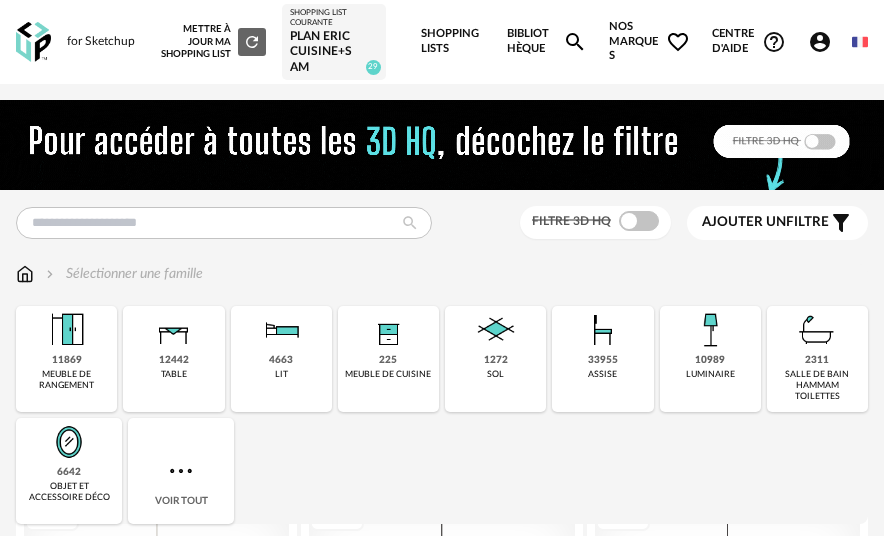 click on "Plan Eric Cuisine+SAM" at bounding box center (333, 52) 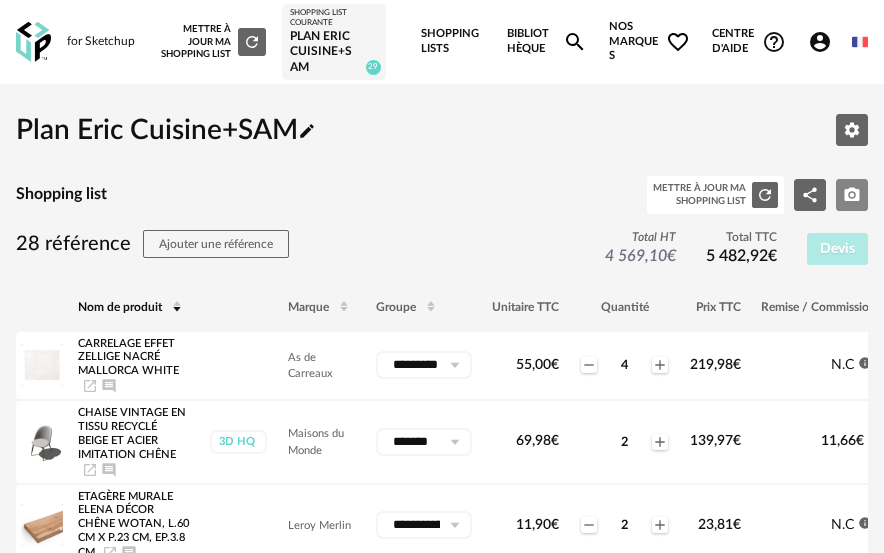 click on "Camera icon" 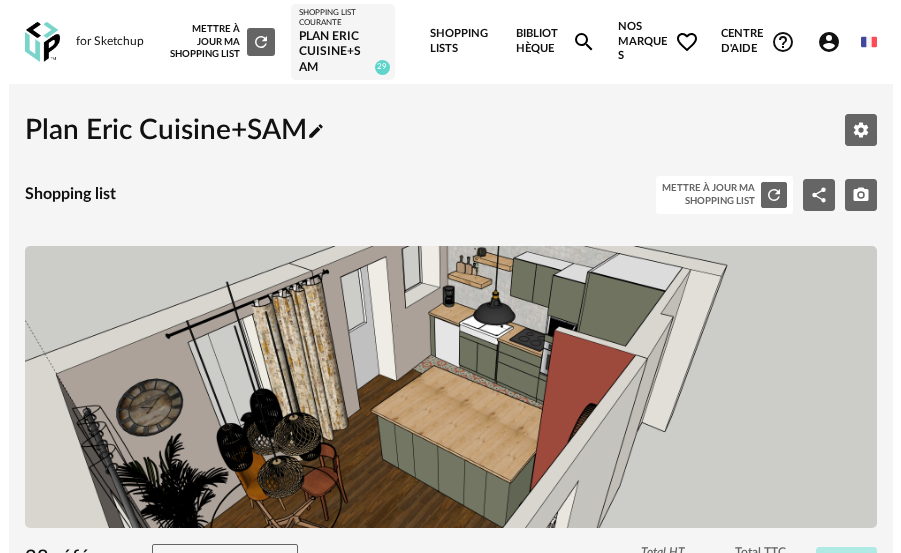 scroll, scrollTop: 100, scrollLeft: 0, axis: vertical 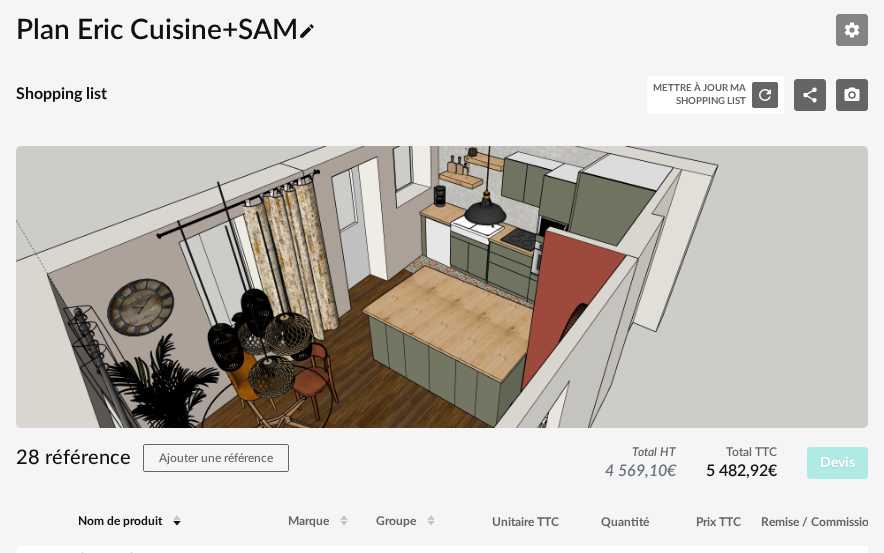 click on "Editer les paramètres" 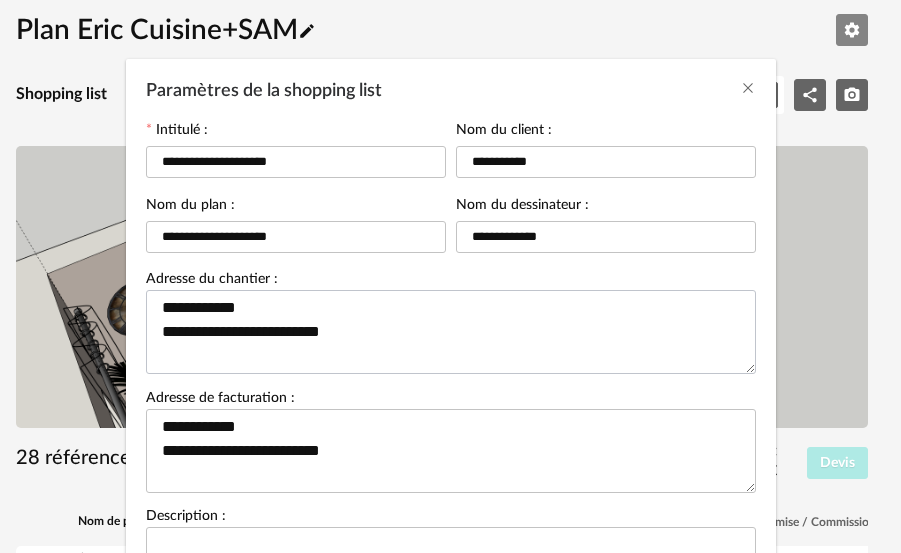 scroll, scrollTop: 0, scrollLeft: 0, axis: both 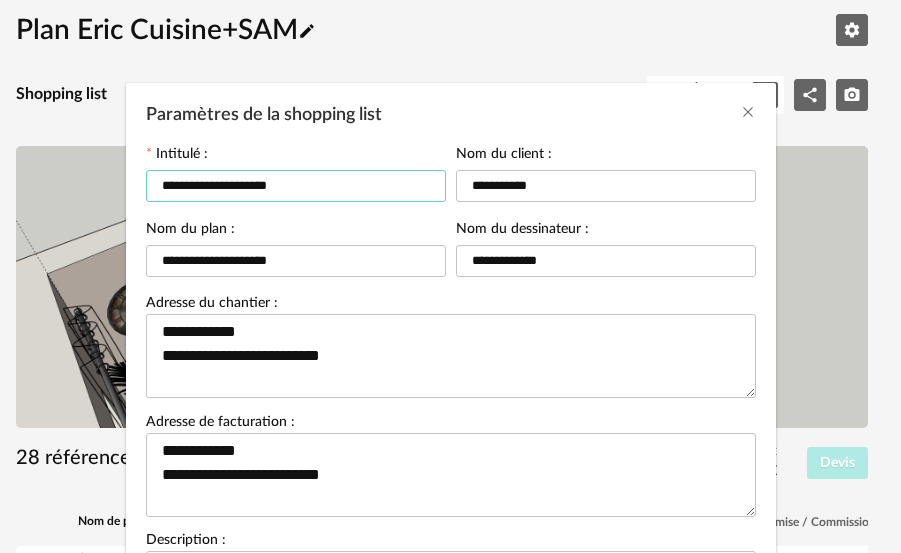 click on "**********" at bounding box center (296, 186) 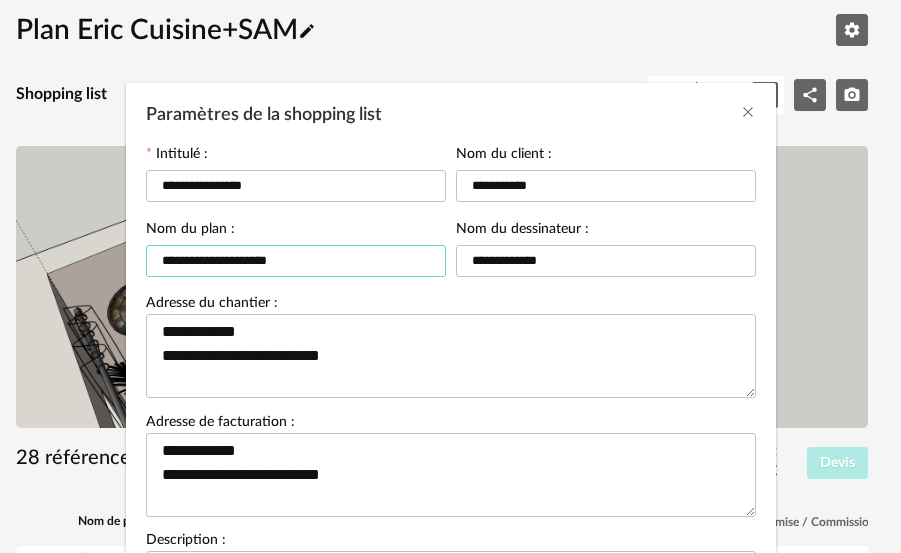click on "**********" at bounding box center [296, 261] 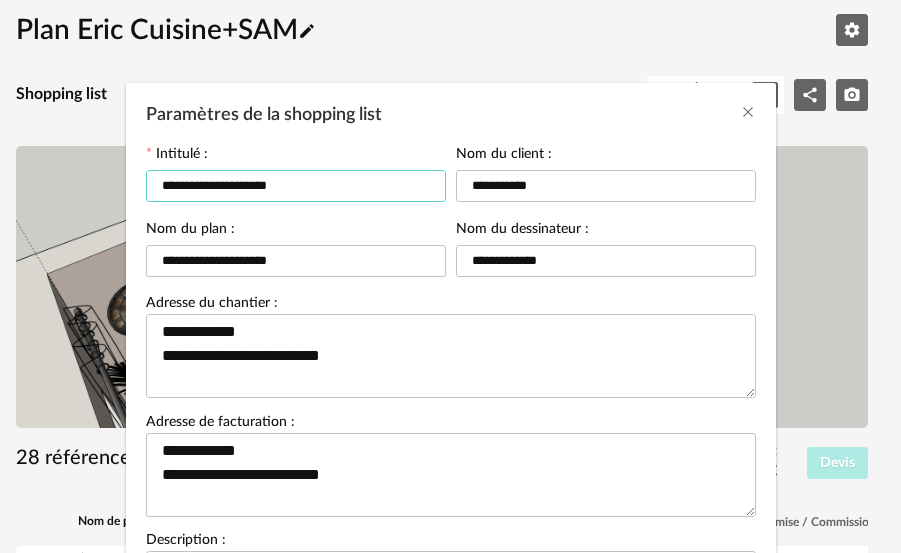 type on "**********" 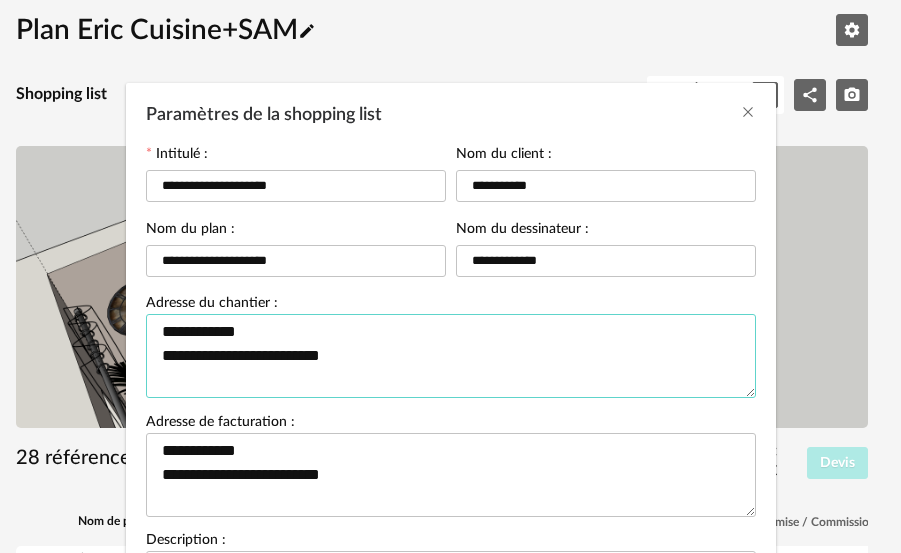 click on "**********" at bounding box center (451, 356) 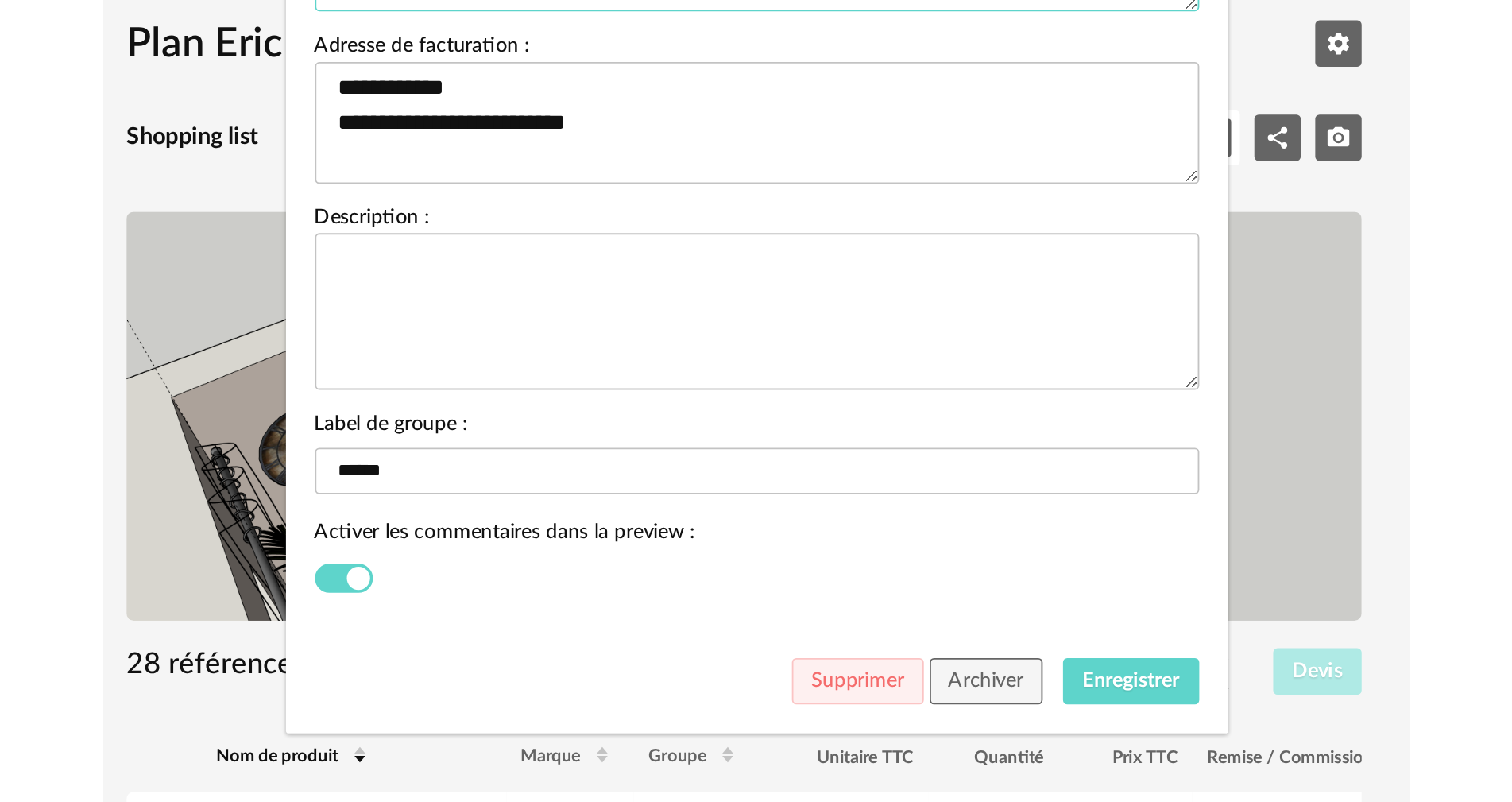 scroll, scrollTop: 312, scrollLeft: 0, axis: vertical 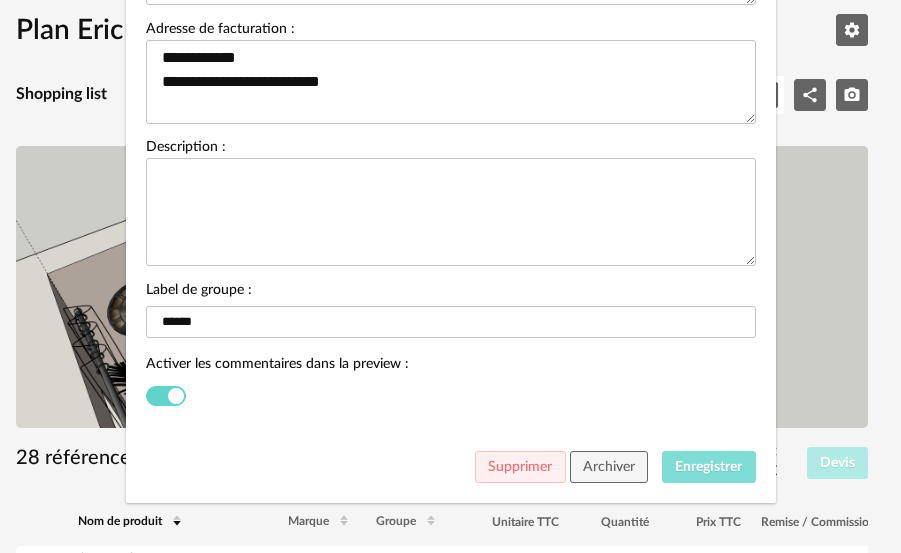 click on "Enregistrer" at bounding box center [709, 467] 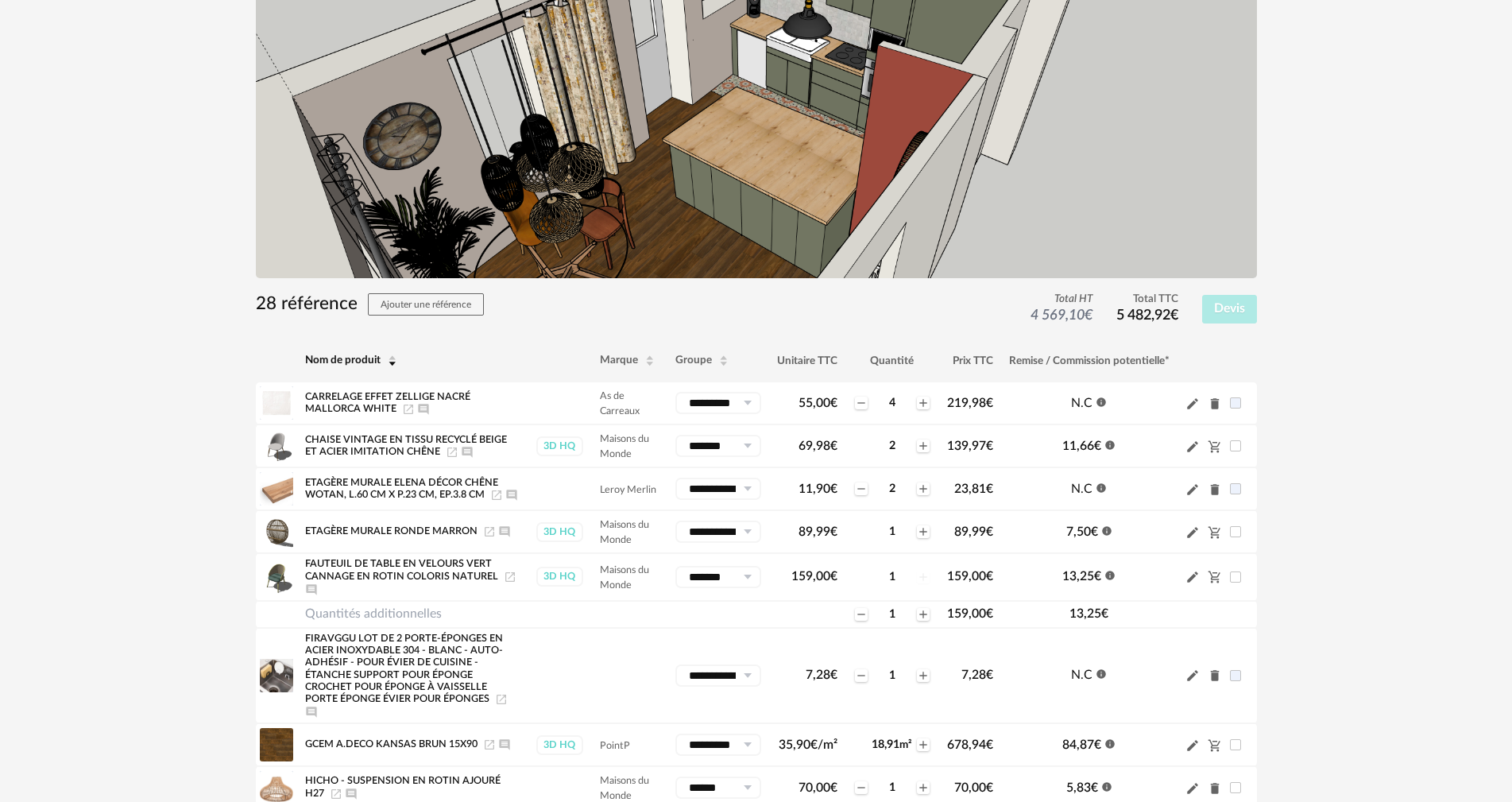 scroll, scrollTop: 318, scrollLeft: 0, axis: vertical 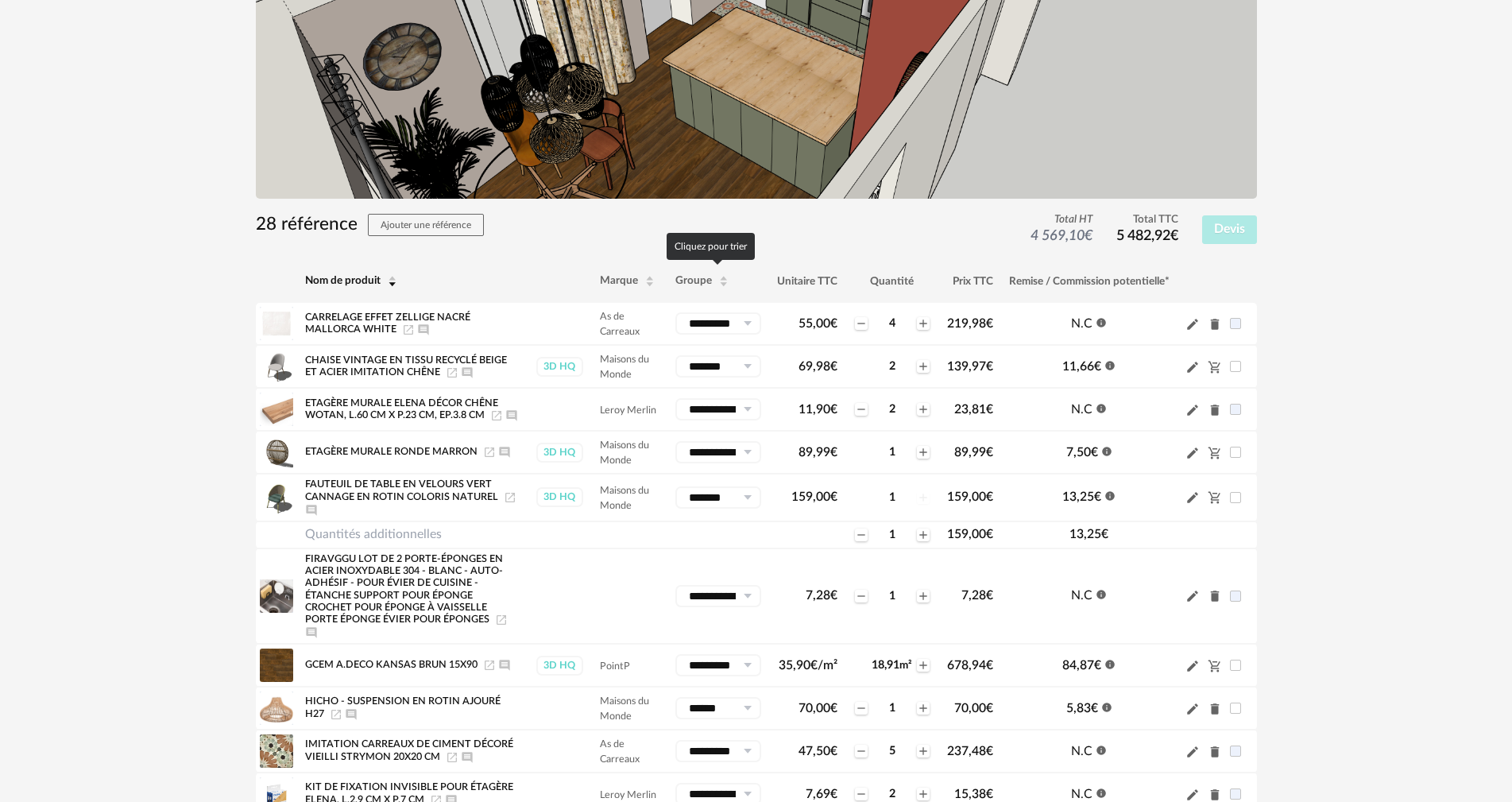 click at bounding box center (724, 285) 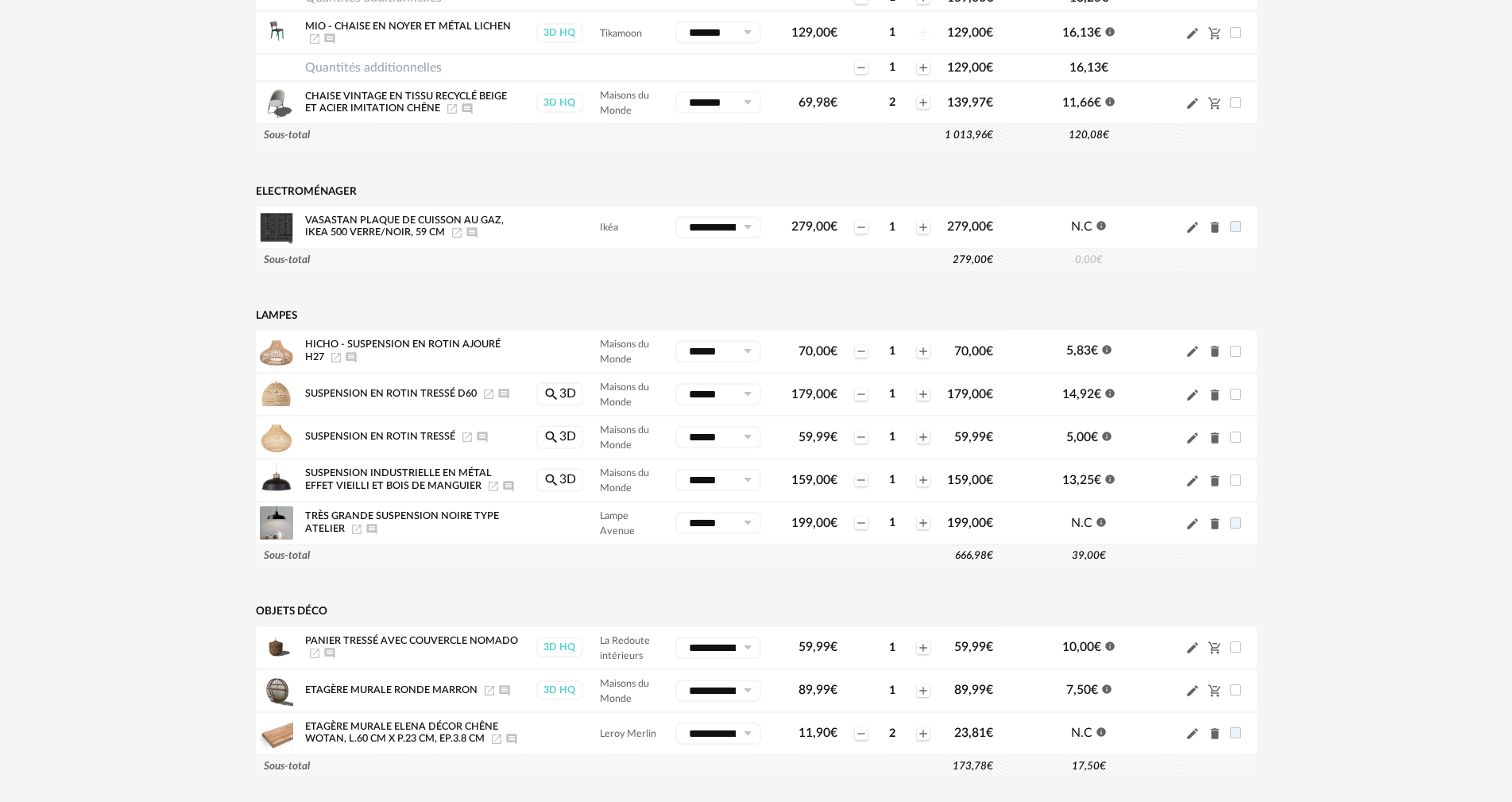 scroll, scrollTop: 1431, scrollLeft: 0, axis: vertical 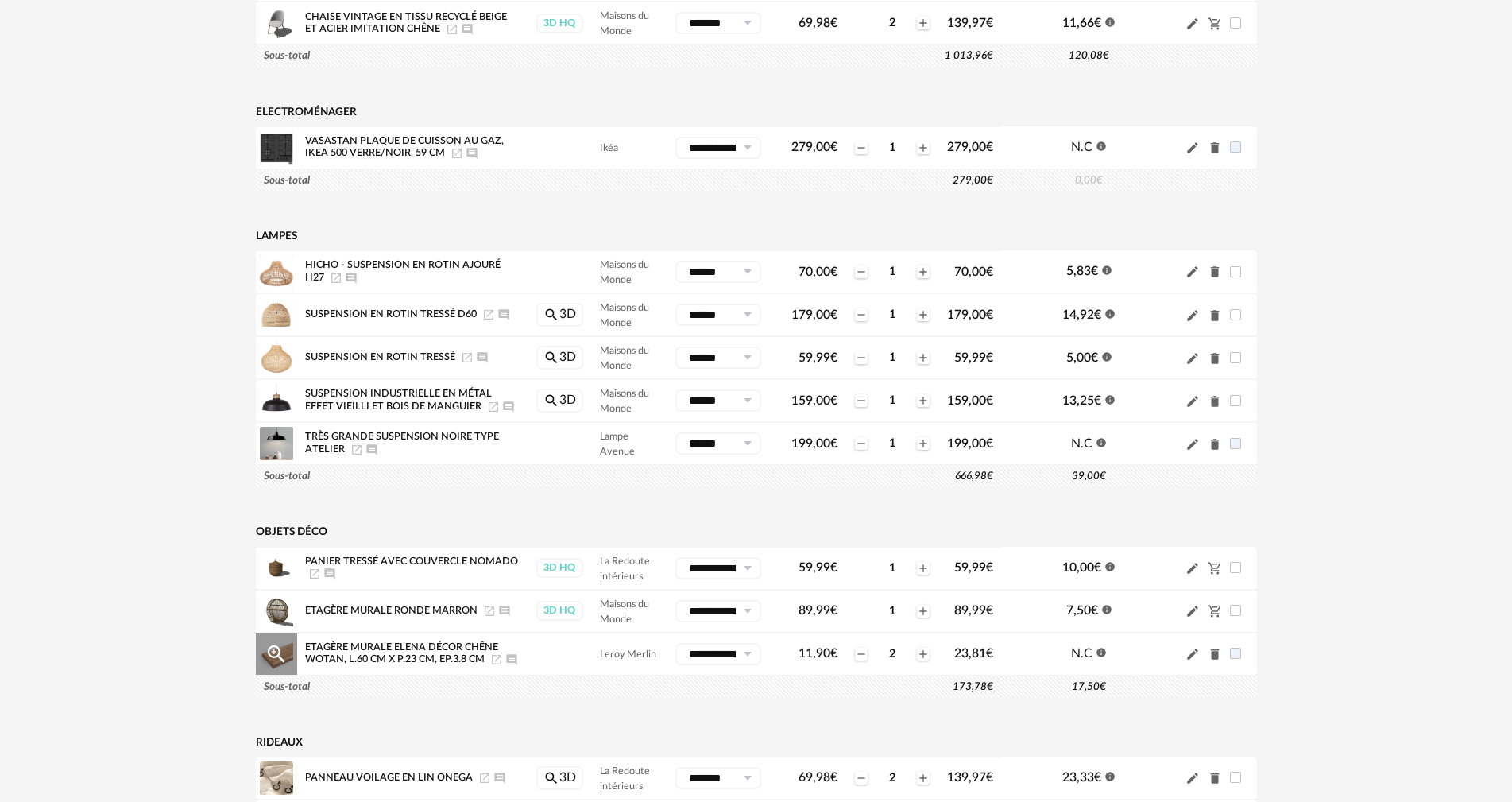 click at bounding box center (747, 654) 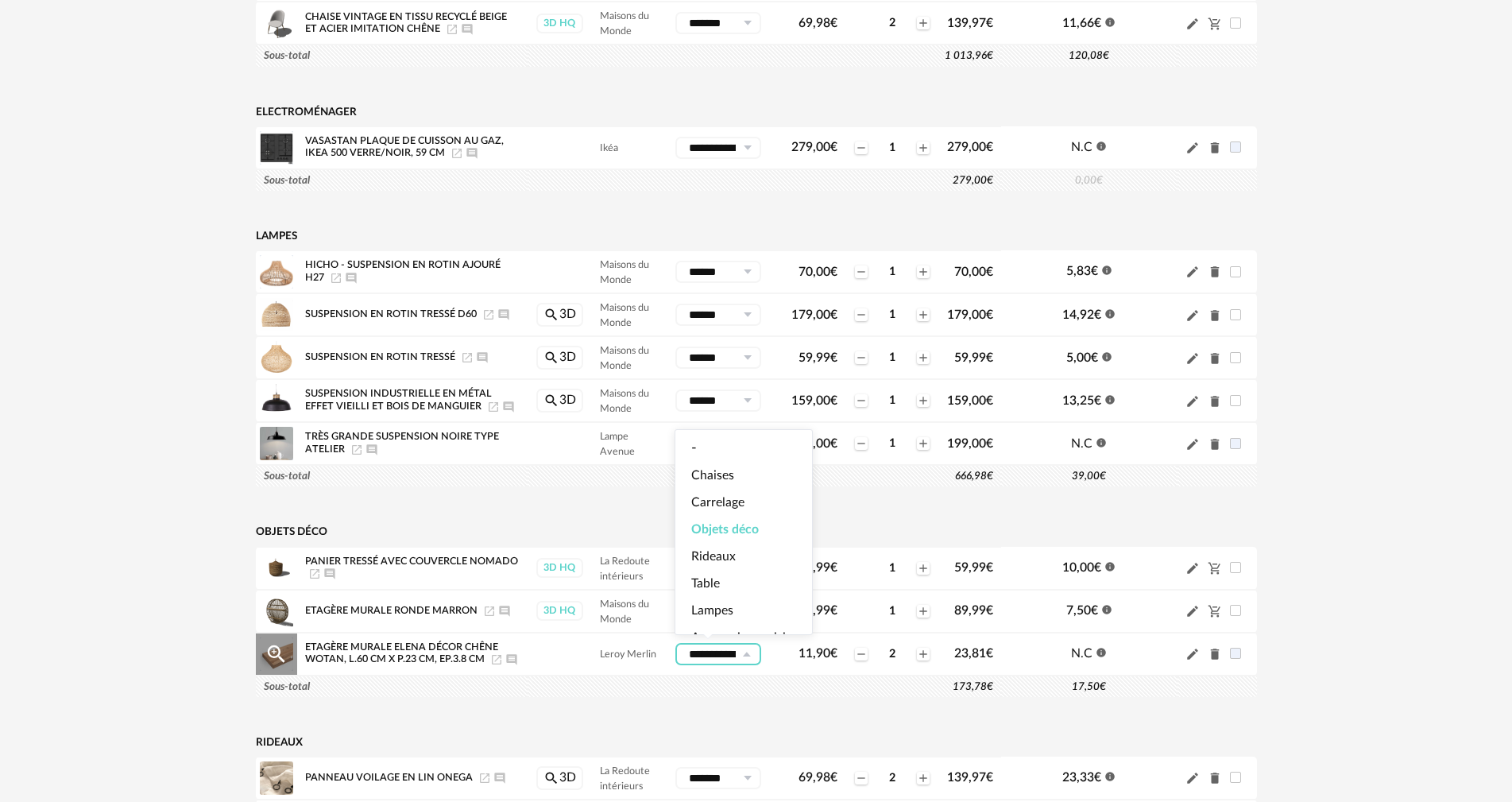 scroll, scrollTop: 0, scrollLeft: 14, axis: horizontal 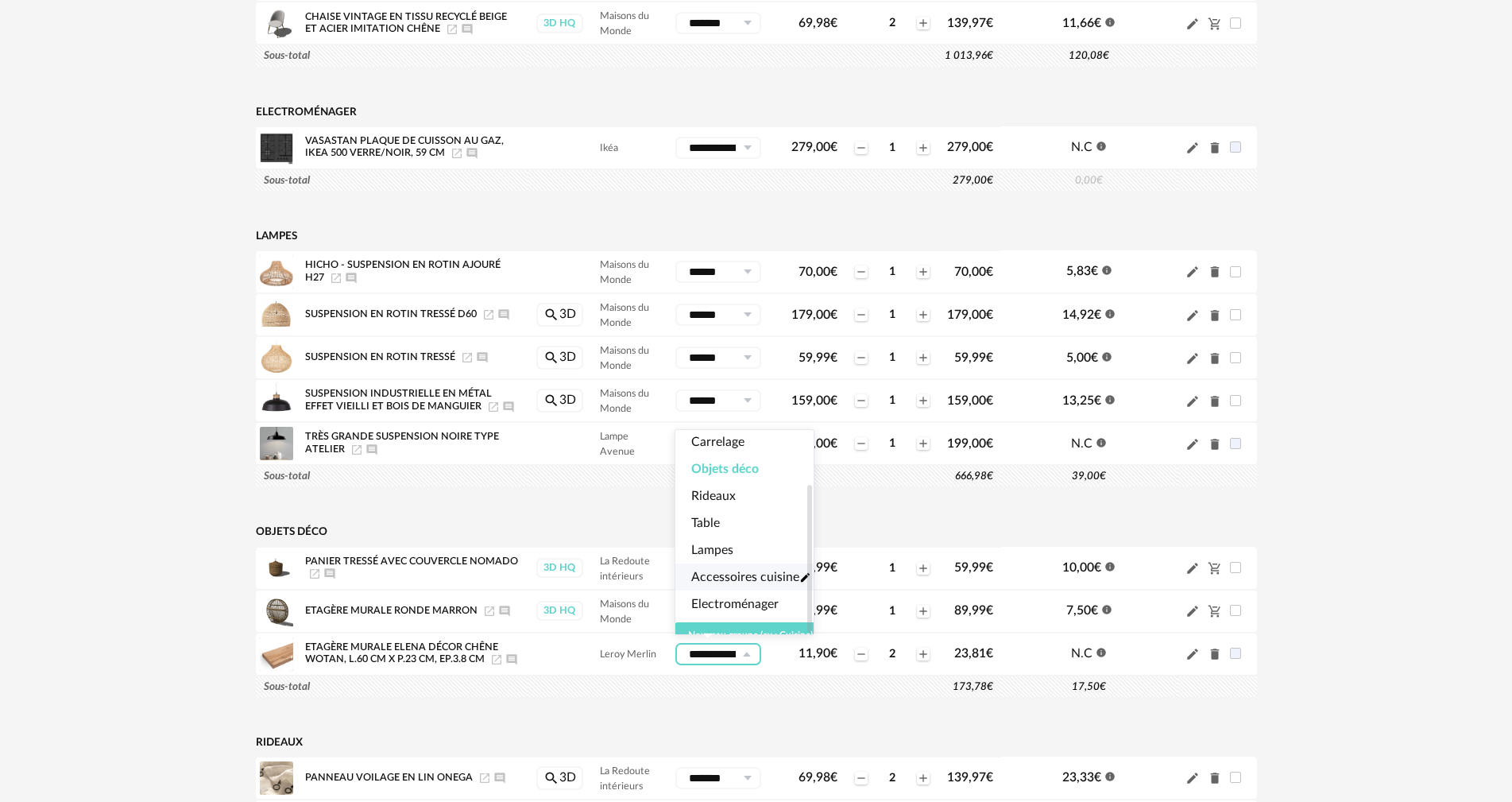 click on "Accessoires cuisine" at bounding box center (745, 577) 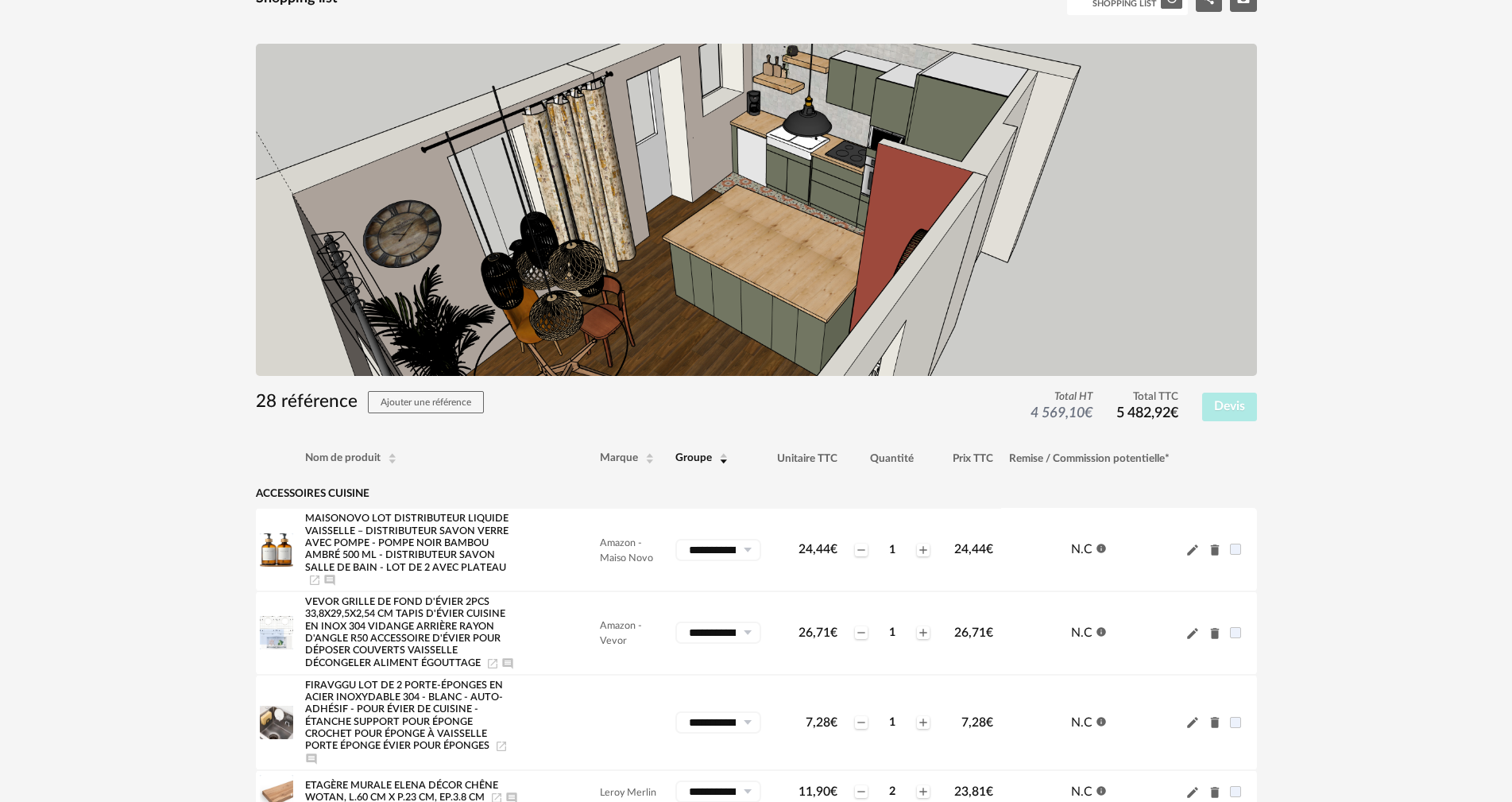 scroll, scrollTop: 0, scrollLeft: 0, axis: both 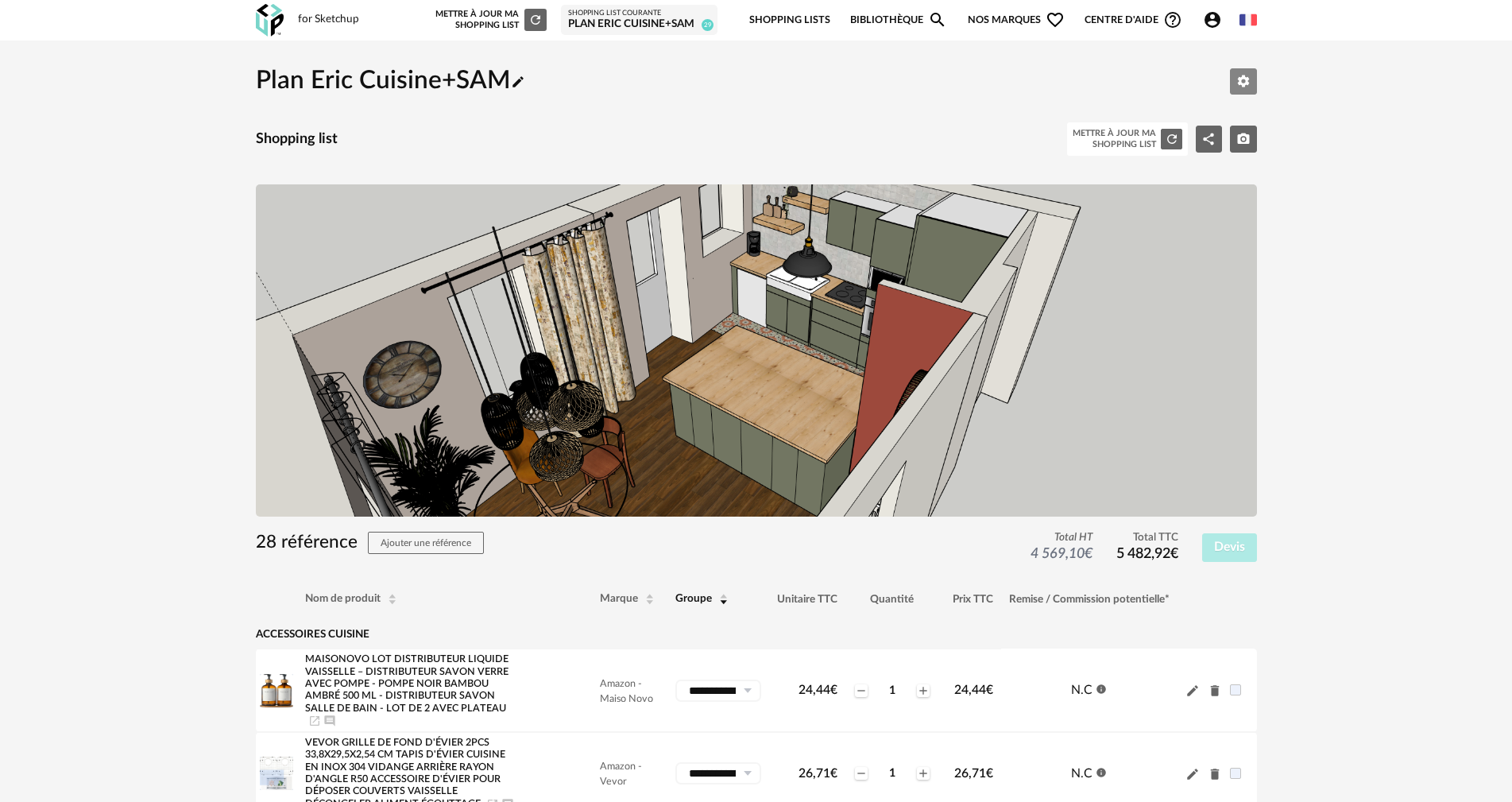 click on "Editer les paramètres" 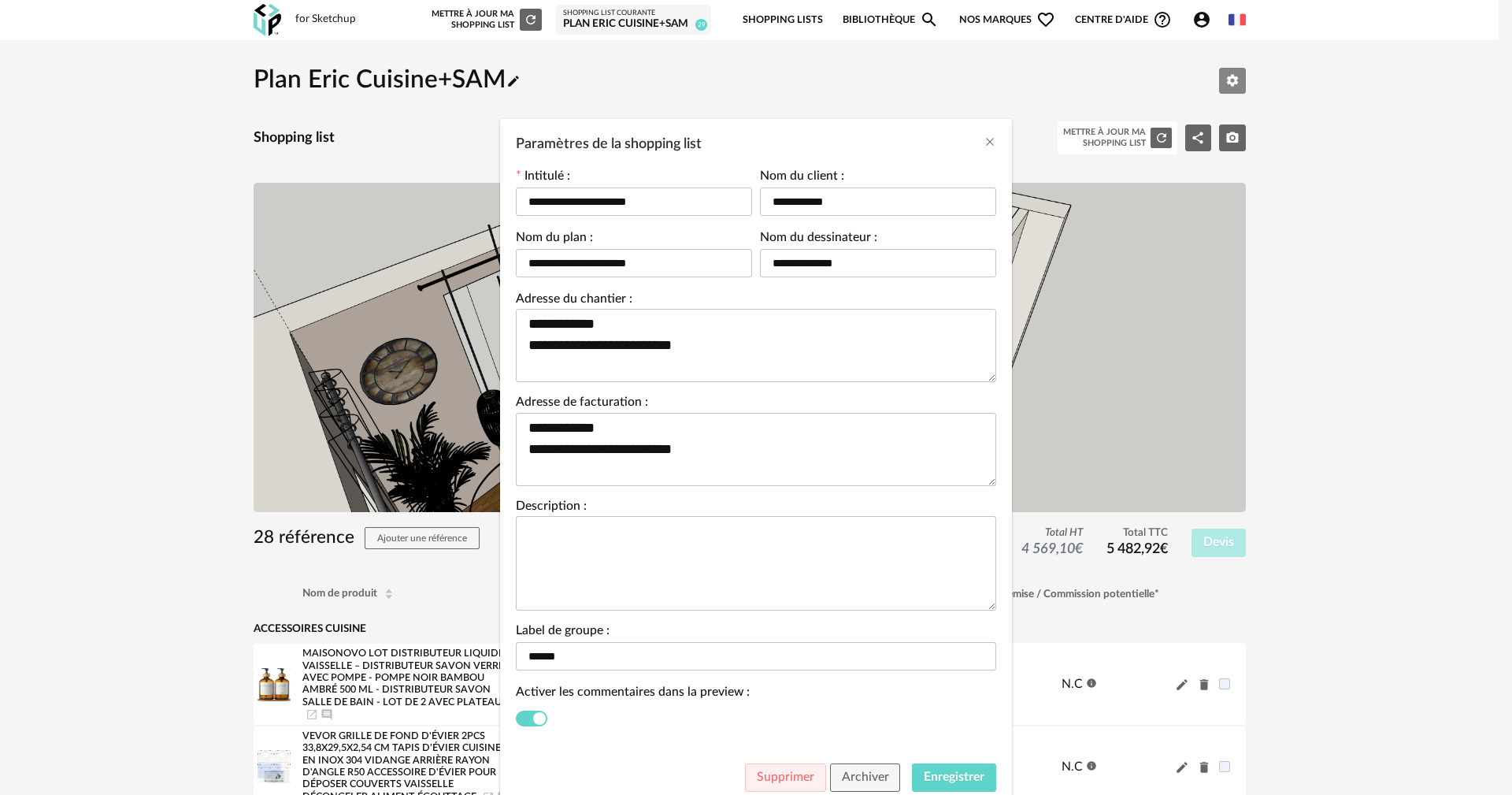 click on "**********" at bounding box center (756, 397) 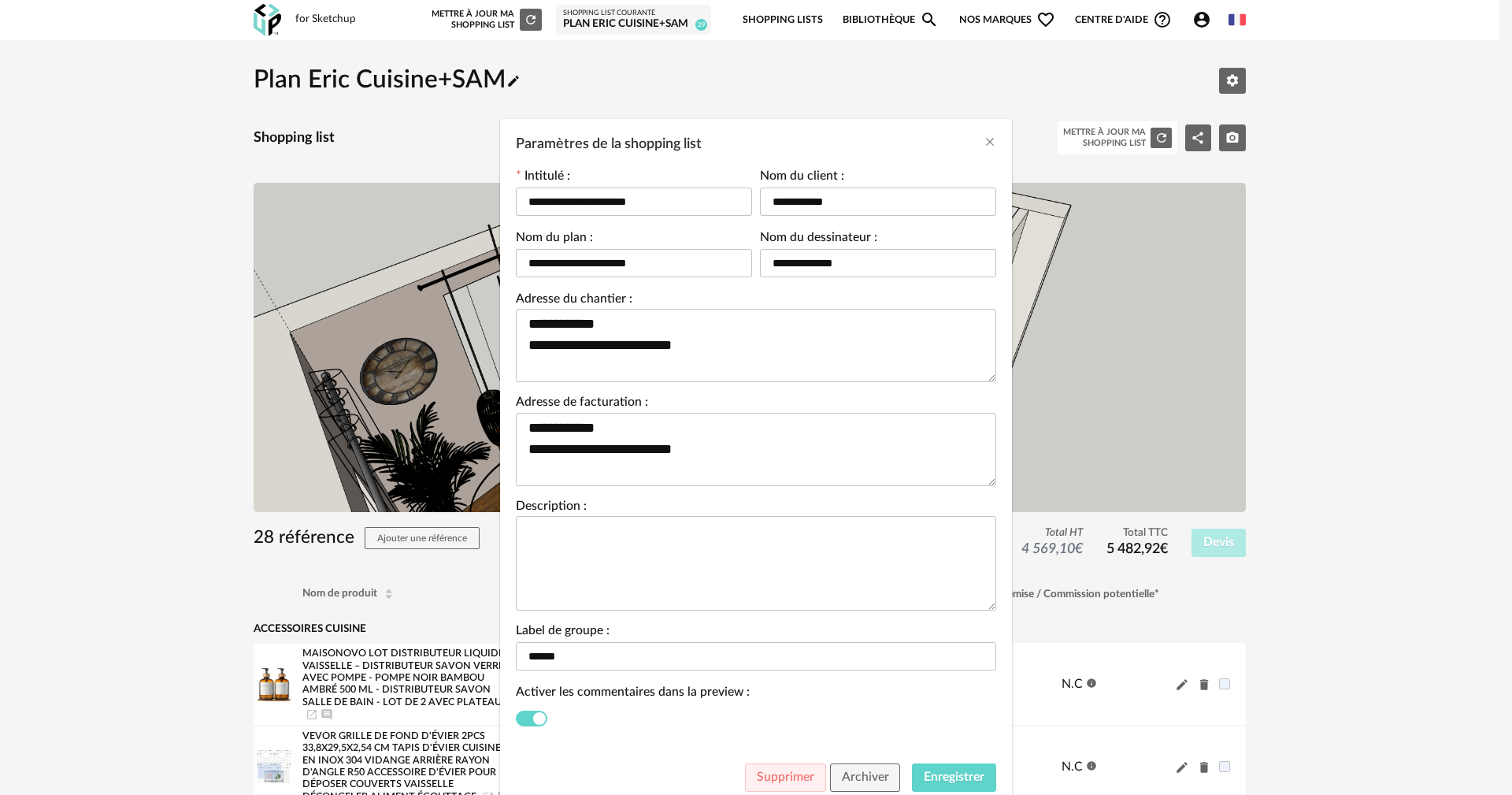 click on "**********" at bounding box center (756, 397) 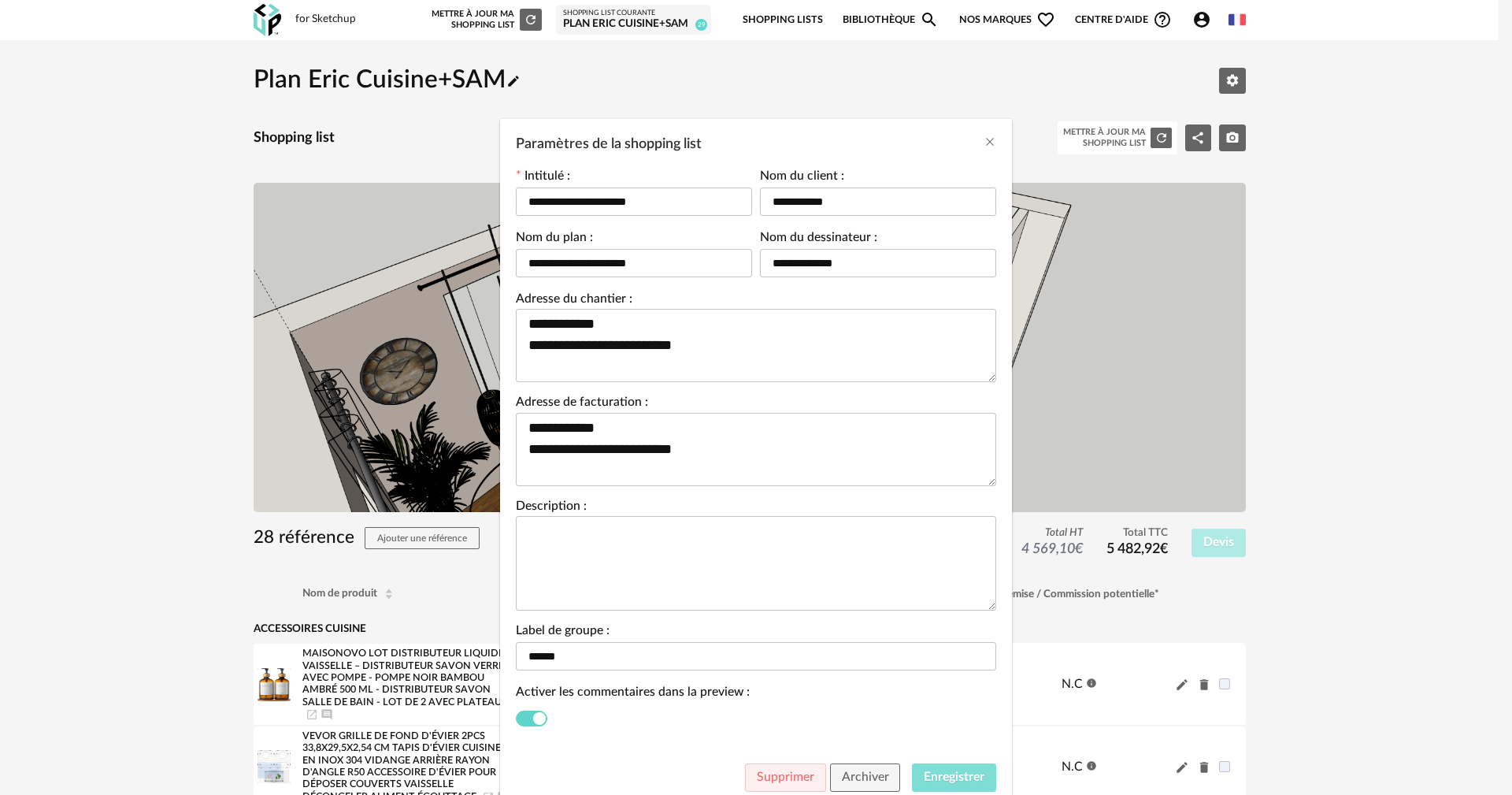 click on "Enregistrer" at bounding box center (954, 777) 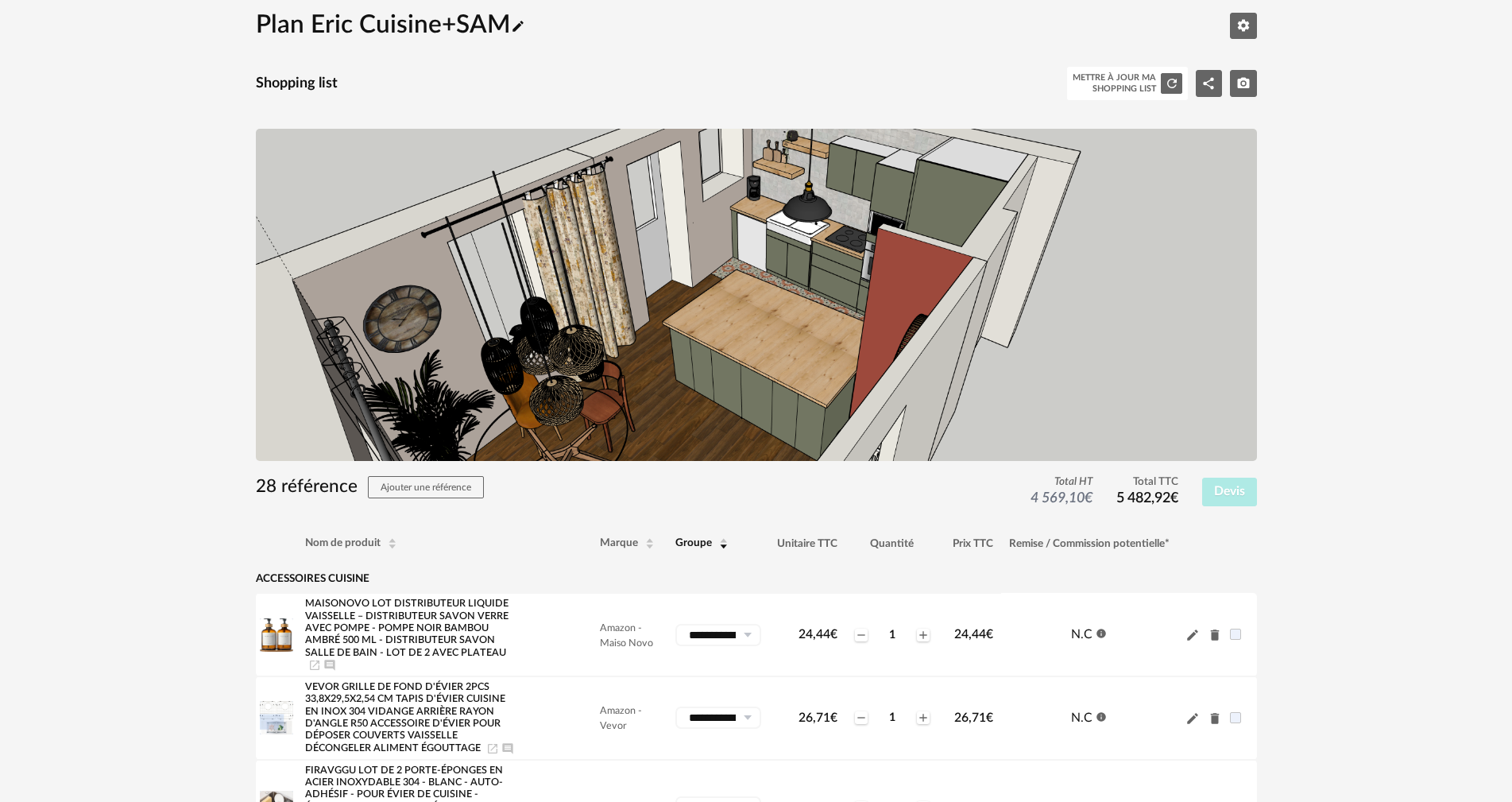 drag, startPoint x: 679, startPoint y: 478, endPoint x: 798, endPoint y: 501, distance: 121.20231 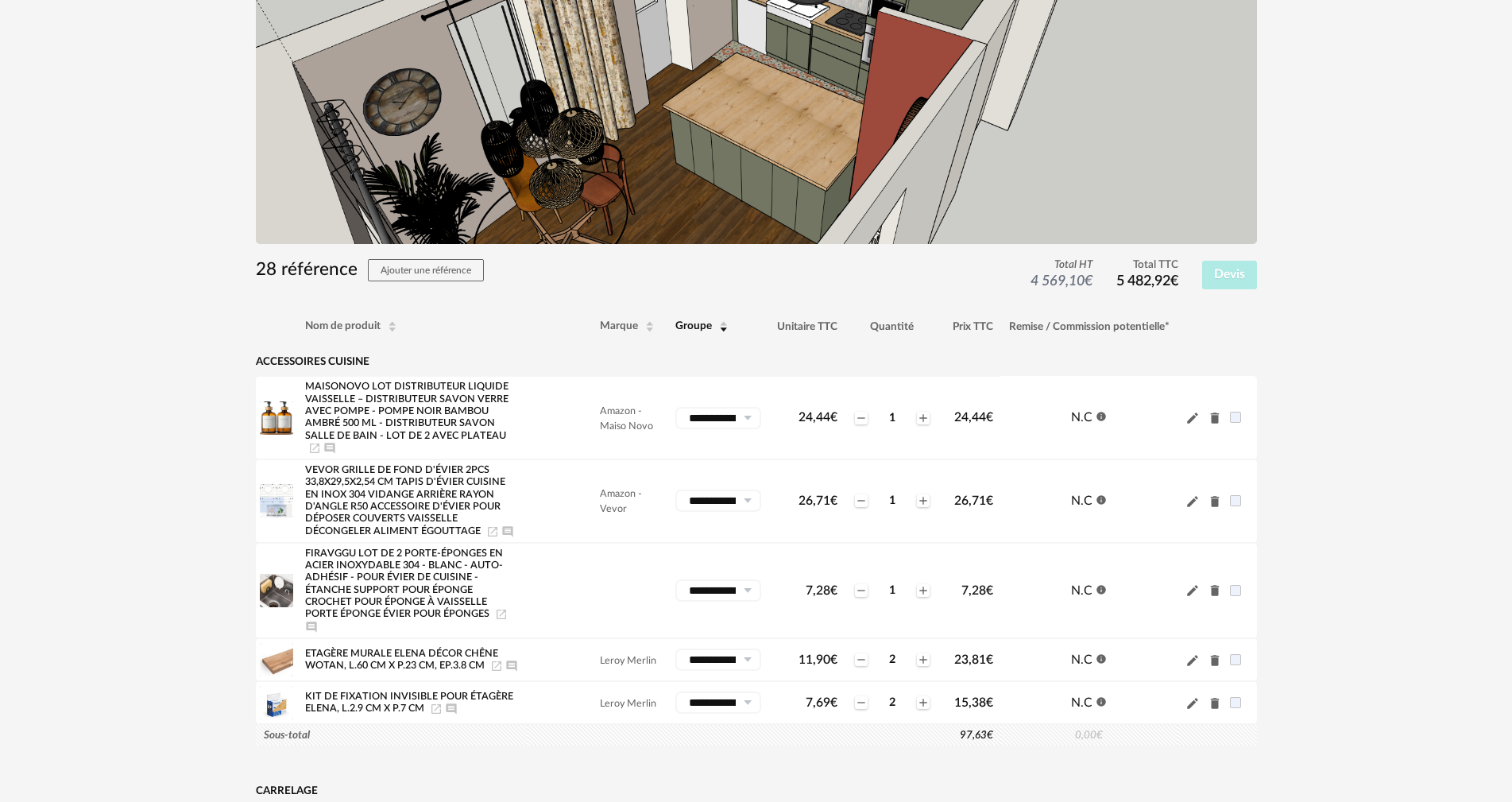 scroll, scrollTop: 0, scrollLeft: 0, axis: both 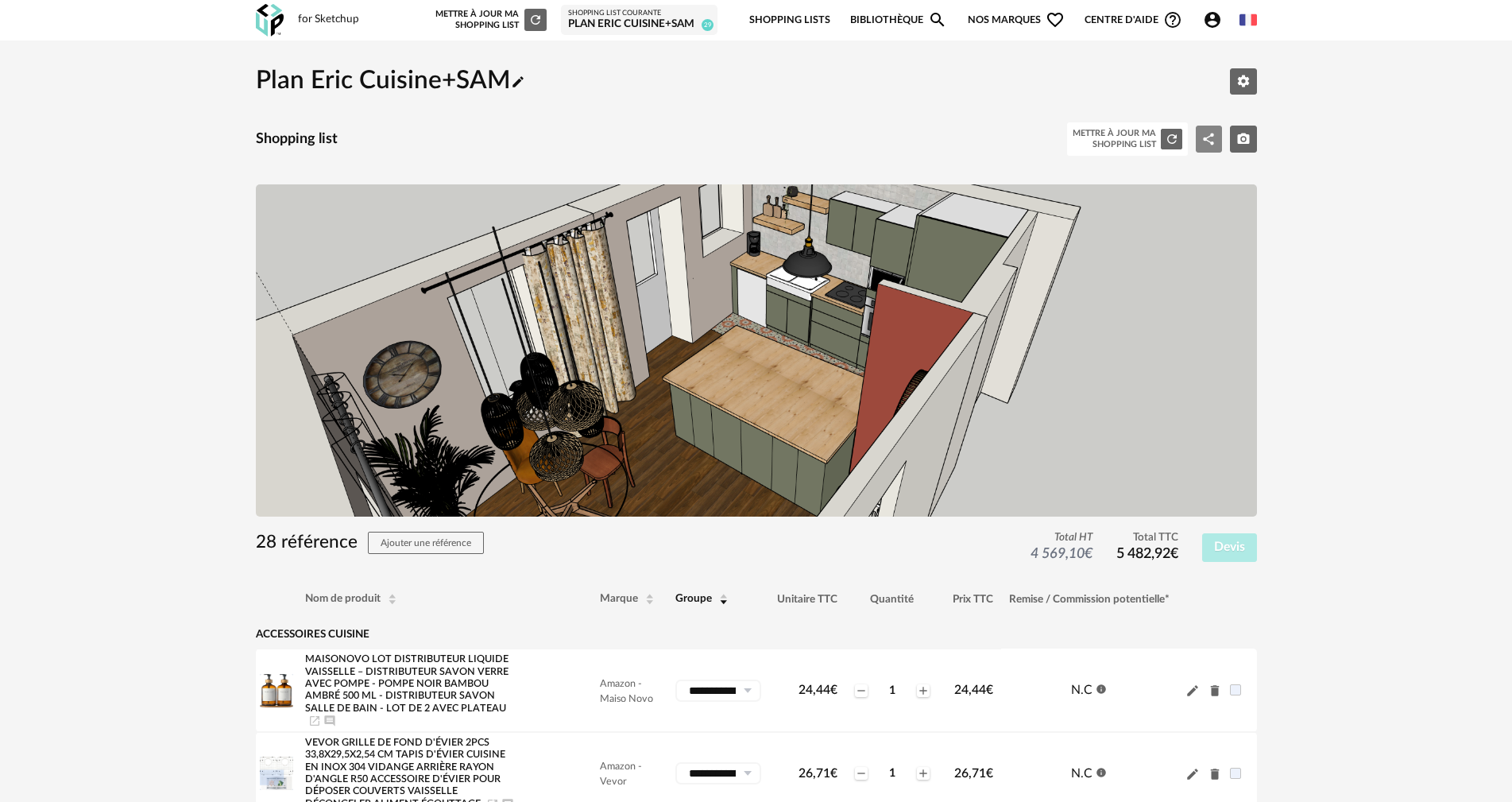 click on "Share Variant icon" 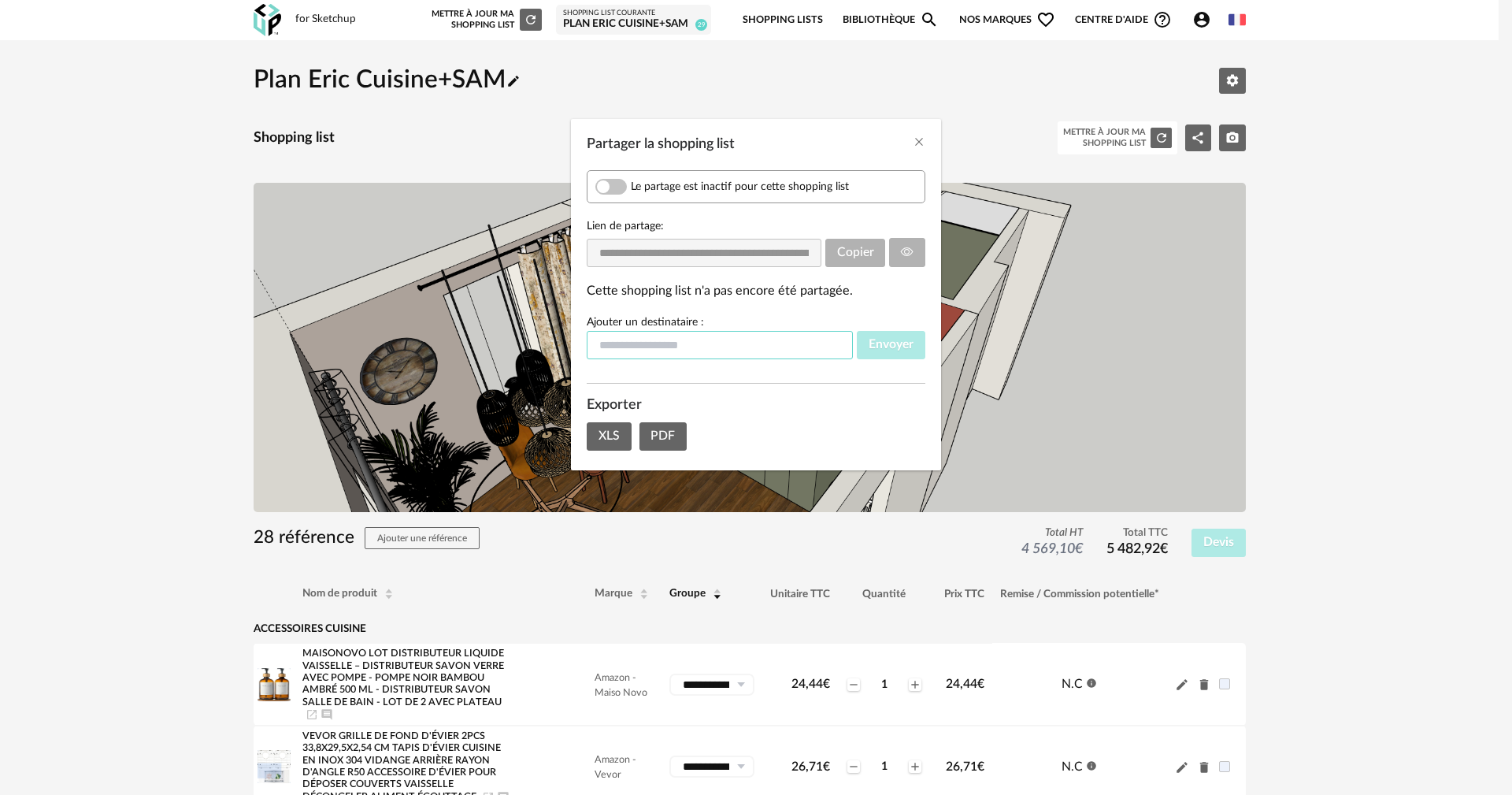 click at bounding box center [720, 345] 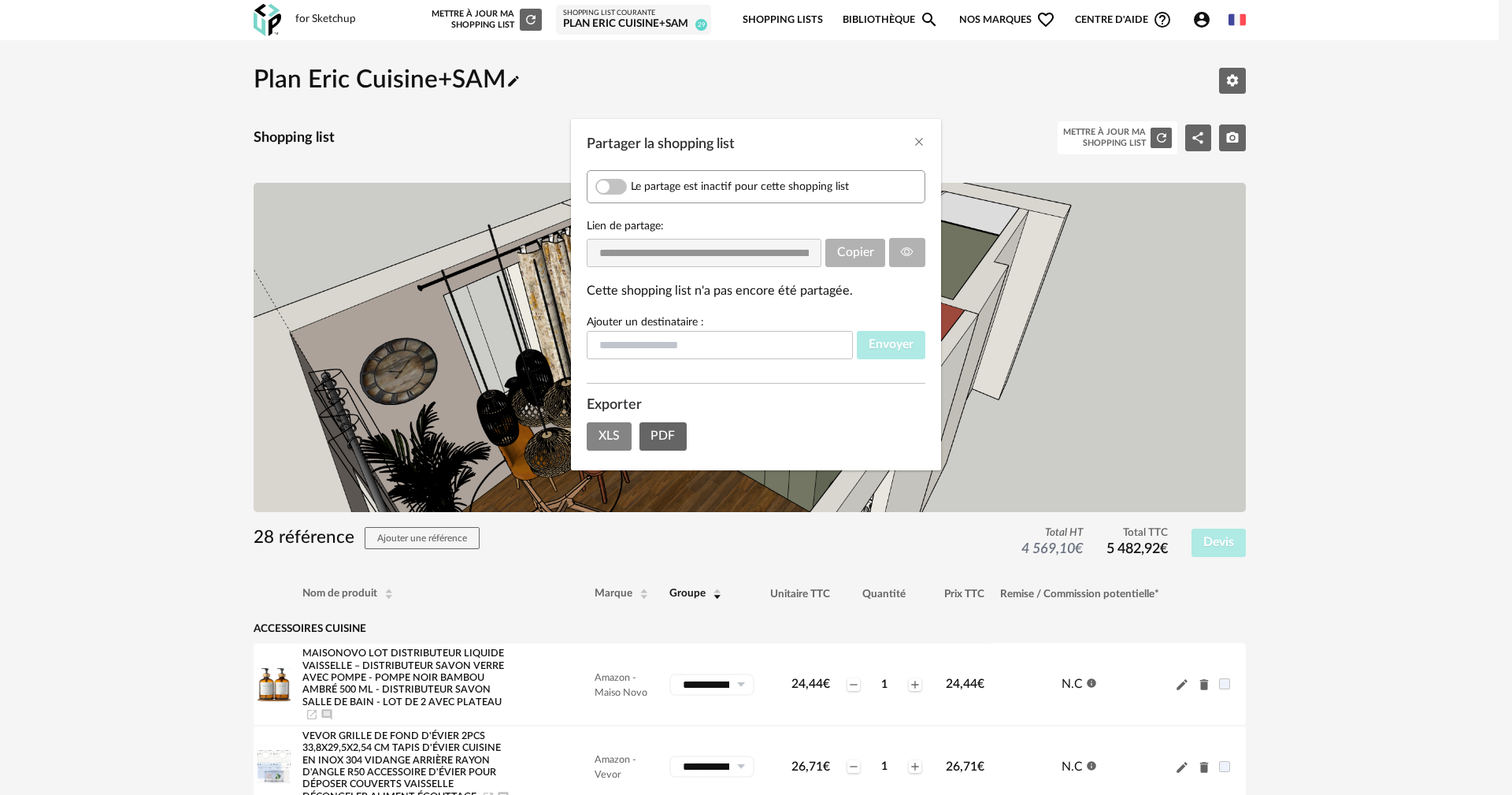 click on "XLS" at bounding box center (609, 437) 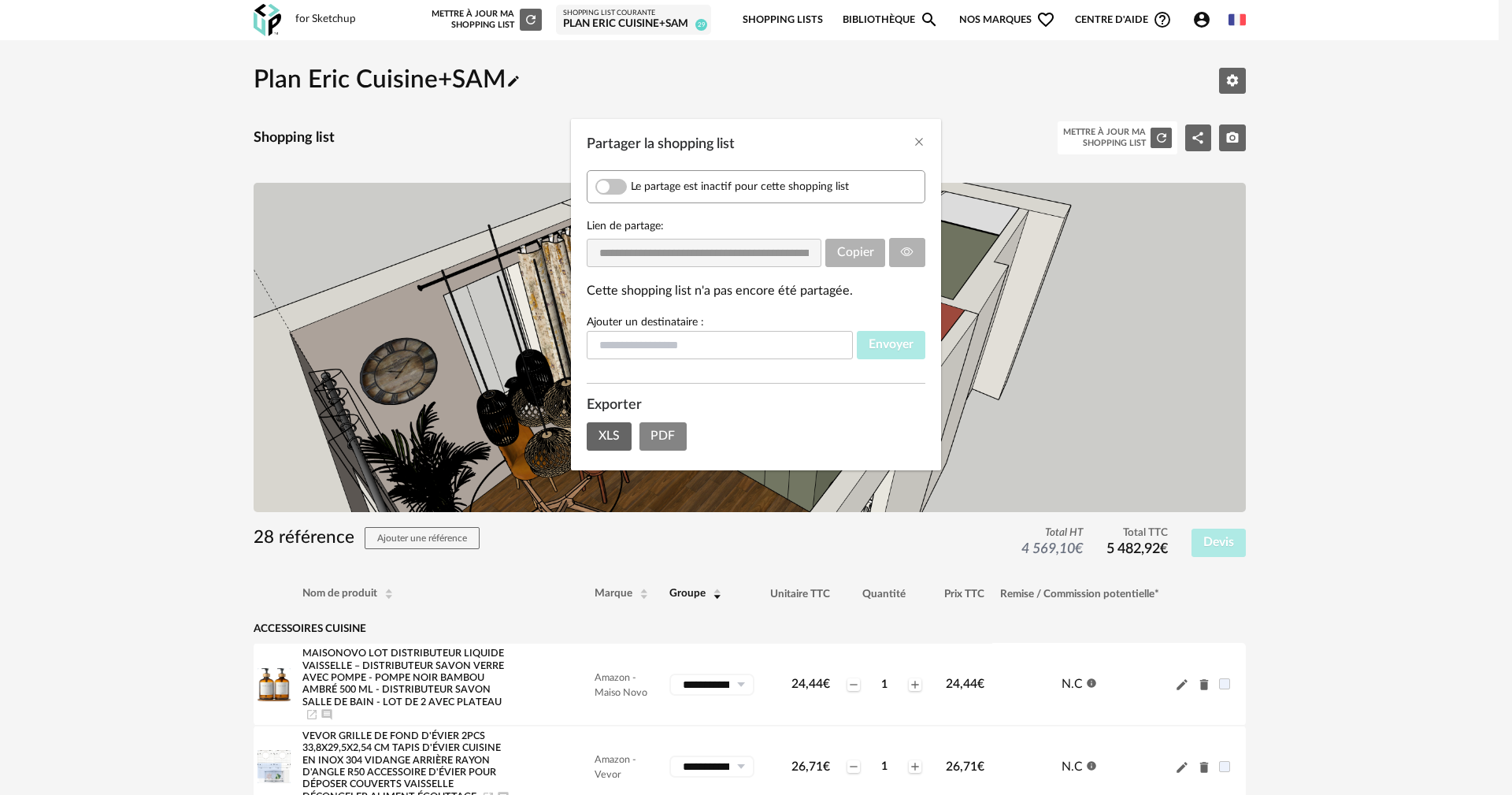 click on "PDF" at bounding box center [662, 436] 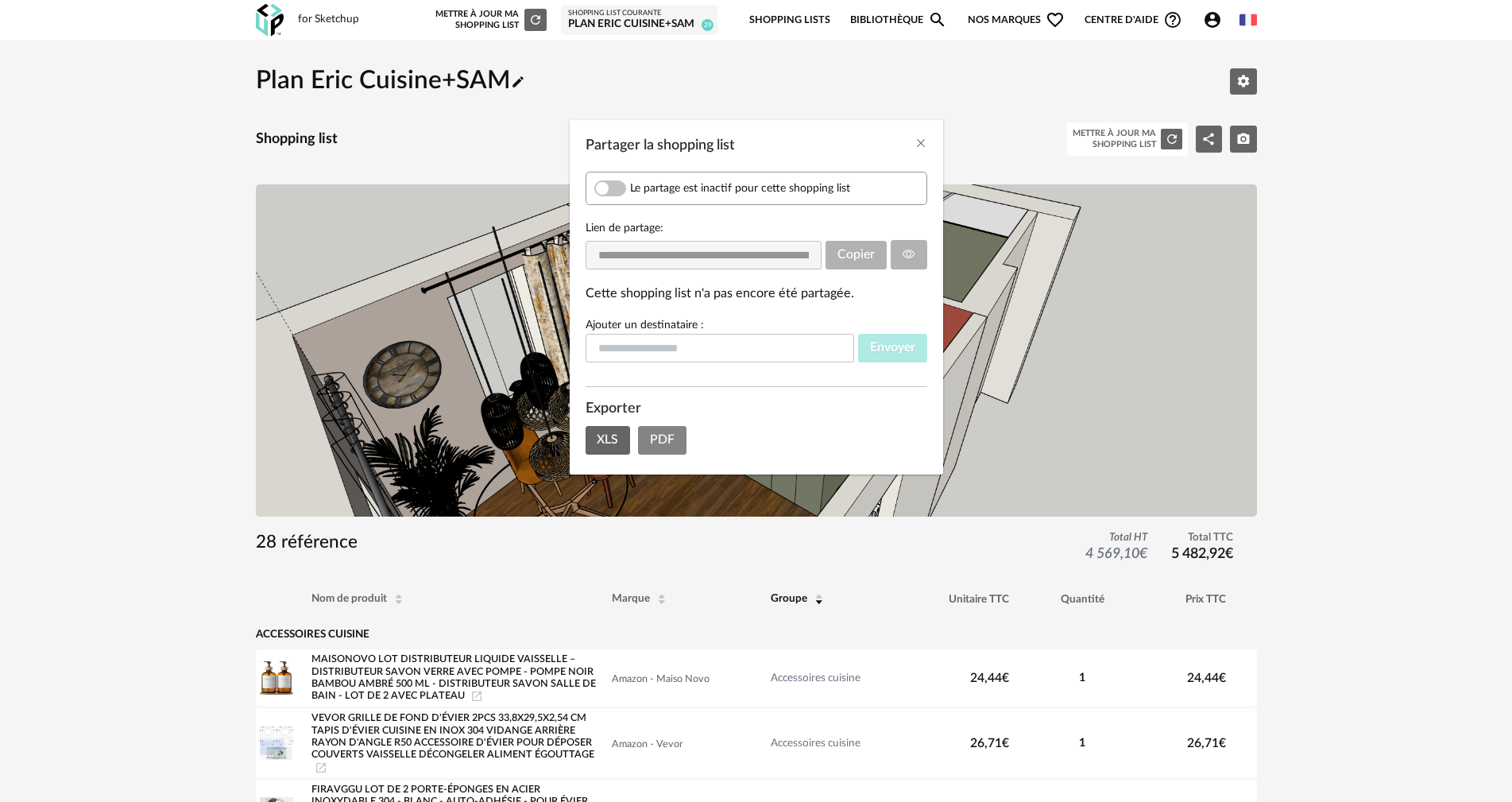 scroll, scrollTop: 0, scrollLeft: 0, axis: both 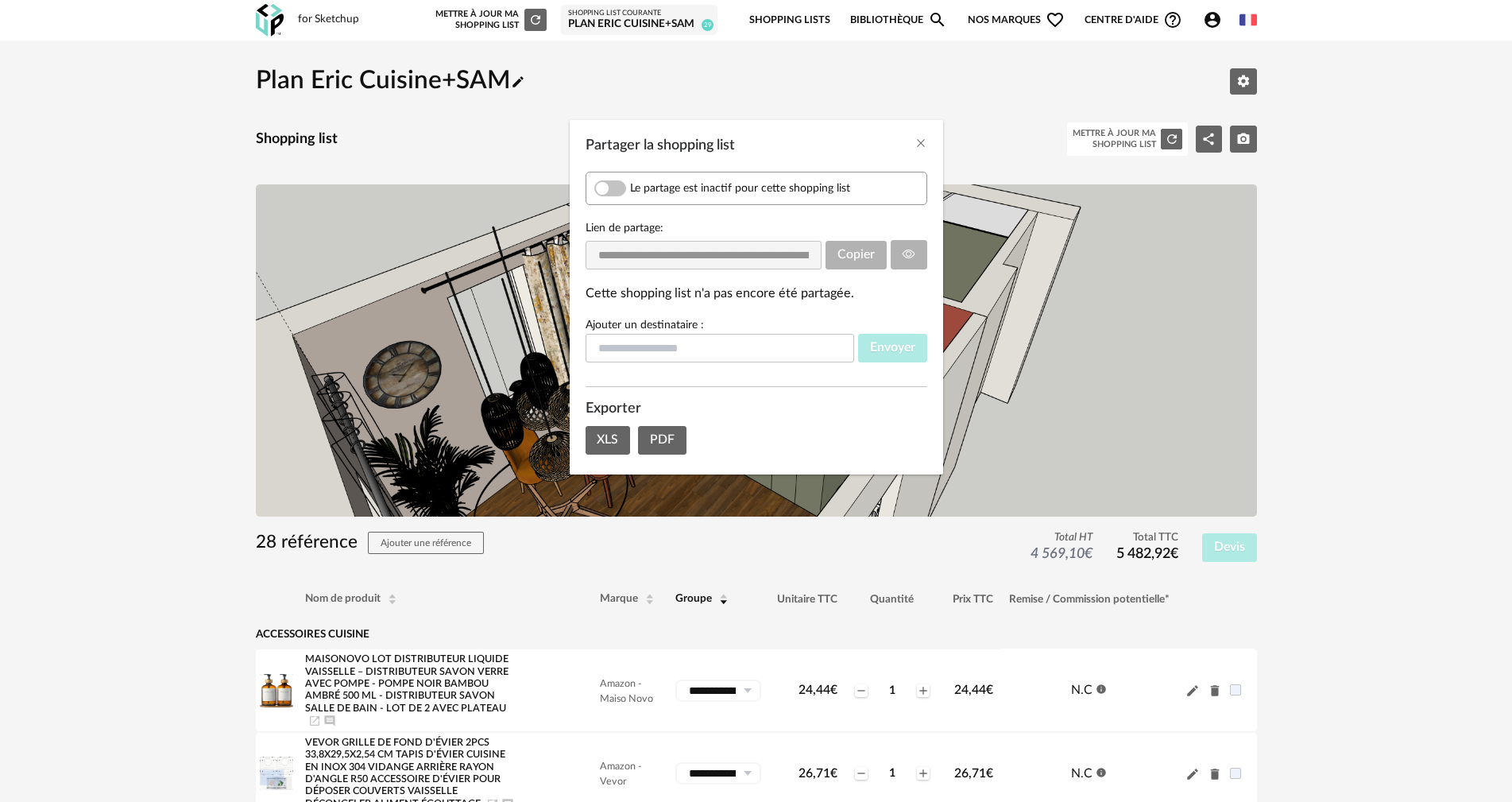 click on "Cette shopping list n'a pas encore été partagée." at bounding box center [756, 293] 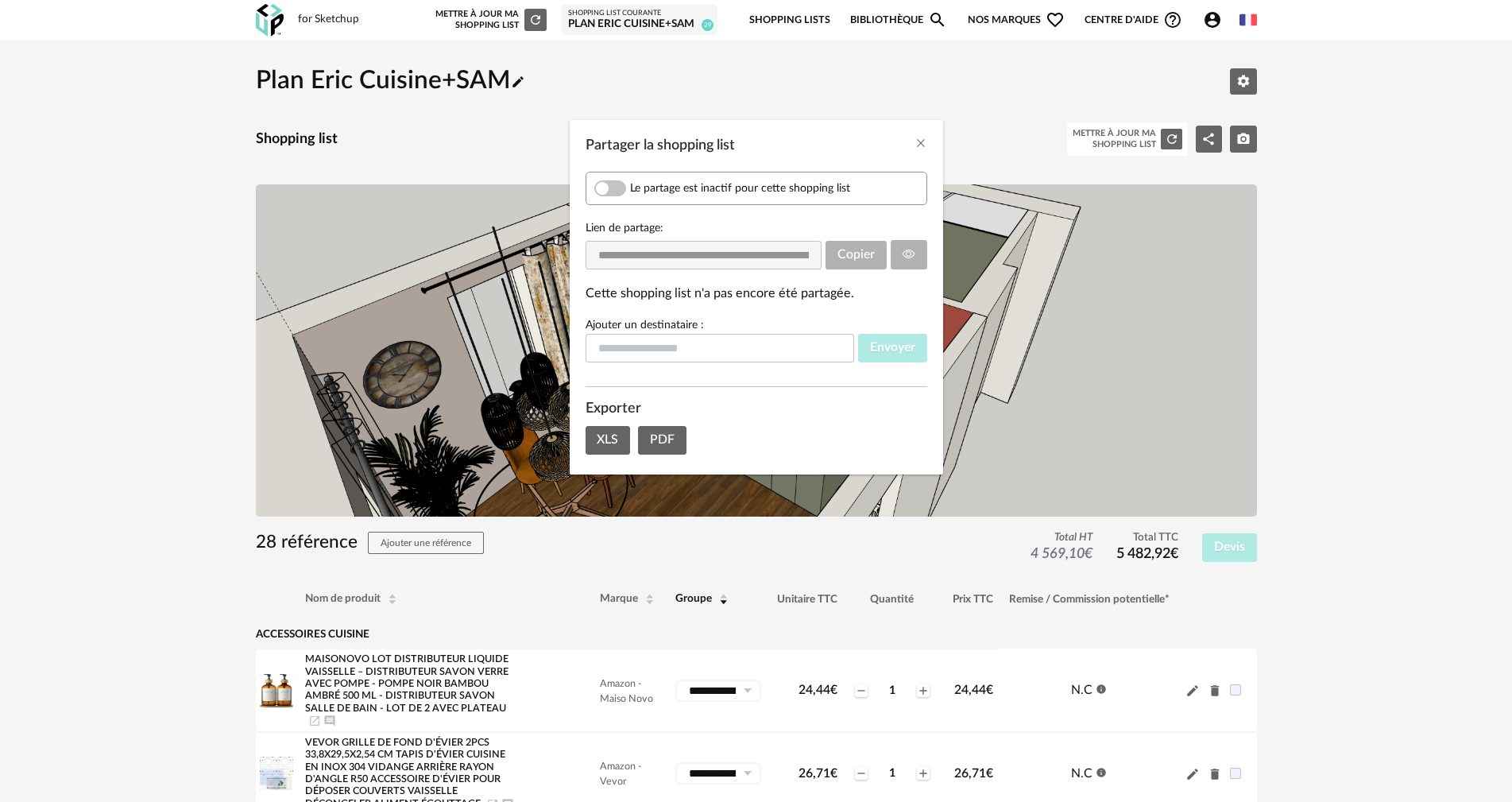 click on "Le partage est inactif pour cette shopping list" at bounding box center [740, 188] 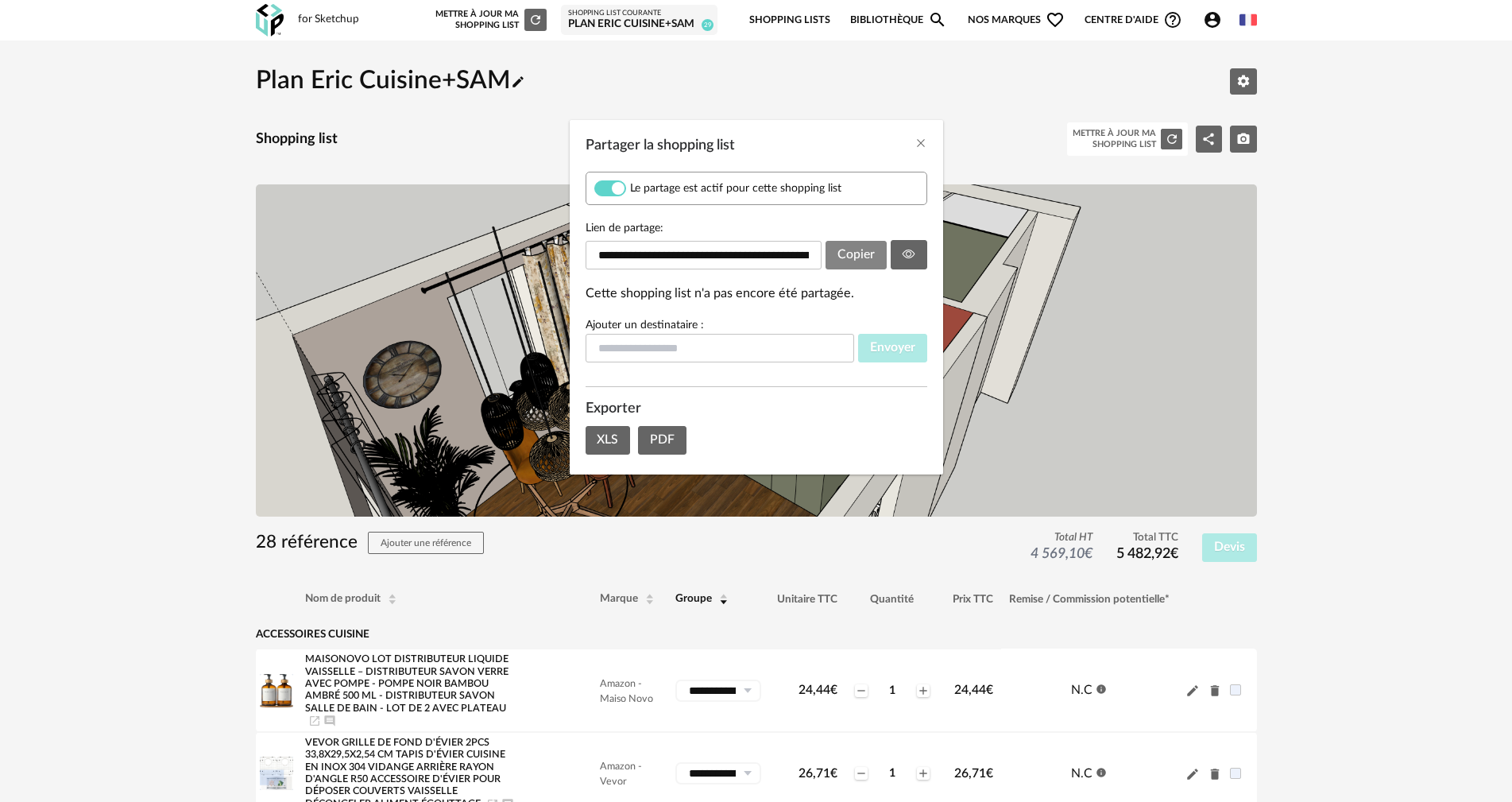 click on "Copier" at bounding box center (856, 254) 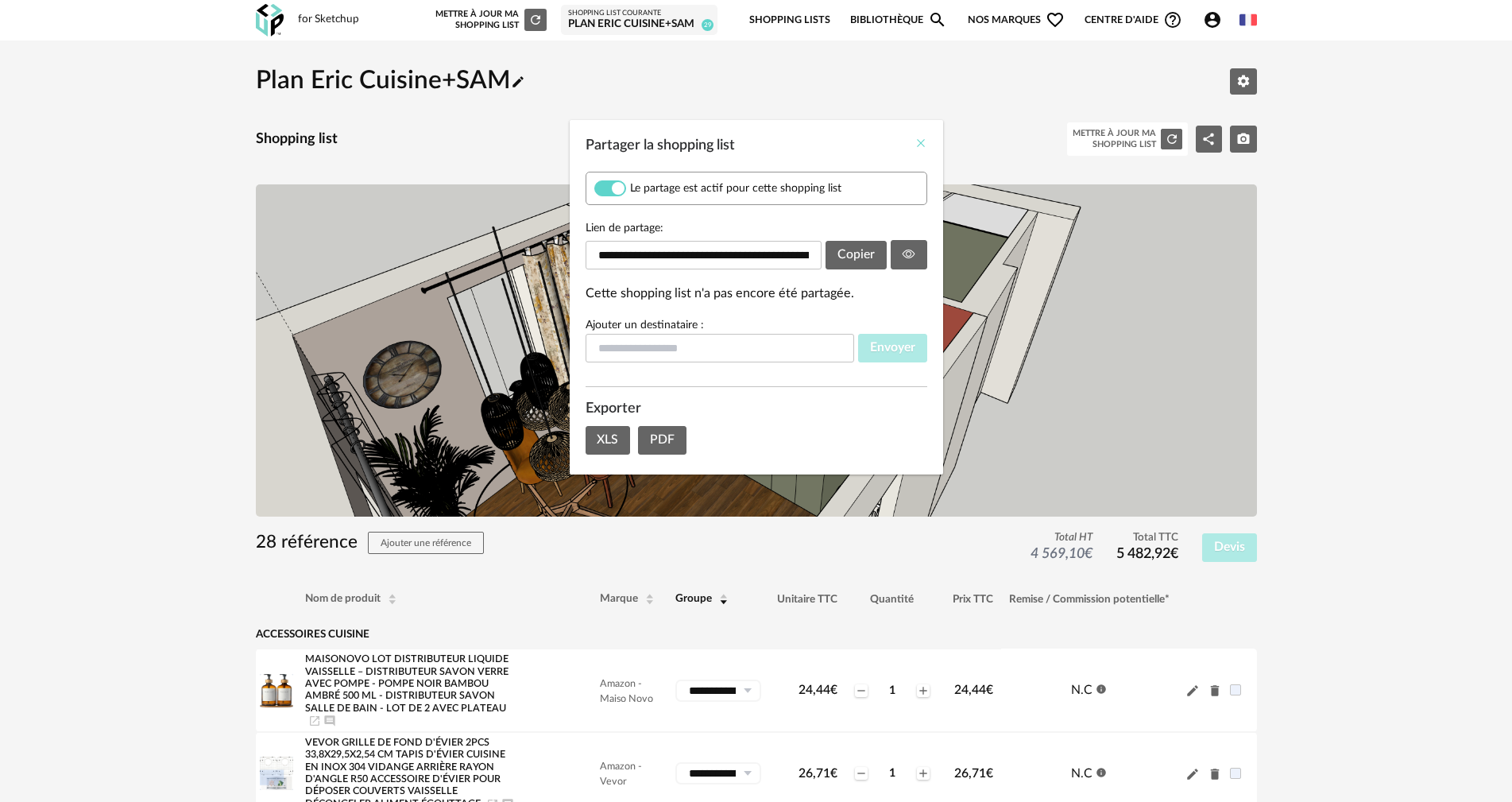click at bounding box center [921, 143] 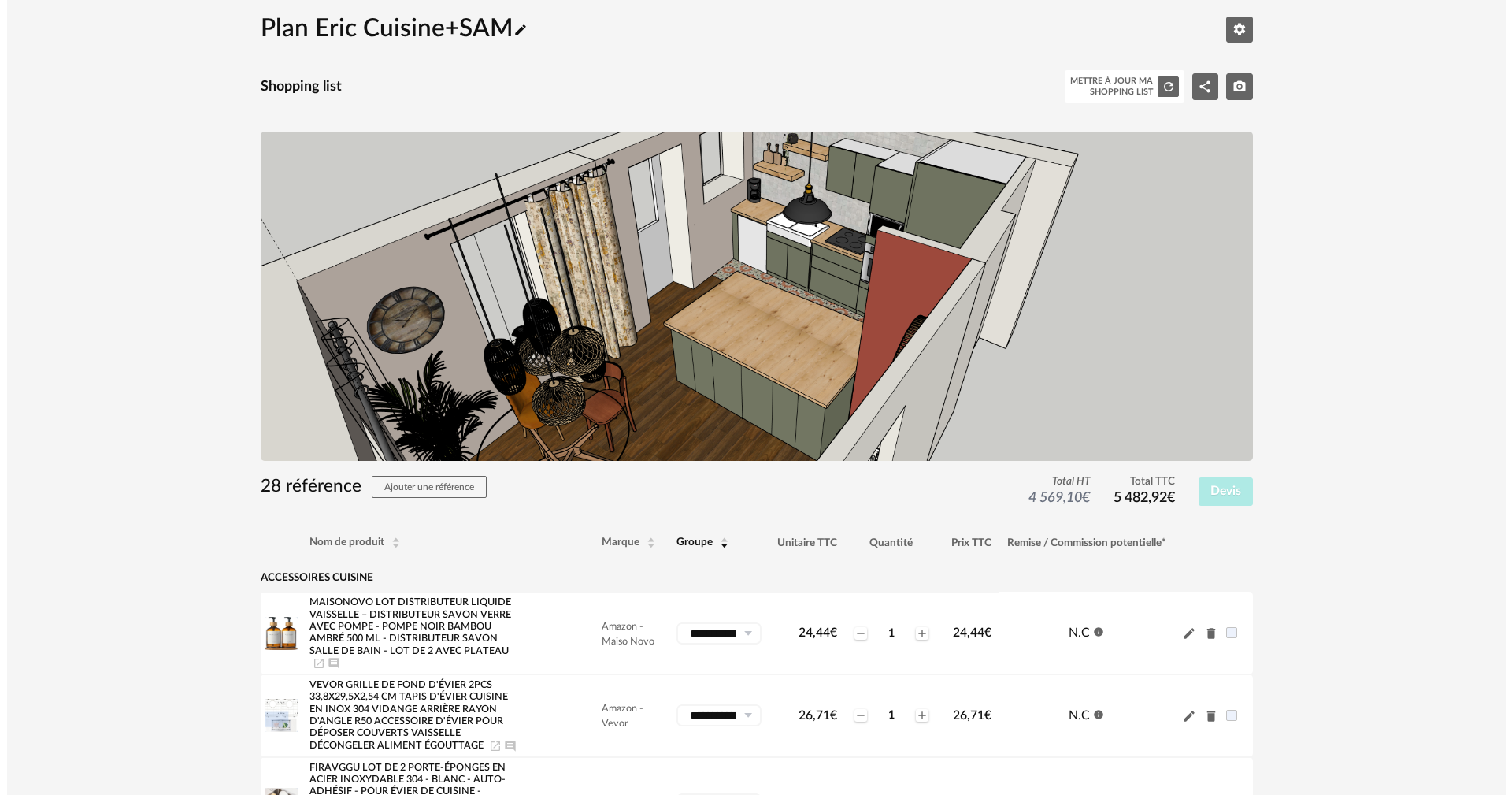 scroll, scrollTop: 79, scrollLeft: 0, axis: vertical 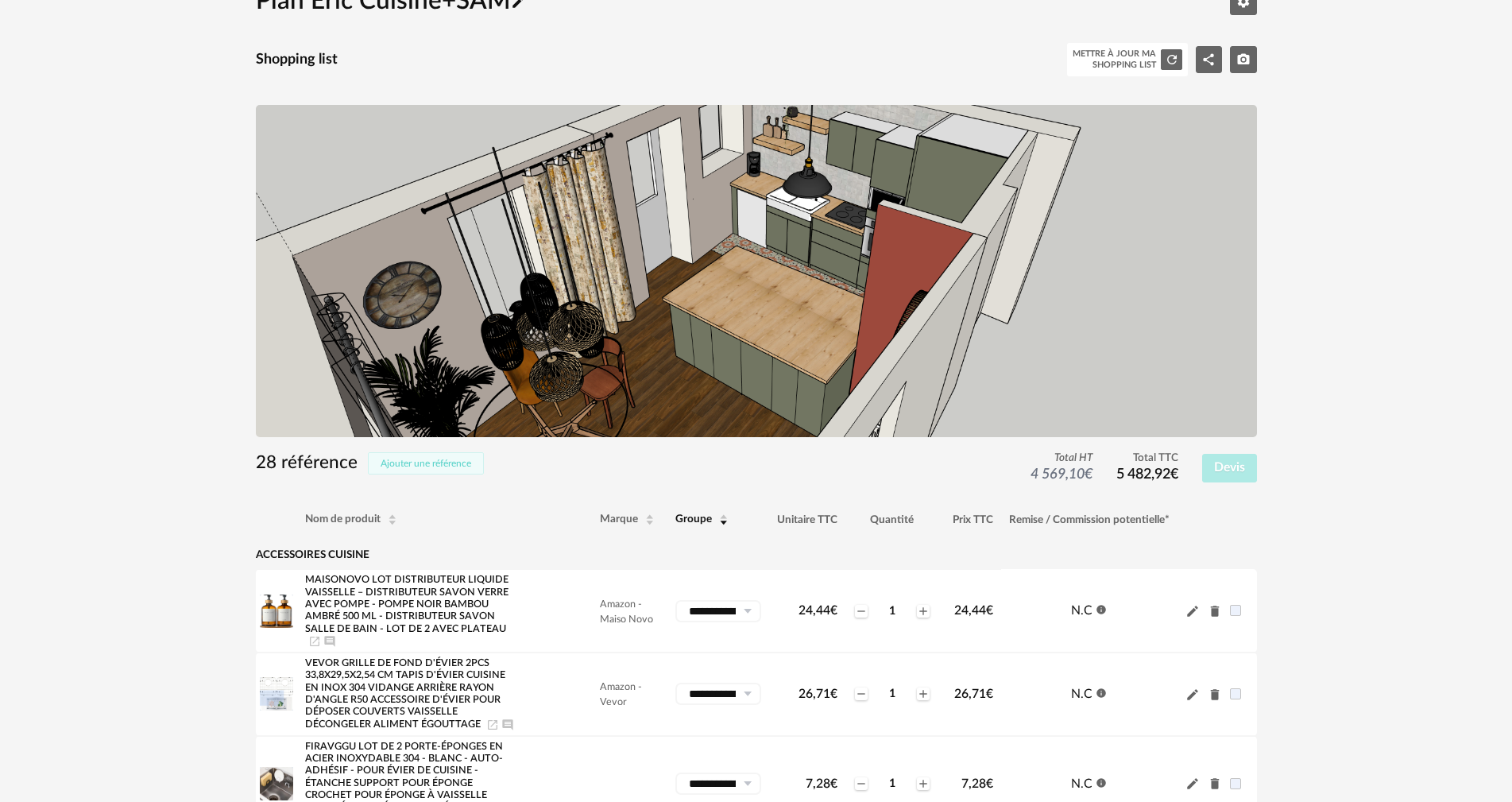 click on "Ajouter une référence" at bounding box center [426, 463] 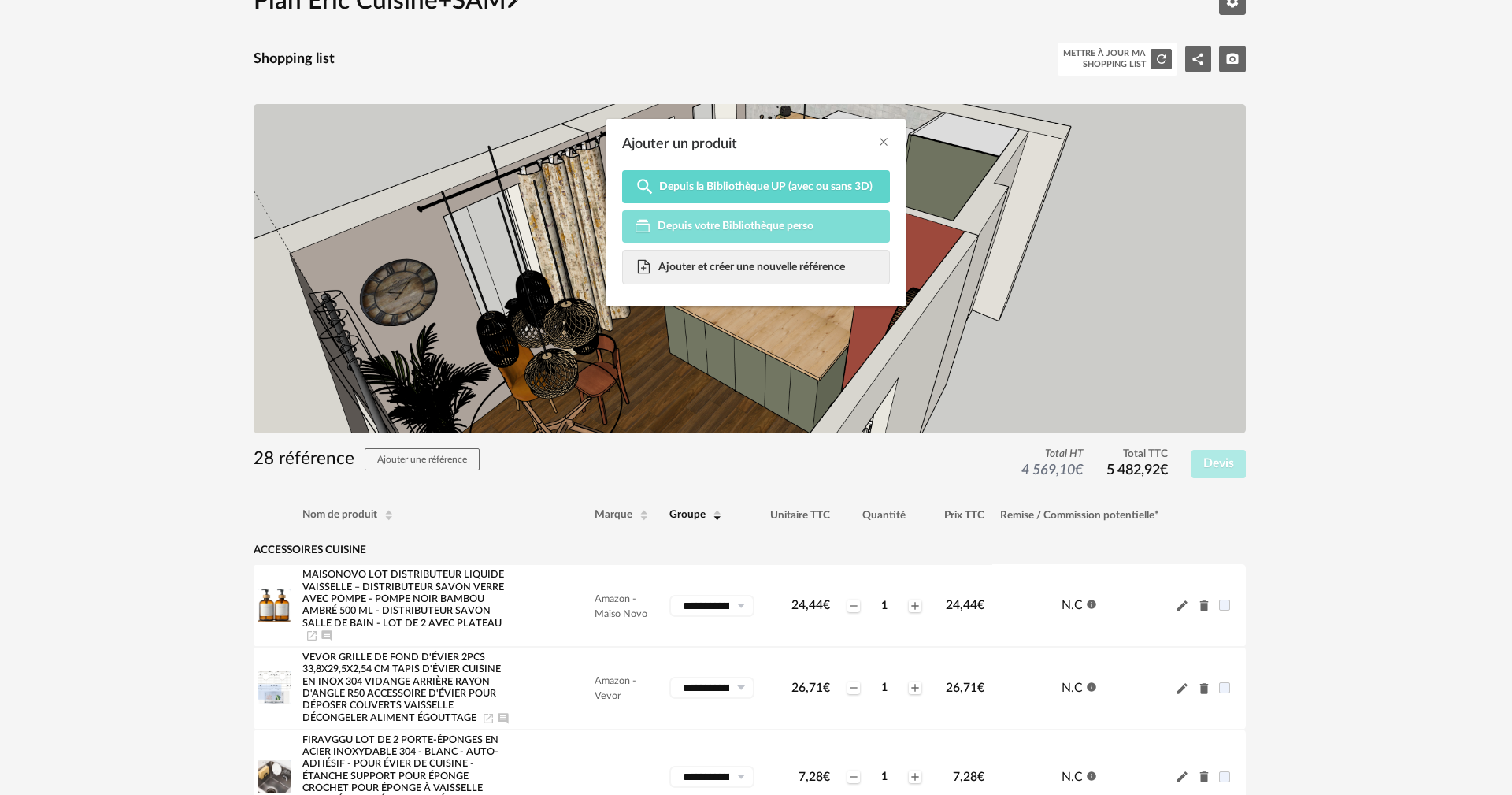 click on "Depuis votre Bibliothèque perso" at bounding box center (736, 226) 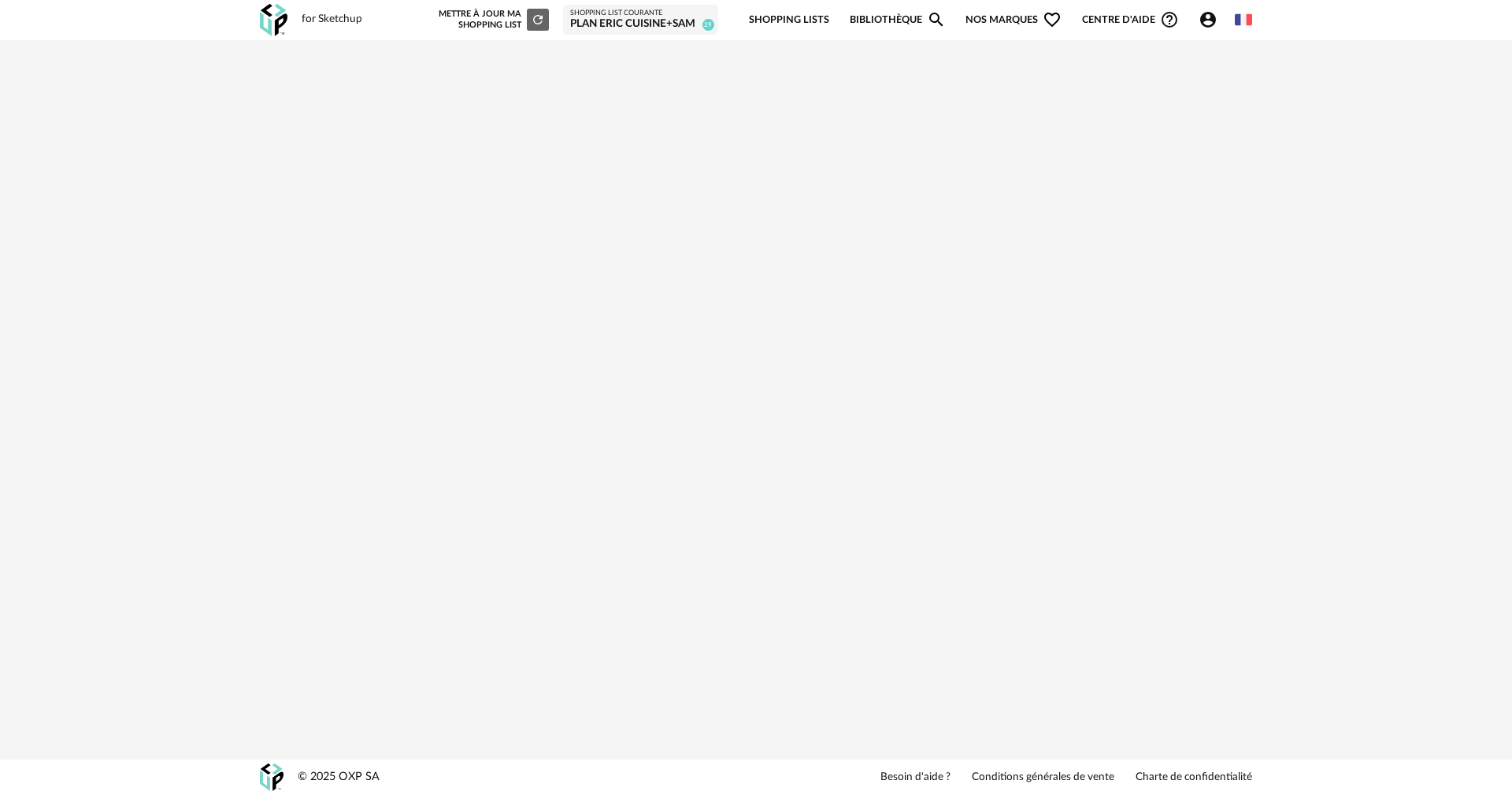 scroll, scrollTop: 0, scrollLeft: 0, axis: both 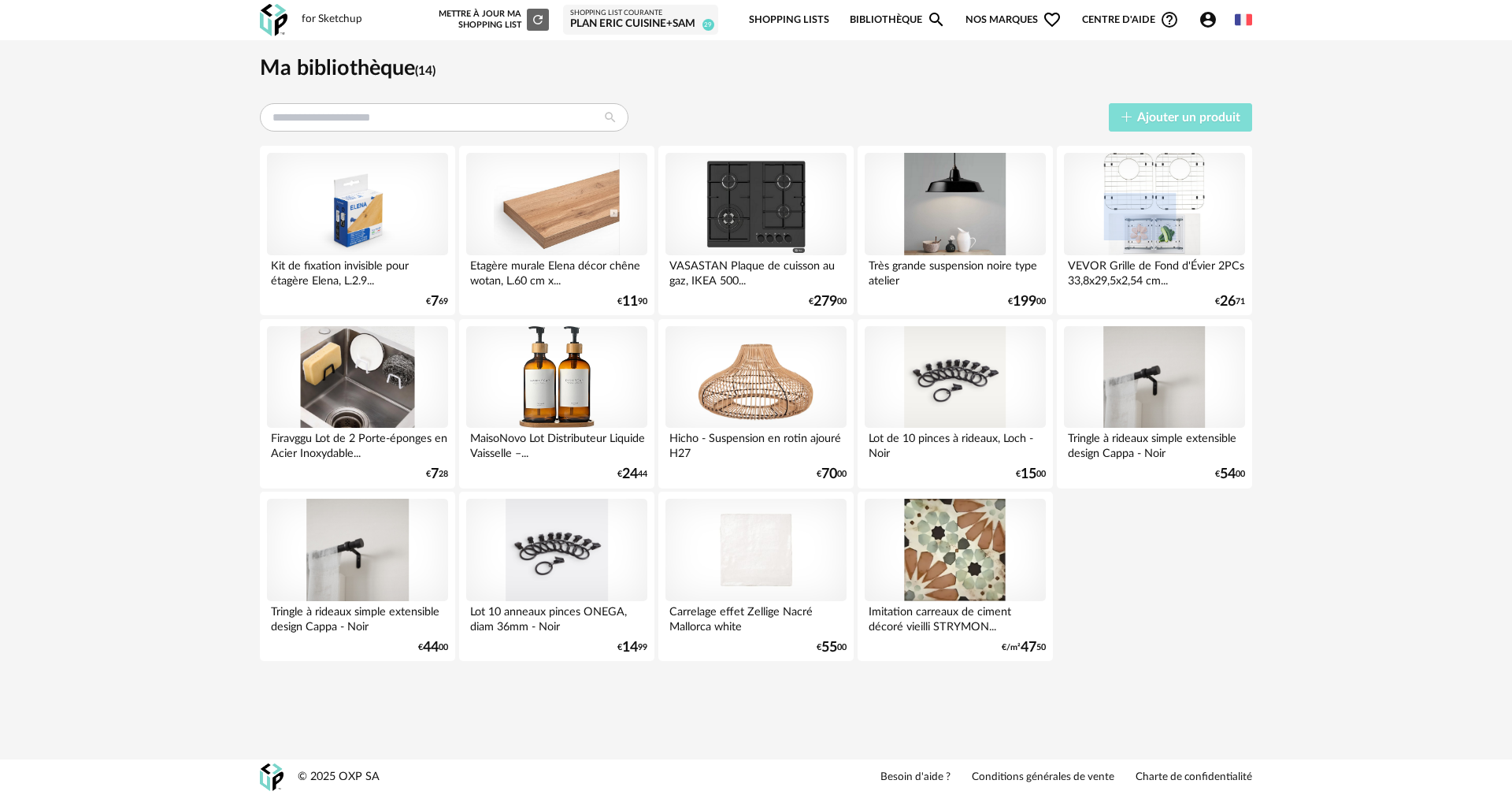 click on "Ajouter un produit" at bounding box center [1188, 117] 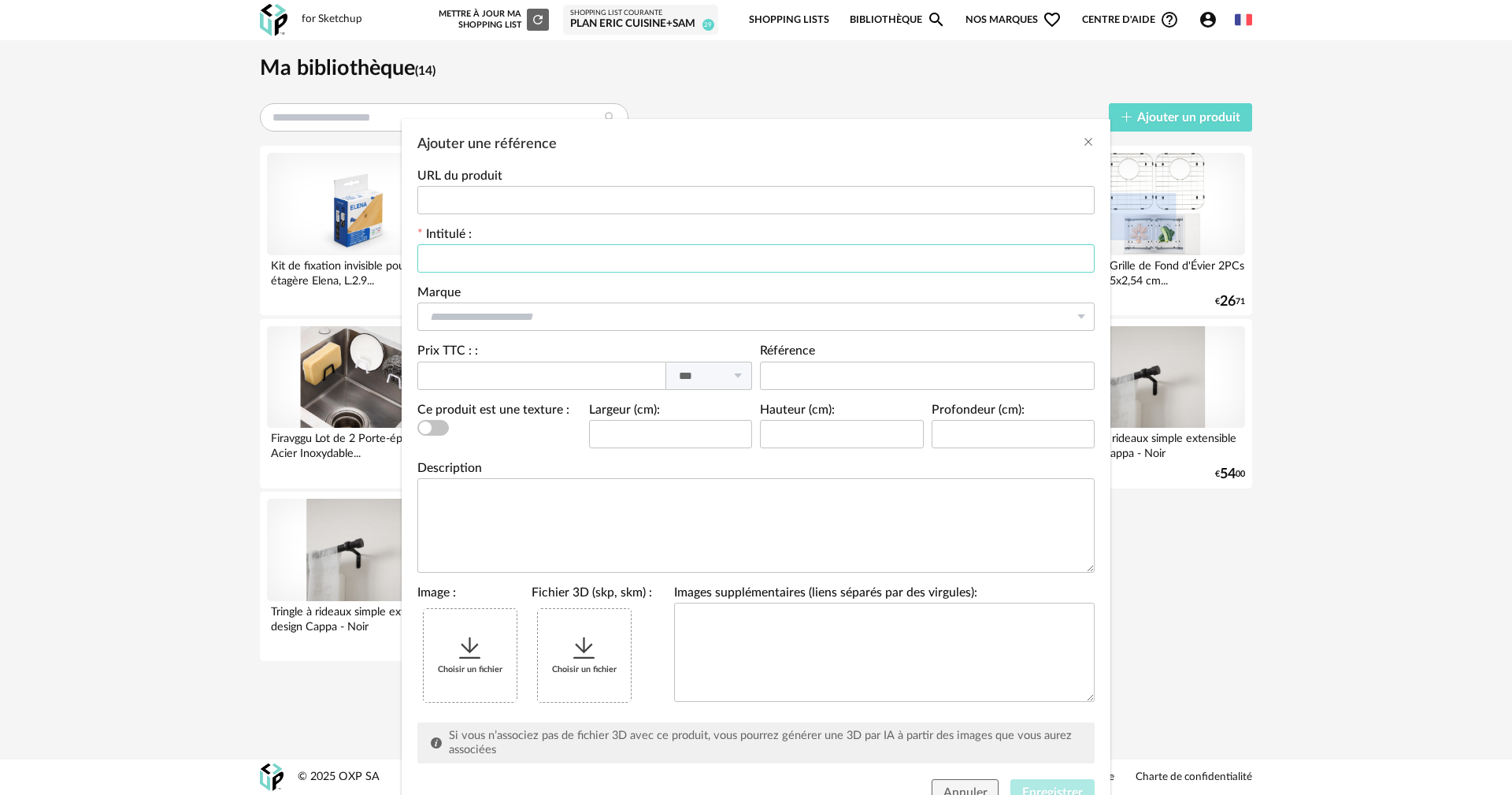 click at bounding box center [756, 258] 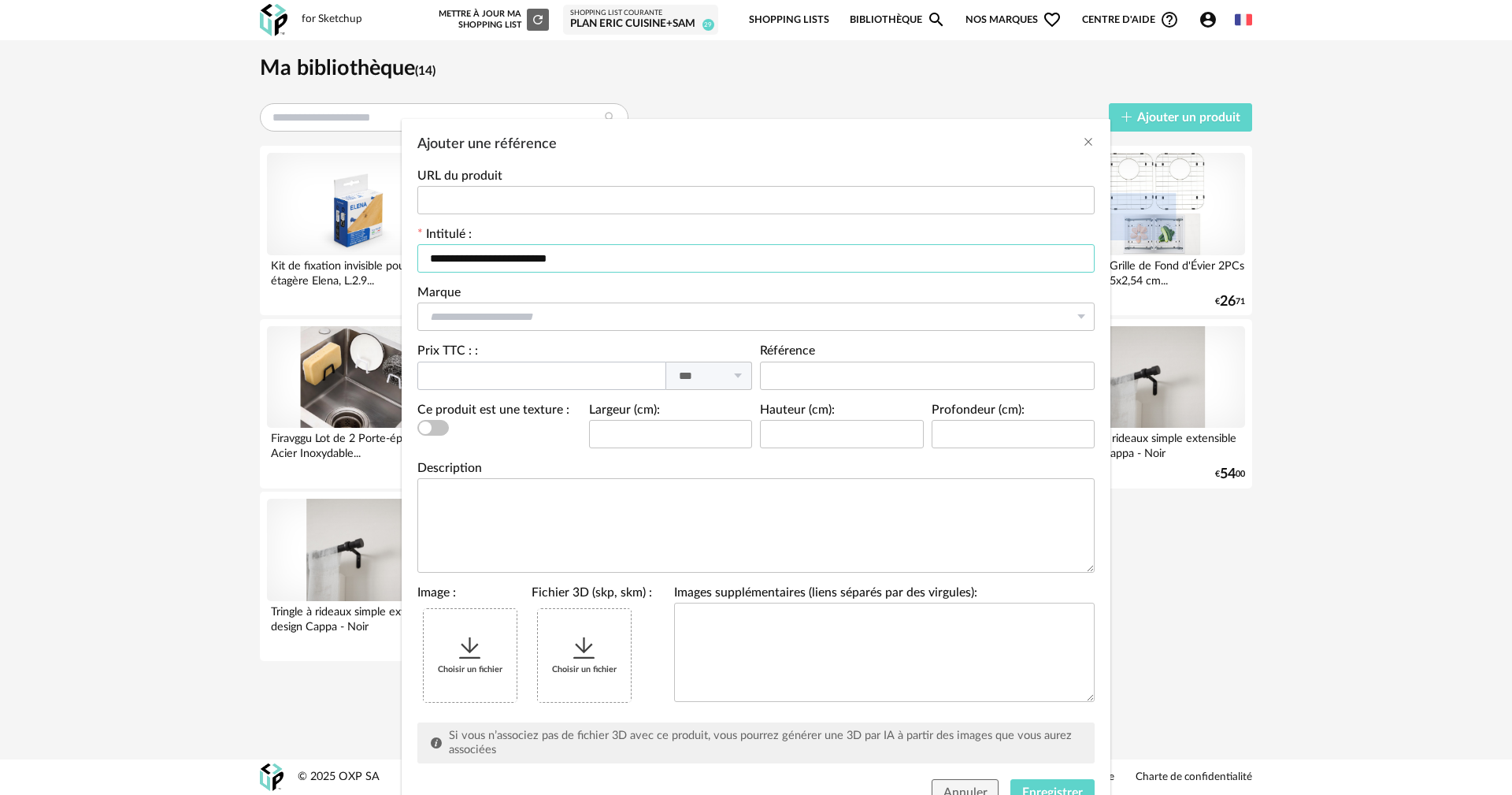 type on "**********" 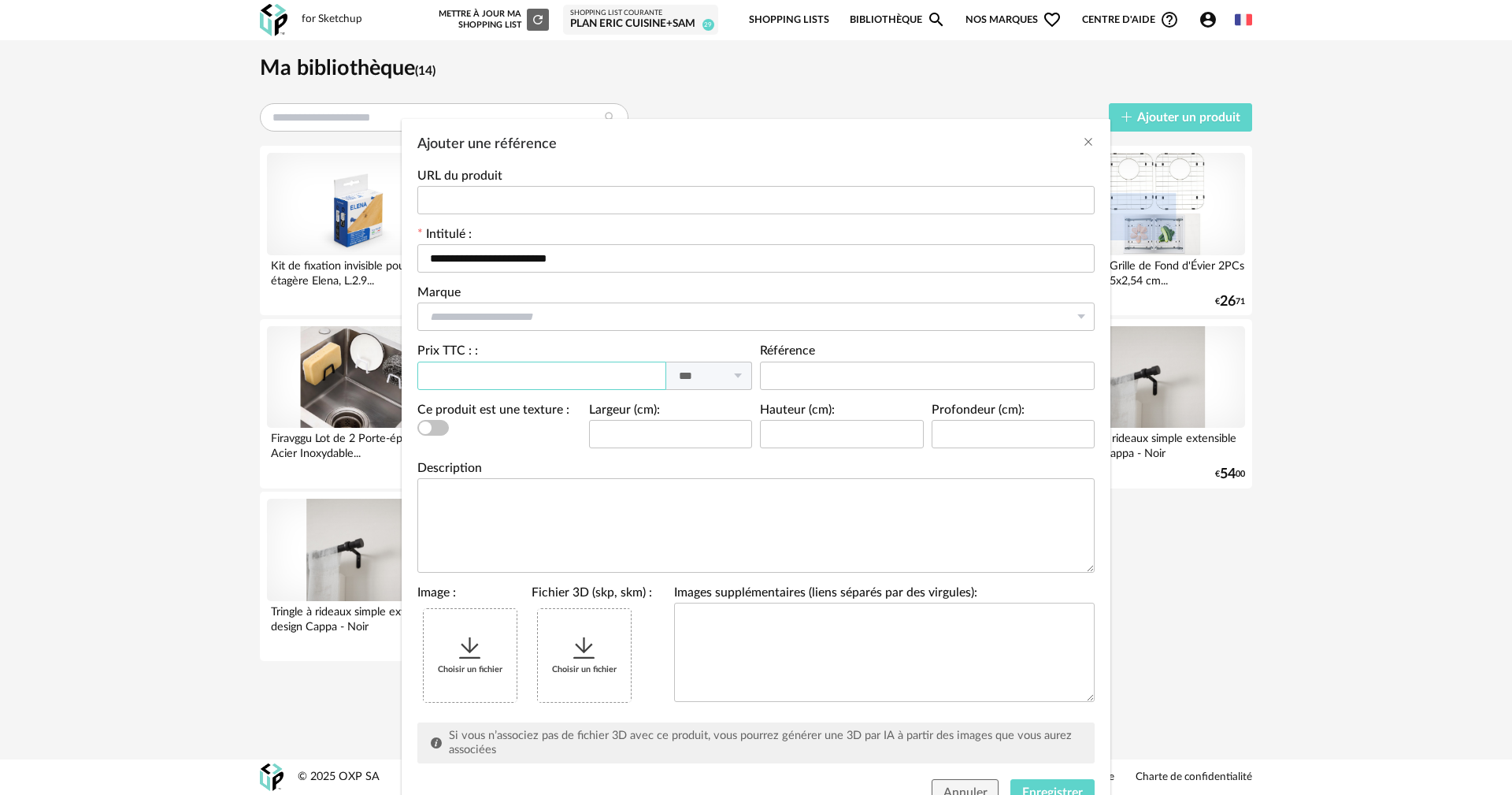 click at bounding box center (542, 376) 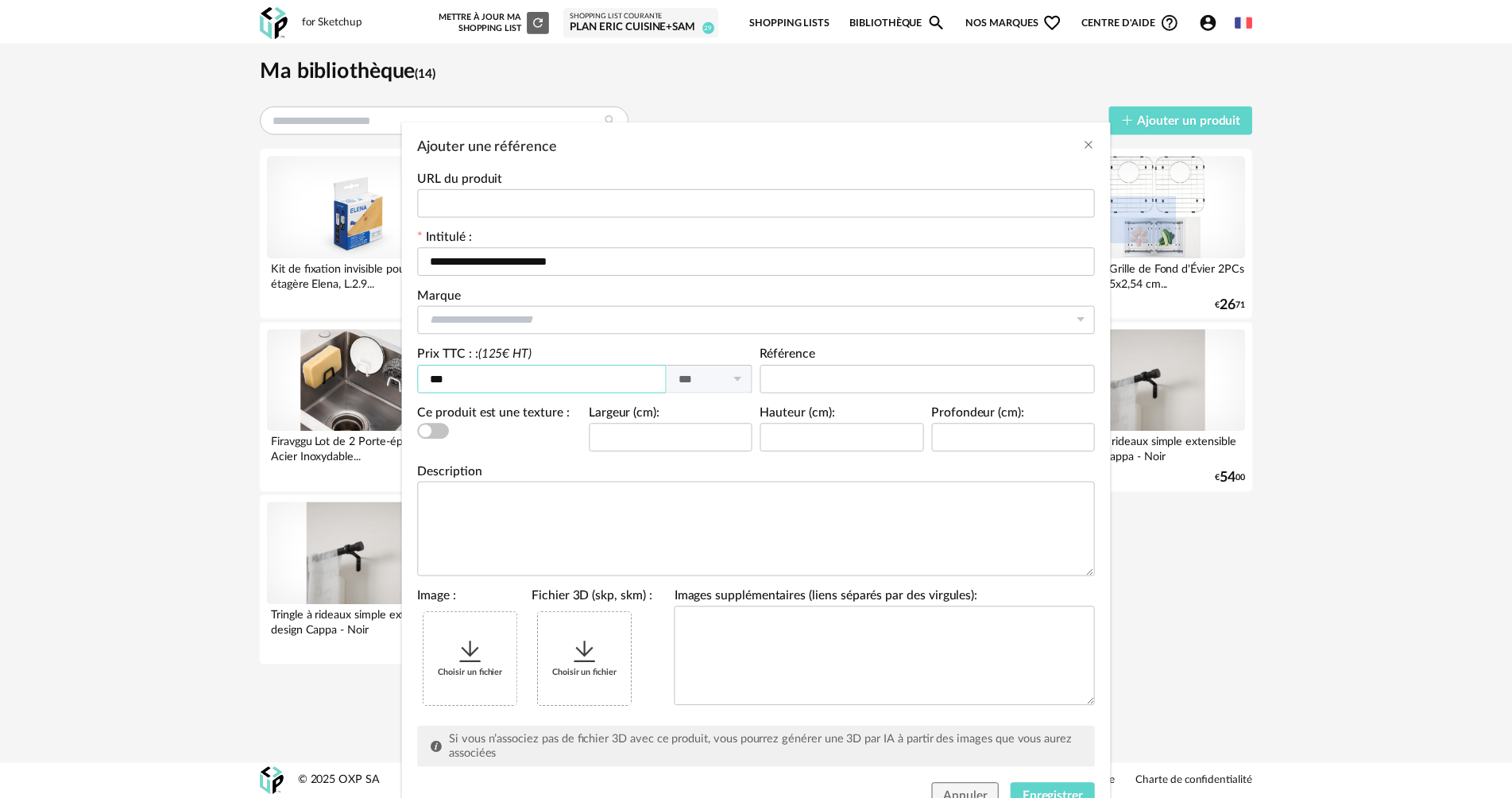 scroll, scrollTop: 68, scrollLeft: 0, axis: vertical 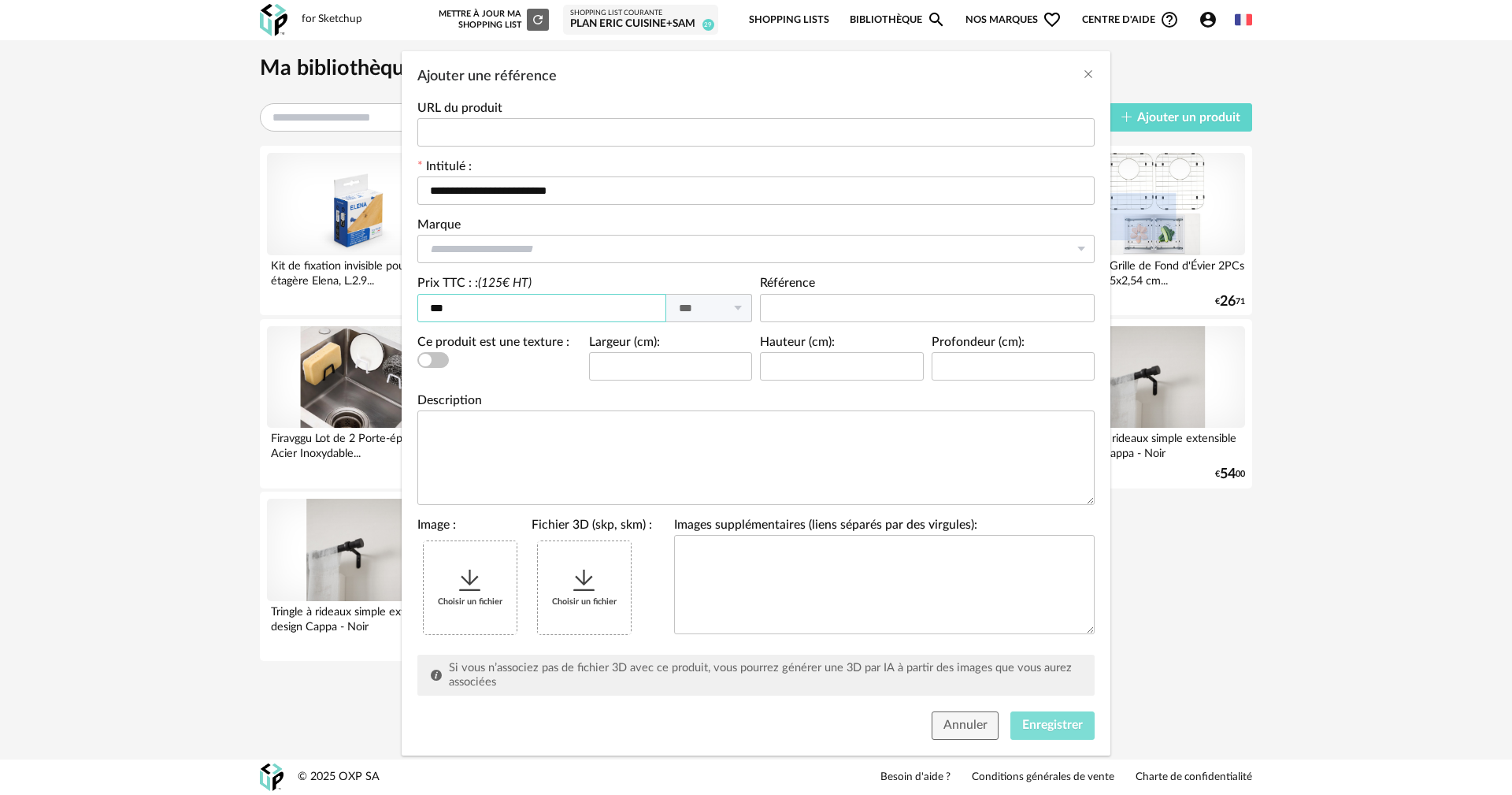 type on "***" 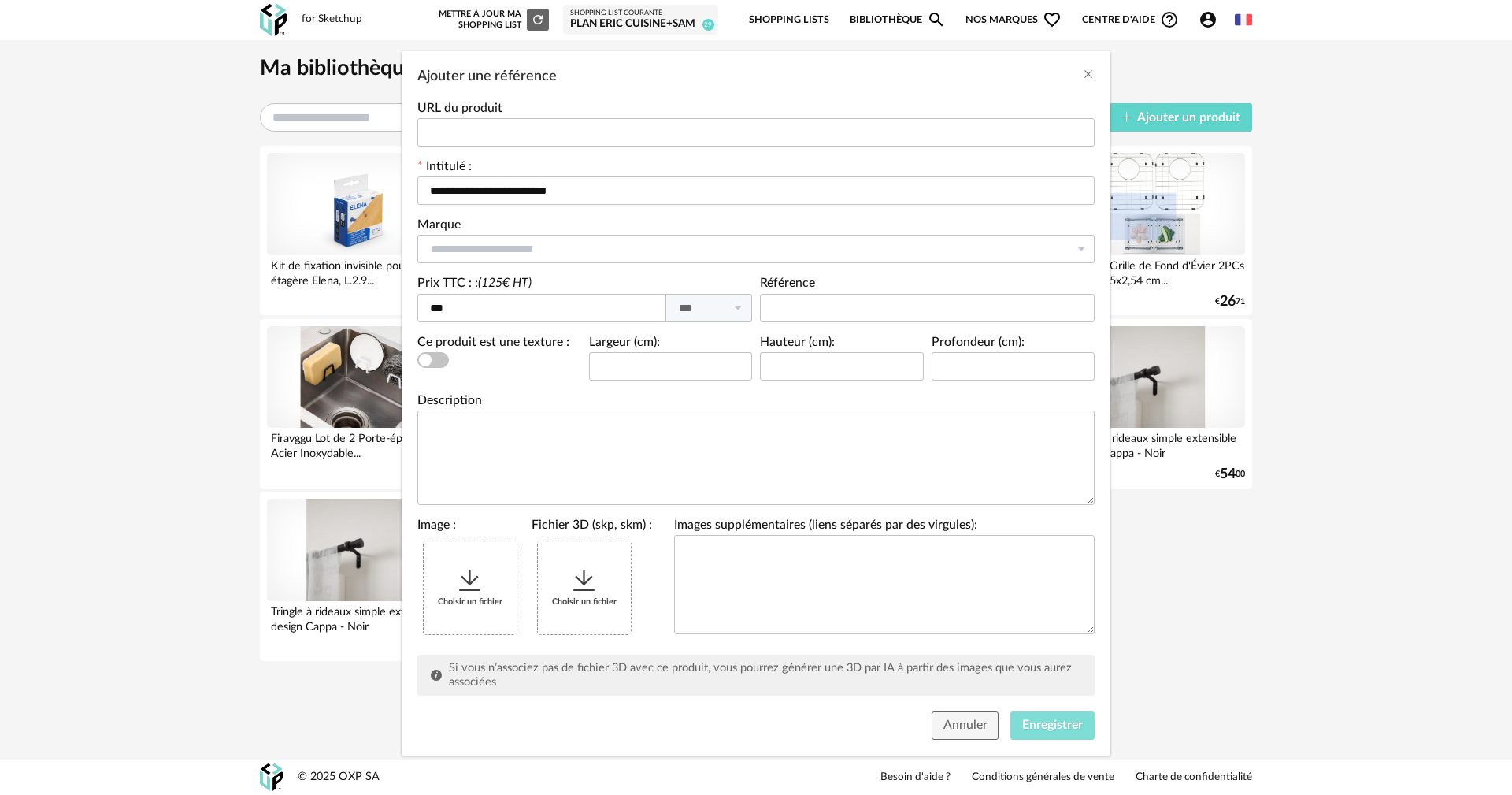 click on "Enregistrer" at bounding box center [1052, 726] 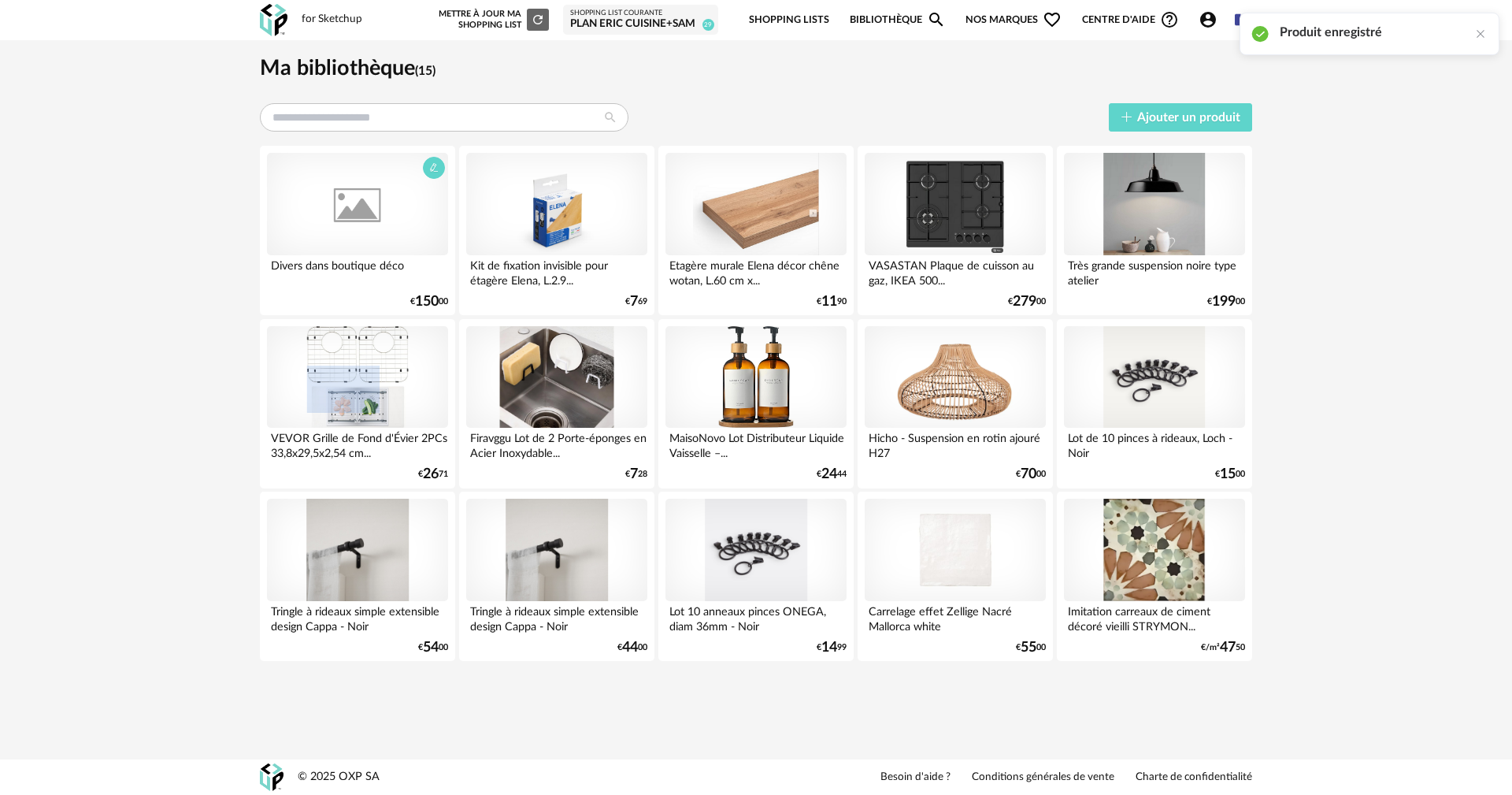 click at bounding box center [358, 204] 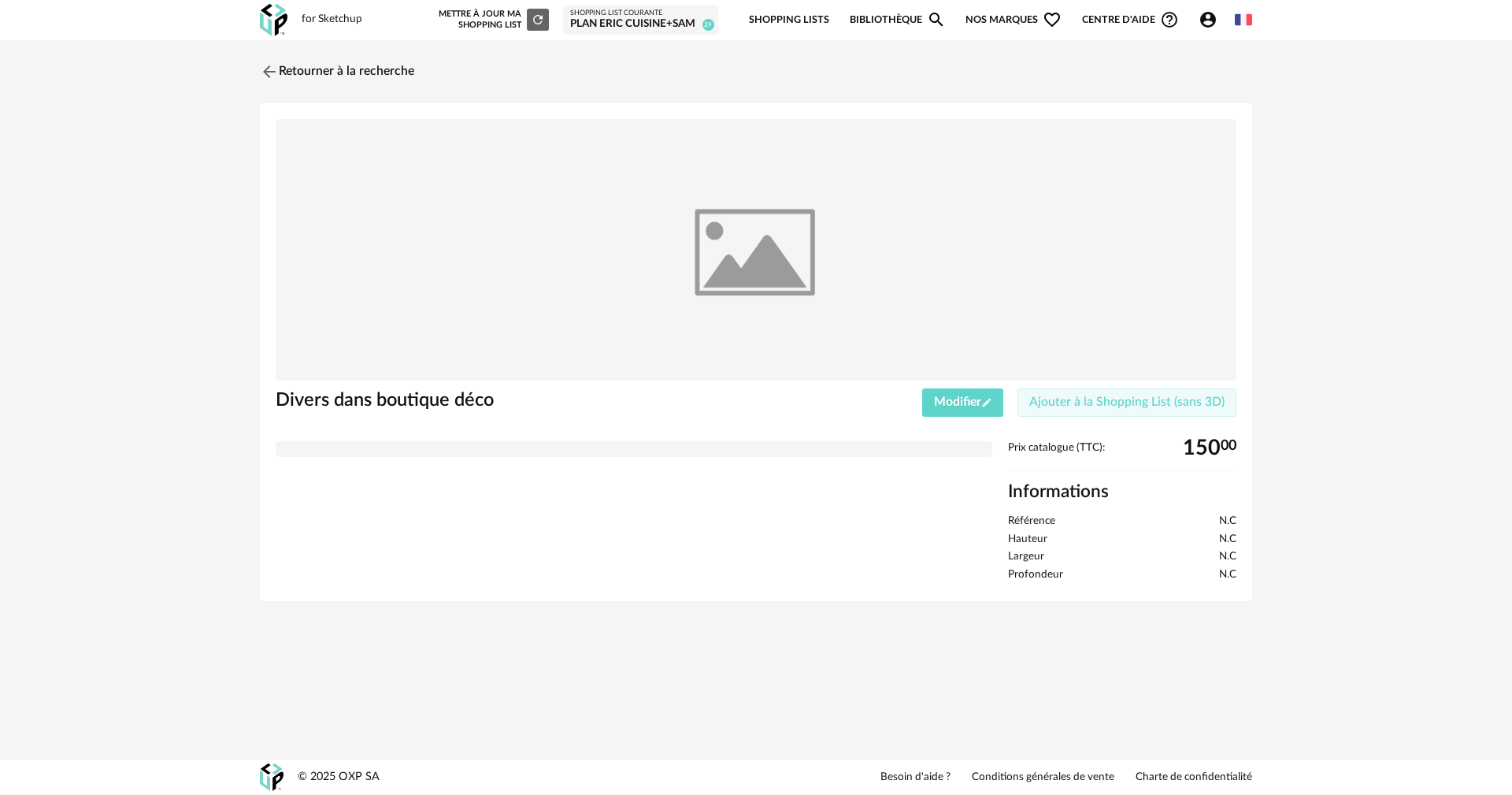 click on "Ajouter à la Shopping List (sans 3D)" at bounding box center [1127, 402] 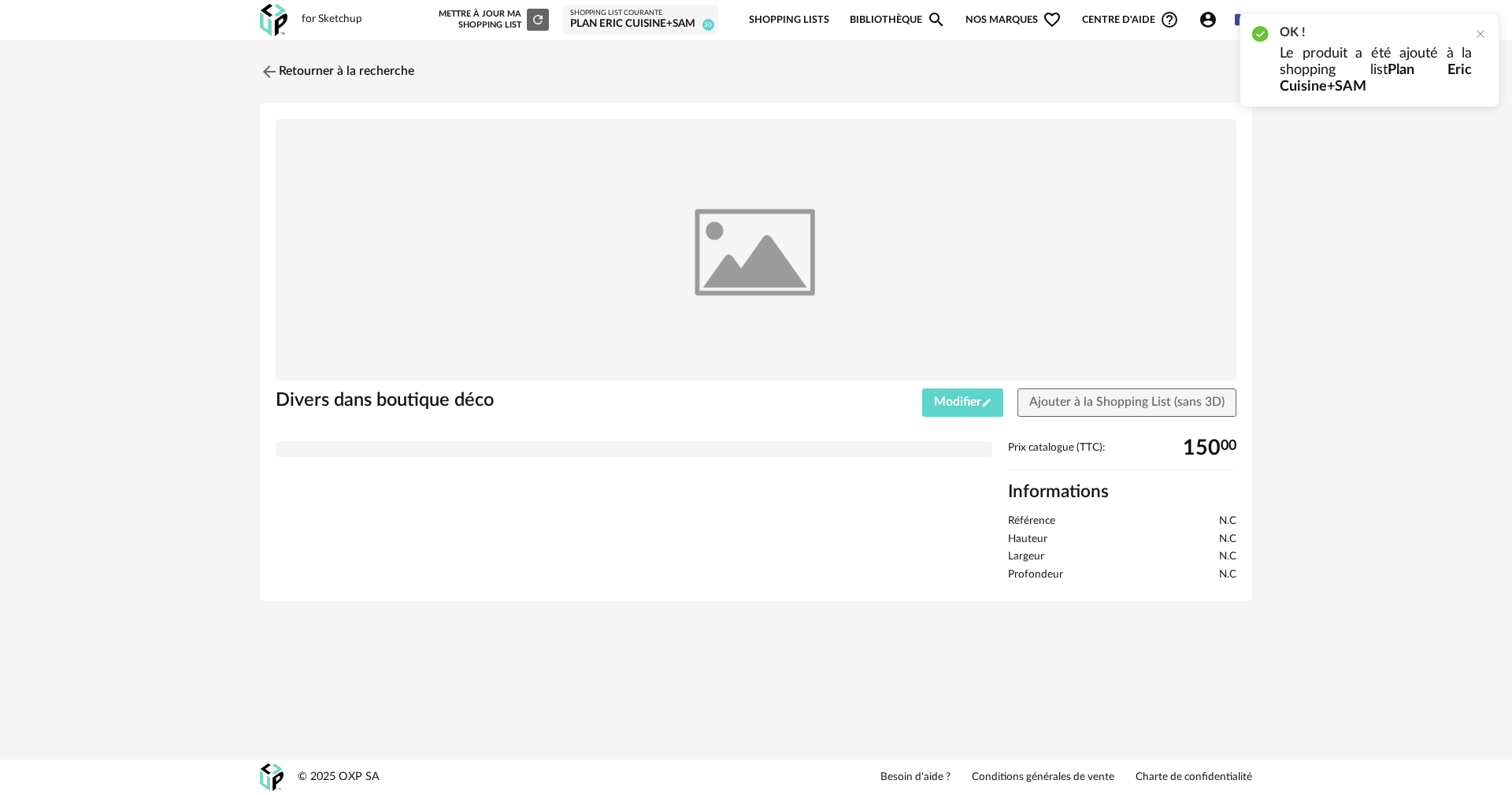 click on "Plan Eric Cuisine+SAM" at bounding box center (640, 24) 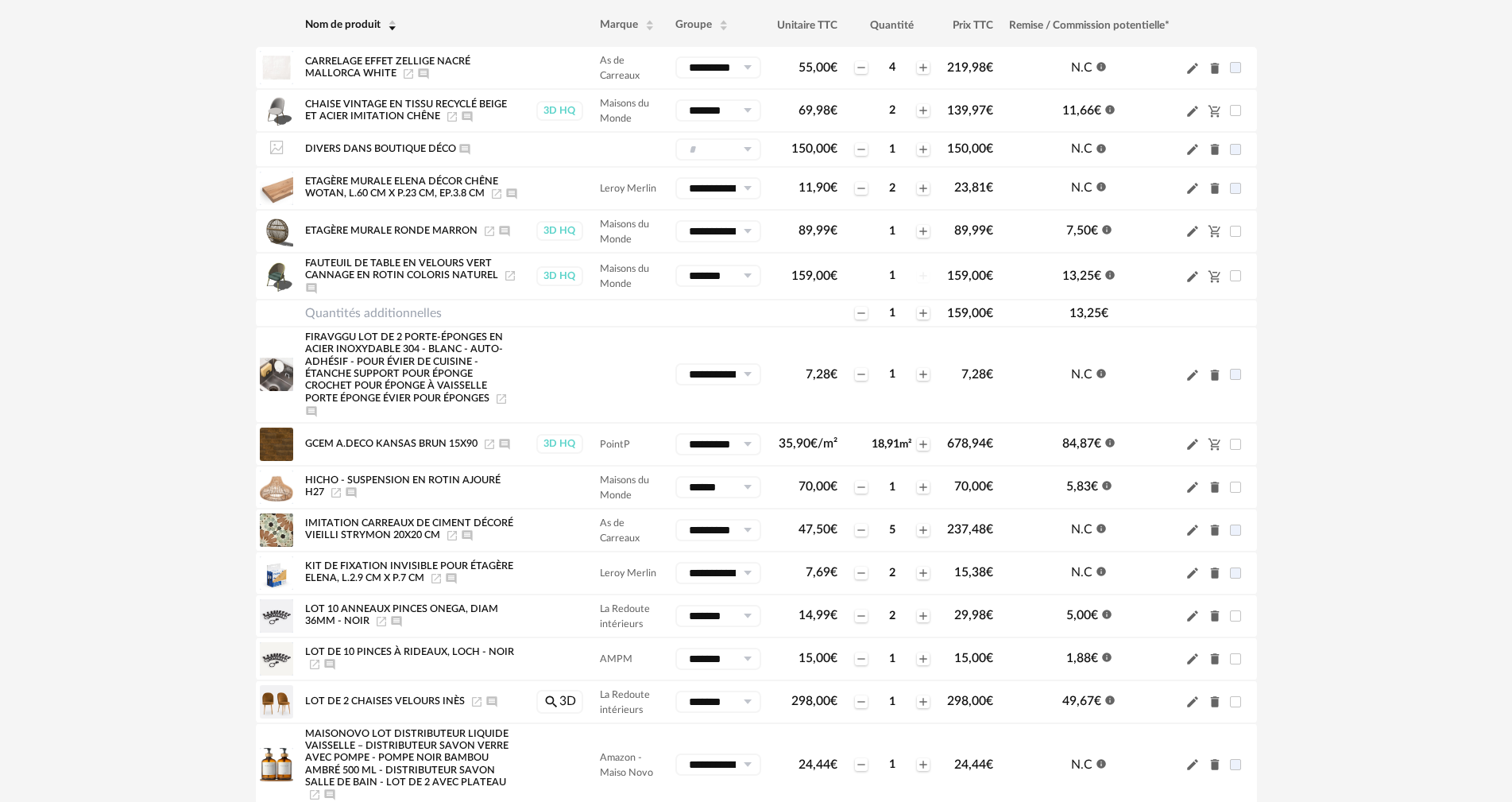 scroll, scrollTop: 556, scrollLeft: 0, axis: vertical 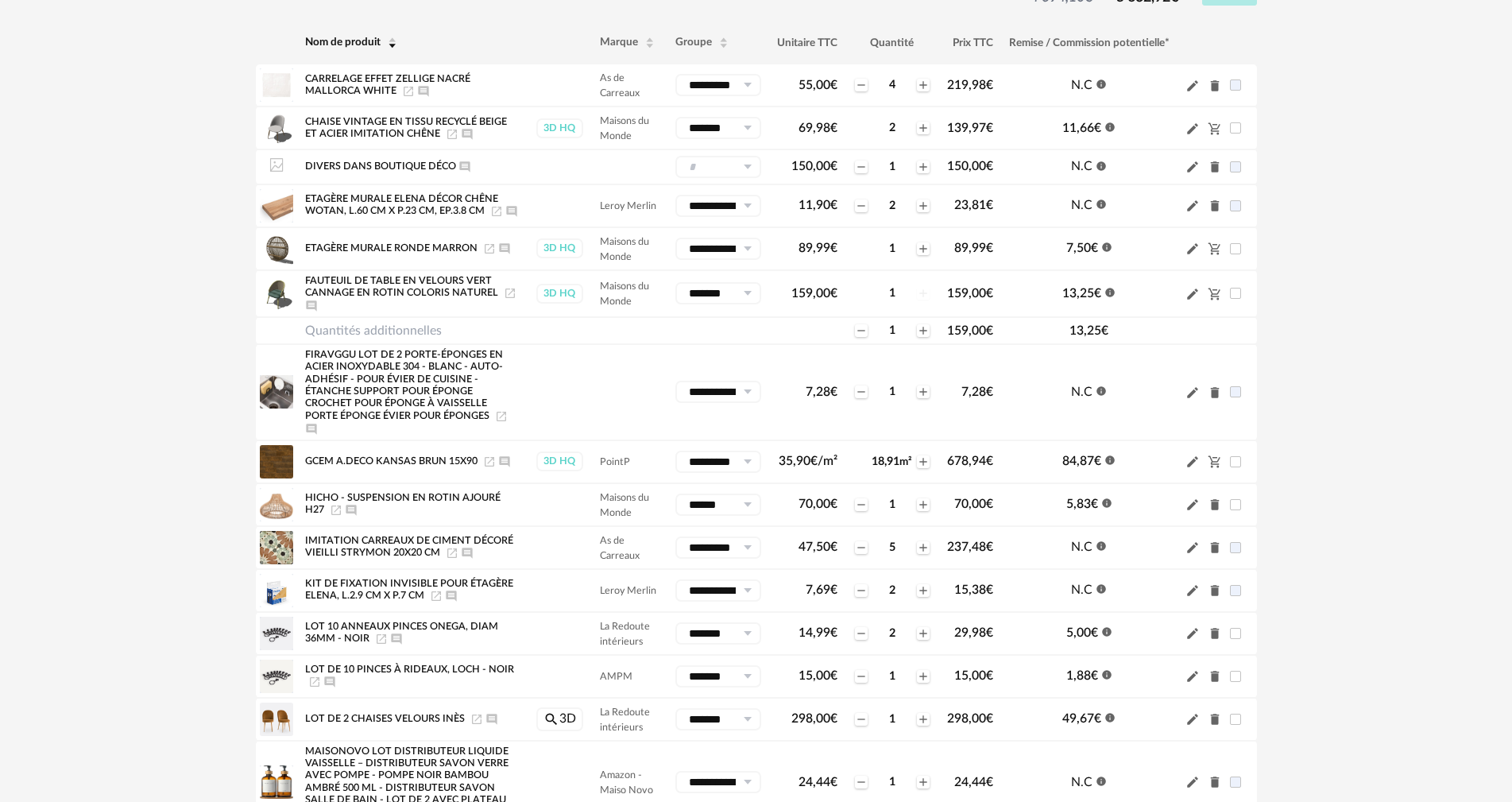 click at bounding box center [747, 167] 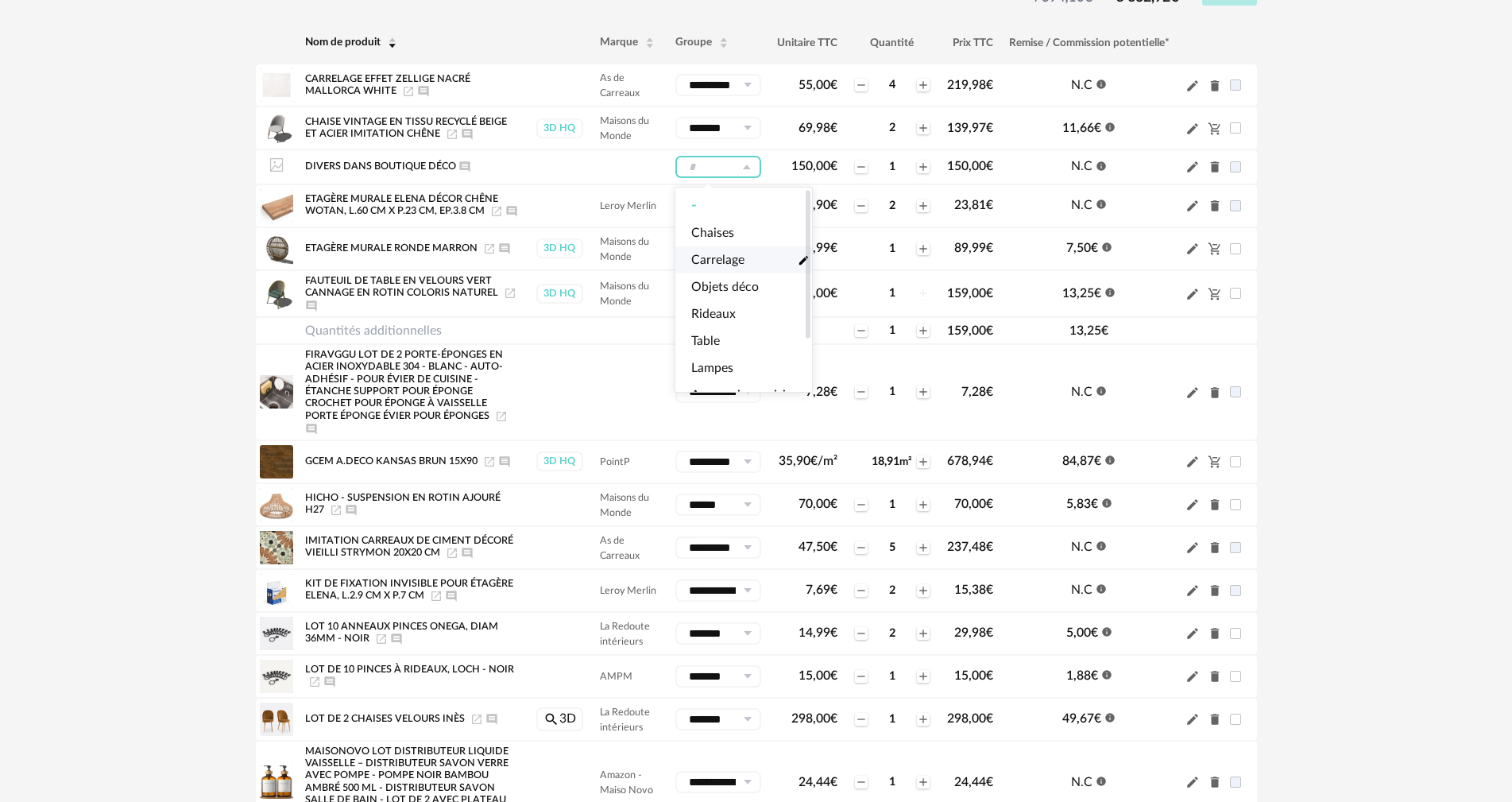 scroll, scrollTop: 74, scrollLeft: 0, axis: vertical 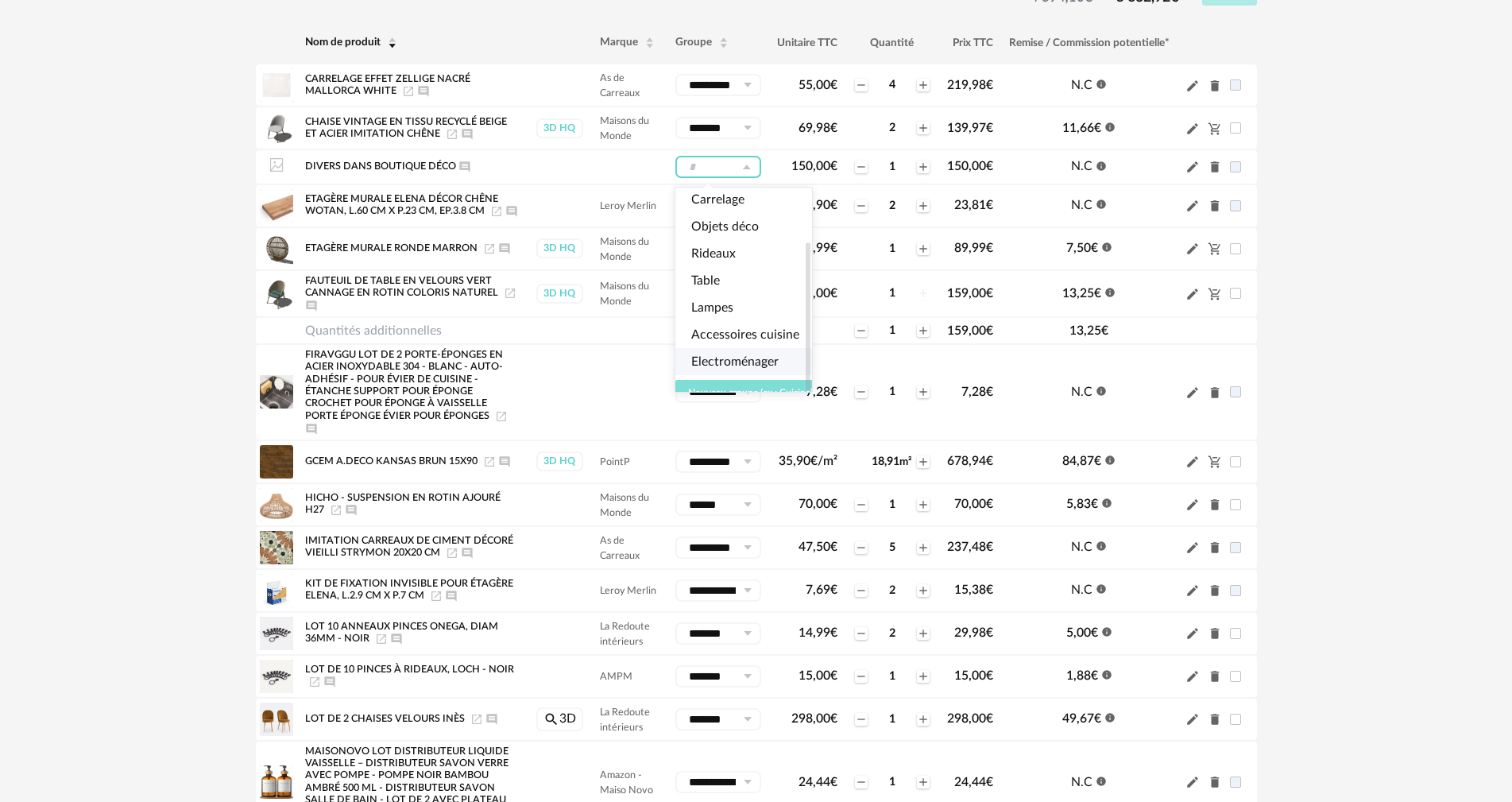 click on "Nouveau groupe (ex.: Cuisine)" at bounding box center (750, 393) 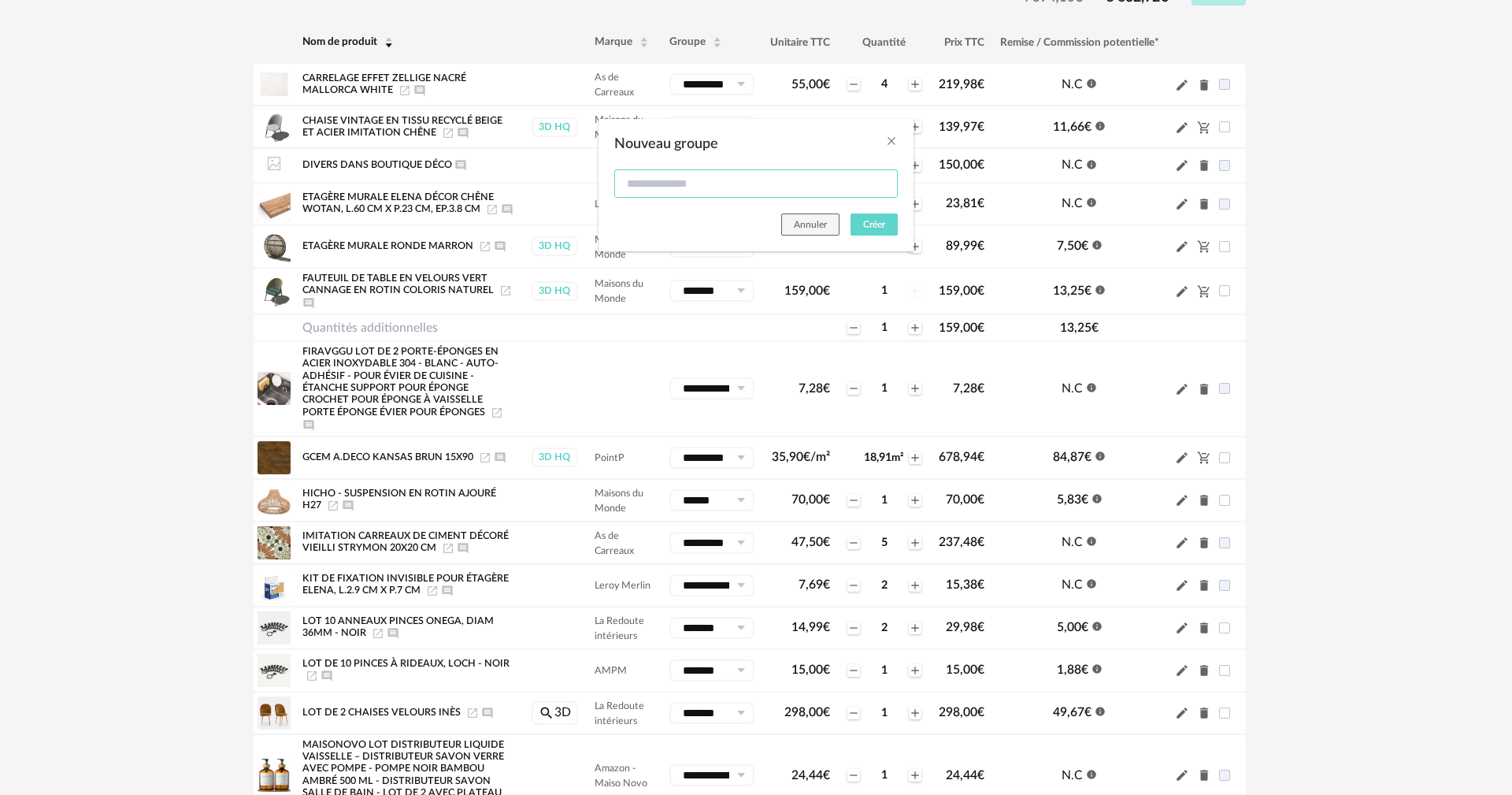 click at bounding box center [756, 184] 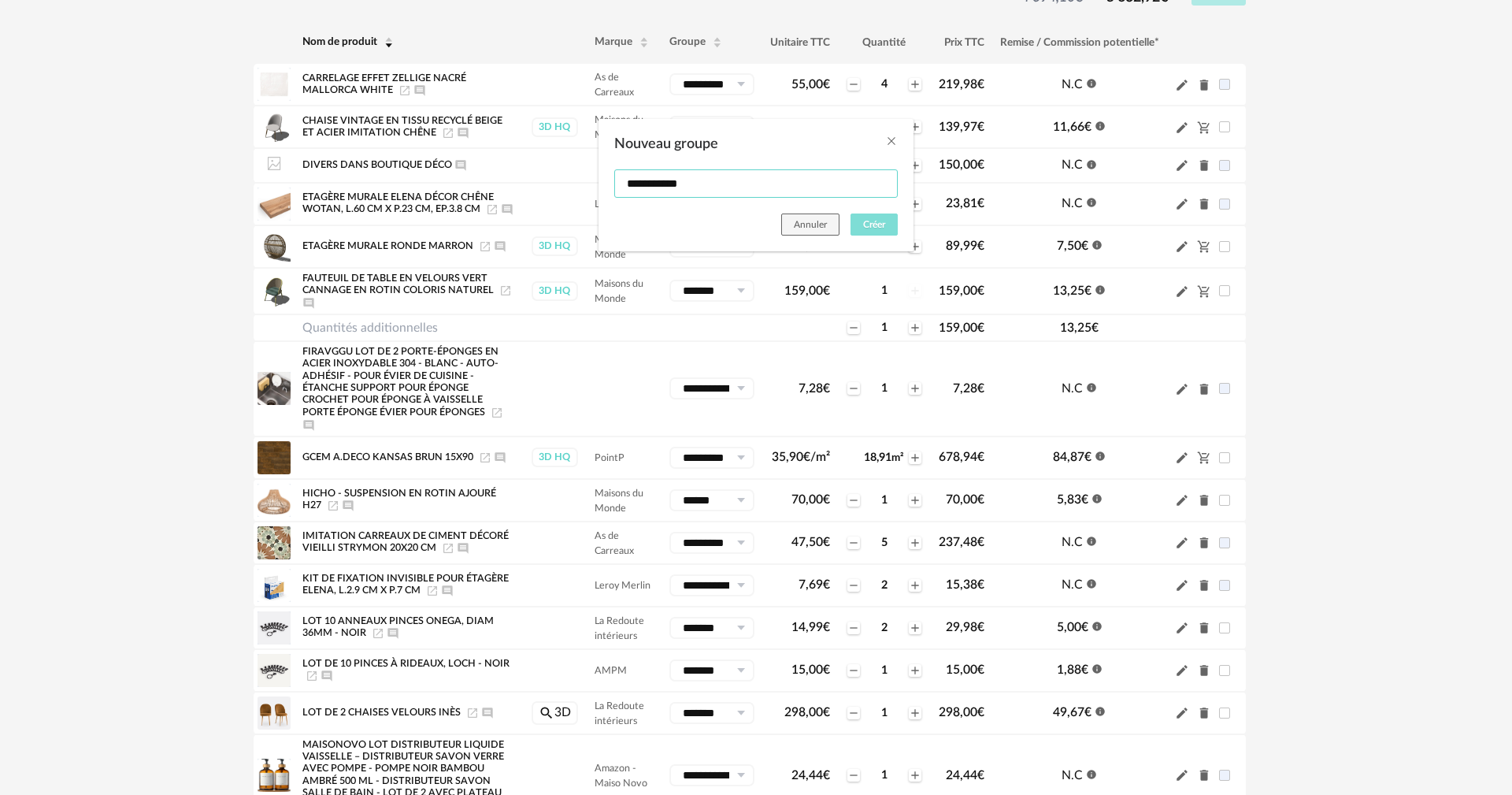 type on "**********" 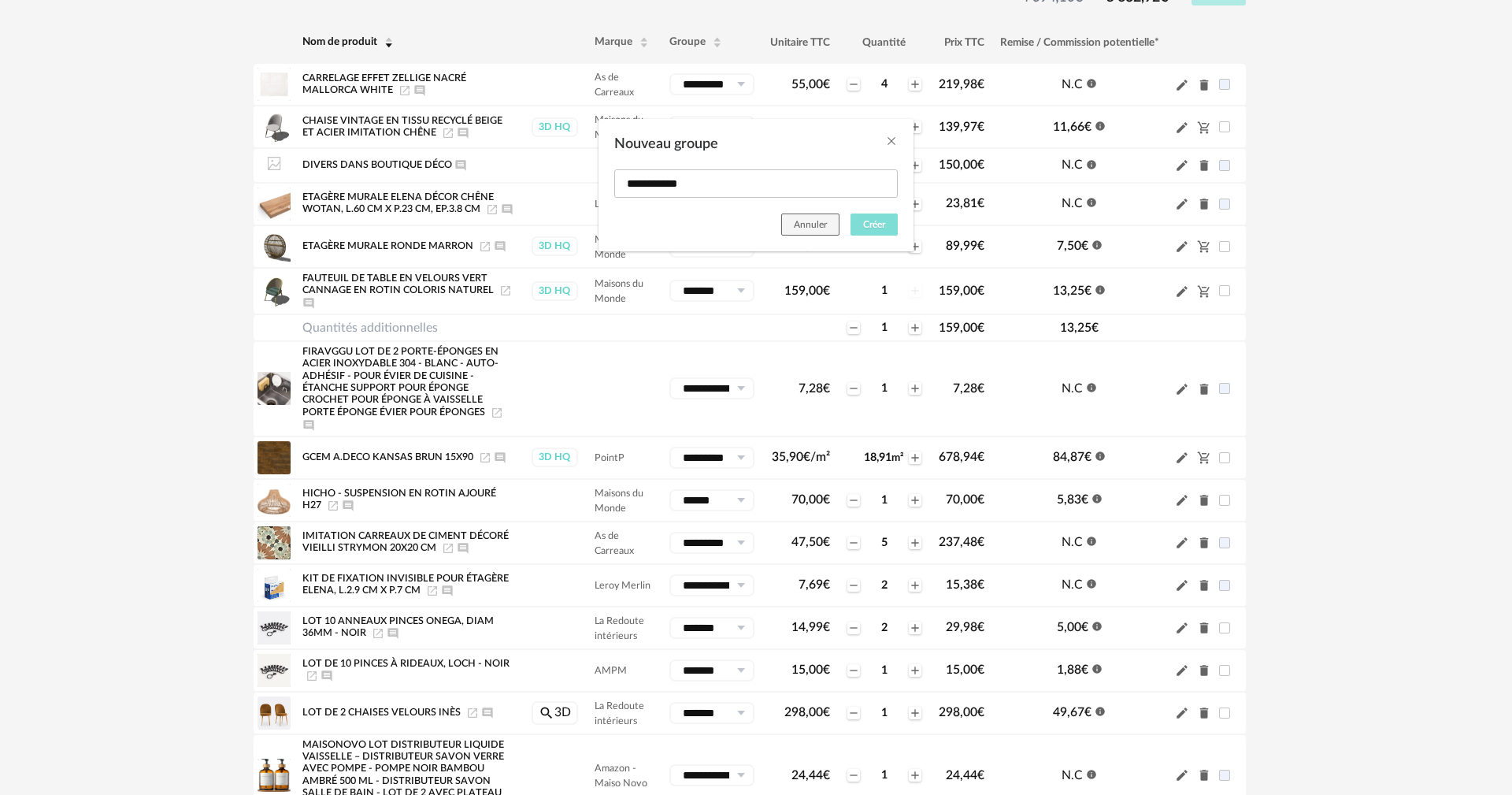 click on "Créer" at bounding box center [874, 225] 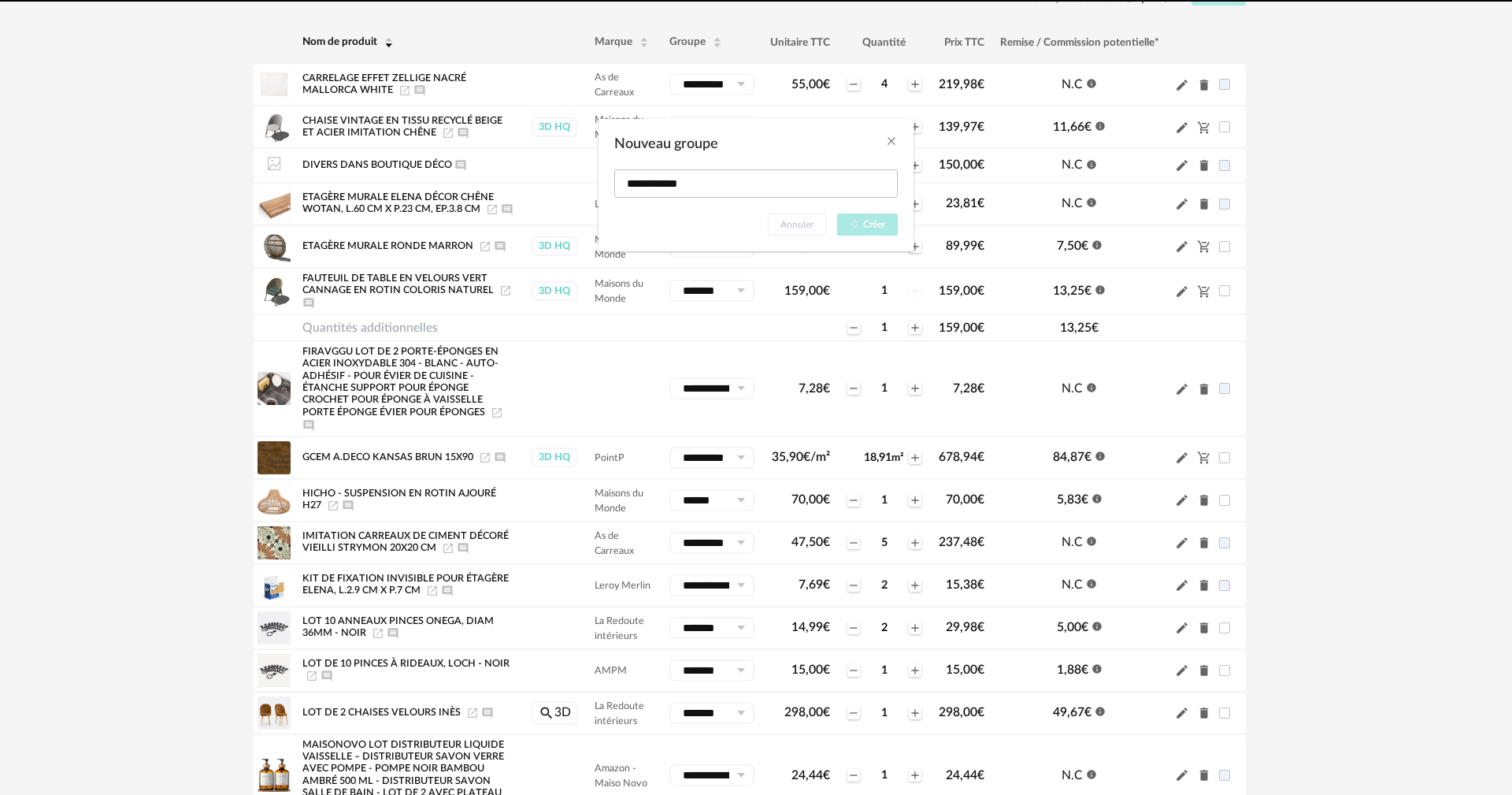 type on "**********" 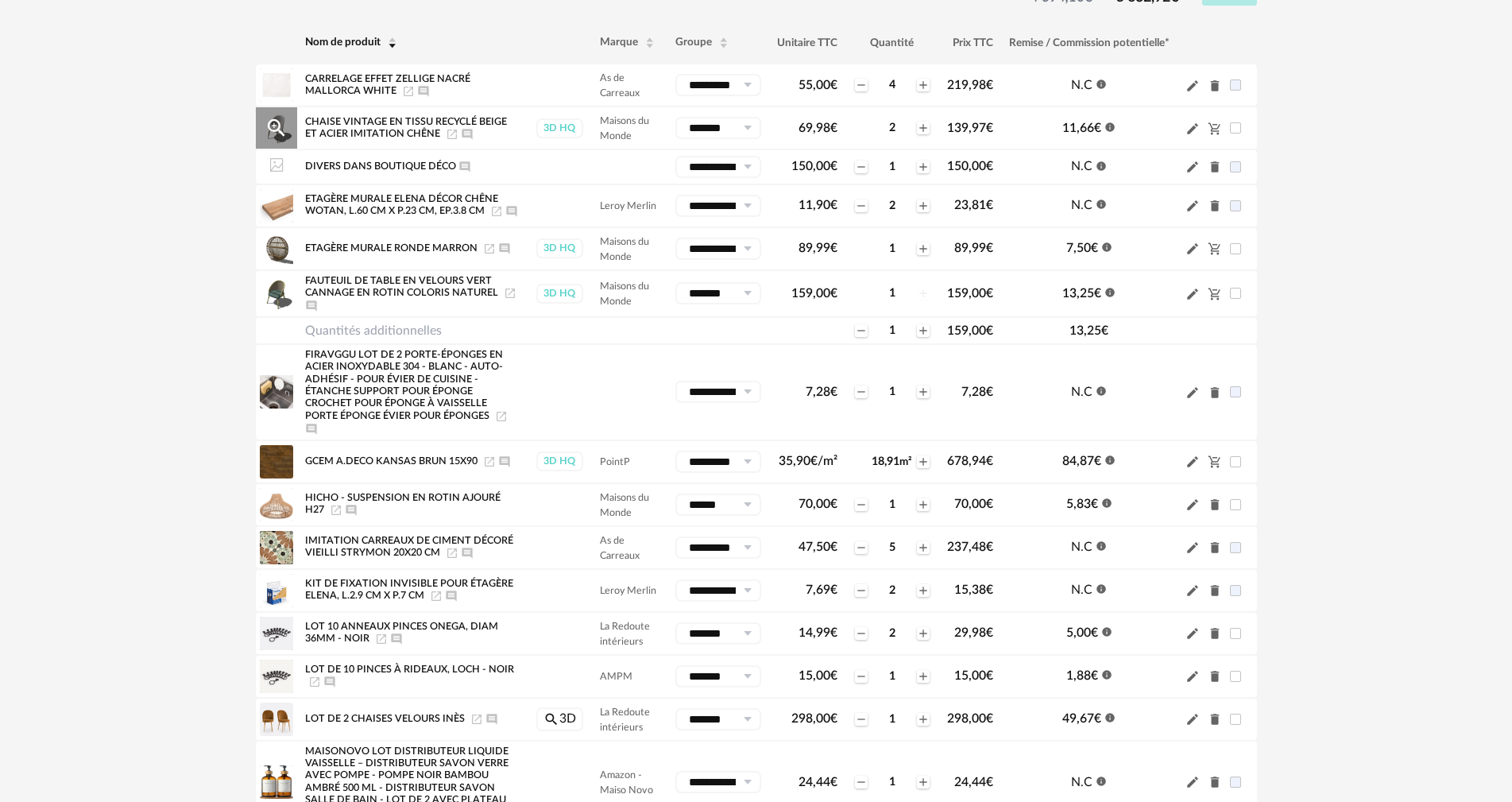 scroll, scrollTop: 397, scrollLeft: 0, axis: vertical 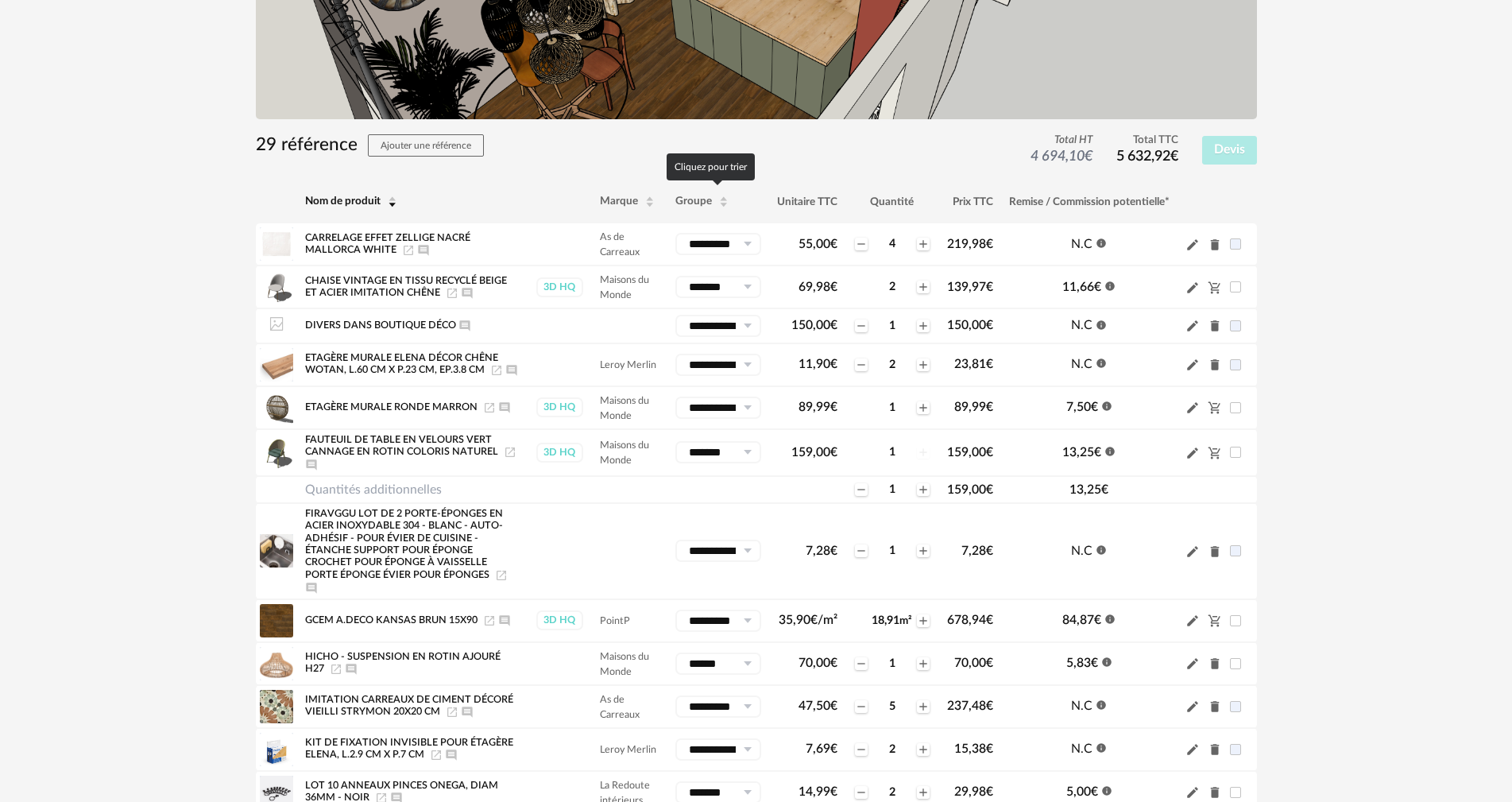 click at bounding box center (724, 205) 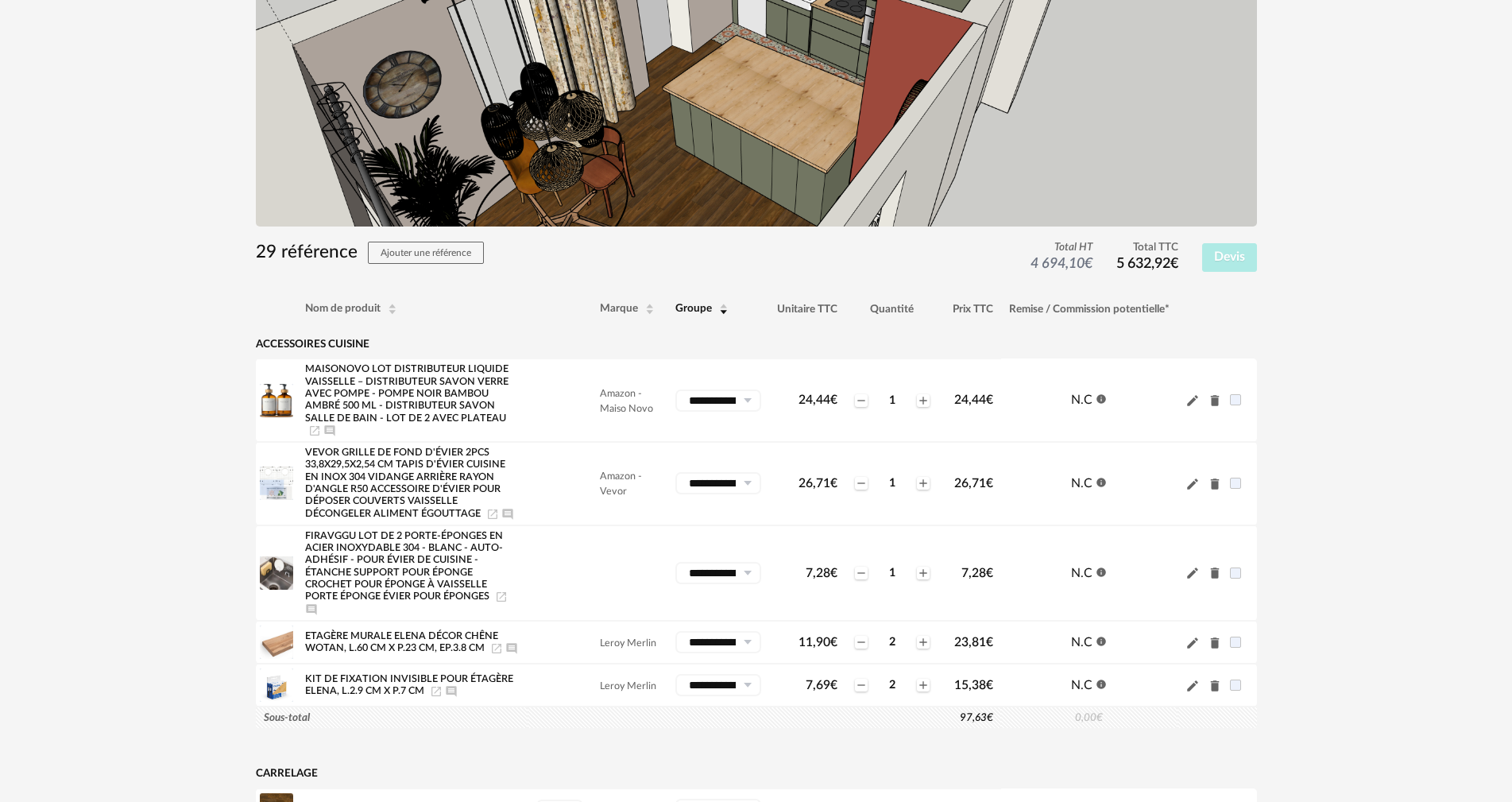 scroll, scrollTop: 0, scrollLeft: 0, axis: both 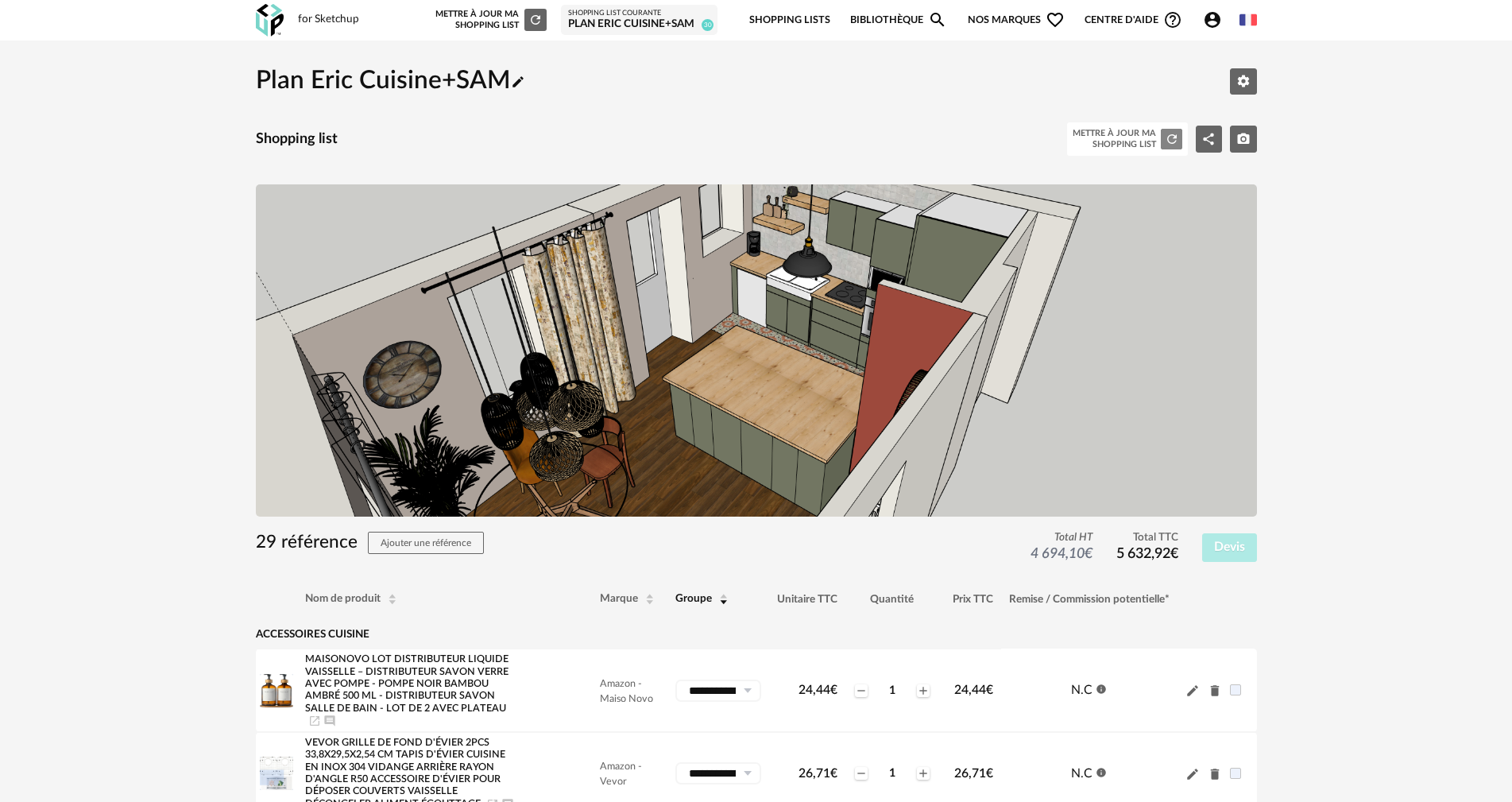 click on "Refresh icon" 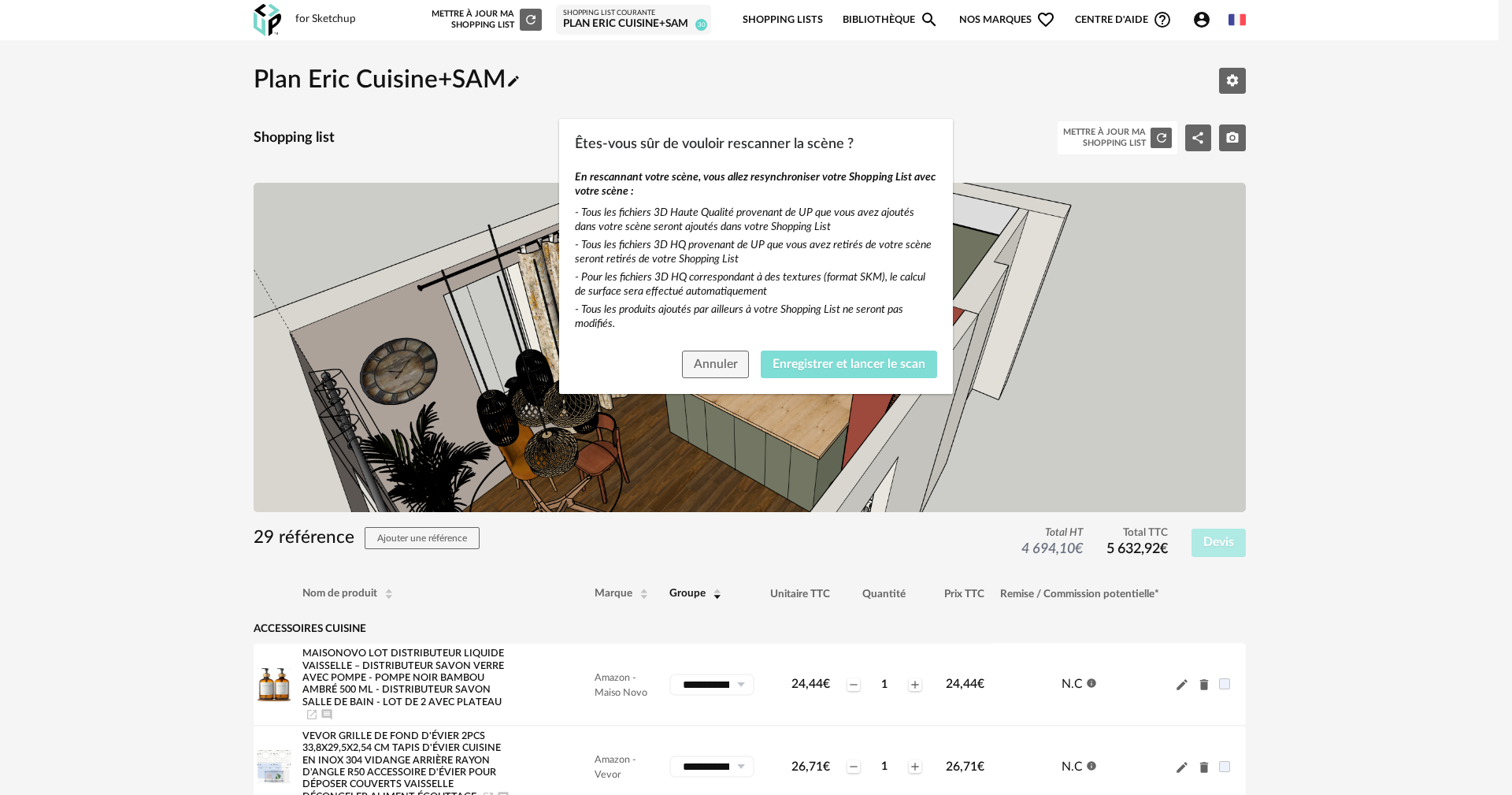 click on "Enregistrer et lancer le scan" at bounding box center [849, 364] 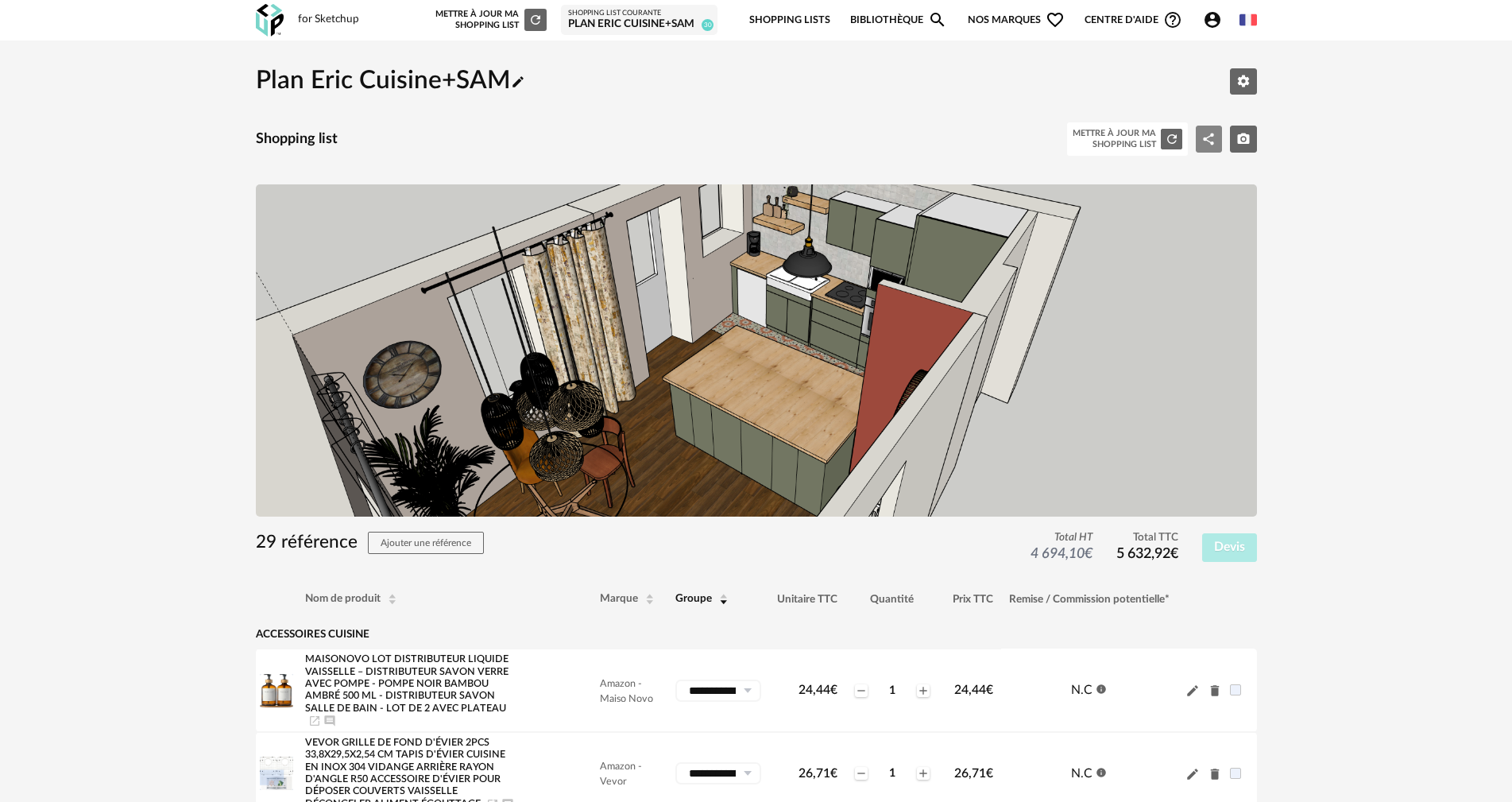 click on "Share Variant icon" 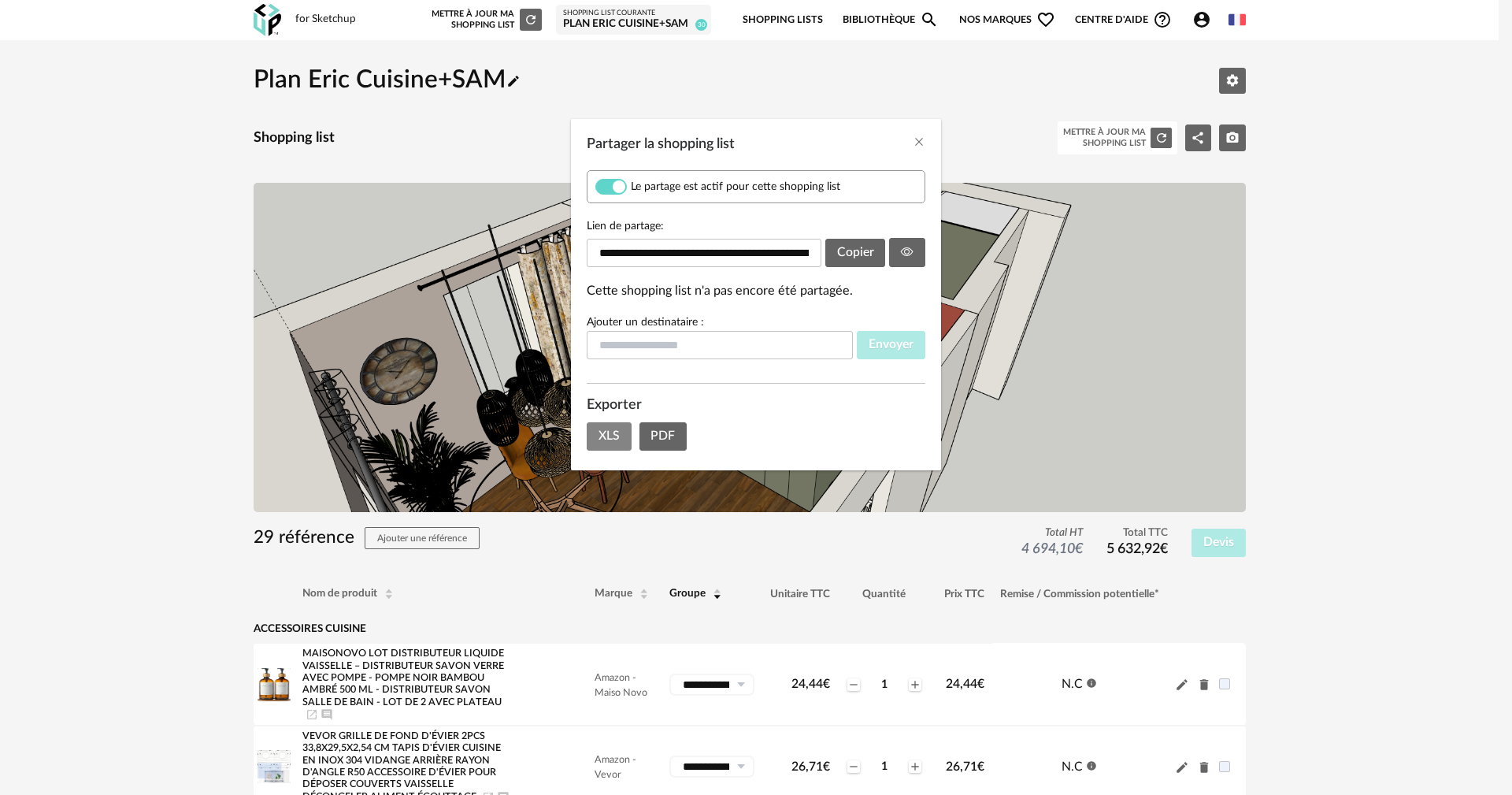 click on "XLS" at bounding box center (609, 437) 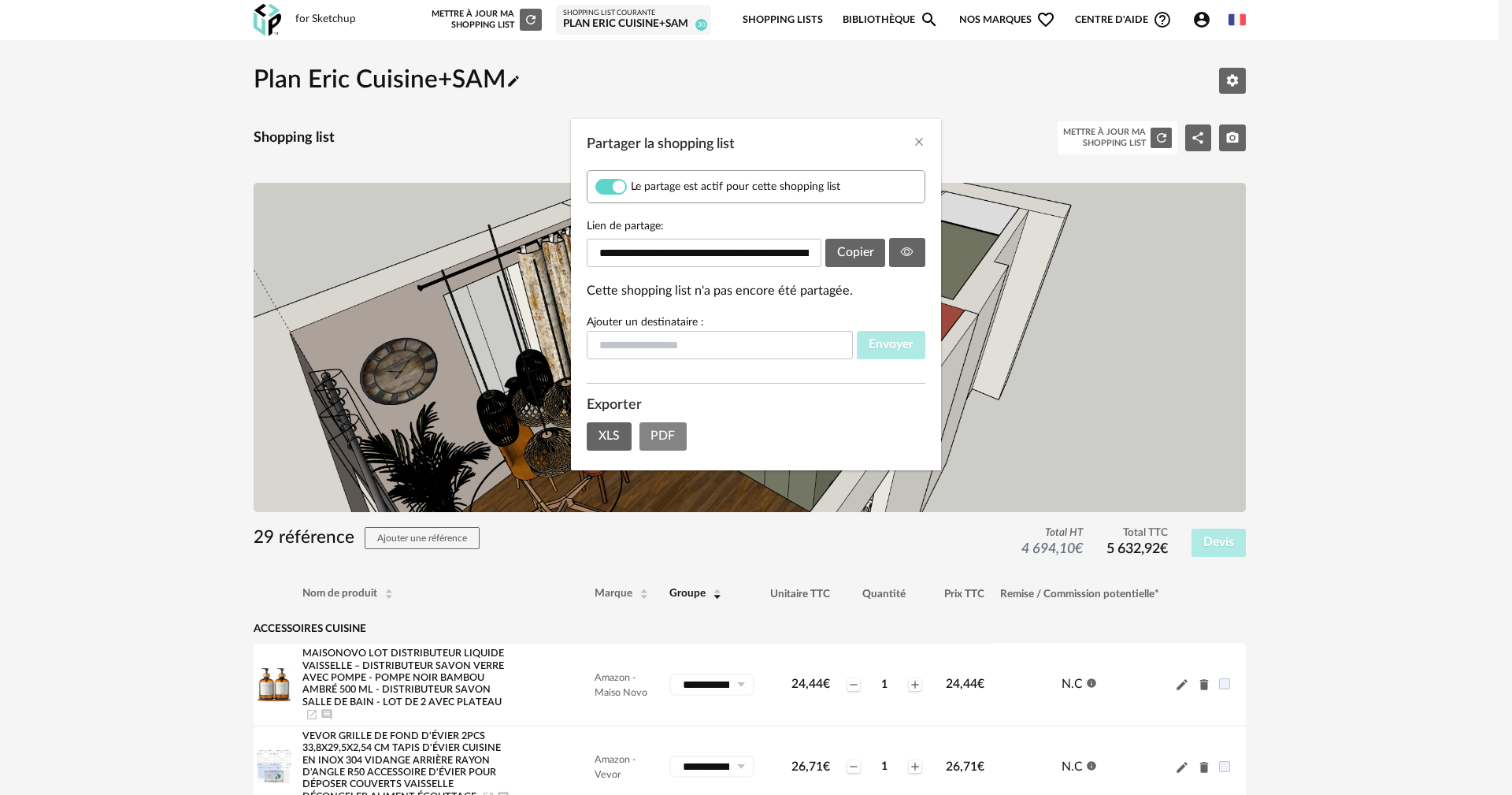 click on "PDF" at bounding box center [662, 436] 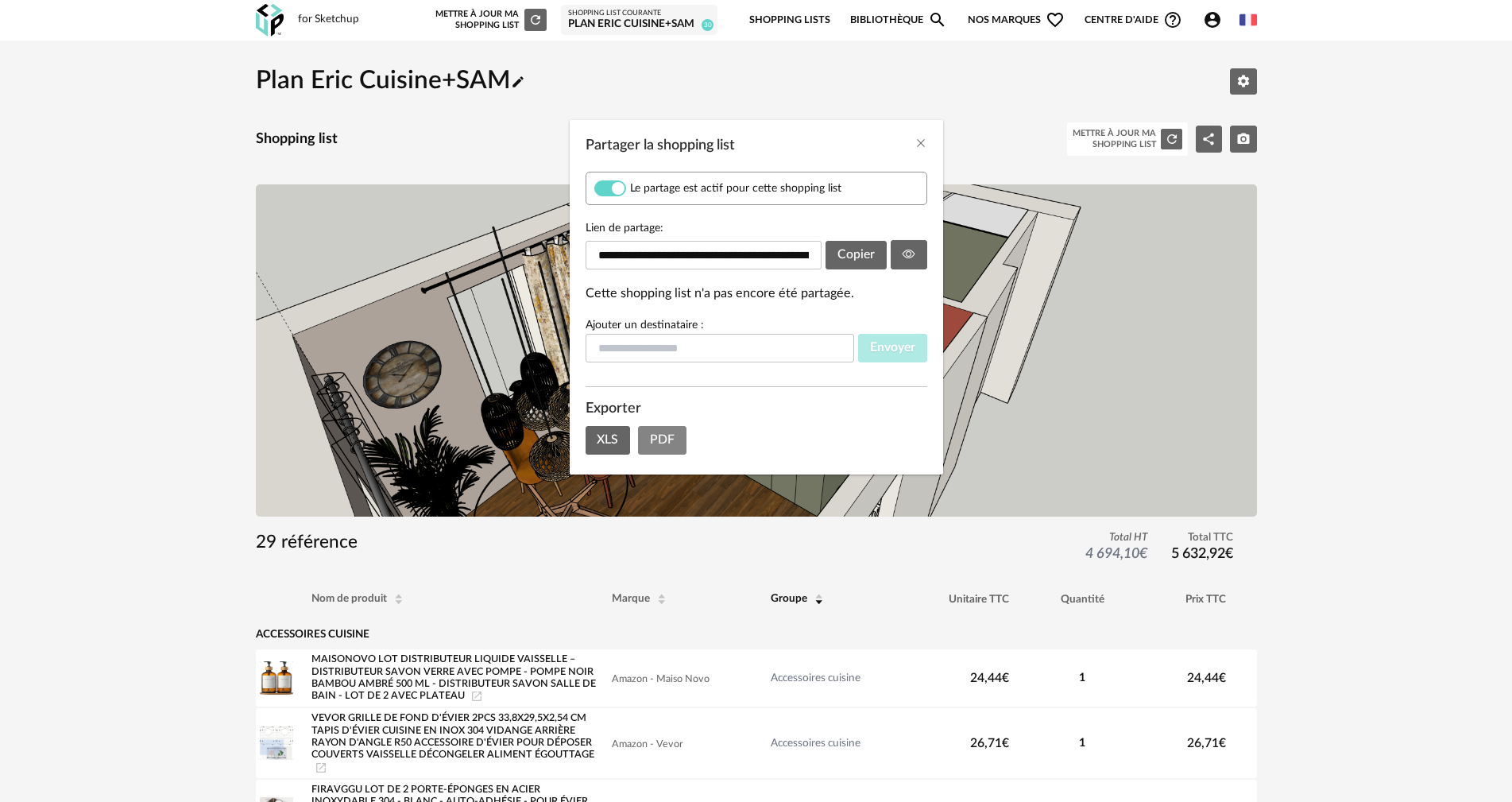 scroll, scrollTop: 0, scrollLeft: 0, axis: both 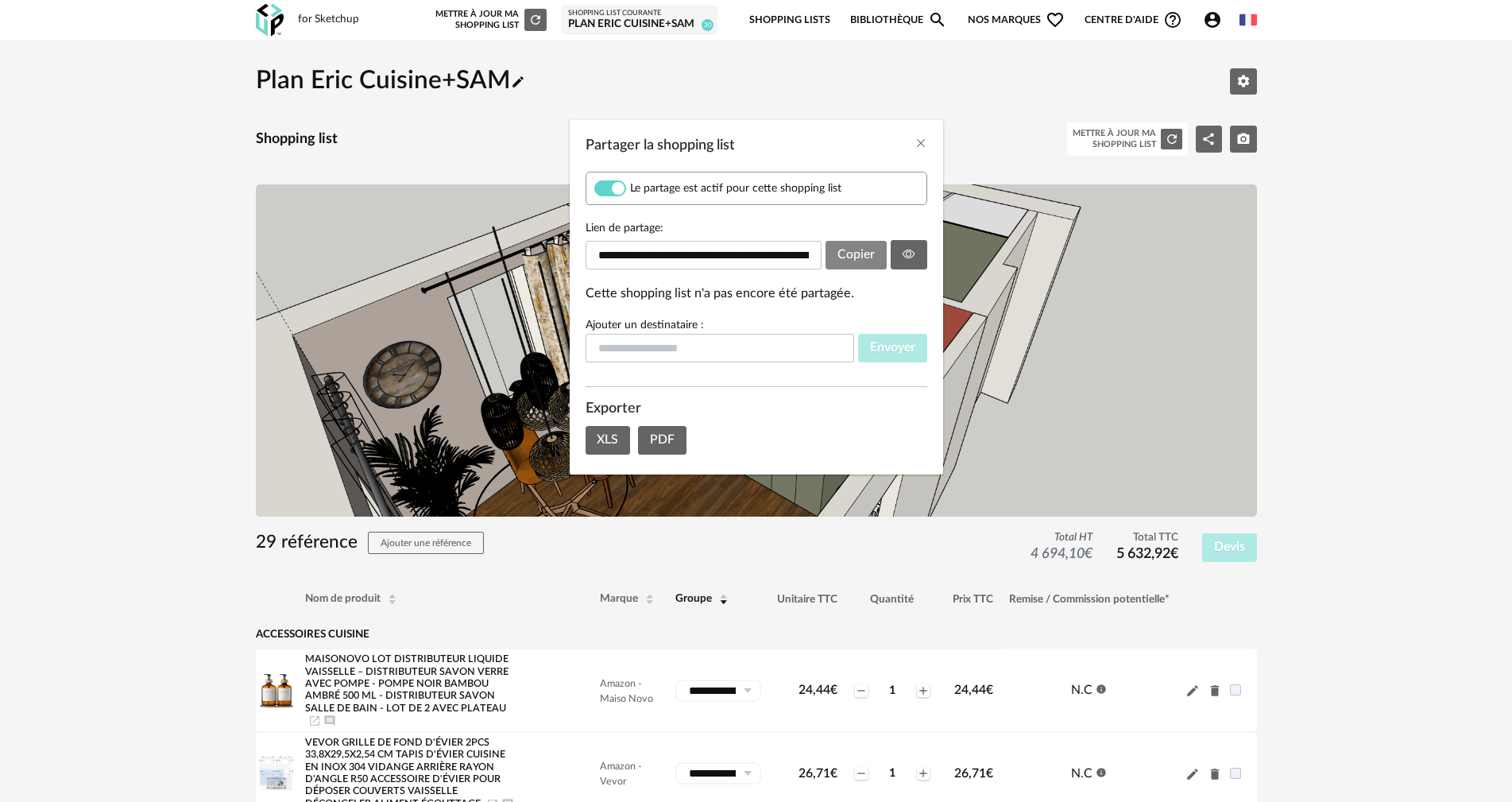 click on "Copier" at bounding box center [856, 254] 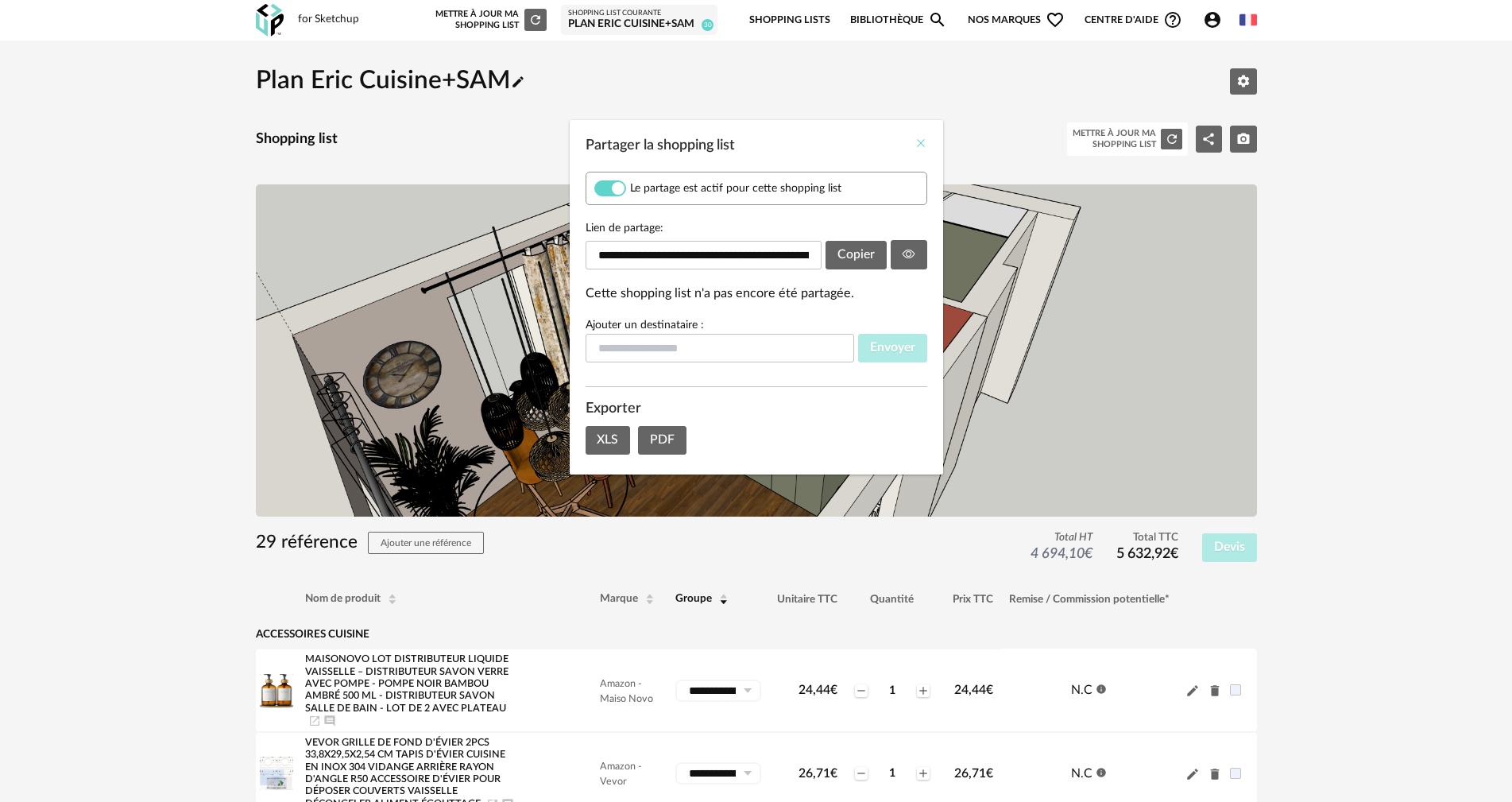 click at bounding box center [921, 143] 